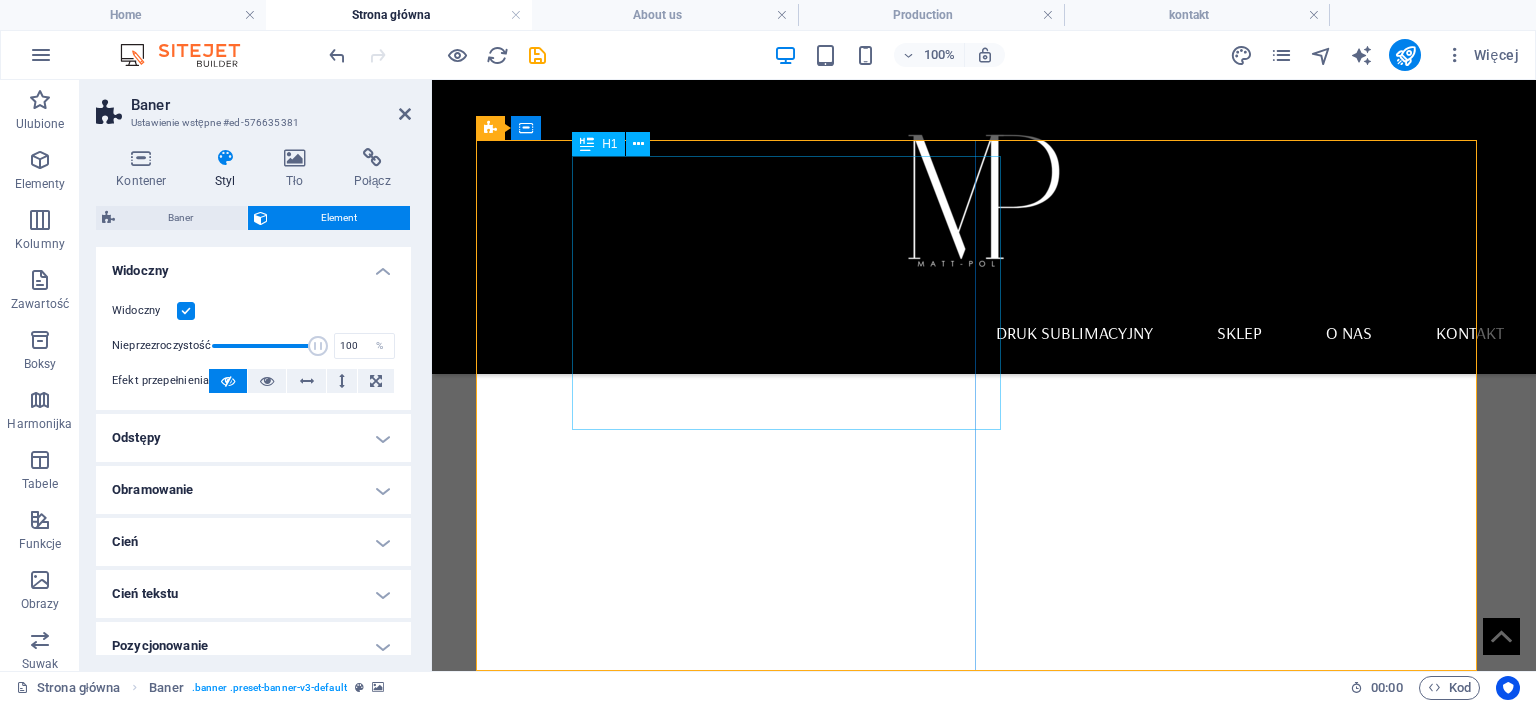 scroll, scrollTop: 0, scrollLeft: 0, axis: both 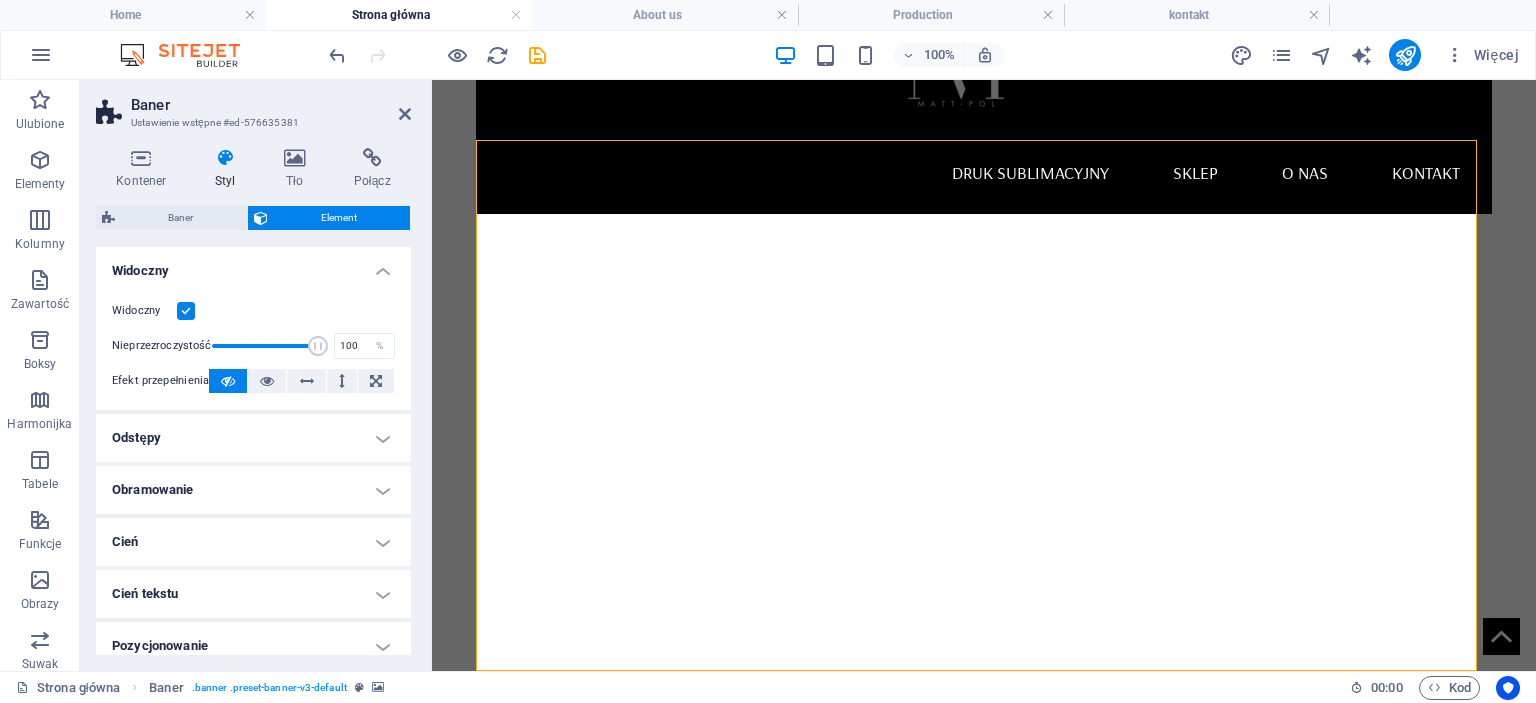 click at bounding box center [984, 479] 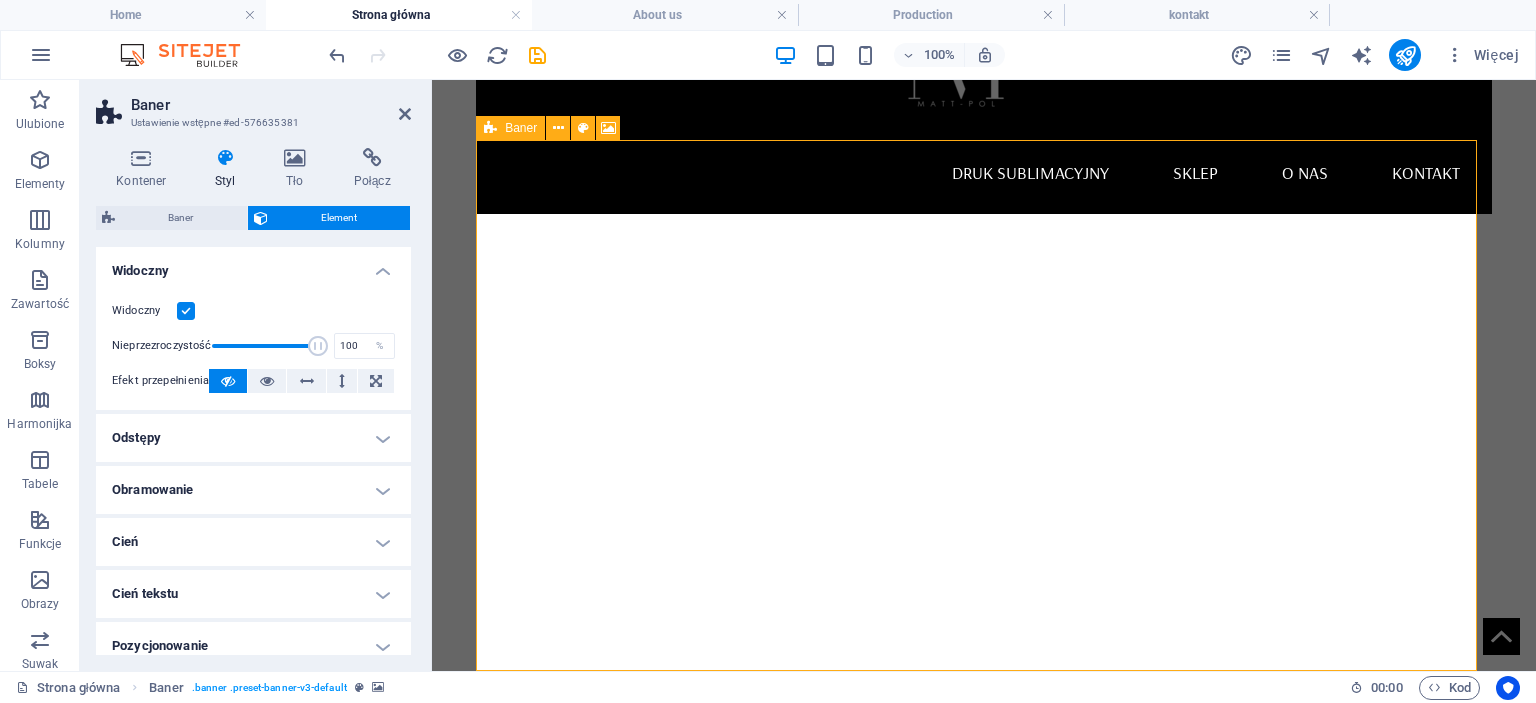 click at bounding box center (490, 128) 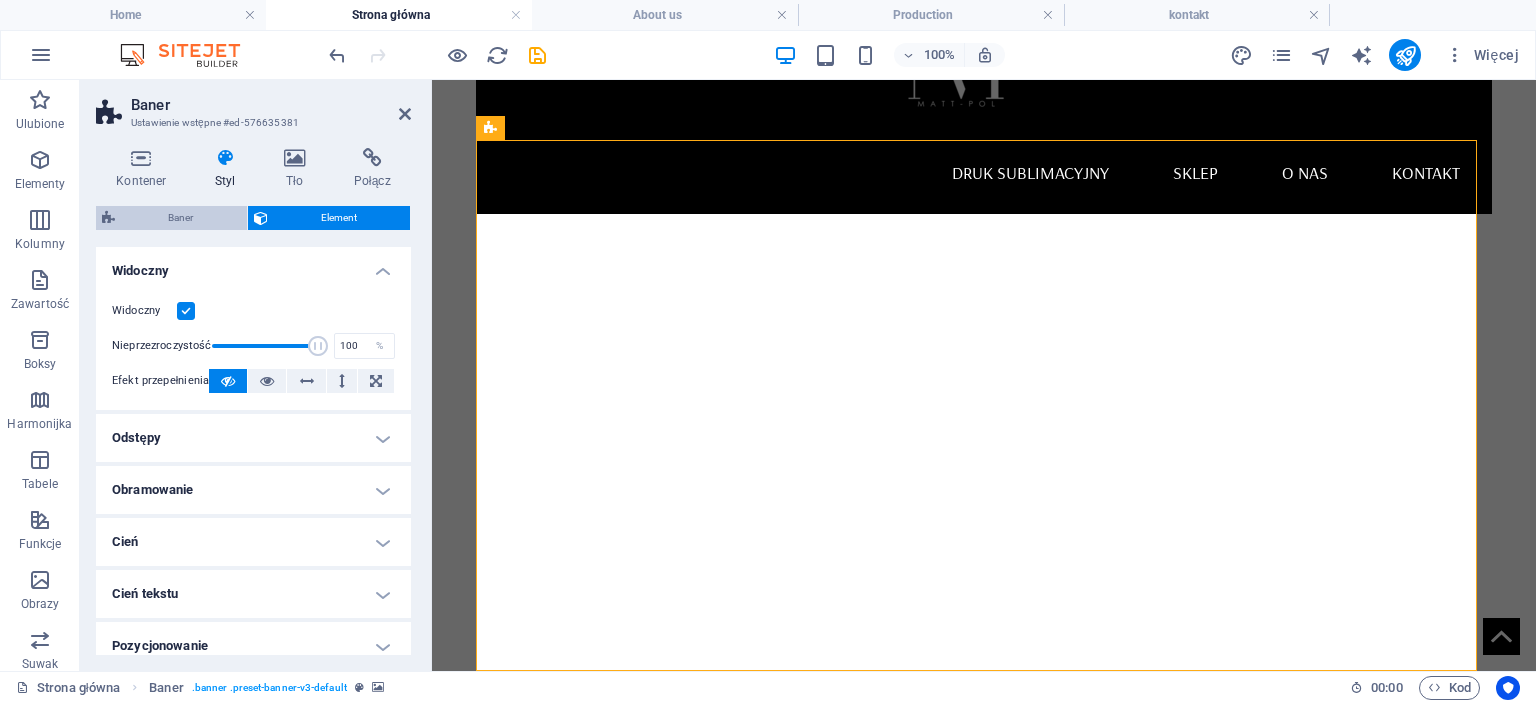 click on "Baner" at bounding box center (181, 218) 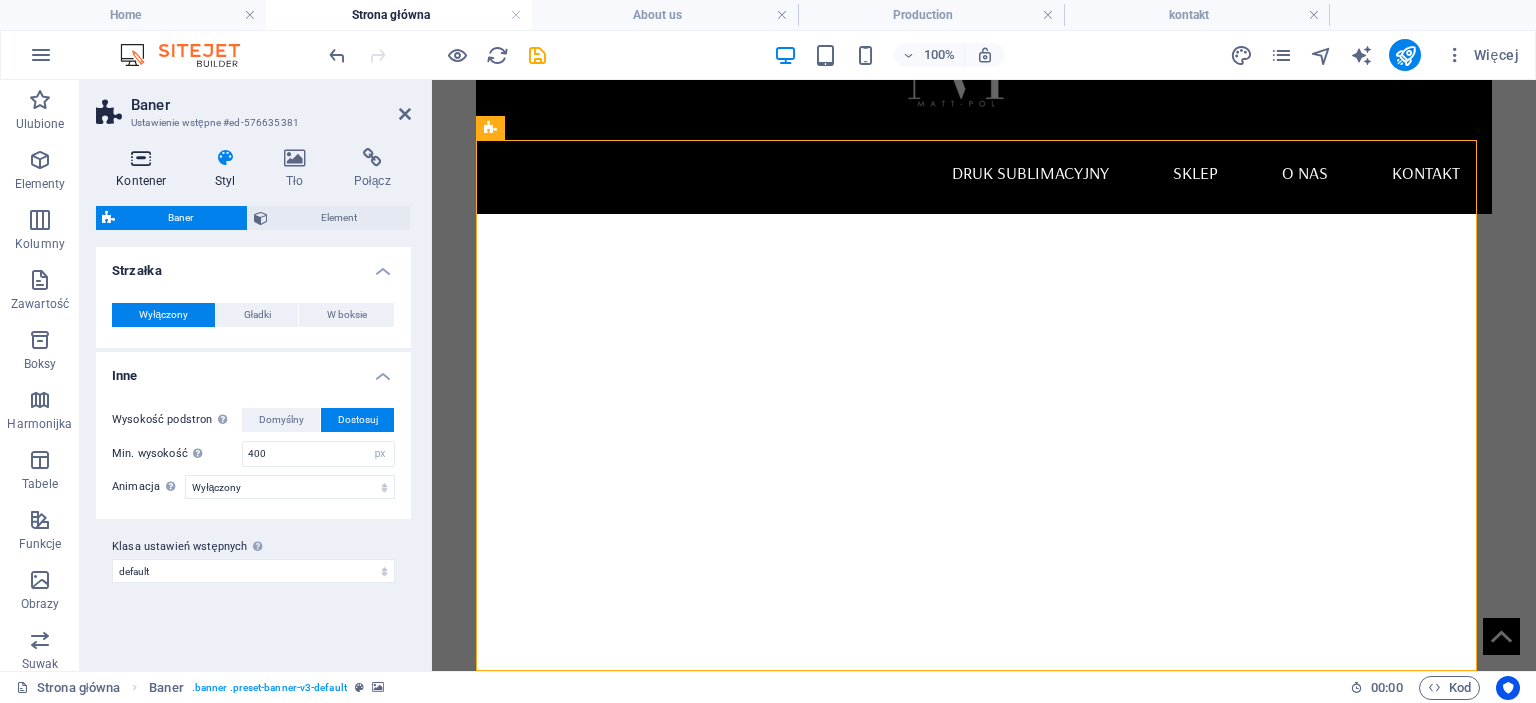 click at bounding box center [141, 158] 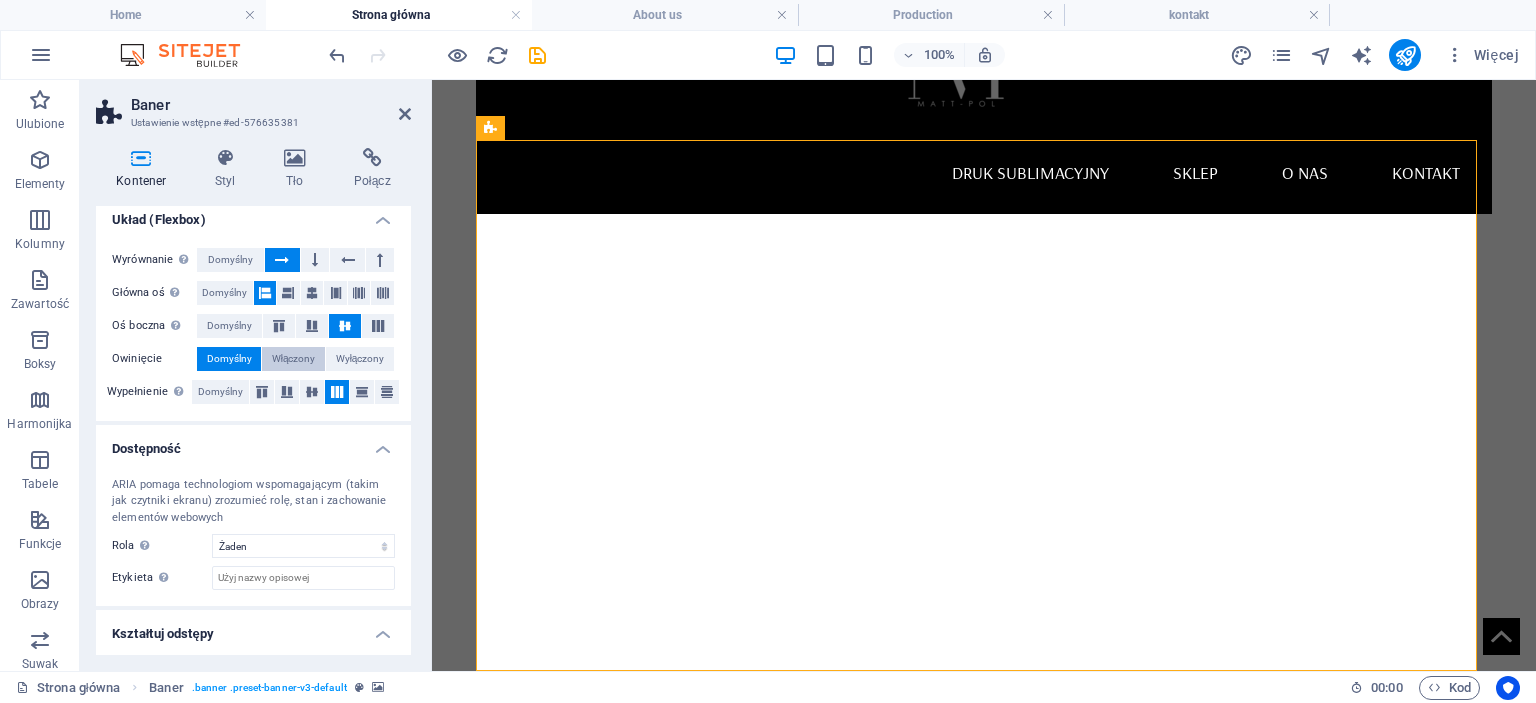 scroll, scrollTop: 382, scrollLeft: 0, axis: vertical 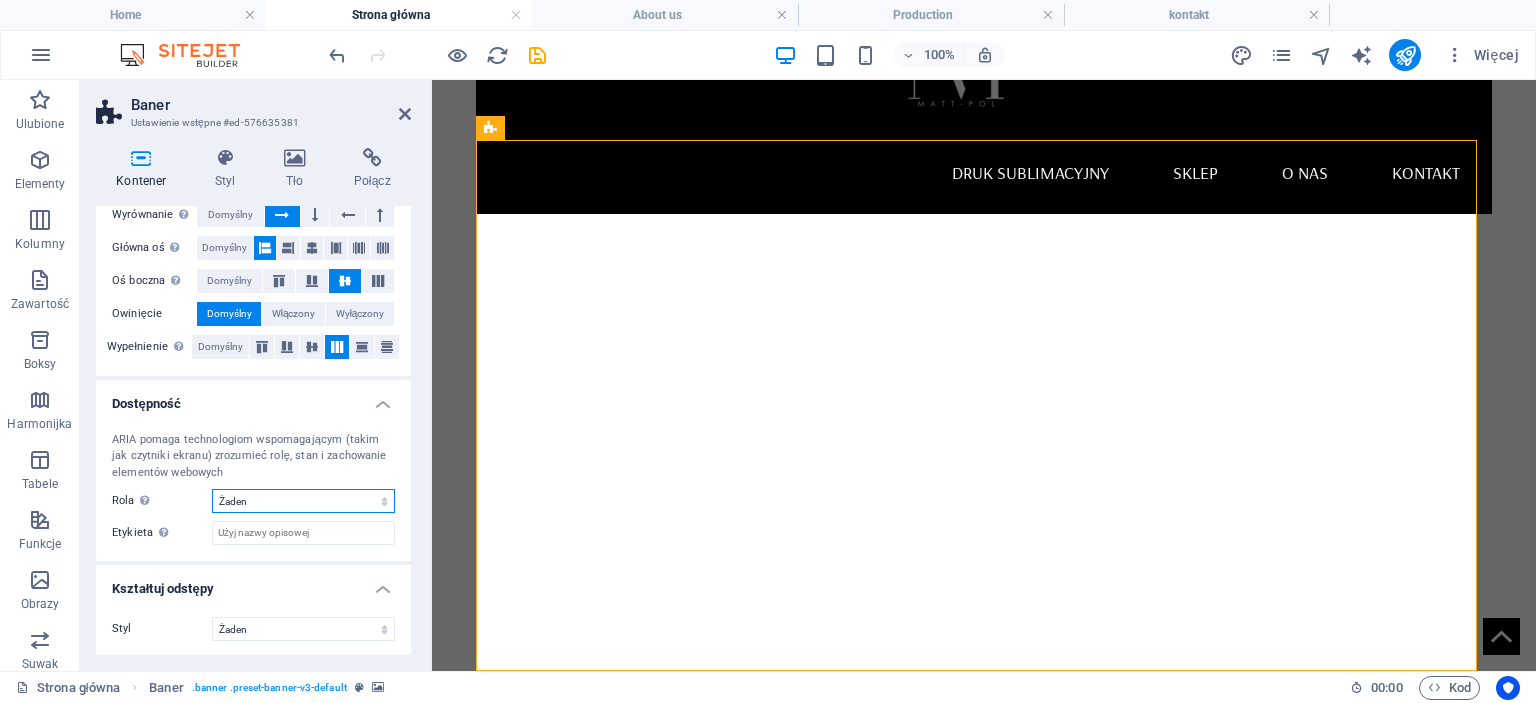click on "Żaden Alert Article Banner Comment Complementary Dialog Marquee Nagłówek Presentation Region Section Separator Status Stopka Timer" at bounding box center [303, 501] 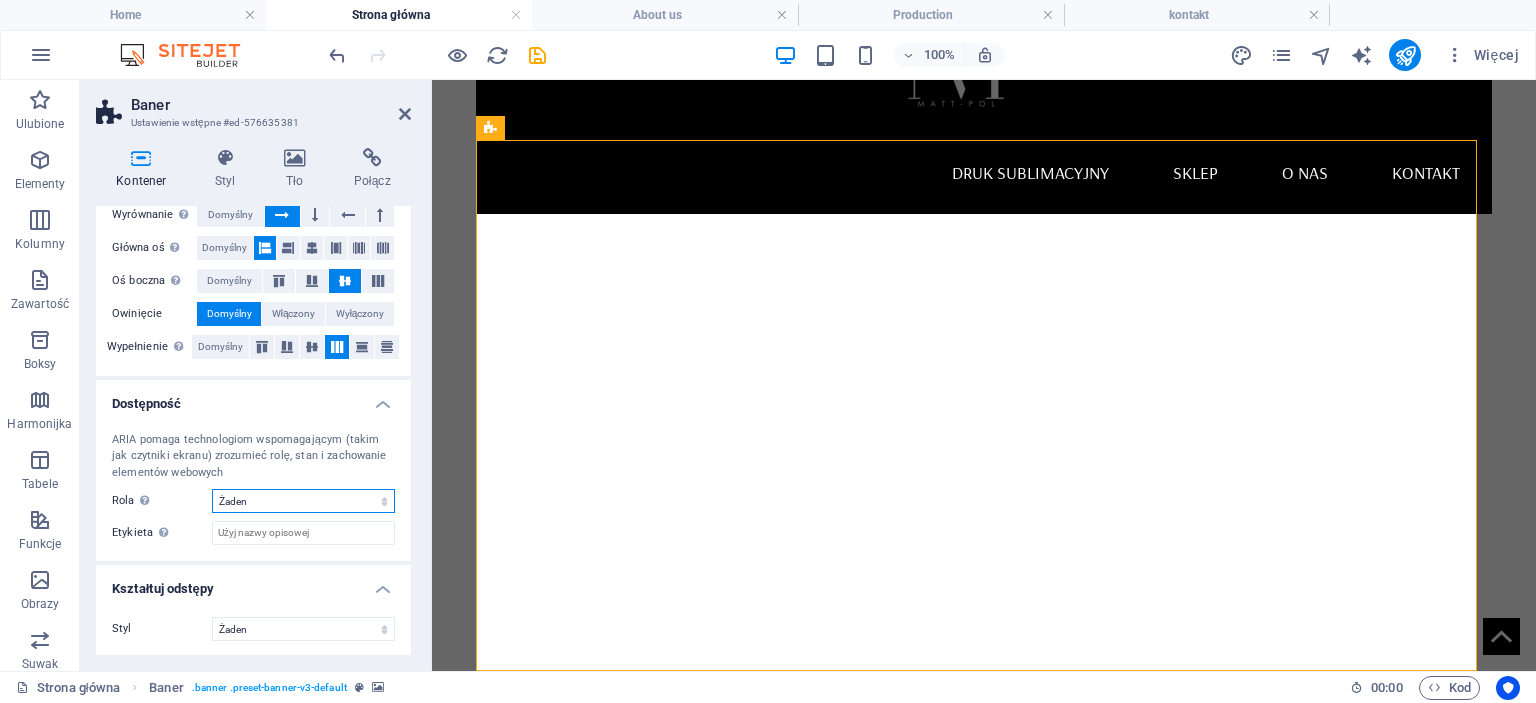 drag, startPoint x: 295, startPoint y: 501, endPoint x: 146, endPoint y: 379, distance: 192.57466 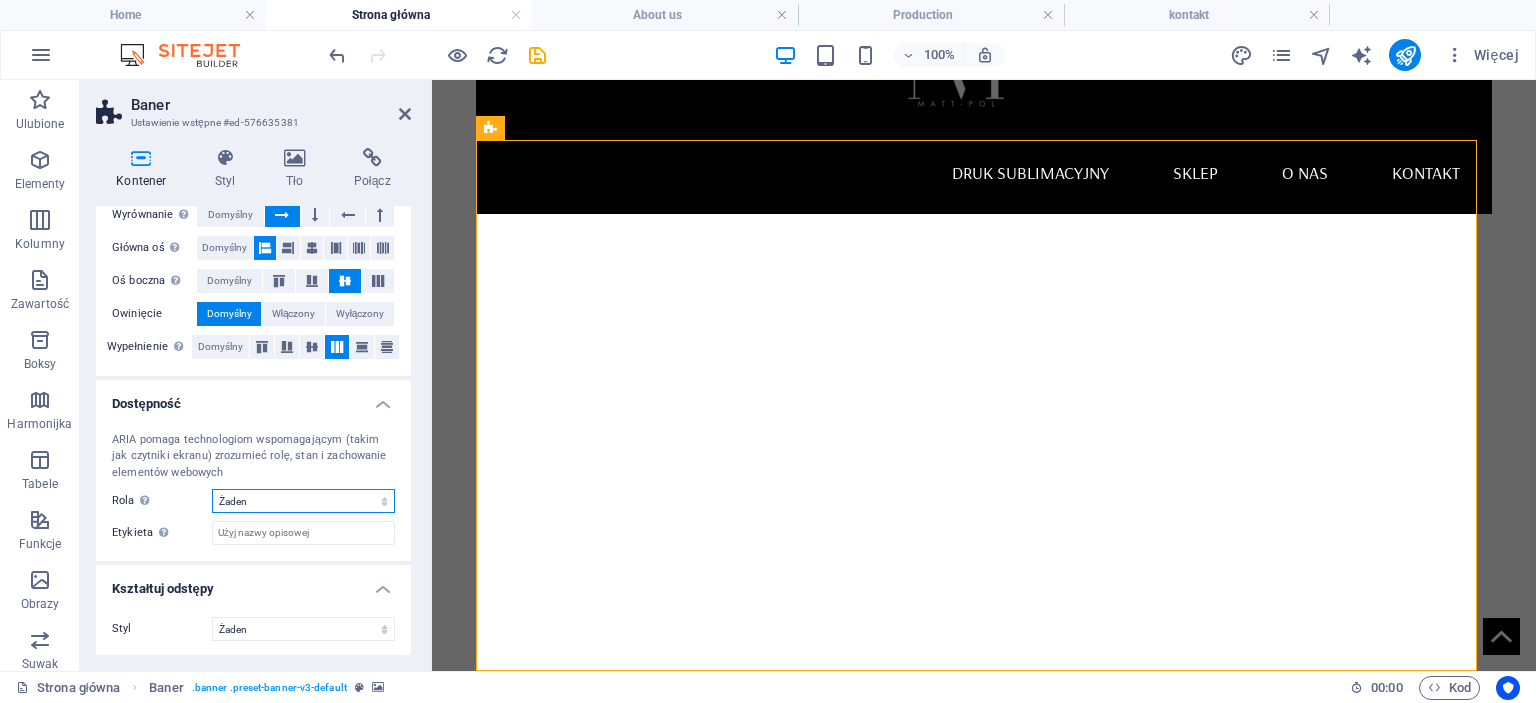 click on "Żaden Alert Article Banner Comment Complementary Dialog Marquee Nagłówek Presentation Region Section Separator Status Stopka Timer" at bounding box center [303, 501] 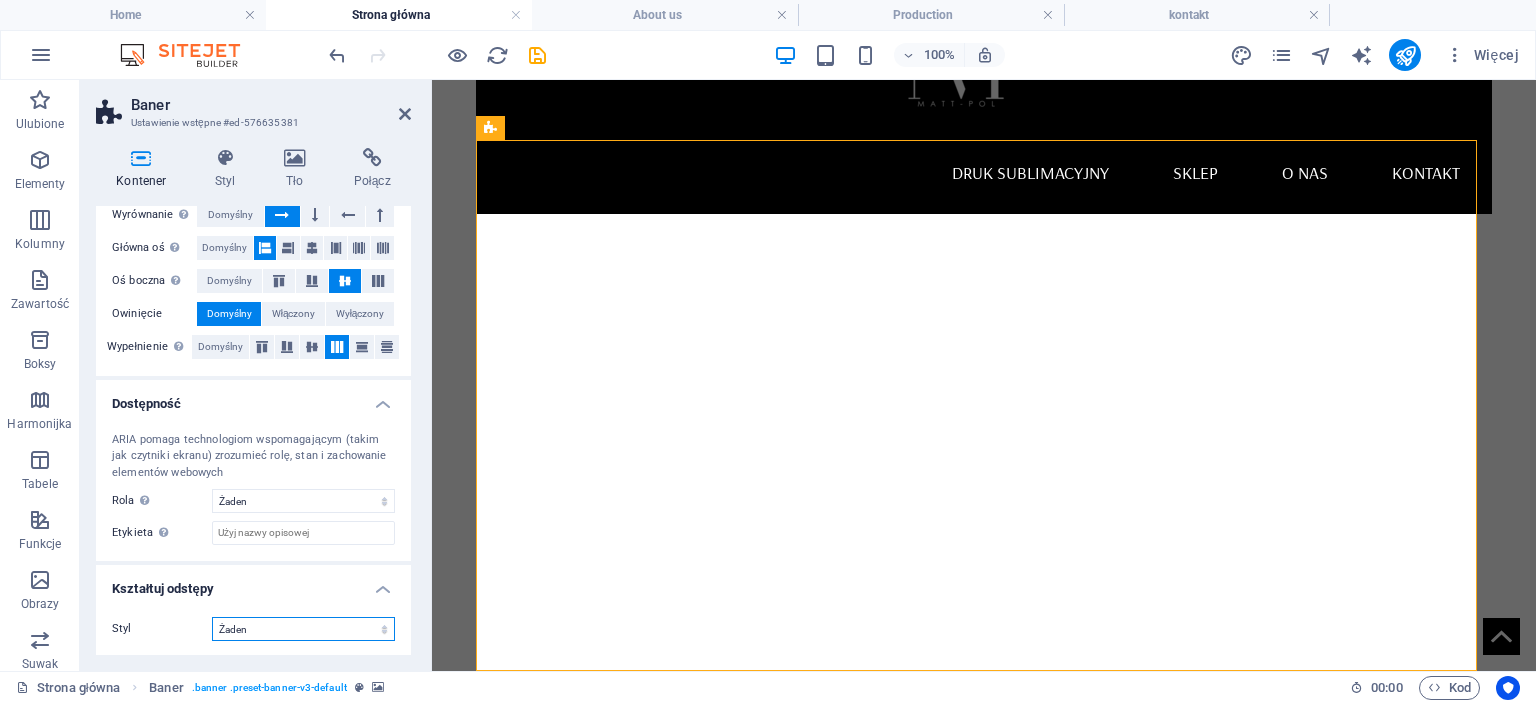 click on "Żaden Trójkąt Kwadrat Przekątna Wielokąt 1 Wielokąt 2 Zygzag Wiele zygzagów Fale Wiele fal Półkole Koło Okrągły cień Bloki Sześciokąty Chmury Wiele chmur Wachlarz Piramidy Książka Kropla farby Ogień Rozdrobniony papier Strzałka" at bounding box center (303, 629) 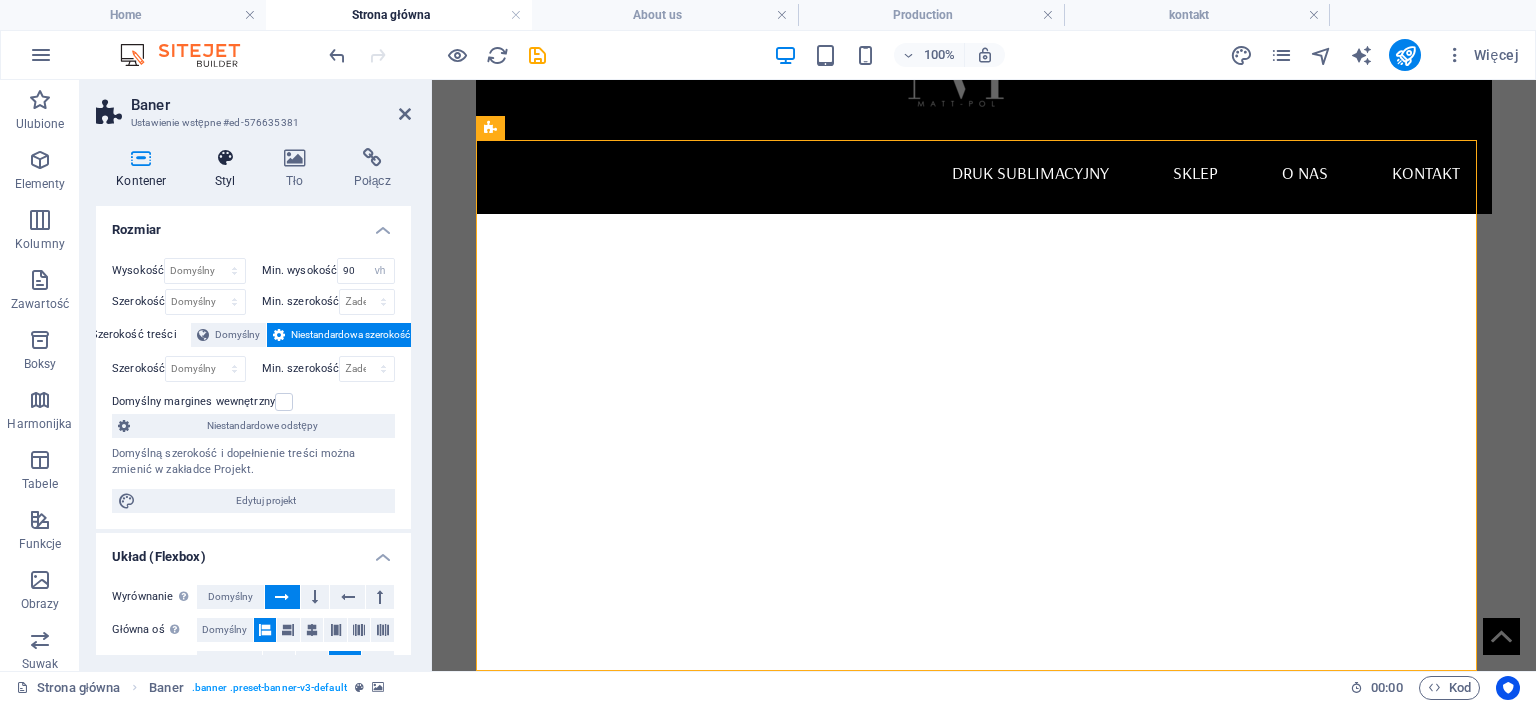 click on "Styl" at bounding box center [229, 169] 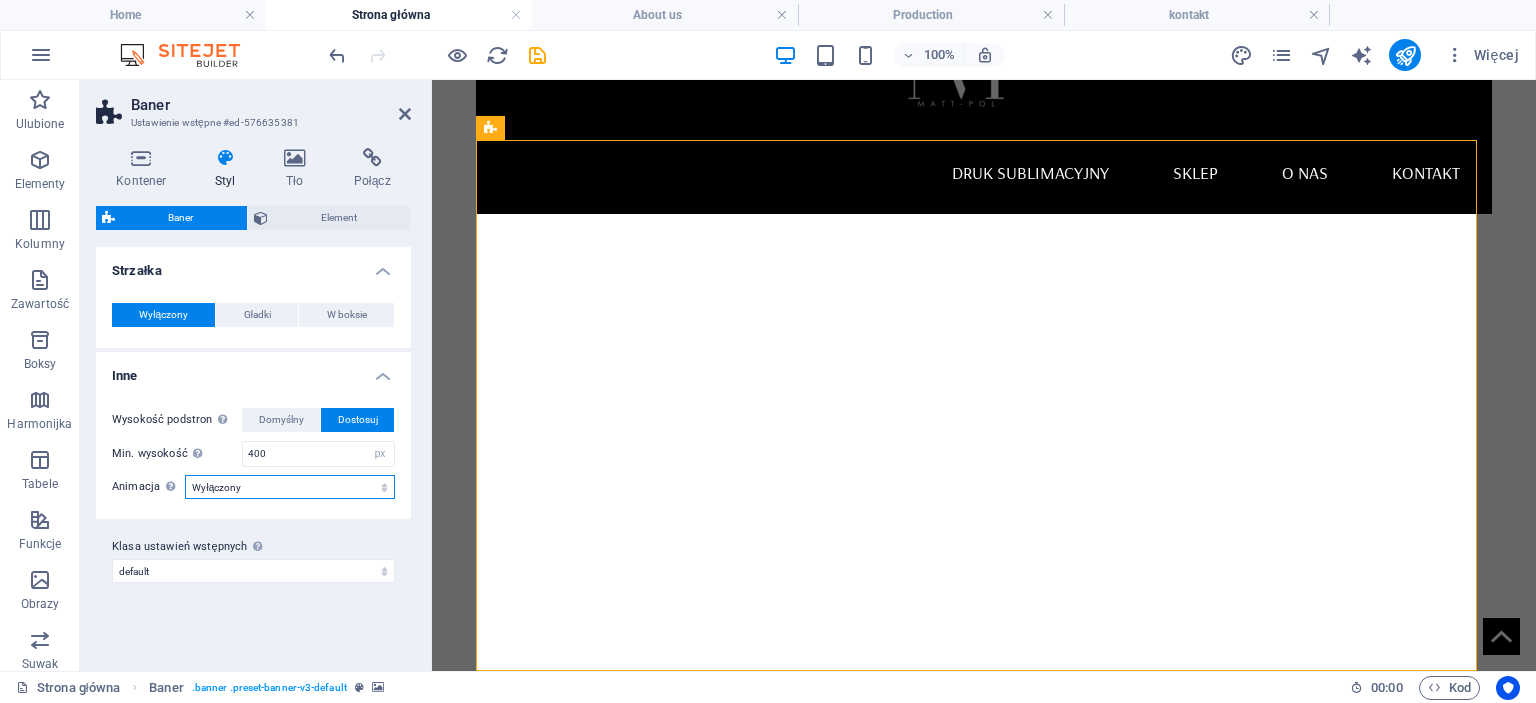 click on "Wyłączony Widok: powiększ i pomniejsz Slajd: z lewej do prawej Slajd: z góry do dołu" at bounding box center [290, 487] 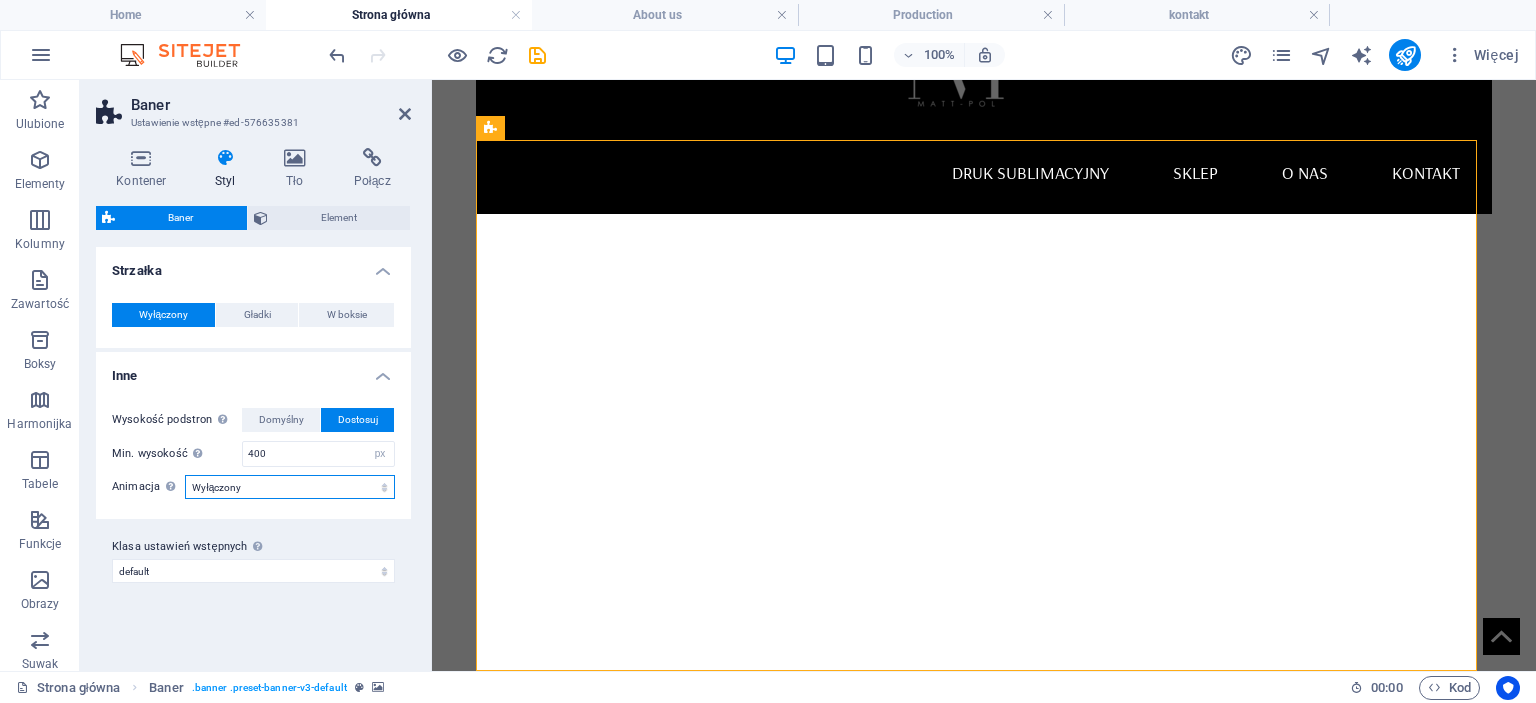 drag, startPoint x: 76, startPoint y: 395, endPoint x: 311, endPoint y: 487, distance: 252.36679 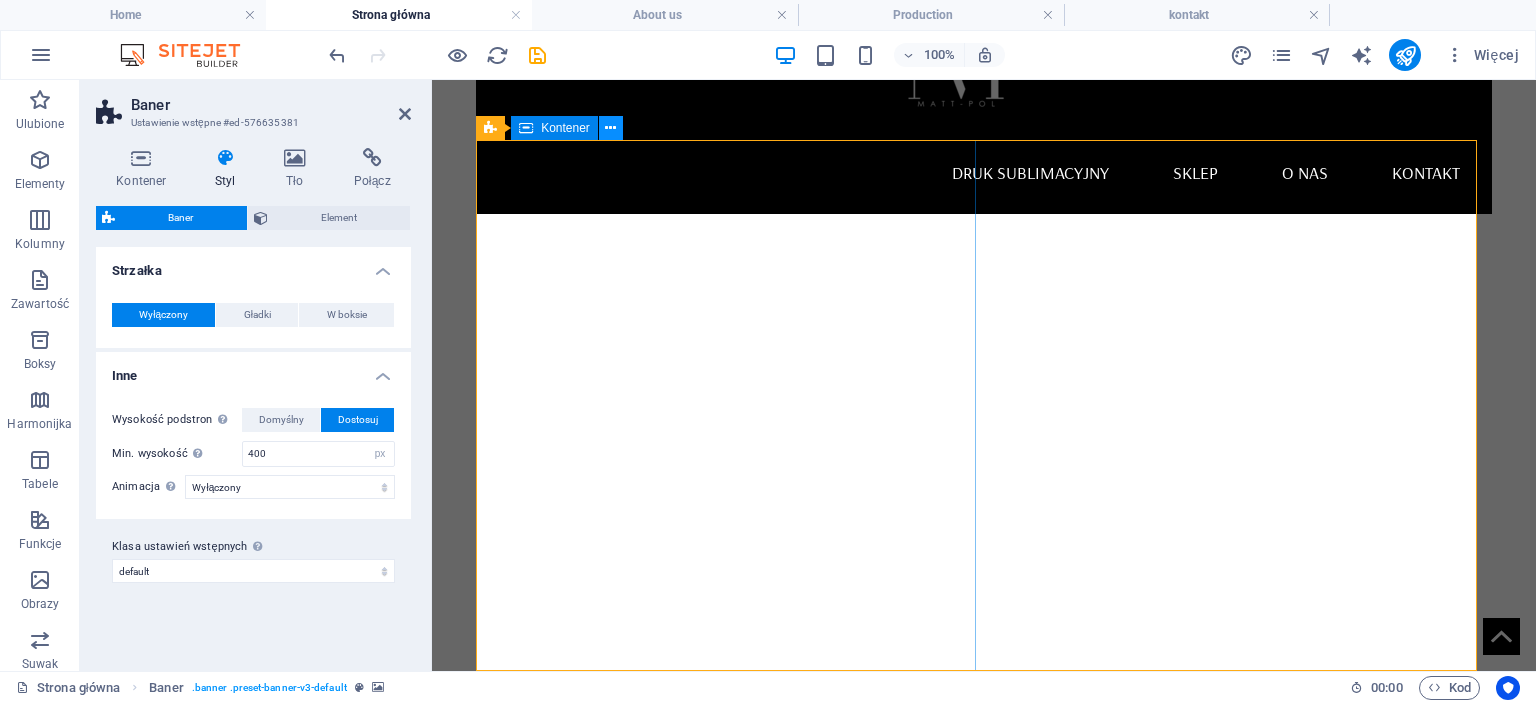 click at bounding box center (610, 128) 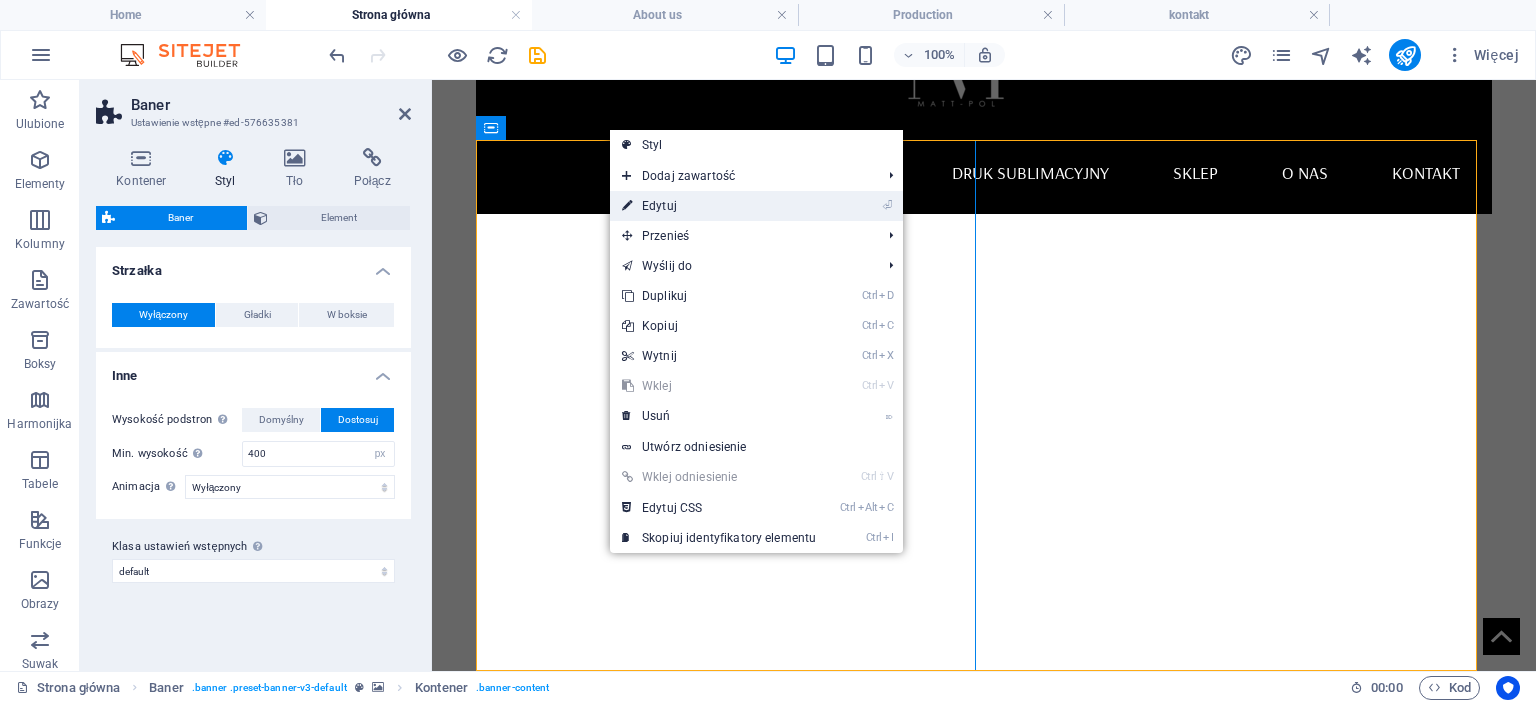 click on "⏎  Edytuj" at bounding box center (719, 206) 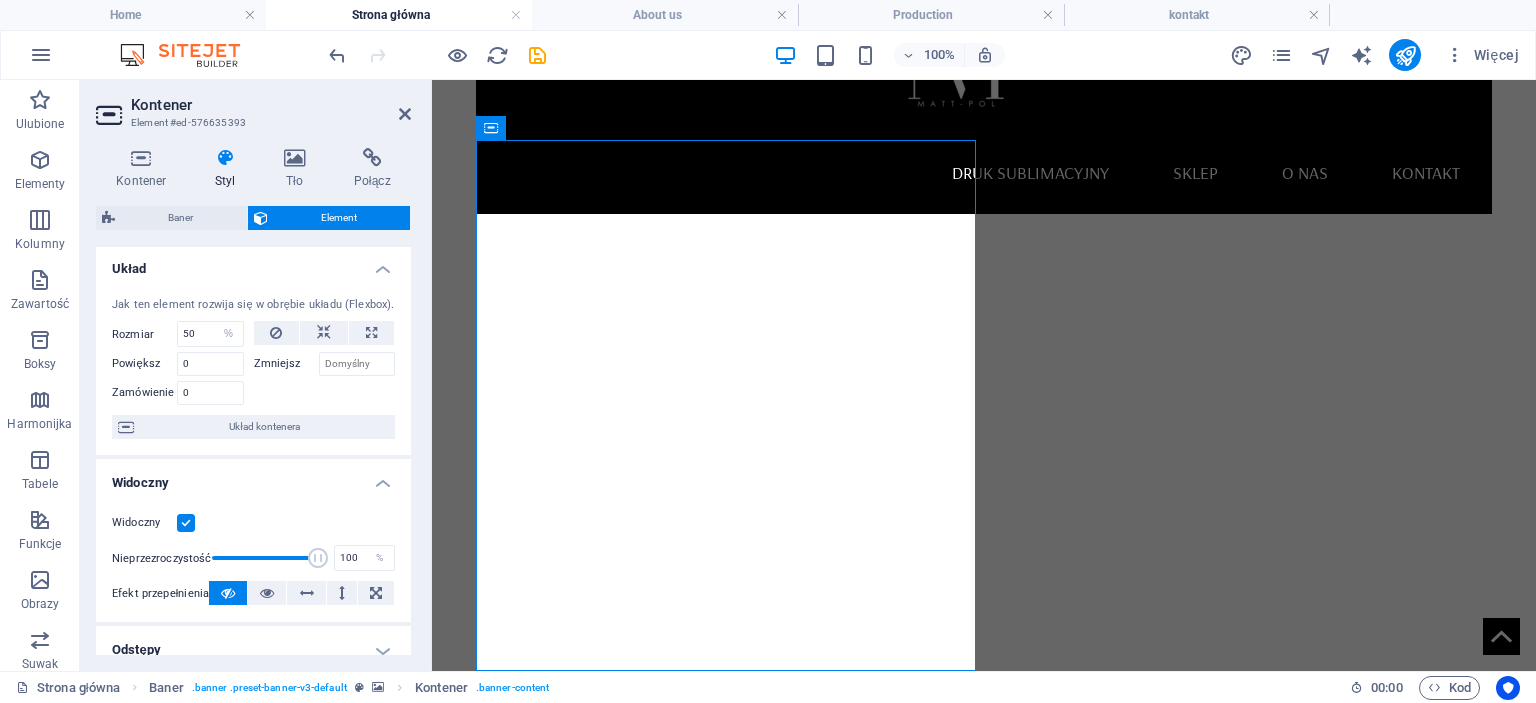 scroll, scrollTop: 0, scrollLeft: 0, axis: both 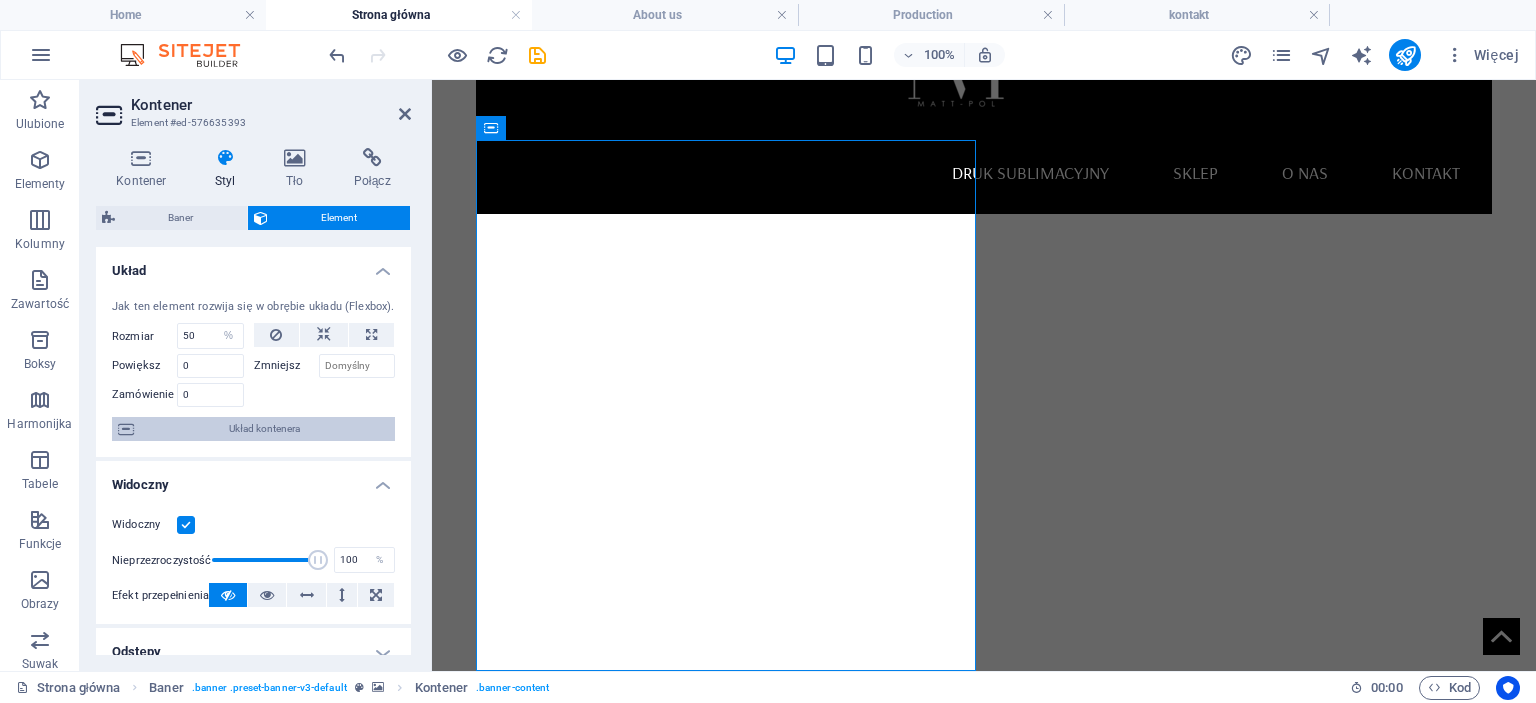 click on "Układ kontenera" at bounding box center [264, 429] 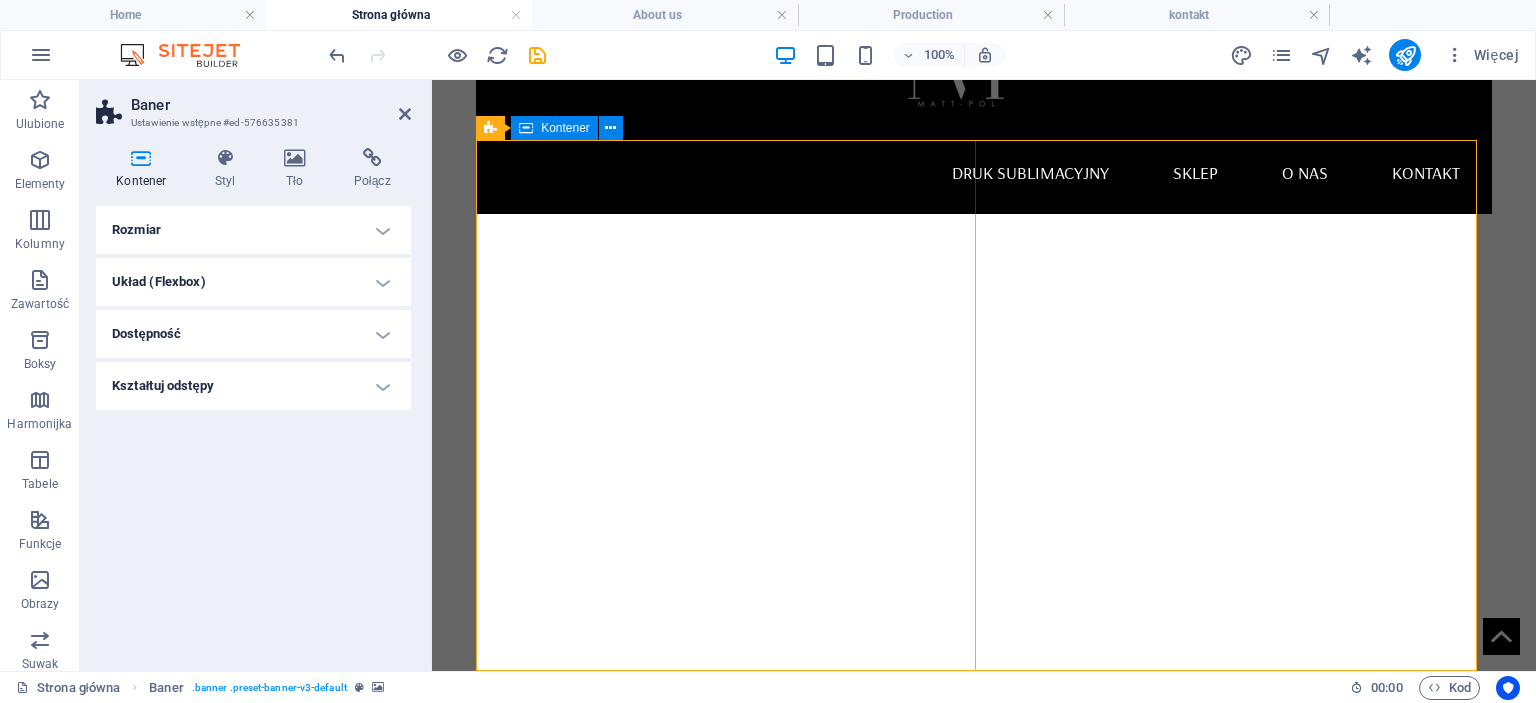 click on "Personalizowane koce, ręczniki i tekstylia Oferujemy trwały i pełnokolorowy druk sublimacyjny na kocach, ręcznikach oraz na inncyh gadżetach. Personalizujemy tekstylia dla firm jako gadżety reklamowe oraz dla klientów indywidualnych — od 1 sztuki! Kontakt" at bounding box center [984, 923] 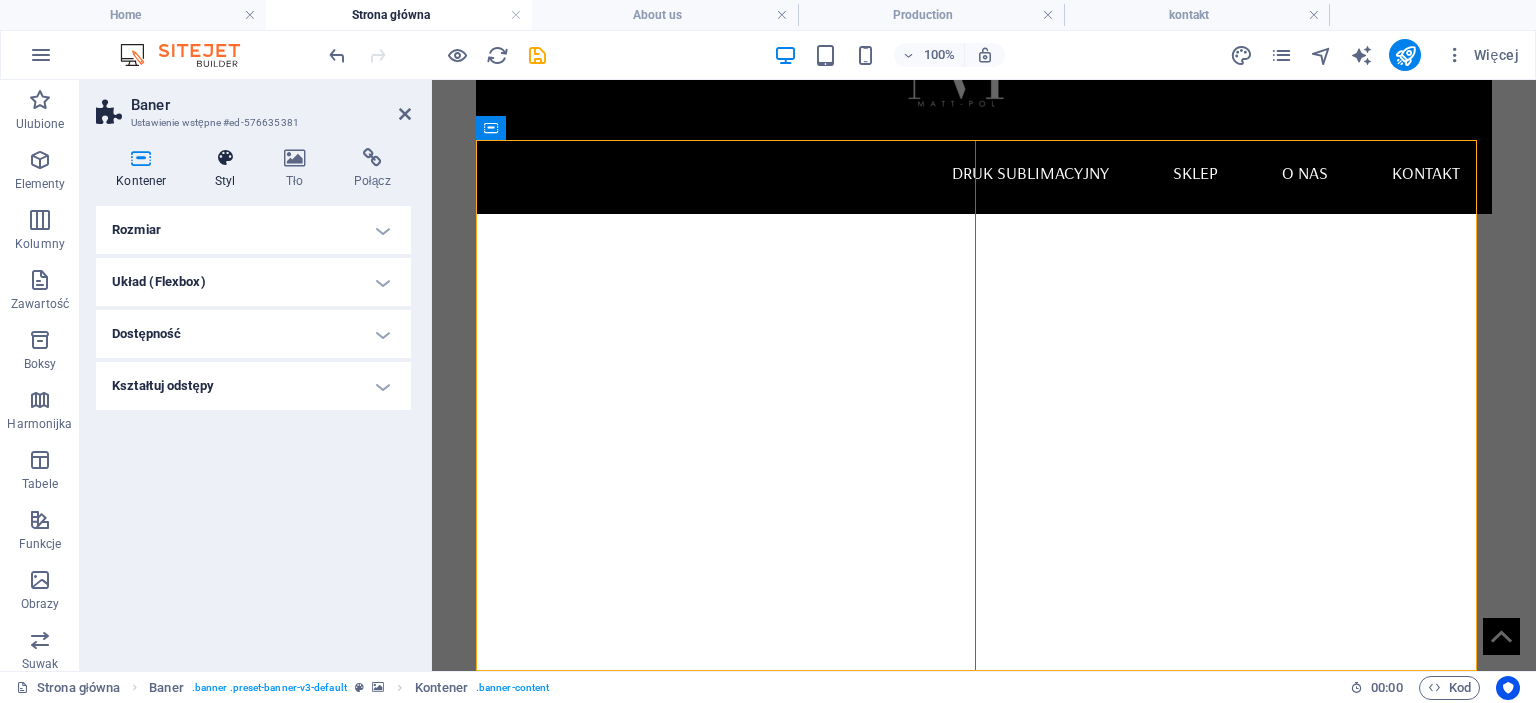 click on "Styl" at bounding box center (229, 169) 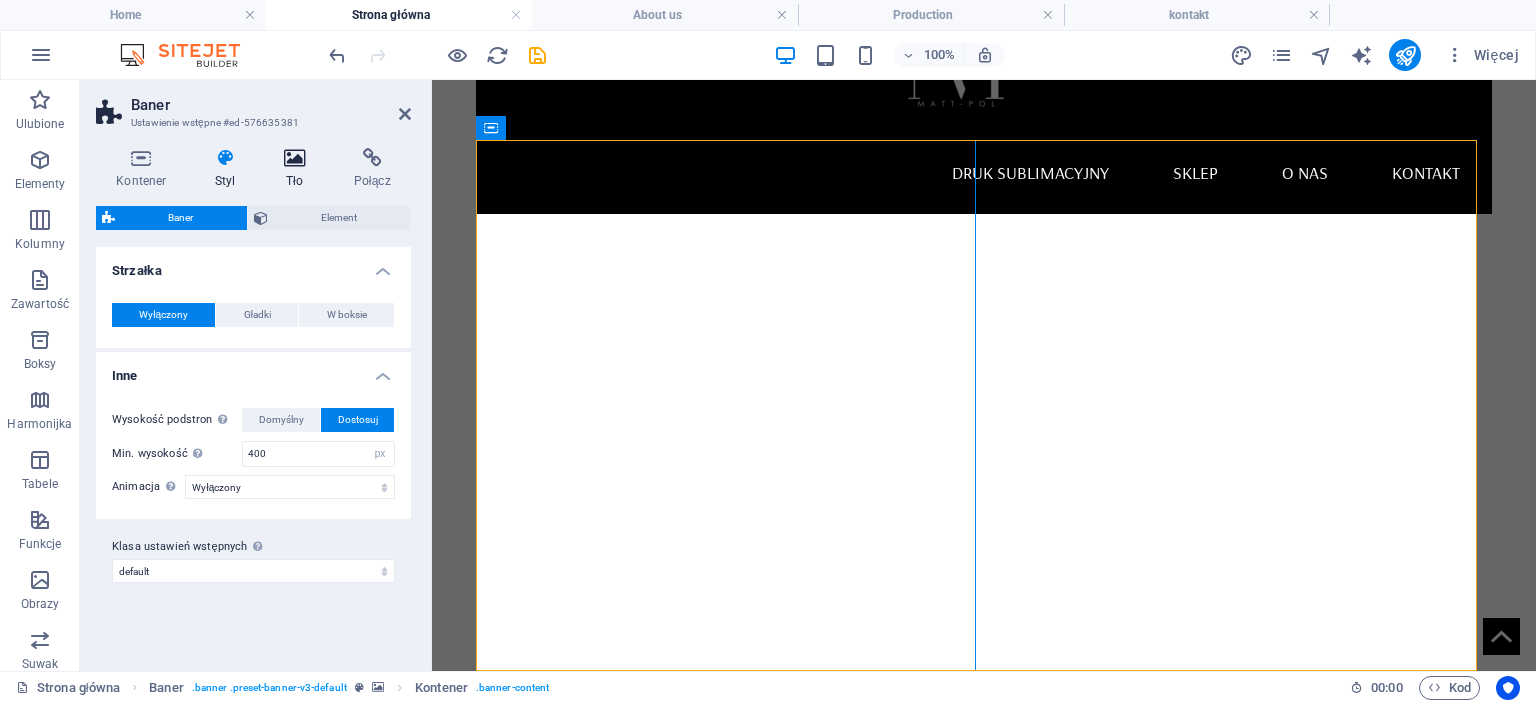 click on "Tło" at bounding box center [299, 169] 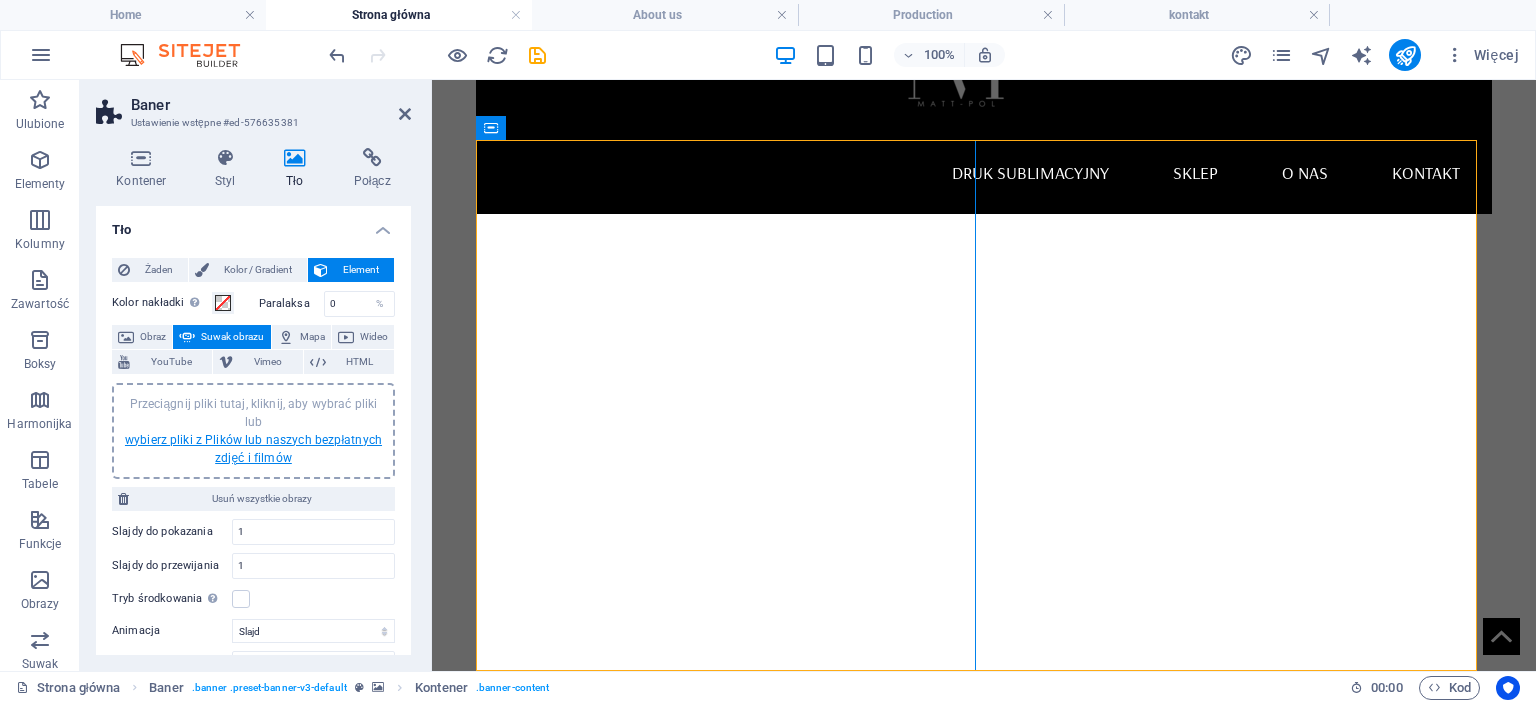 click on "wybierz pliki z Plików lub naszych bezpłatnych zdjęć i filmów" at bounding box center [253, 449] 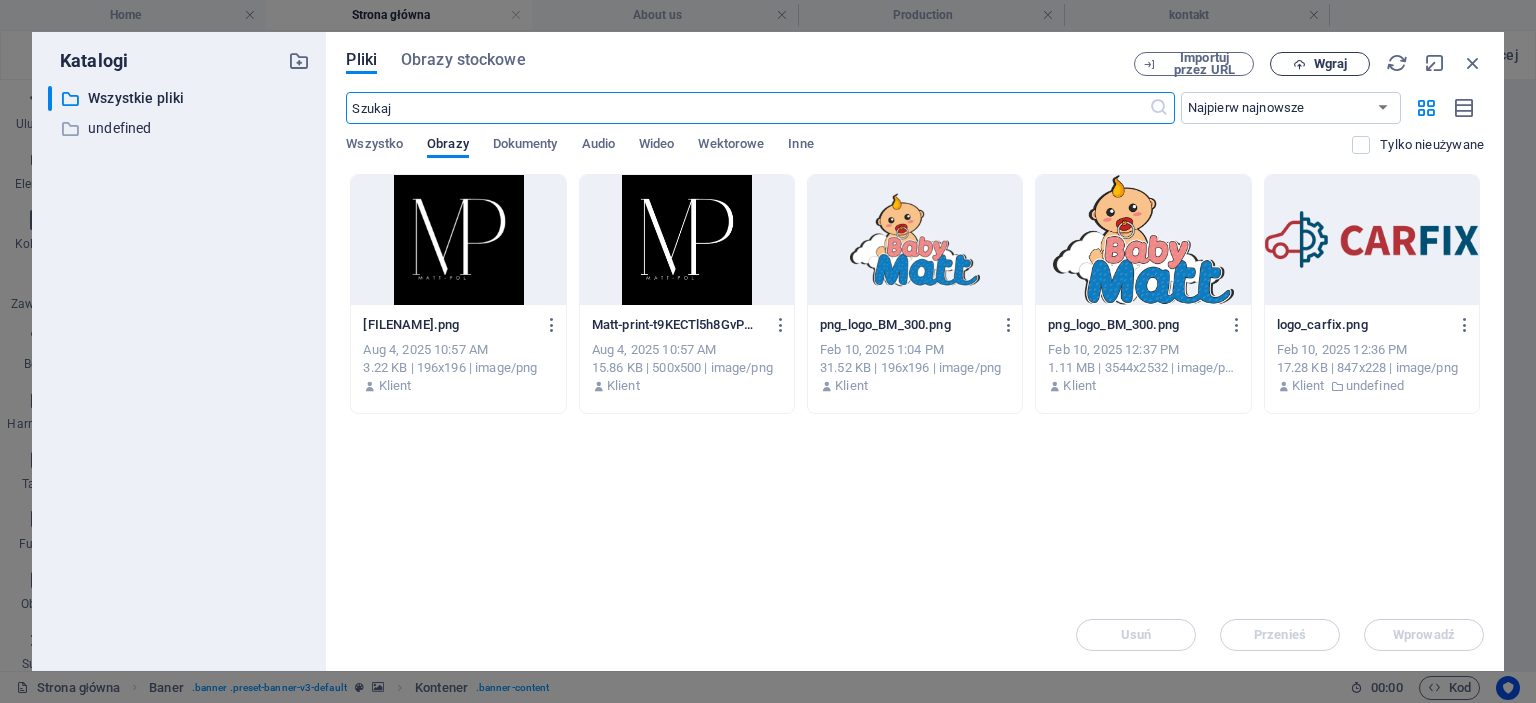 click on "Wgraj" at bounding box center (1320, 64) 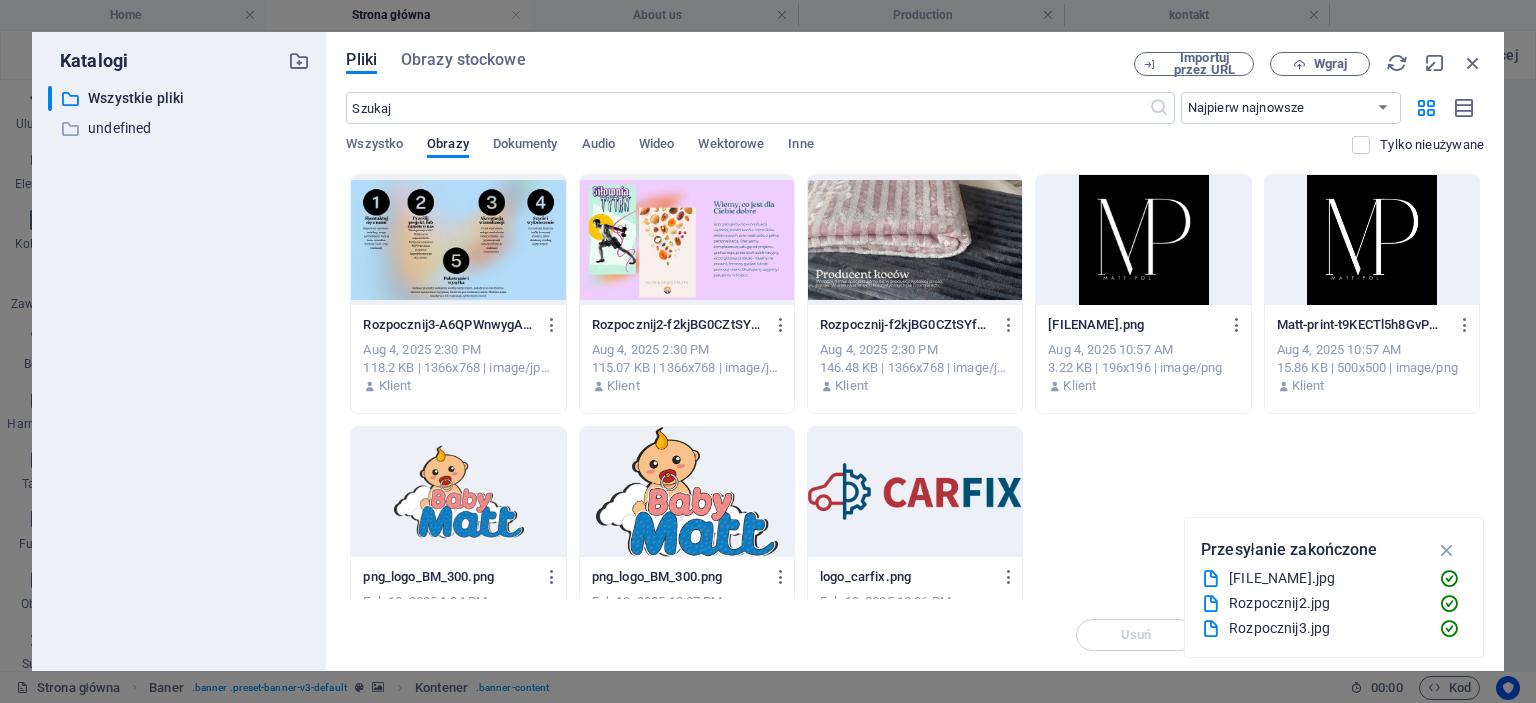 type 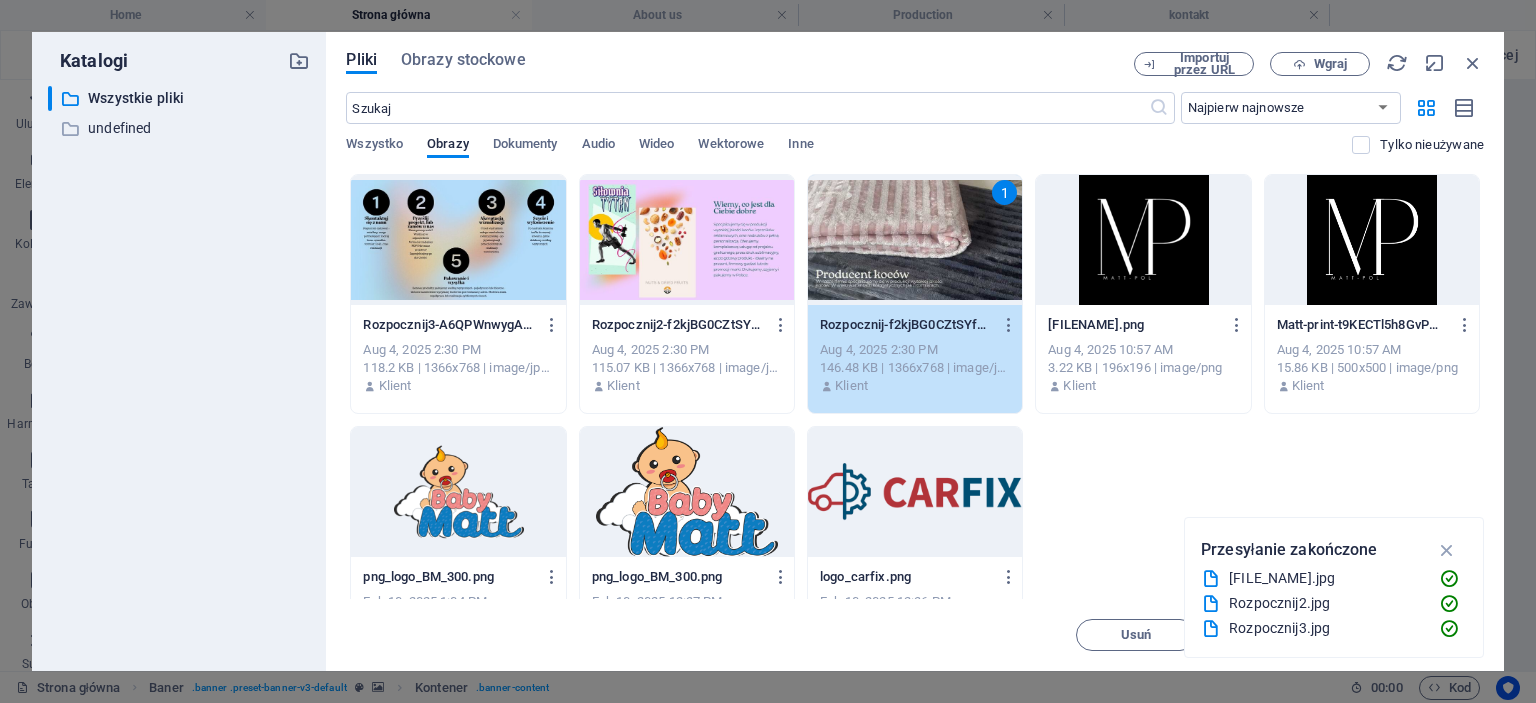 click at bounding box center [687, 240] 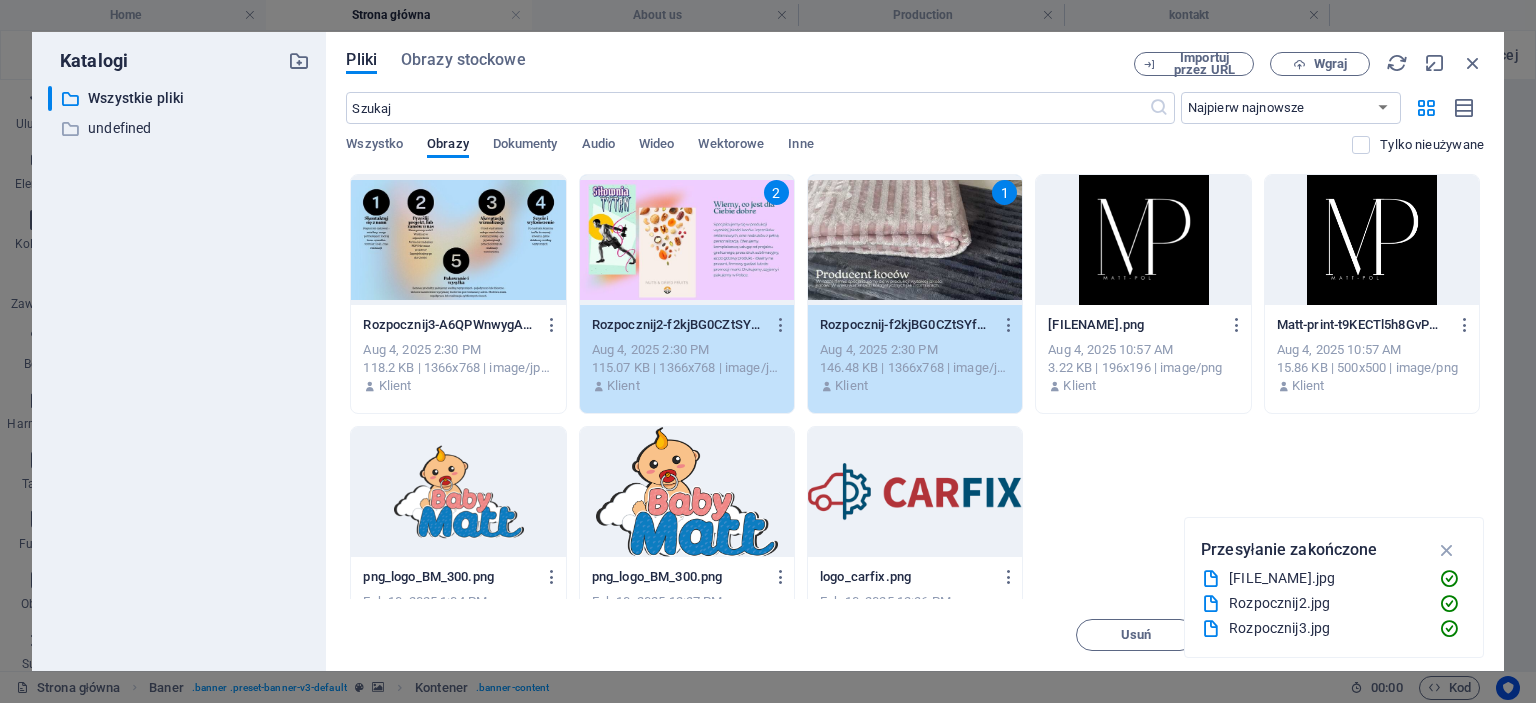 click at bounding box center [458, 240] 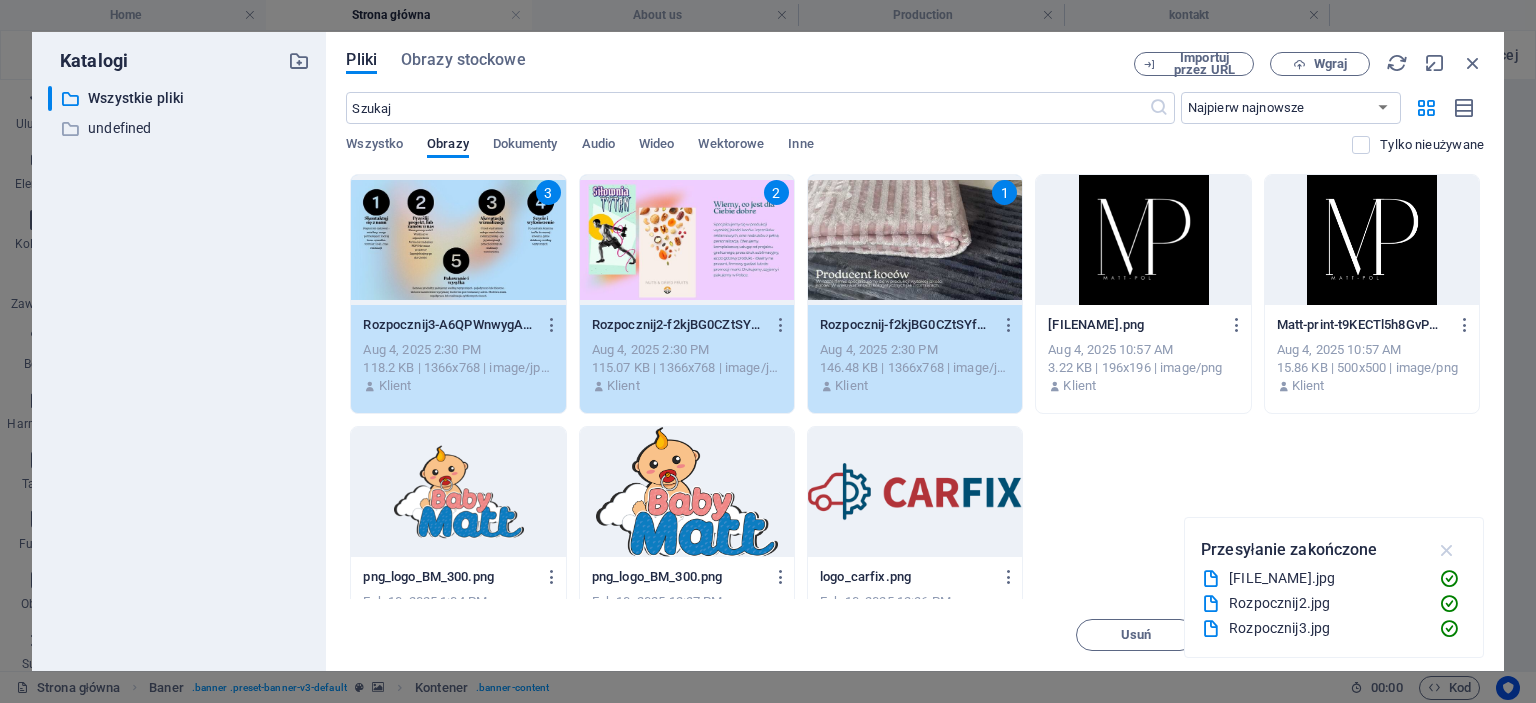 click at bounding box center [1447, 550] 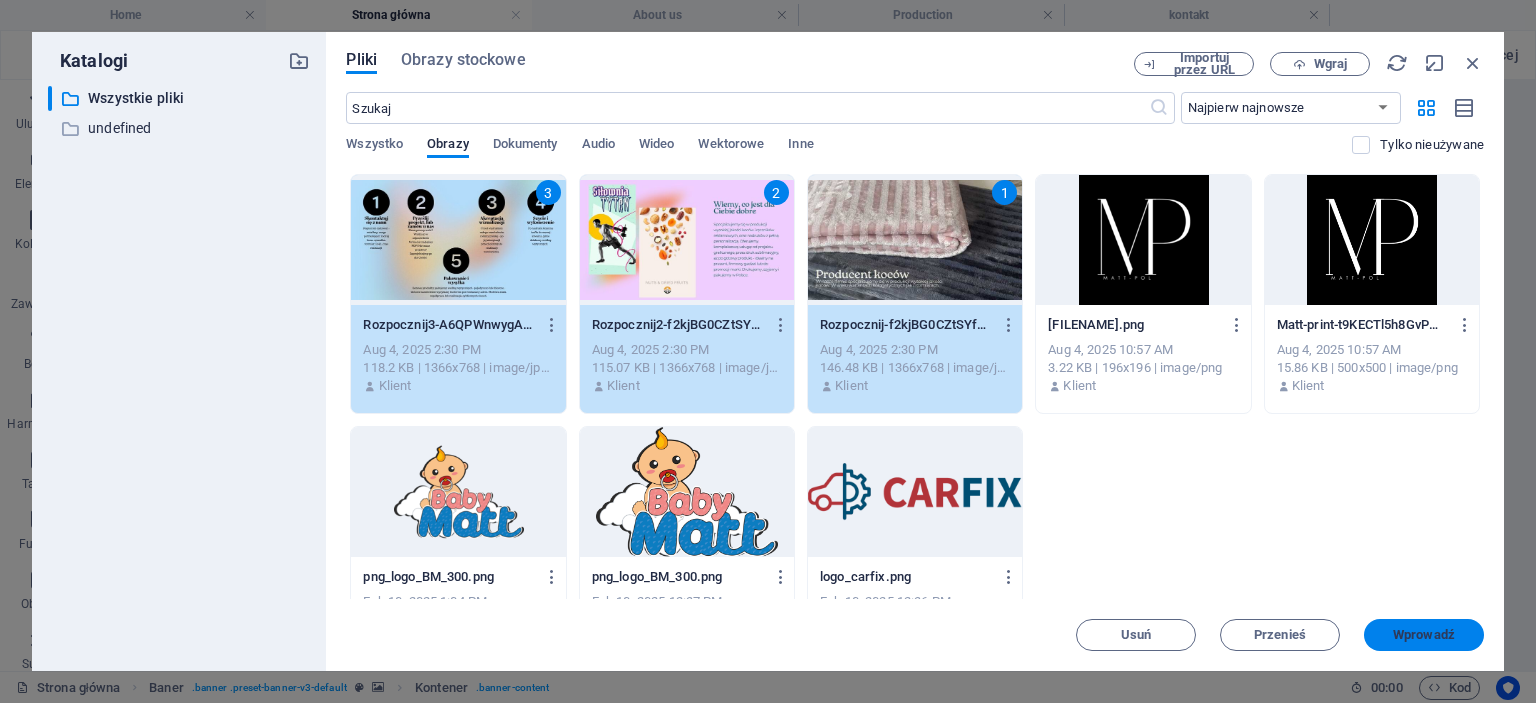 click on "Wprowadź" at bounding box center (1424, 635) 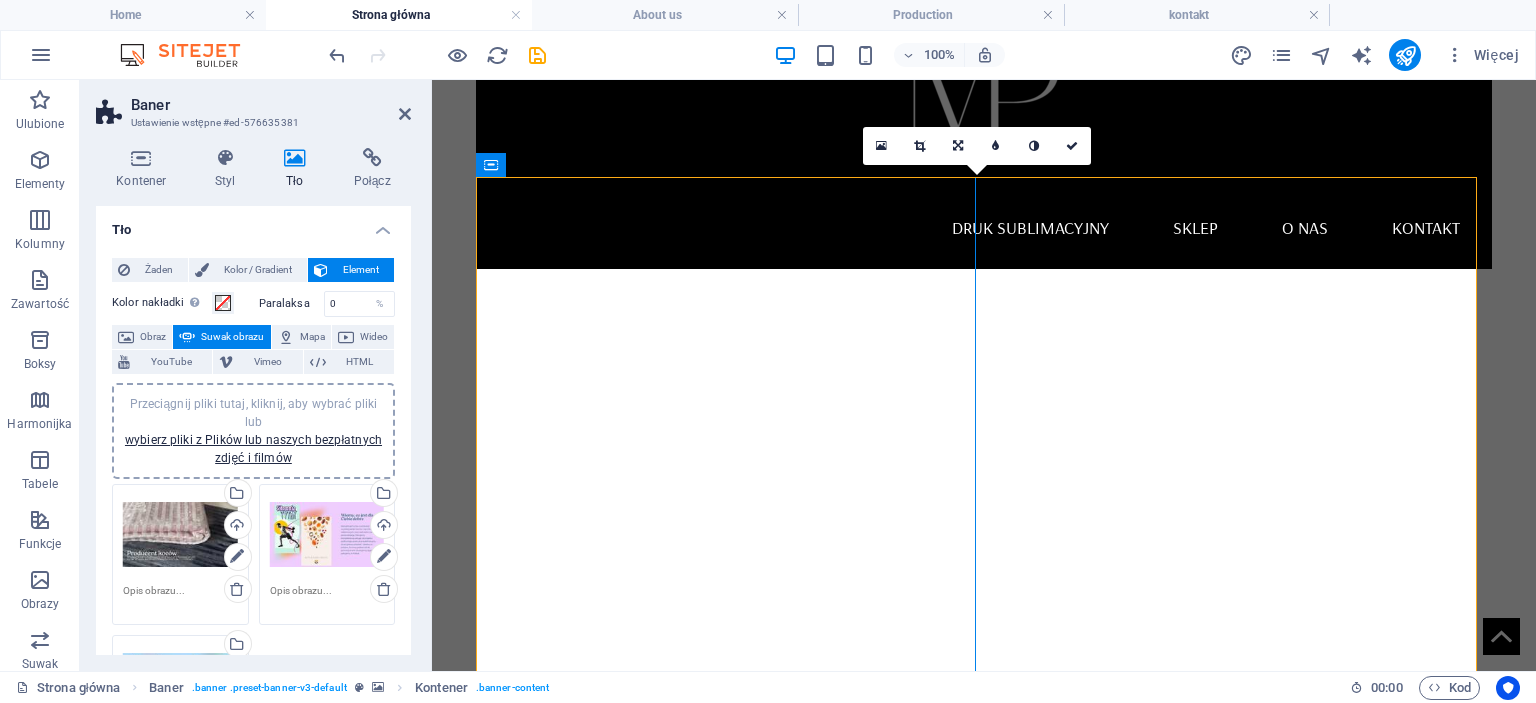 scroll, scrollTop: 100, scrollLeft: 0, axis: vertical 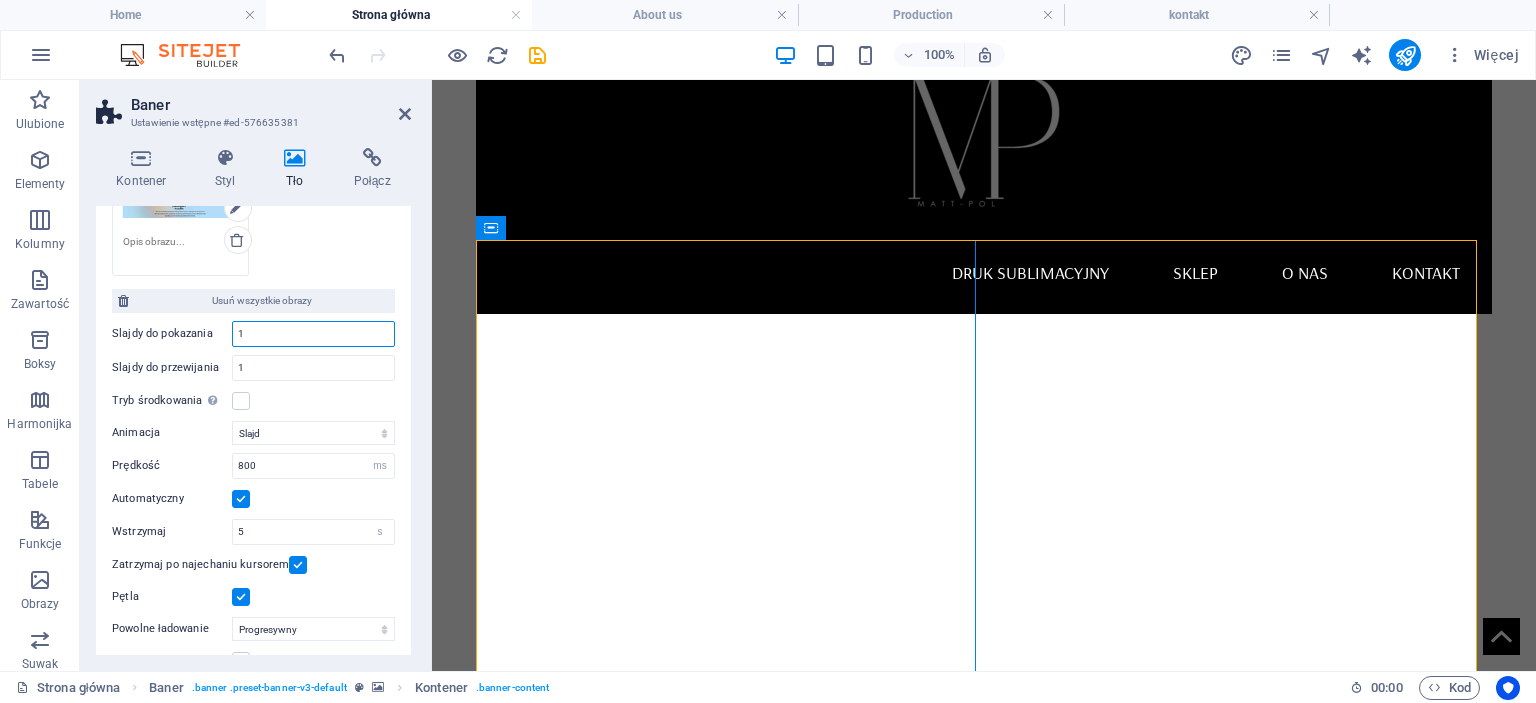 click on "1" at bounding box center (313, 334) 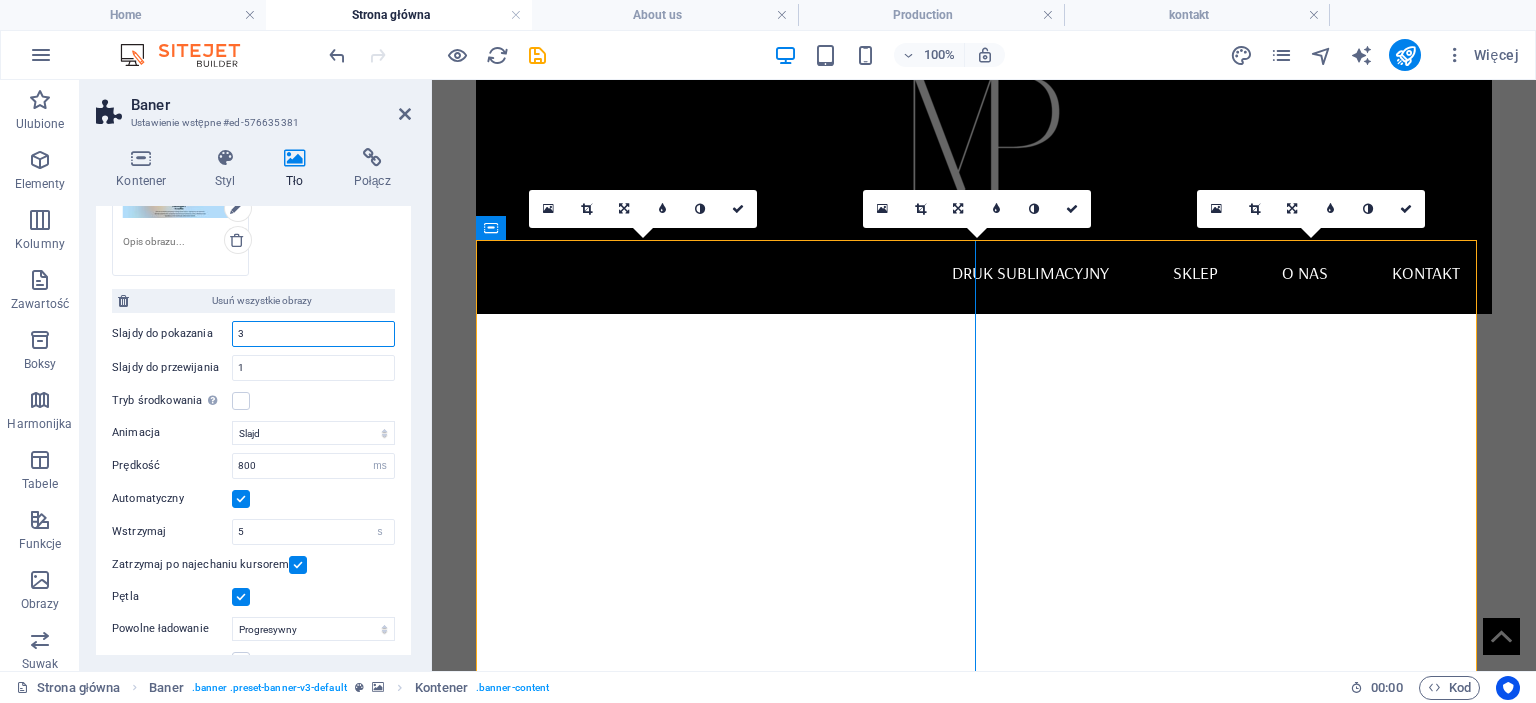 click on "3" at bounding box center [313, 334] 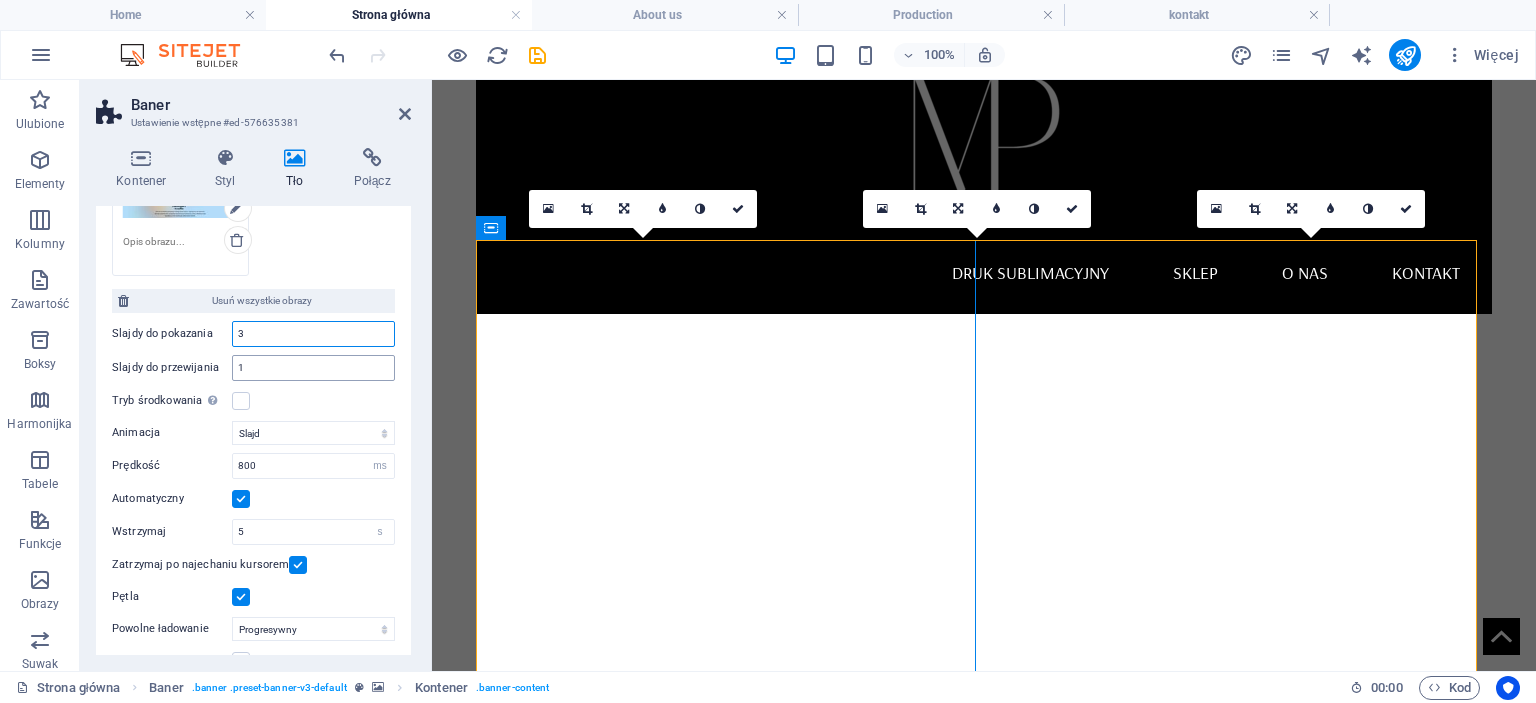 type on "1" 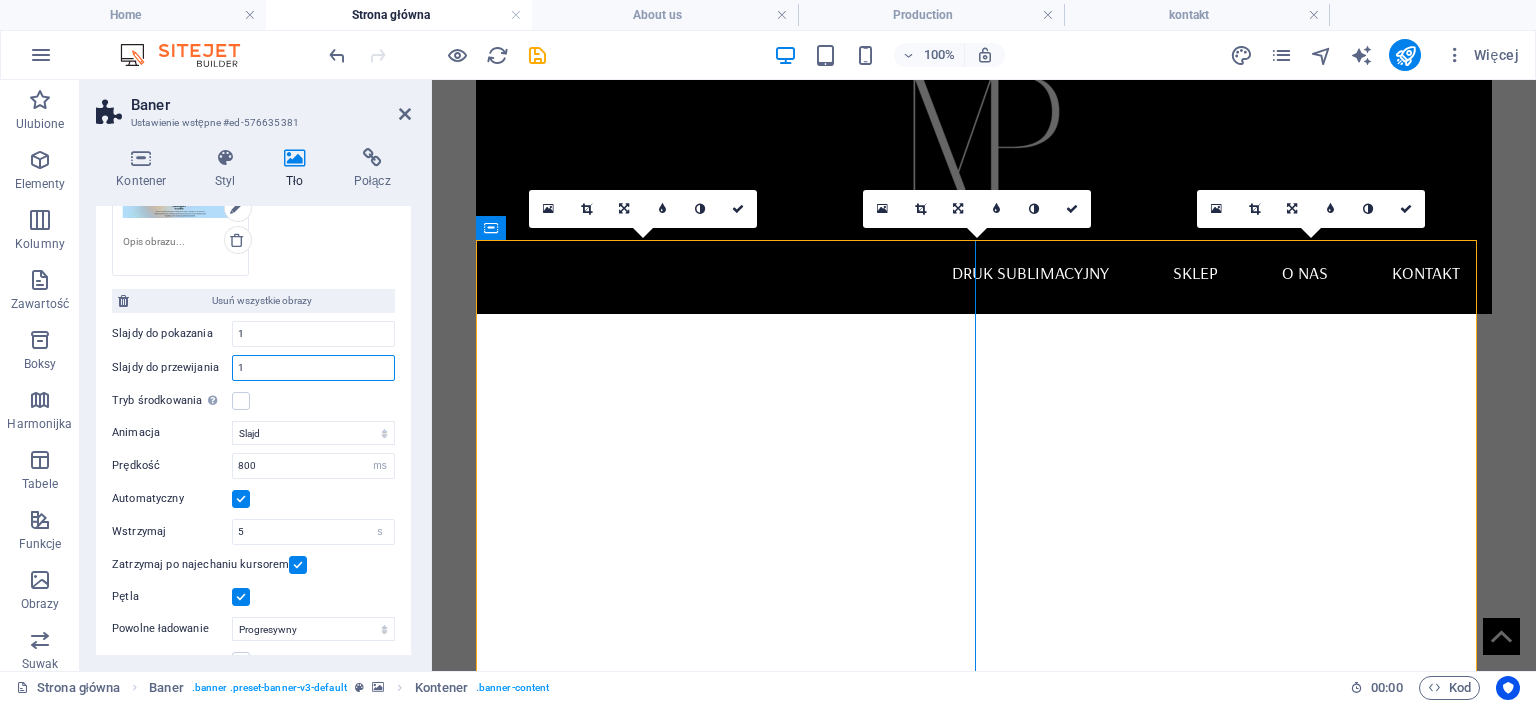 click on "1" at bounding box center (313, 368) 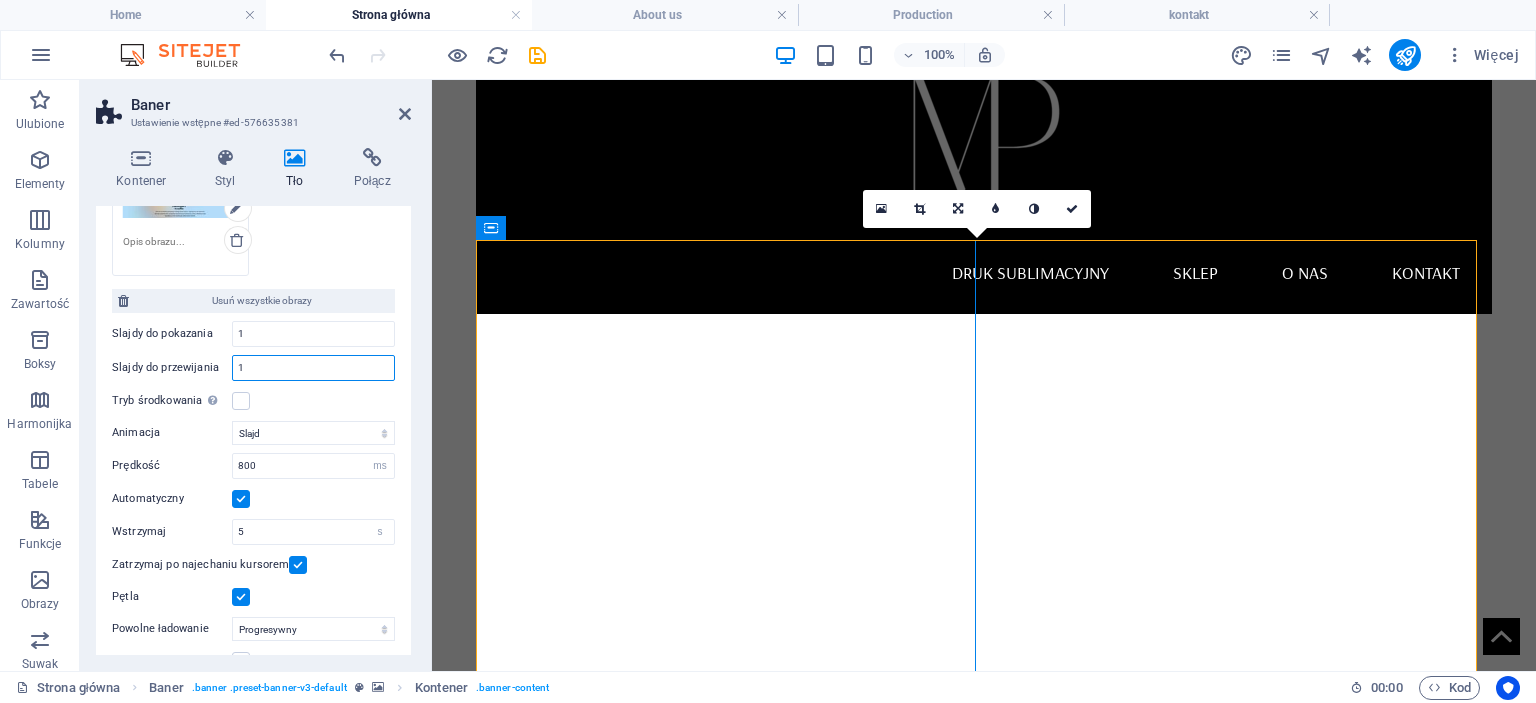 click on "1" at bounding box center (313, 368) 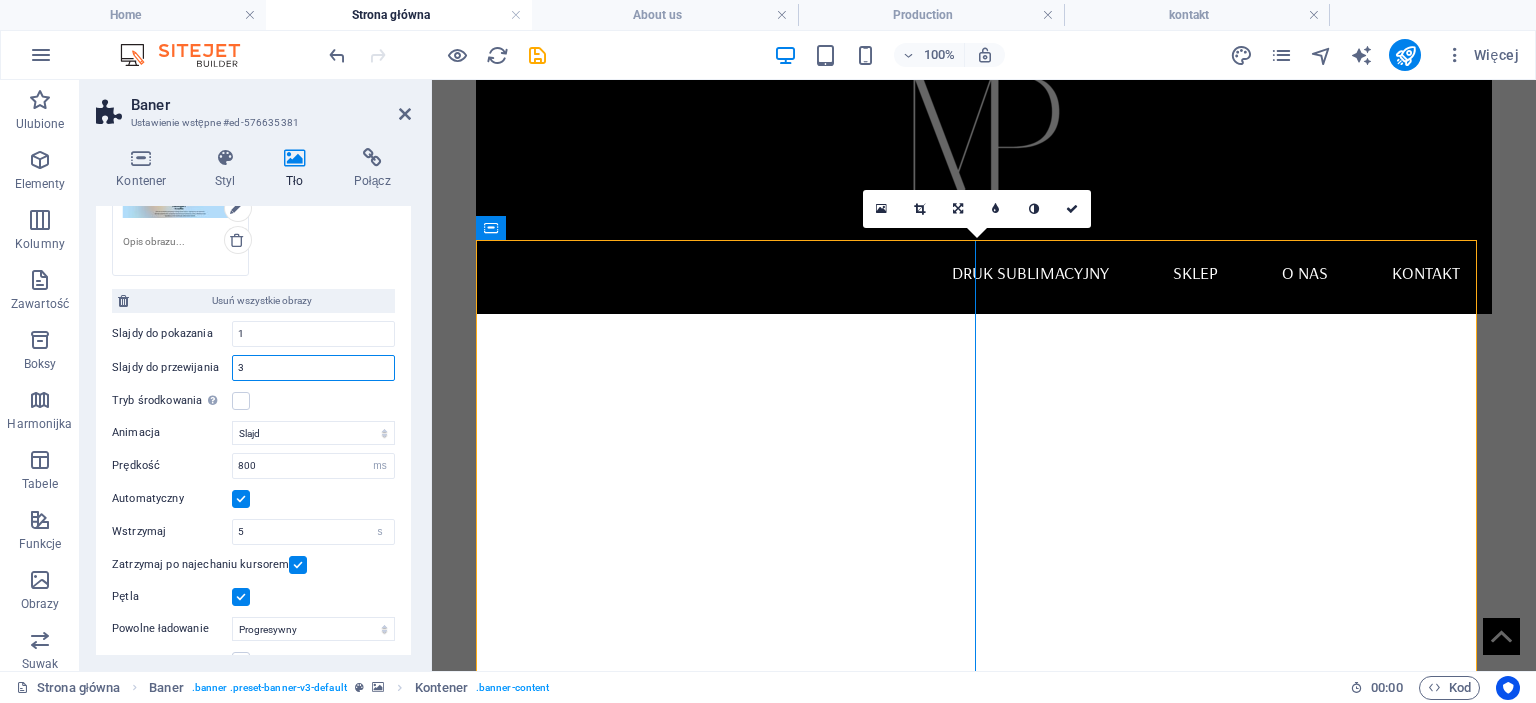 type on "3" 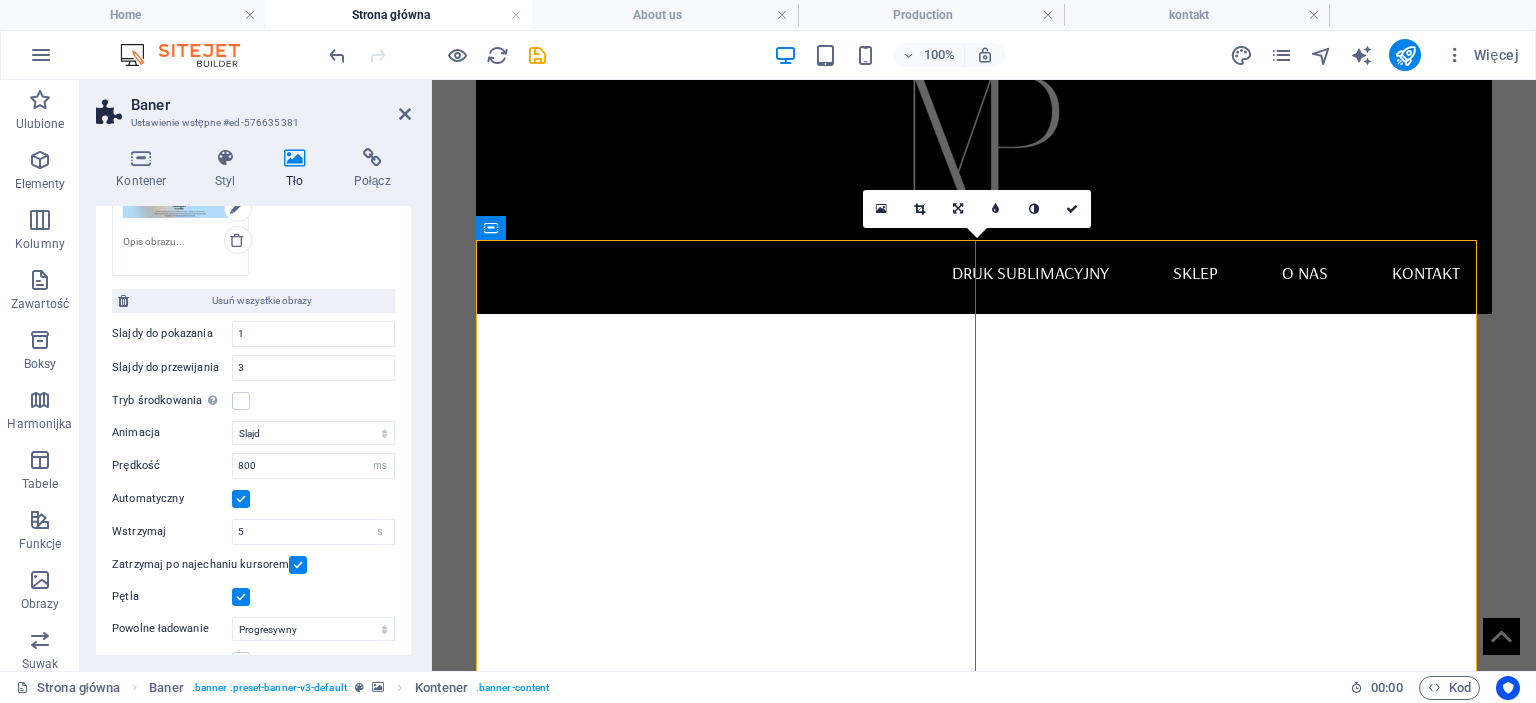 click on "Tryb środkowania Umożliwia wyśrodkowanie widoku z częściowo widocznym poprzednim/następnym slajdem. Używaj z nieparzystymi liczbami w „Slajdy do pokazania”." at bounding box center (253, 401) 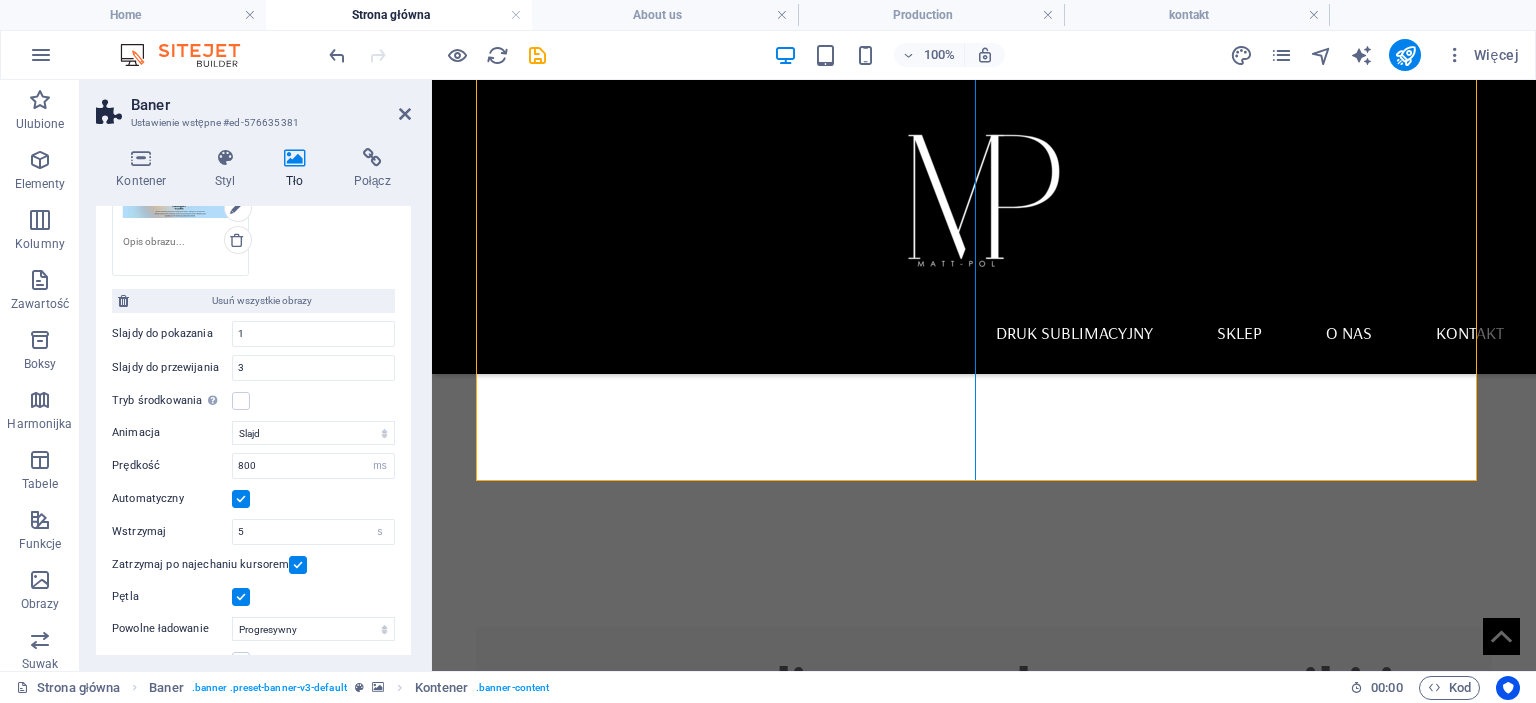 scroll, scrollTop: 200, scrollLeft: 0, axis: vertical 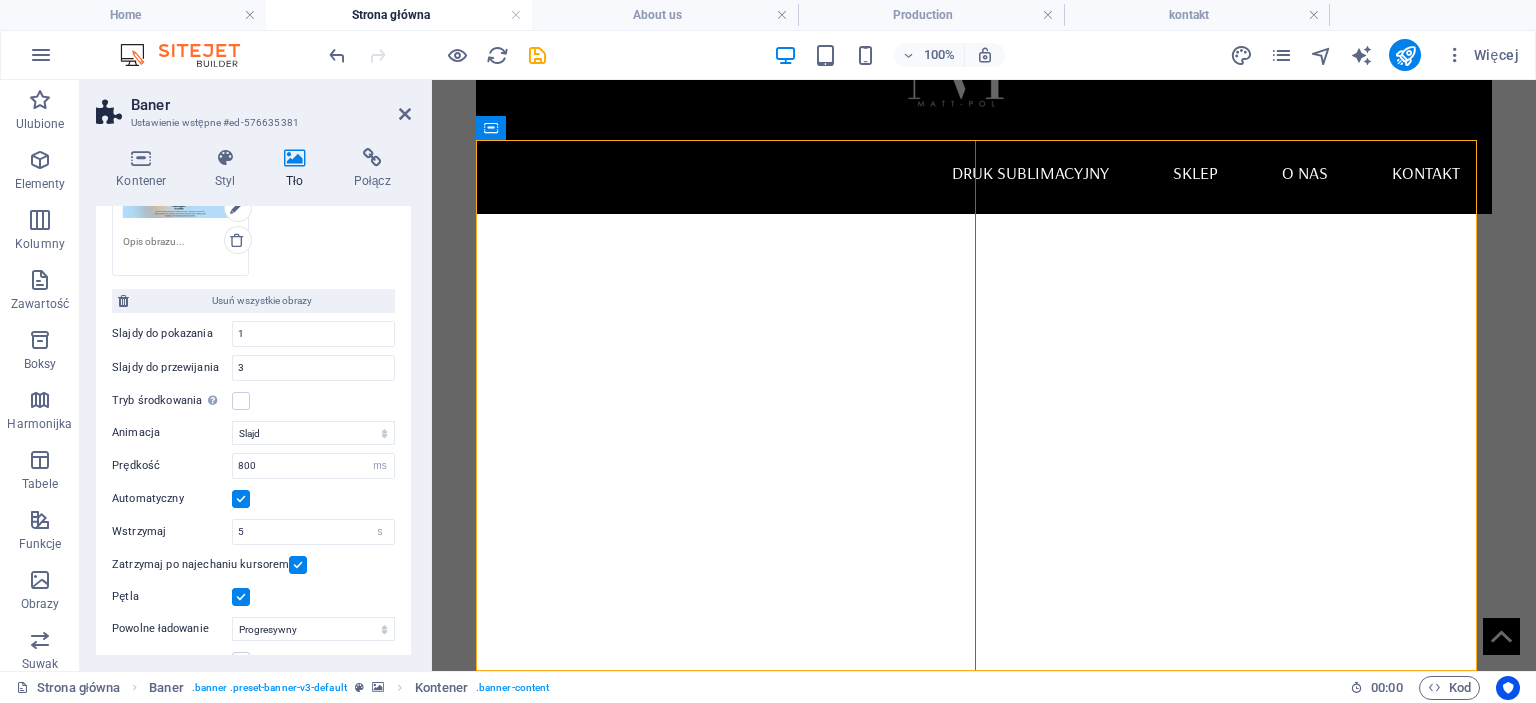 click on "Druk sublimacyjny Sklep O nas Kontakt Personalizowane koce, ręczniki i tekstylia Oferujemy trwały i pełnokolorowy druk sublimacyjny na kocach, ręcznikach oraz na inncyh gadżetach. Personalizujemy tekstylia dla firm jako gadżety reklamowe oraz dla klientów indywidualnych — od 1 sztuki! Kontakt Collection Product Contact us Upuść treść tutaj lub  Dodaj elementy  Wklej schowek 10% Discount Lorem ipsum dolor sit amet, consectetuer adipiscing elit. Aenean commodo ligula eget dolor. Aenean massa. Cum sociis natoque penatibus et magnis dis parturient montes. Lorem ipsum dolor sit amet, consectetuer adipiscing elit. Aenean commodo ligula eget dolor. Aenean massa. Cum sociis natoque penatibus et magnis dis parturient montes. Get your Member Card Address [STREET] [STREET_NAME]   [POSTAL_CODE] Phone Phone:  [PHONE] Mobile:  Contact [EMAIL] Legal Notice  |  Privacy Policy" at bounding box center [984, 2366] 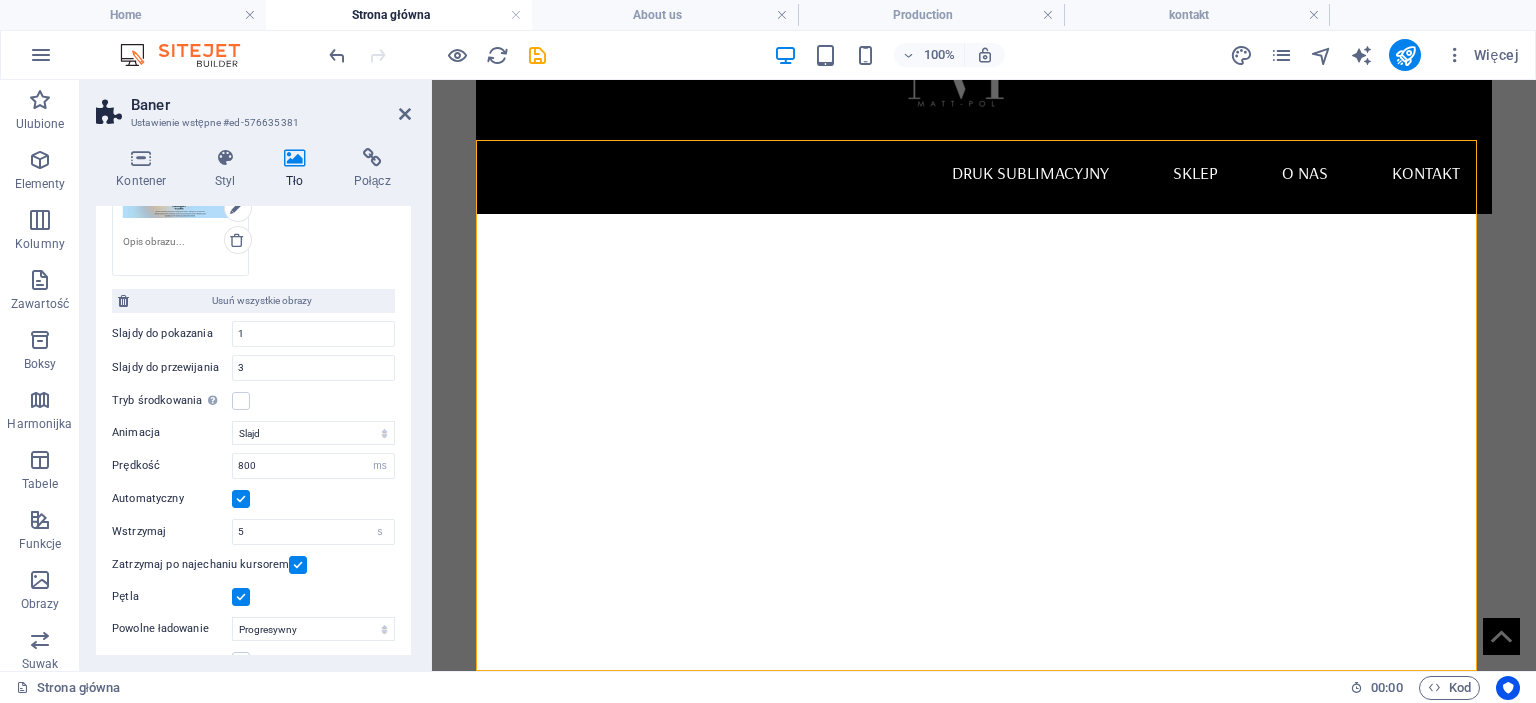click on "Druk sublimacyjny Sklep O nas Kontakt Personalizowane koce, ręczniki i tekstylia Oferujemy trwały i pełnokolorowy druk sublimacyjny na kocach, ręcznikach oraz na inncyh gadżetach. Personalizujemy tekstylia dla firm jako gadżety reklamowe oraz dla klientów indywidualnych — od 1 sztuki! Kontakt Collection Product Contact us Upuść treść tutaj lub  Dodaj elementy  Wklej schowek 10% Discount Lorem ipsum dolor sit amet, consectetuer adipiscing elit. Aenean commodo ligula eget dolor. Aenean massa. Cum sociis natoque penatibus et magnis dis parturient montes. Lorem ipsum dolor sit amet, consectetuer adipiscing elit. Aenean commodo ligula eget dolor. Aenean massa. Cum sociis natoque penatibus et magnis dis parturient montes. Get your Member Card Address [STREET] [STREET_NAME]   [POSTAL_CODE] Phone Phone:  [PHONE] Mobile:  Contact [EMAIL] Legal Notice  |  Privacy Policy" at bounding box center (984, 2366) 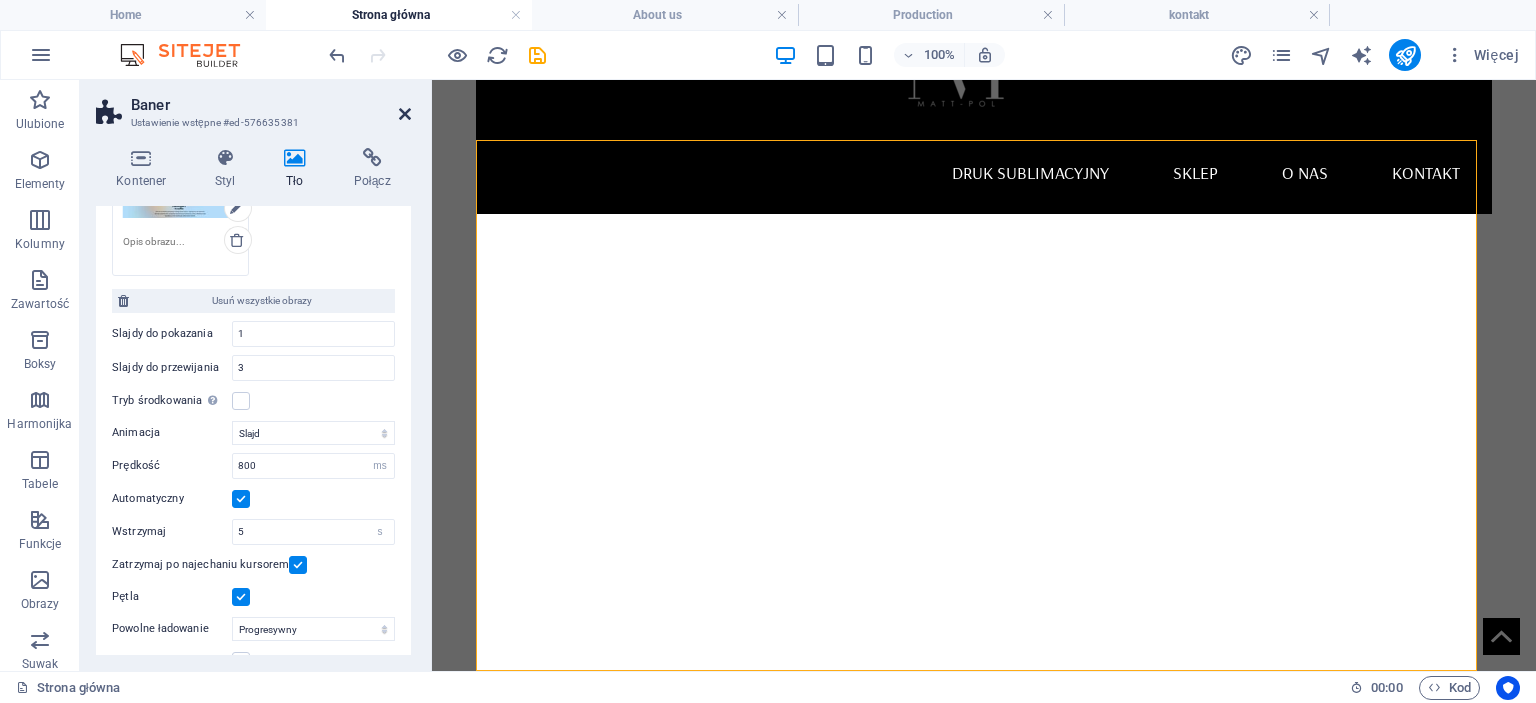 click at bounding box center [405, 114] 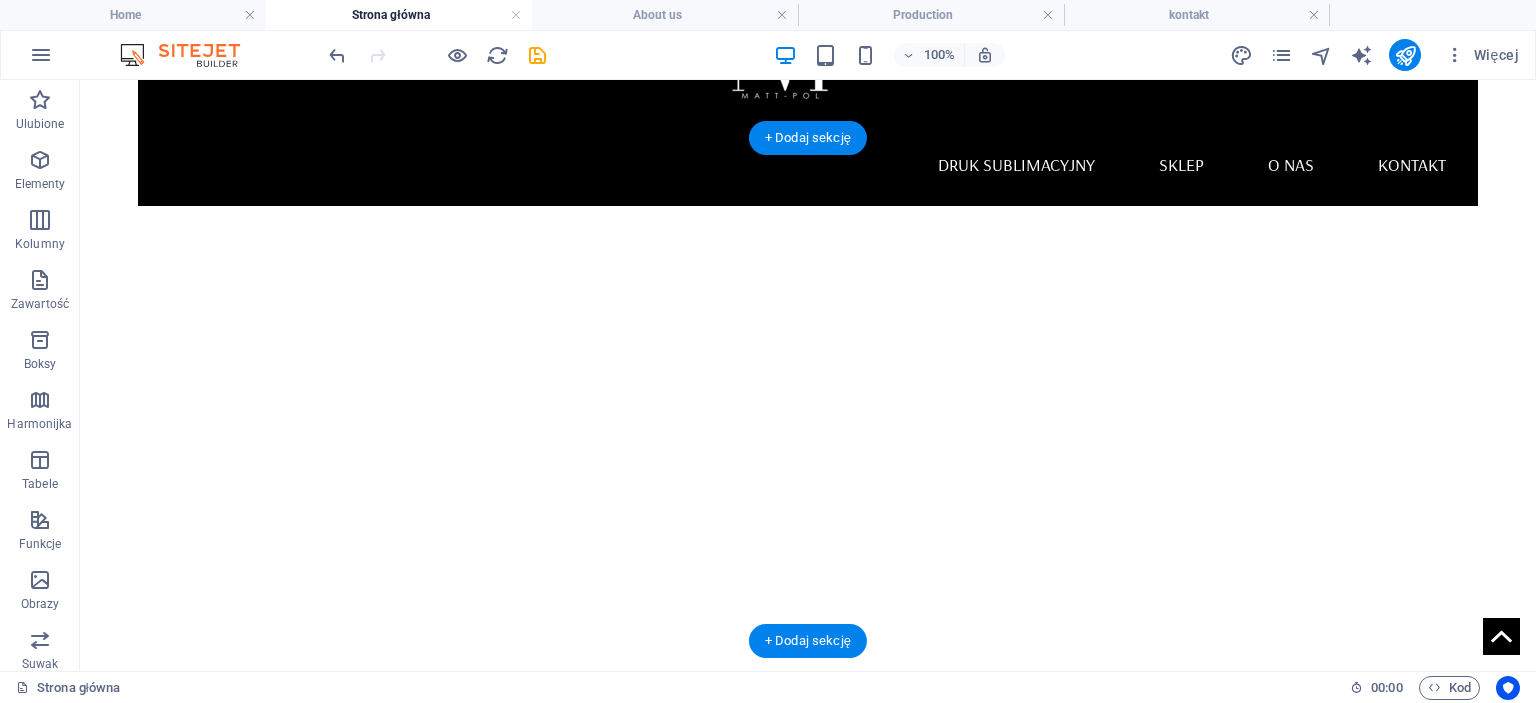 scroll, scrollTop: 200, scrollLeft: 0, axis: vertical 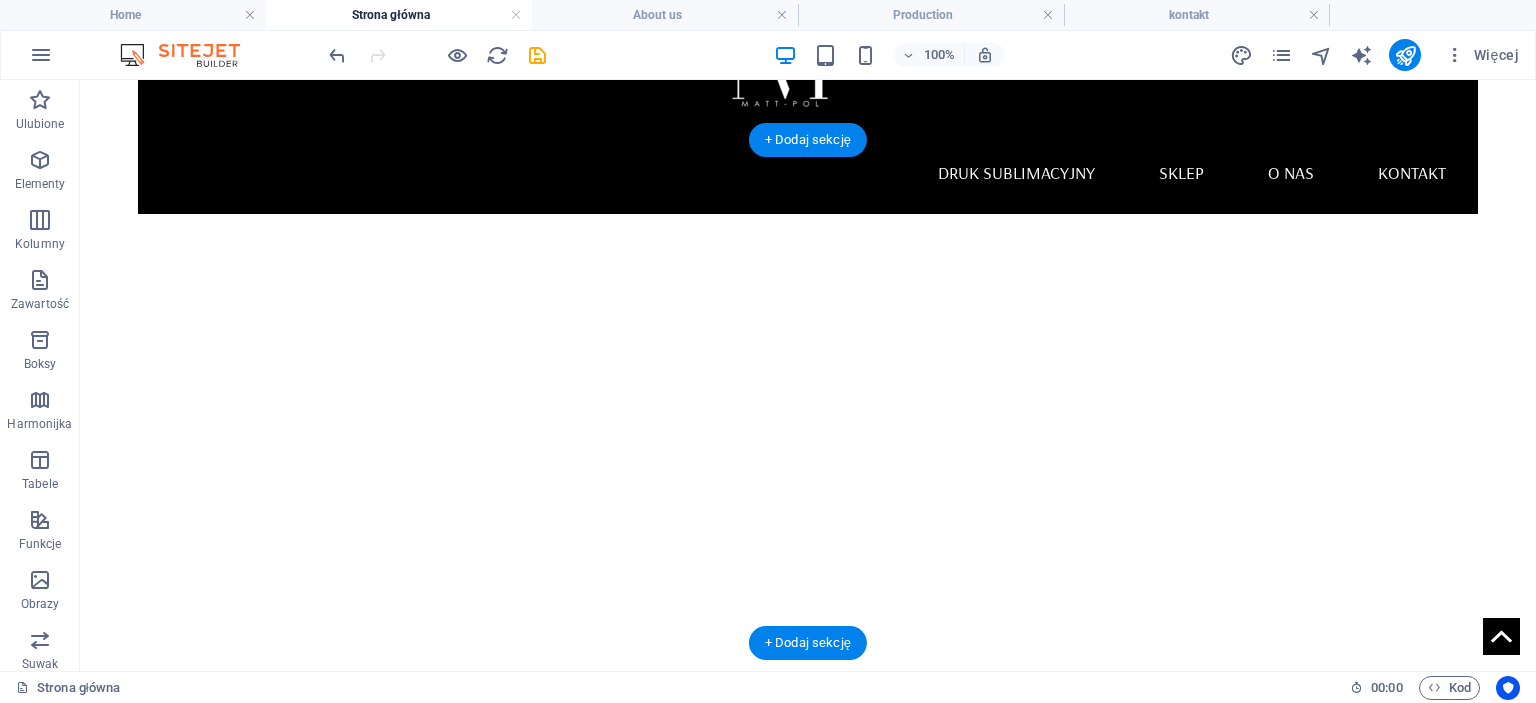 click at bounding box center [-525, 214] 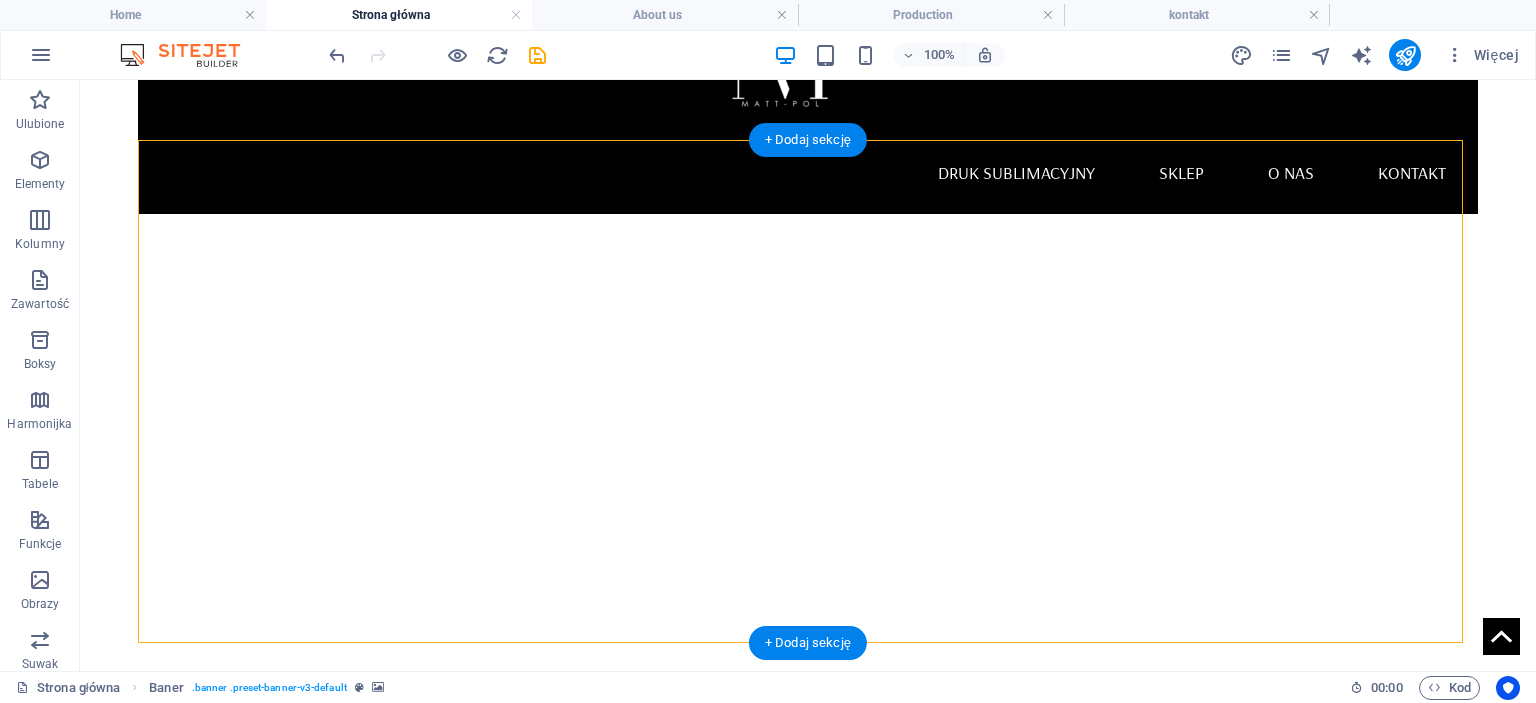click at bounding box center (-525, 214) 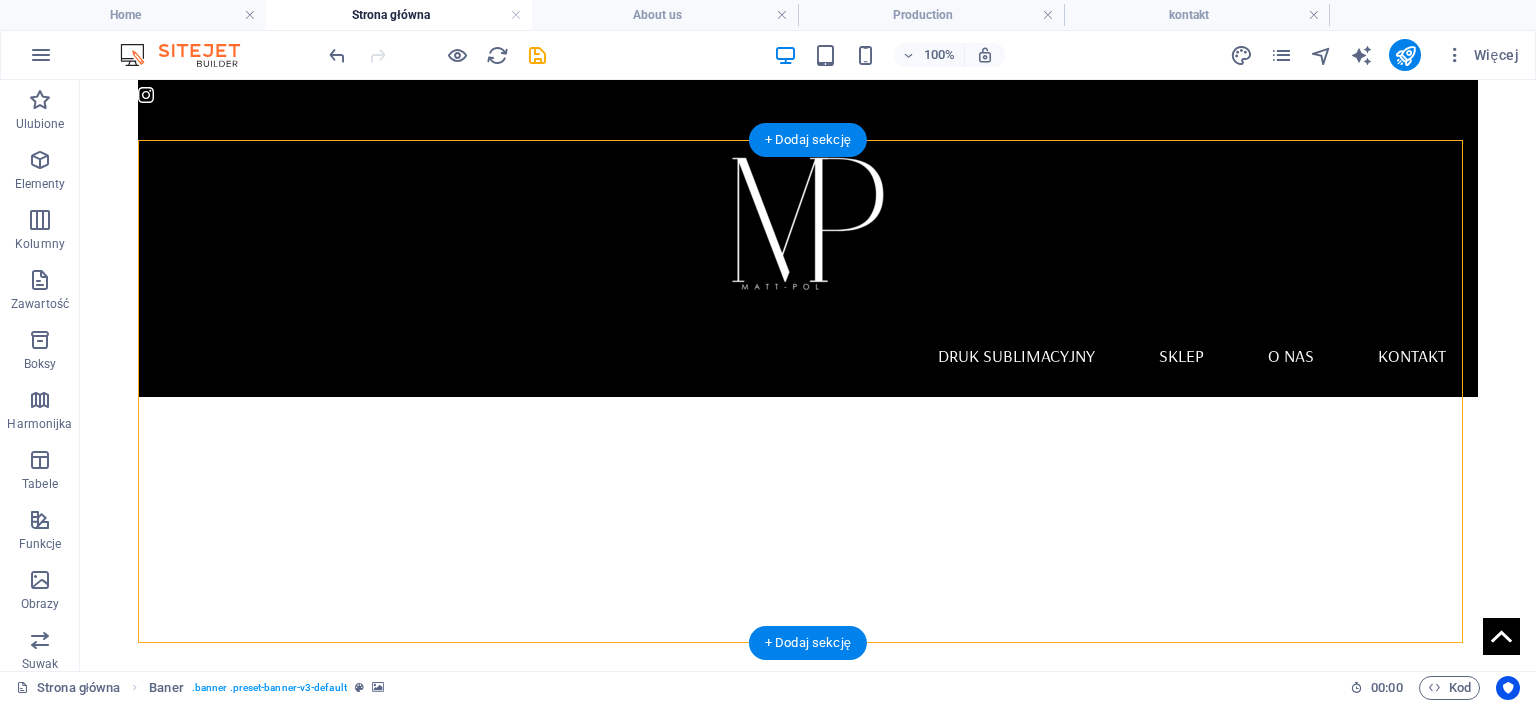 scroll, scrollTop: 0, scrollLeft: 0, axis: both 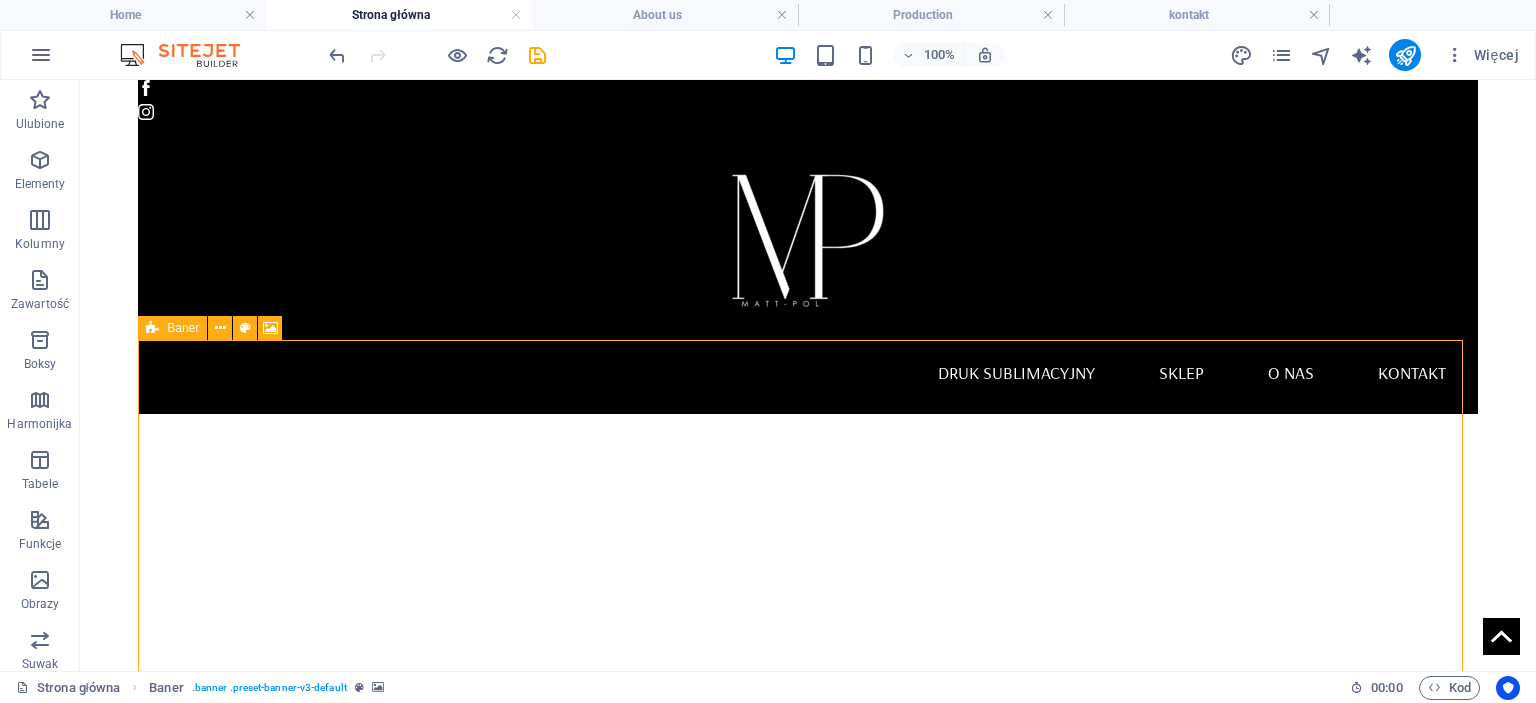 click on "Baner" at bounding box center [183, 328] 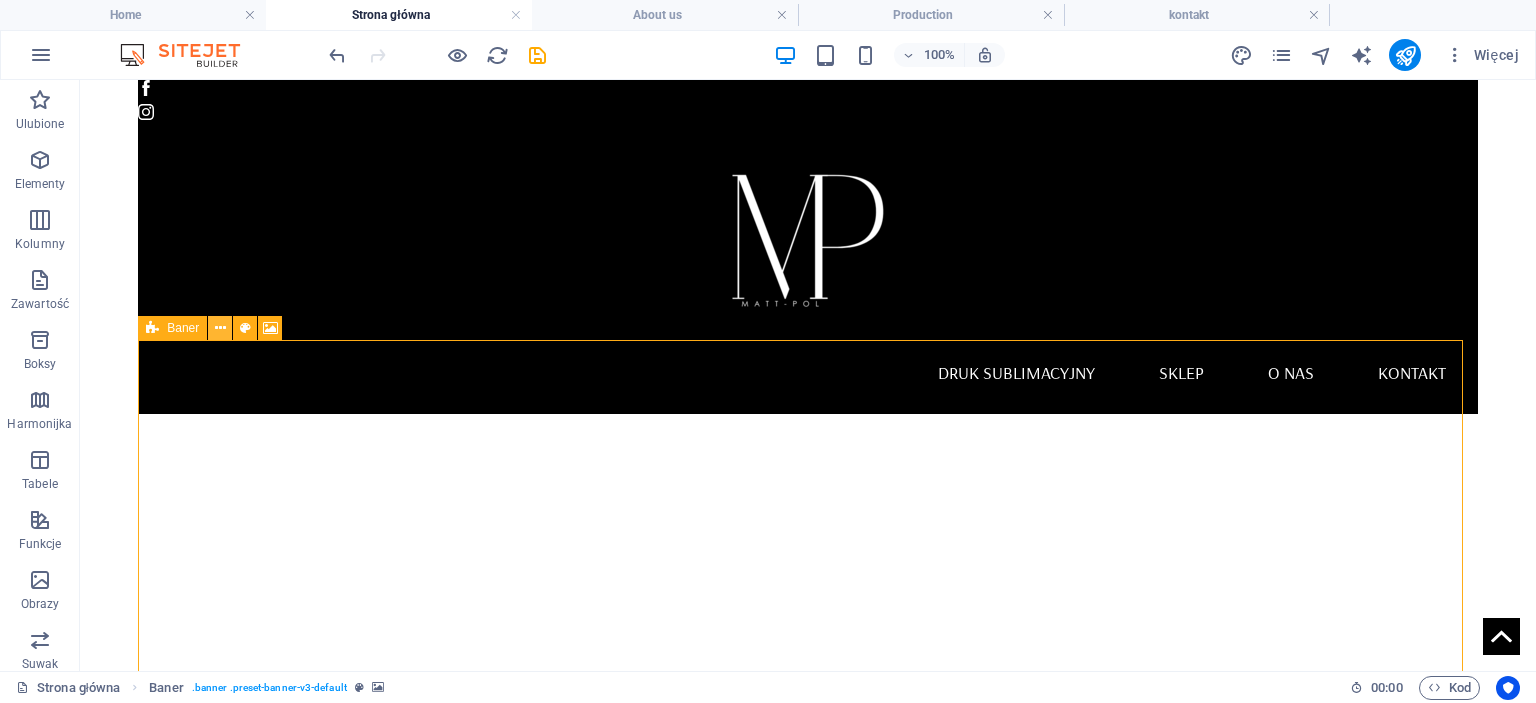 click at bounding box center (220, 328) 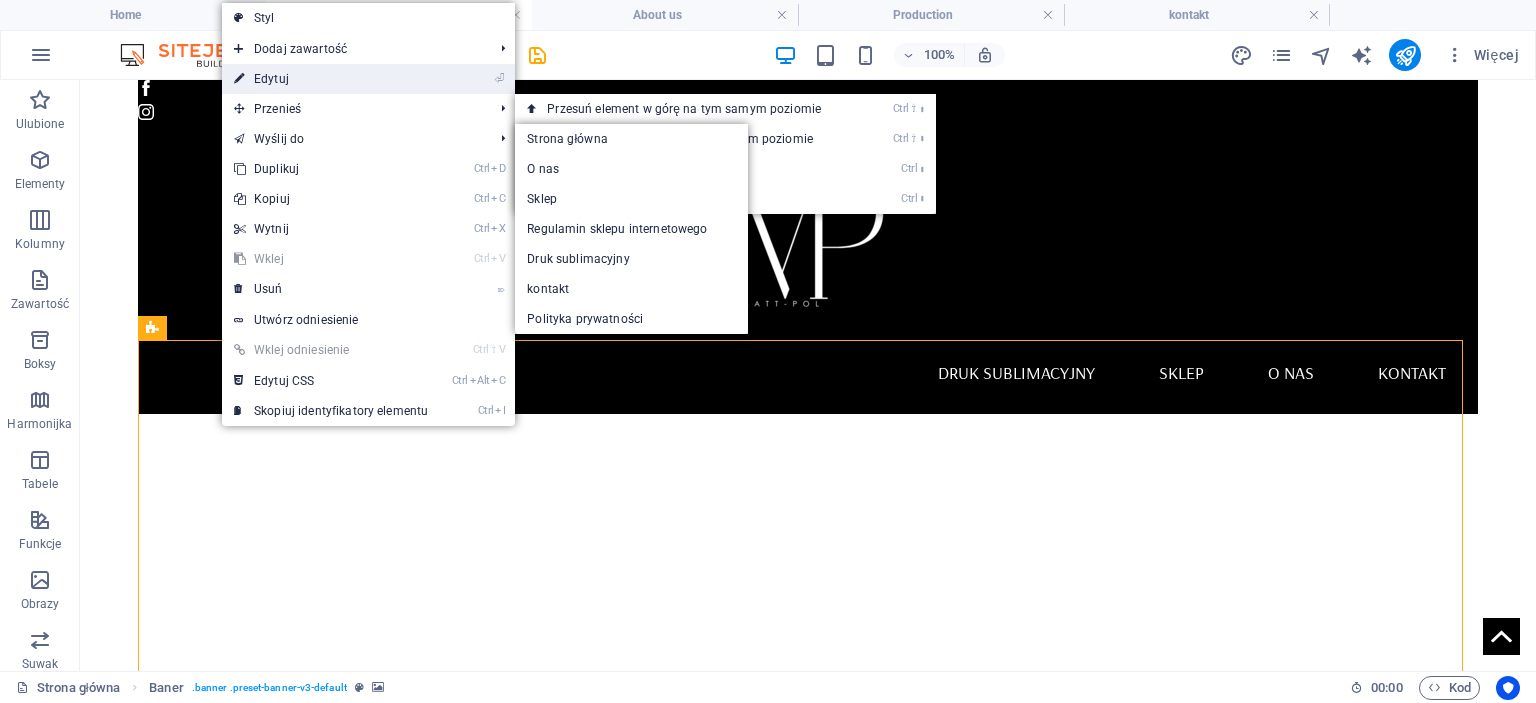click on "⏎  Edytuj" at bounding box center (331, 79) 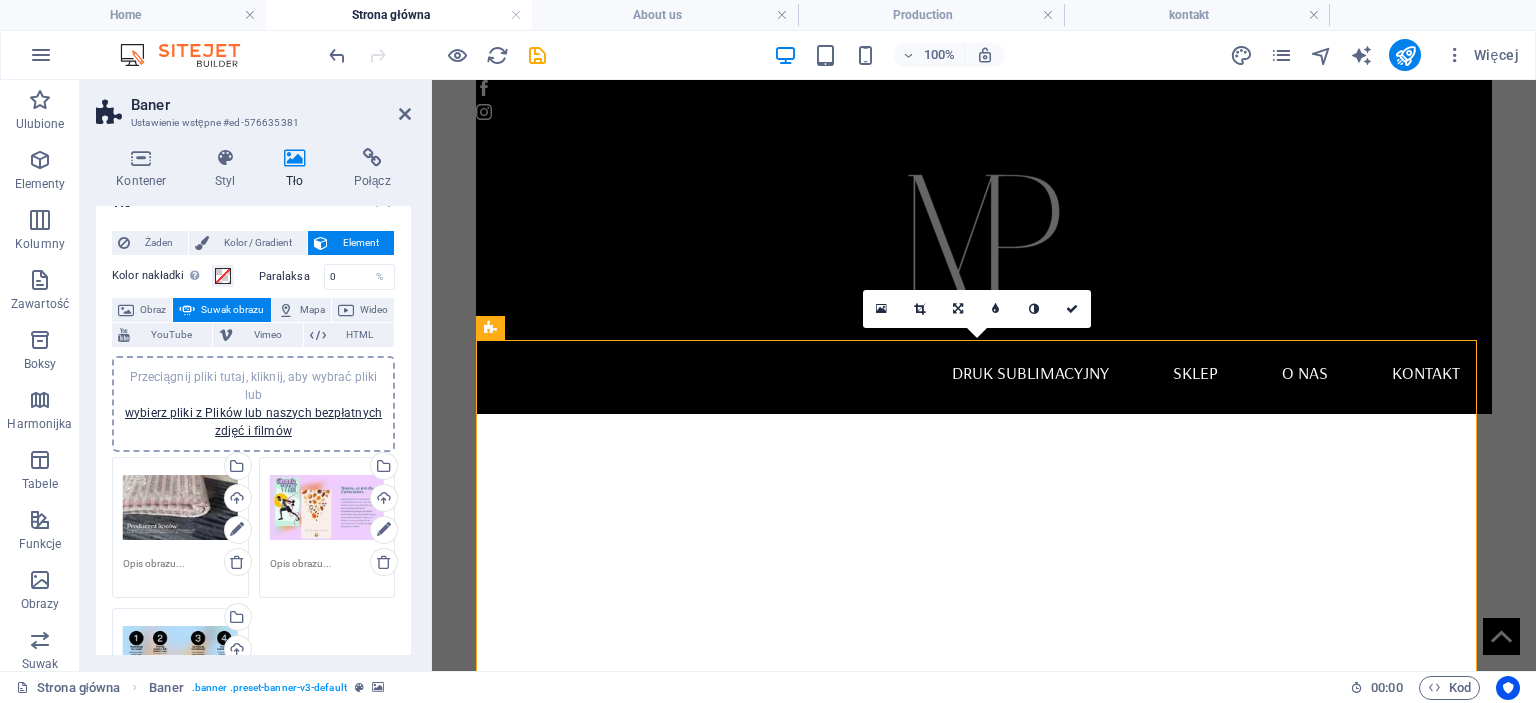 scroll, scrollTop: 100, scrollLeft: 0, axis: vertical 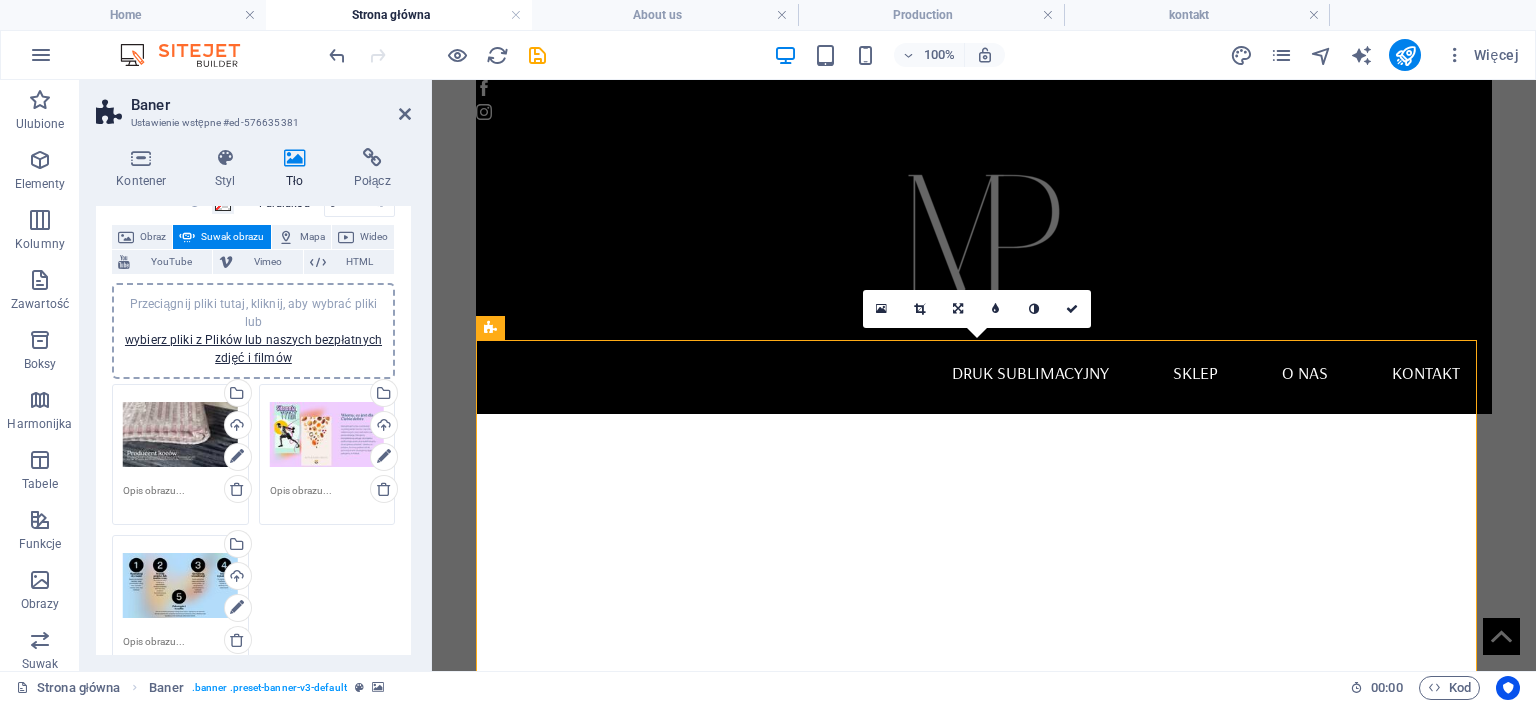 click on "Przeciągnij pliki tutaj, kliknij, aby wybrać pliki lub wybierz pliki z Plików lub naszych bezpłatnych zdjęć i filmów" at bounding box center (180, 435) 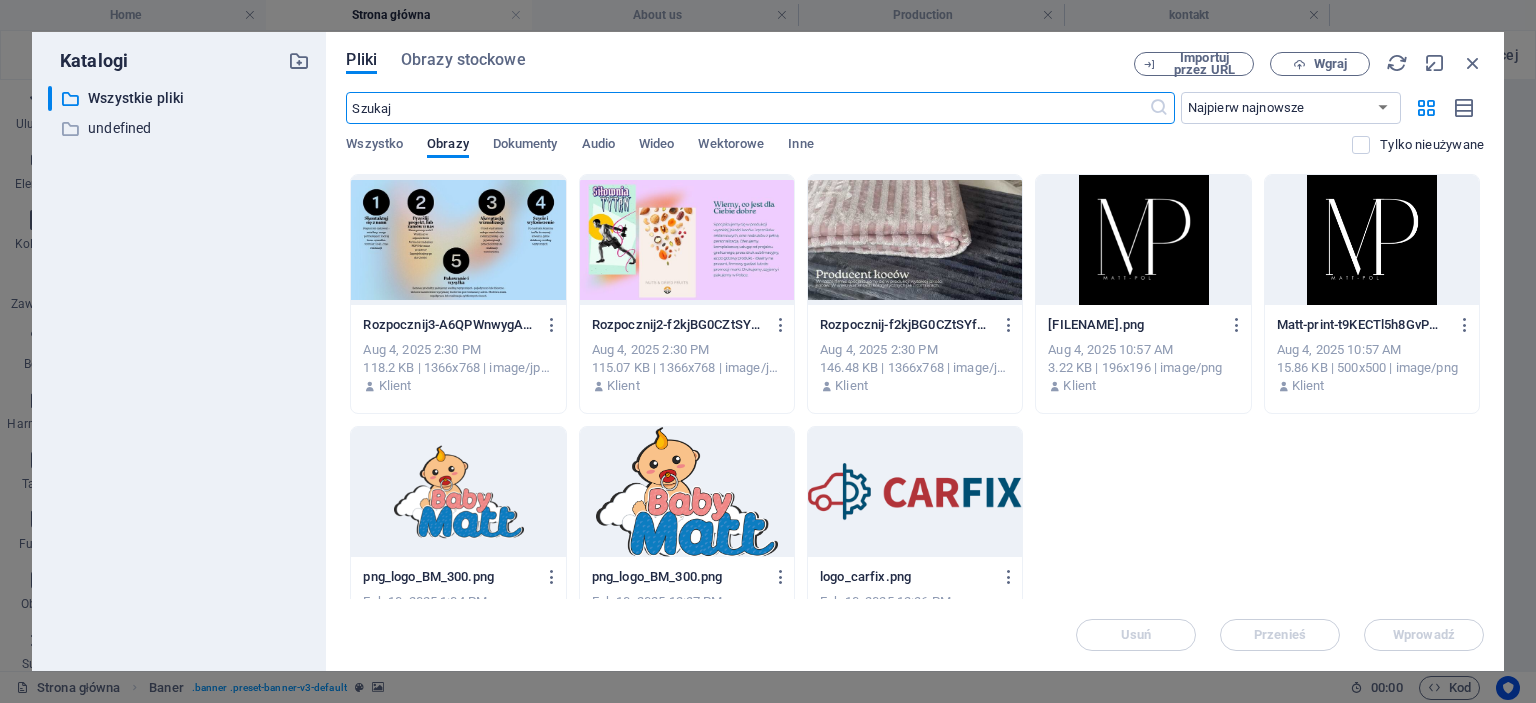 click on "Importuj przez URL Wgraj" at bounding box center [1309, 64] 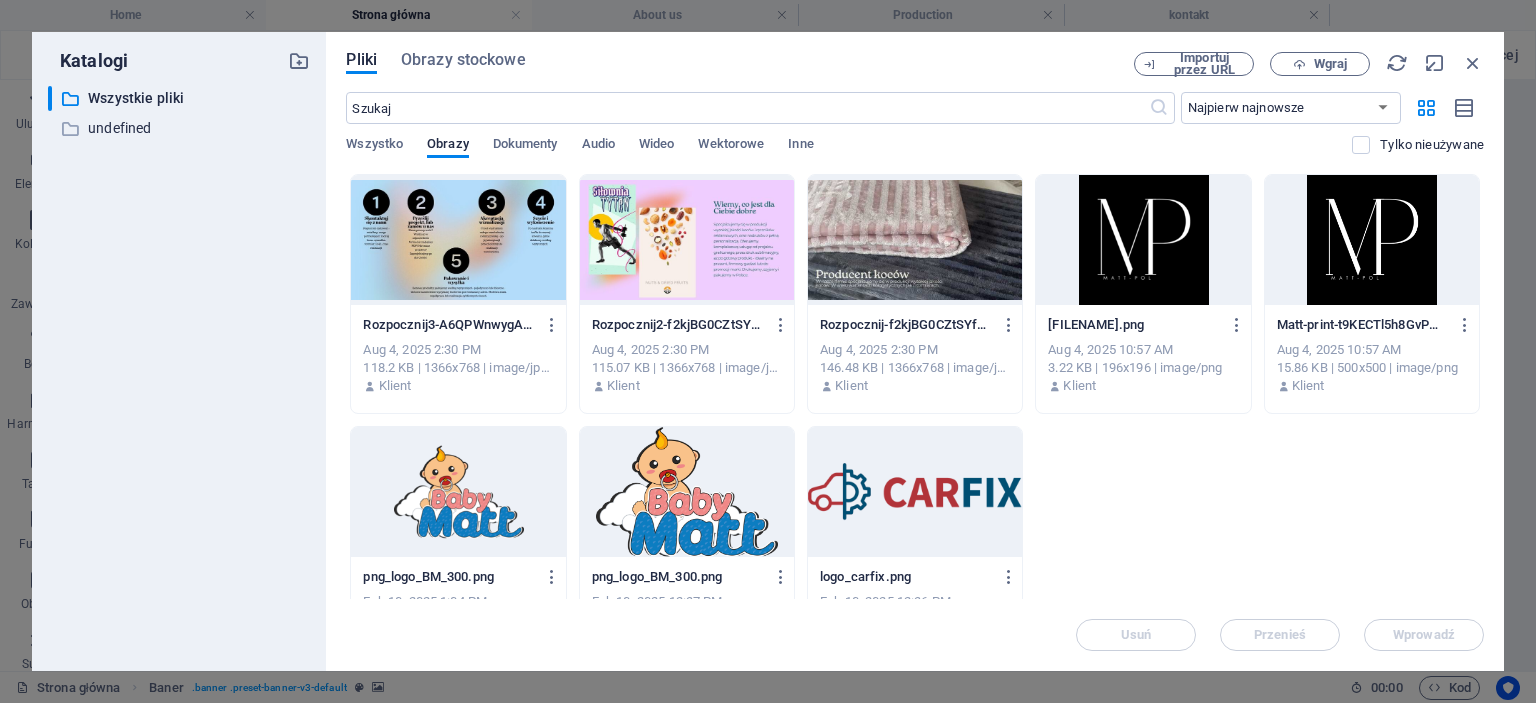 click on "Pliki Obrazy stockowe Importuj przez URL Wgraj ​ Najpierw najnowsze Najpierw najstarsze Nazwa (A-Z) Nazwa (Z-A) Rozmiar (0-9) Rozmiar (9-0) Rozdzielczość (0-9) Rozdzielczość (9-0) Wszystko Obrazy Dokumenty Audio Wideo Wektorowe Inne Tylko nieużywane Upuść pliki tutaj, aby natychmiast je przesłać Rozpocznij3-A6QPWnwygAM3PzpNwz_bsA.jpg Rozpocznij3-A6QPWnwygAM3PzpNwz_bsA.jpg [DATE] [TIME] [FILE_SIZE] | [RESOLUTION] | [FILE_TYPE] Klient Rozpocznij2-f2kjBG0CZtSYfm5isqMnvg.jpg Rozpocznij2-f2kjBG0CZtSYfm5isqMnvg.jpg [DATE] [TIME] [FILE_SIZE] | [RESOLUTION] | [FILE_TYPE] Klient Rozpocznij-zHJHP2F3xcU0kG_I_y2Ocg.jpg Rozpocznij-zHJHP2F3xcU0kG_I_y2Ocg.jpg [DATE] [TIME] [FILE_SIZE] | [RESOLUTION] | [FILE_TYPE] Klient Matt-print-t9KECTl5h8GvPmTXT4eGvg-ZIml-SqKaGrkZy40MWWm4g.png Matt-print-t9KECTl5h8GvPmTXT4eGvg-ZIml-SqKaGrkZy40MWWm4g.png [DATE] [TIME] [FILE_SIZE] | [RESOLUTION] | [FILE_TYPE] Klient Matt-print-t9KECTl5h8GvPmTXT4eGvg.png Matt-print-t9KECTl5h8GvPmTXT4eGvg.png [DATE] [TIME] Klient Klient Klient" at bounding box center (915, 351) 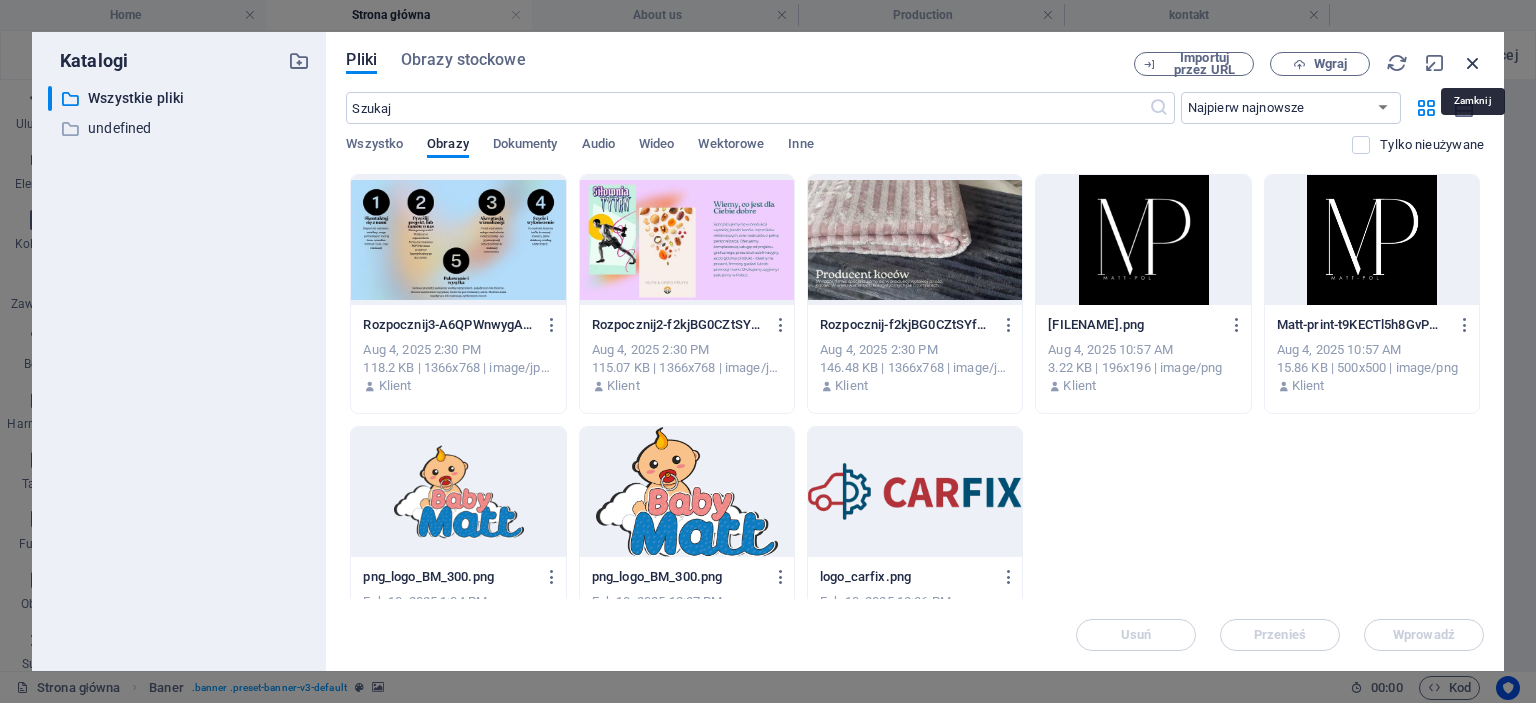 click at bounding box center (1473, 63) 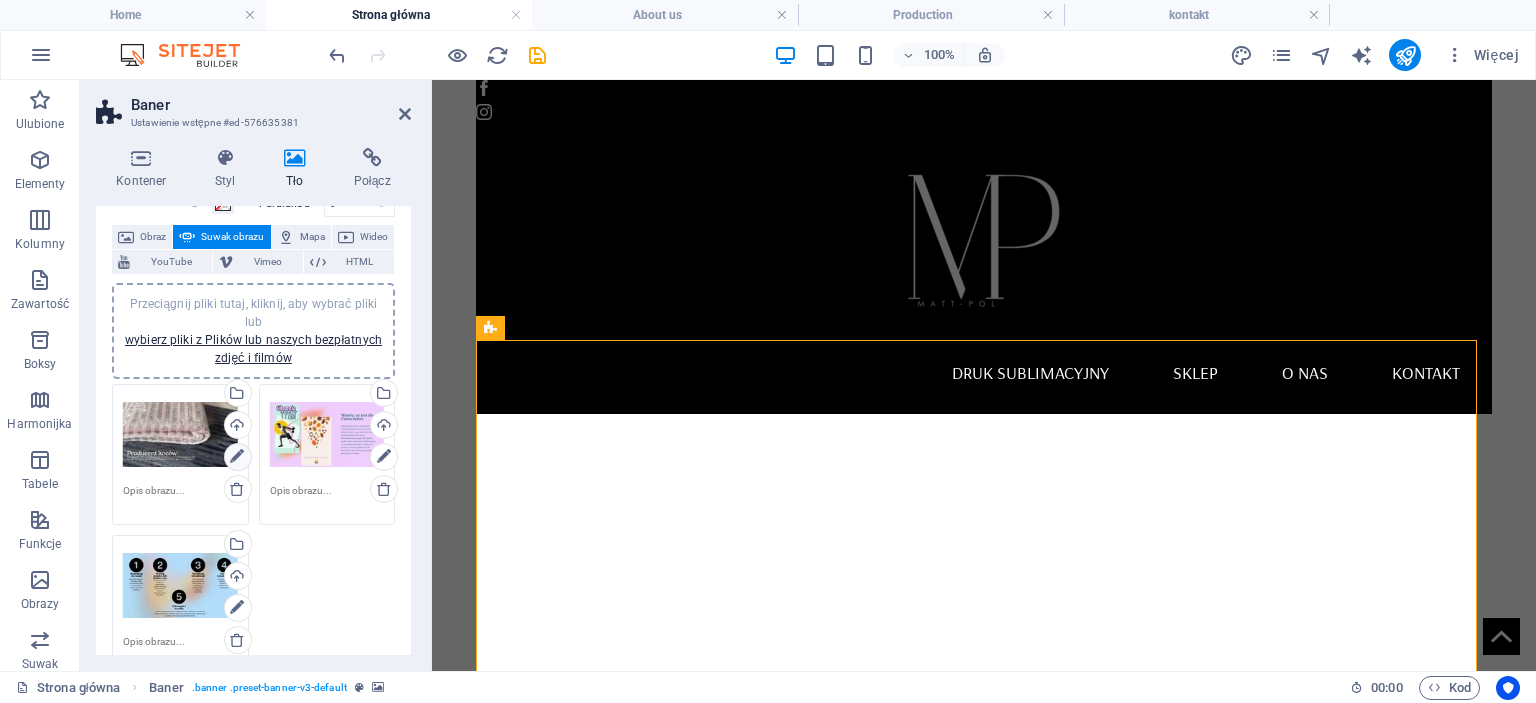 click at bounding box center (237, 457) 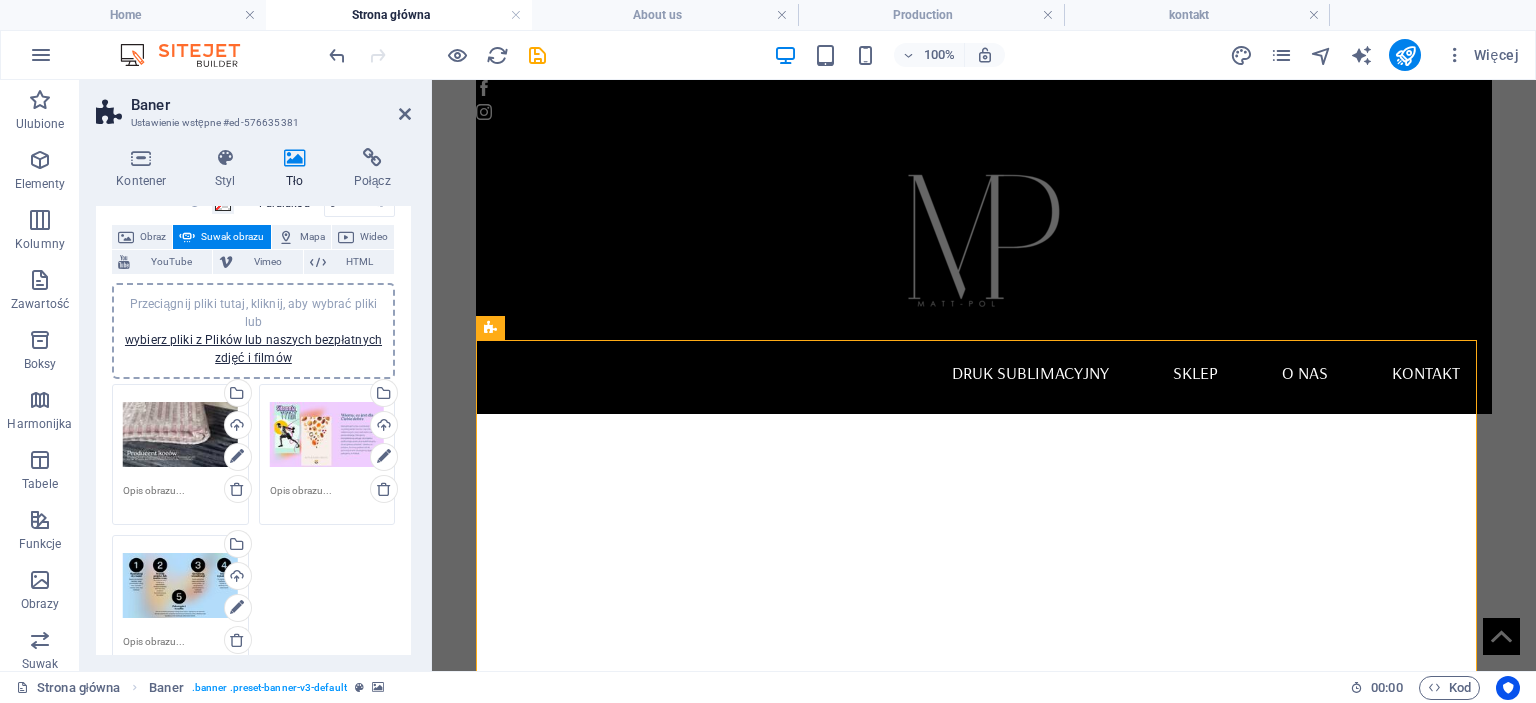 click on "Przeciągnij pliki tutaj, kliknij, aby wybrać pliki lub wybierz pliki z Plików lub naszych bezpłatnych zdjęć i filmów" at bounding box center [180, 435] 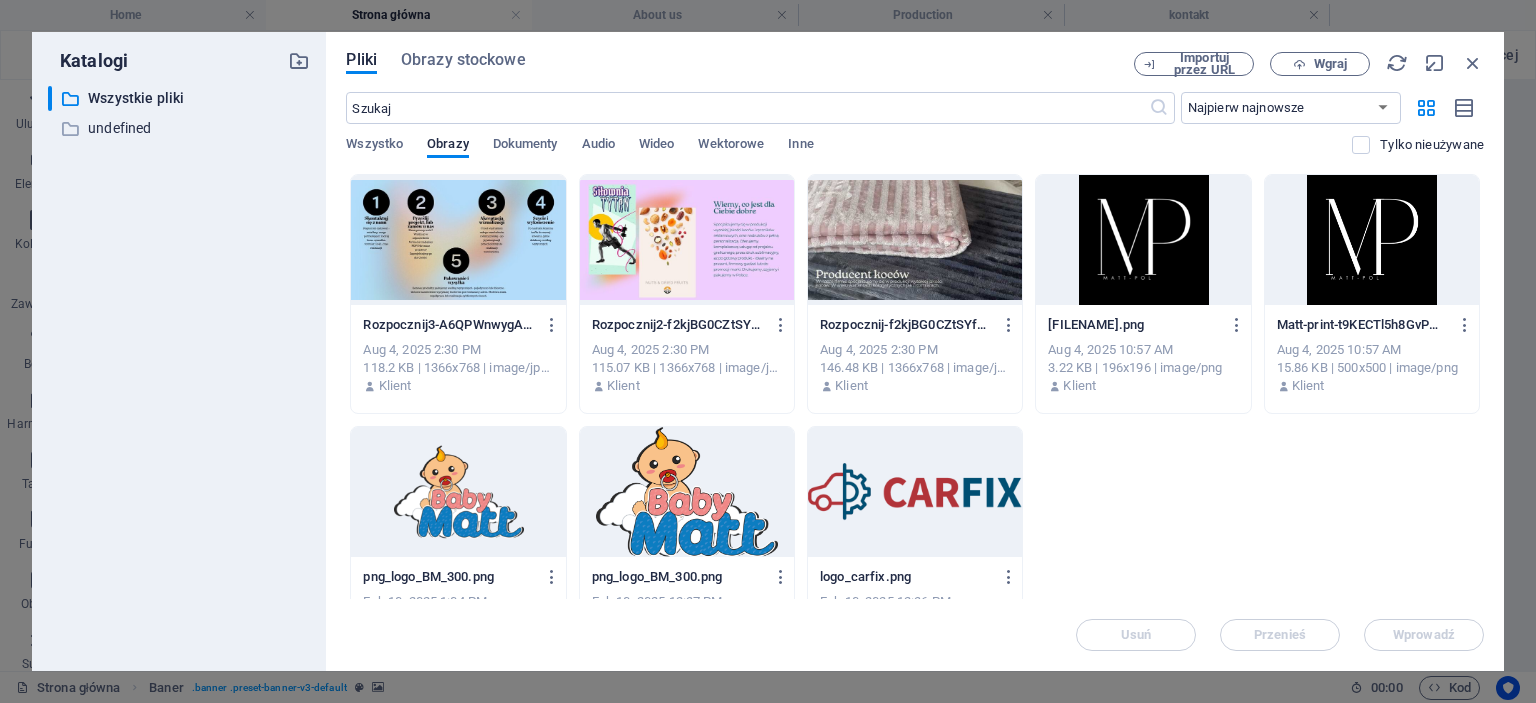 click on "Importuj przez URL Wgraj" at bounding box center [1309, 64] 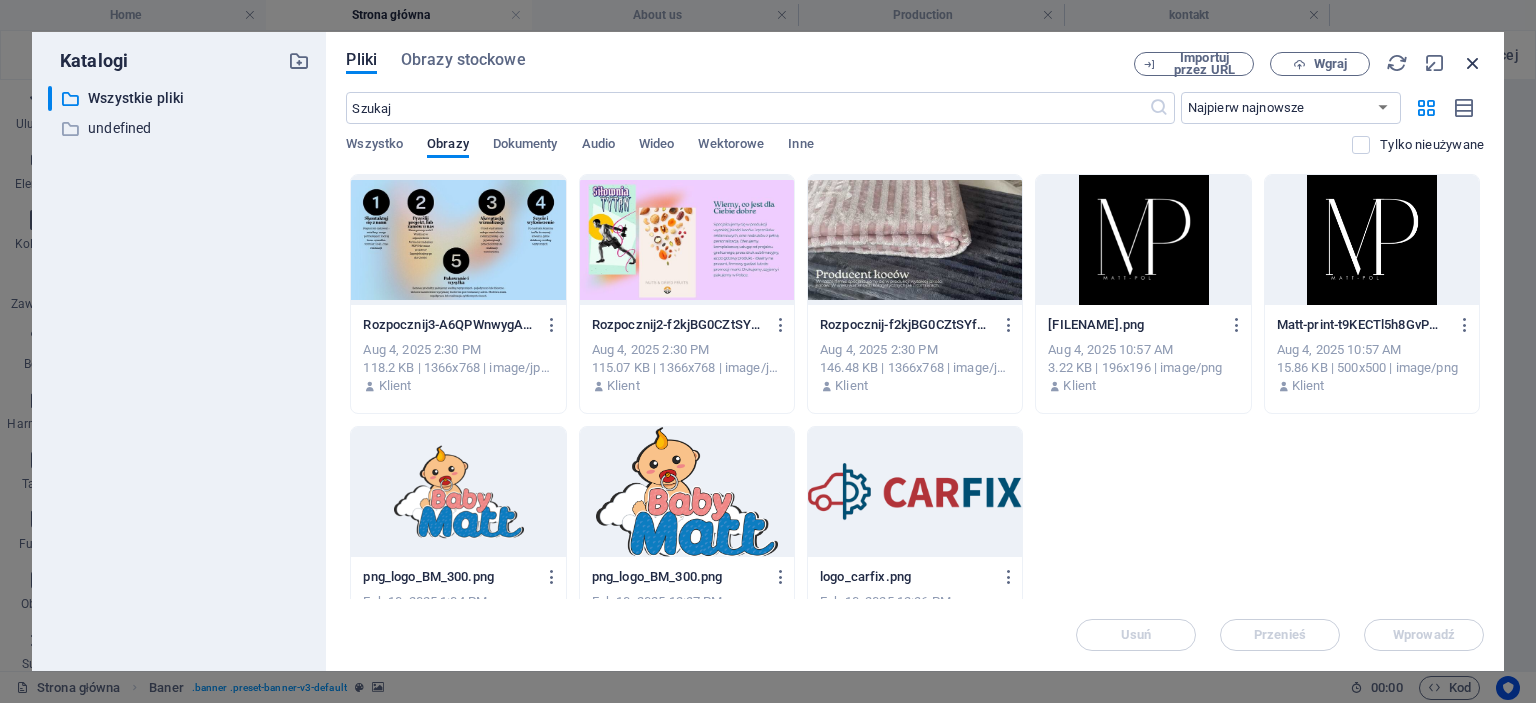 click at bounding box center (1473, 63) 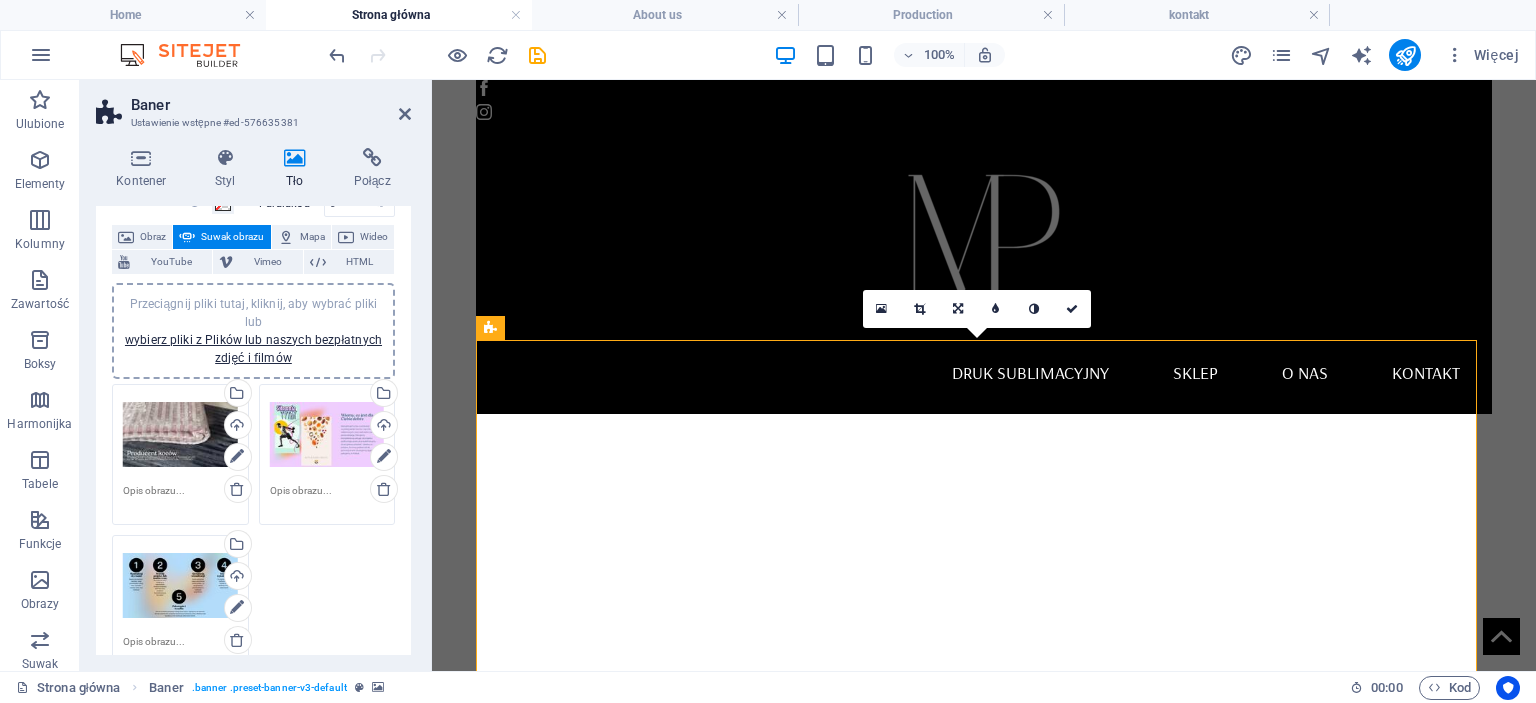 click at bounding box center [-25, 414] 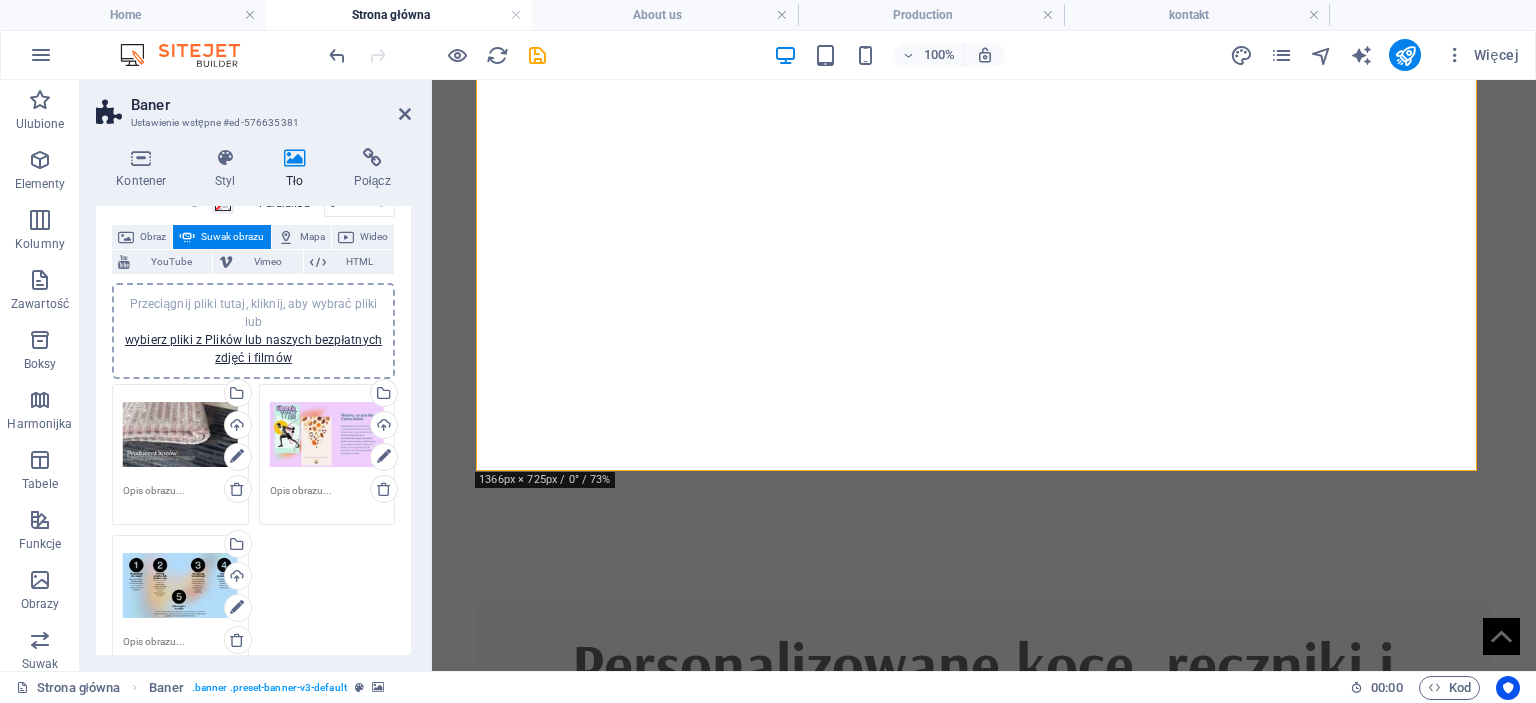 scroll, scrollTop: 200, scrollLeft: 0, axis: vertical 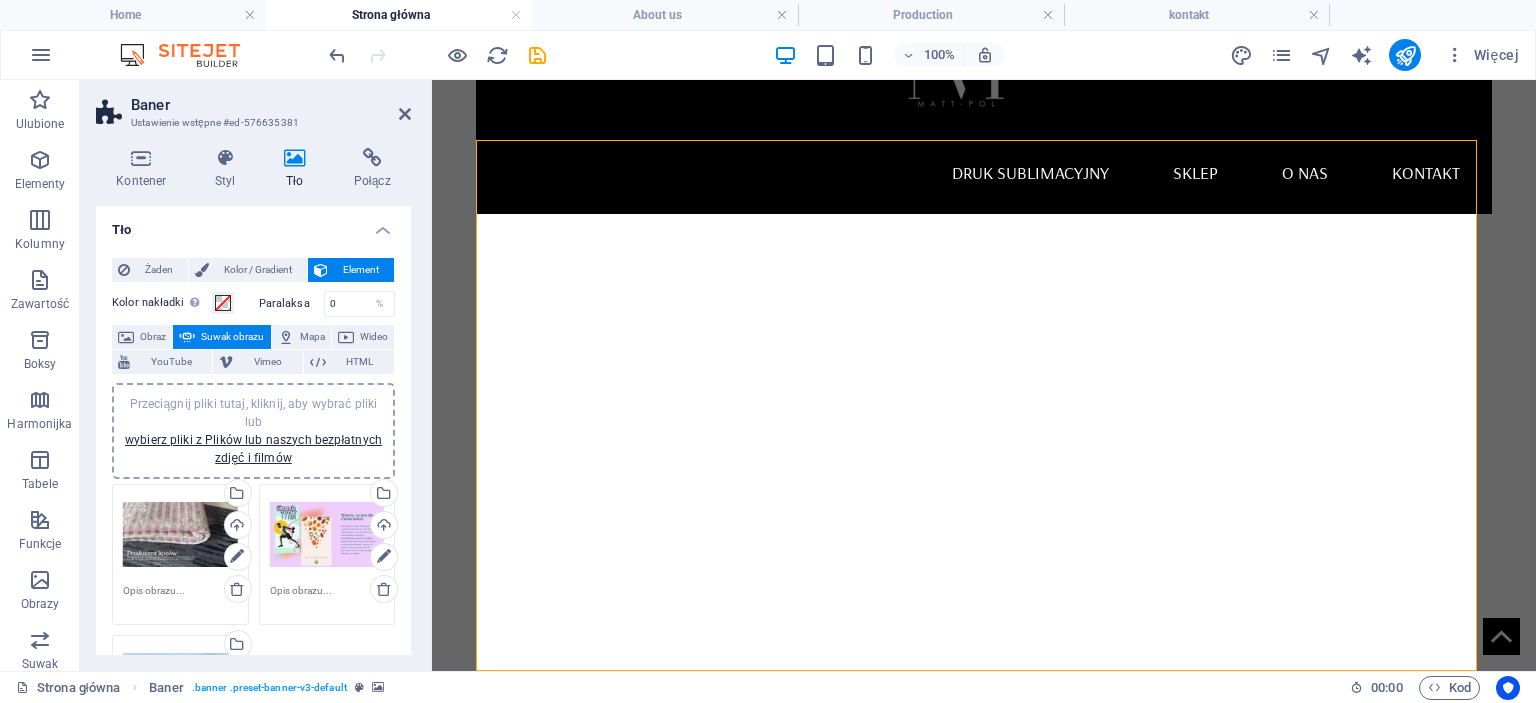 click on "Suwak obrazu" at bounding box center (232, 337) 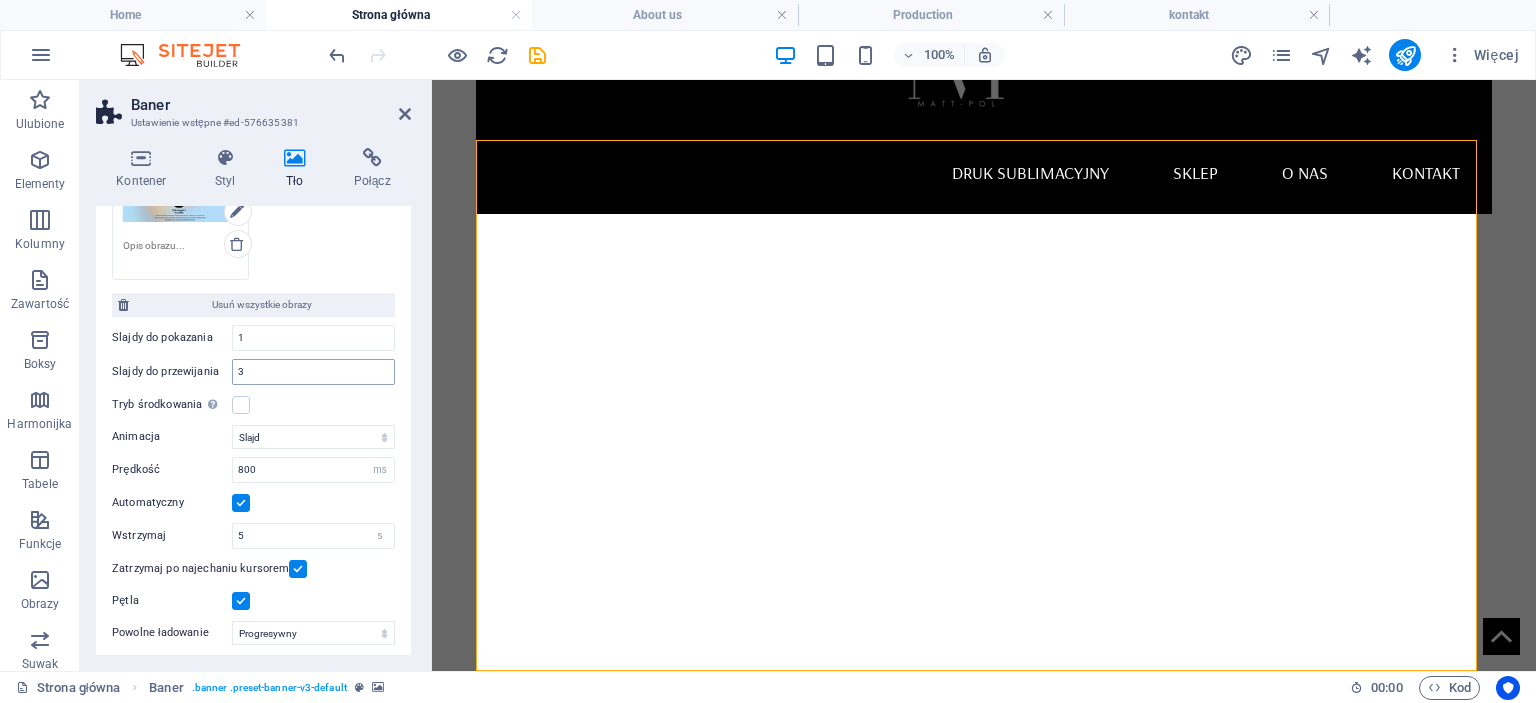 scroll, scrollTop: 500, scrollLeft: 0, axis: vertical 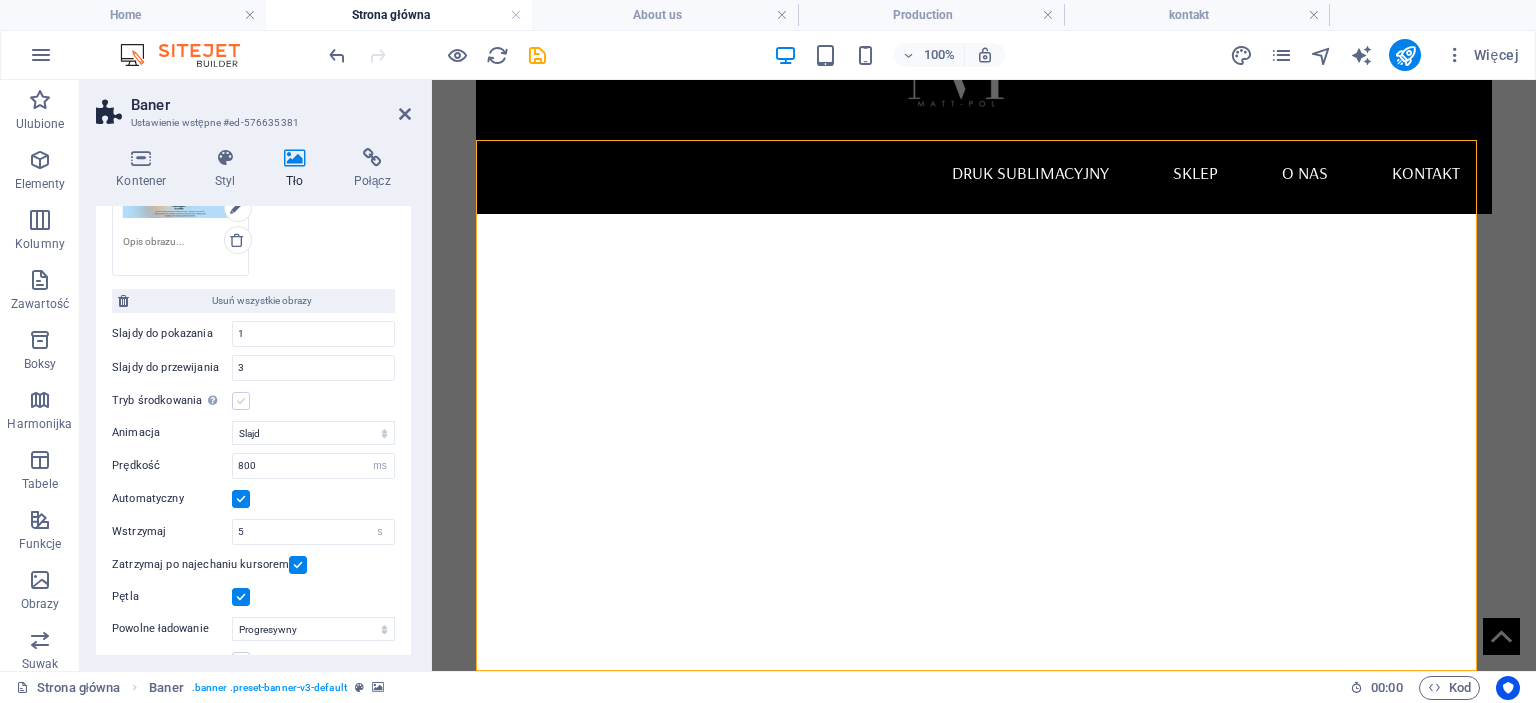 click at bounding box center [241, 401] 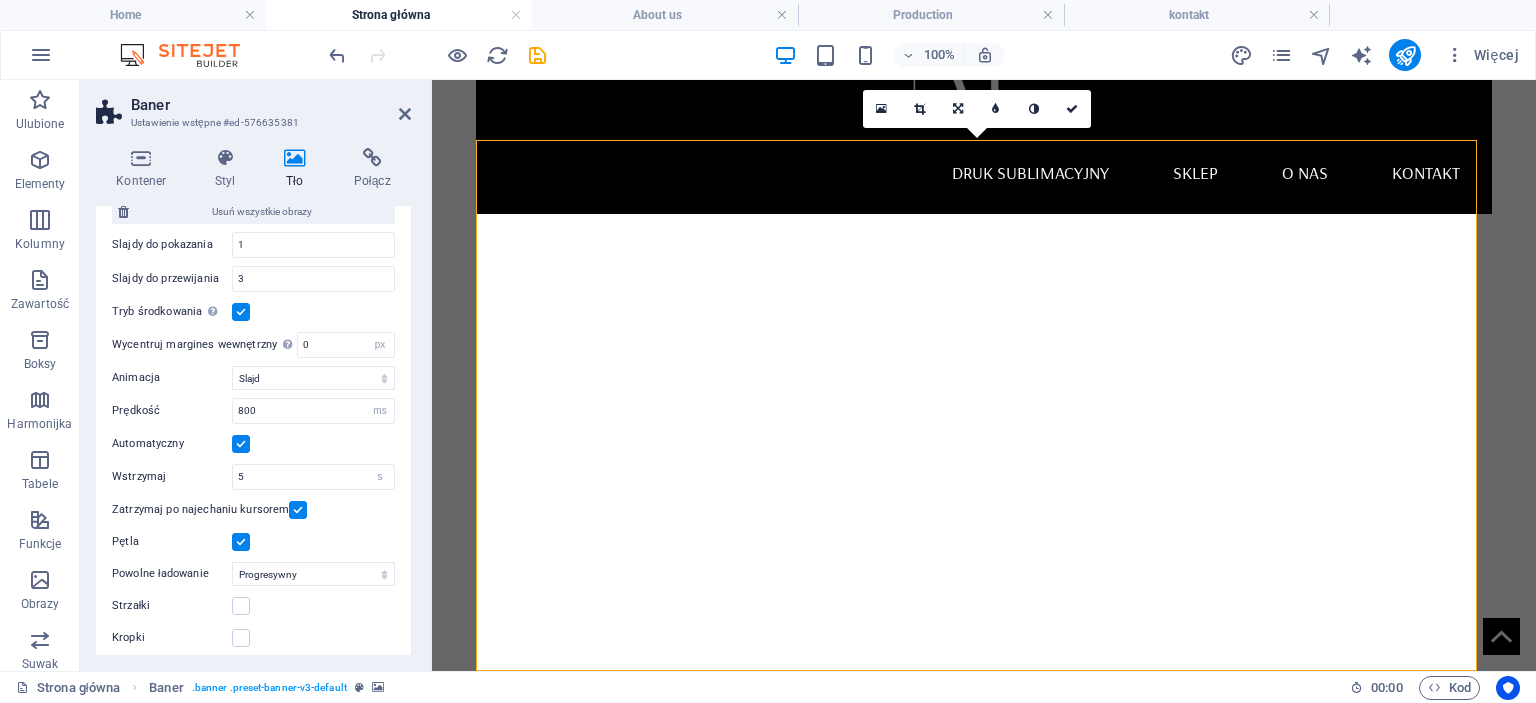 scroll, scrollTop: 596, scrollLeft: 0, axis: vertical 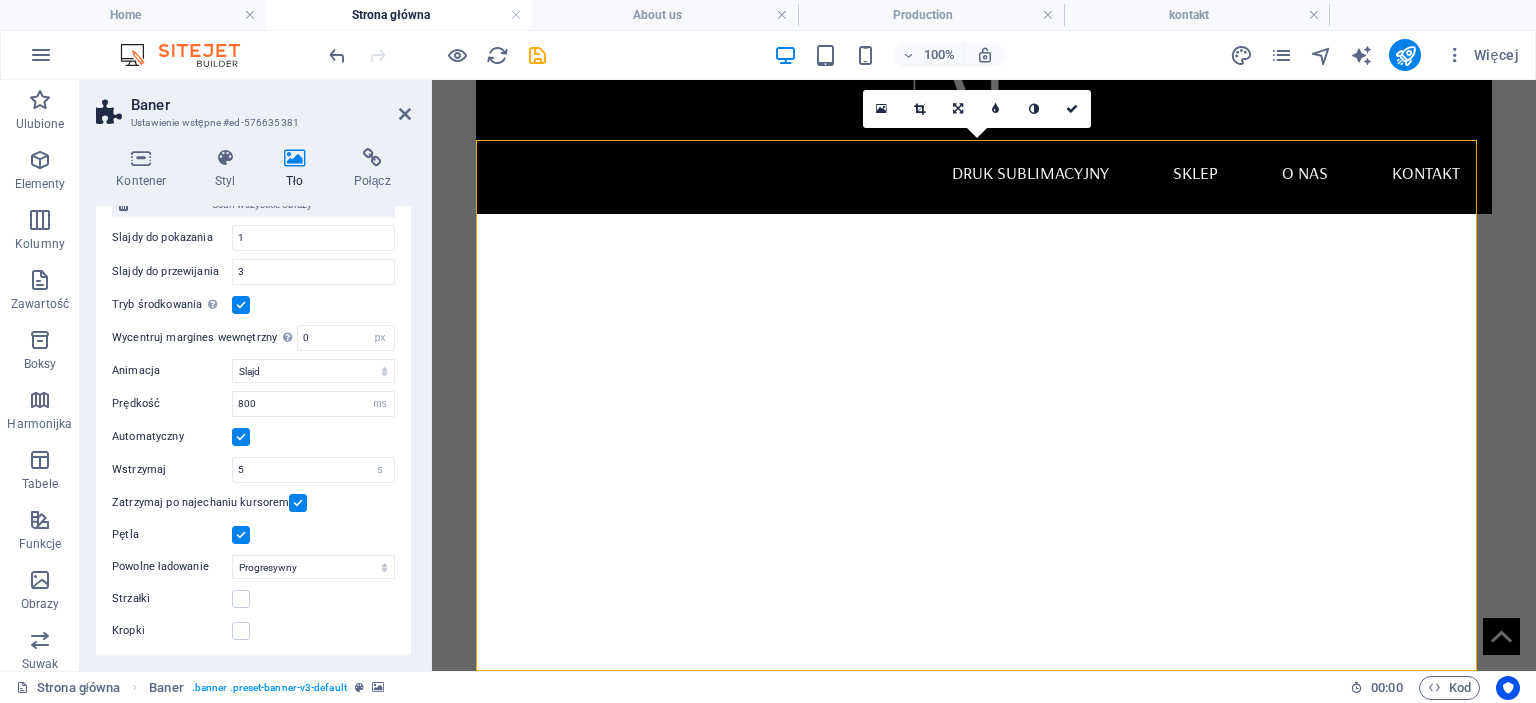 click on "Baner" at bounding box center [271, 105] 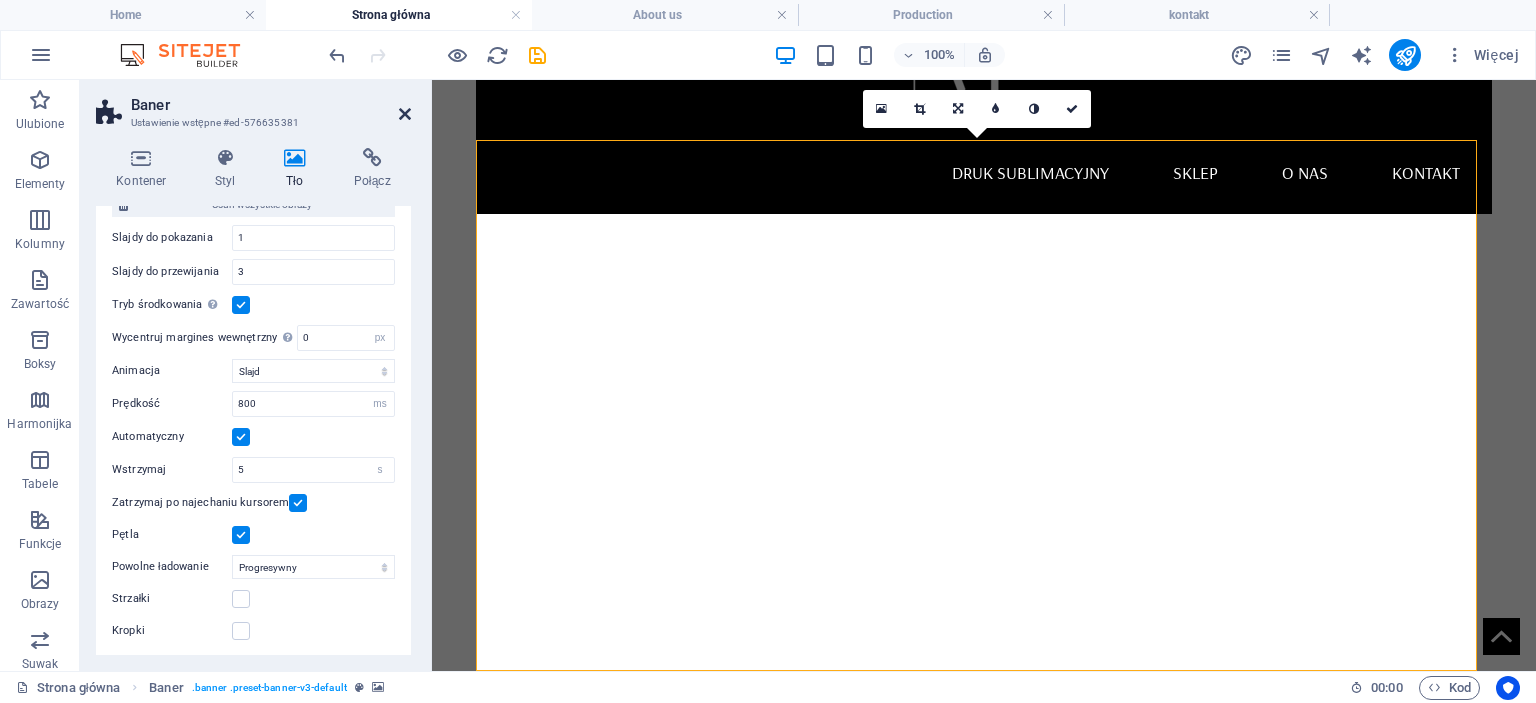 click at bounding box center (405, 114) 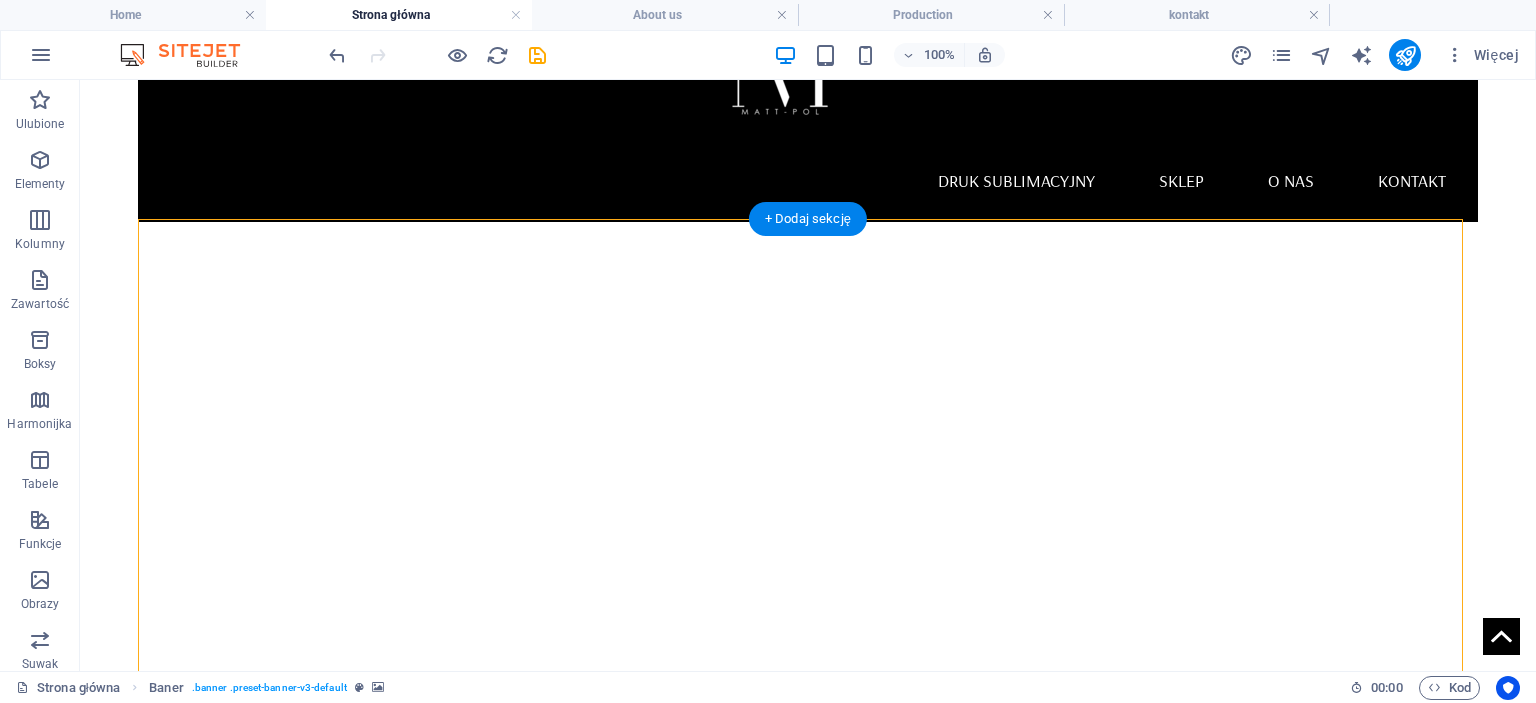 scroll, scrollTop: 200, scrollLeft: 0, axis: vertical 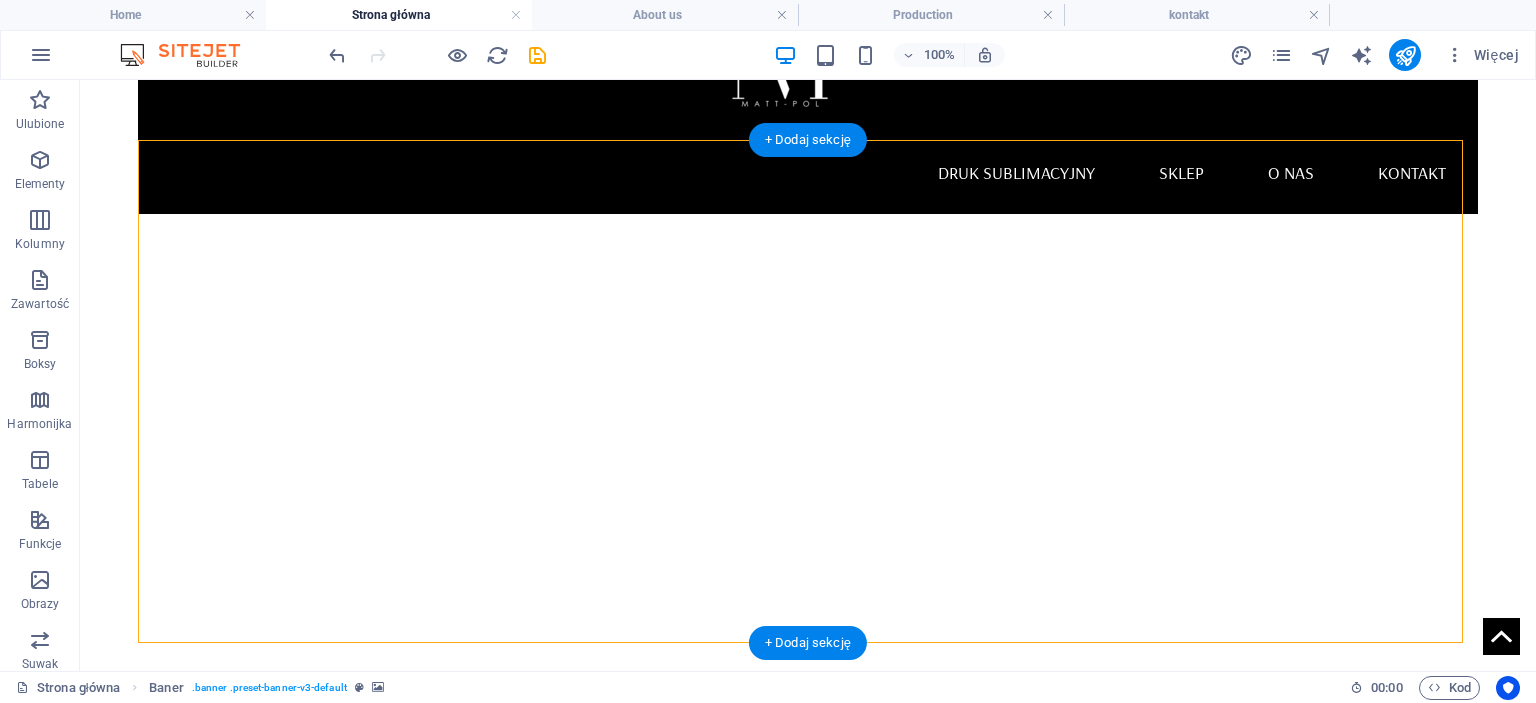 click at bounding box center (-1850, 214) 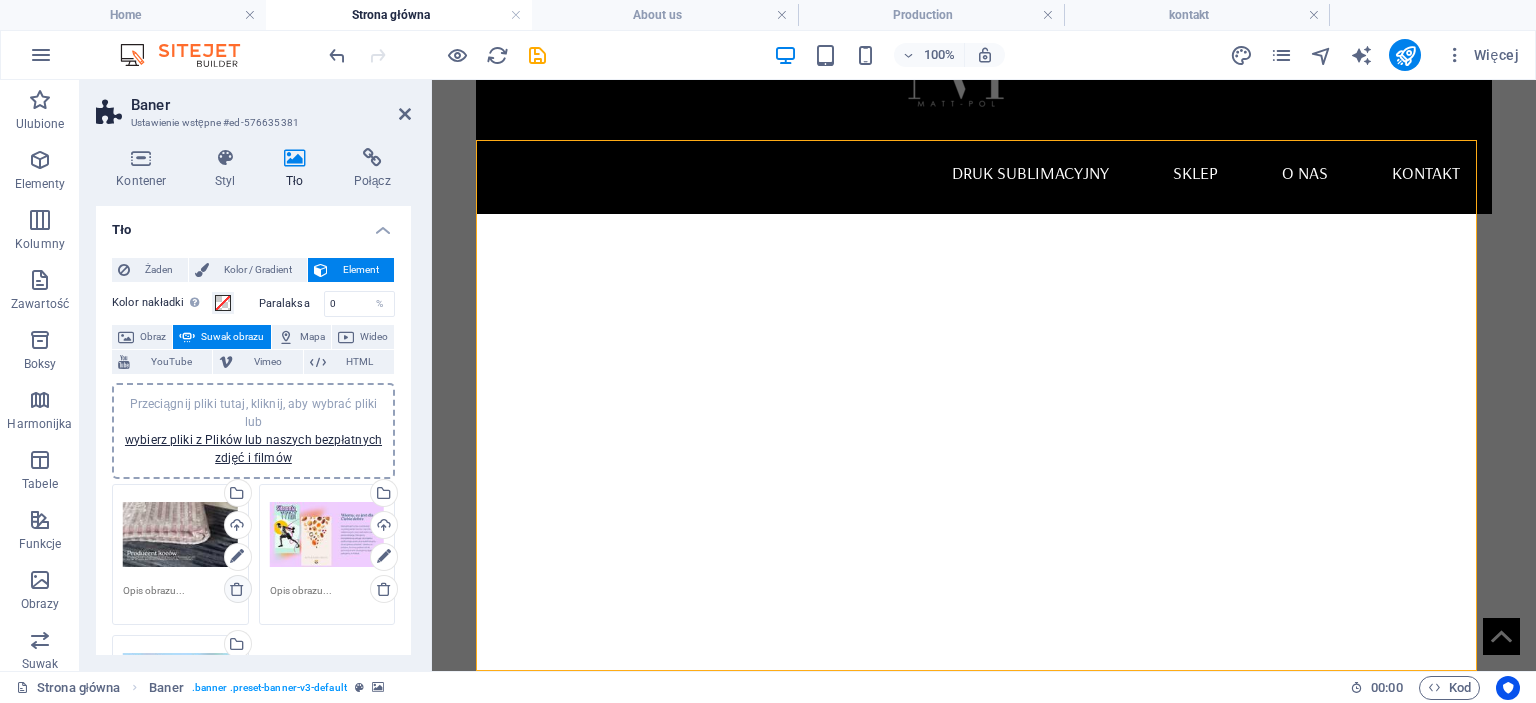 click at bounding box center (237, 589) 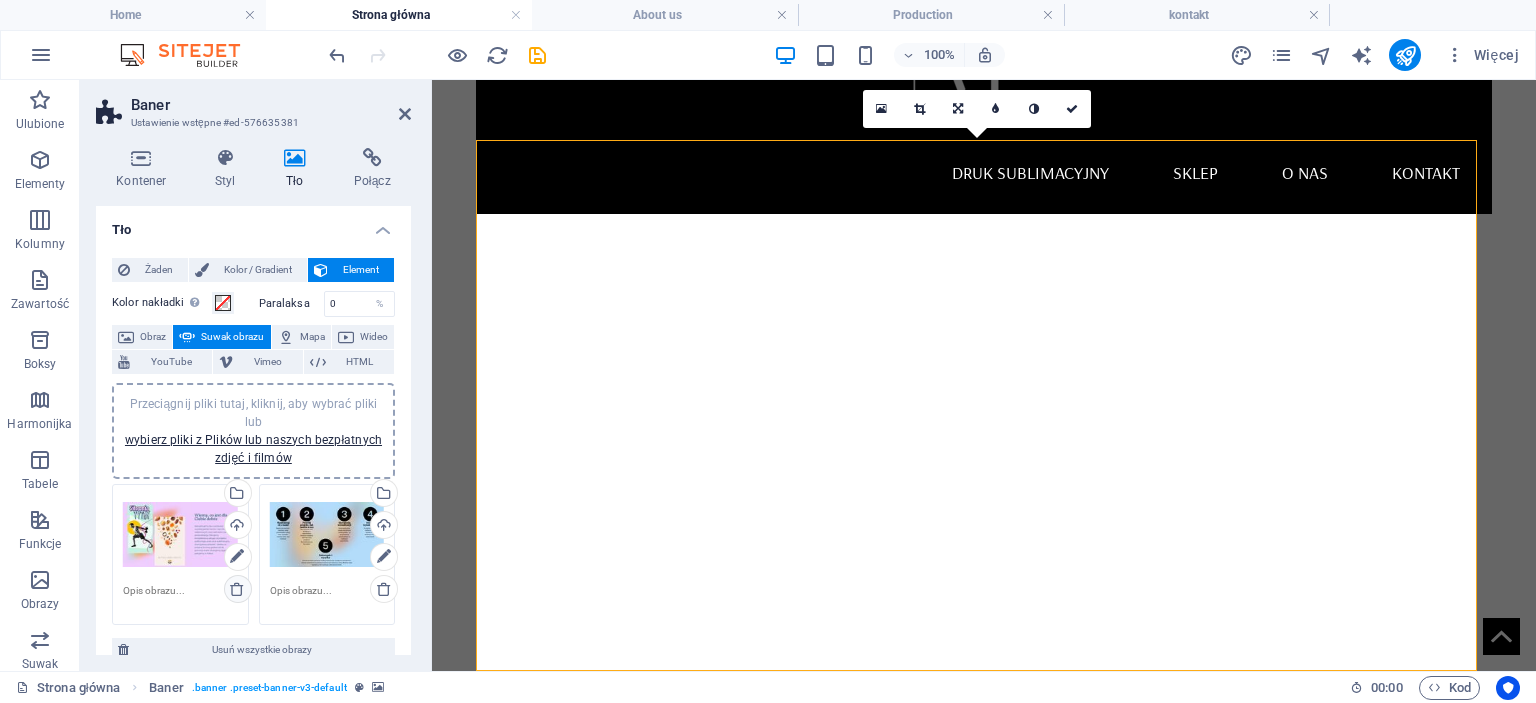 click at bounding box center [237, 589] 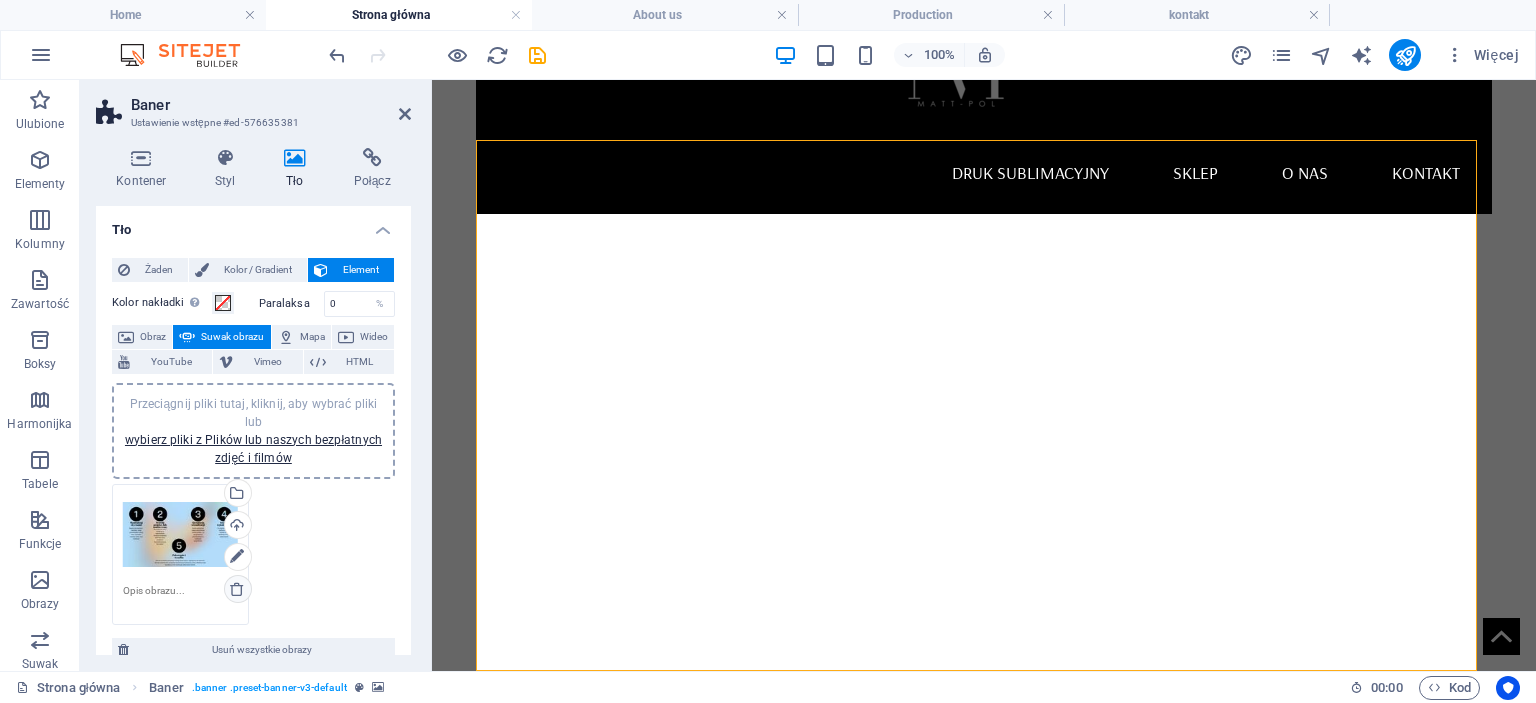 click at bounding box center (237, 589) 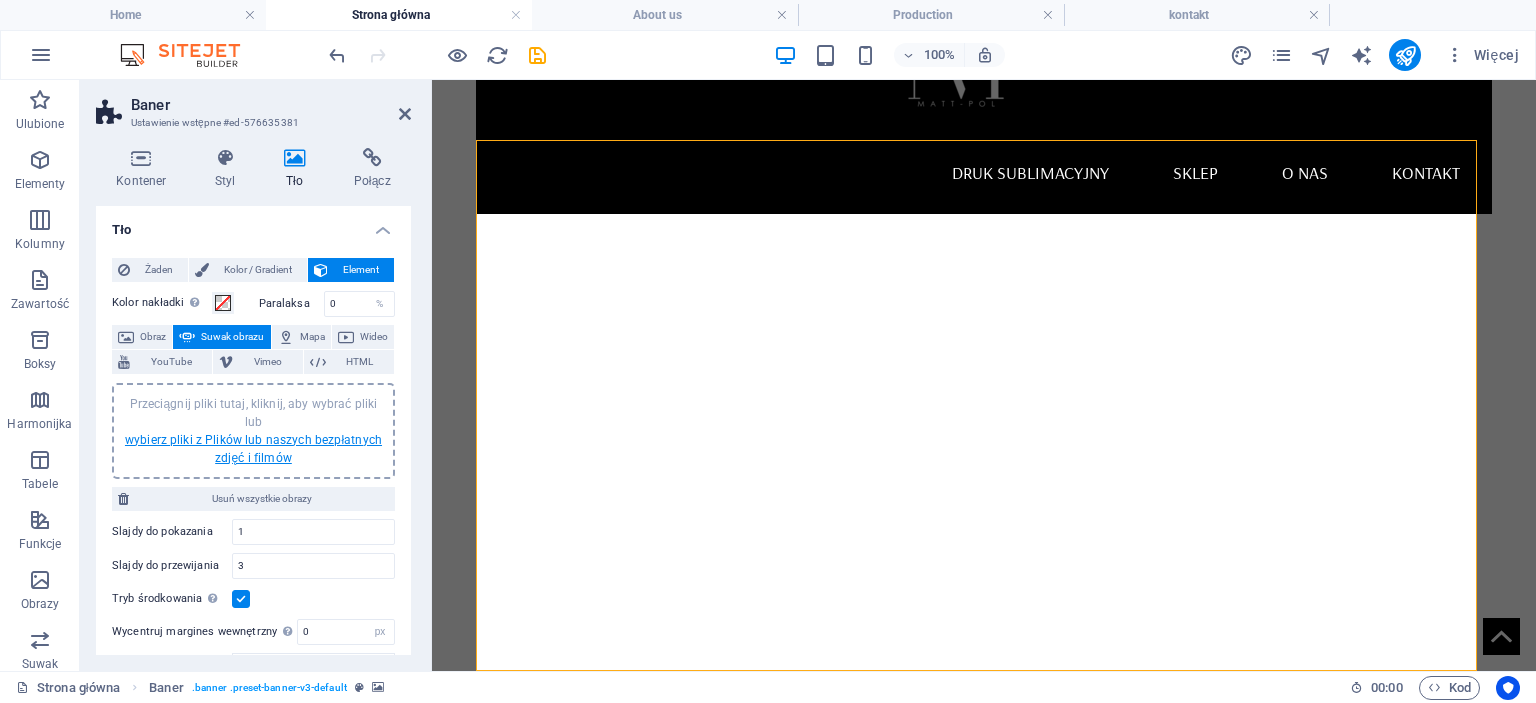 click on "wybierz pliki z Plików lub naszych bezpłatnych zdjęć i filmów" at bounding box center [253, 449] 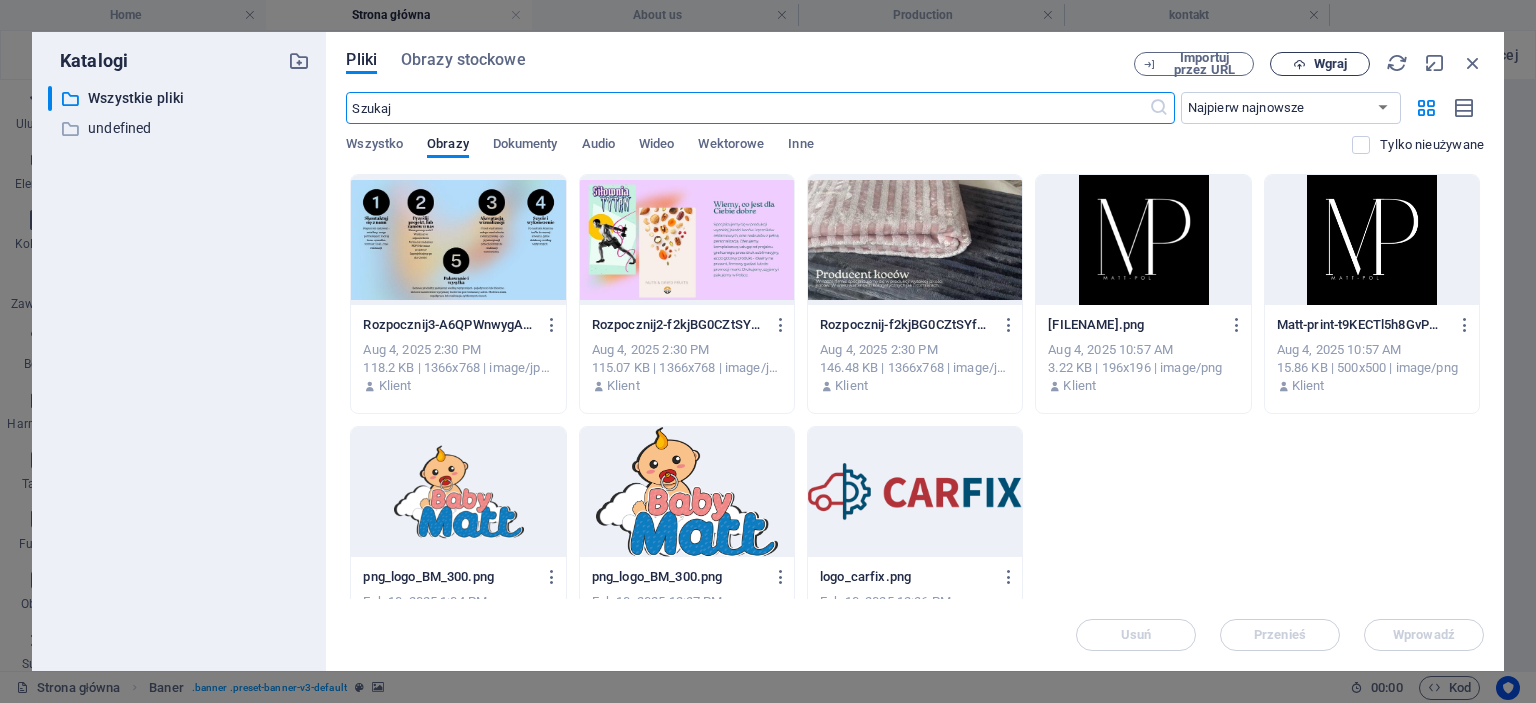 click at bounding box center (1299, 64) 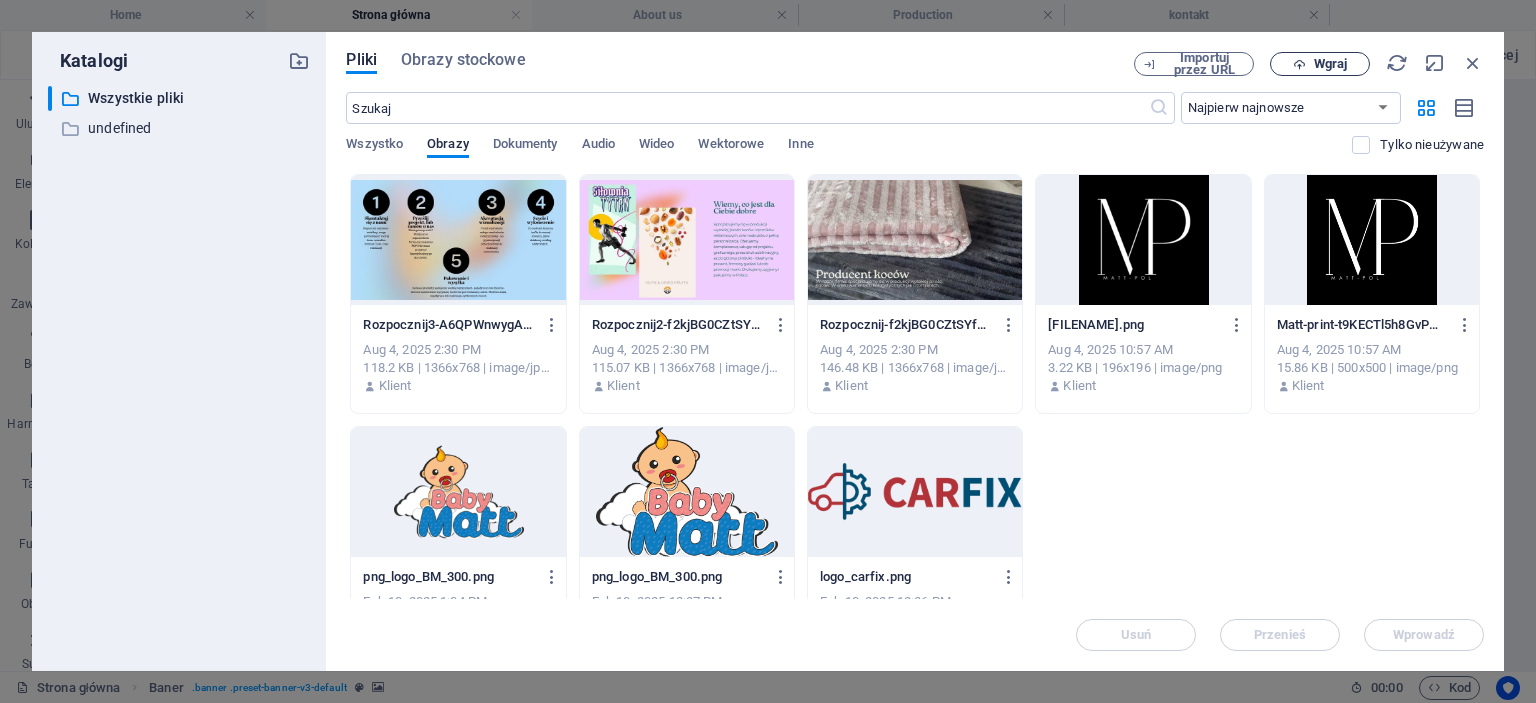 click on "Wgraj" at bounding box center [1320, 64] 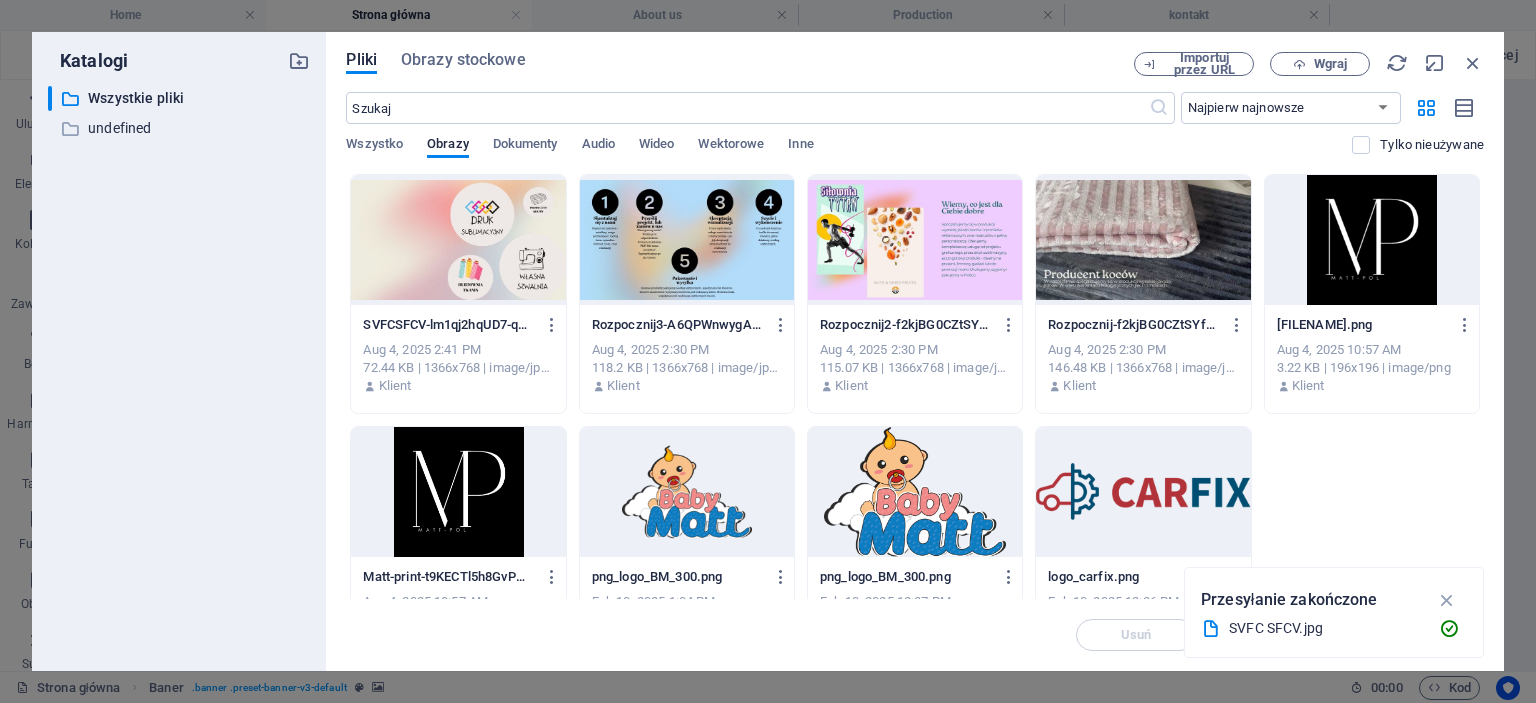 click at bounding box center (458, 240) 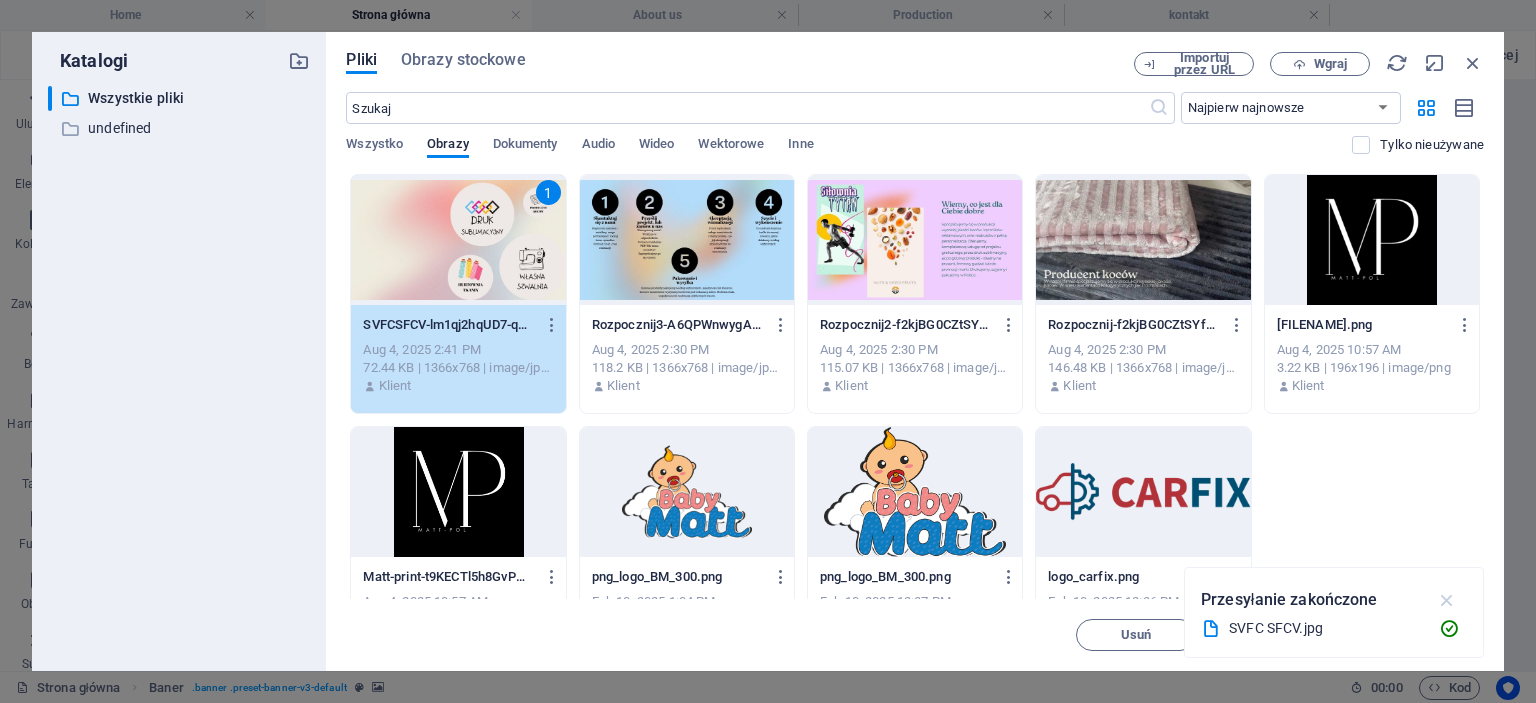click at bounding box center (1447, 600) 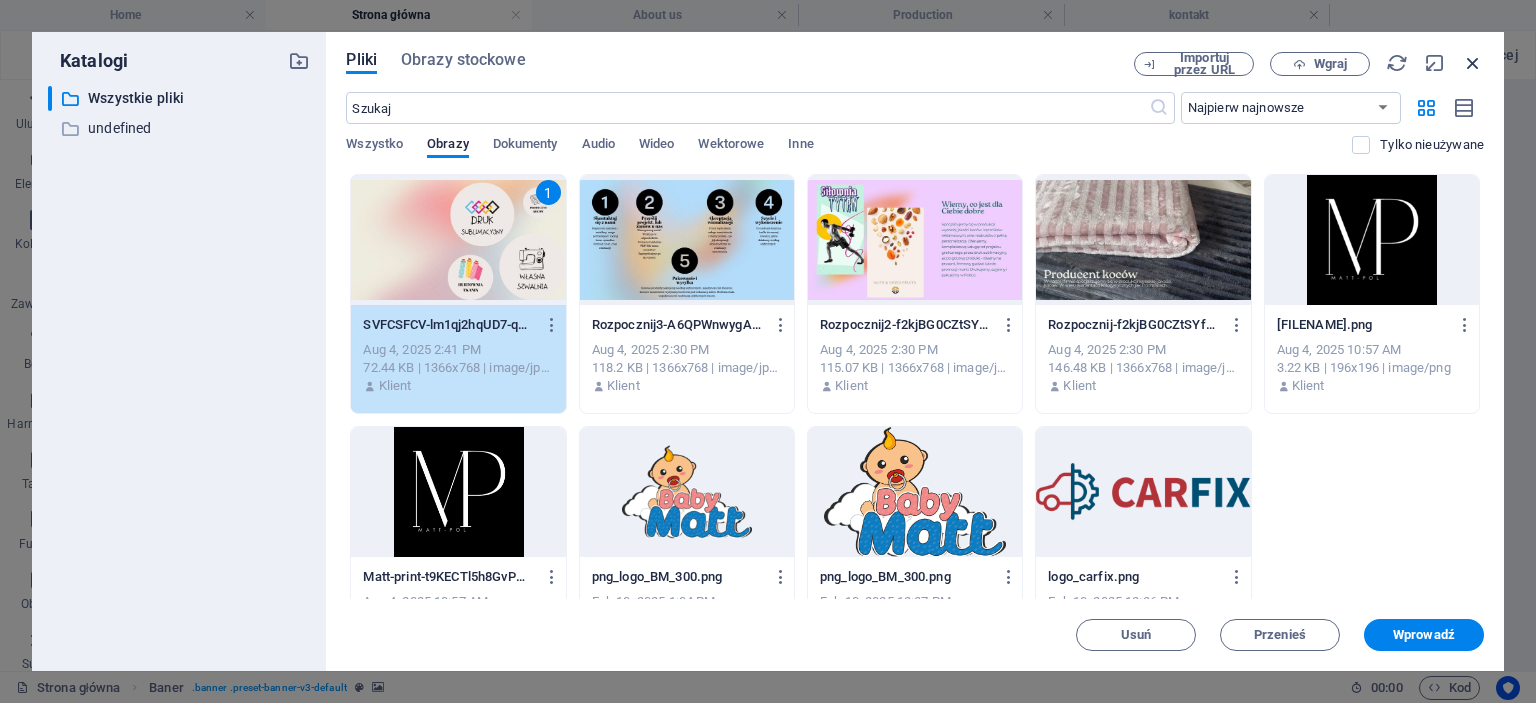 click at bounding box center (1473, 63) 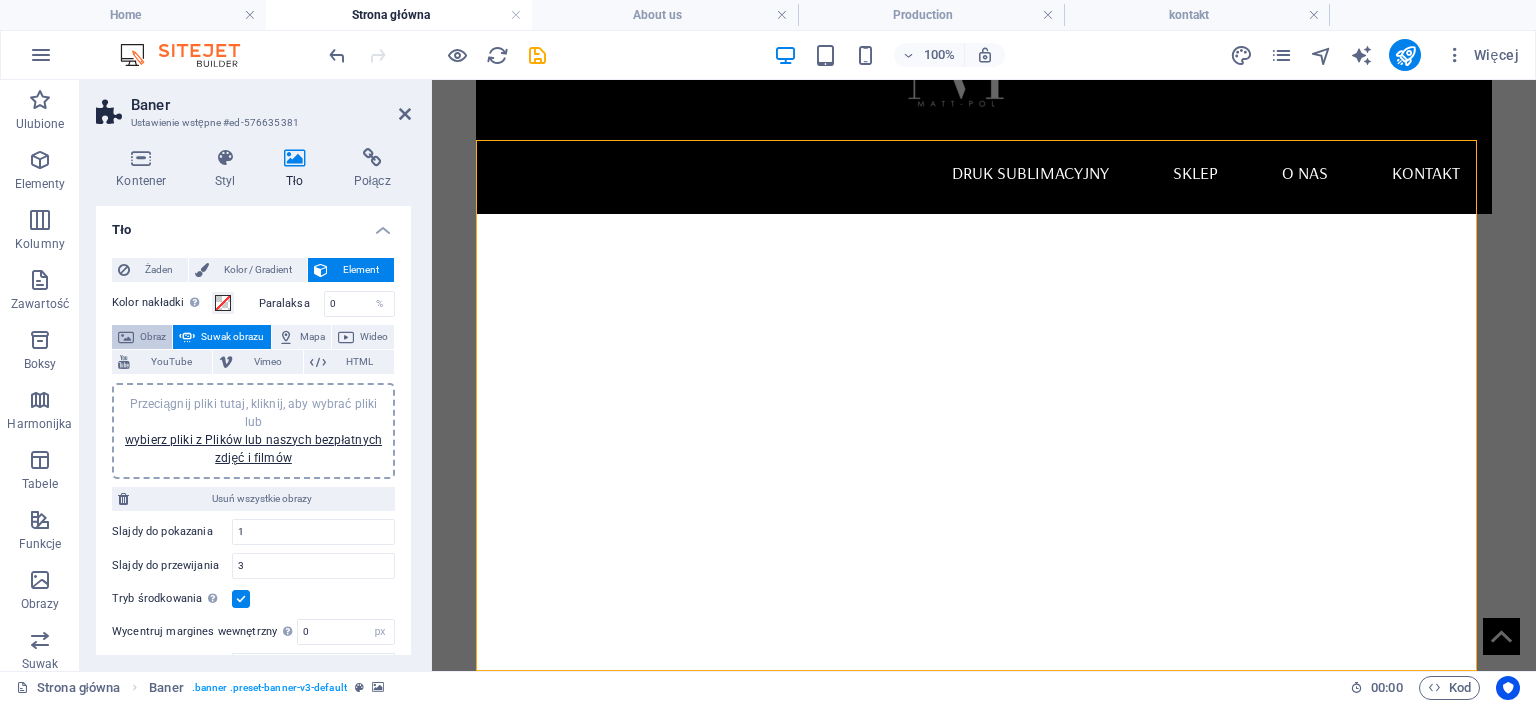 click on "Obraz" at bounding box center [153, 337] 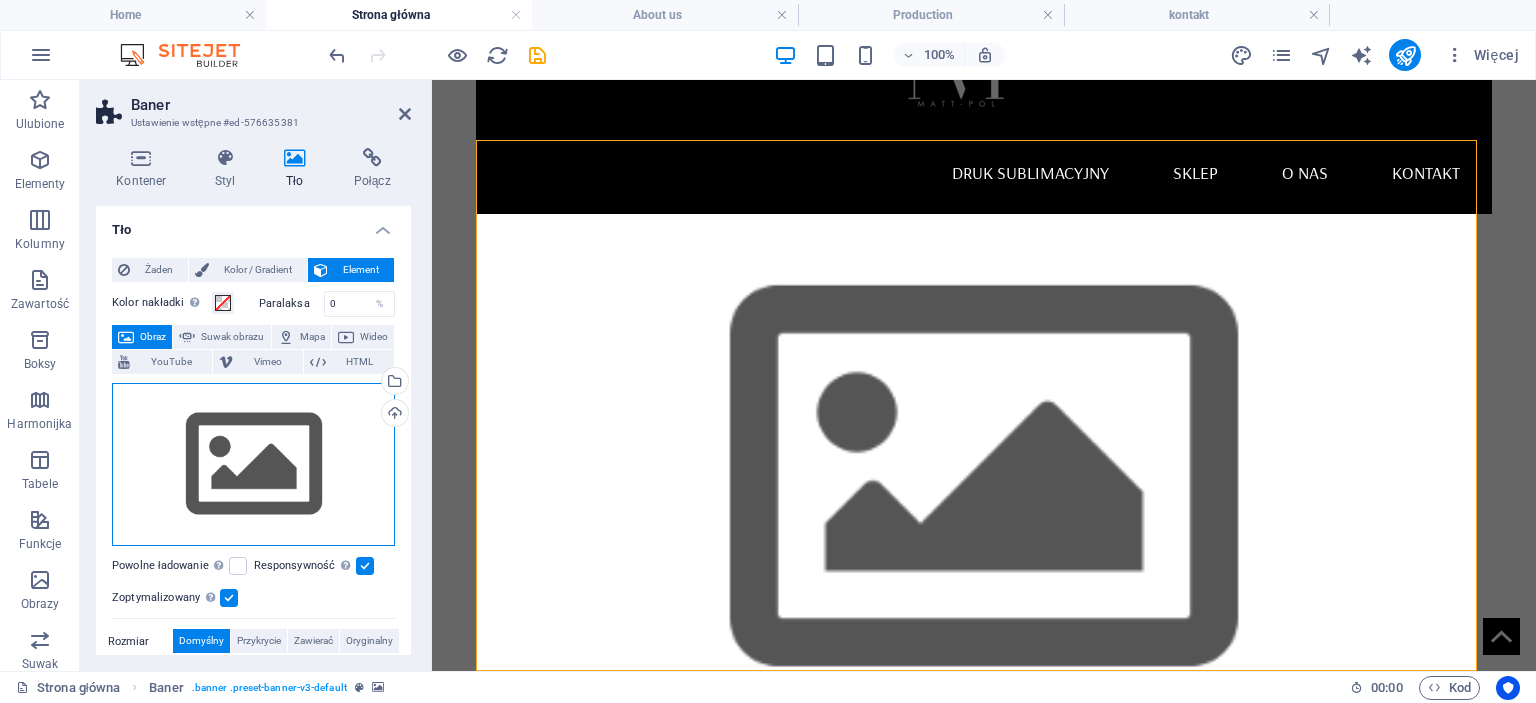 click on "Przeciągnij pliki tutaj, kliknij, aby wybrać pliki lub wybierz pliki z Plików lub naszych bezpłatnych zdjęć i filmów" at bounding box center [253, 465] 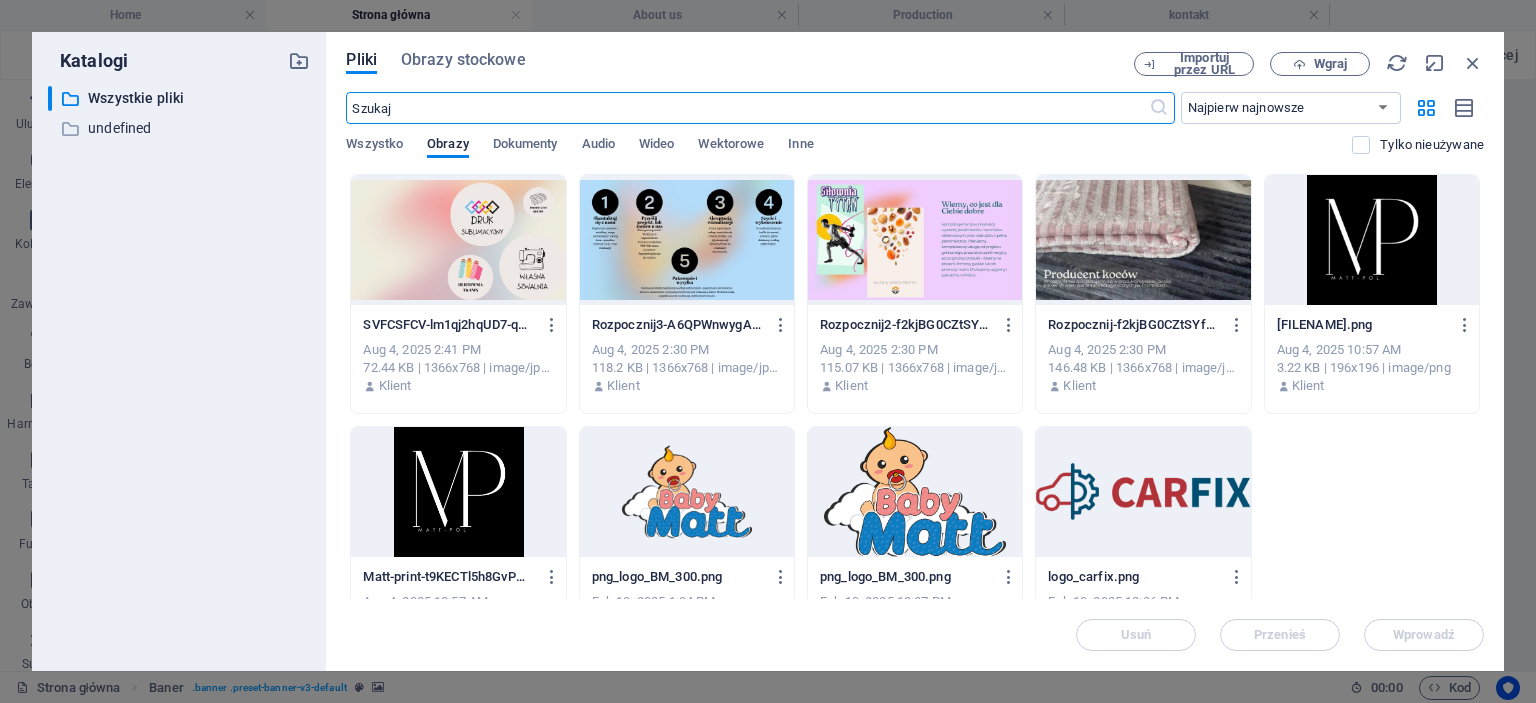 click at bounding box center [458, 240] 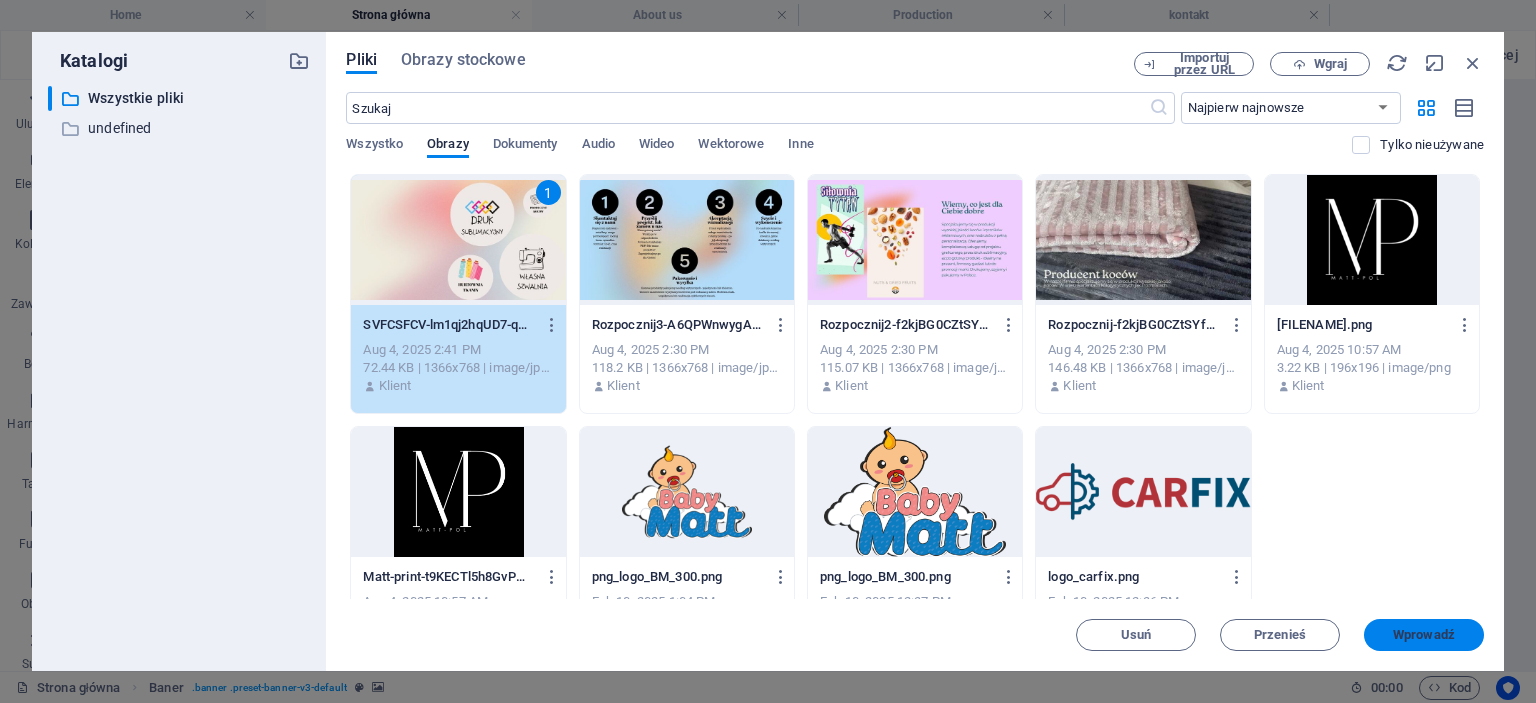 click on "Wprowadź" at bounding box center [1424, 635] 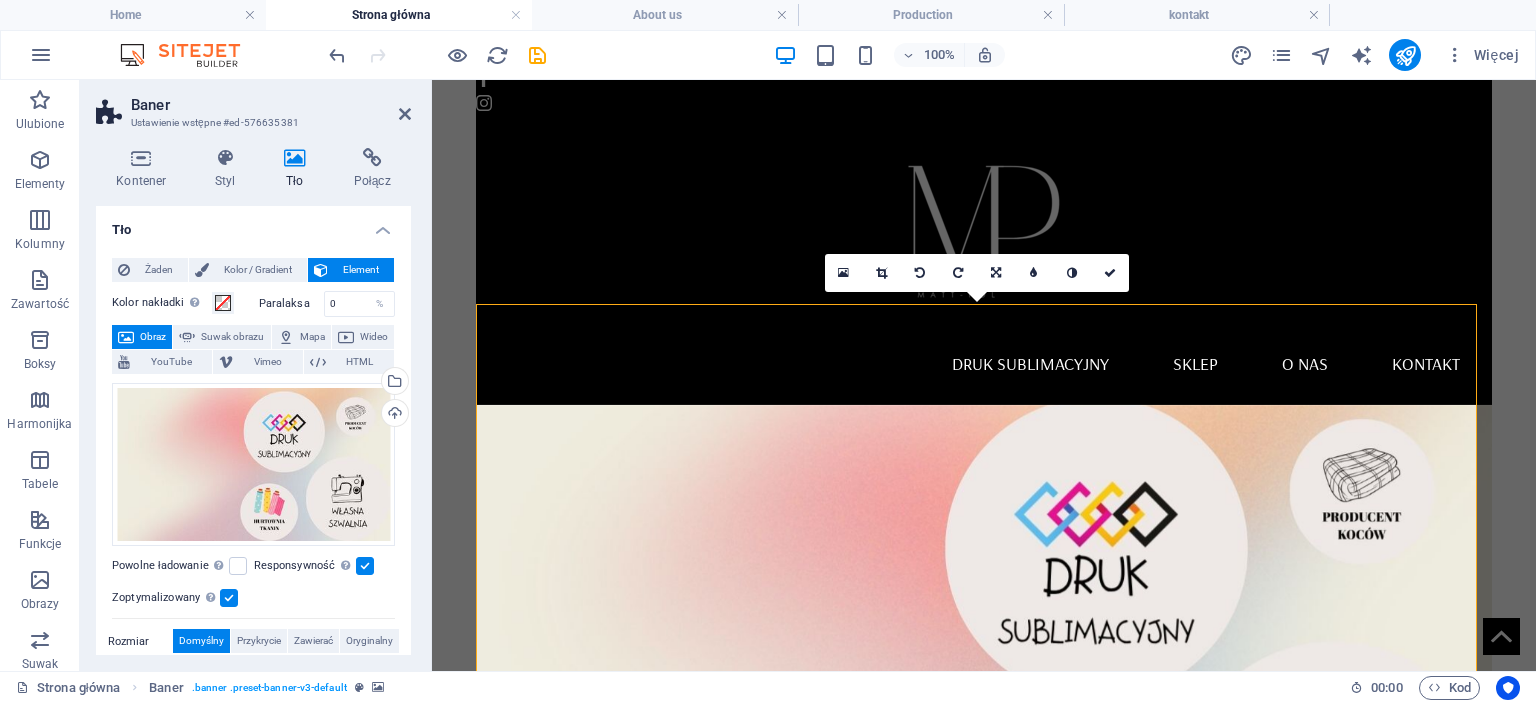 scroll, scrollTop: 0, scrollLeft: 0, axis: both 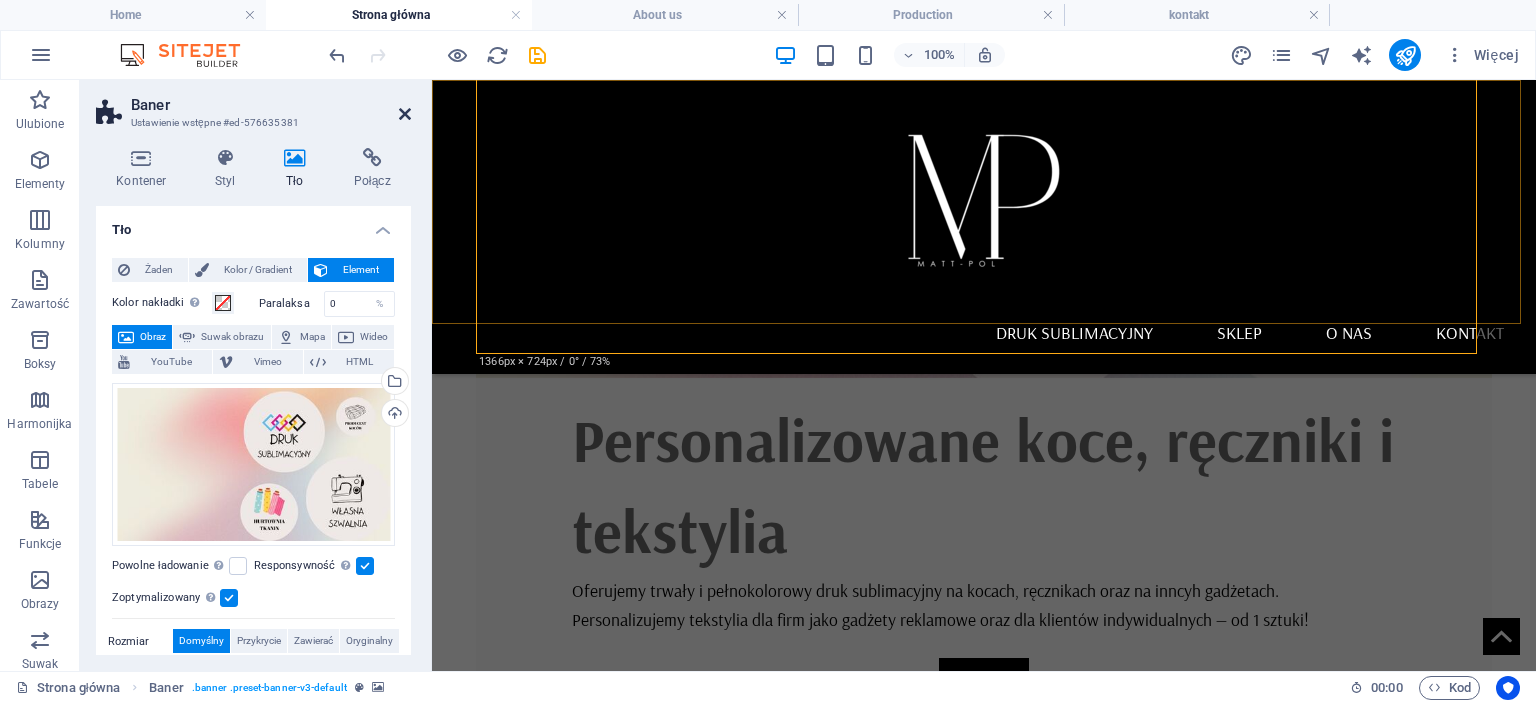 click at bounding box center (405, 114) 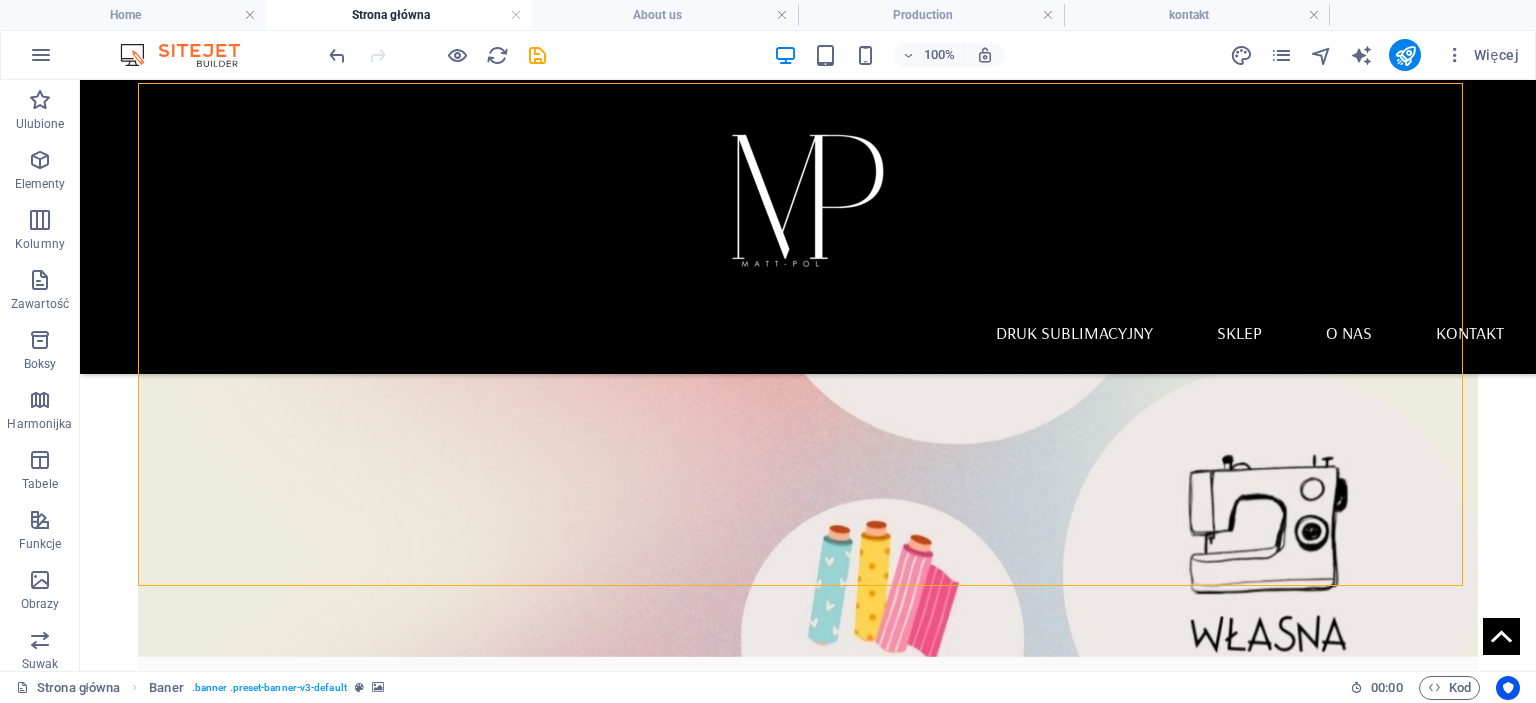 scroll, scrollTop: 200, scrollLeft: 0, axis: vertical 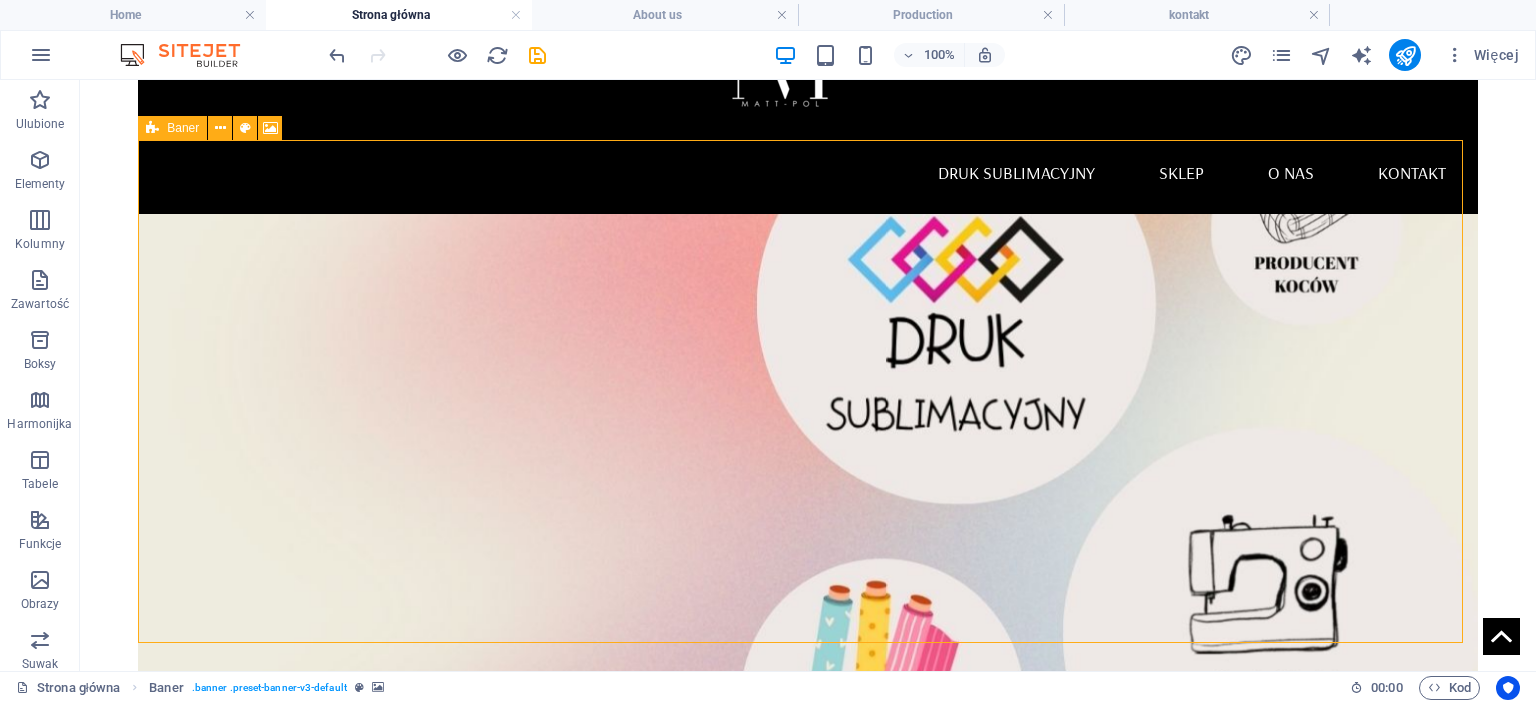 click on "Baner" at bounding box center (172, 128) 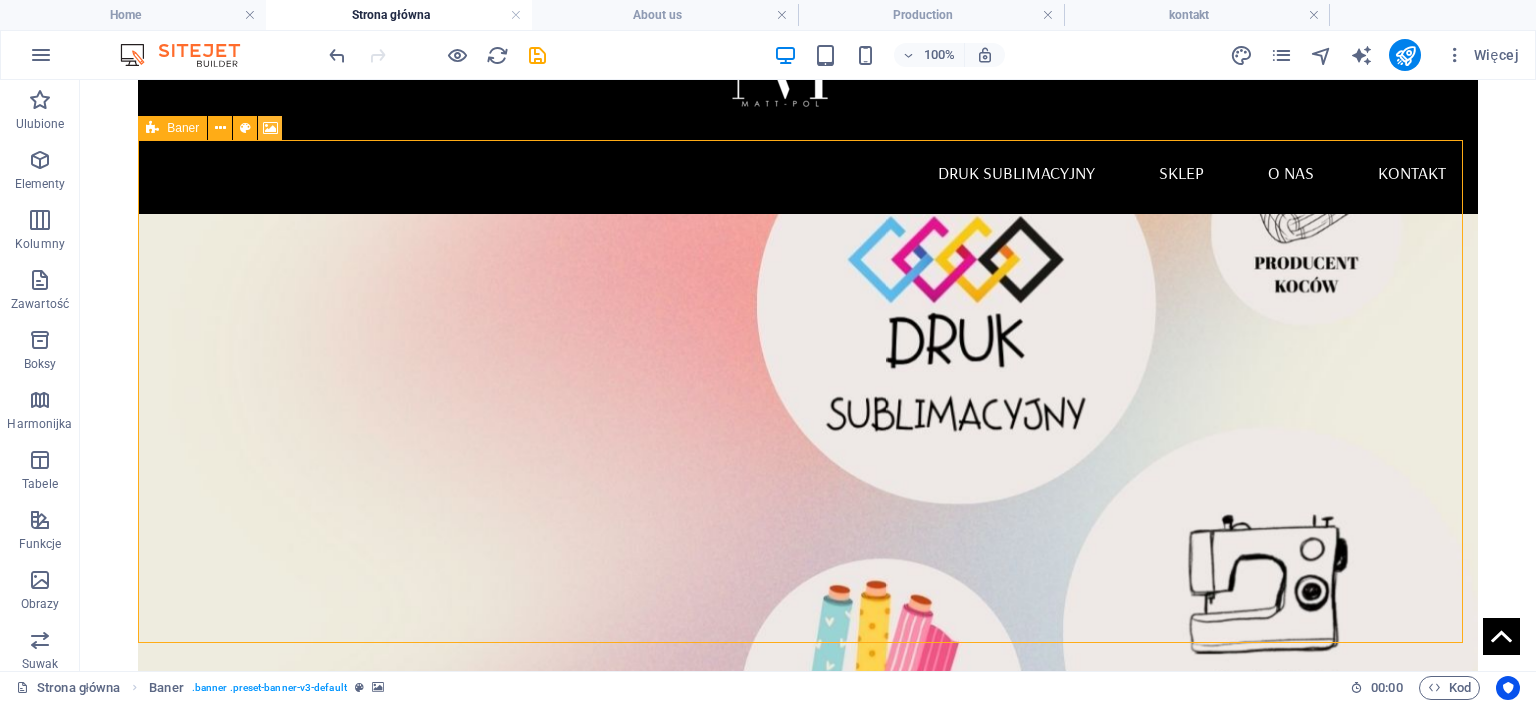click at bounding box center [270, 128] 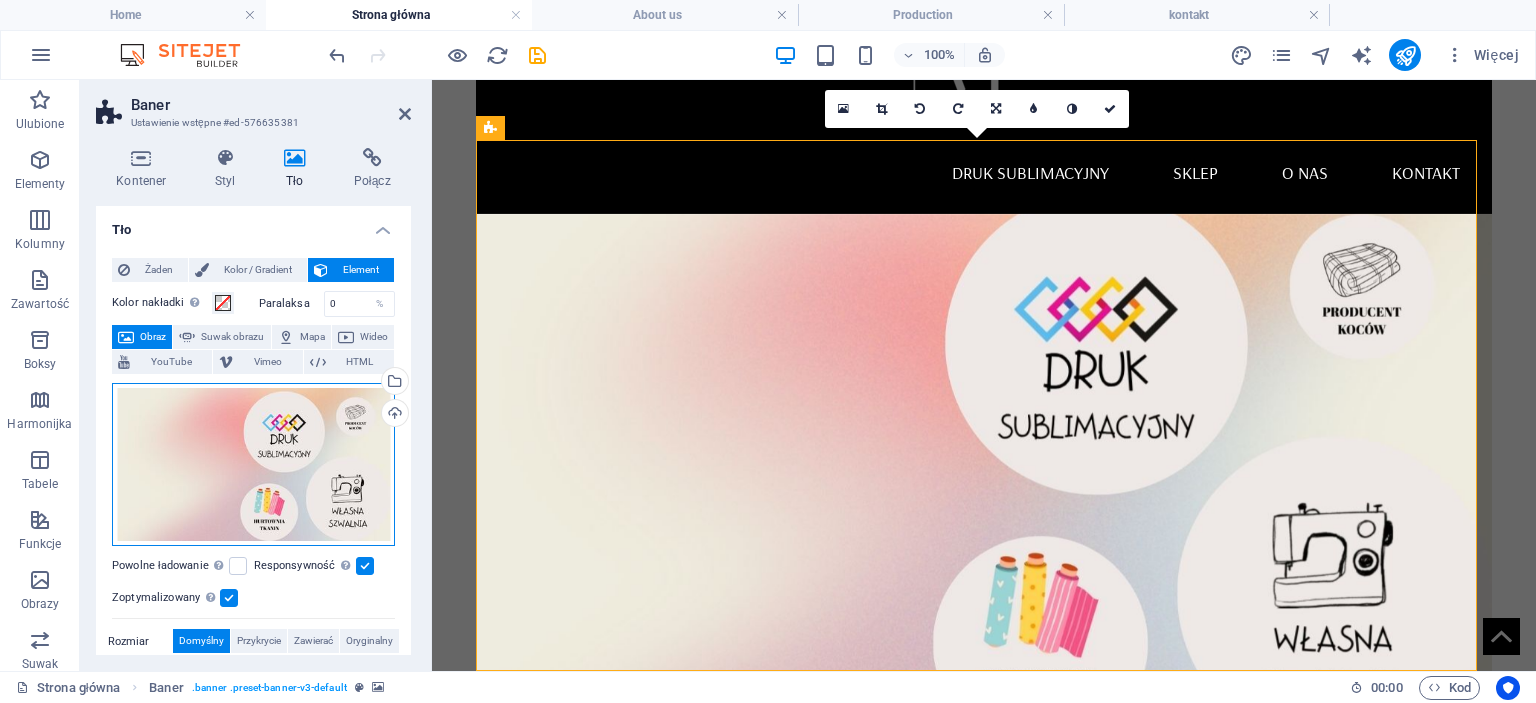 click on "Przeciągnij pliki tutaj, kliknij, aby wybrać pliki lub wybierz pliki z Plików lub naszych bezpłatnych zdjęć i filmów" at bounding box center (253, 465) 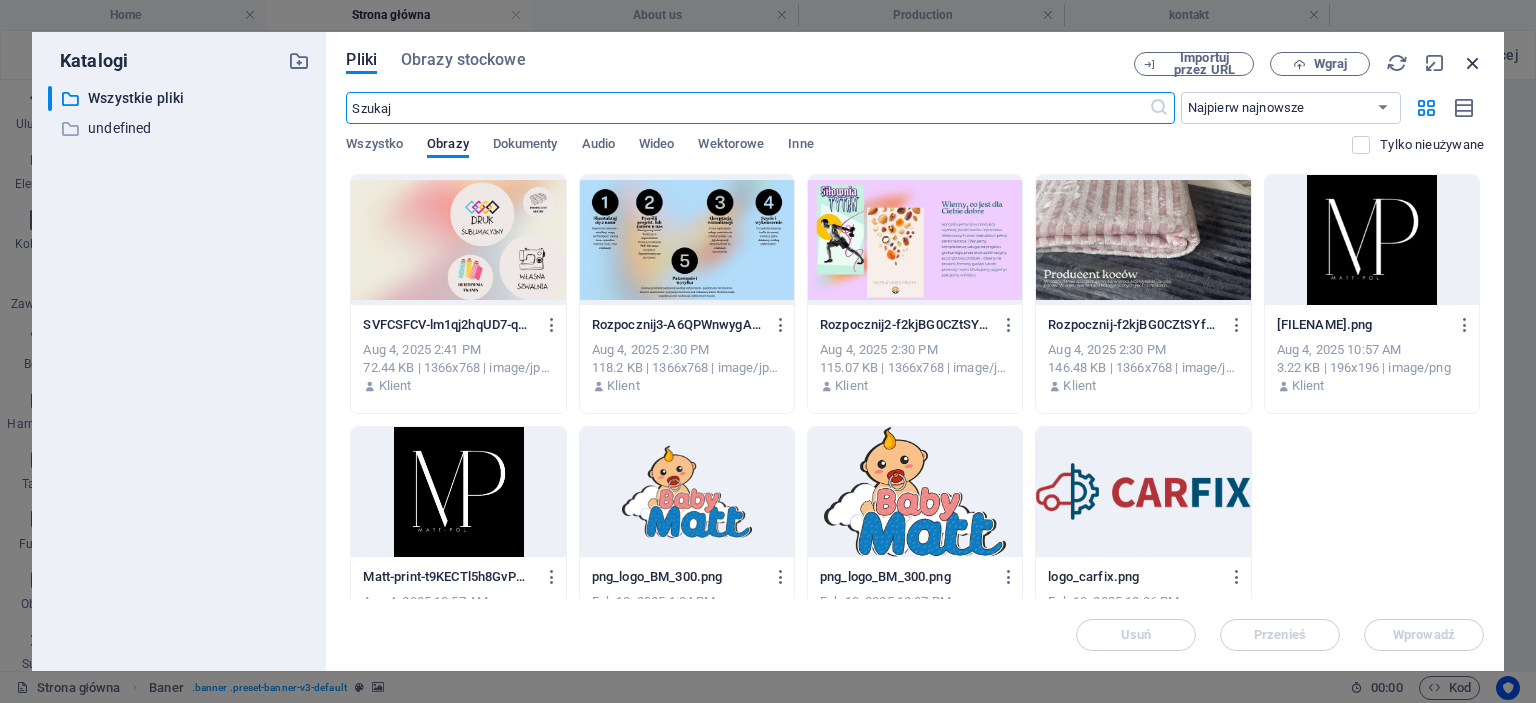 click at bounding box center [1473, 63] 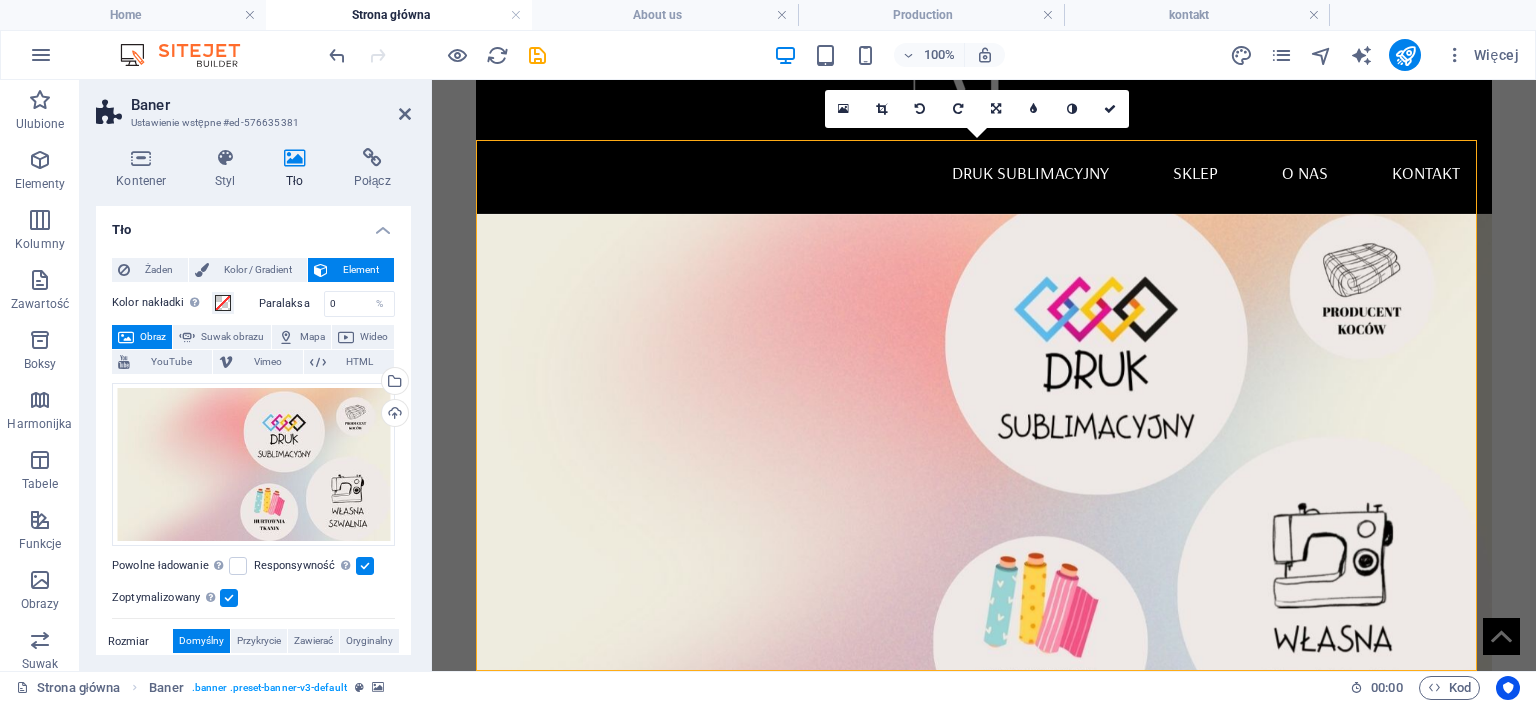 click at bounding box center (229, 598) 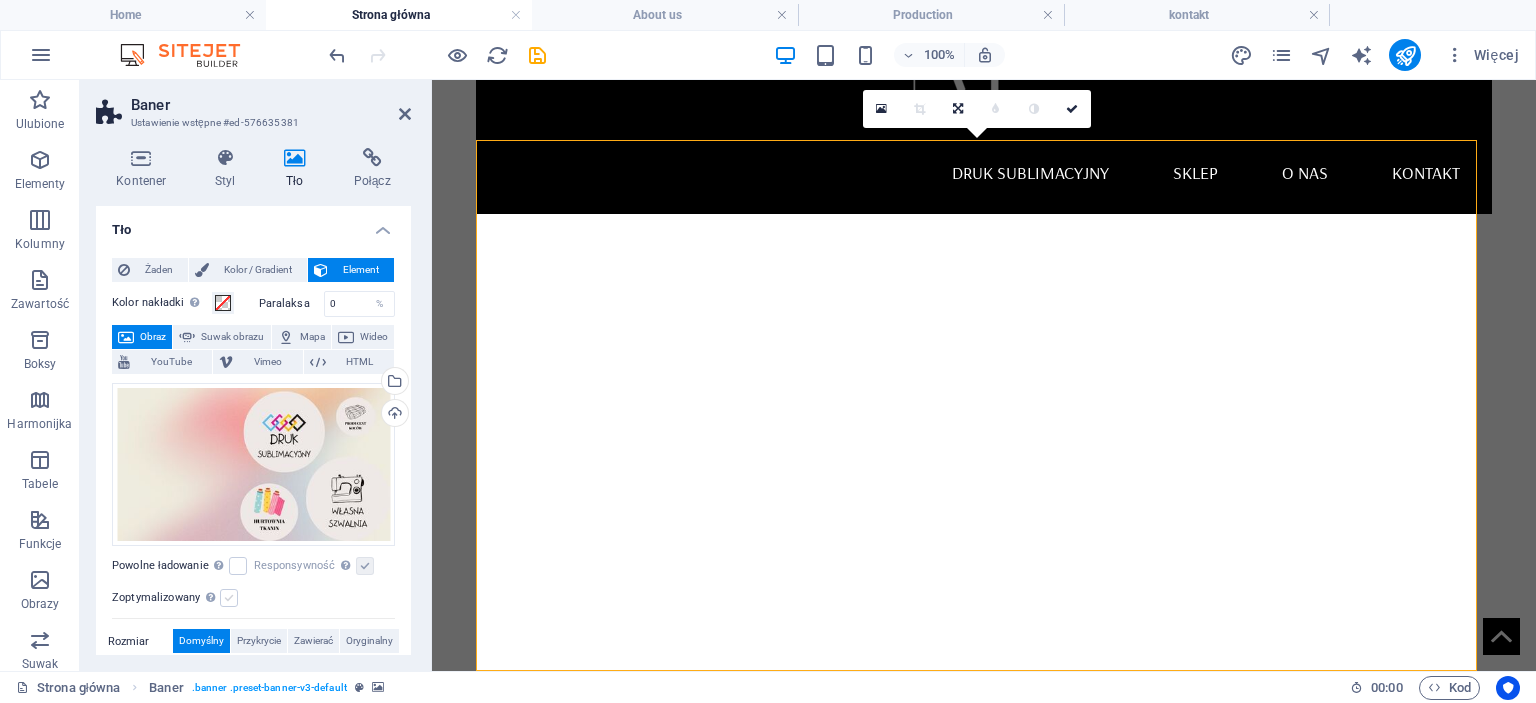 click at bounding box center [229, 598] 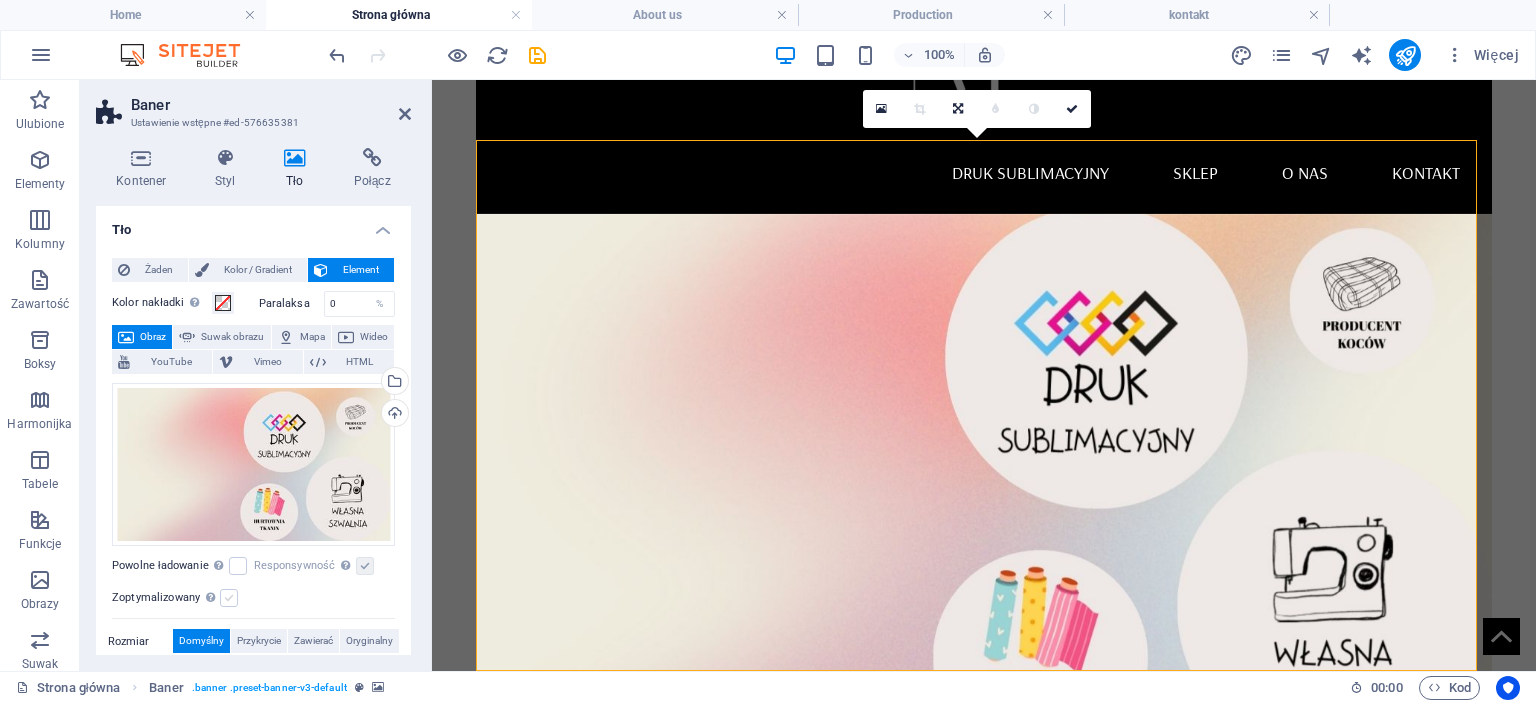 click on "Zoptymalizowany Obrazy są kompresowane, aby poprawić szybkość strony." at bounding box center [0, 0] 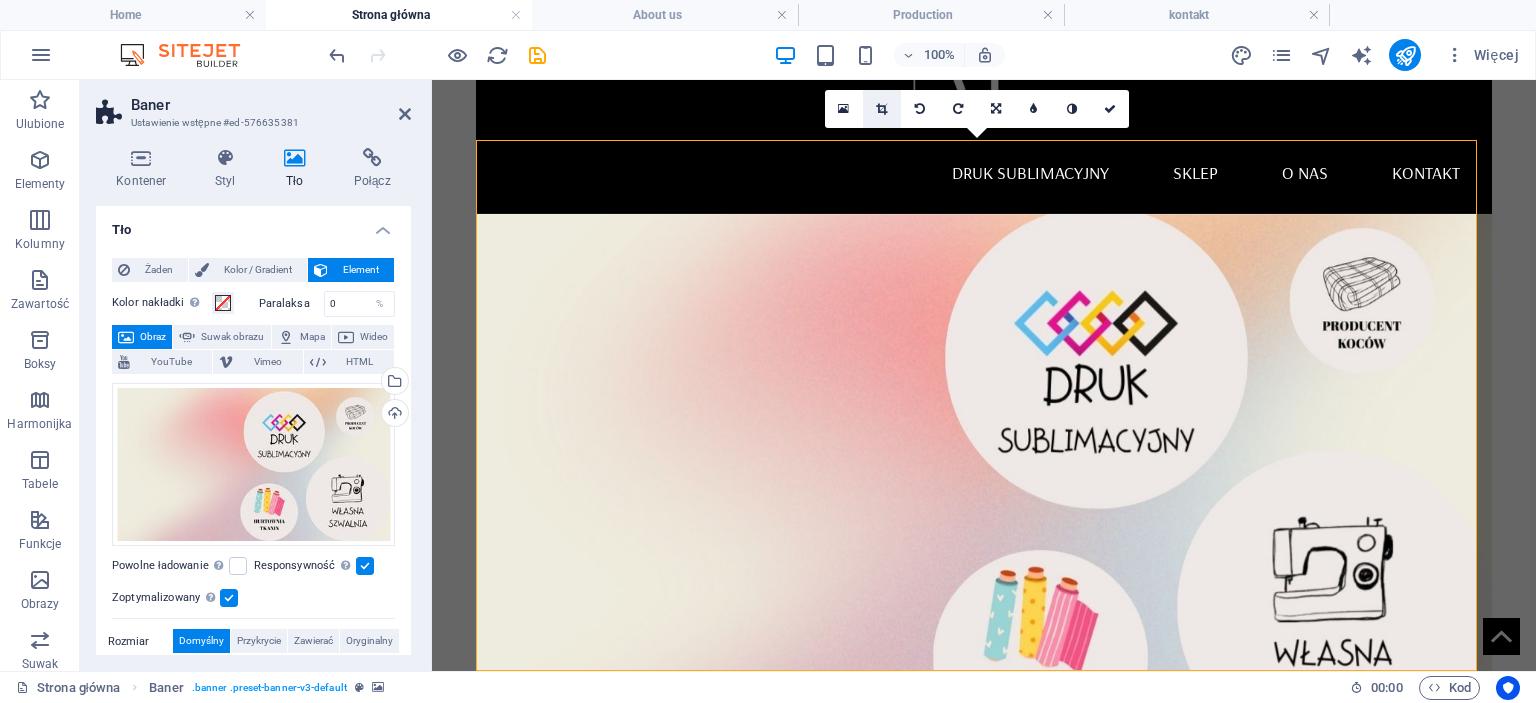 click at bounding box center (881, 109) 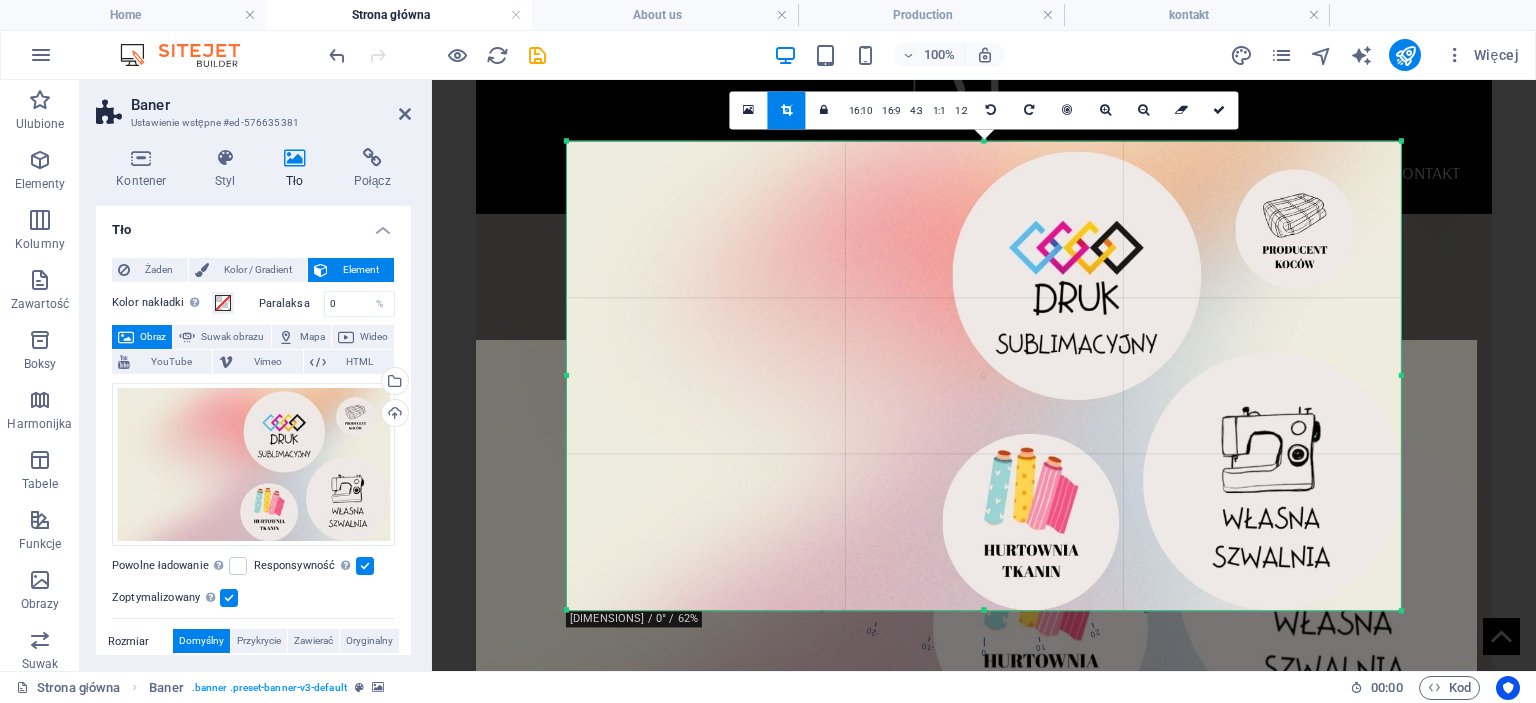 drag, startPoint x: 1407, startPoint y: 505, endPoint x: 1401, endPoint y: 481, distance: 24.738634 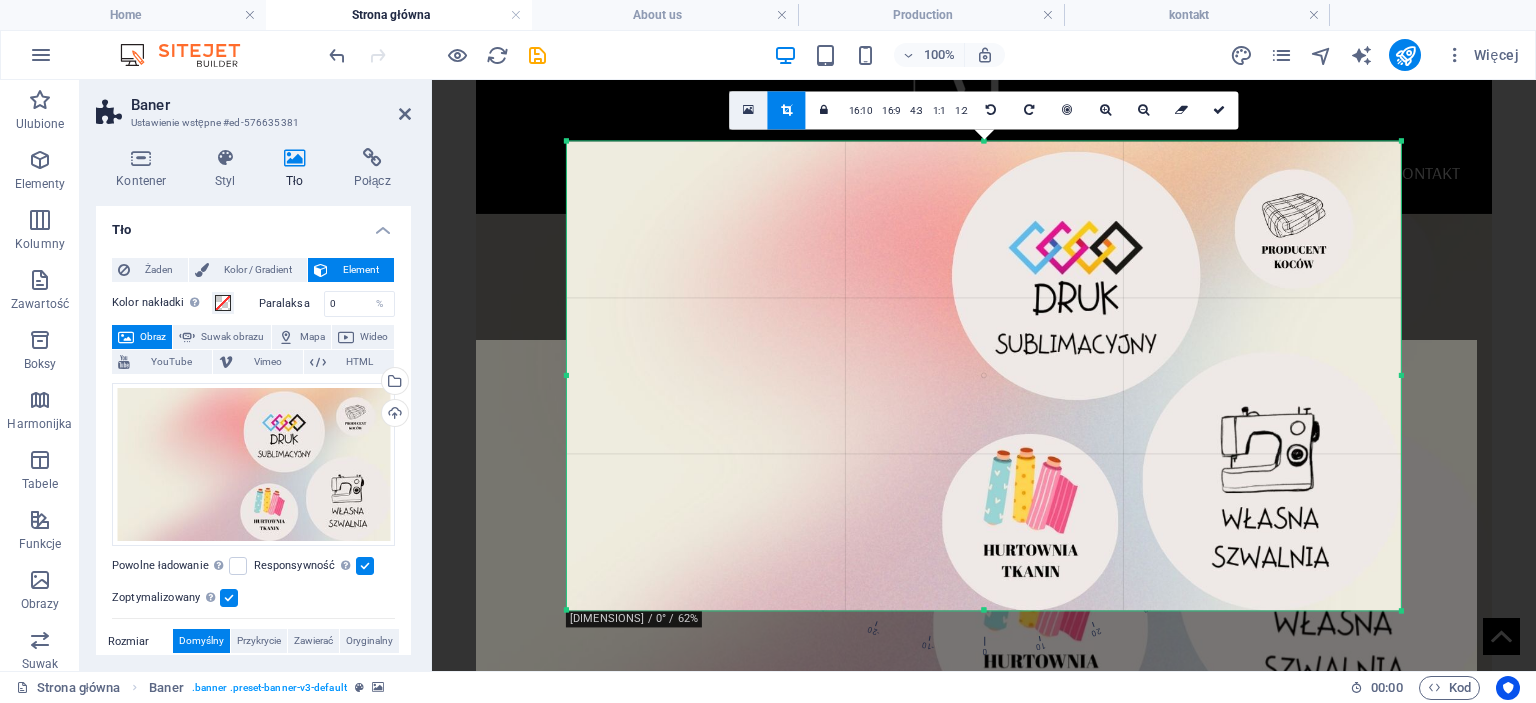 click at bounding box center [749, 110] 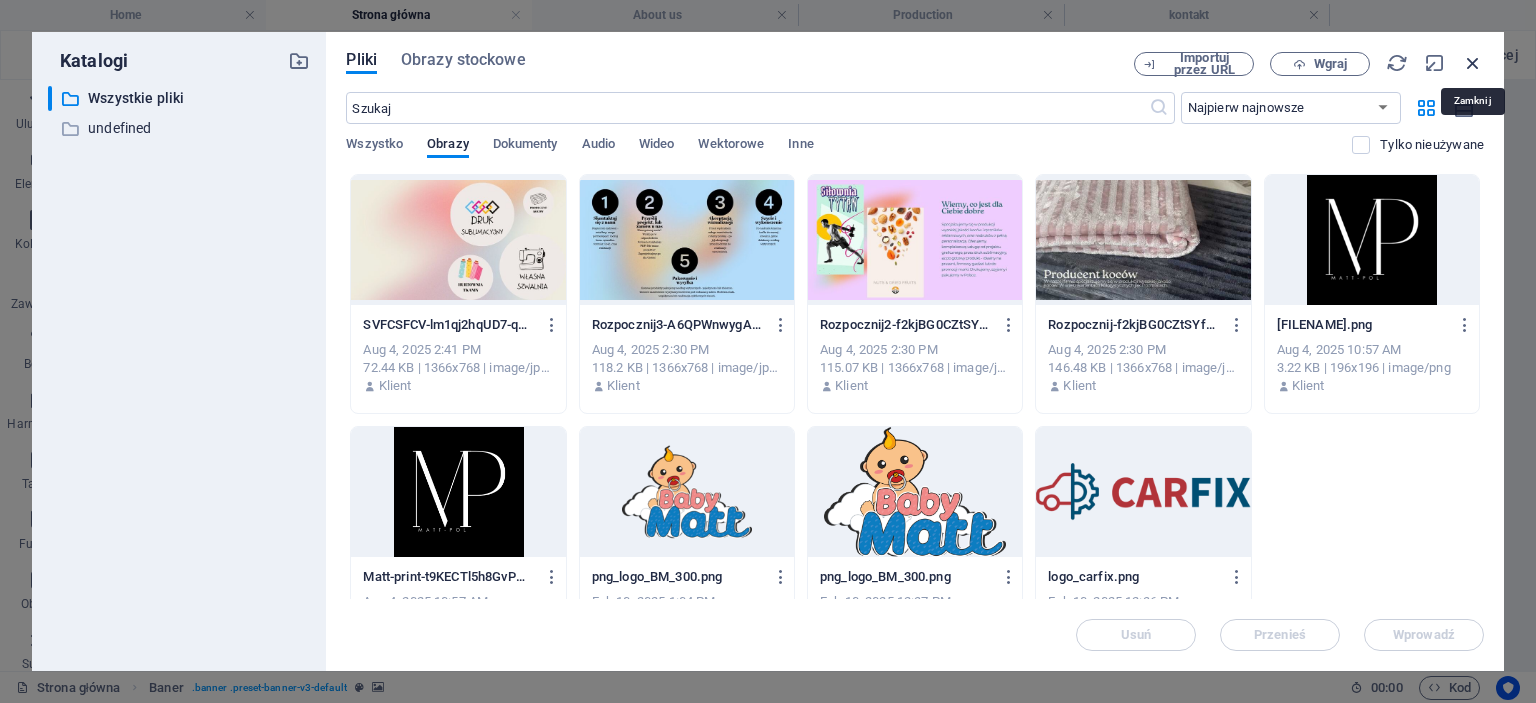 click at bounding box center (1473, 63) 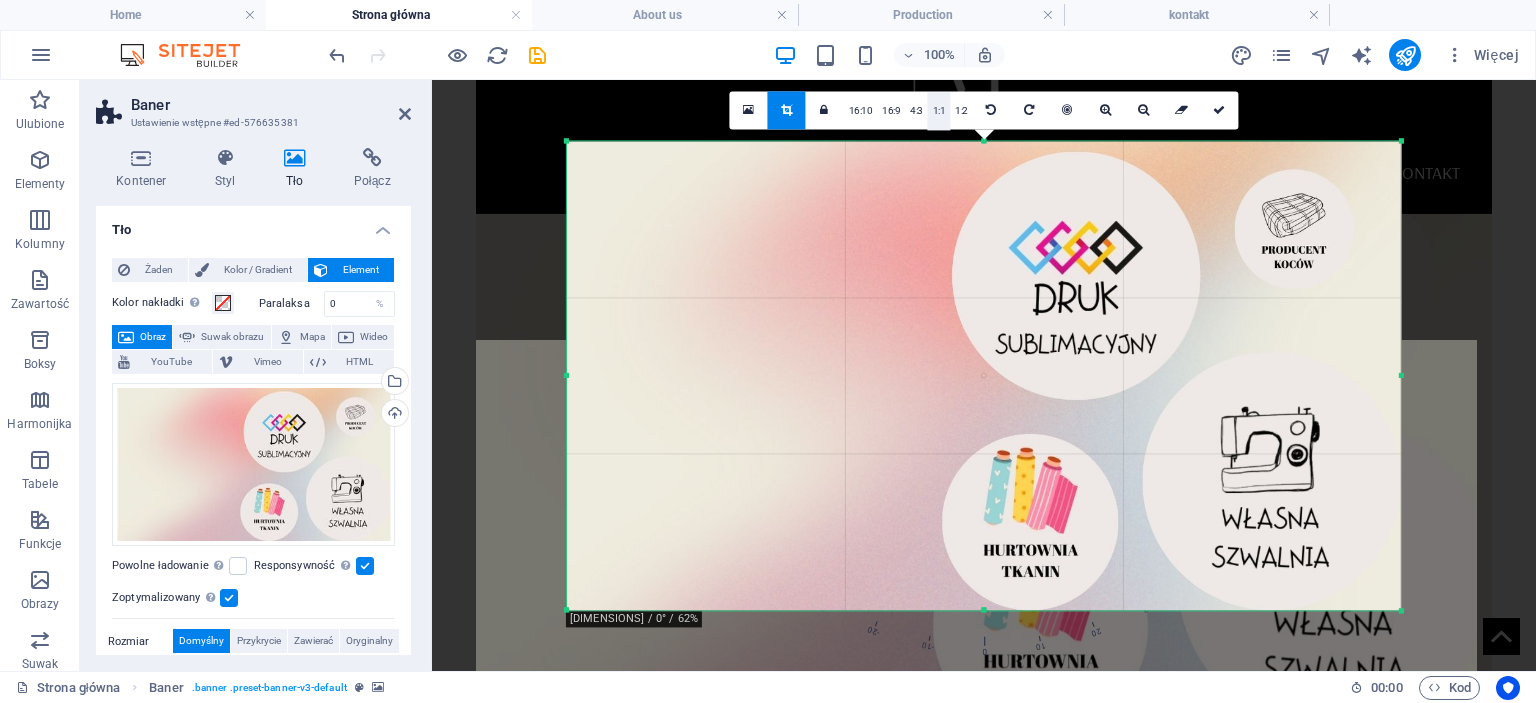 click on "1:1" at bounding box center [939, 111] 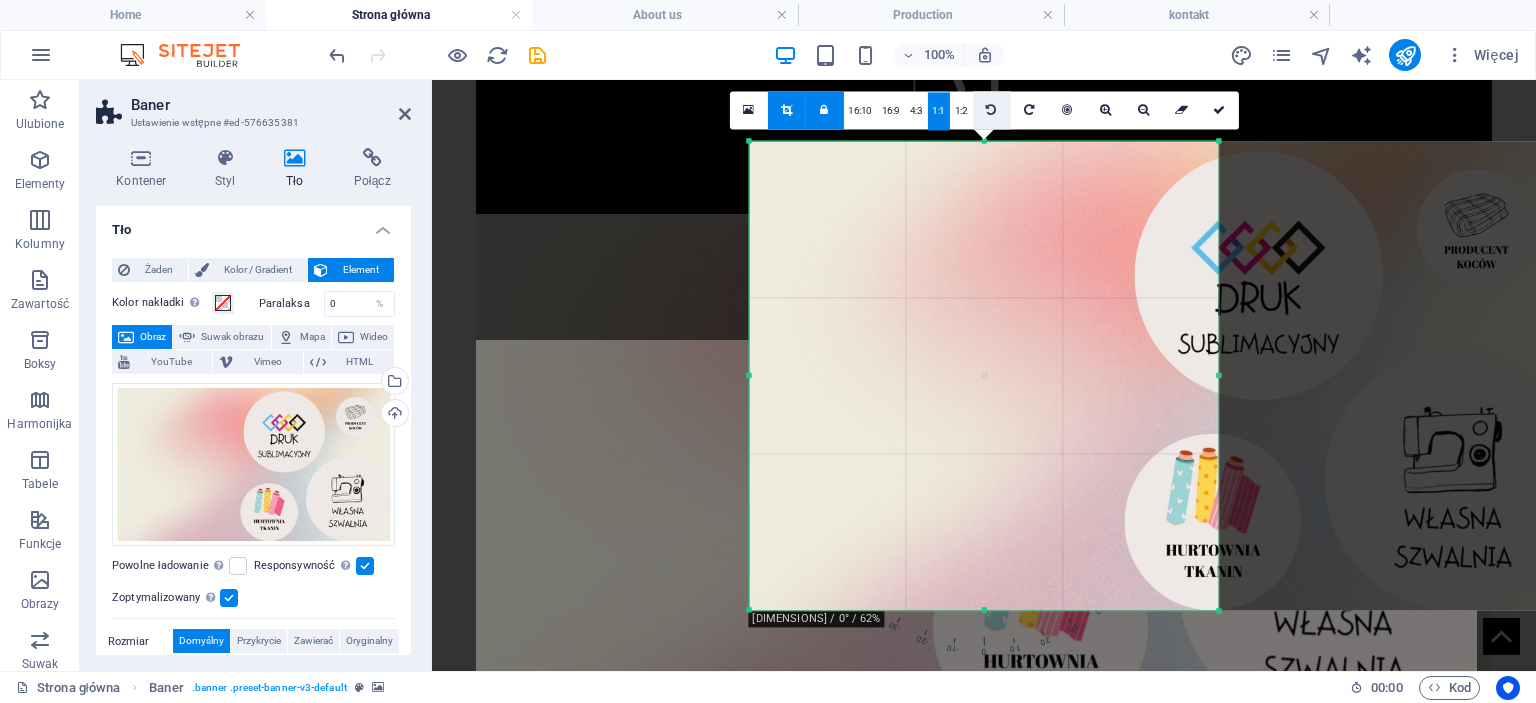 click at bounding box center (991, 110) 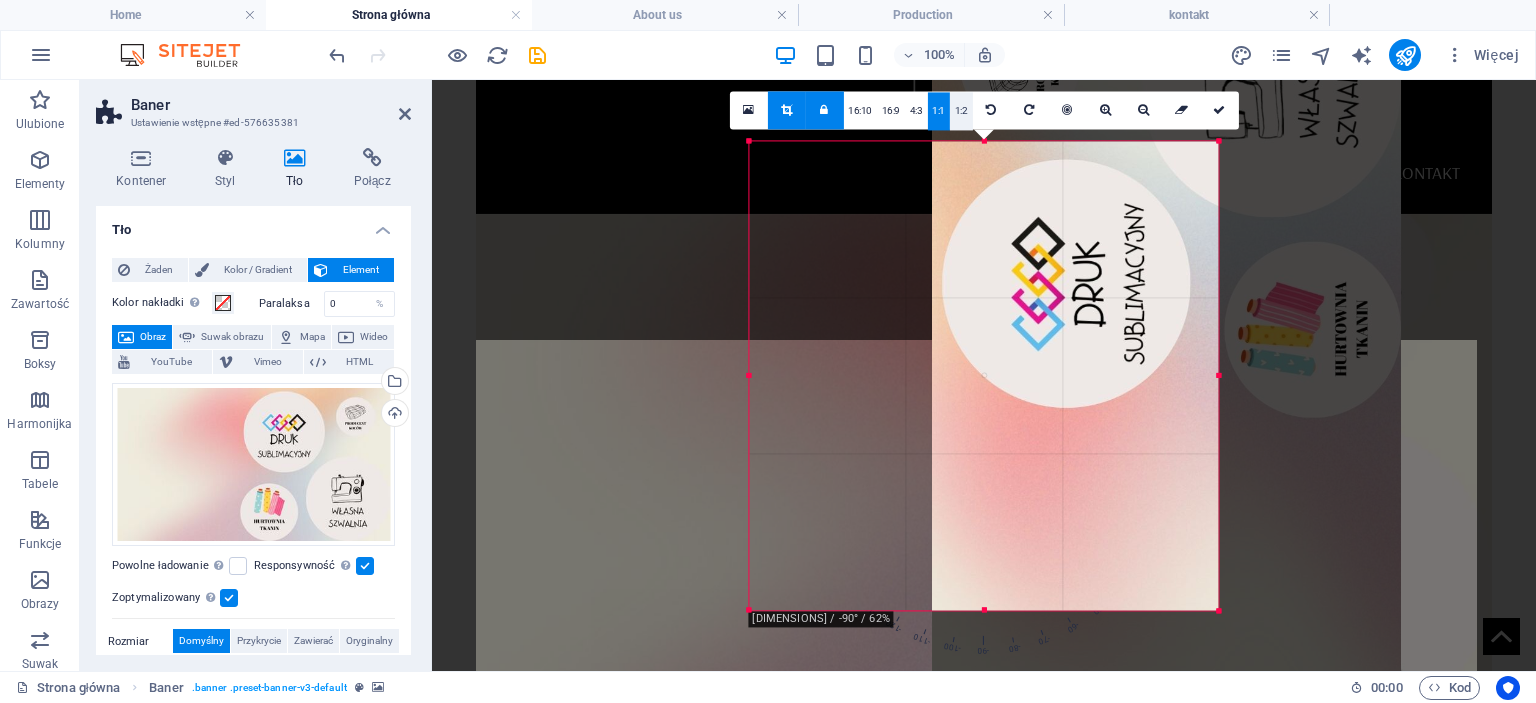 click on "1:2" at bounding box center [961, 111] 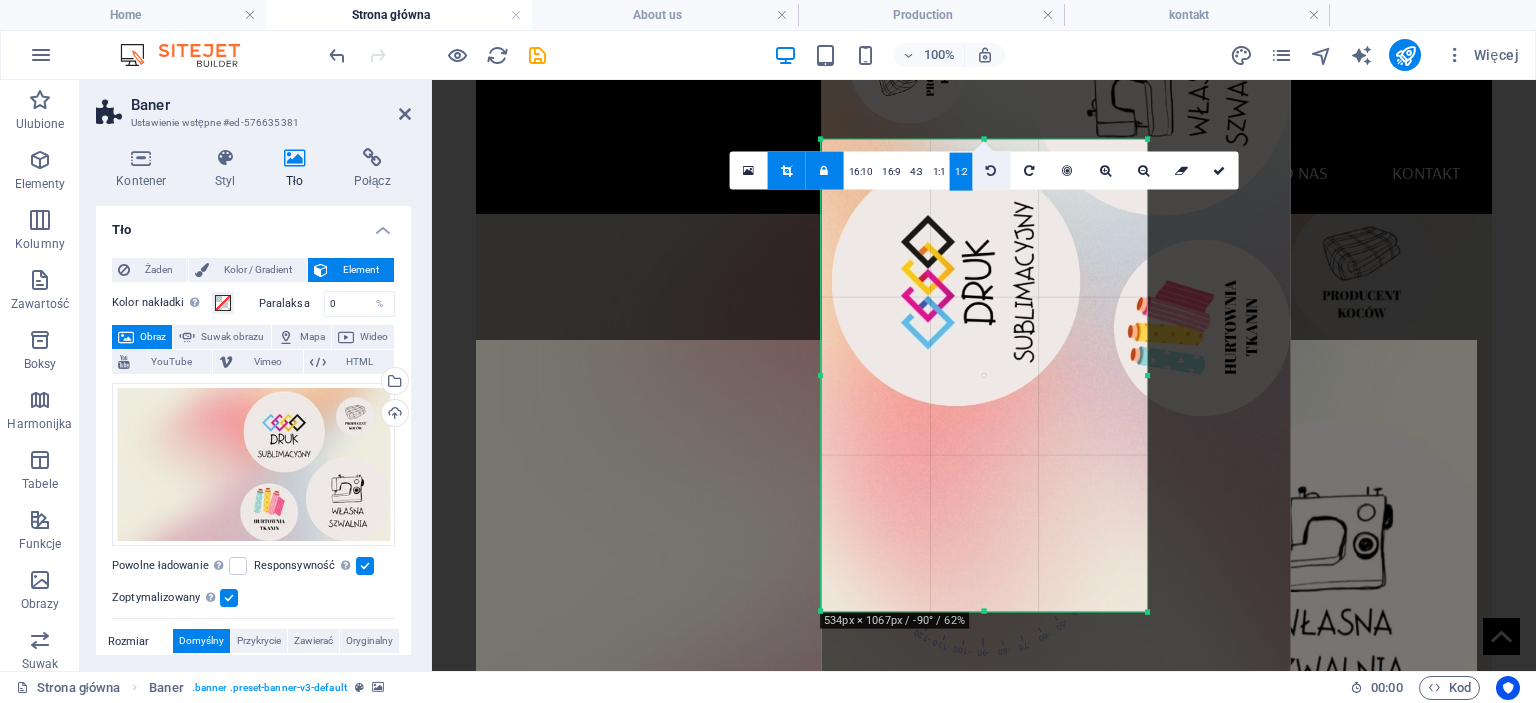 click at bounding box center (992, 170) 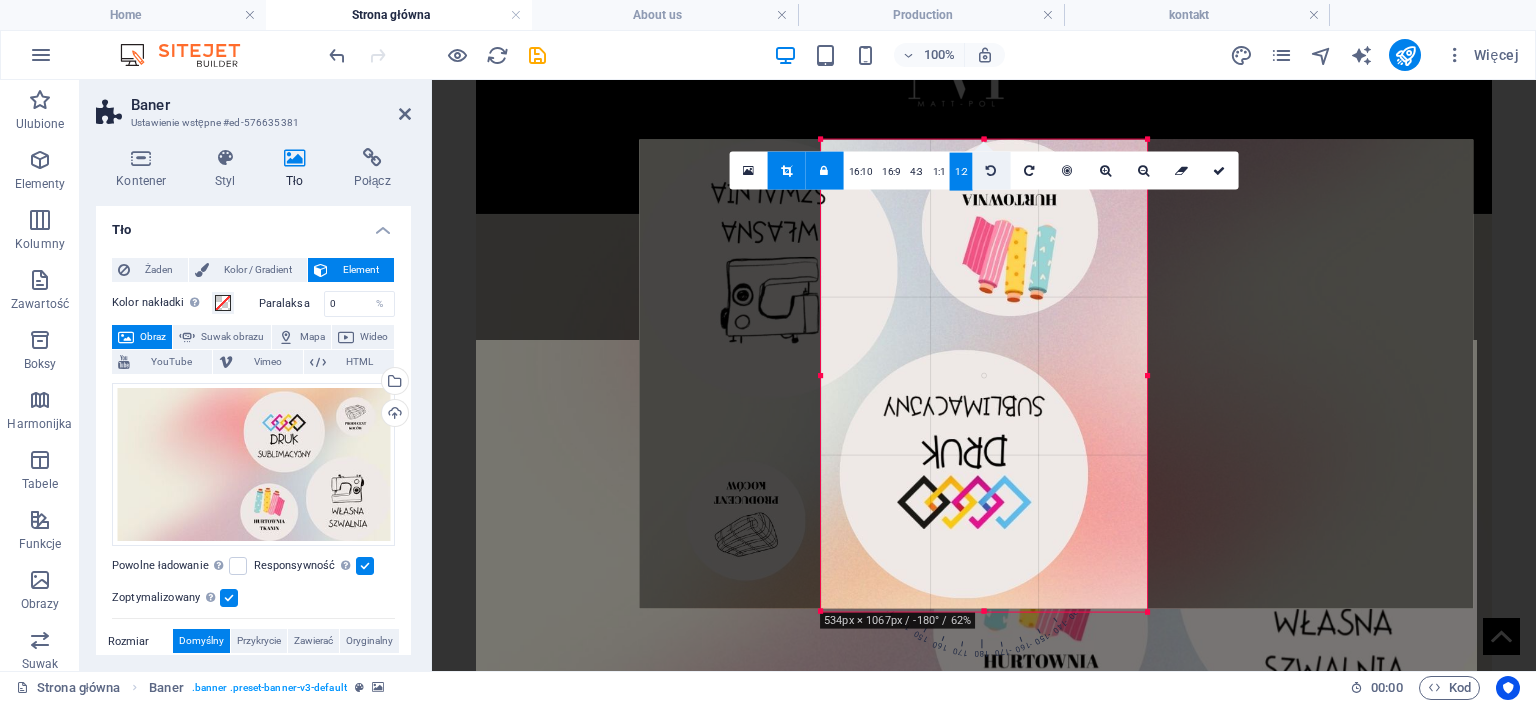 click at bounding box center [991, 170] 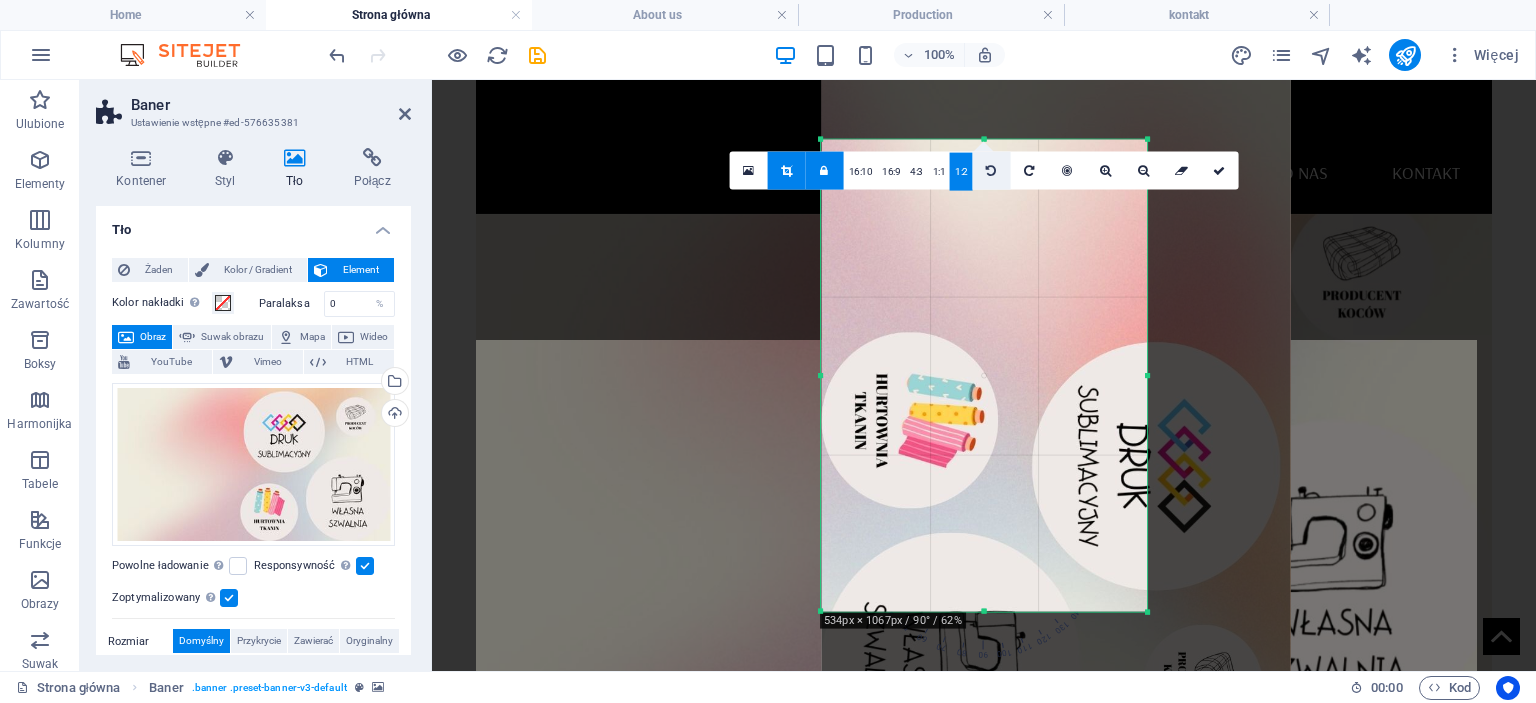 click at bounding box center [991, 170] 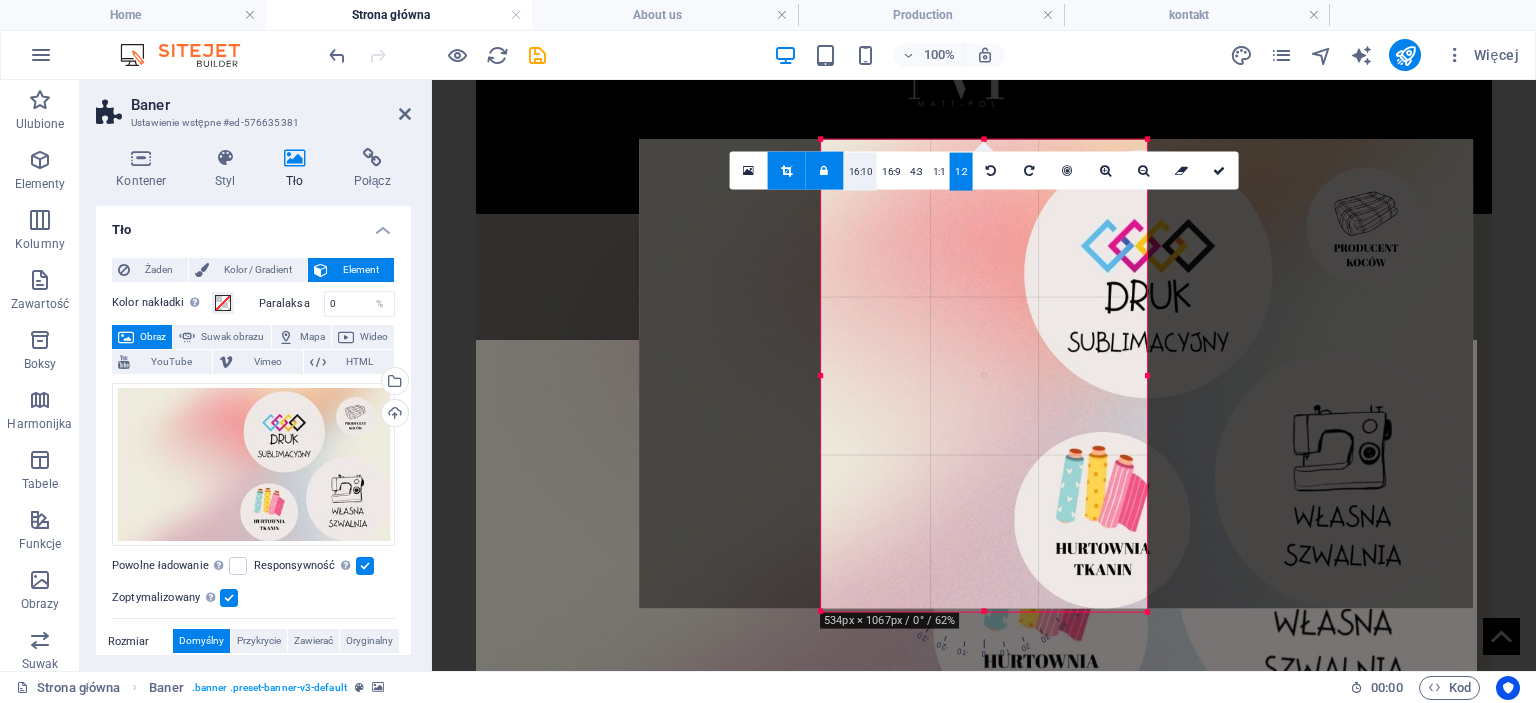 click on "16:10" at bounding box center (861, 171) 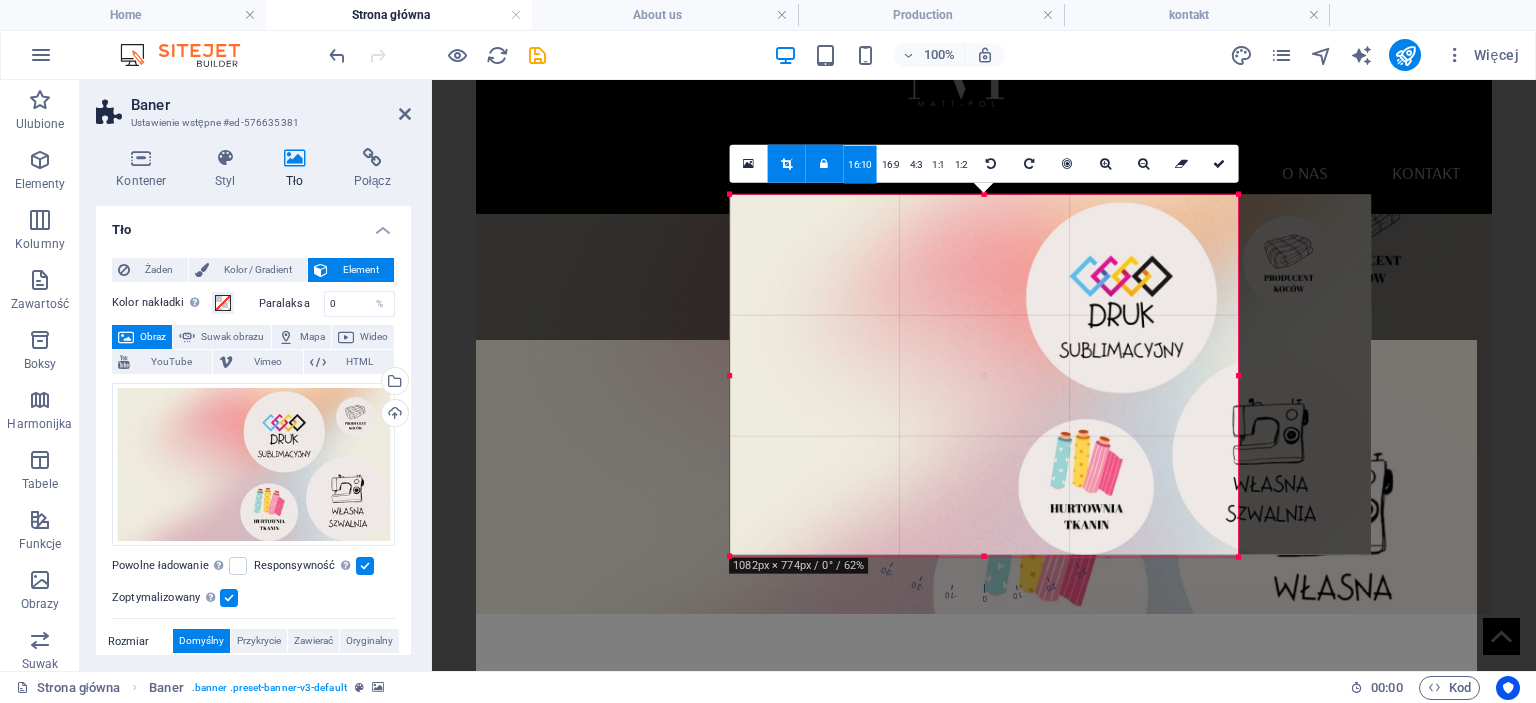 drag, startPoint x: 820, startPoint y: 475, endPoint x: 638, endPoint y: 635, distance: 242.33035 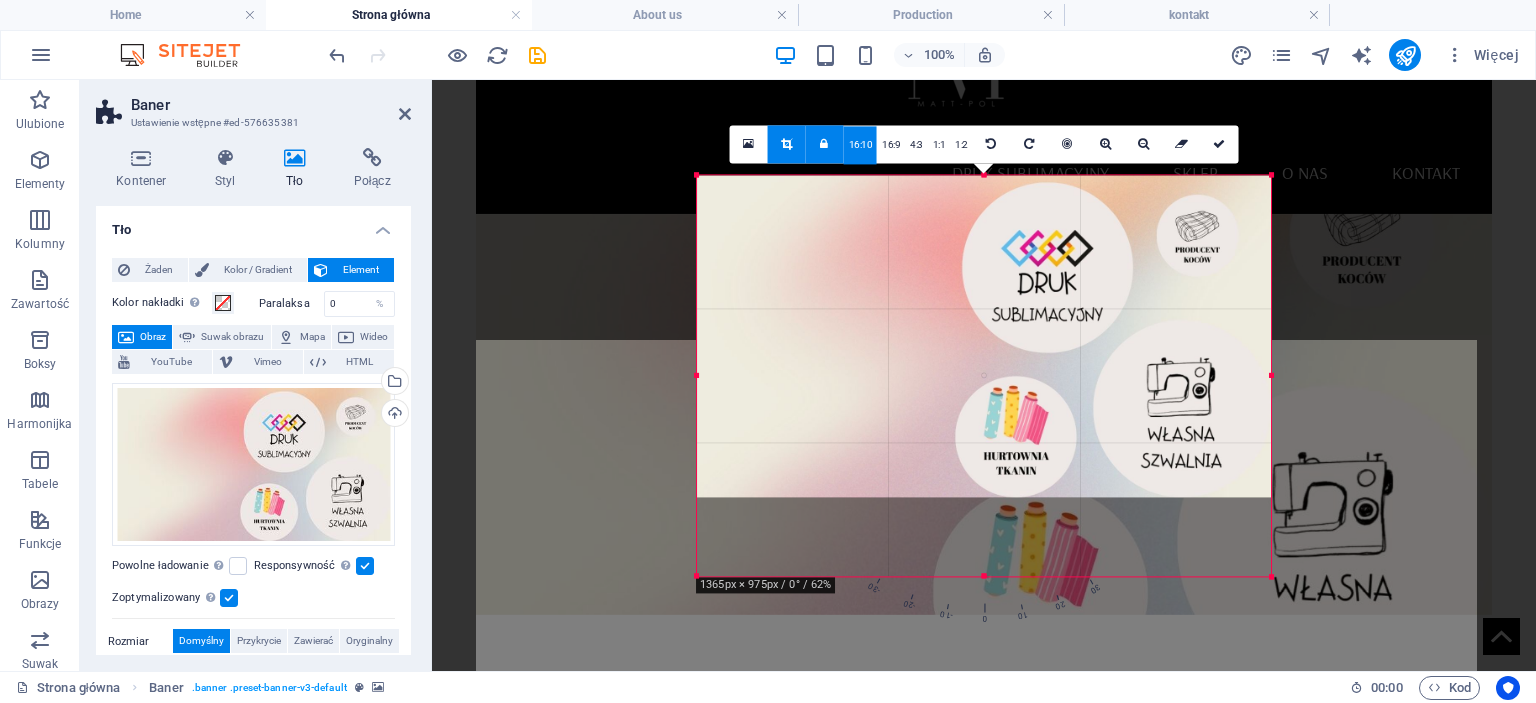 drag, startPoint x: 1235, startPoint y: 376, endPoint x: 1304, endPoint y: 334, distance: 80.77747 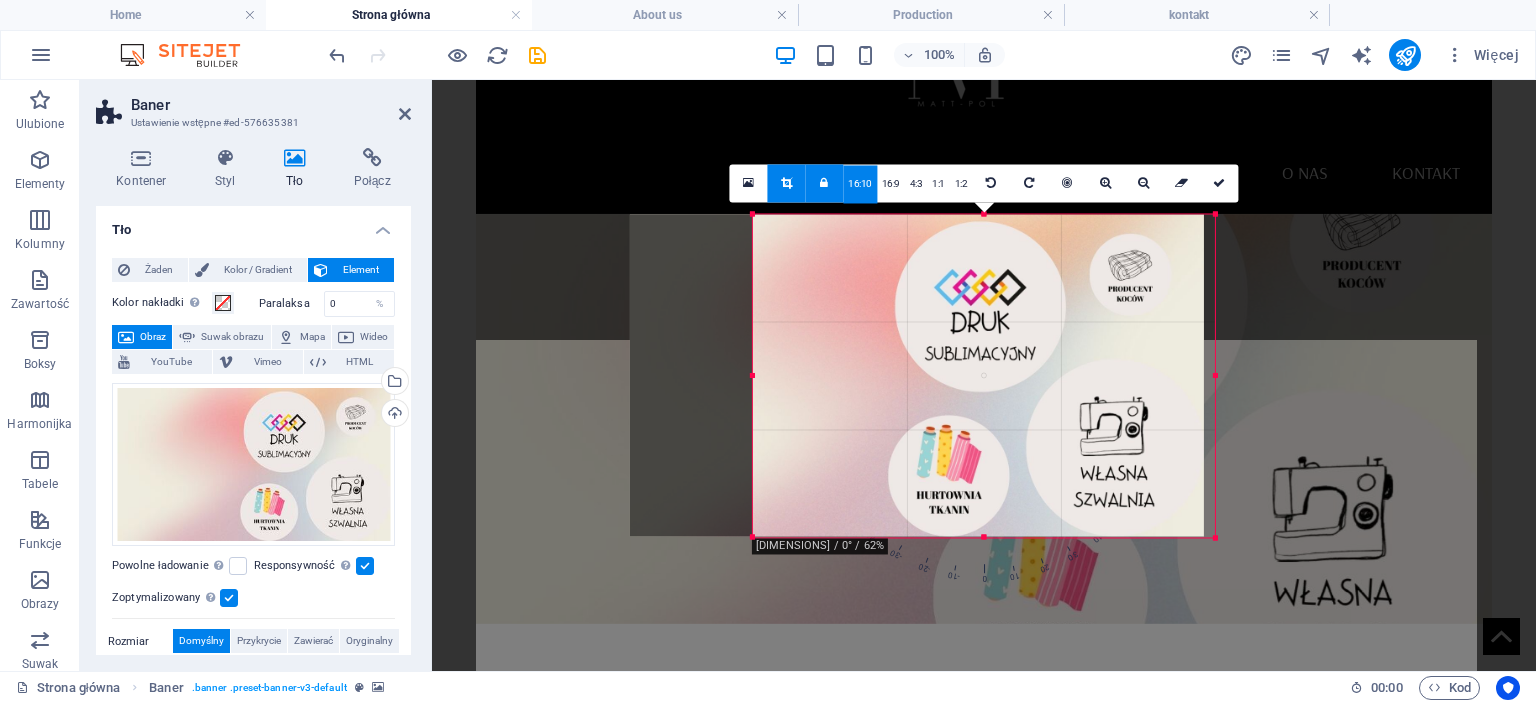 drag, startPoint x: 1112, startPoint y: 408, endPoint x: 989, endPoint y: 411, distance: 123.03658 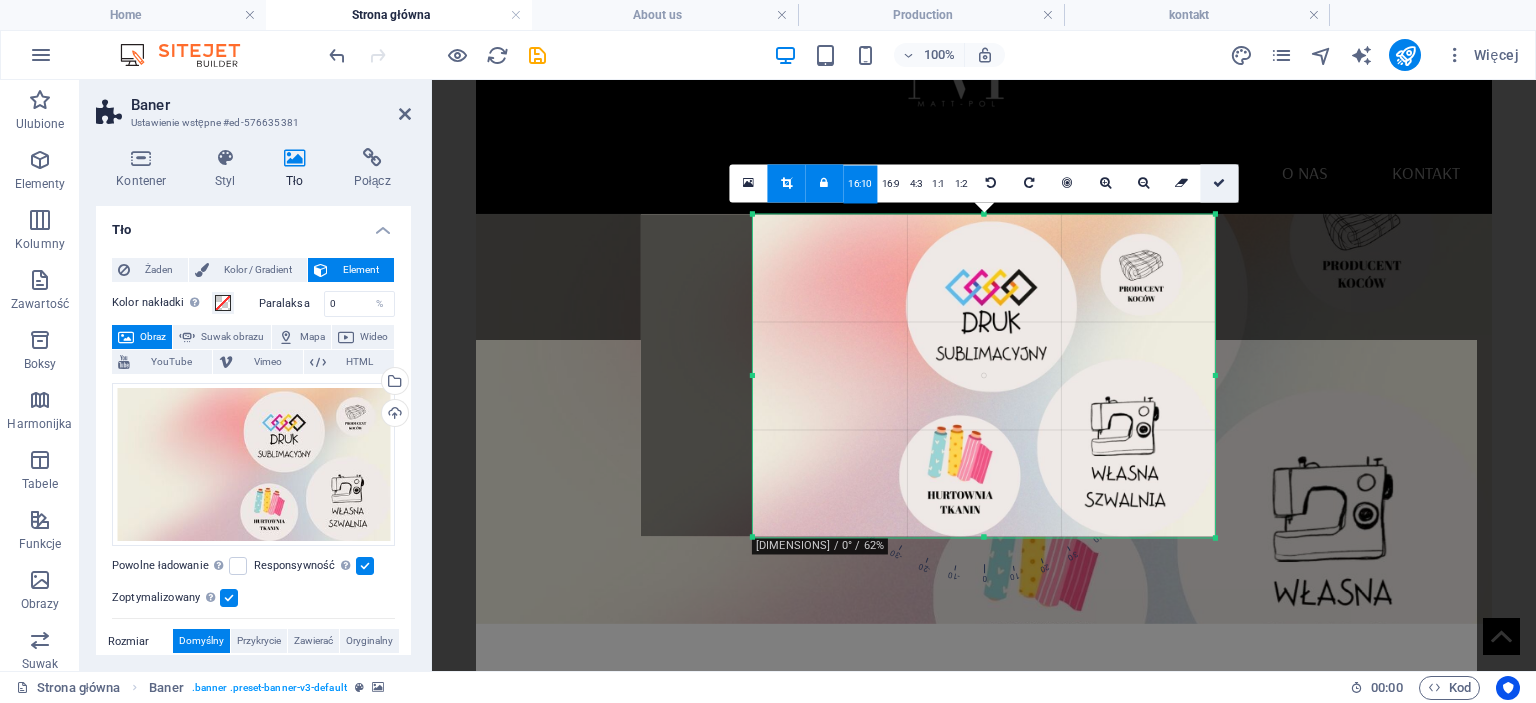 click at bounding box center (1219, 183) 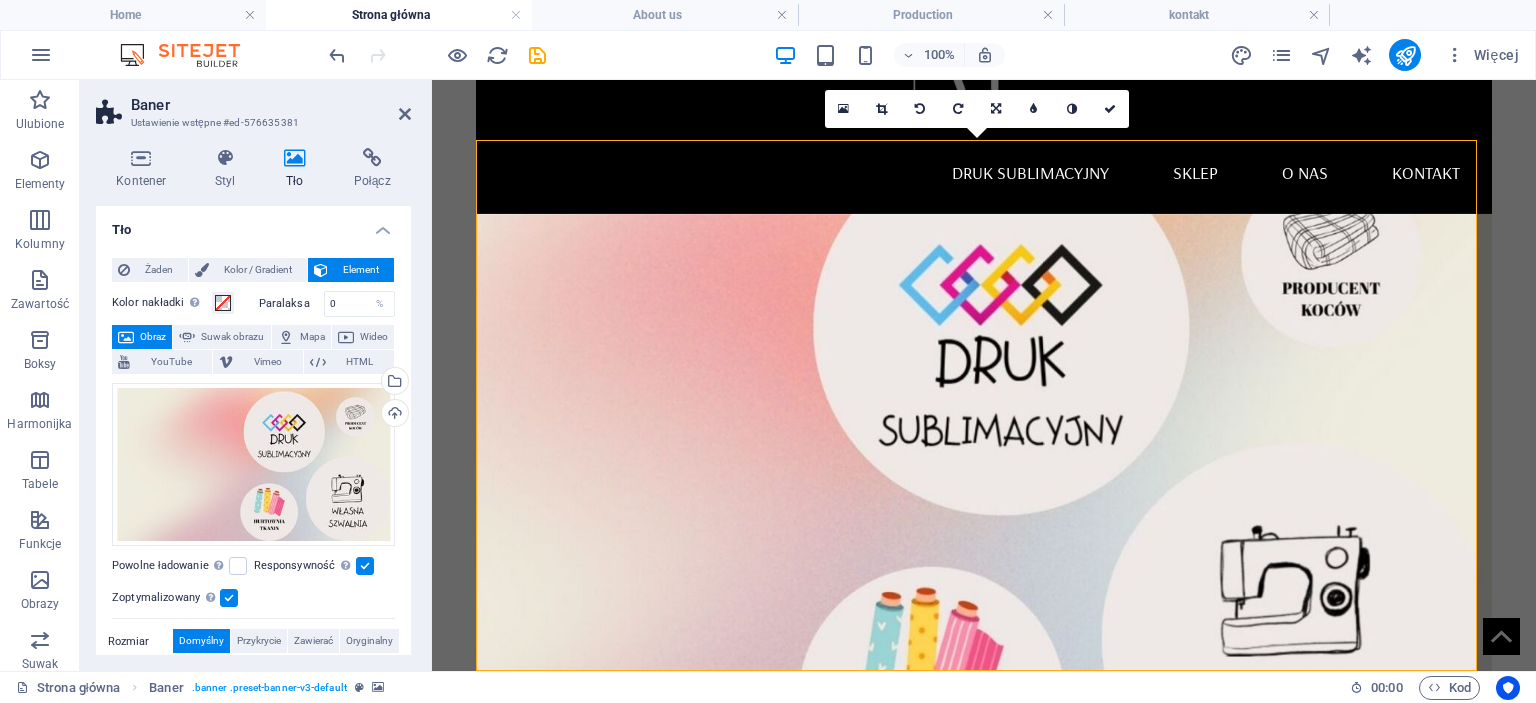 click on "Baner Ustawienie wstępne #ed-576635381
Kontener Styl Tło Połącz Rozmiar Wysokość Domyślny px rem % vh vw Min. wysokość 90 Żaden px rem % vh vw Szerokość Domyślny px rem % em vh vw Min. szerokość Żaden px rem % vh vw Szerokość treści Domyślny Niestandardowa szerokość Szerokość Domyślny px rem % em vh vw Min. szerokość Żaden px rem % vh vw Domyślny margines wewnętrzny Niestandardowe odstępy Domyślną szerokość i dopełnienie treści można zmienić w zakładce Projekt. Edytuj projekt Układ (Flexbox) Wyrównanie Określa kierunek zgięcia. Domyślny Główna oś Określ, jak elementy powinny zachowywać się wzdłuż głównej osi wewnątrz tego kontenera (wyrównaj zawartość). Domyślny Oś boczna Kontroluj kierunek pionowy elementu wewnątrz kontenera (wyrównaj elementy). Domyślny Owinięcie Domyślny Włączony Wyłączony Wypełnienie Steruje odległościami i kierunkiem elementów na osi Y w kilku liniach (wyrównaj zawartość). Domyślny Rola Żaden" at bounding box center (256, 375) 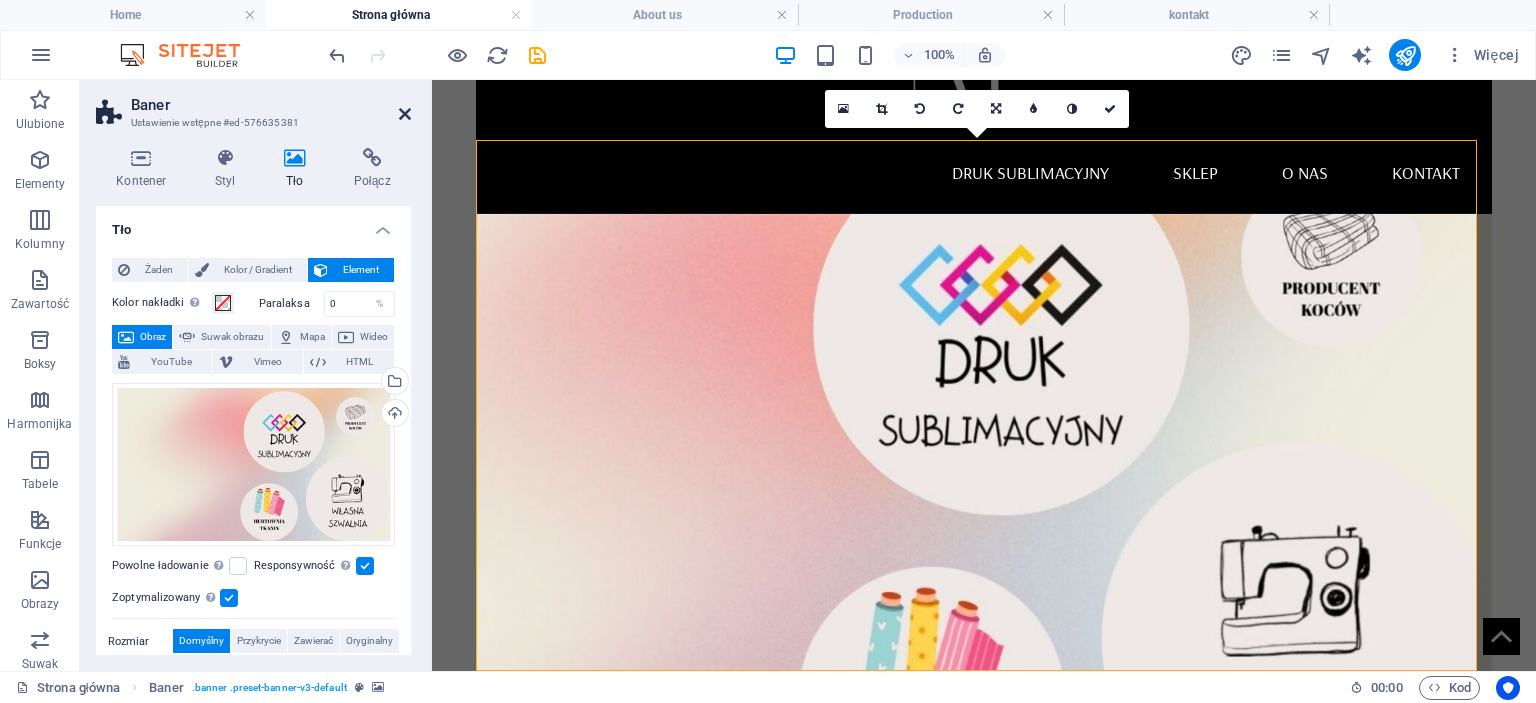 click at bounding box center [405, 114] 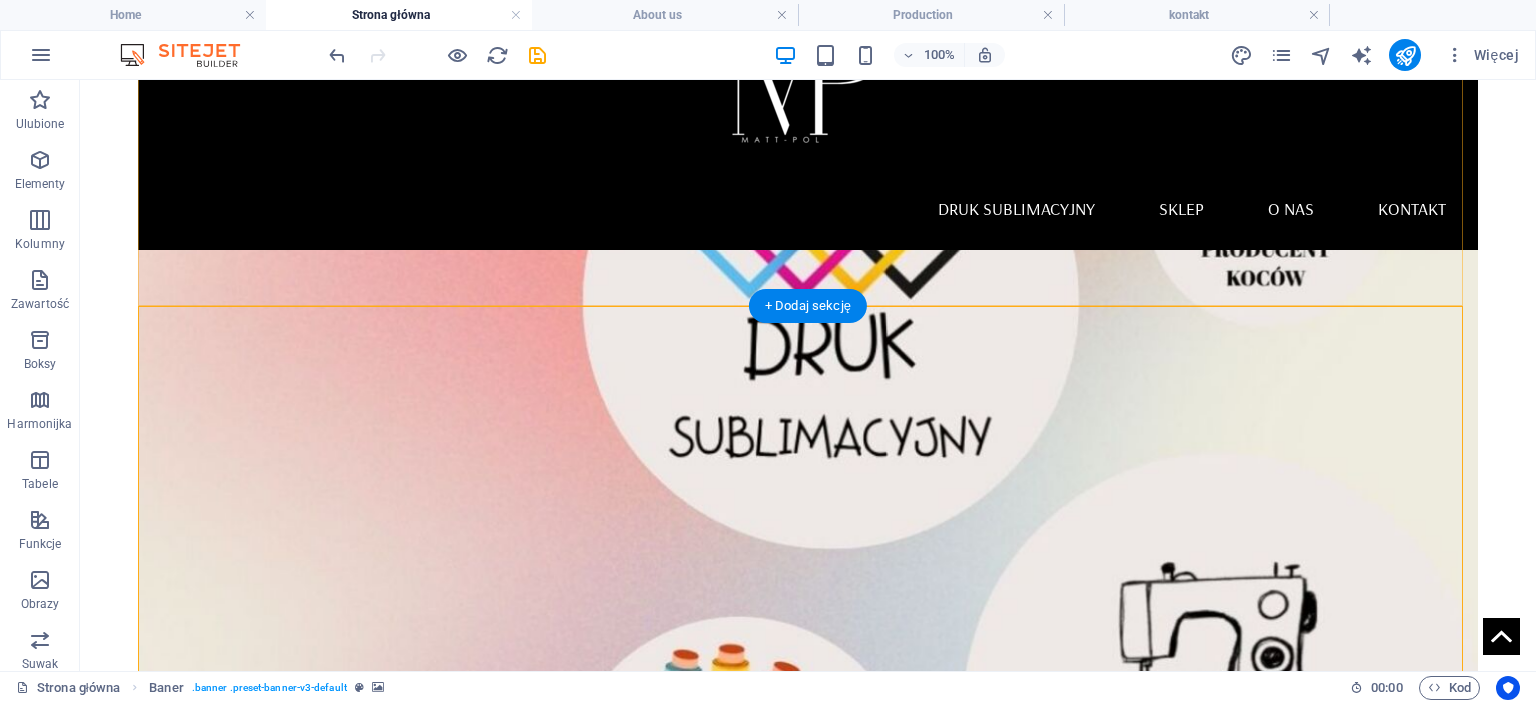 scroll, scrollTop: 200, scrollLeft: 0, axis: vertical 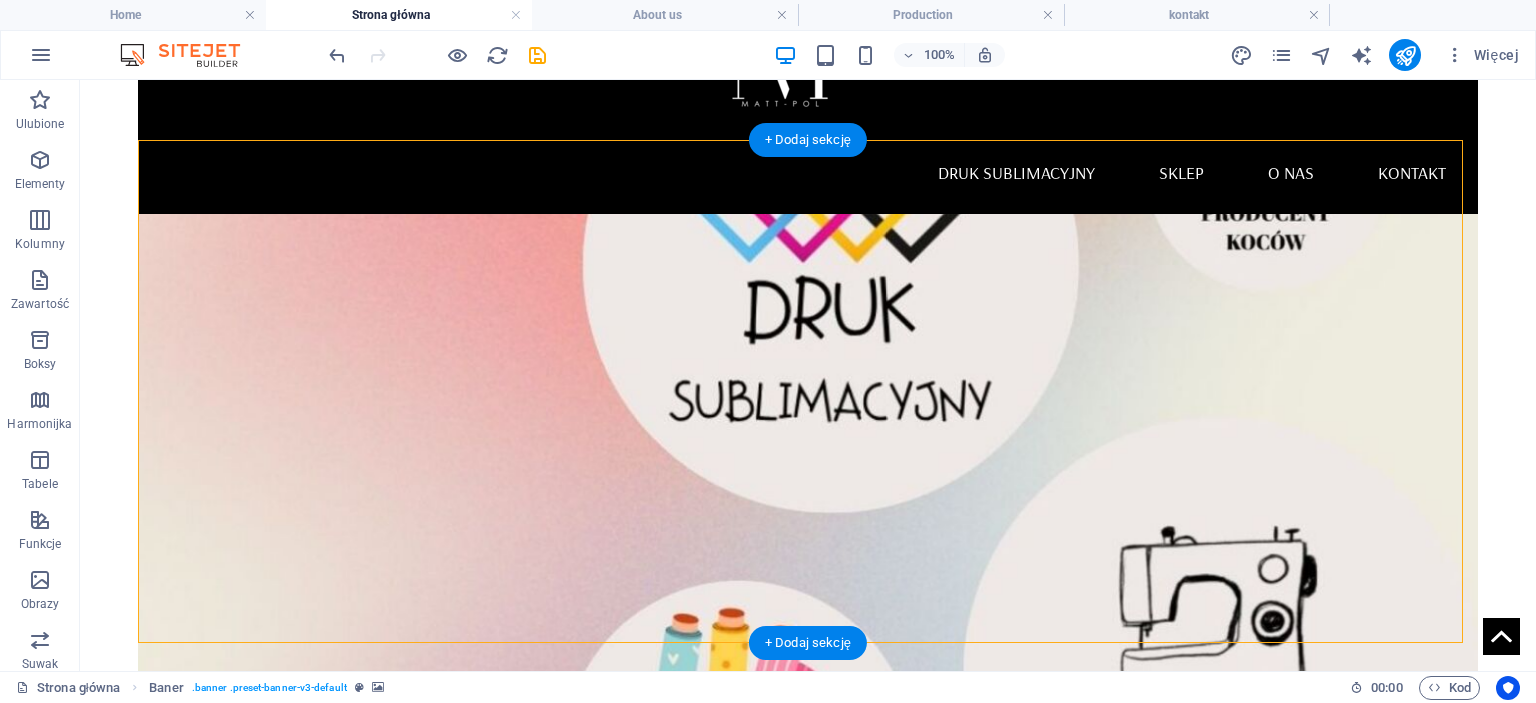 click at bounding box center (808, 465) 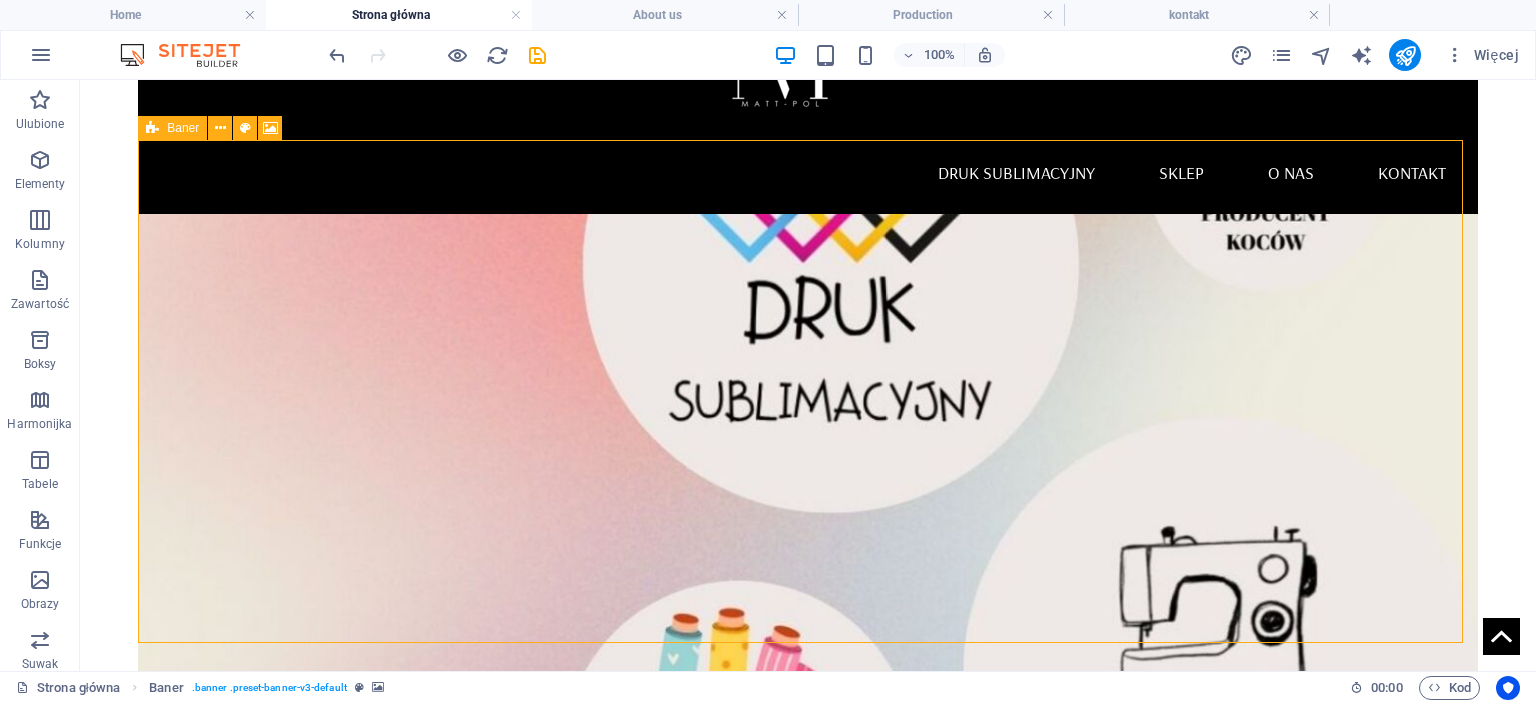 click at bounding box center [152, 128] 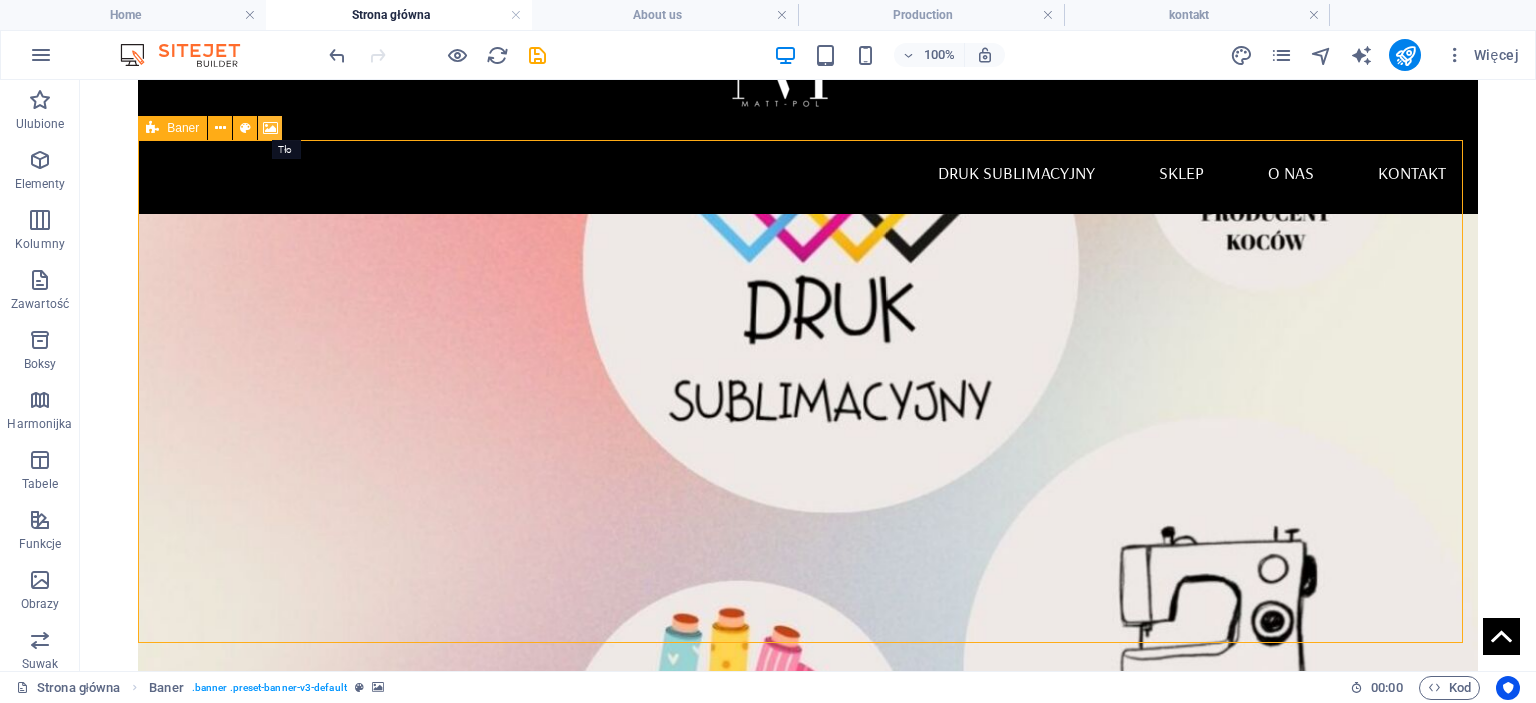 click at bounding box center (270, 128) 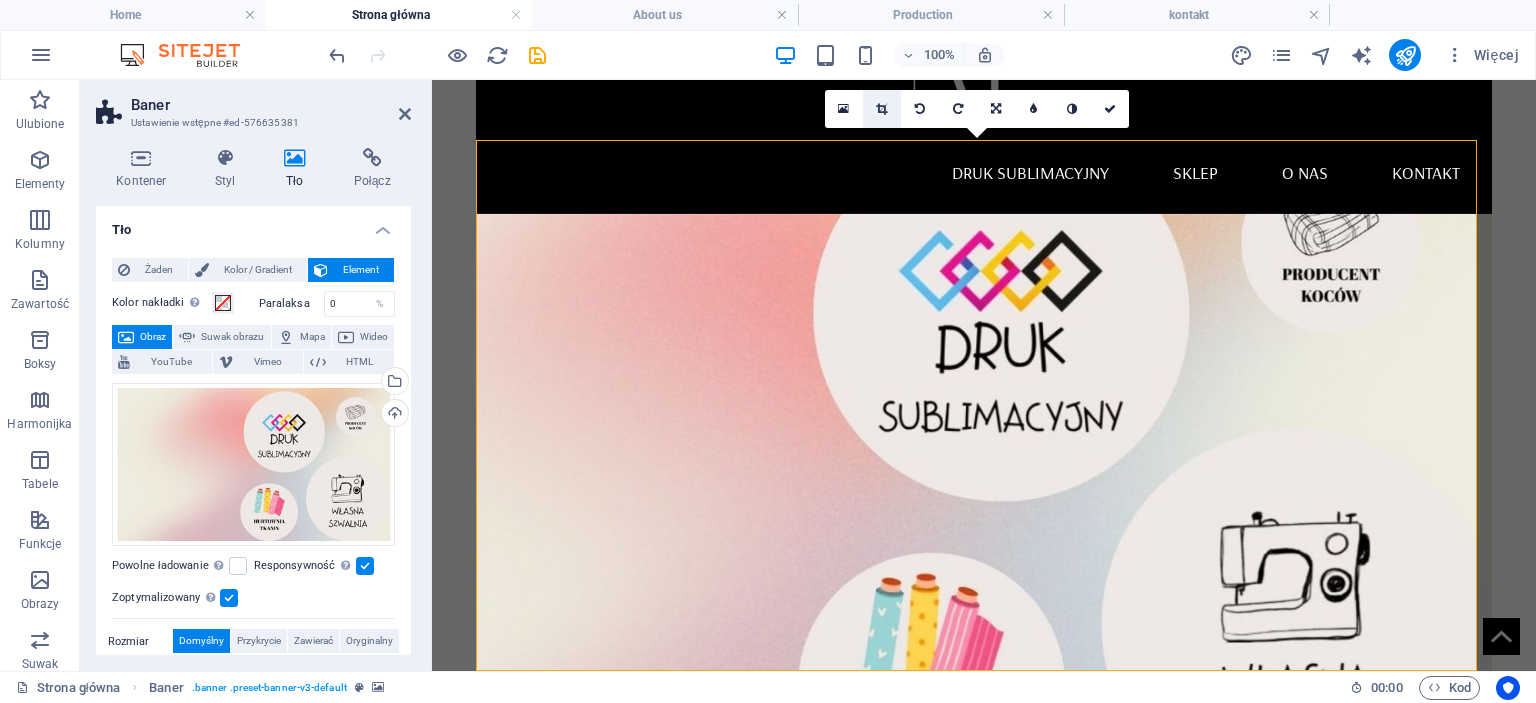 click at bounding box center (882, 109) 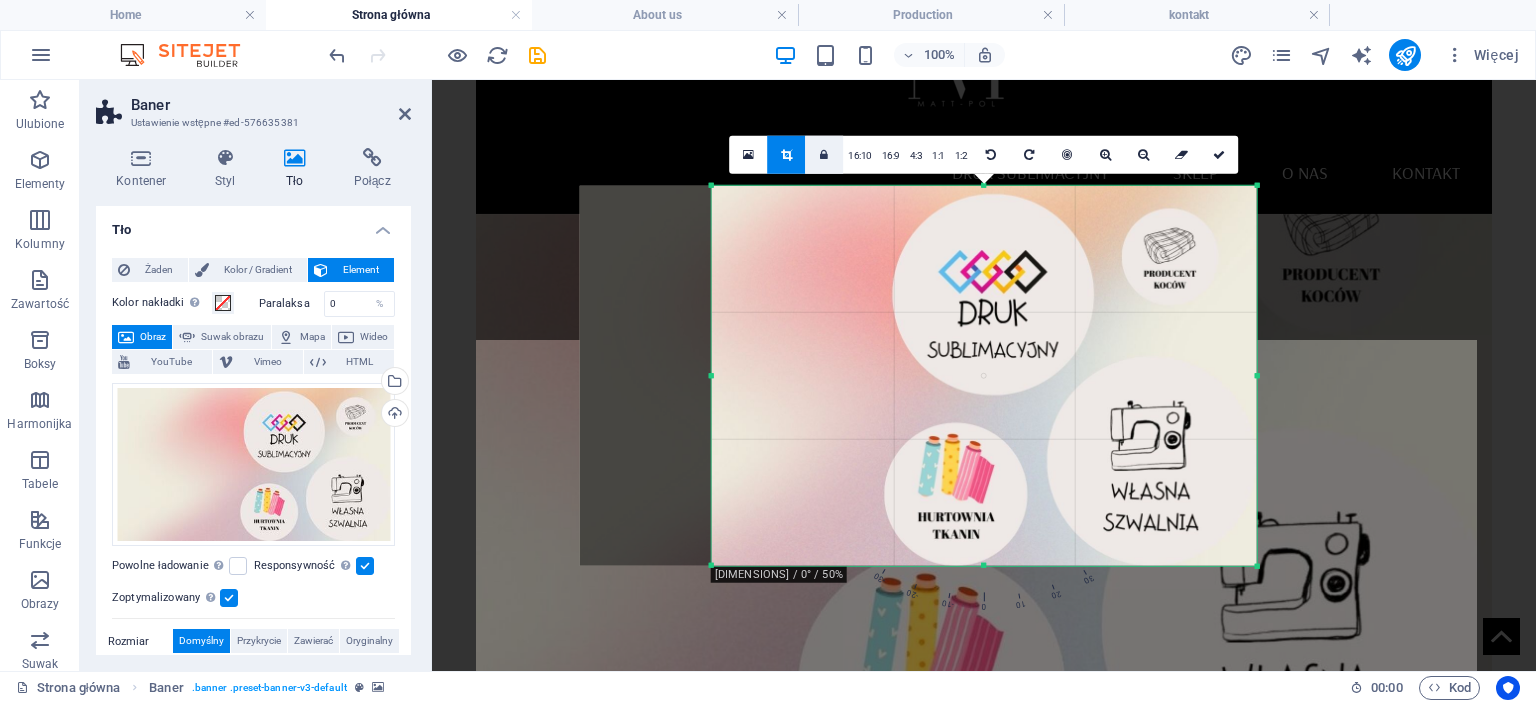 click at bounding box center (824, 154) 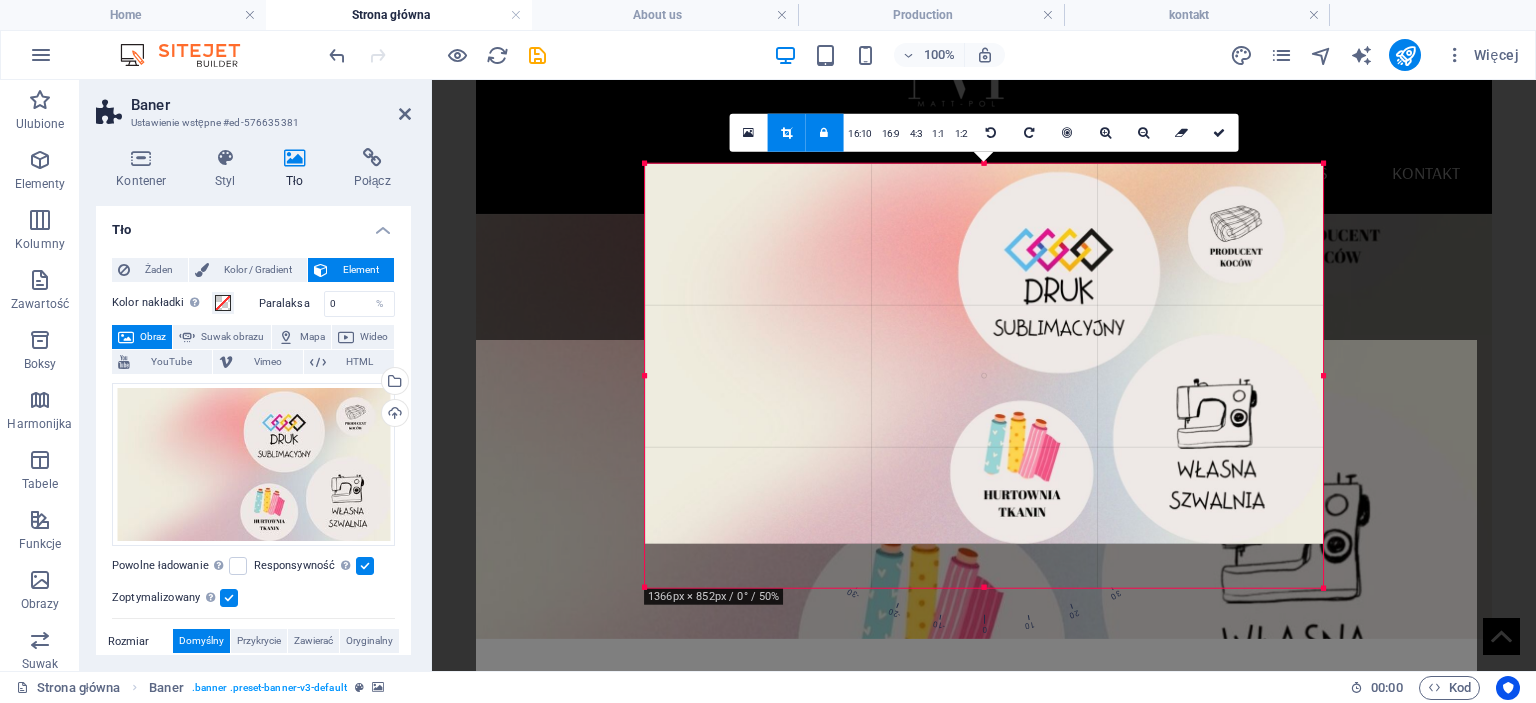 drag, startPoint x: 712, startPoint y: 375, endPoint x: 579, endPoint y: 379, distance: 133.06013 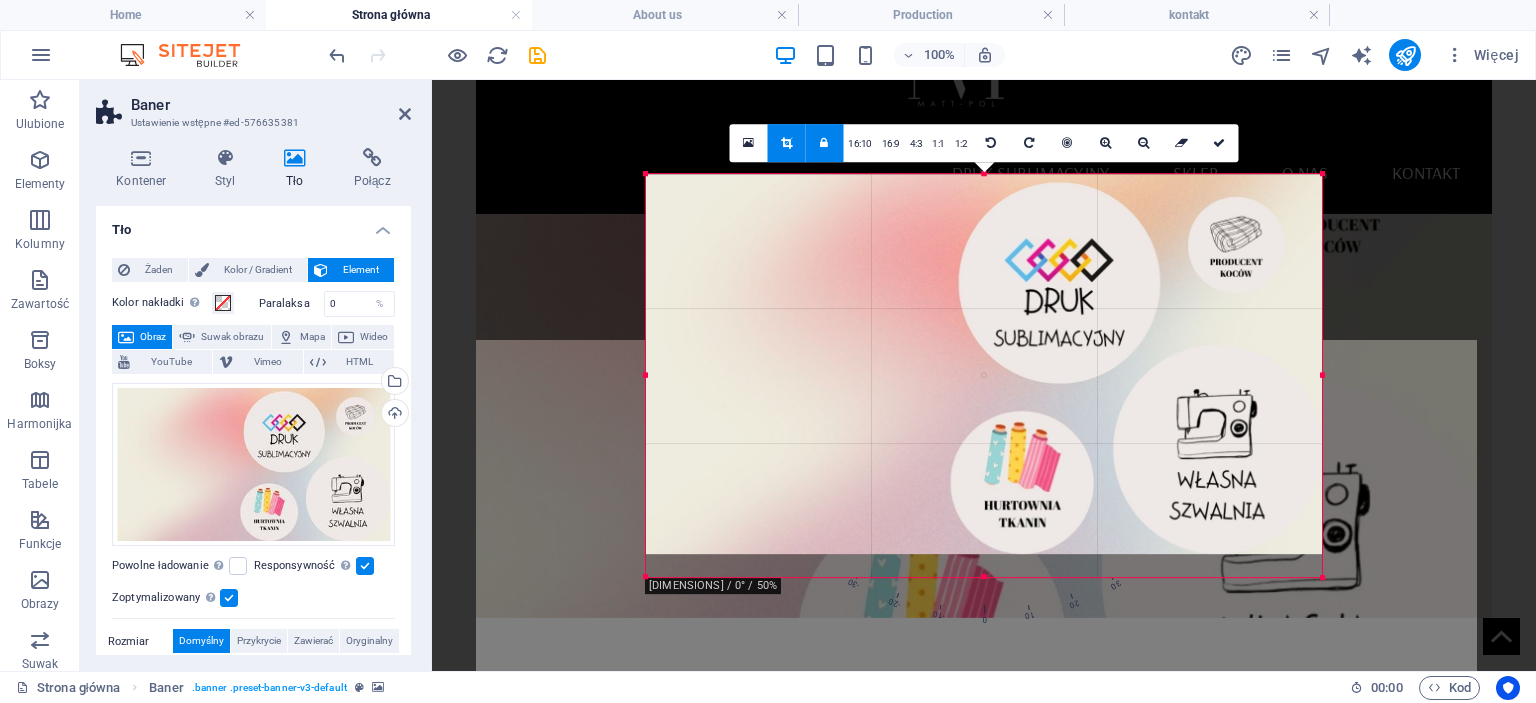drag, startPoint x: 1301, startPoint y: 375, endPoint x: 1355, endPoint y: 376, distance: 54.00926 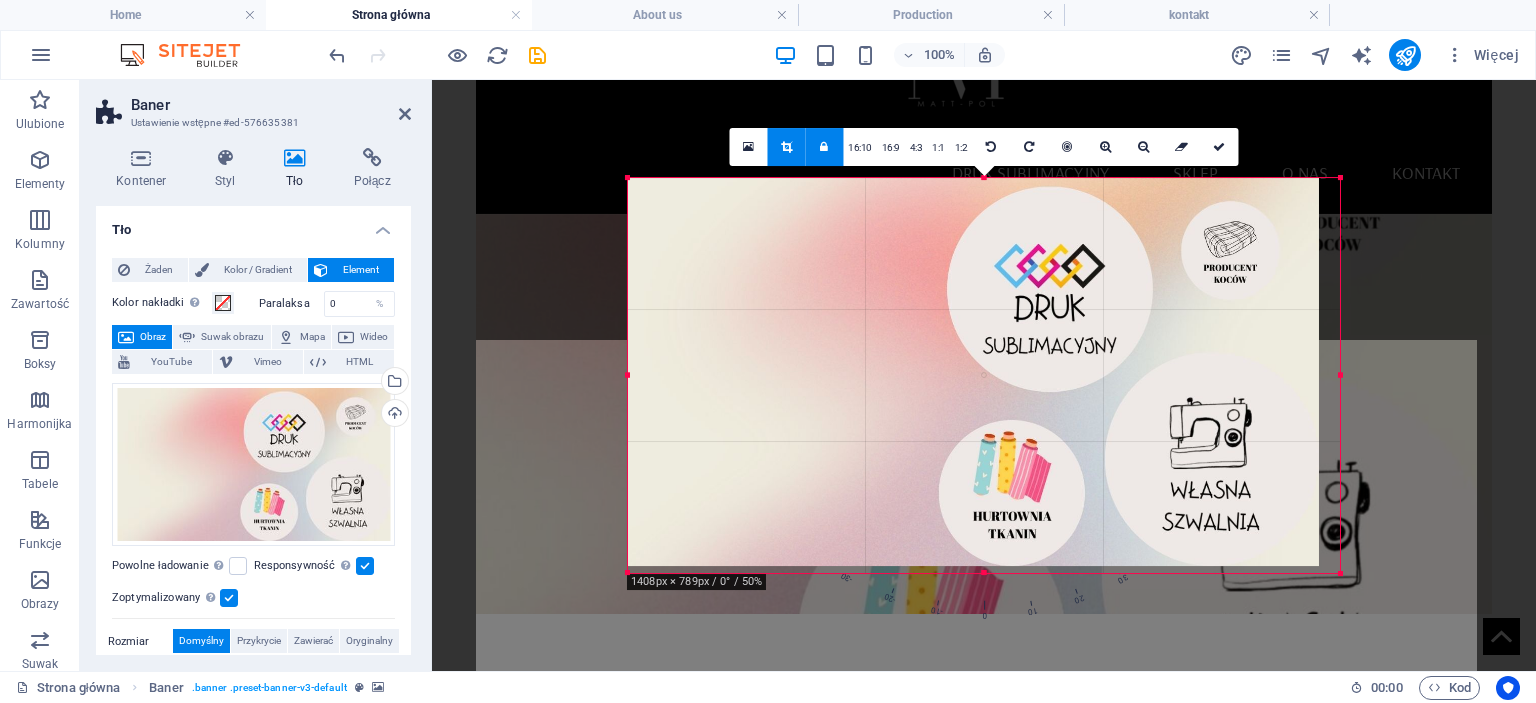 drag, startPoint x: 1302, startPoint y: 378, endPoint x: 1377, endPoint y: 376, distance: 75.026665 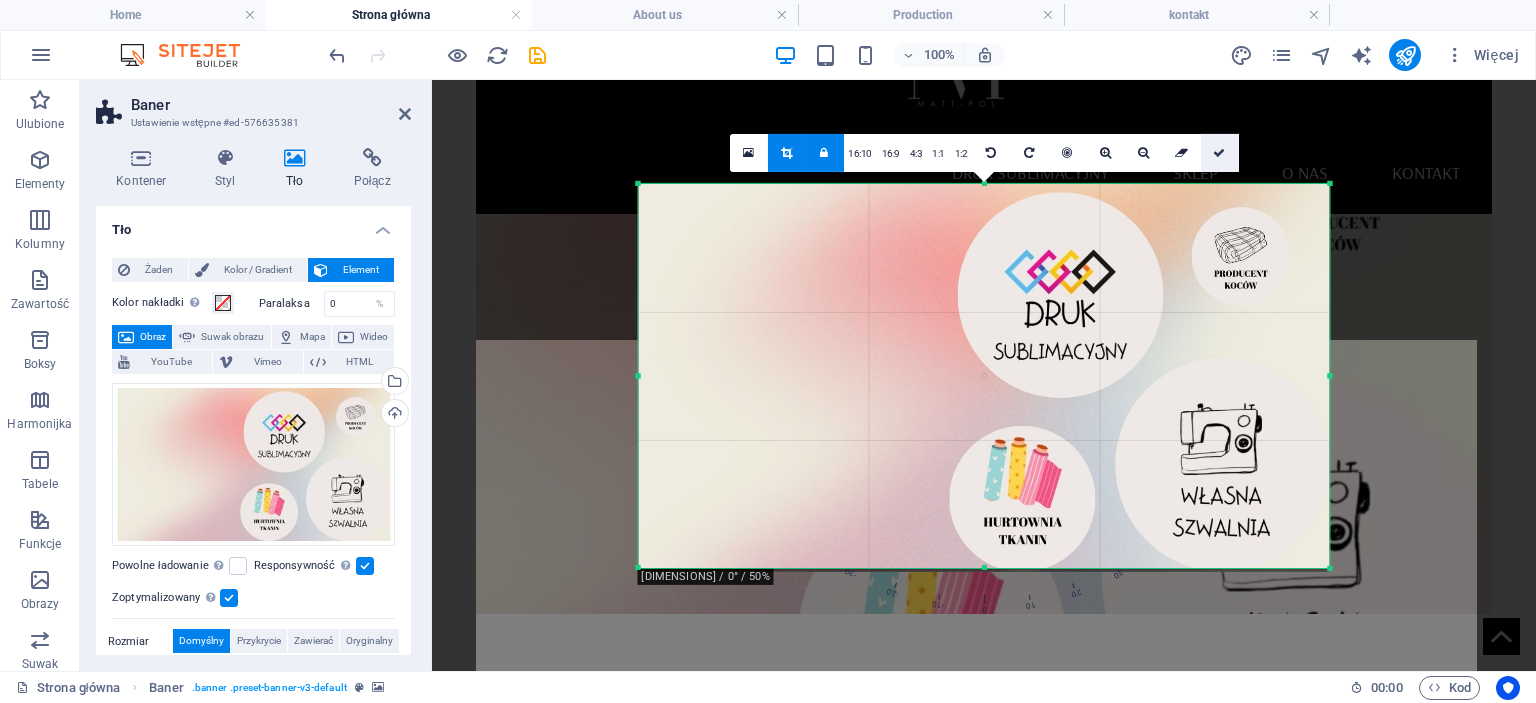 click at bounding box center (1219, 152) 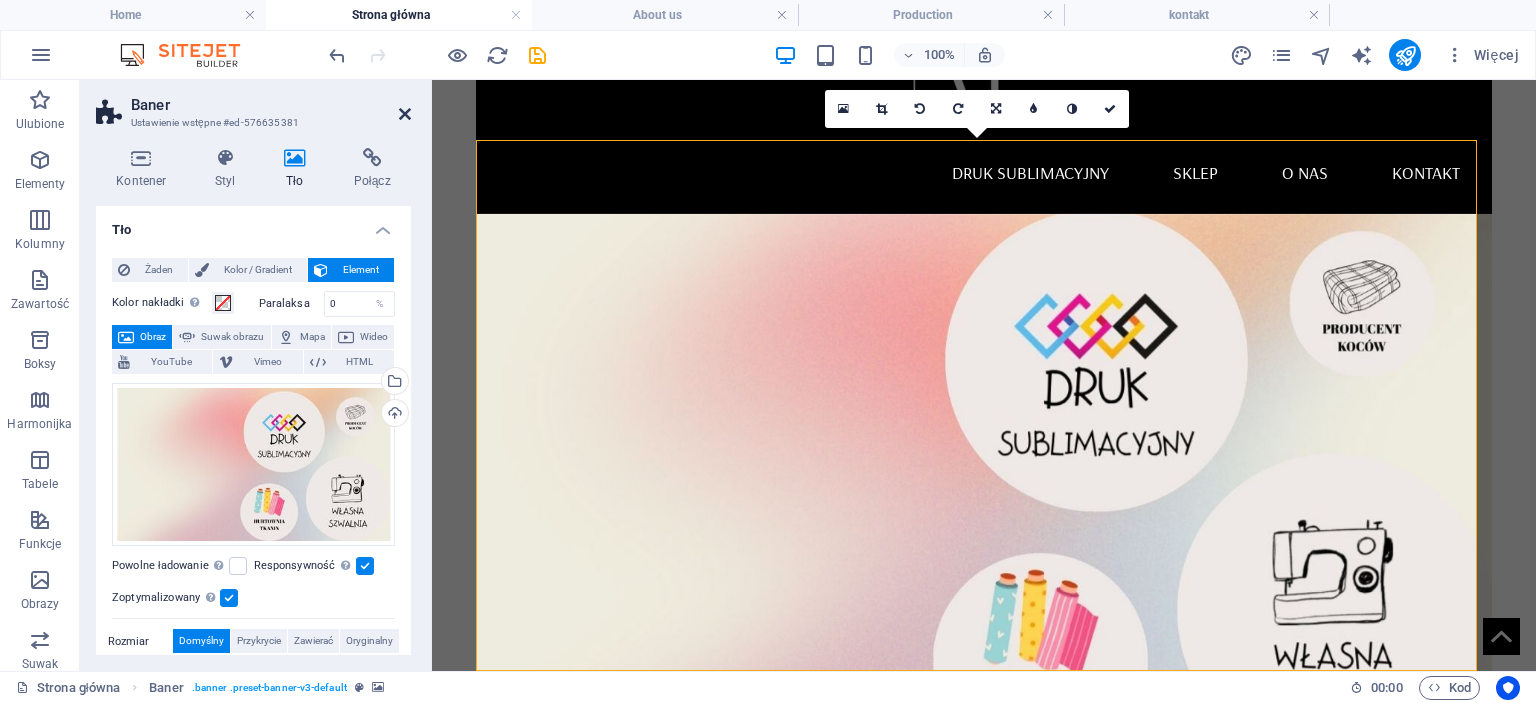 click at bounding box center (405, 114) 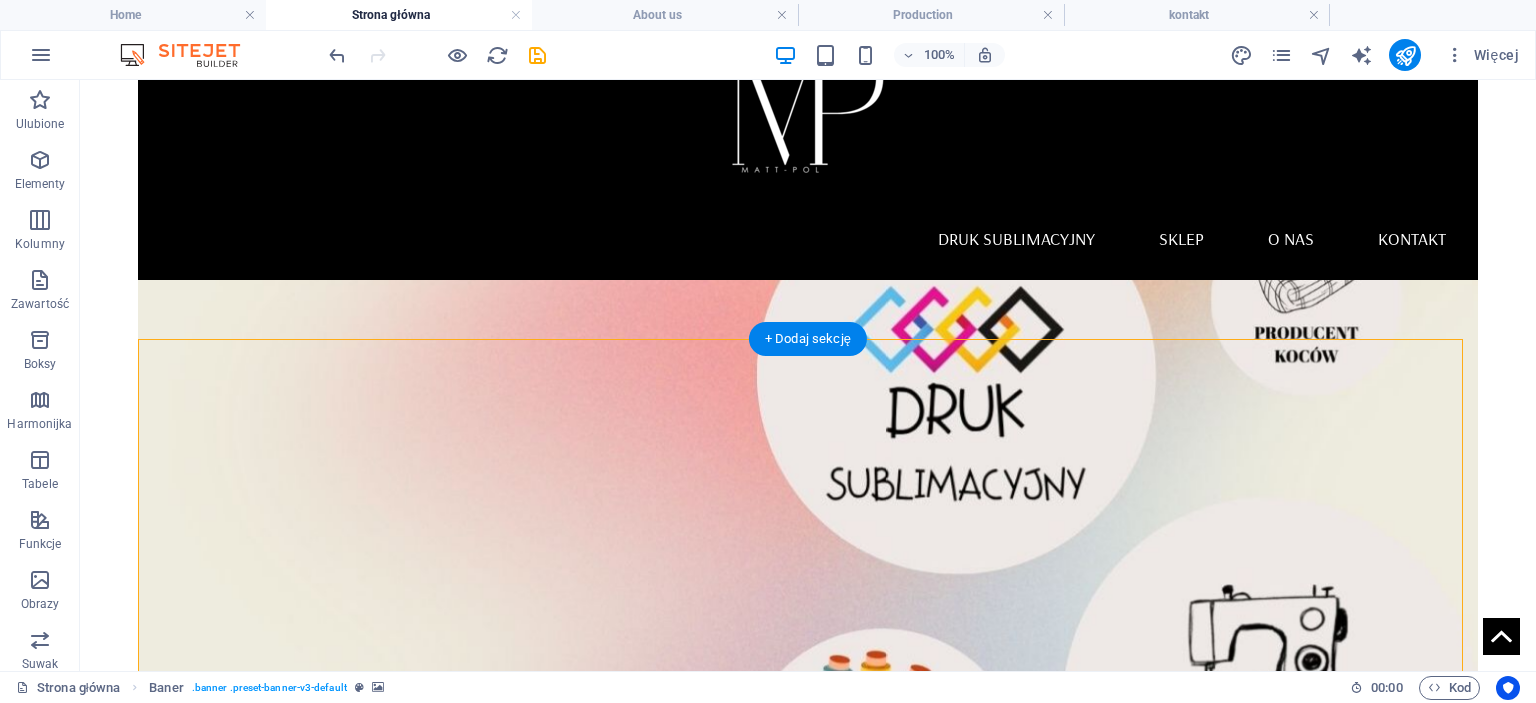 scroll, scrollTop: 200, scrollLeft: 0, axis: vertical 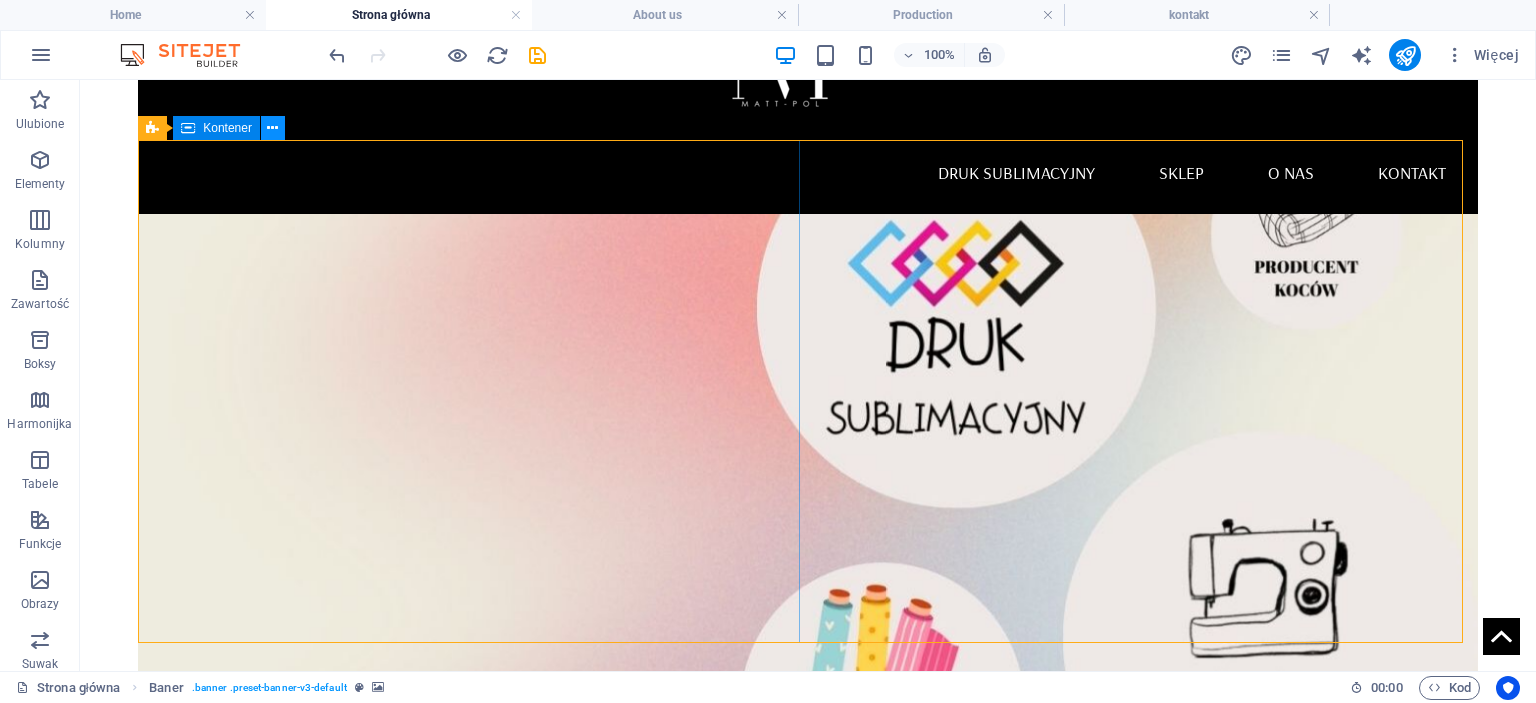 click at bounding box center (272, 128) 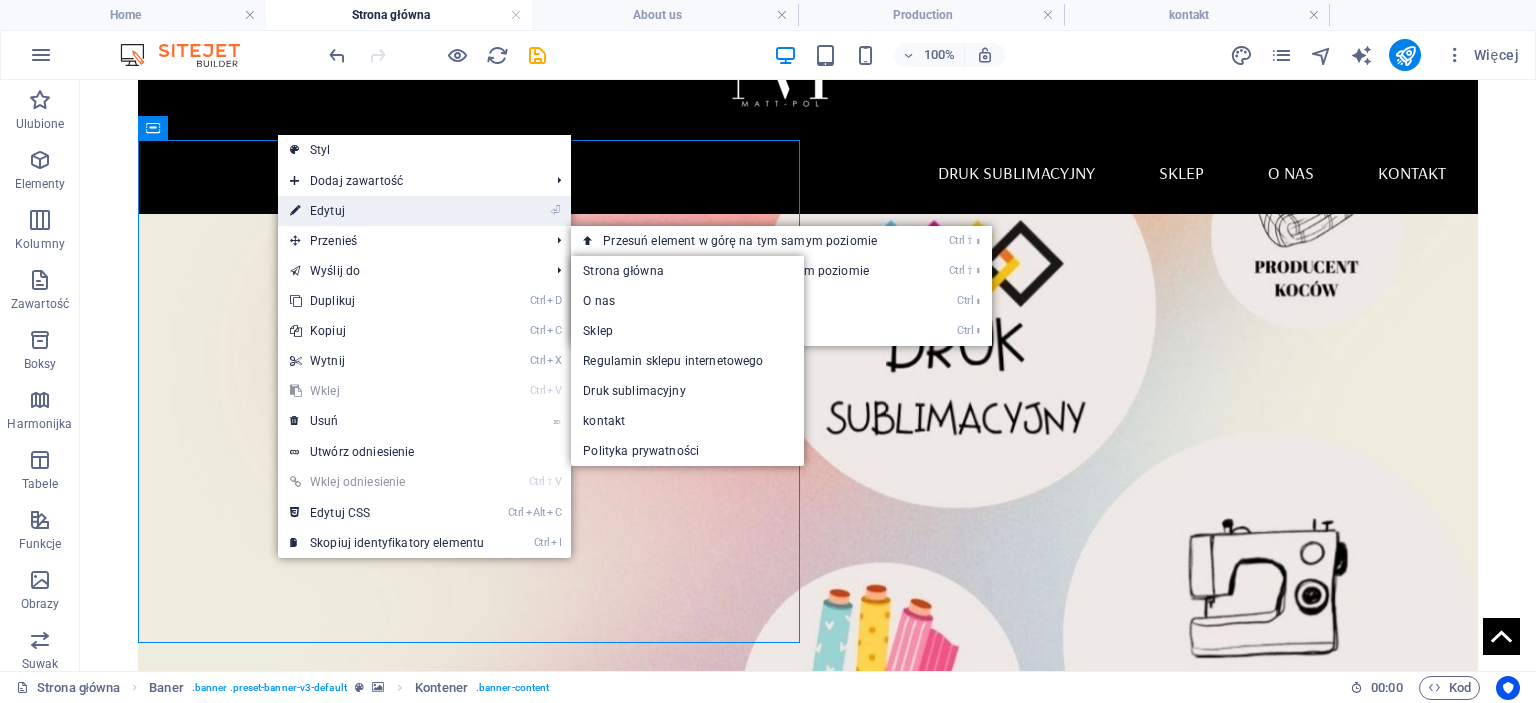 click on "⏎  Edytuj" at bounding box center [387, 211] 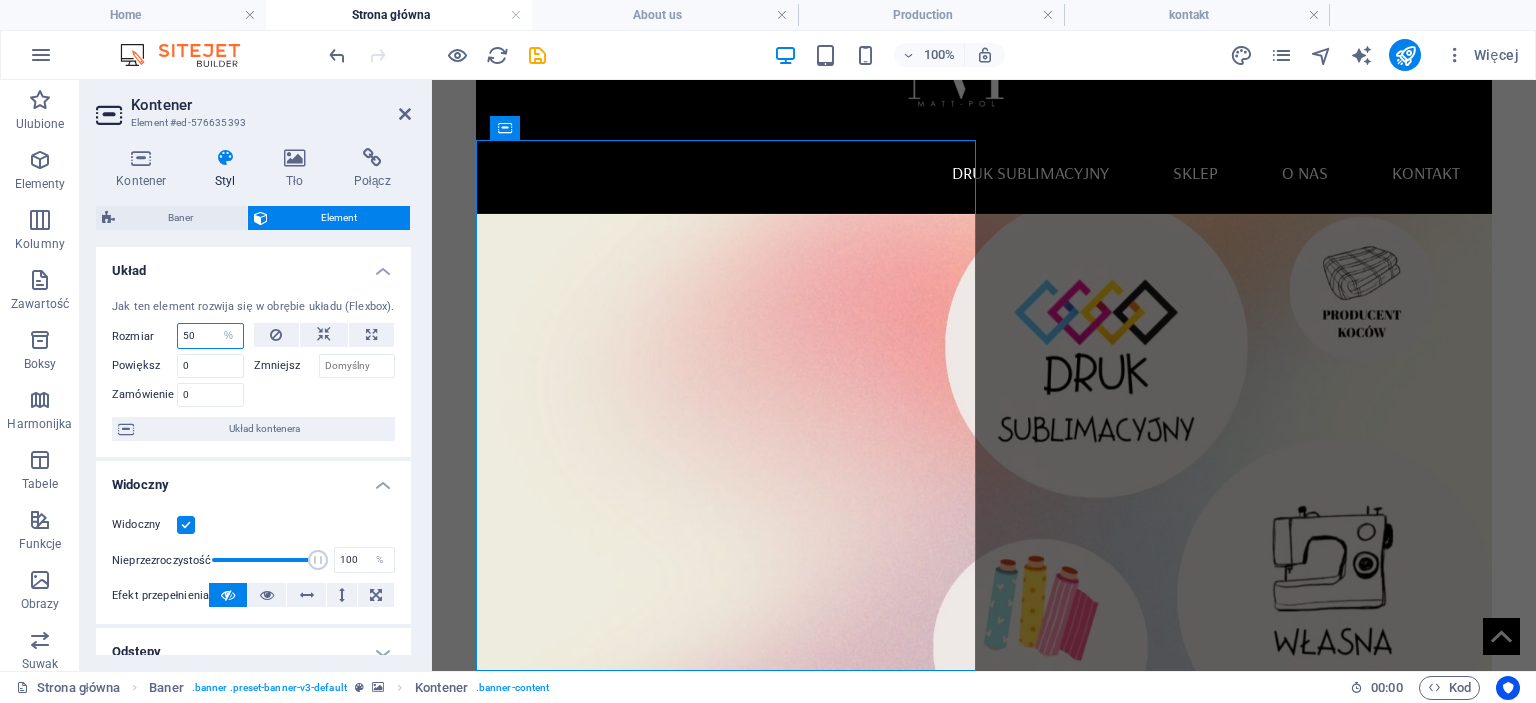 click on "50" at bounding box center [210, 336] 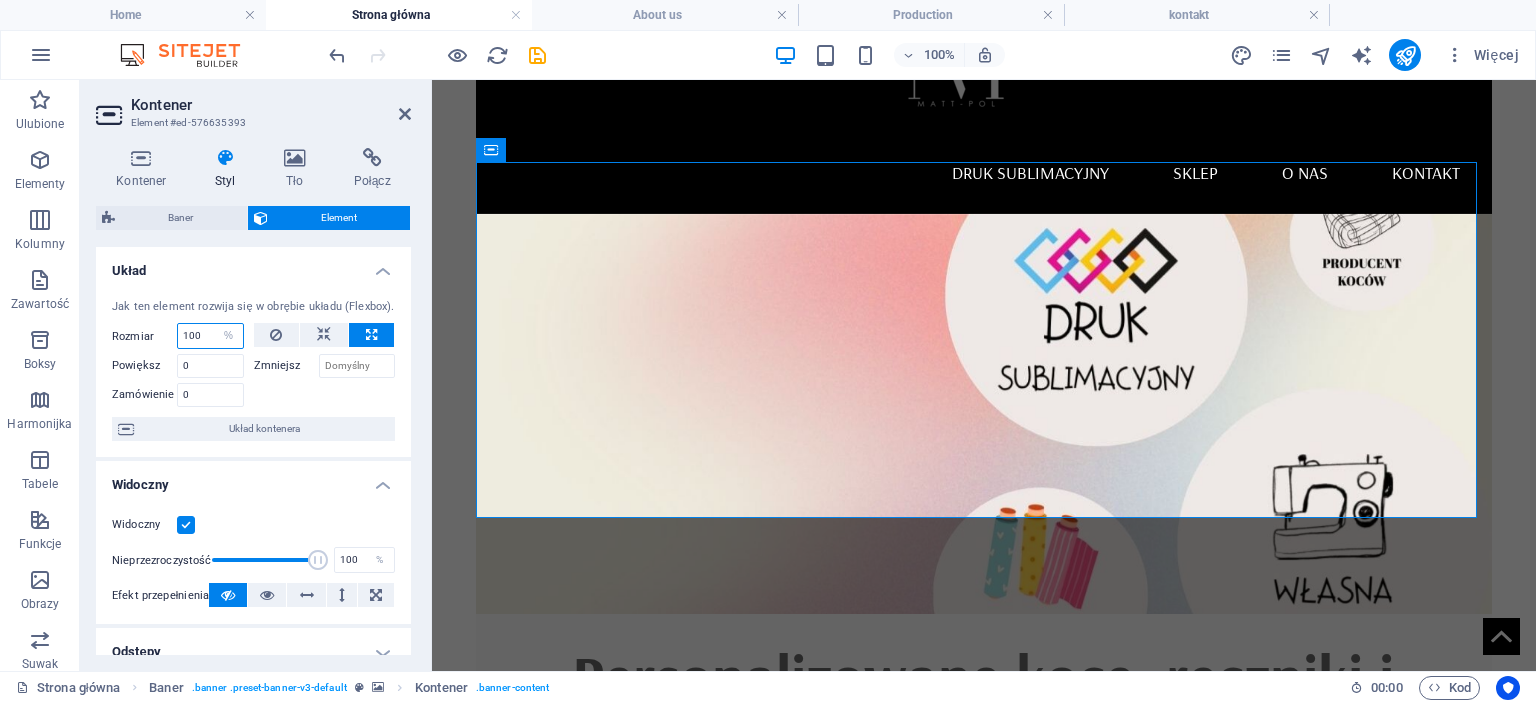 click on "100" at bounding box center [210, 336] 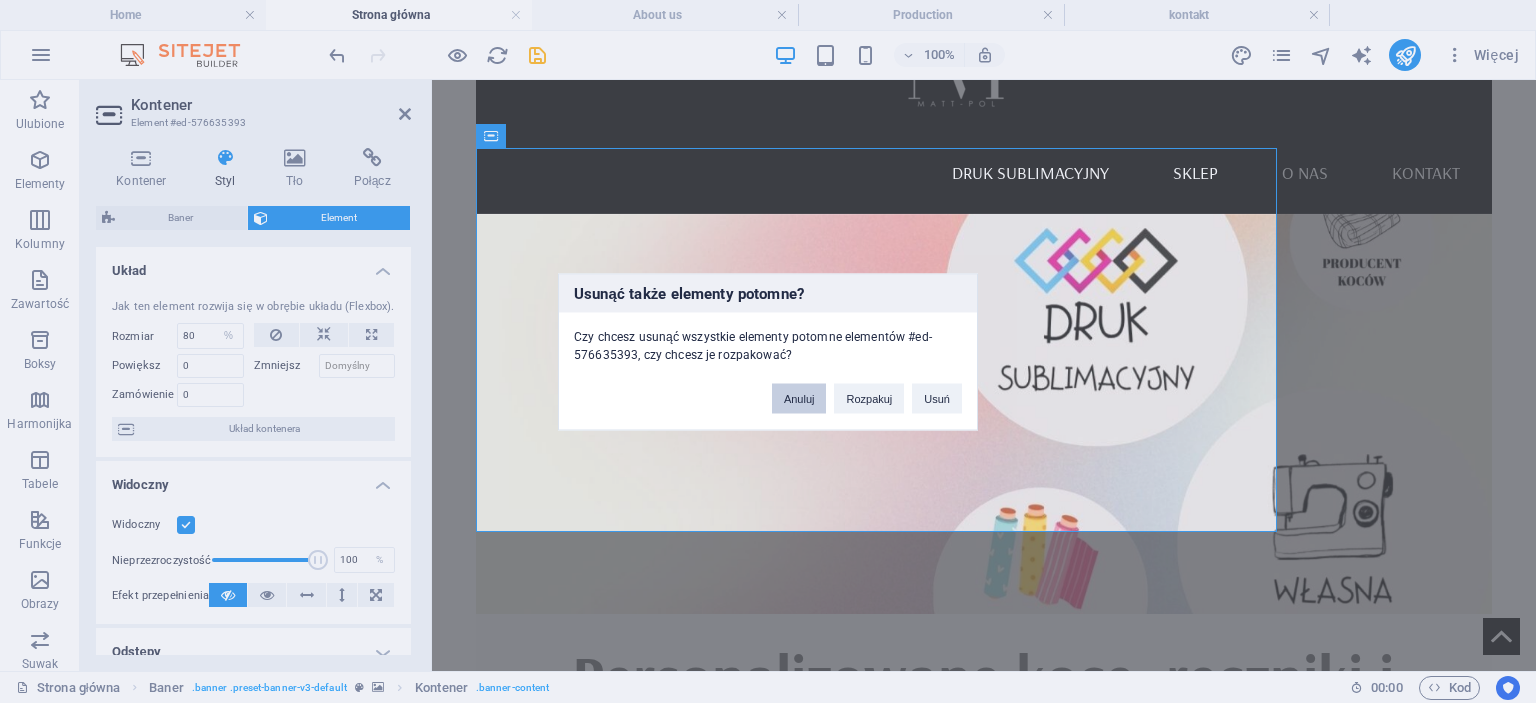 drag, startPoint x: 803, startPoint y: 408, endPoint x: 358, endPoint y: 327, distance: 452.31183 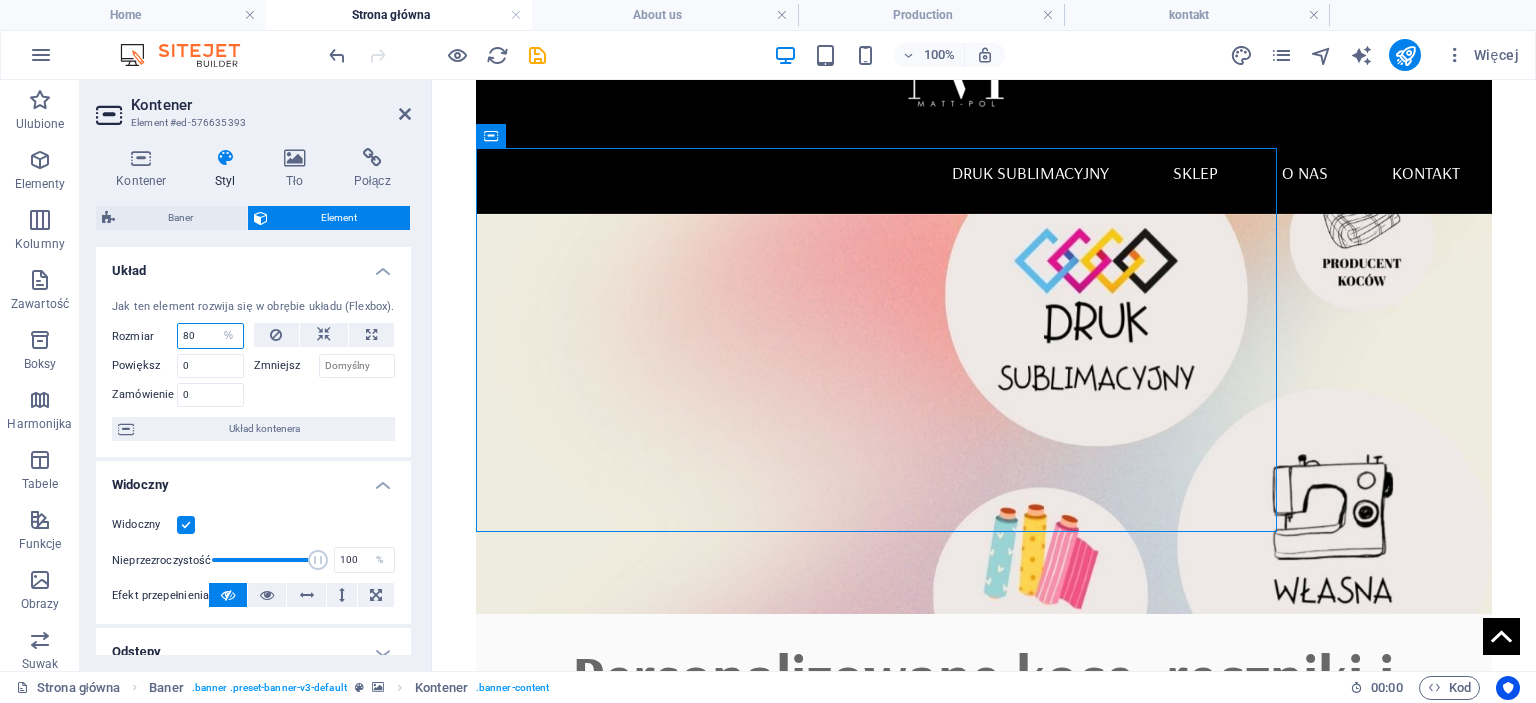 click on "80" at bounding box center [210, 336] 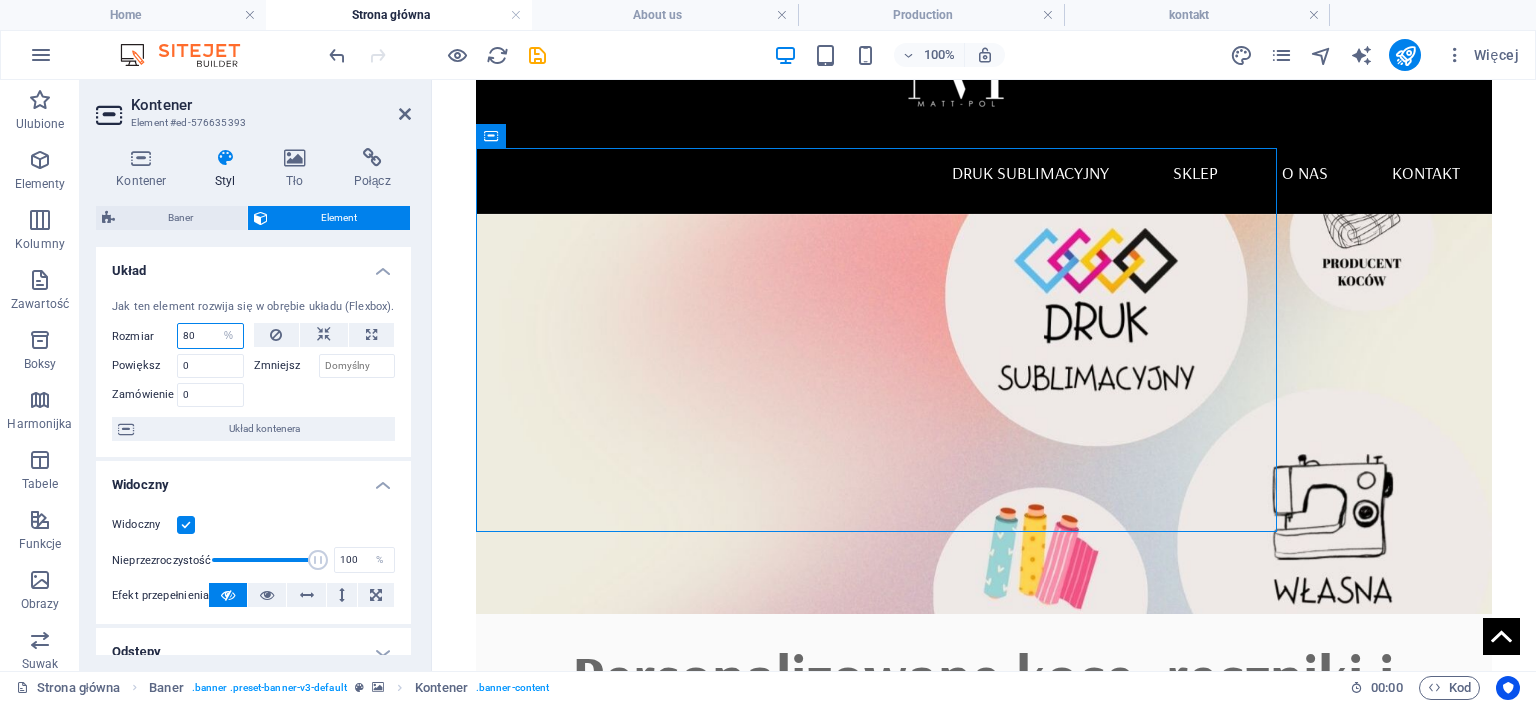 click on "80" at bounding box center (210, 336) 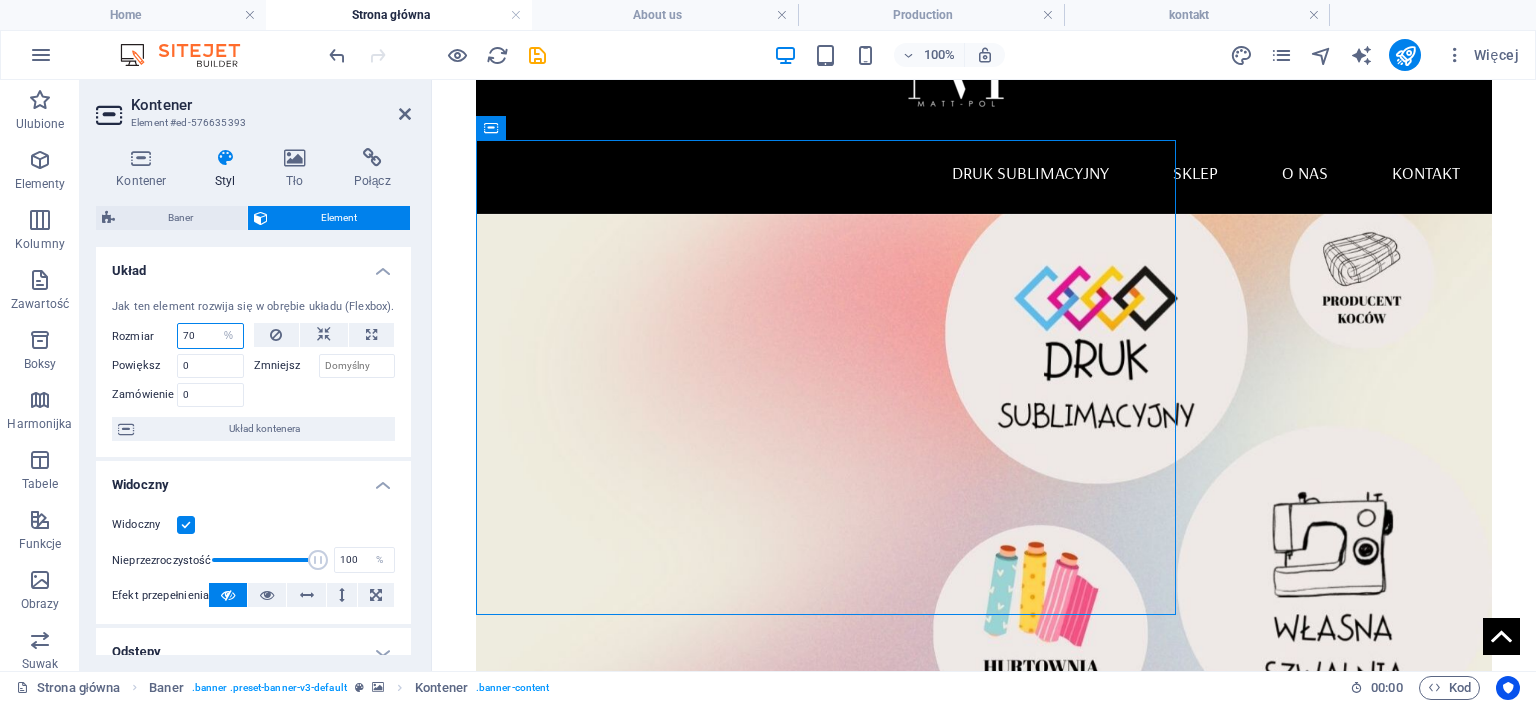 click on "70" at bounding box center [210, 336] 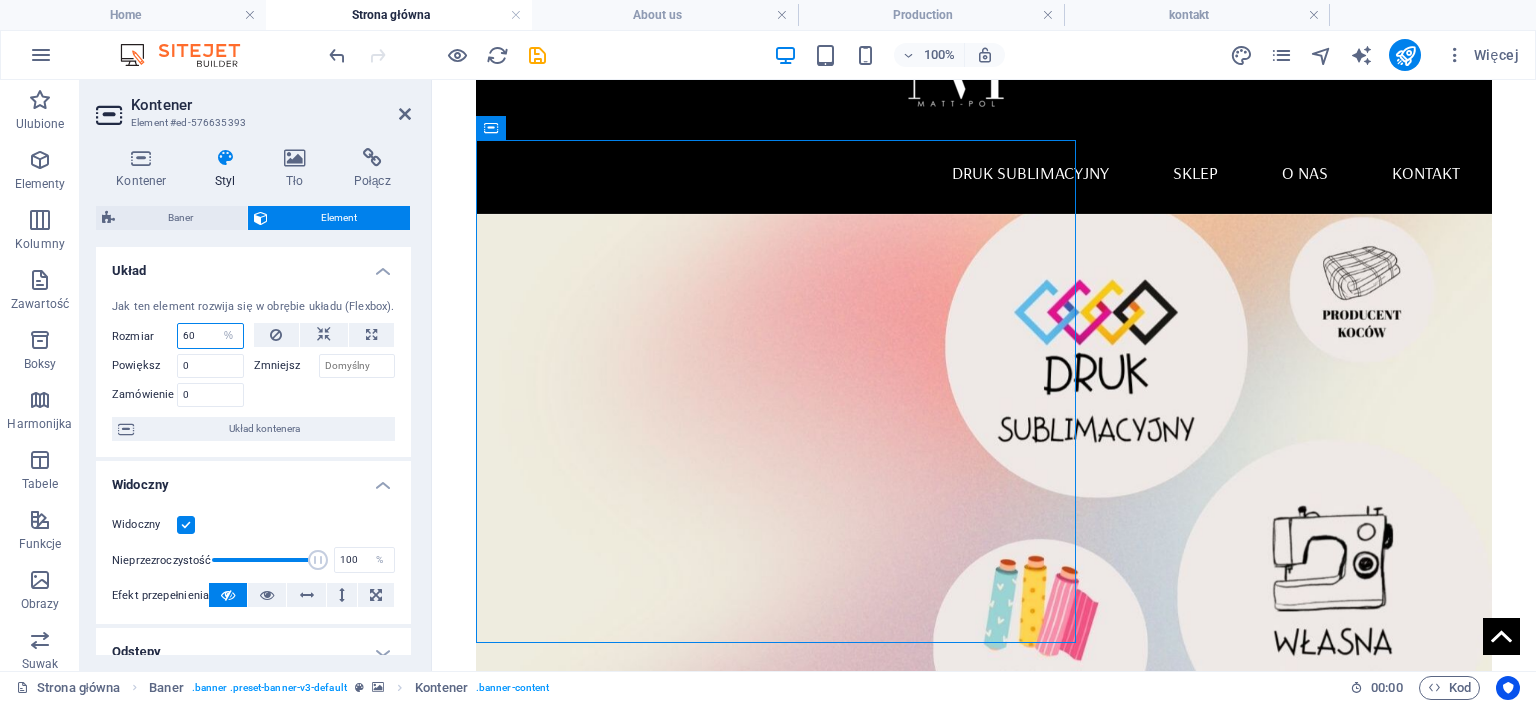 click on "60" at bounding box center (210, 336) 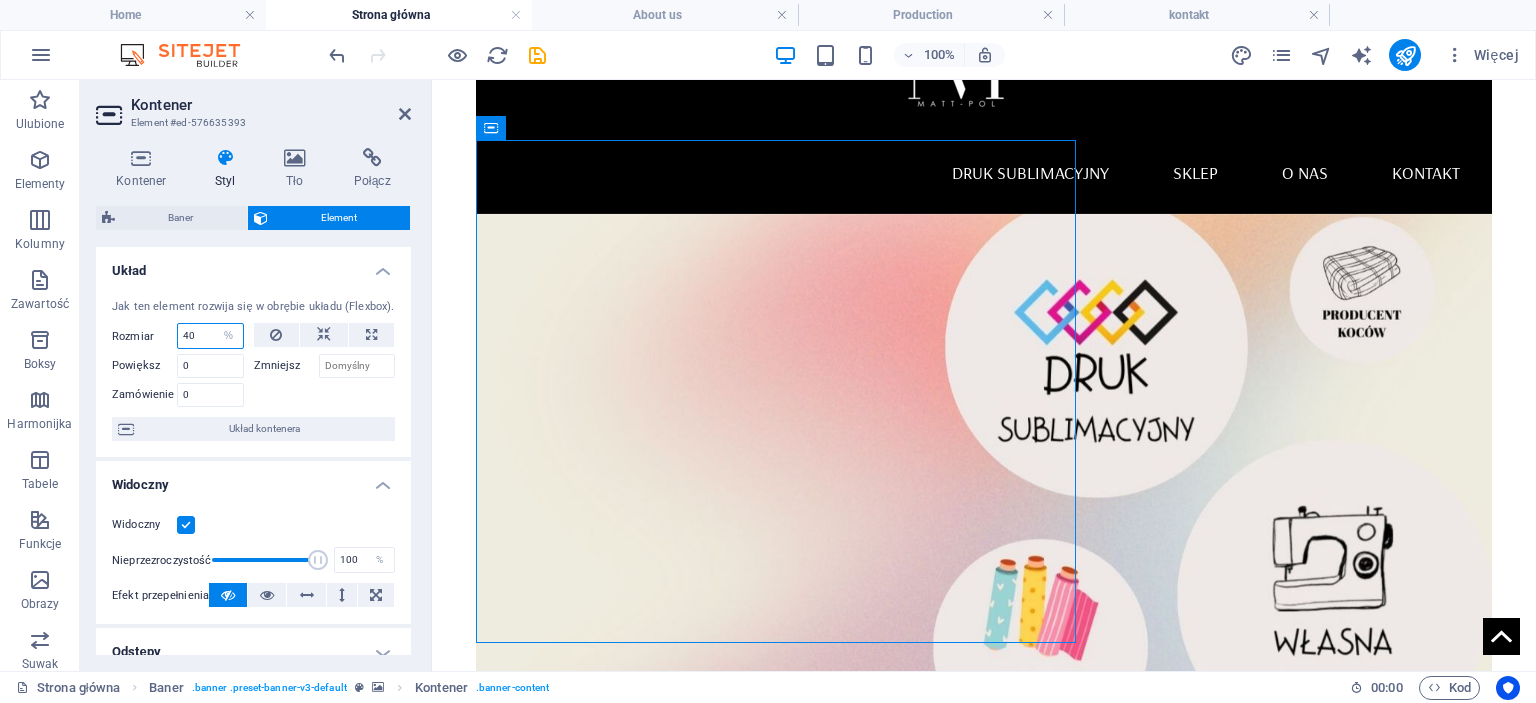 type on "40" 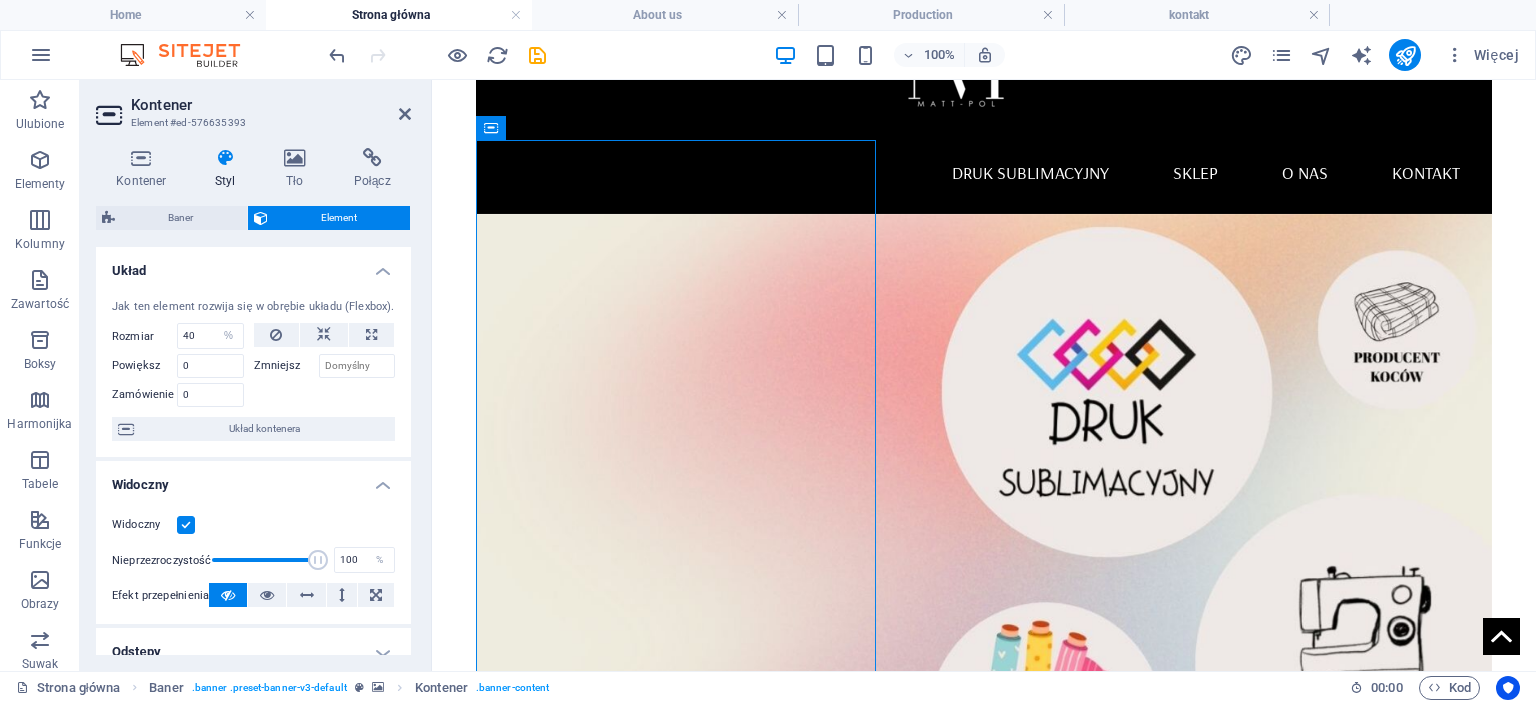click on "Druk sublimacyjny Sklep O nas Kontakt Personalizowane koce, ręczniki i tekstylia Oferujemy trwały i pełnokolorowy druk sublimacyjny na kocach, ręcznikach oraz na inncyh gadżetach. Personalizujemy tekstylia dla firm jako gadżety reklamowe oraz dla klientów indywidualnych — od 1 sztuki! Kontakt Collection Product Contact us Upuść treść tutaj lub  Dodaj elementy  Wklej schowek 10% Discount Lorem ipsum dolor sit amet, consectetuer adipiscing elit. Aenean commodo ligula eget dolor. Aenean massa. Cum sociis natoque penatibus et magnis dis parturient montes. Lorem ipsum dolor sit amet, consectetuer adipiscing elit. Aenean commodo ligula eget dolor. Aenean massa. Cum sociis natoque penatibus et magnis dis parturient montes. Get your Member Card Address [STREET] [STREET_NAME]   [POSTAL_CODE] Phone Phone:  [PHONE] Mobile:  Contact [EMAIL] Legal Notice  |  Privacy Policy" at bounding box center [984, 2408] 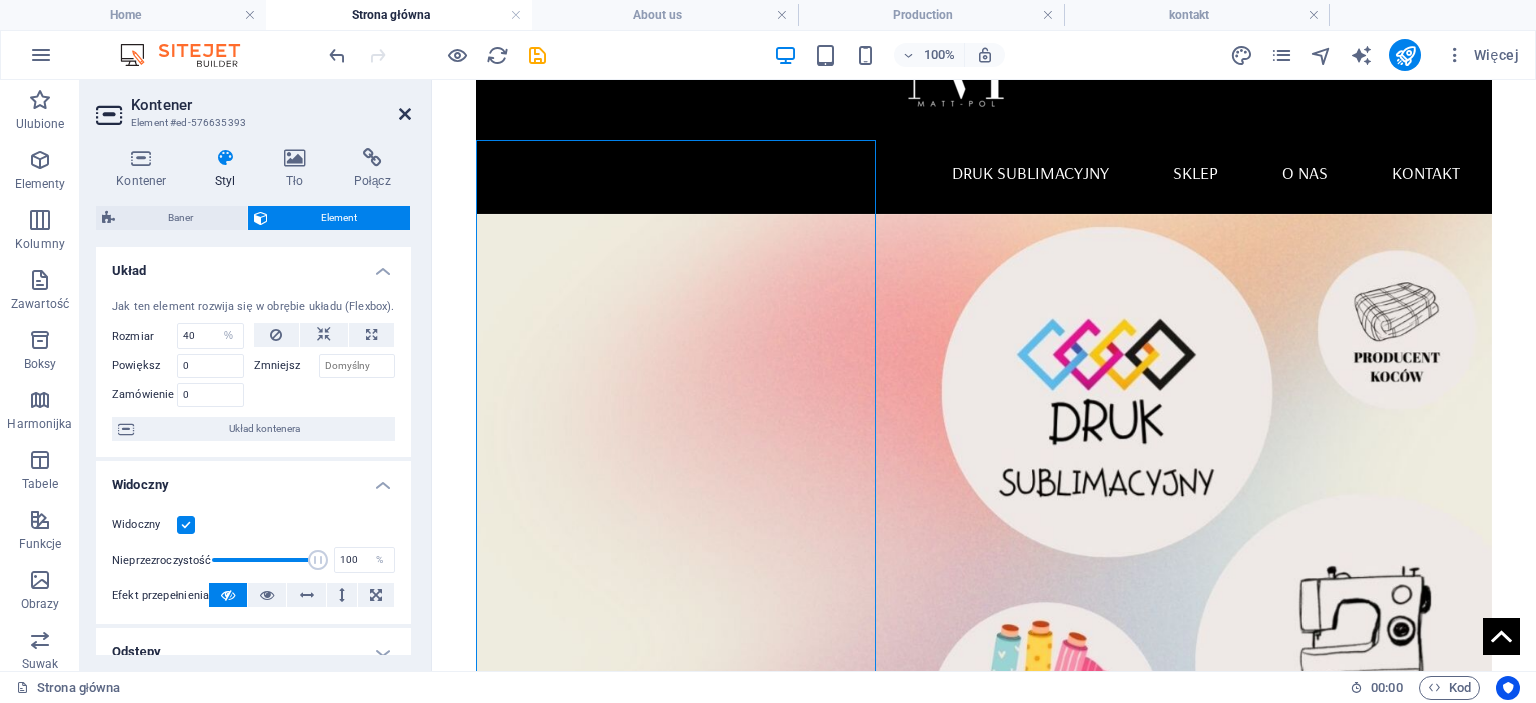 click at bounding box center [405, 114] 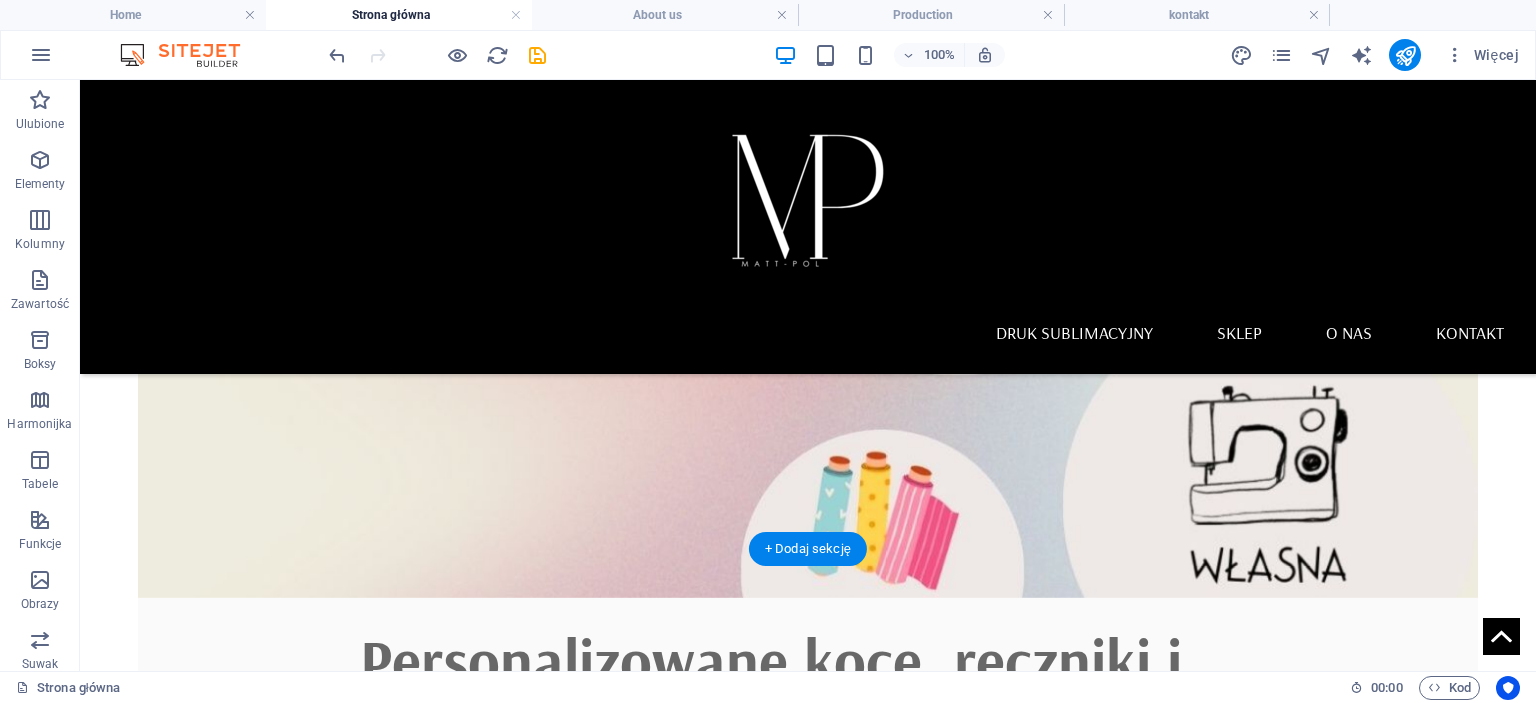 scroll, scrollTop: 200, scrollLeft: 0, axis: vertical 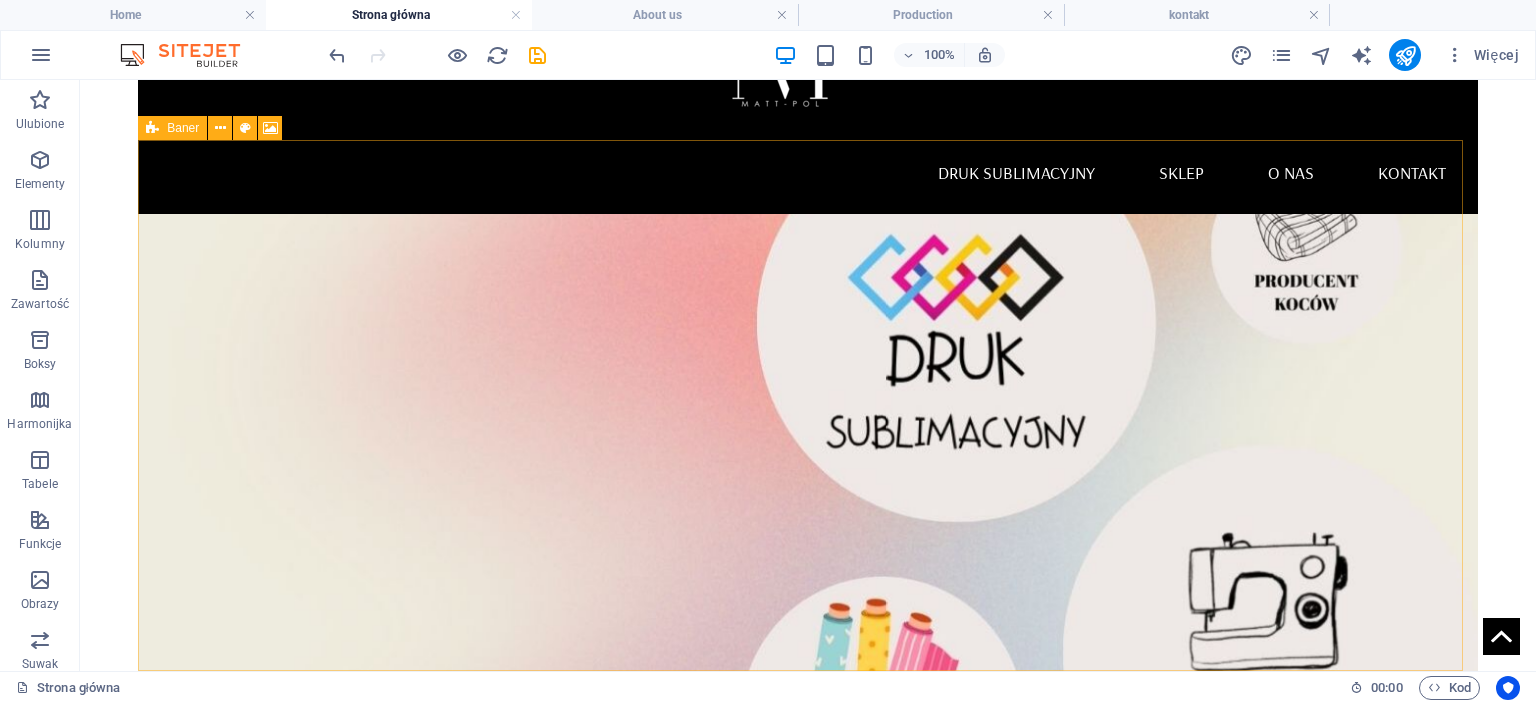 click on "Baner" at bounding box center (172, 128) 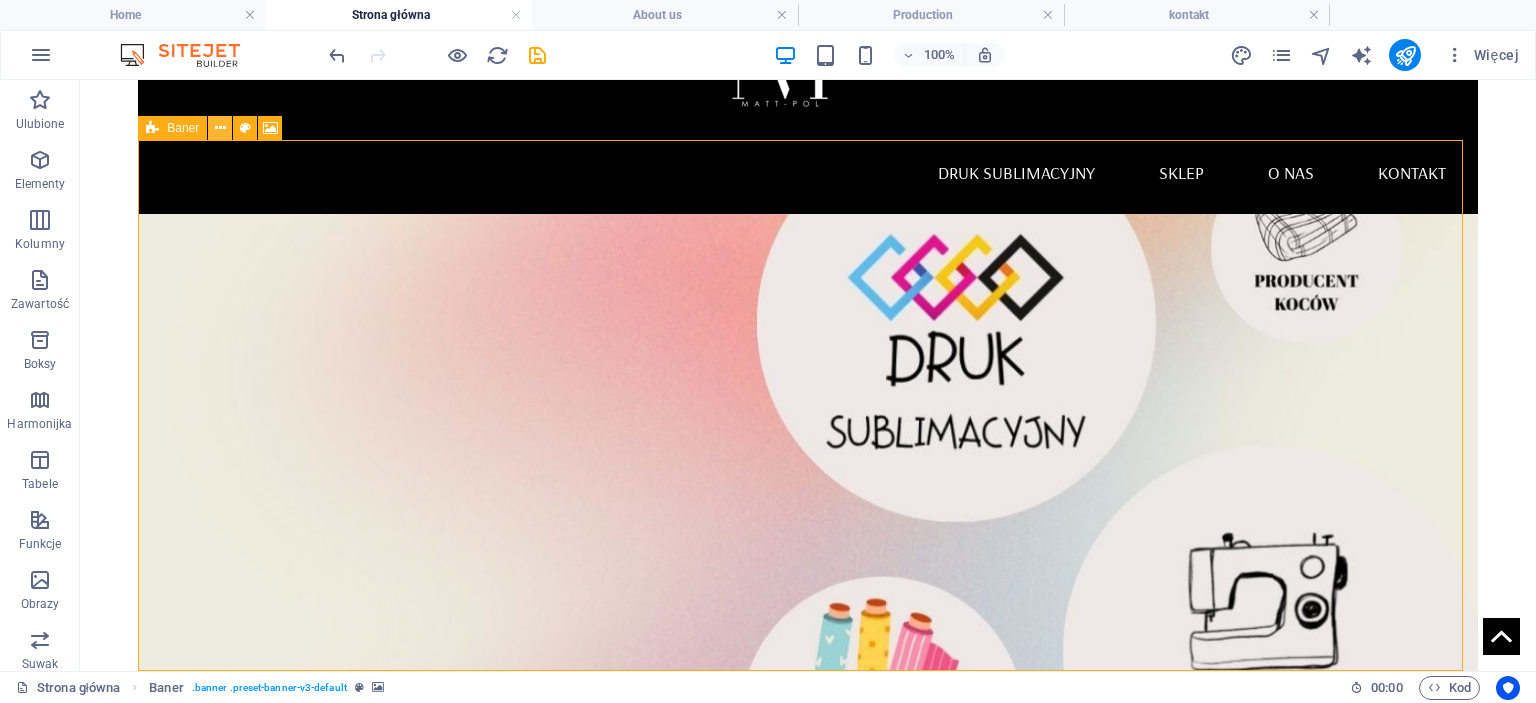 click at bounding box center [220, 128] 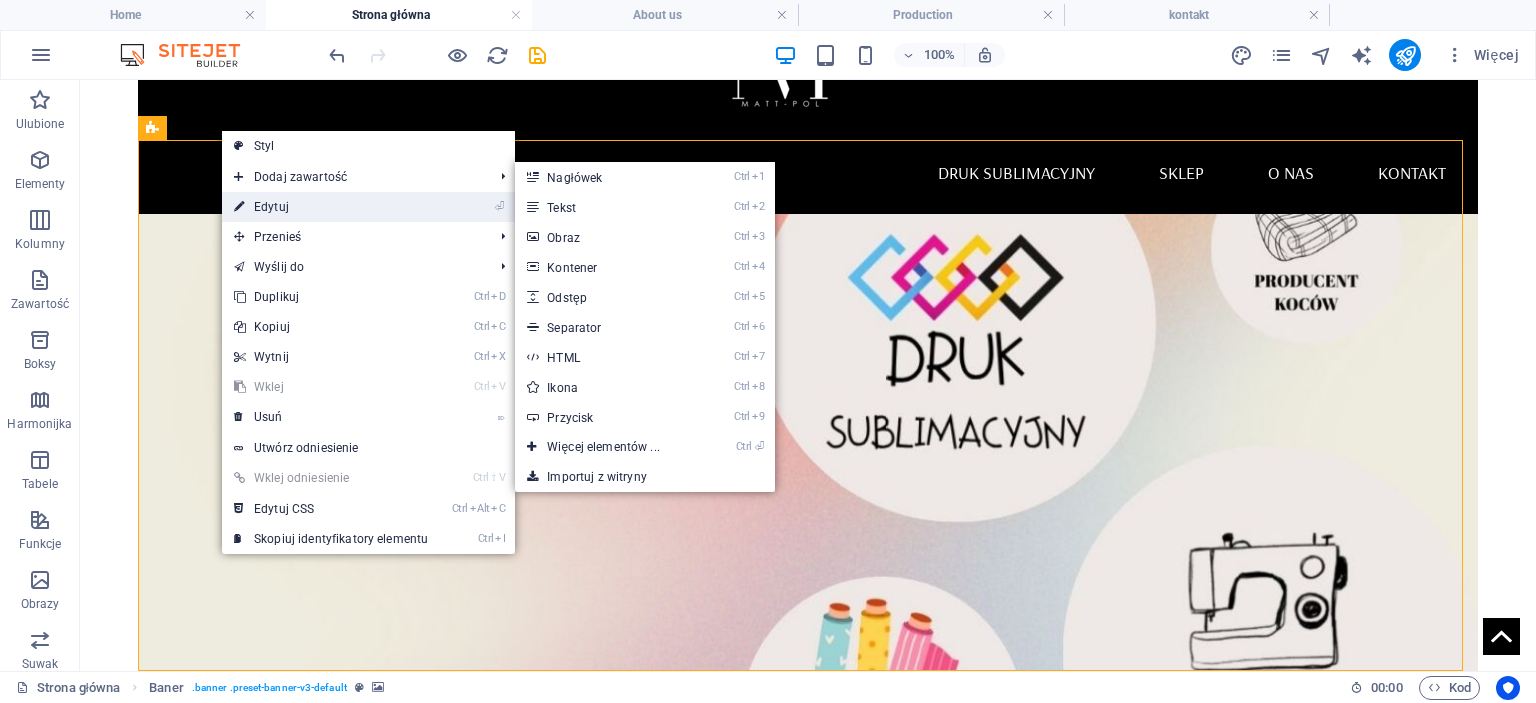 click on "⏎  Edytuj" at bounding box center [331, 207] 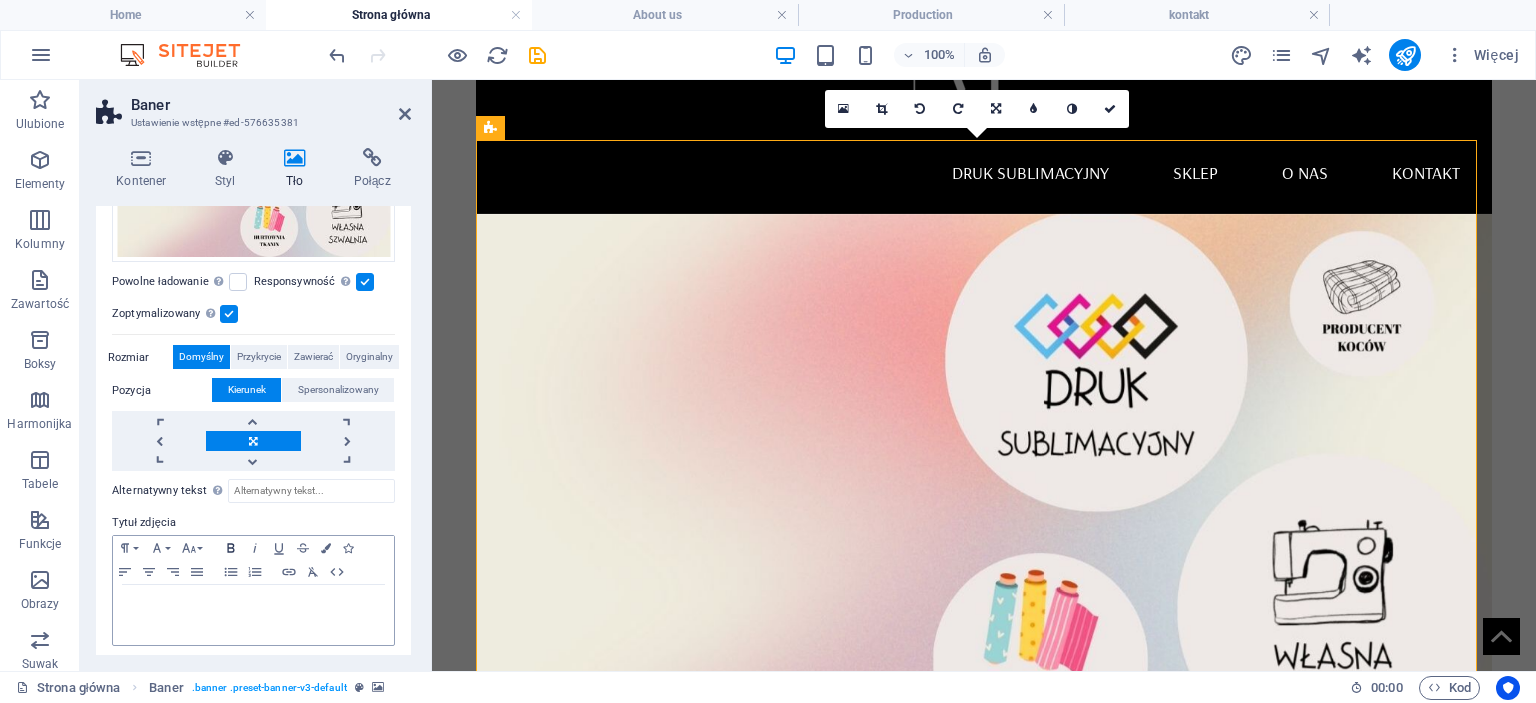 scroll, scrollTop: 288, scrollLeft: 0, axis: vertical 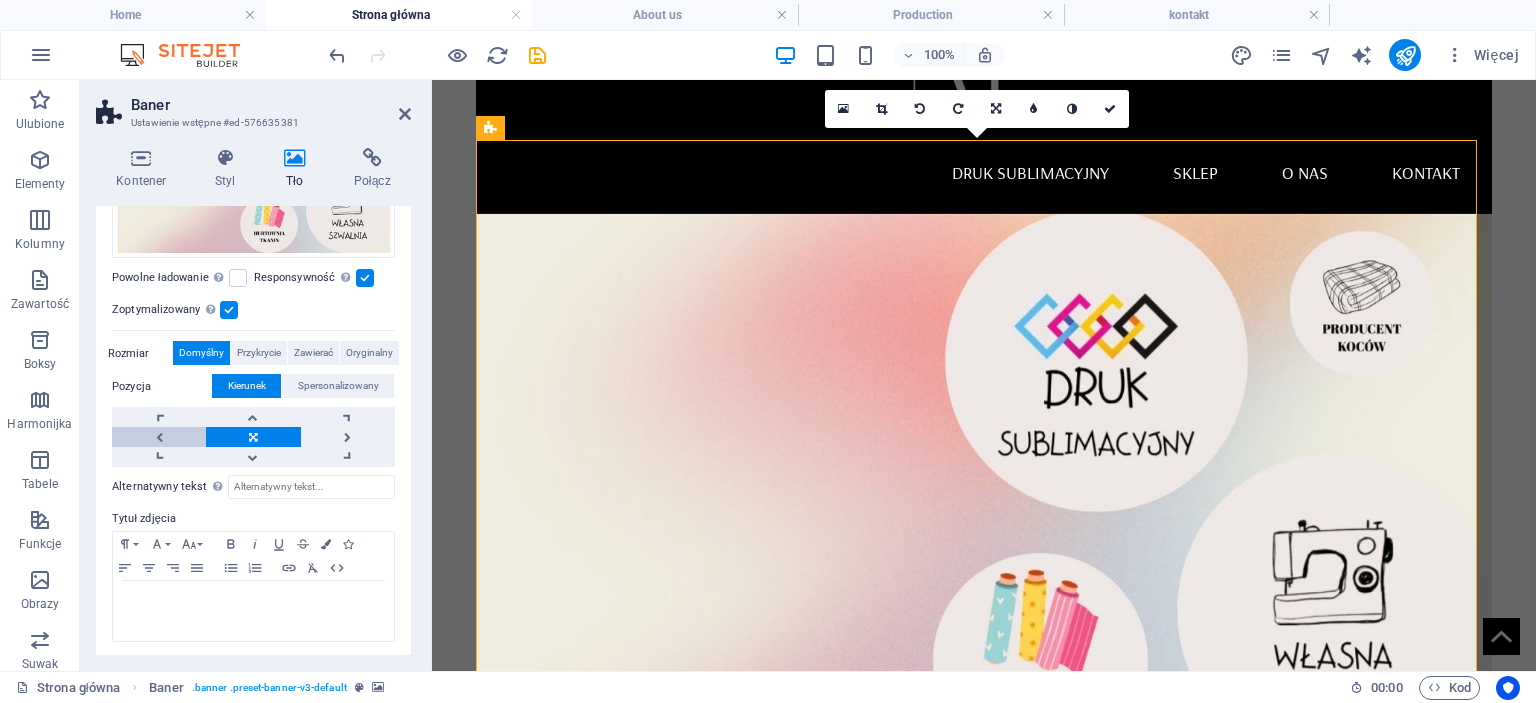 click at bounding box center (159, 437) 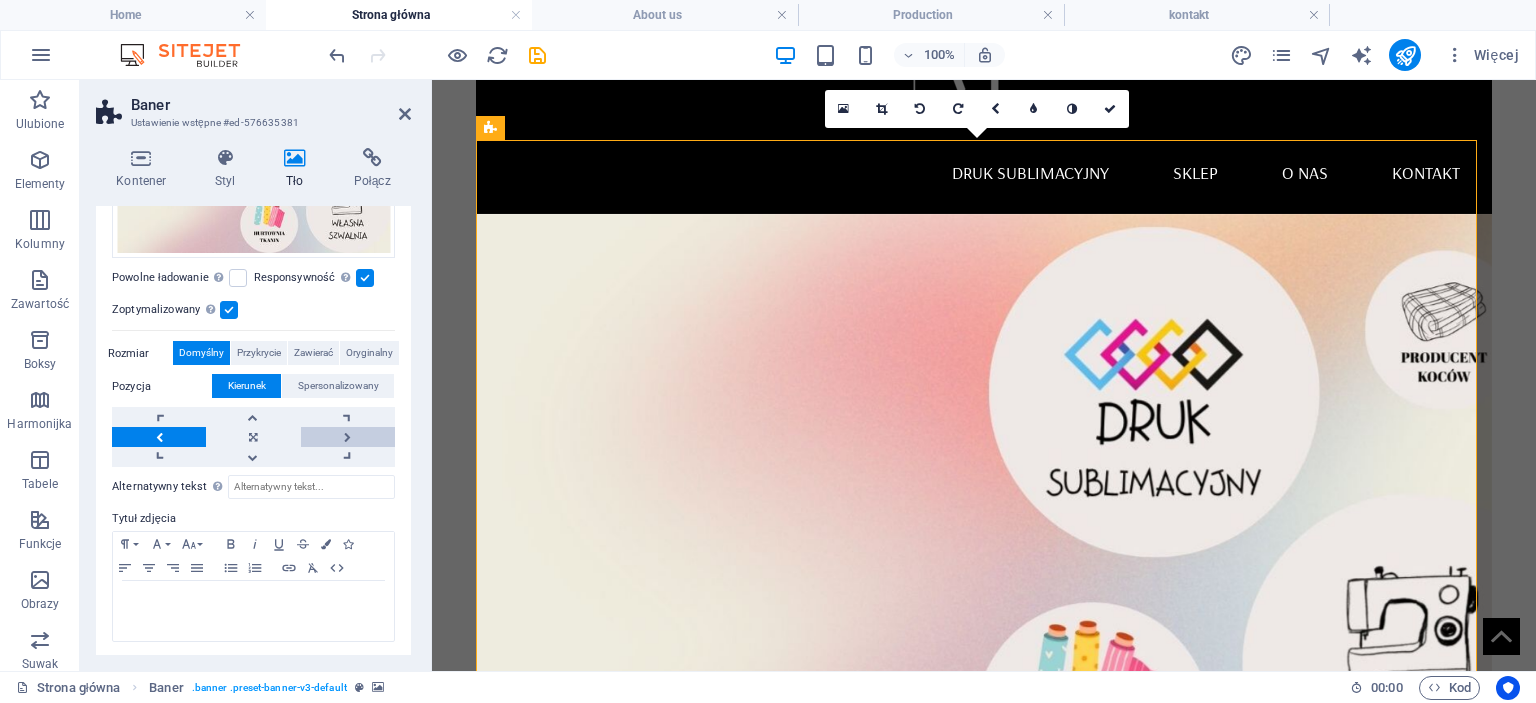 click at bounding box center [348, 437] 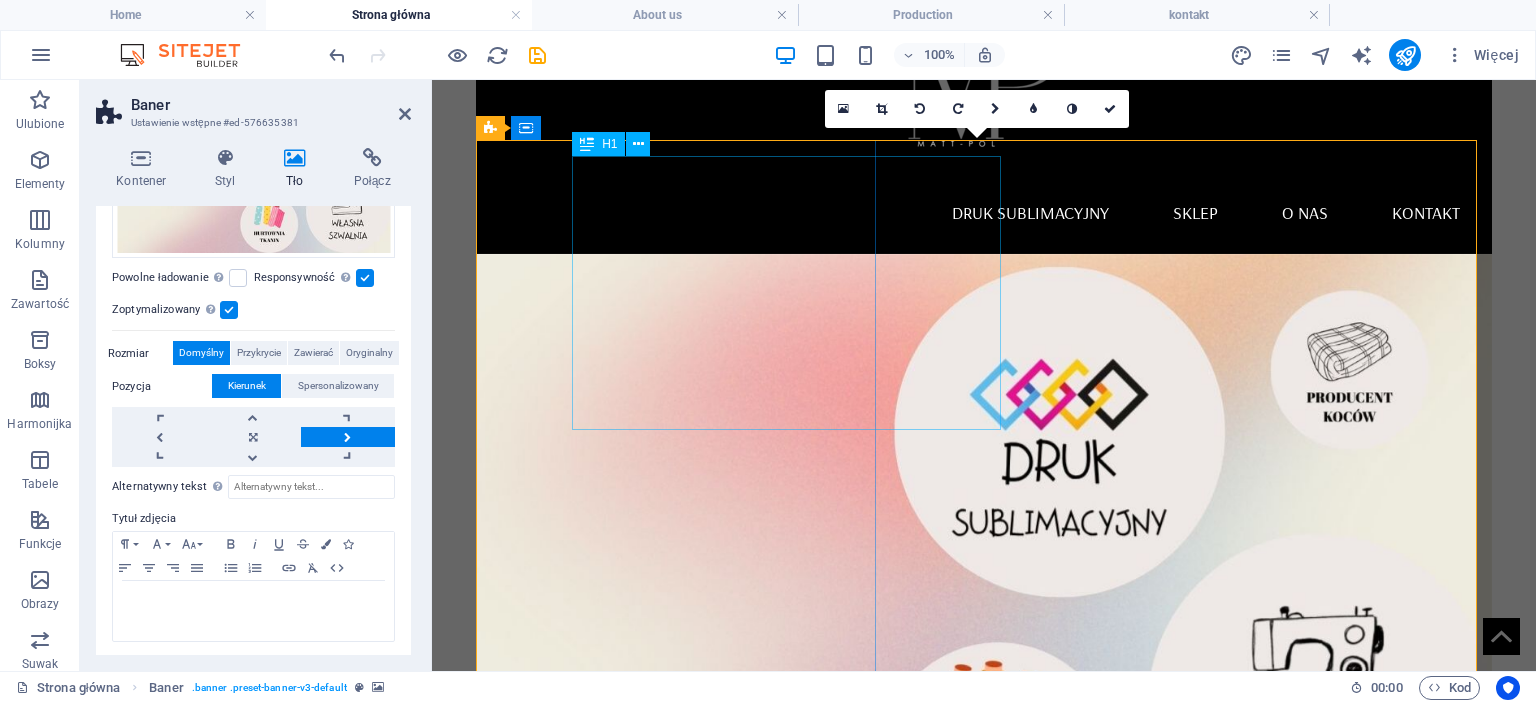scroll, scrollTop: 100, scrollLeft: 0, axis: vertical 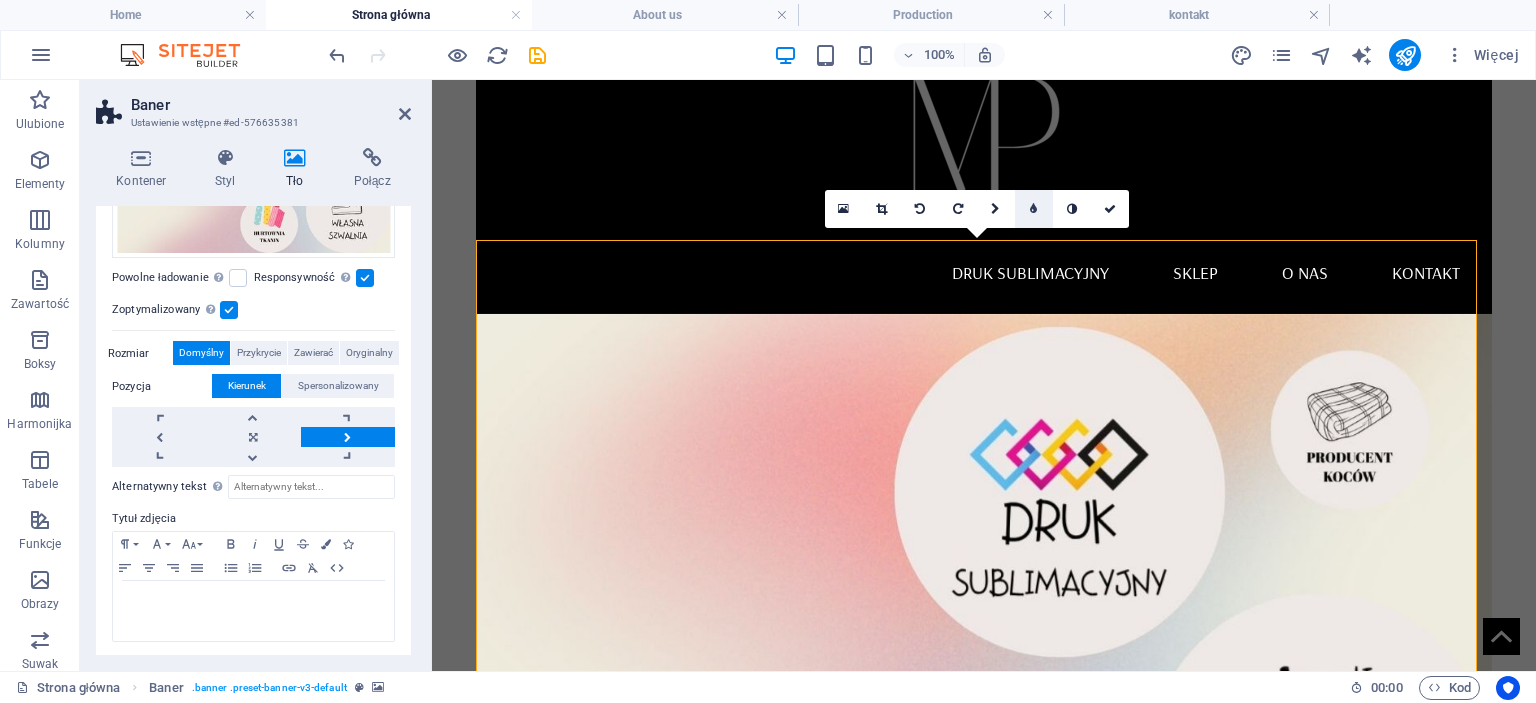 click at bounding box center [1034, 209] 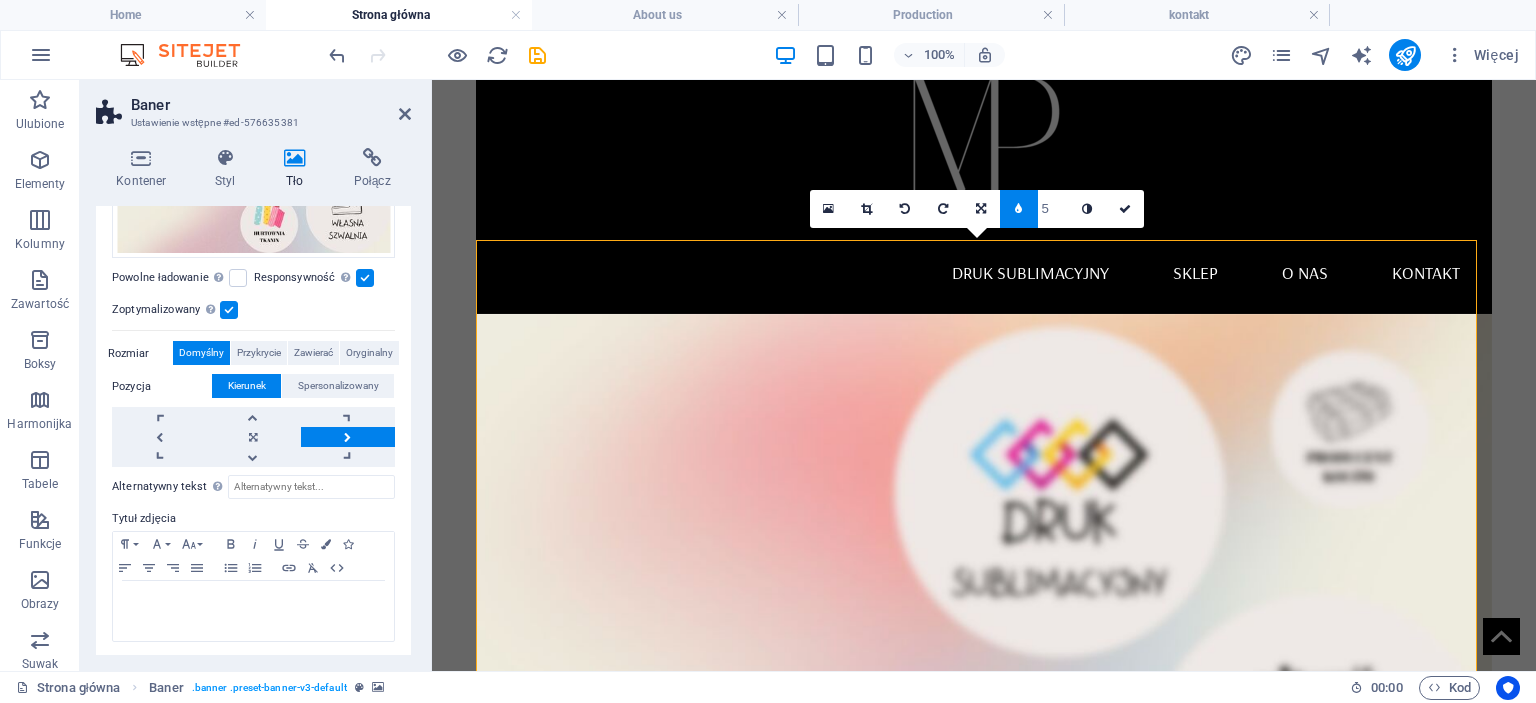 click at bounding box center (1018, 209) 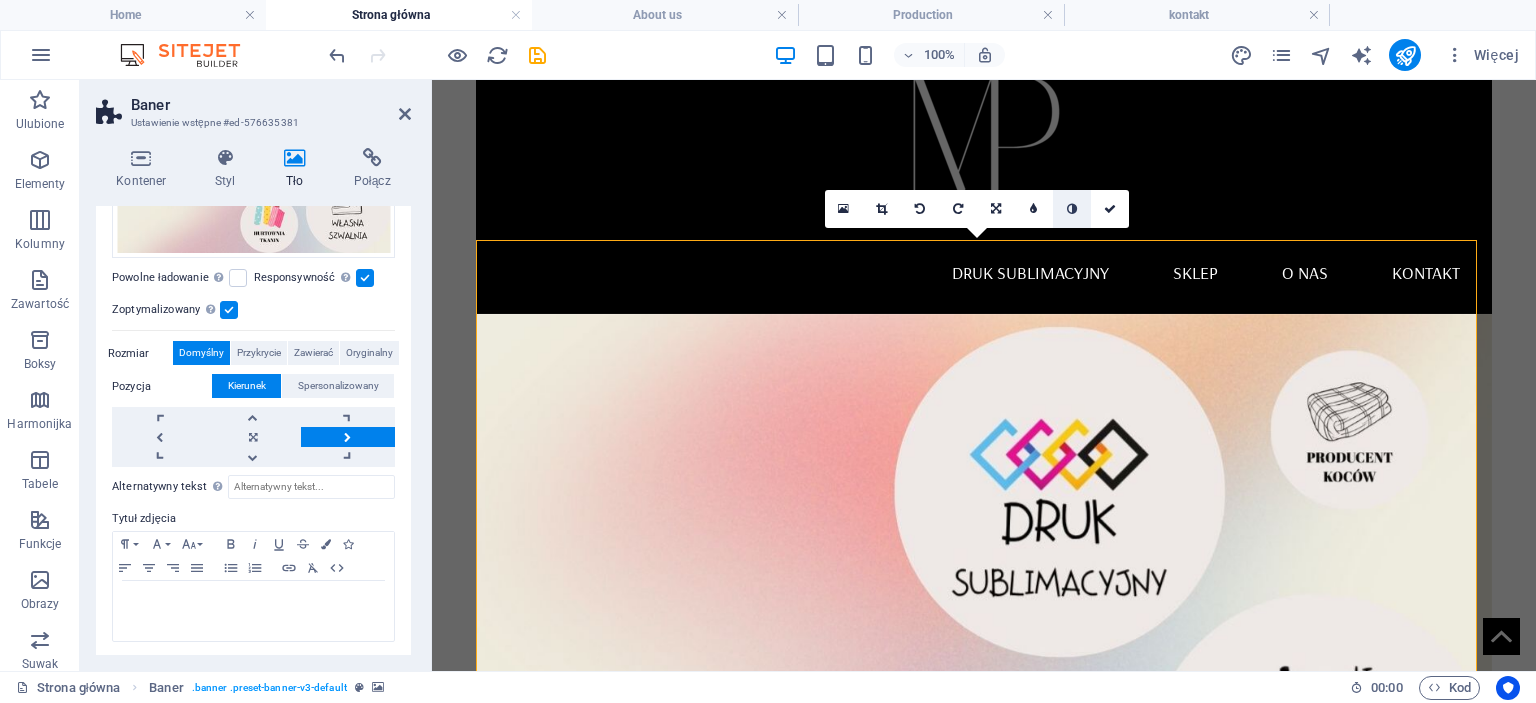 click at bounding box center [1072, 209] 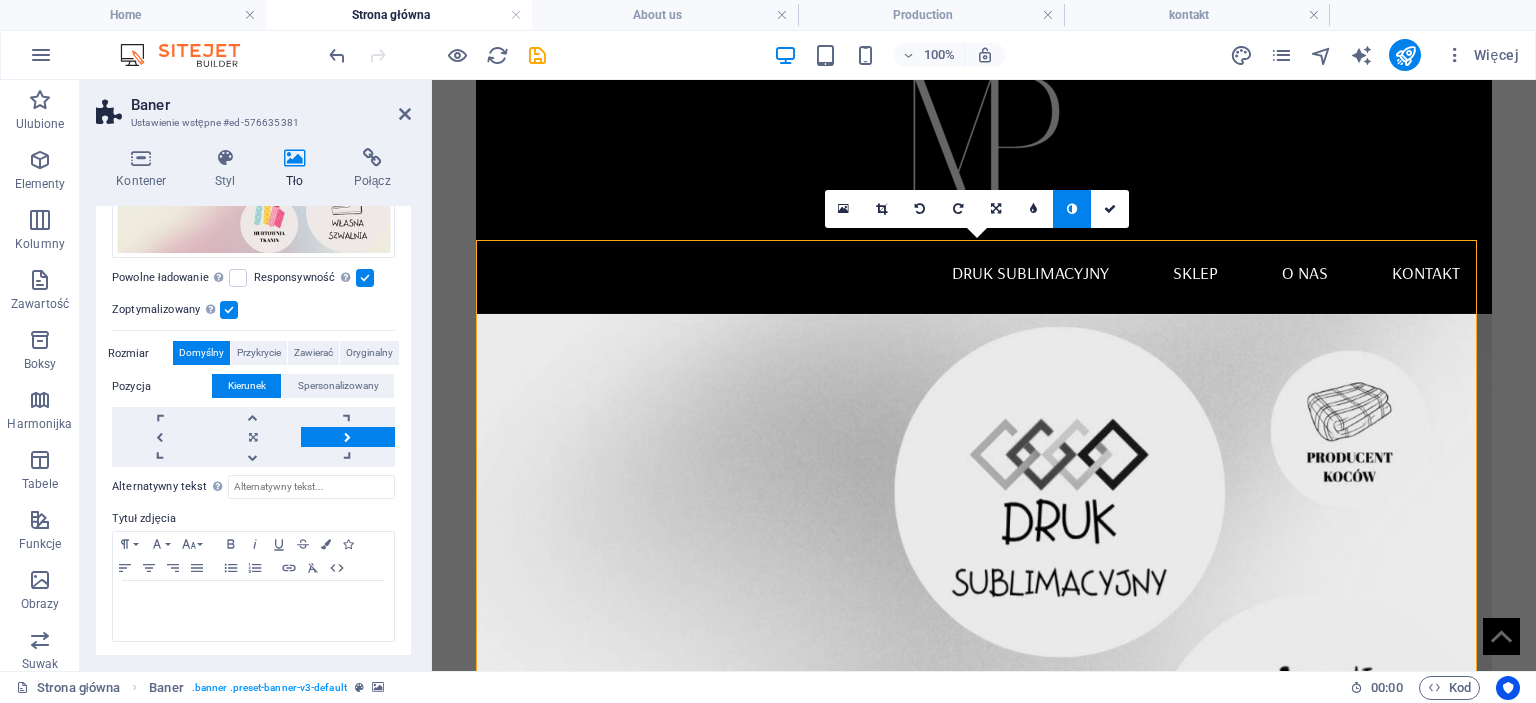 click at bounding box center (1072, 209) 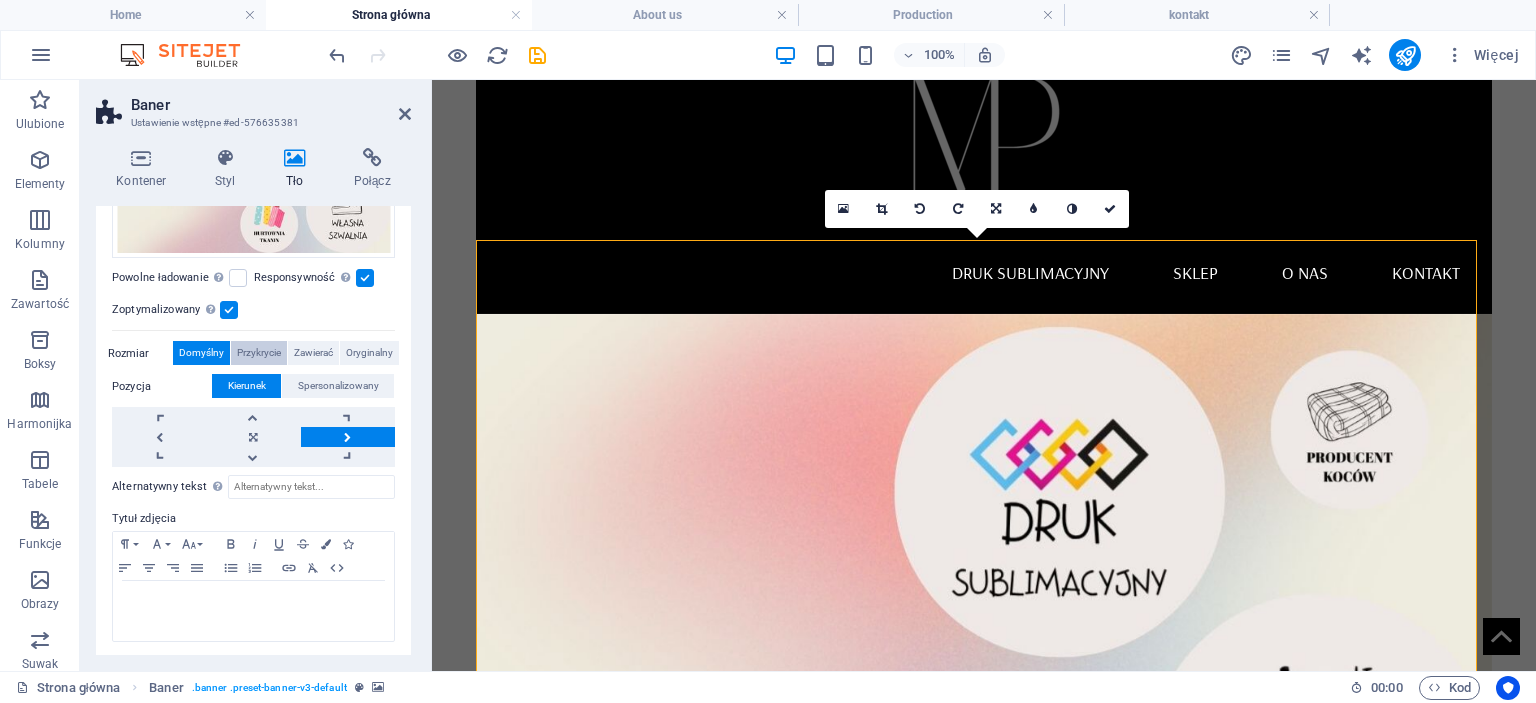click on "Przykrycie" at bounding box center (259, 353) 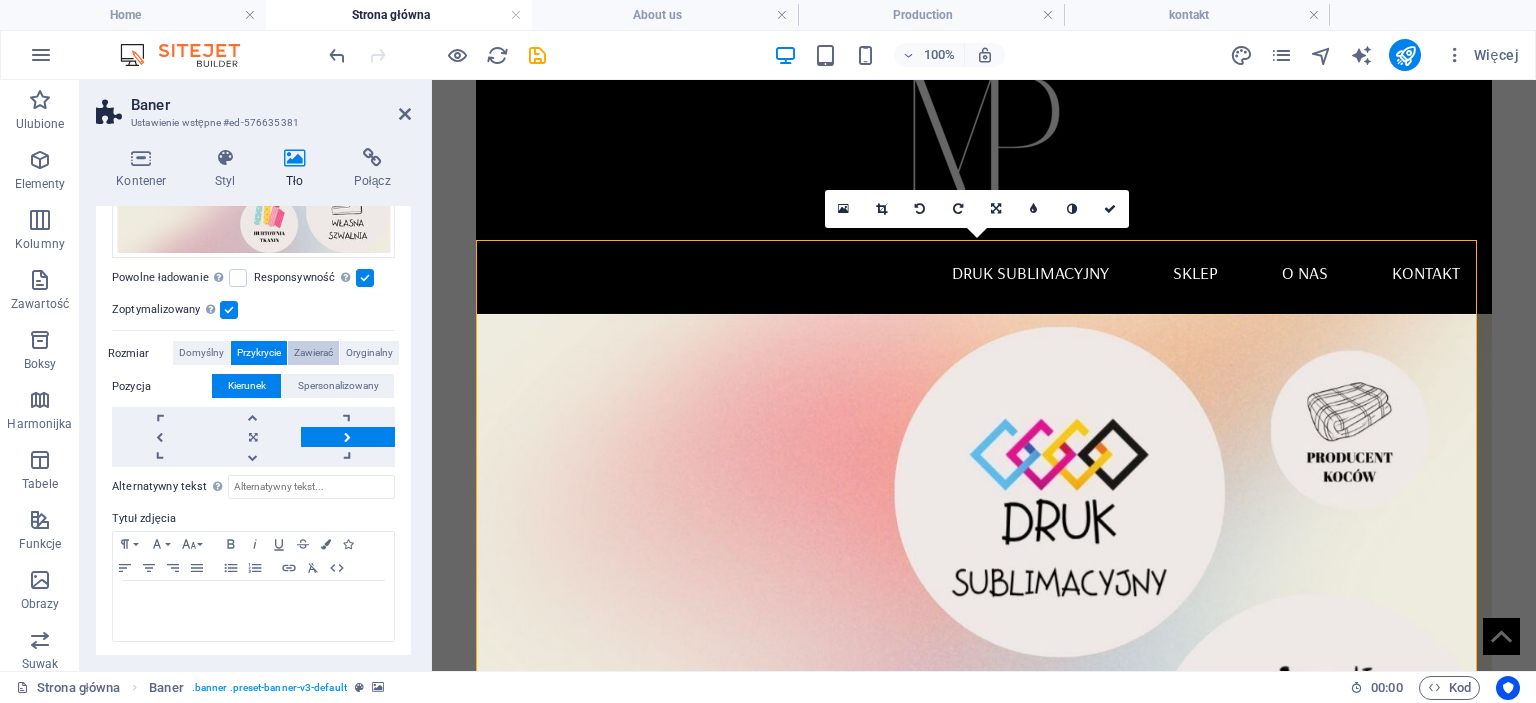 click on "Zawierać" at bounding box center [313, 353] 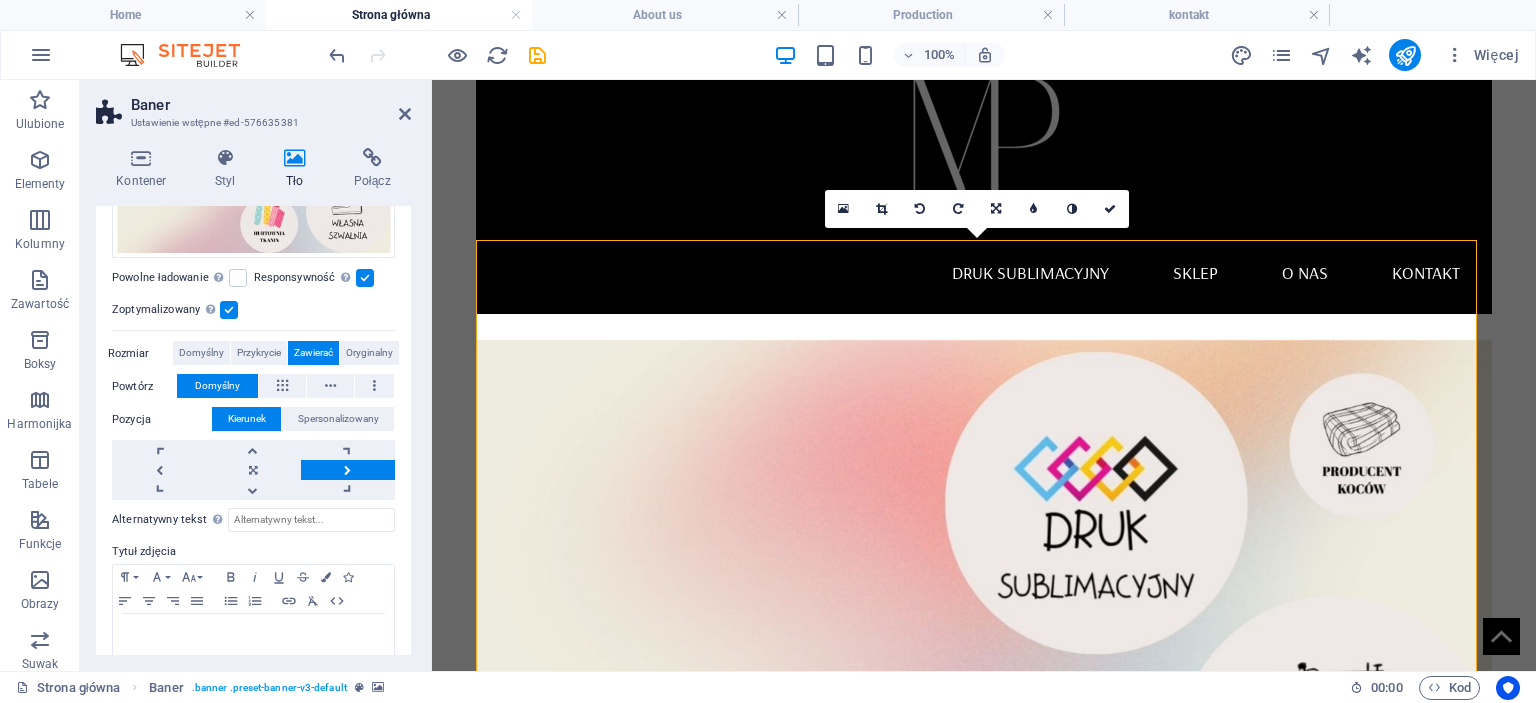 click on "Baner Ustawienie wstępne #ed-576635381" at bounding box center [253, 106] 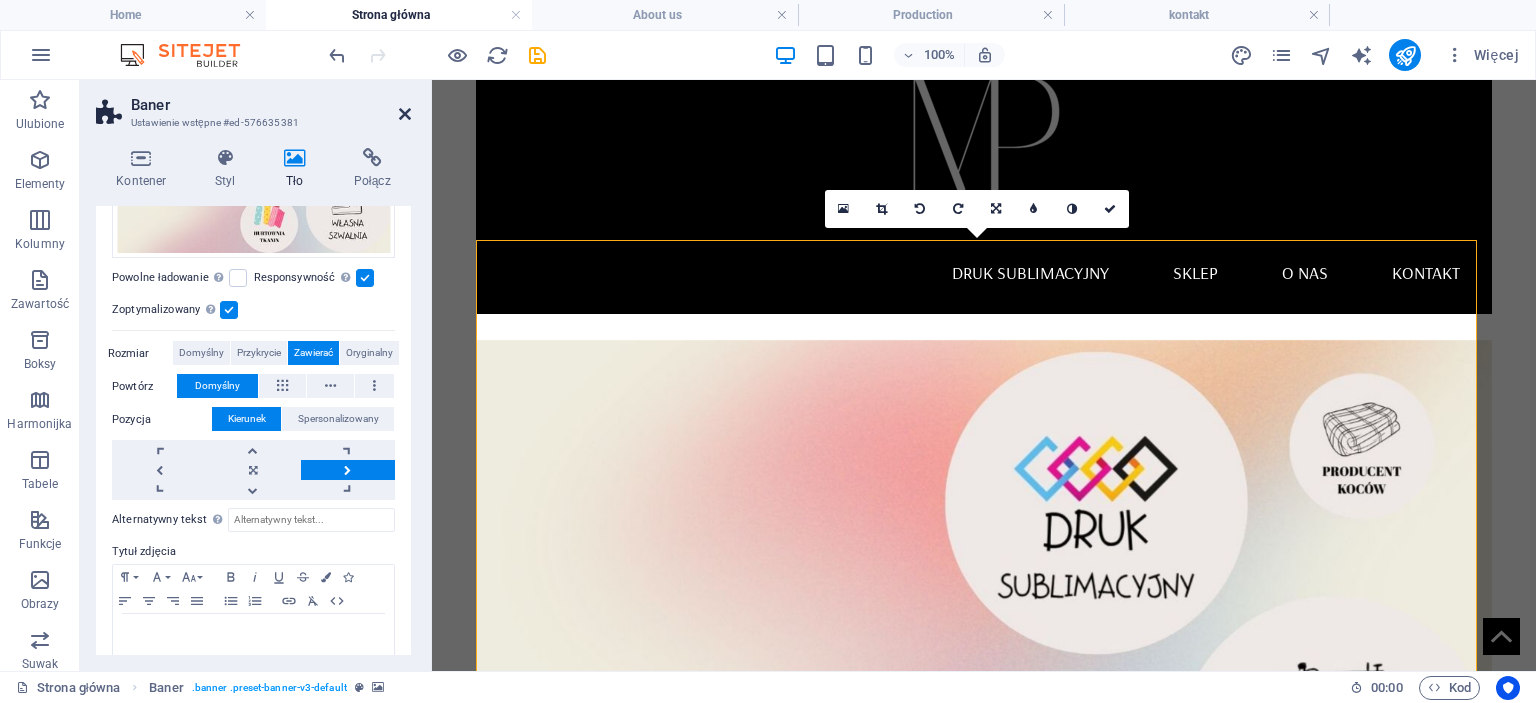 click at bounding box center [405, 114] 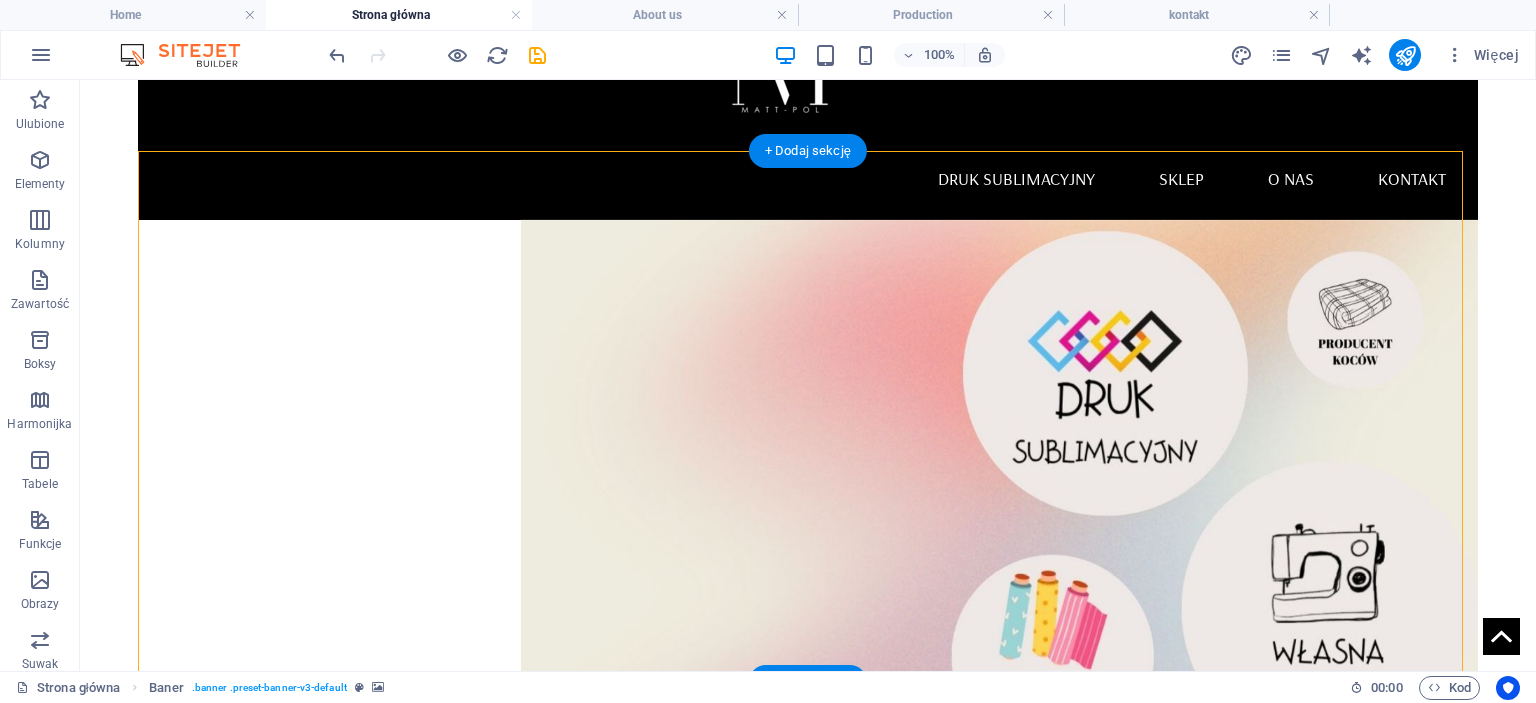 scroll, scrollTop: 200, scrollLeft: 0, axis: vertical 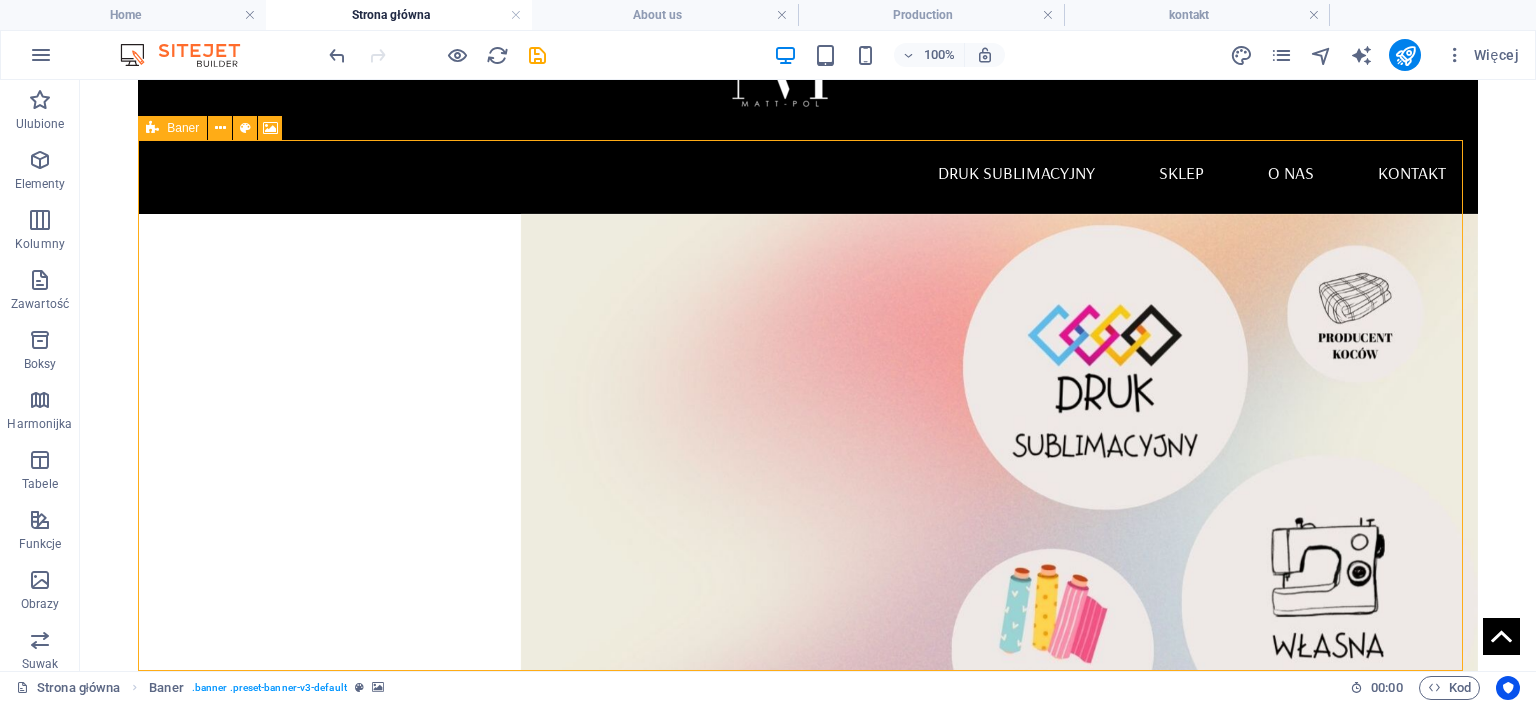 click on "Baner" at bounding box center (183, 128) 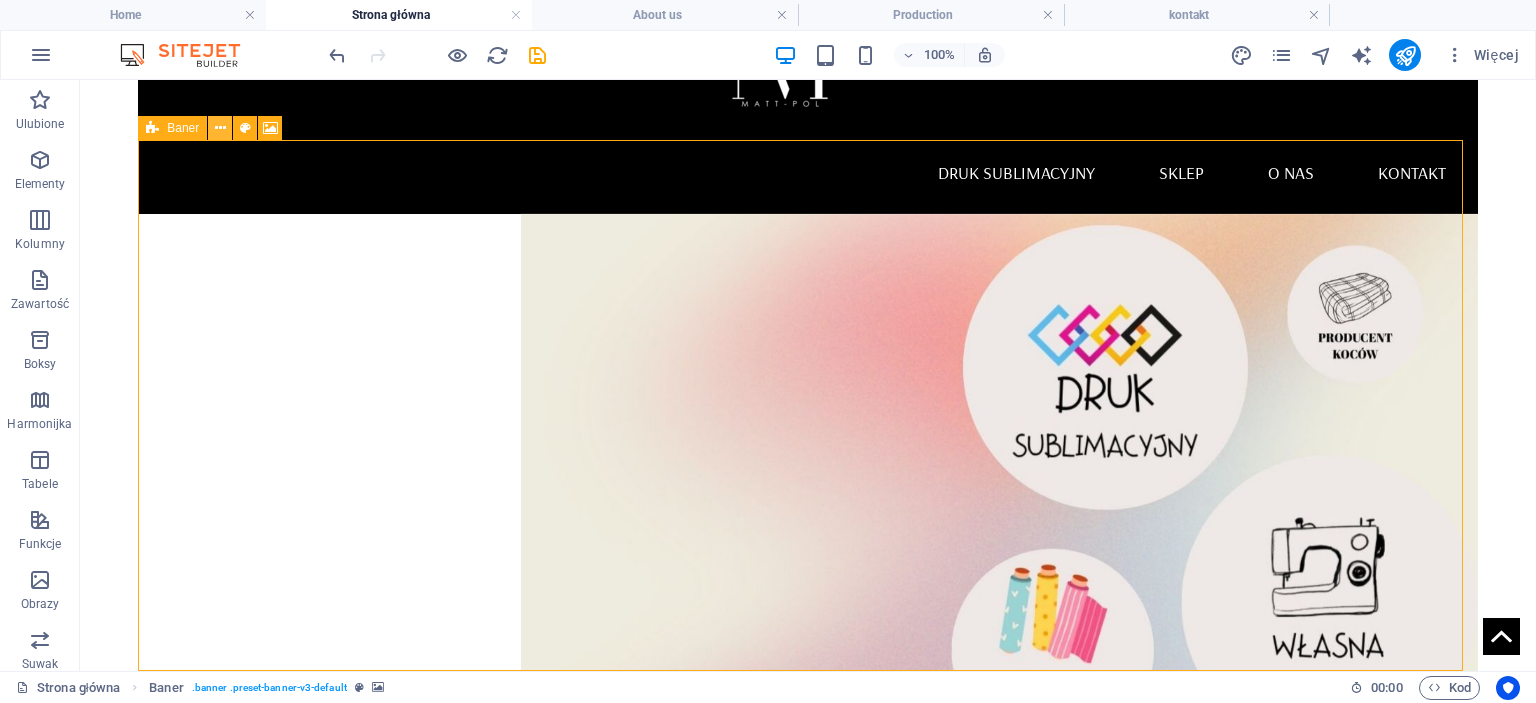 click at bounding box center [220, 128] 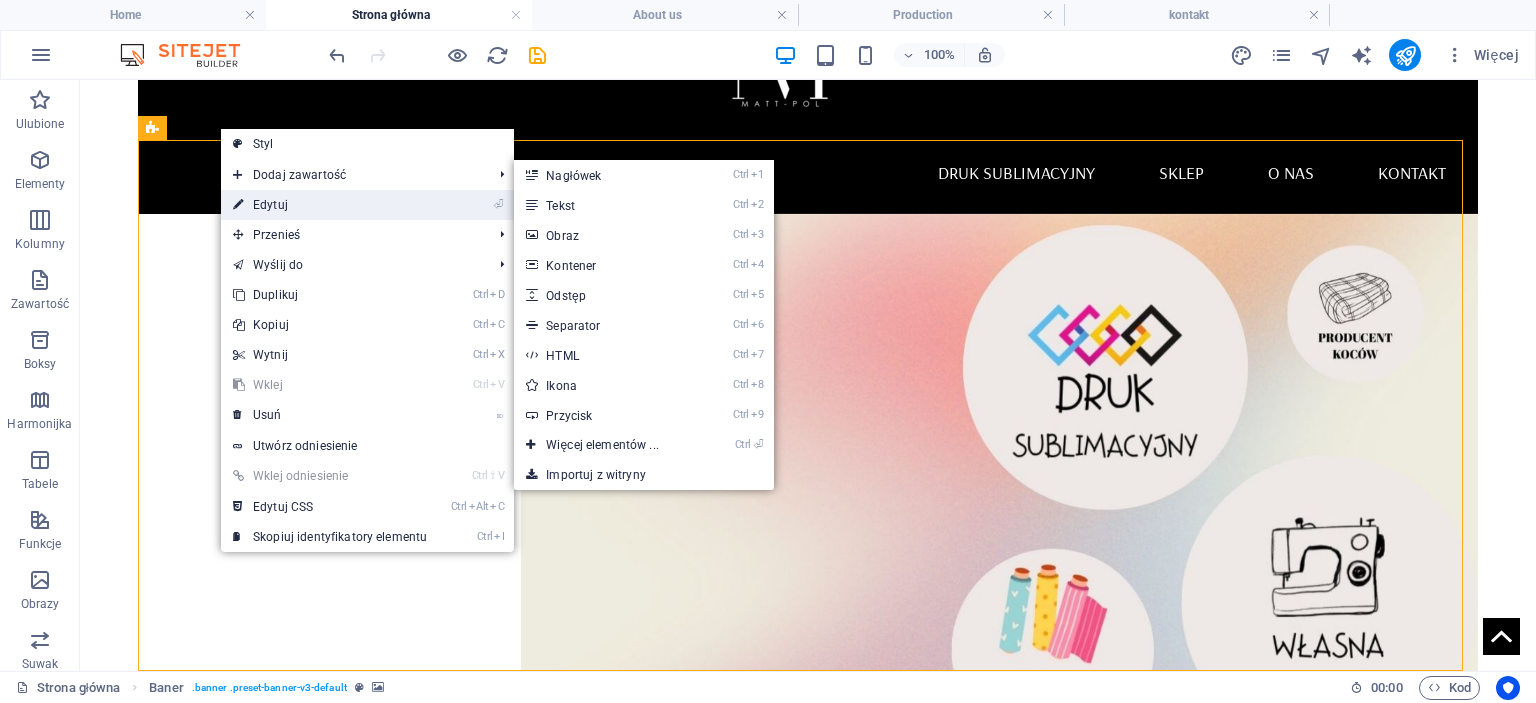 click on "⏎  Edytuj" at bounding box center (330, 205) 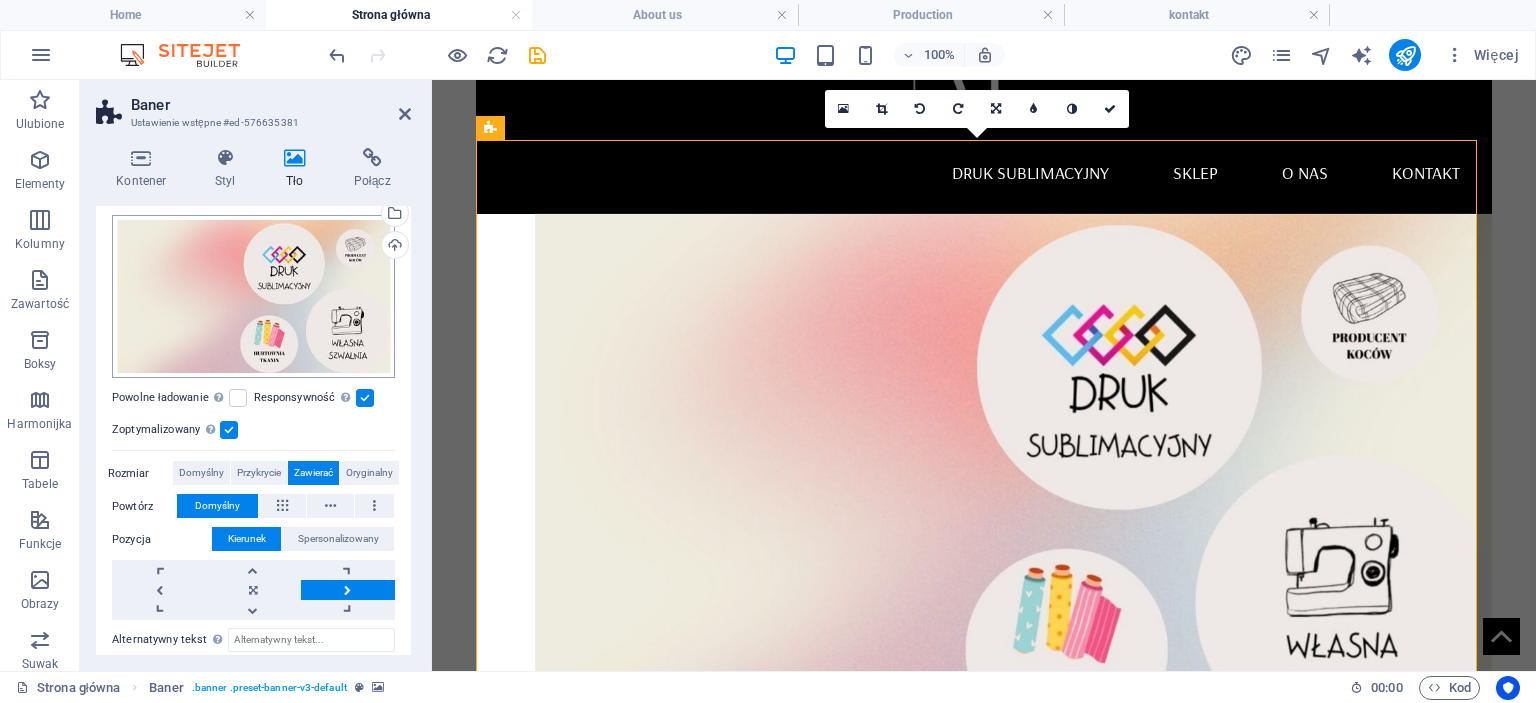 scroll, scrollTop: 200, scrollLeft: 0, axis: vertical 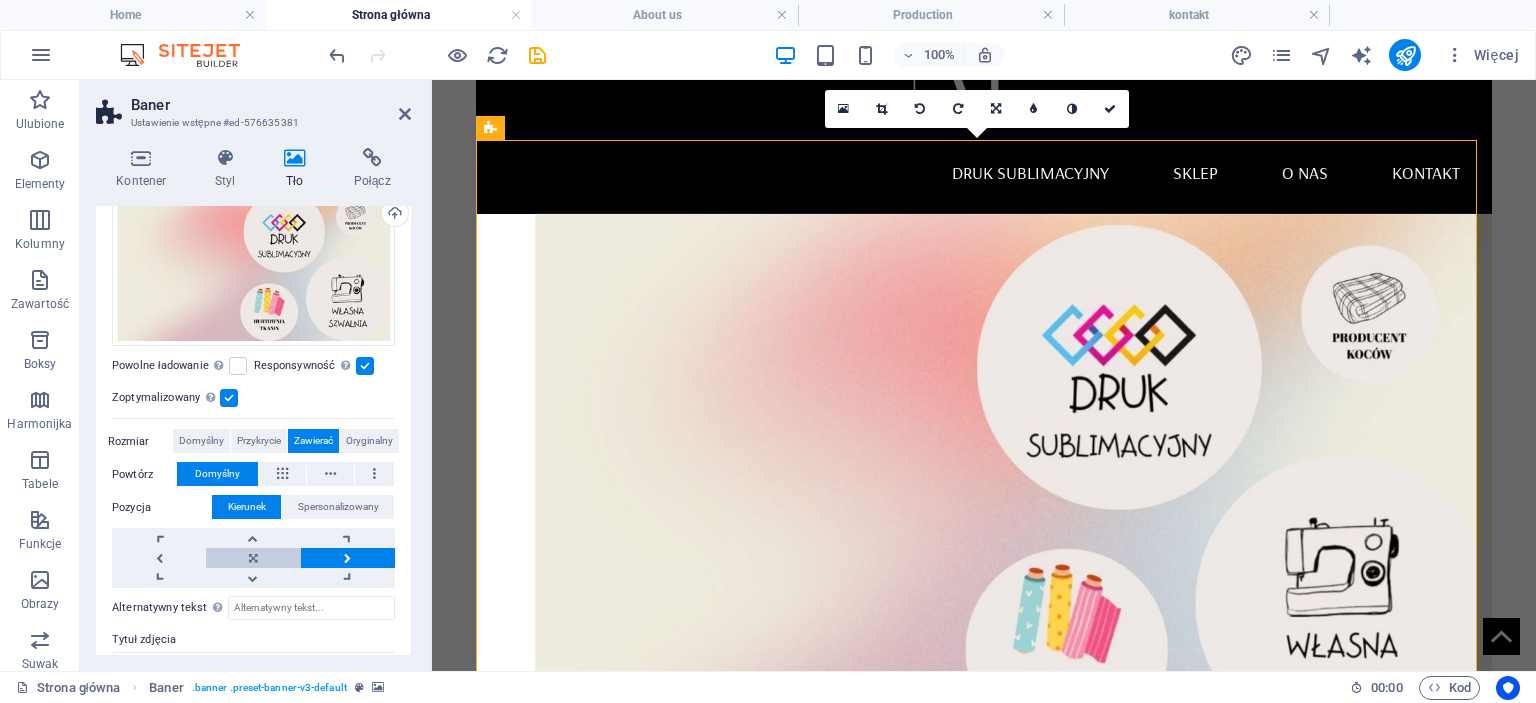 click at bounding box center [253, 558] 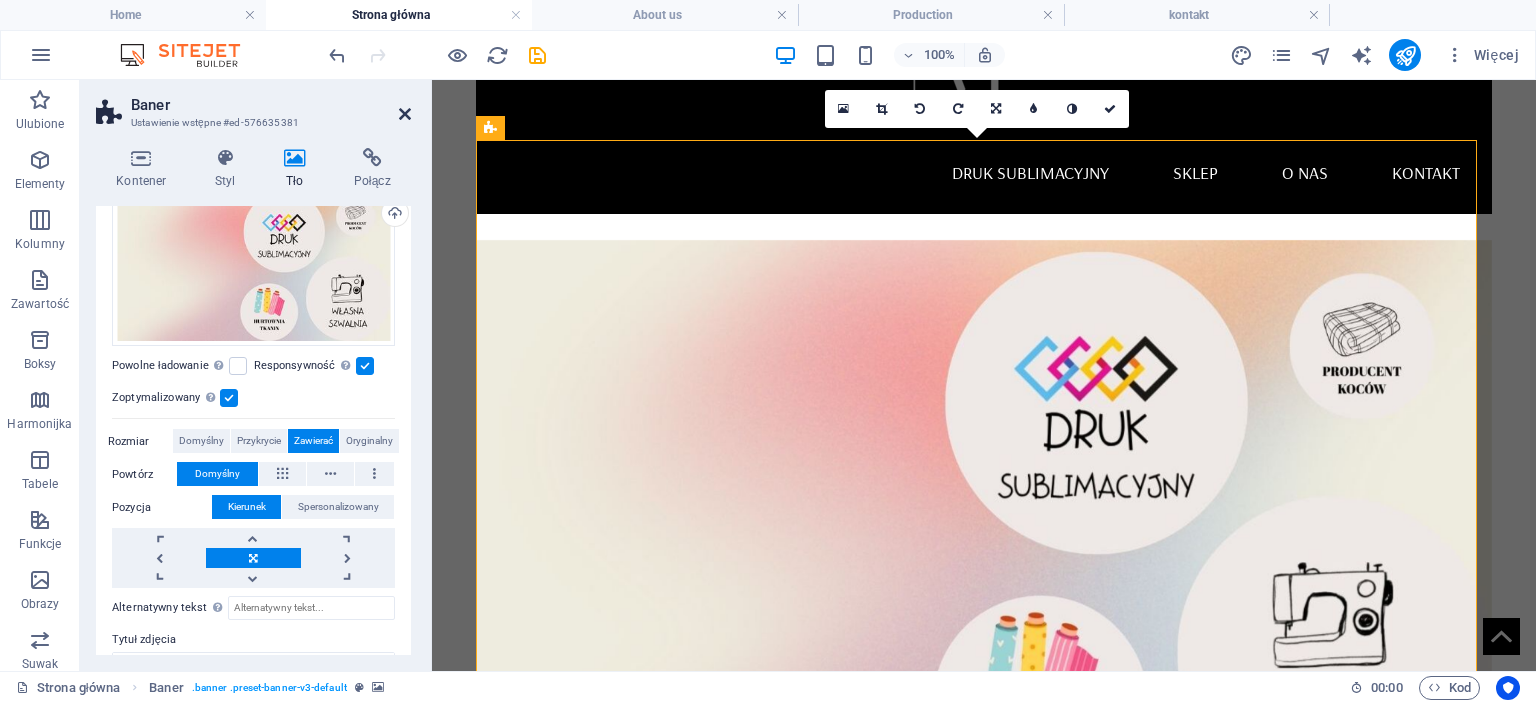 click on "Baner Ustawienie wstępne #ed-576635381" at bounding box center [253, 106] 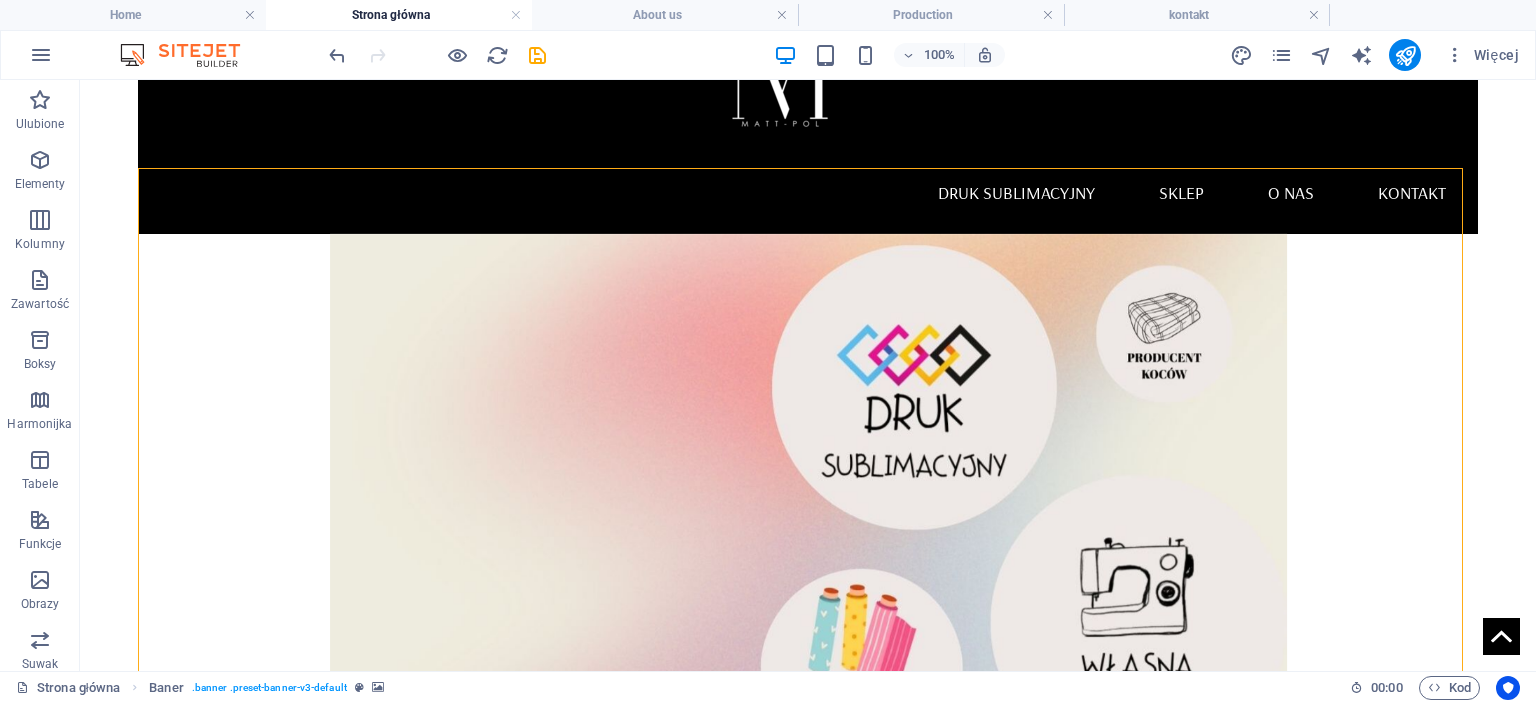 scroll, scrollTop: 200, scrollLeft: 0, axis: vertical 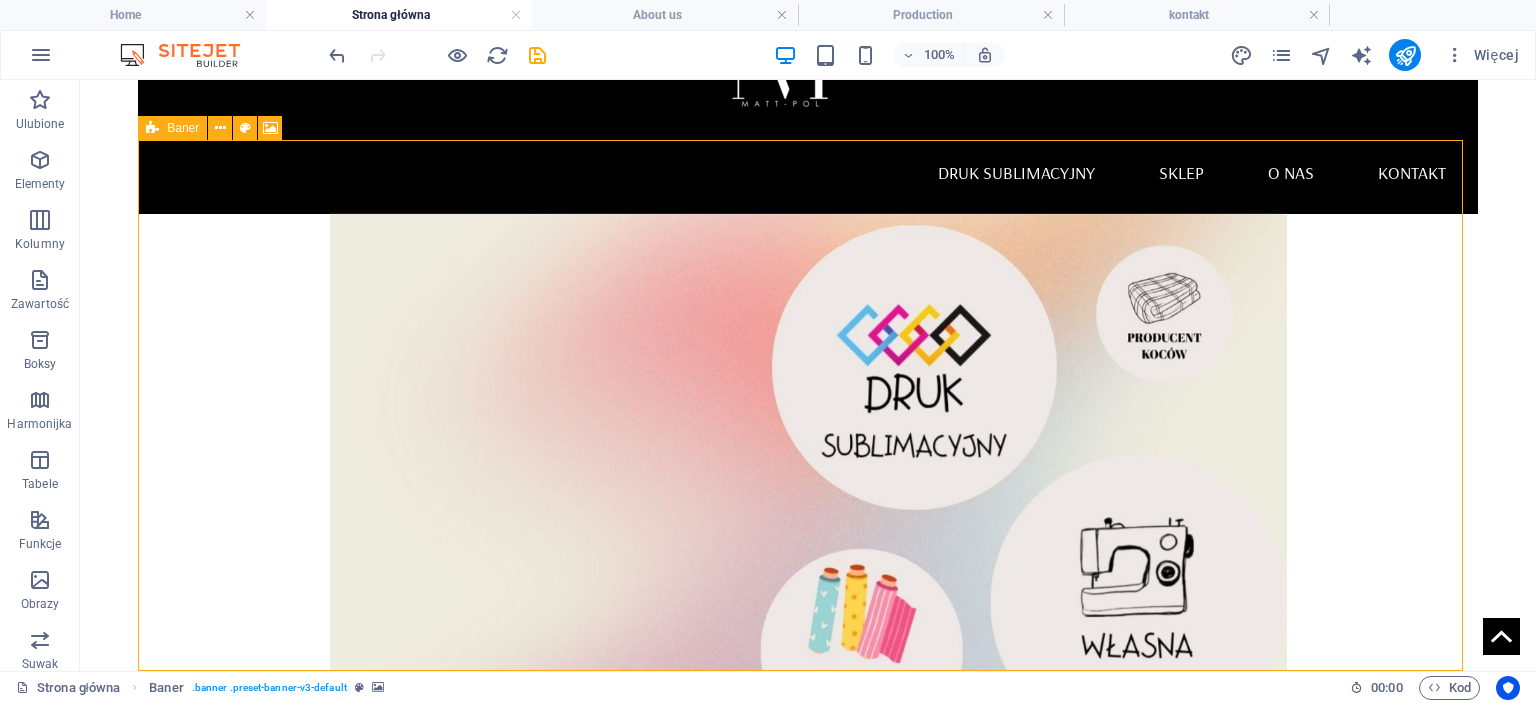 click at bounding box center [152, 128] 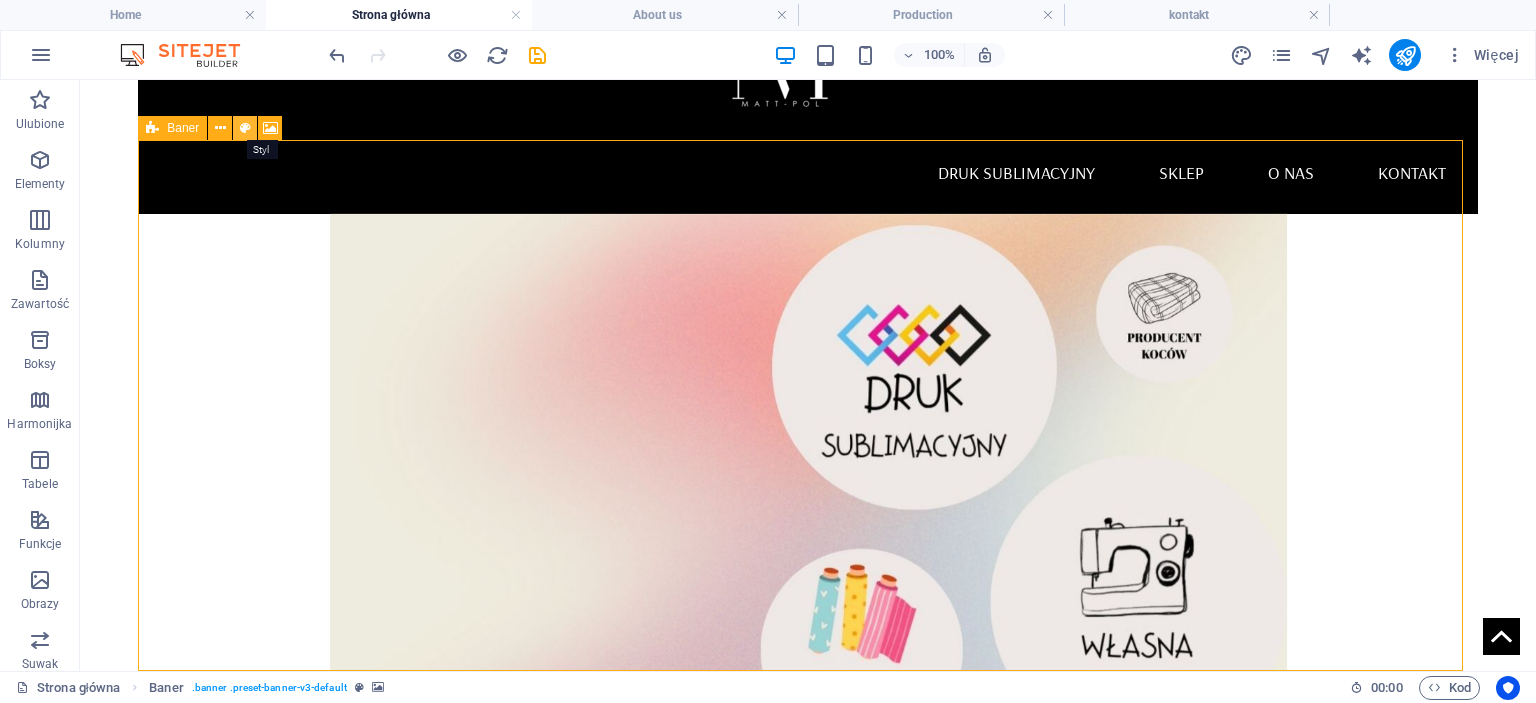 click at bounding box center (245, 128) 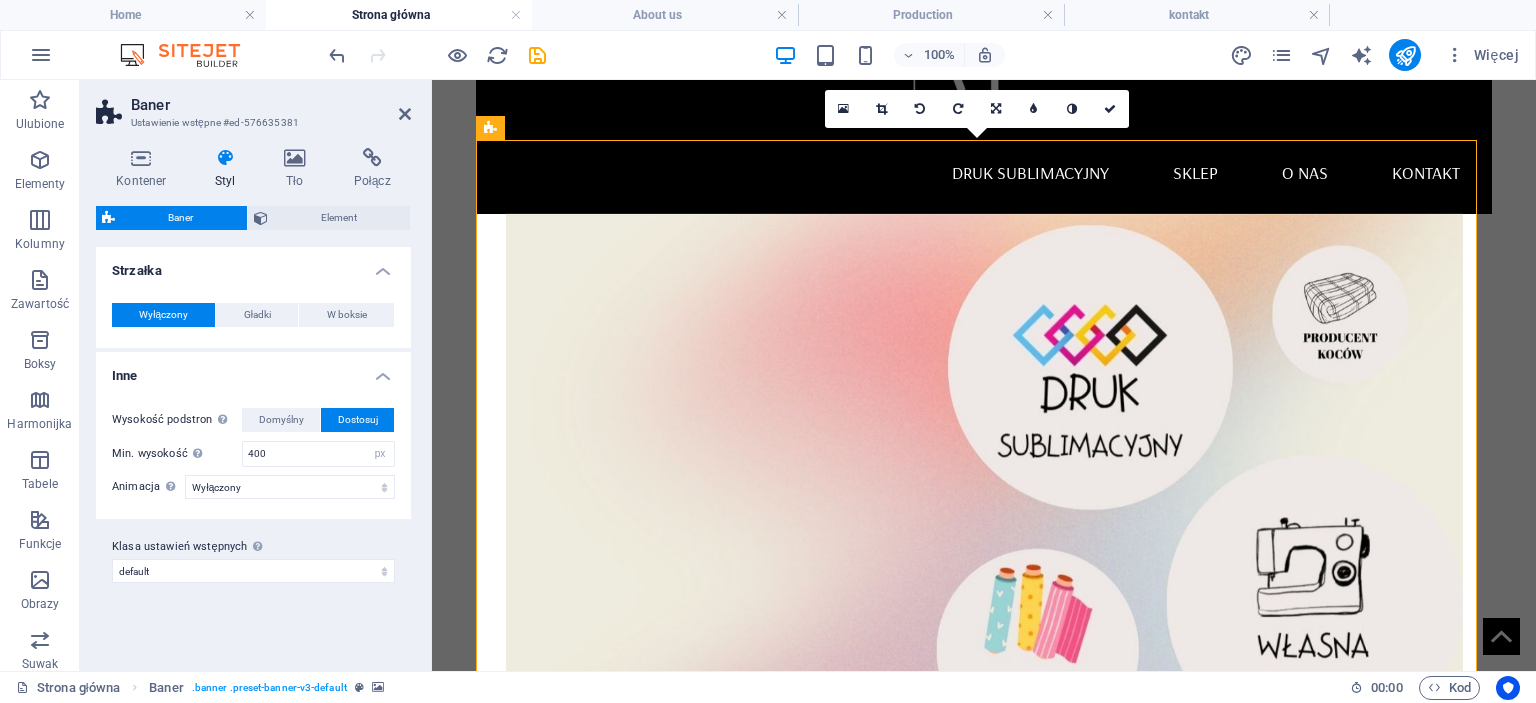 click on "Strzałka Wyłączony Gładki W boksie Kolor Efekt po najechaniu Tło Margines wewnętrzny 1 px rem % vh vw Spersonalizowany Spersonalizowany 1 px rem % vh vw 1 px rem % vh vw 1 px rem % vh vw 1 px rem % vh vw Styl obramowania              - Szerokość 1 px rem vh vw Spersonalizowany Spersonalizowany 1 px rem vh vw 1 px rem vh vw 1 px rem vh vw 1 px rem vh vw  - Kolor Zaokrąglone narożniki 0 px rem % vh vw Spersonalizowany Spersonalizowany 0 px rem % vh vw 0 px rem % vh vw 0 px rem % vh vw 0 px rem % vh vw Cienie Żaden Na zewnątrz Do wewnątrz Kolor Przesunięcie X 0 px rem vh vw Przesunięcie Y 0 px rem vh vw Rozmyj 0 px rem % vh vw Rozszerz 0 px rem vh vw Inne Wysokość podstron Zastępuje minimalną wysokość banera tylko dla podstron. Domyślny Dostosuj Min. wysokość Minimalna wysokość nagłówka na podstronach. Wysokość nagłówka dostosowuje się, jeśli treść jest wyższa. 0 dla automatycznej wysokości 400 automatycznie px rem % vh vw Animacja Wyłączony Czas trwania 30 s" at bounding box center [253, 383] 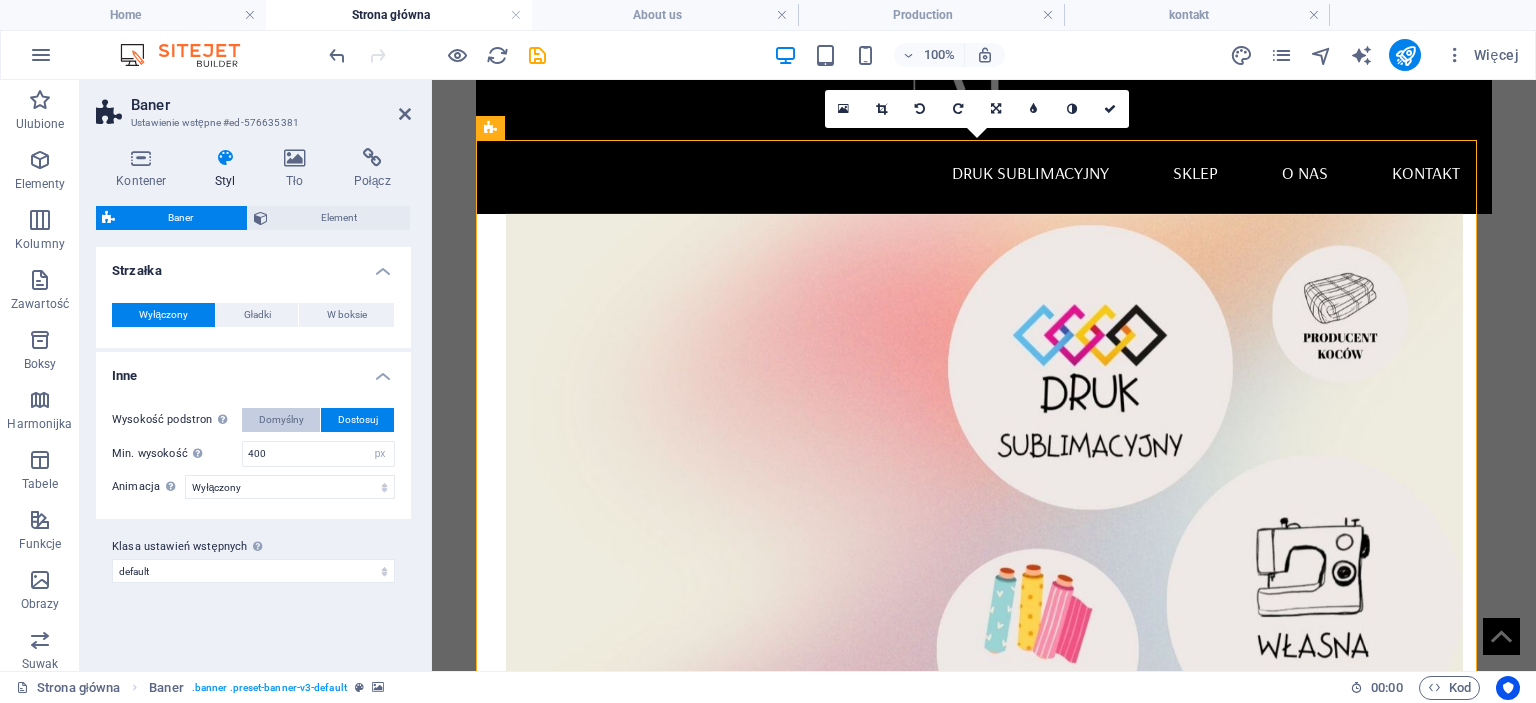click on "Domyślny" at bounding box center [281, 420] 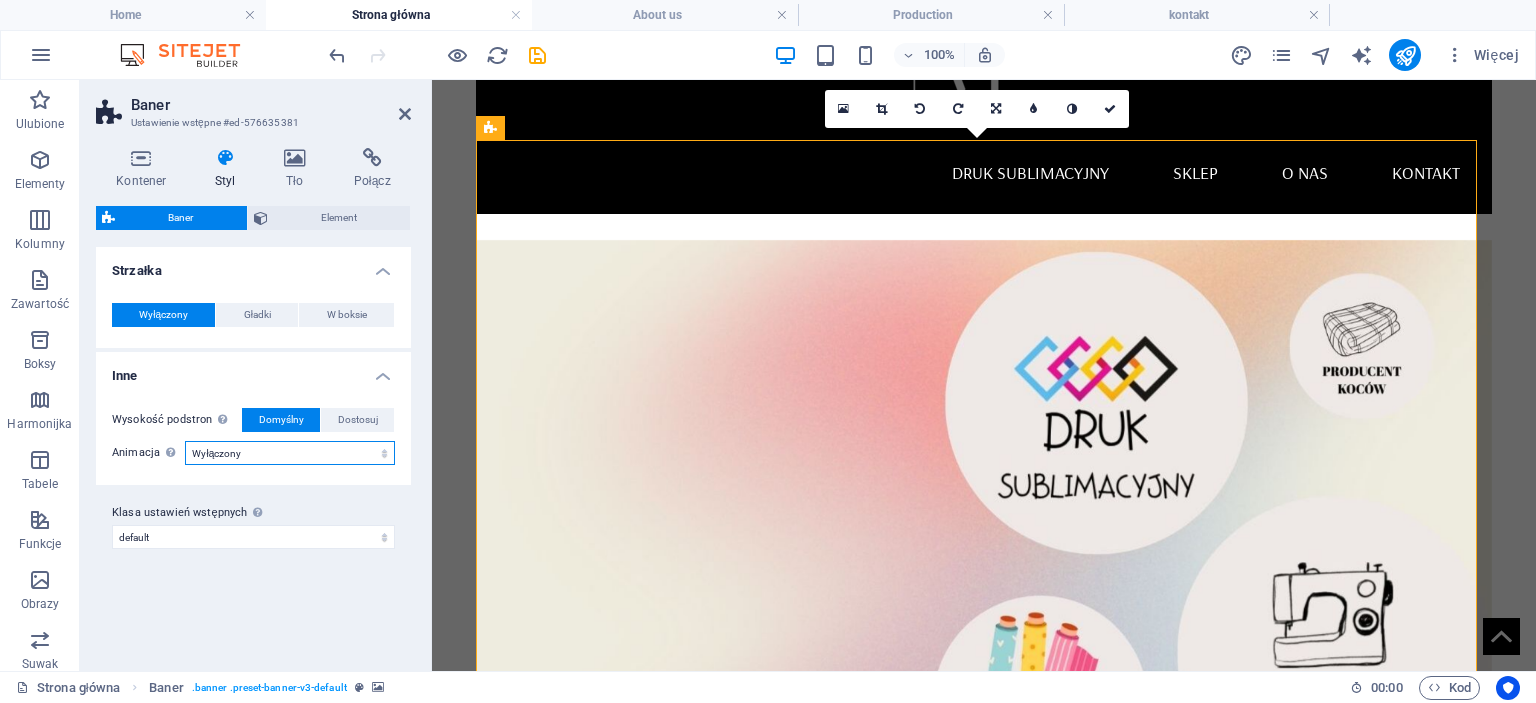 click on "Wyłączony Widok: powiększ i pomniejsz Slajd: z lewej do prawej Slajd: z góry do dołu" at bounding box center [290, 453] 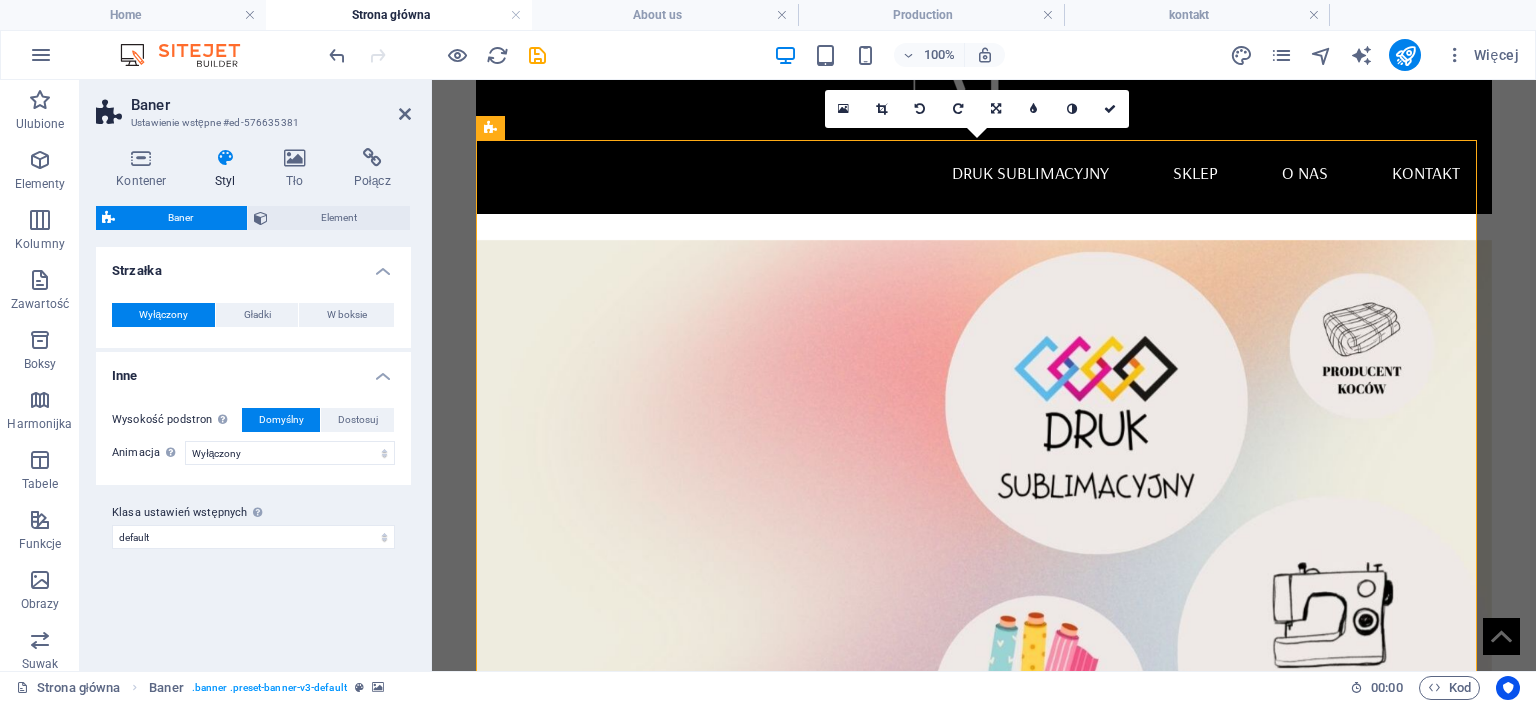 drag, startPoint x: 119, startPoint y: 644, endPoint x: 140, endPoint y: 629, distance: 25.806976 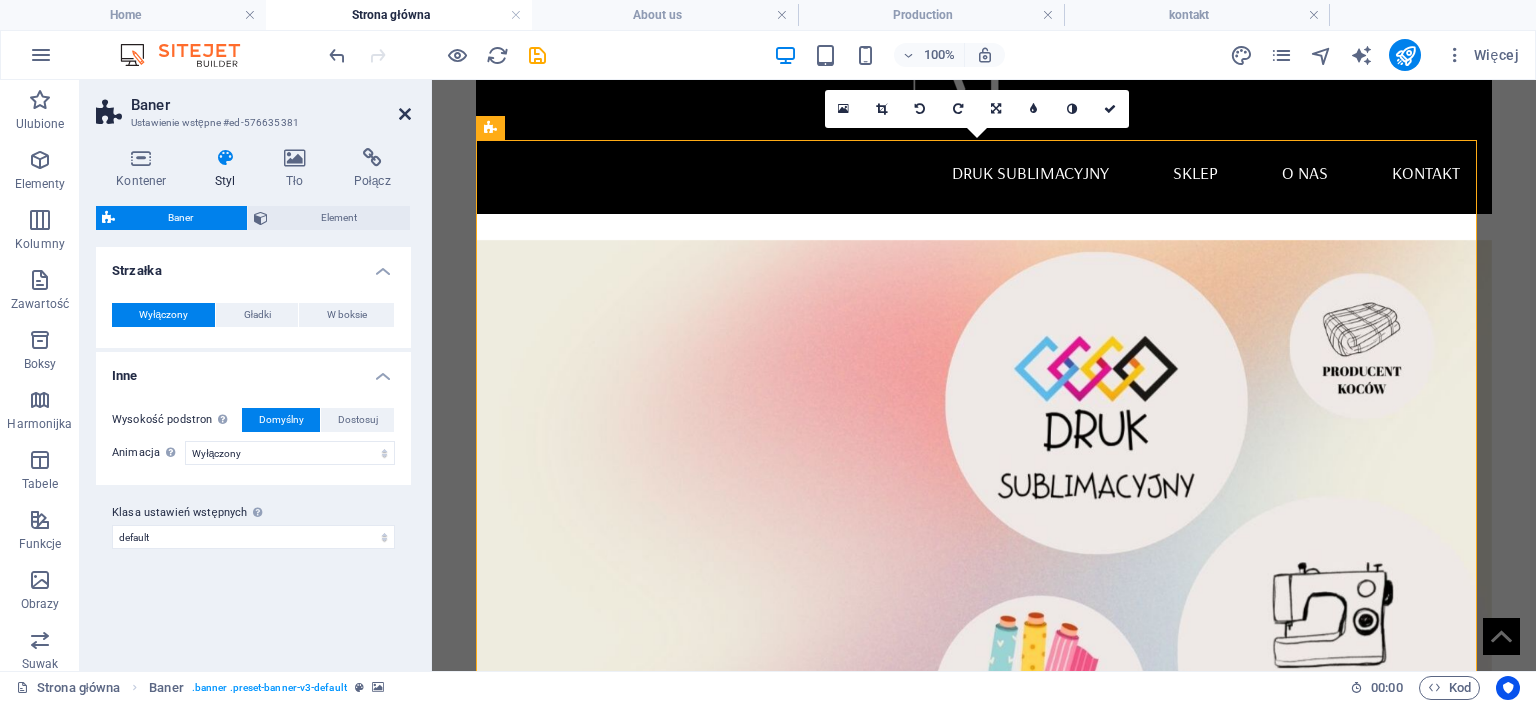 click at bounding box center [405, 114] 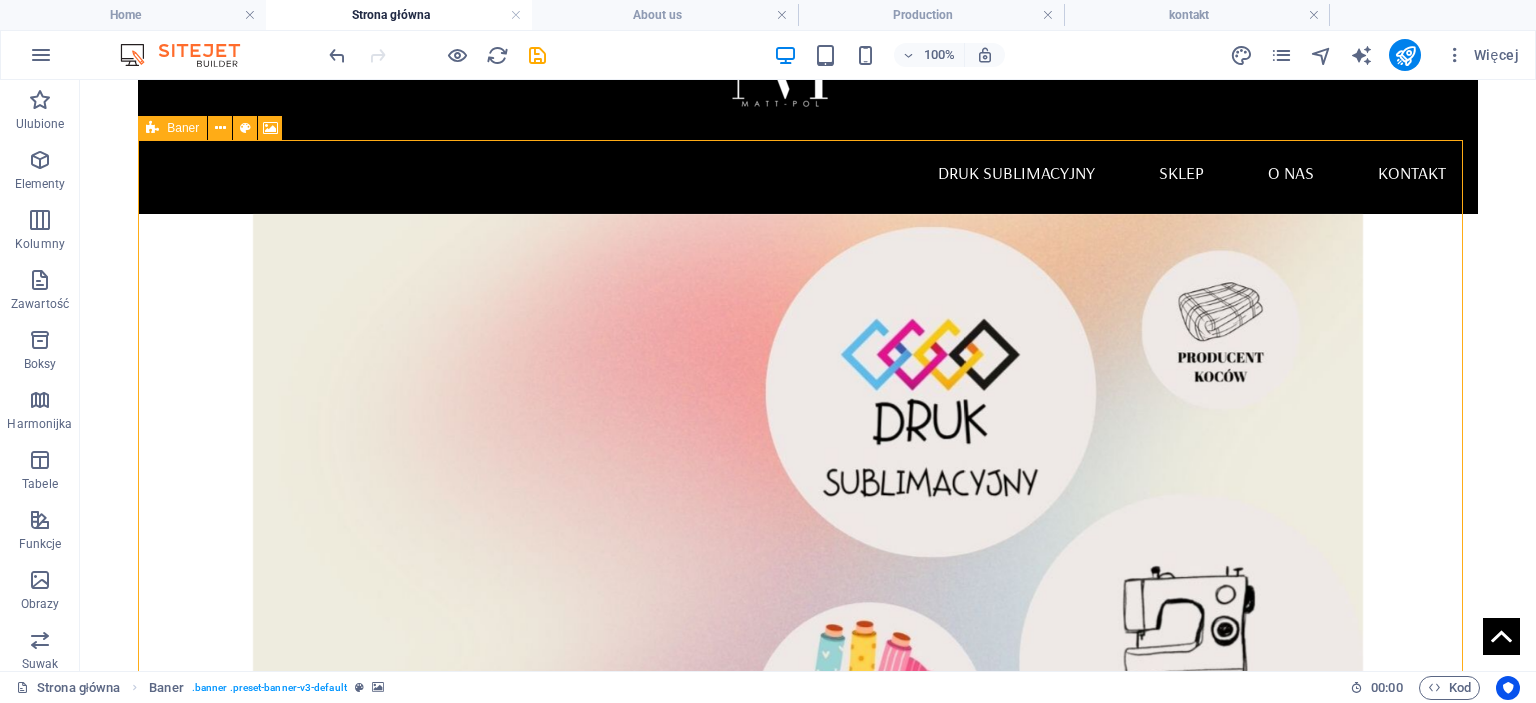 click at bounding box center (152, 128) 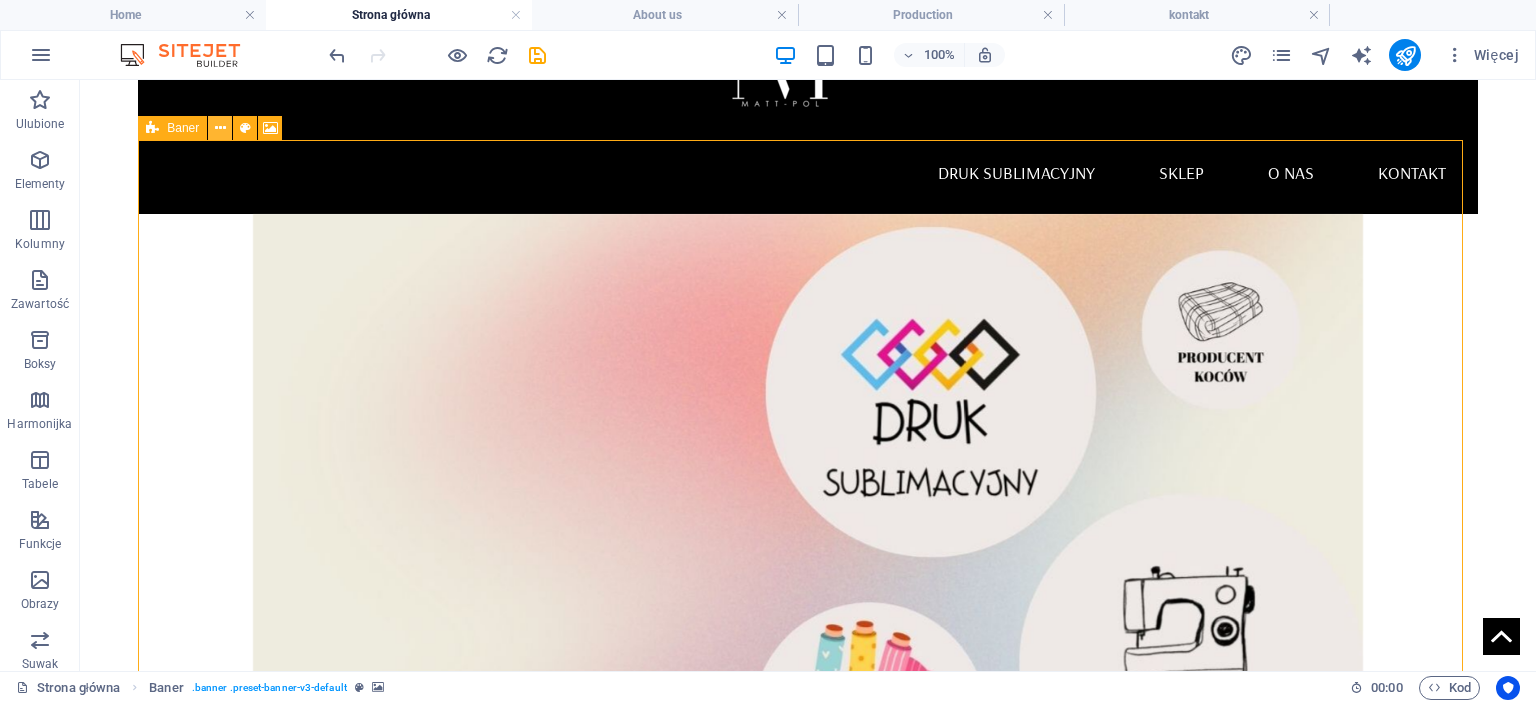 click at bounding box center (220, 128) 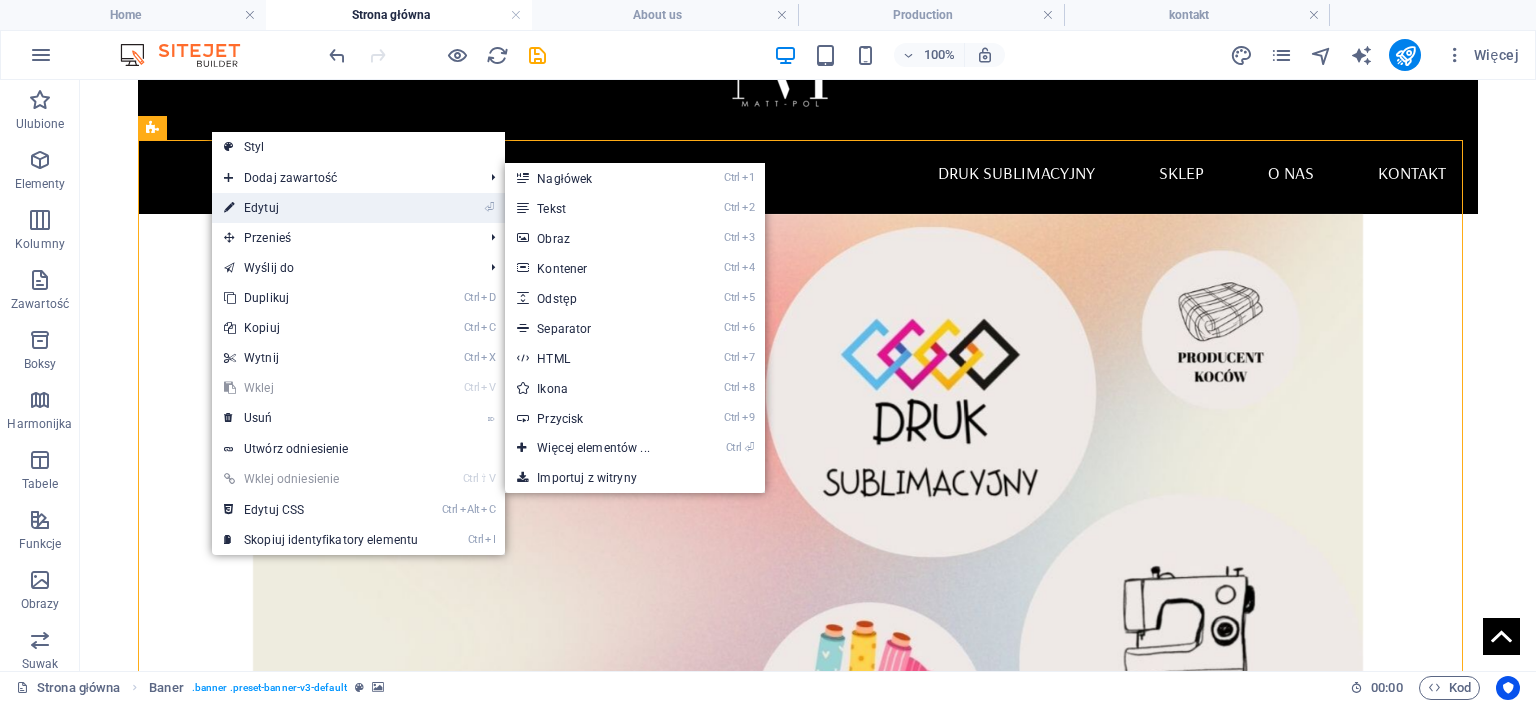 click on "⏎  Edytuj" at bounding box center (321, 208) 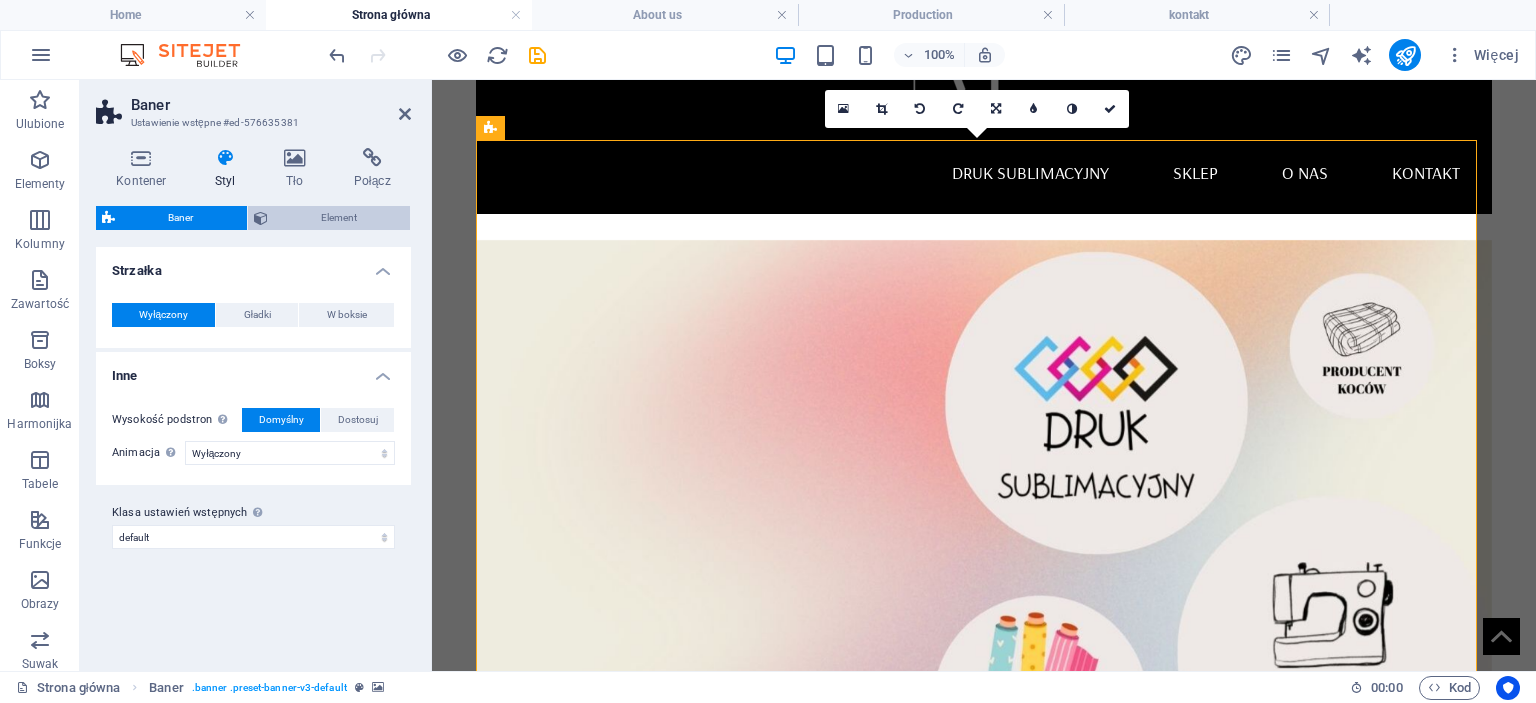 click at bounding box center [261, 218] 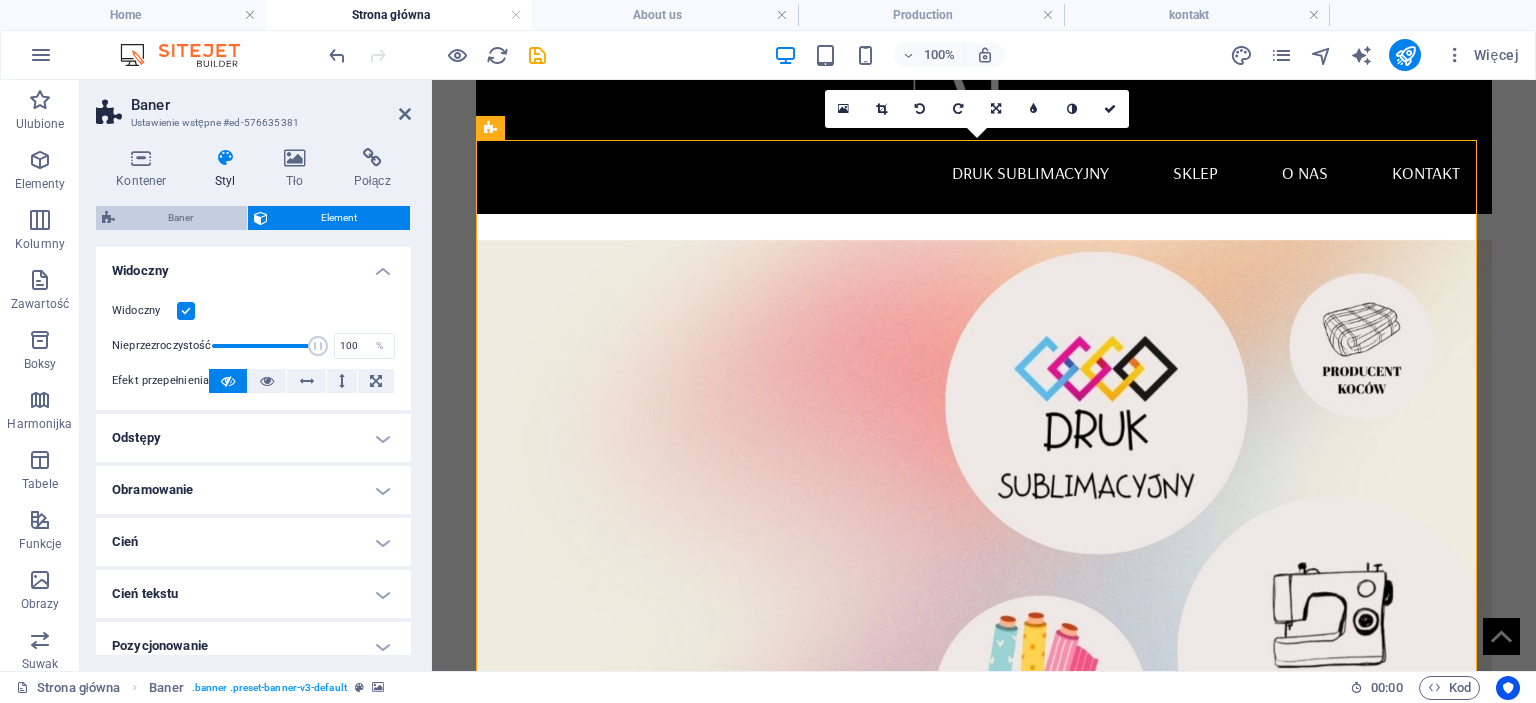 click on "Baner" at bounding box center [181, 218] 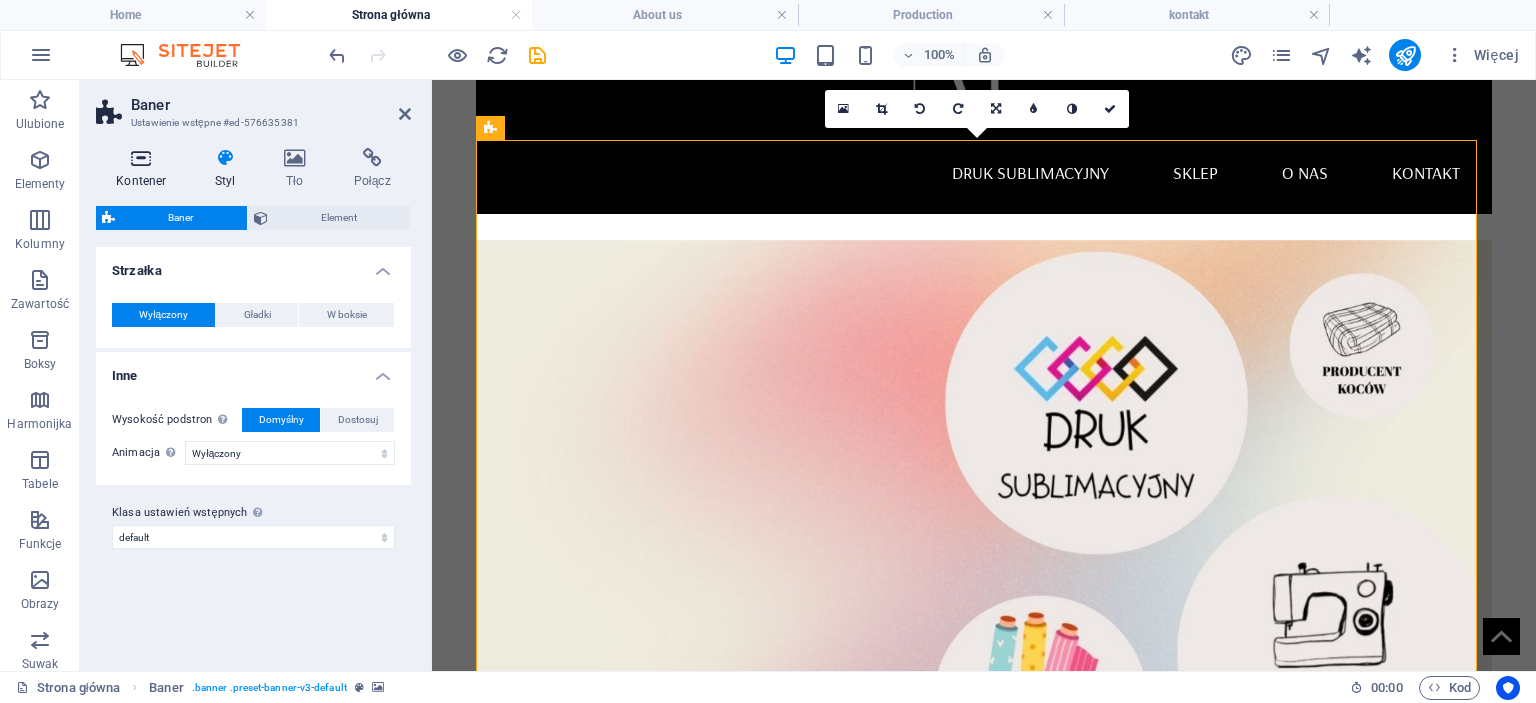 click at bounding box center (141, 158) 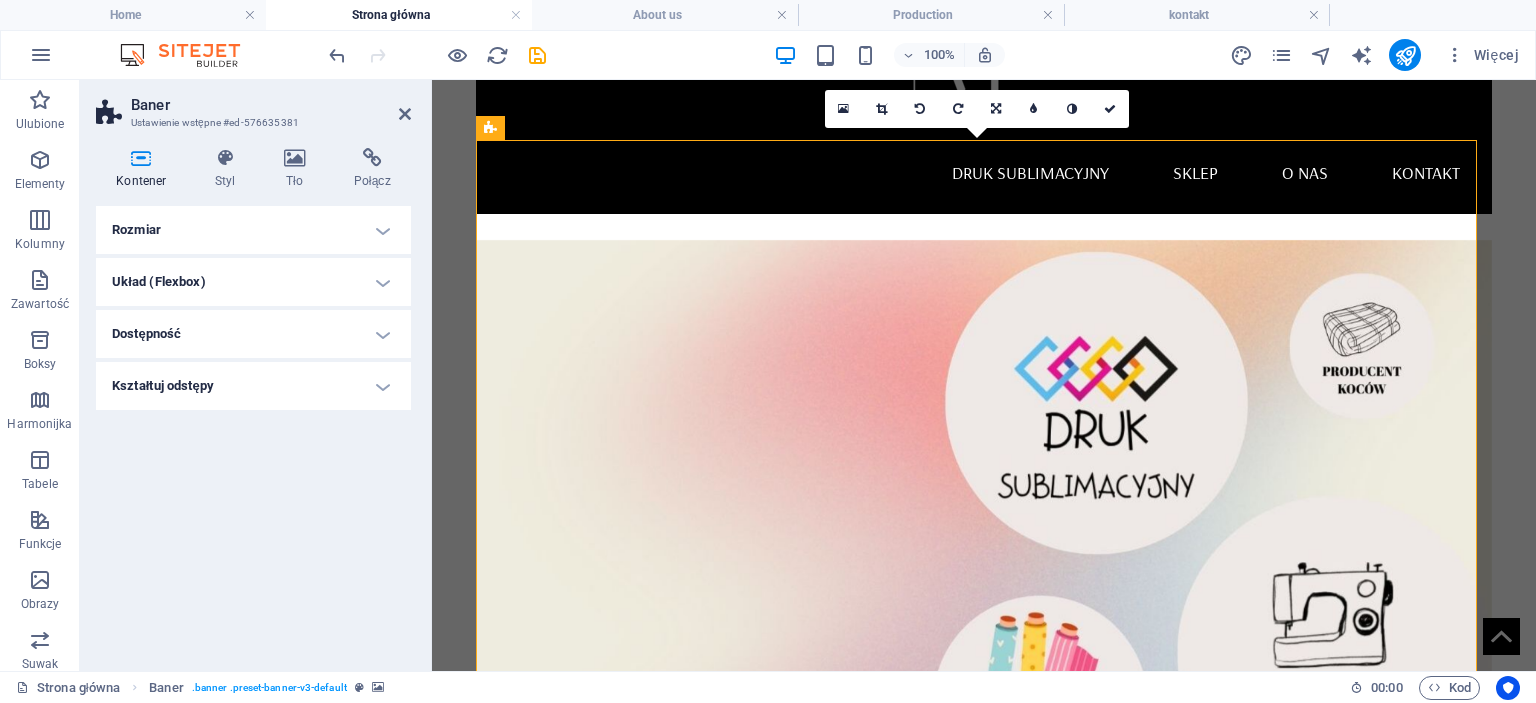 click on "Rozmiar" at bounding box center [253, 230] 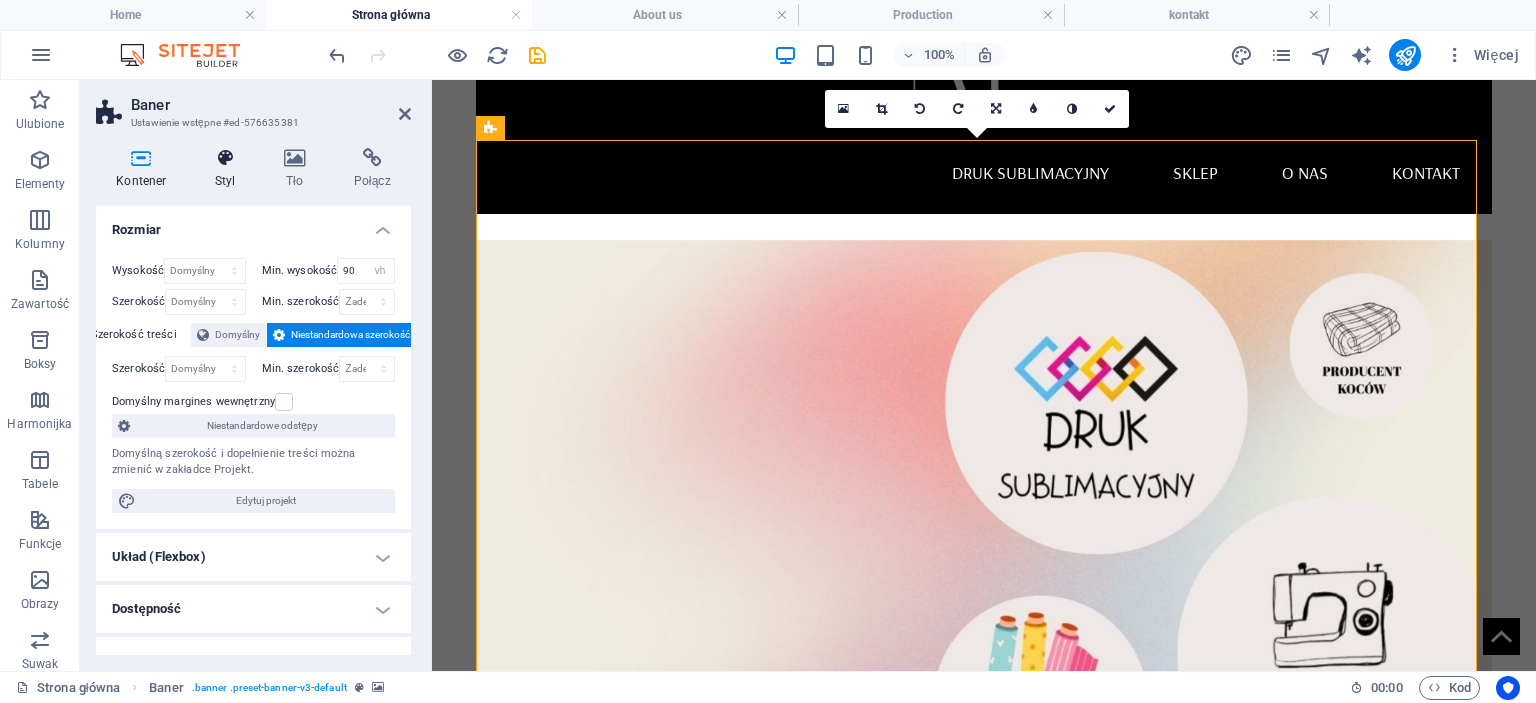 click at bounding box center (225, 158) 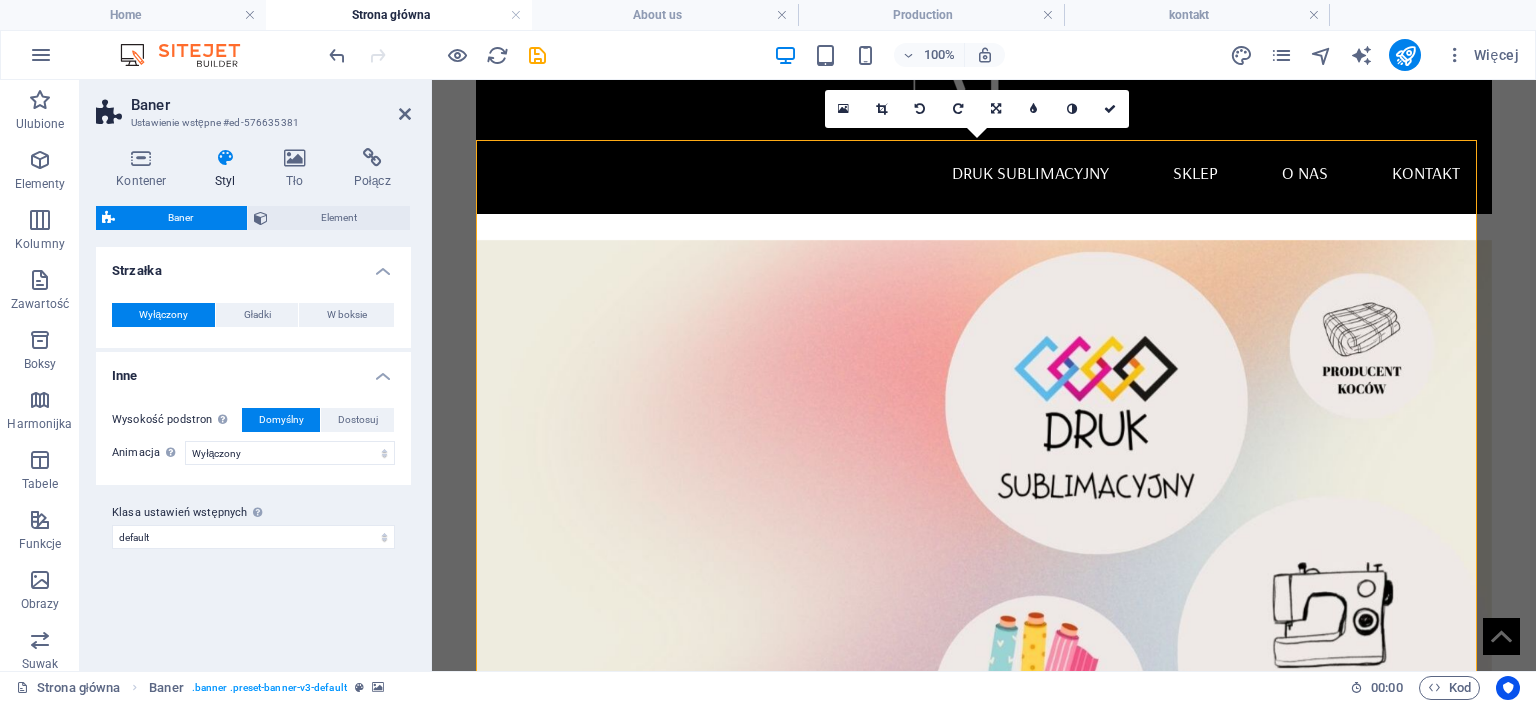 click at bounding box center (984, 522) 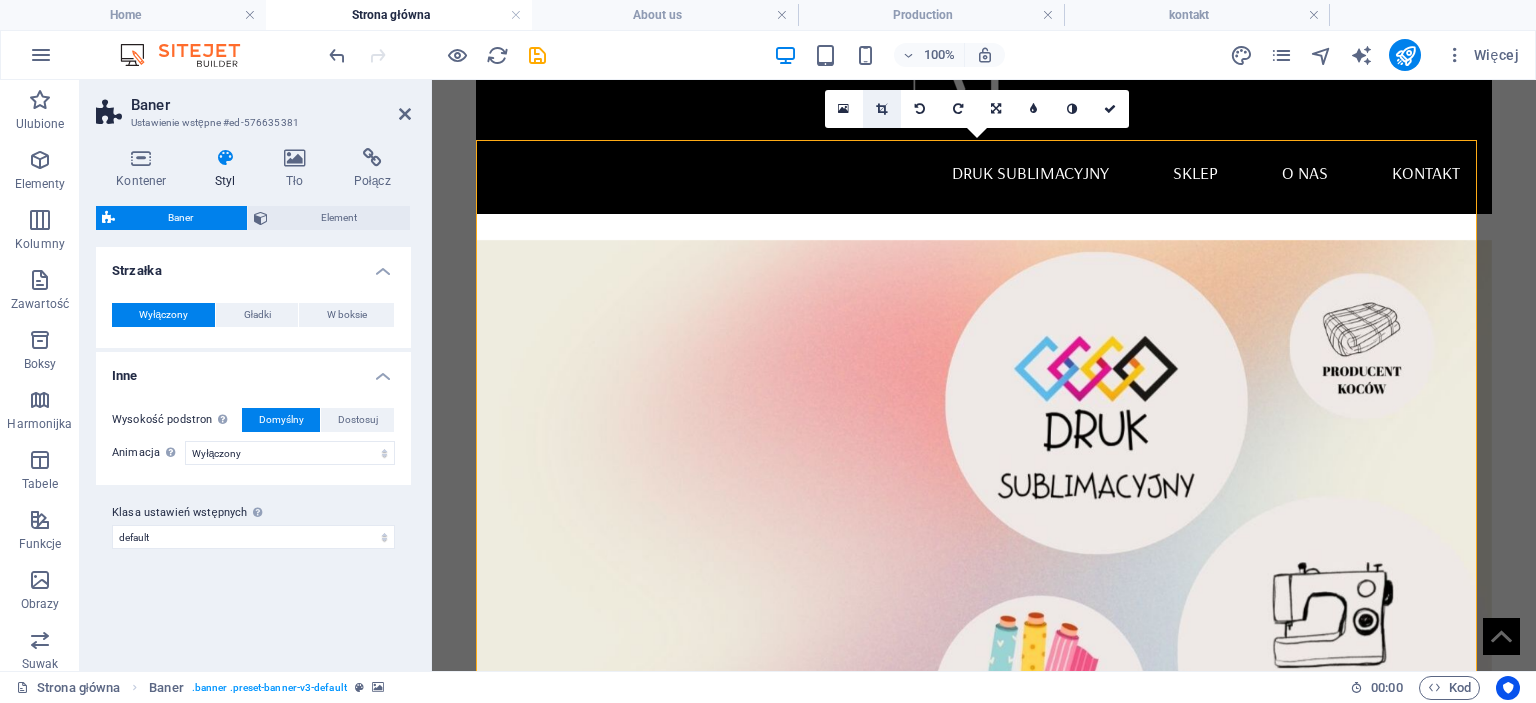 click at bounding box center [881, 109] 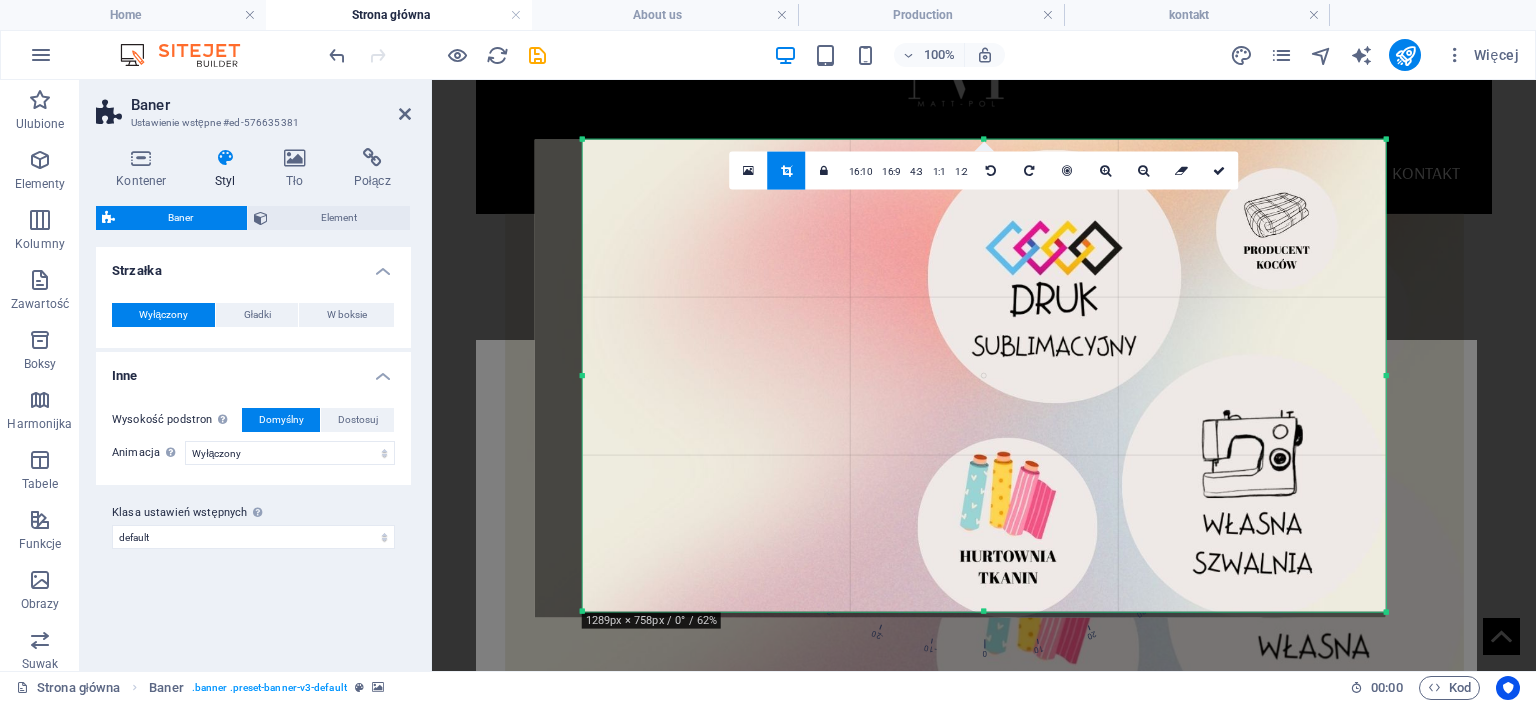 drag, startPoint x: 561, startPoint y: 379, endPoint x: 609, endPoint y: 376, distance: 48.09366 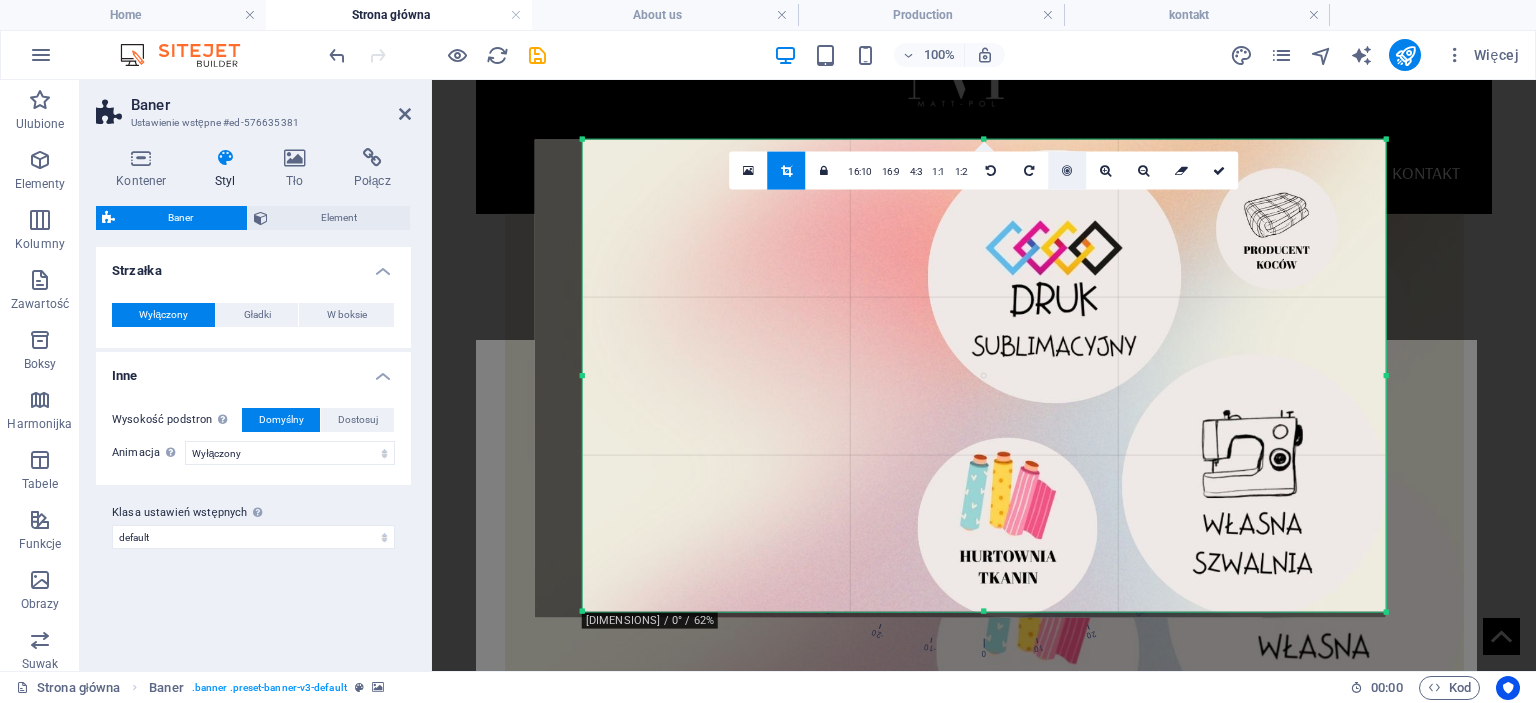 click at bounding box center [1067, 170] 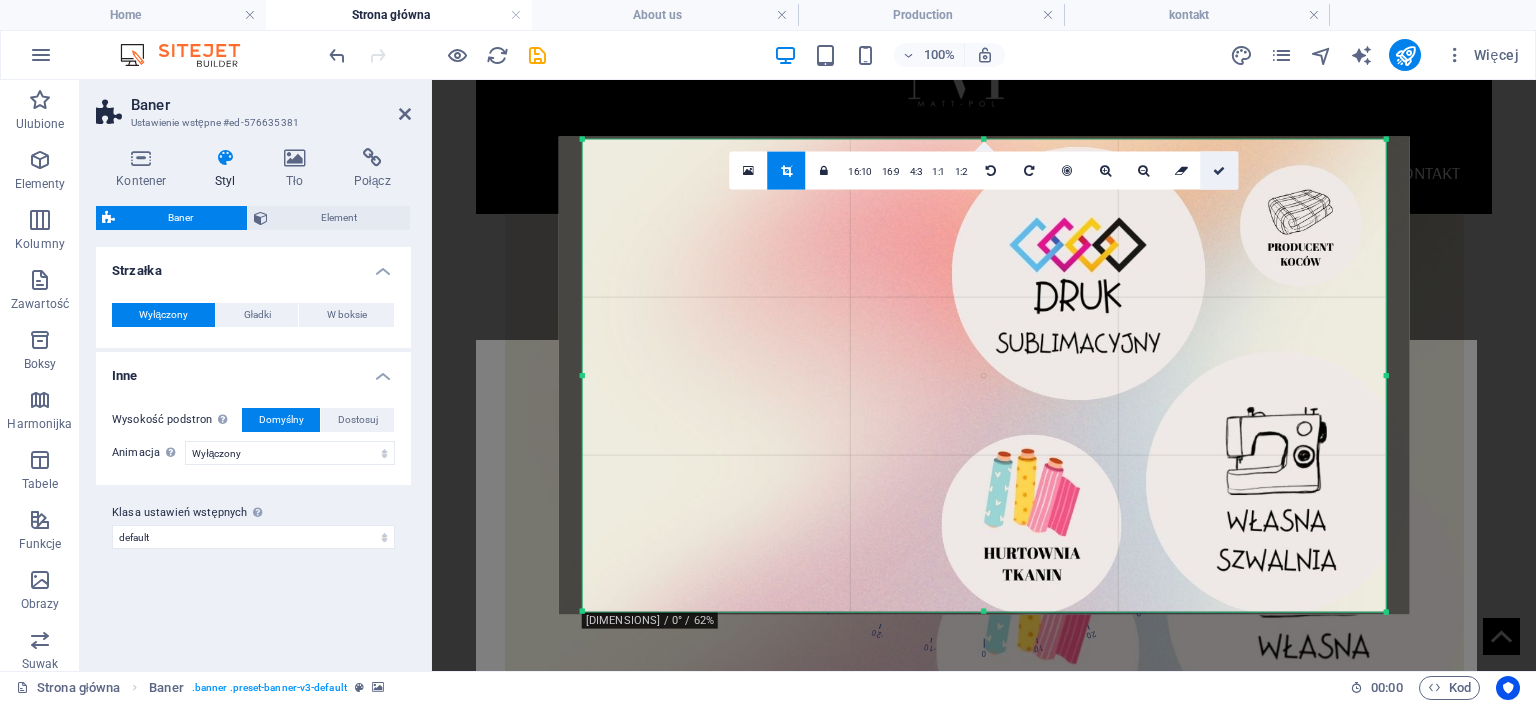 click at bounding box center (1219, 170) 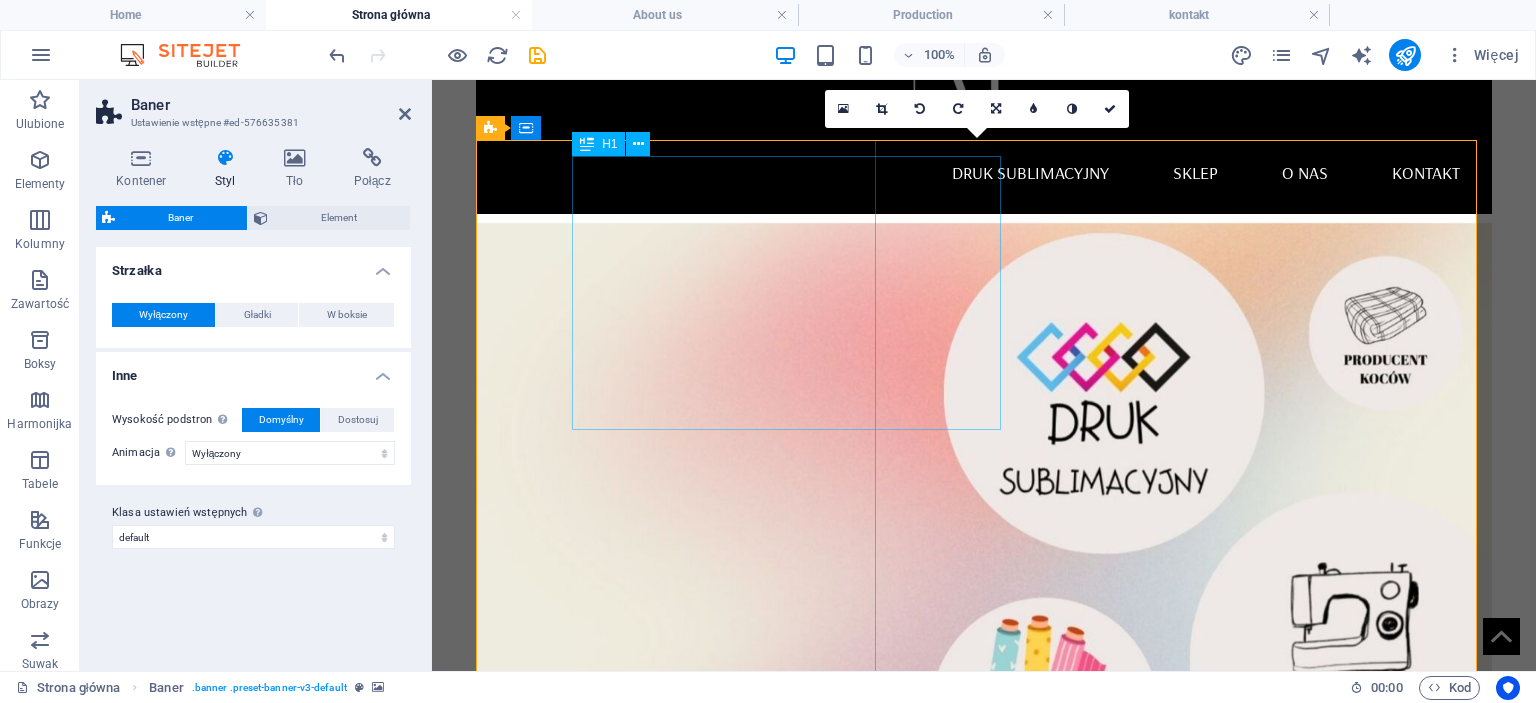 click on "Personalizowane koce, ręczniki i tekstylia" at bounding box center [984, 937] 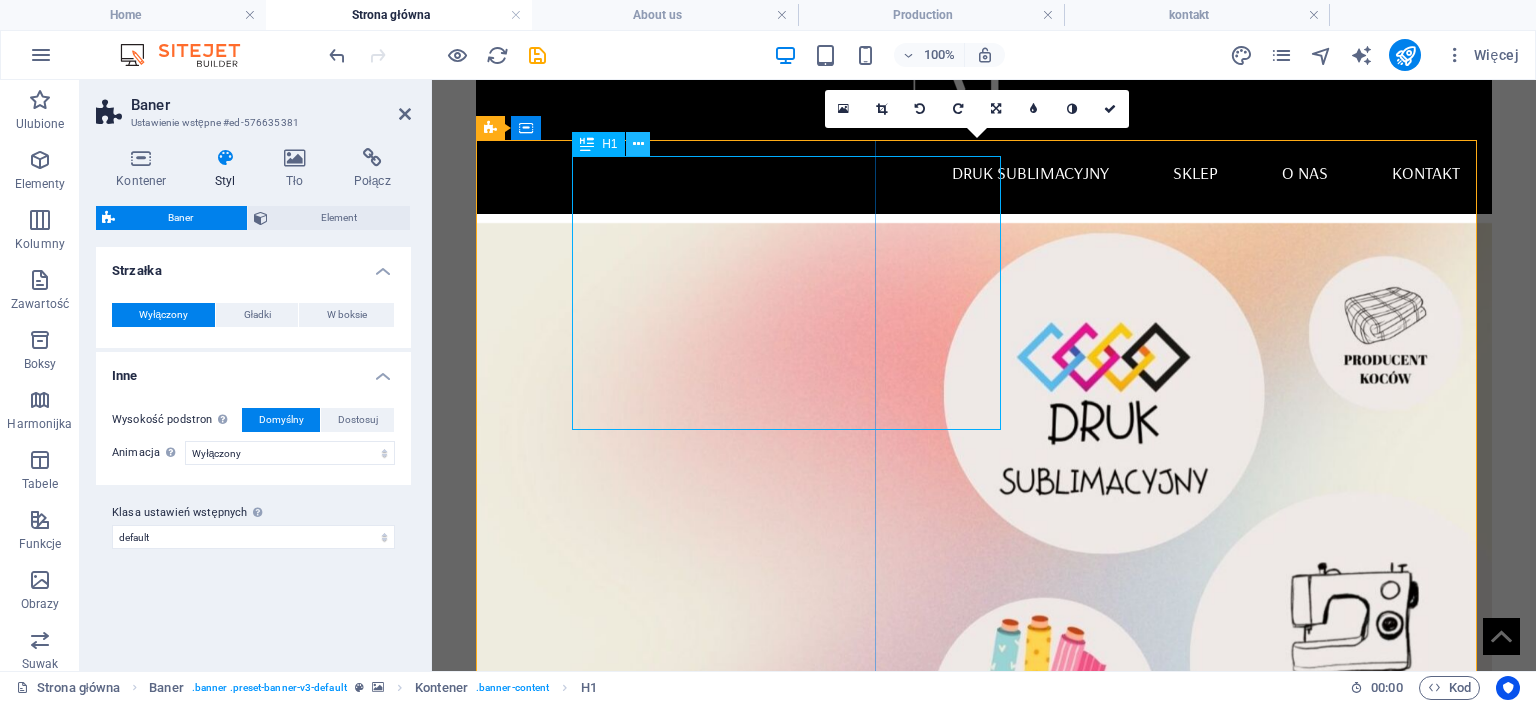 click at bounding box center [638, 144] 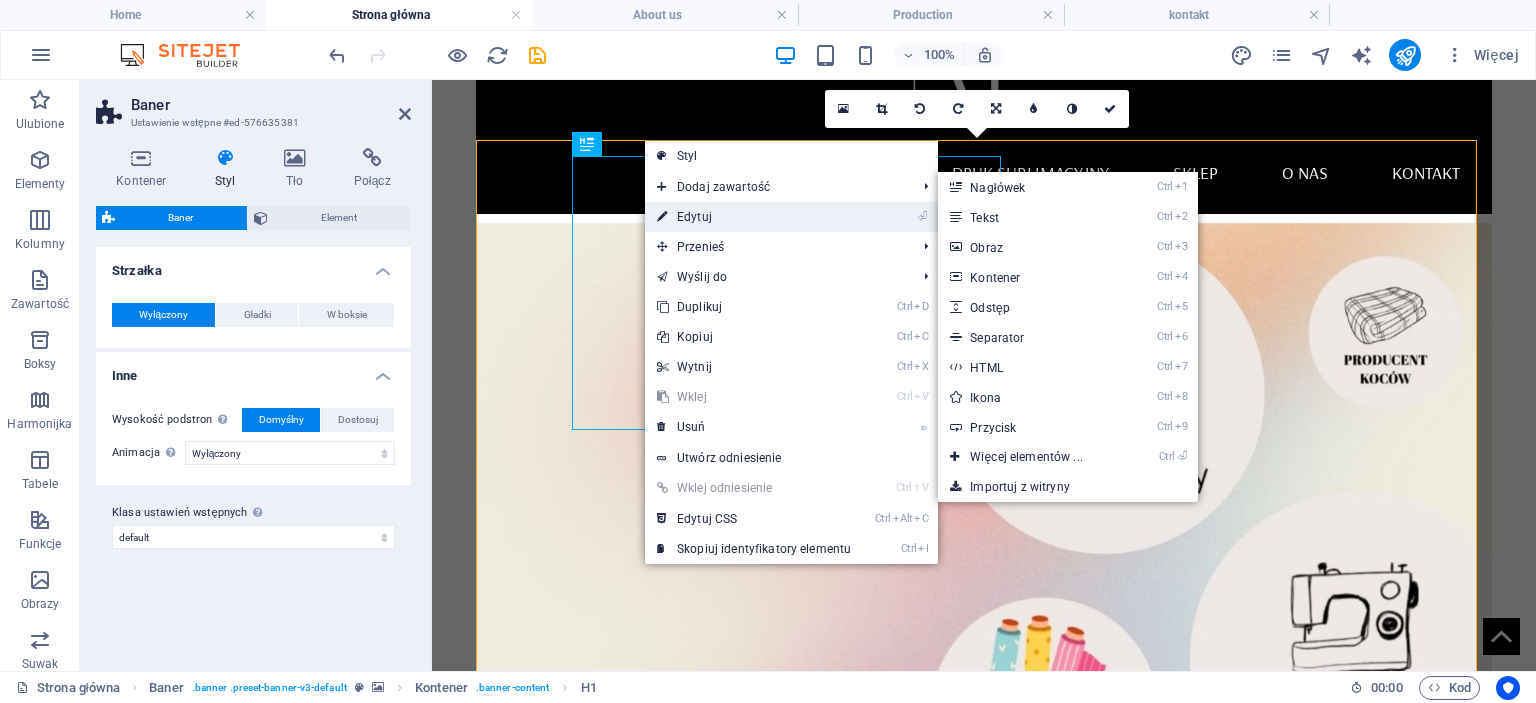 click on "⏎  Edytuj" at bounding box center [754, 217] 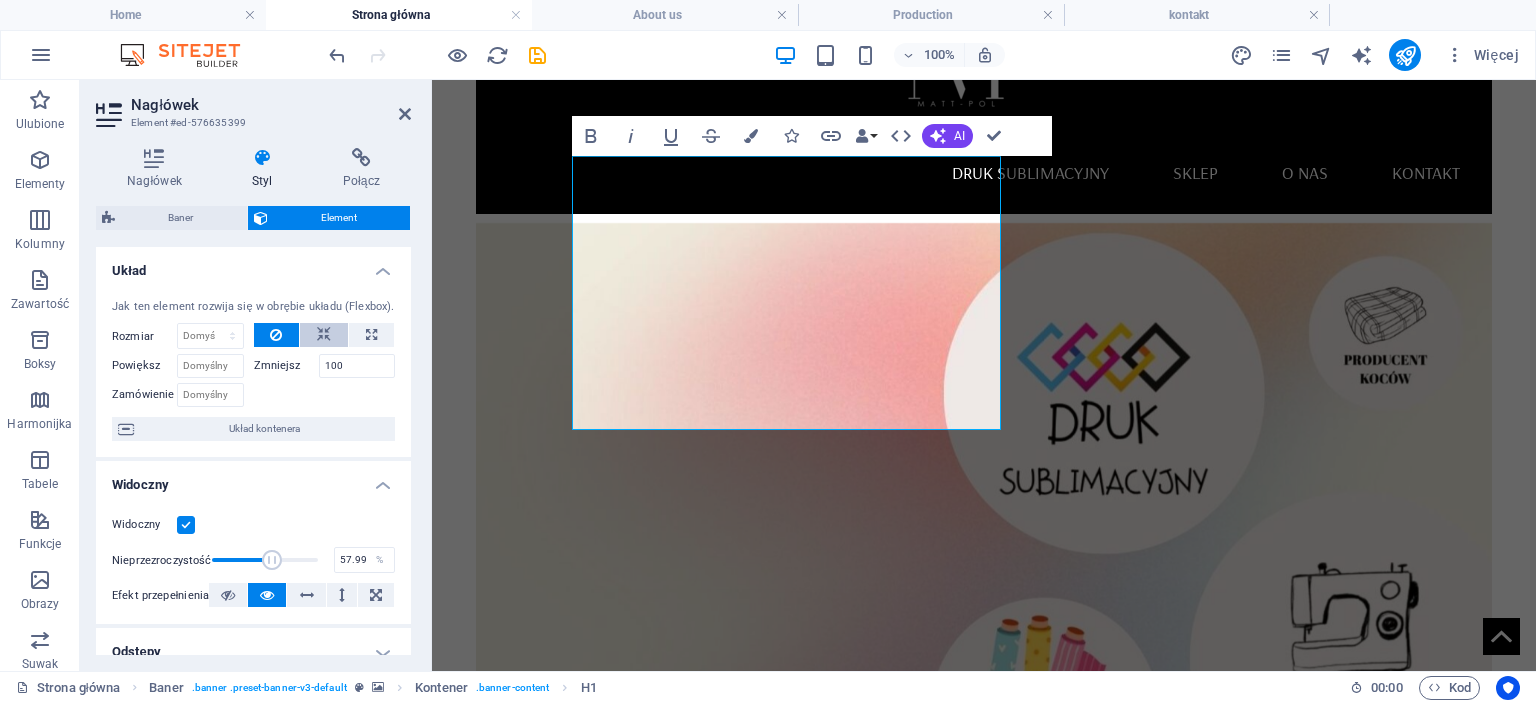 click at bounding box center (324, 335) 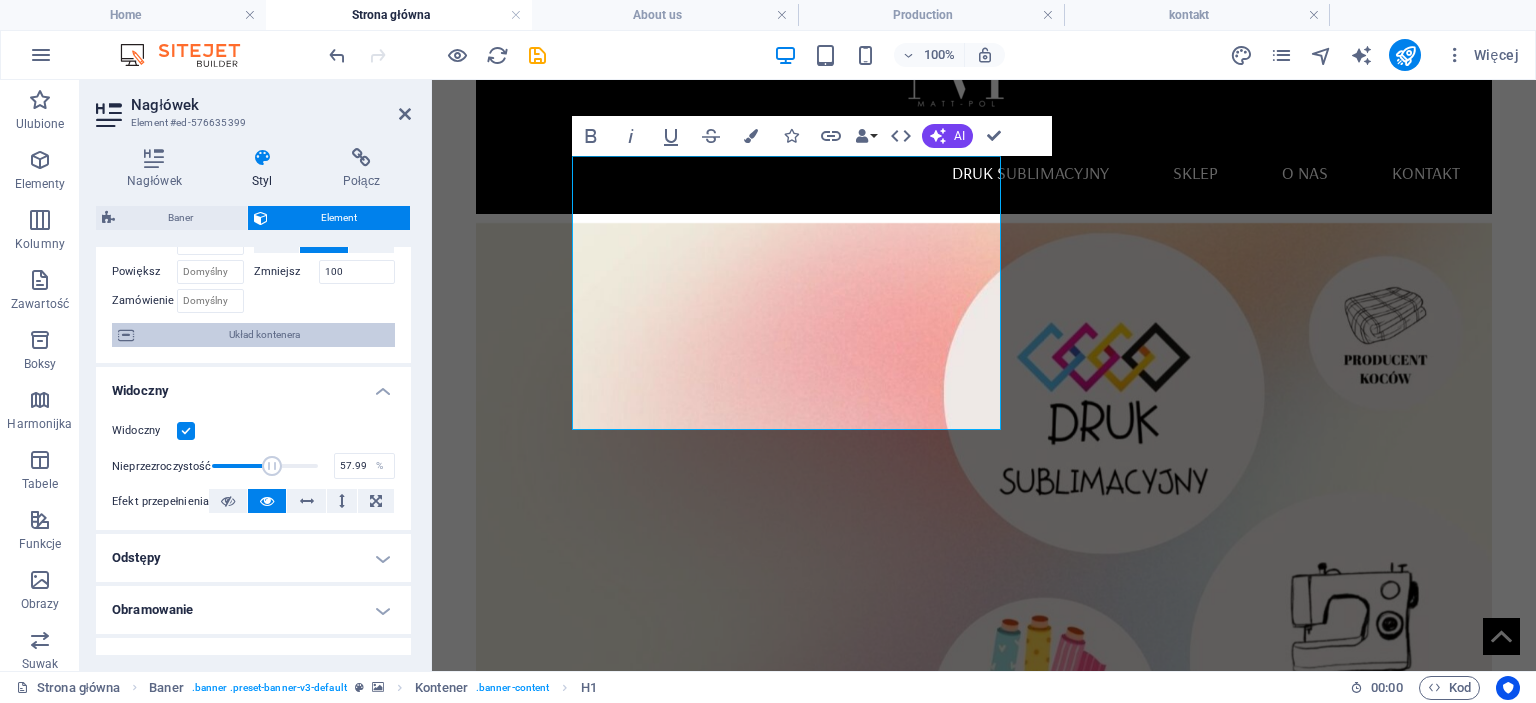 scroll, scrollTop: 100, scrollLeft: 0, axis: vertical 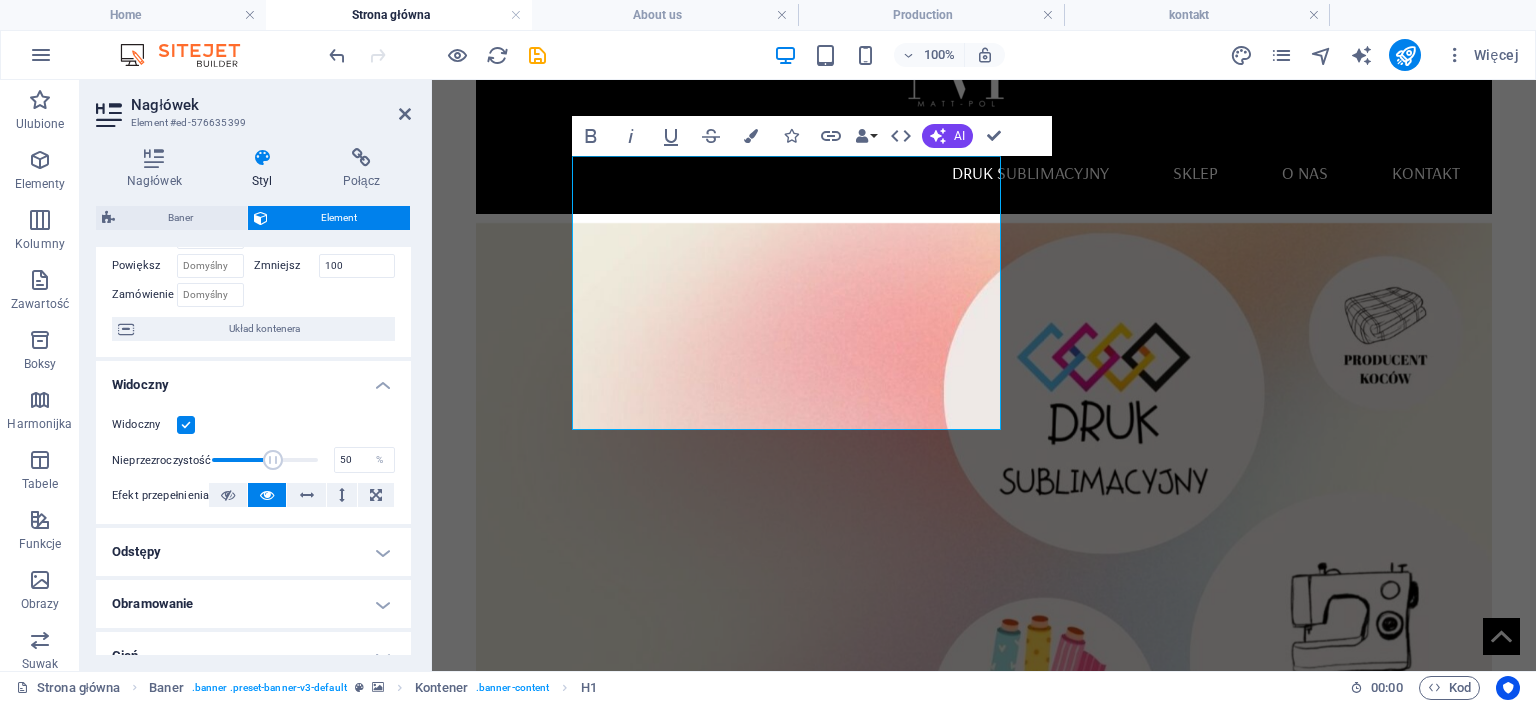 type on "49" 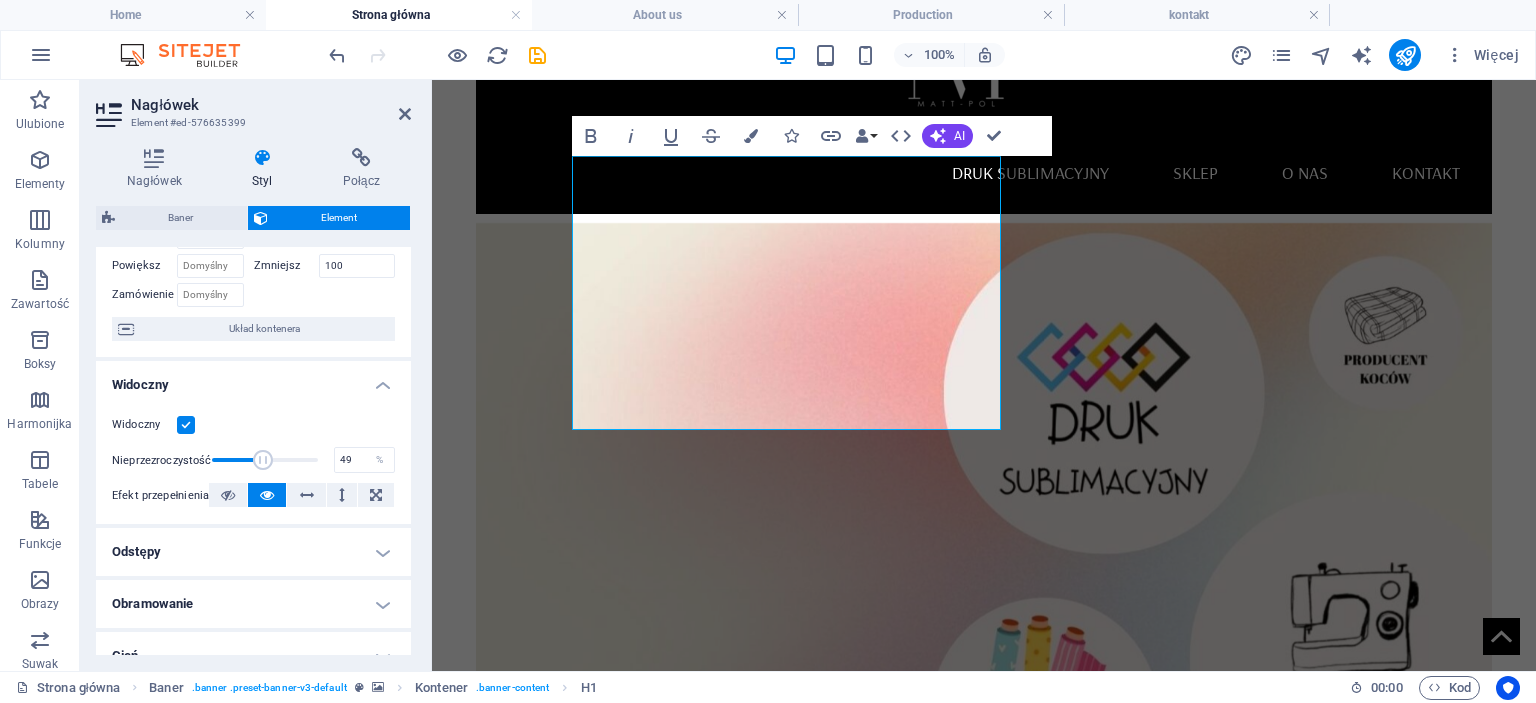 drag, startPoint x: 272, startPoint y: 458, endPoint x: 261, endPoint y: 458, distance: 11 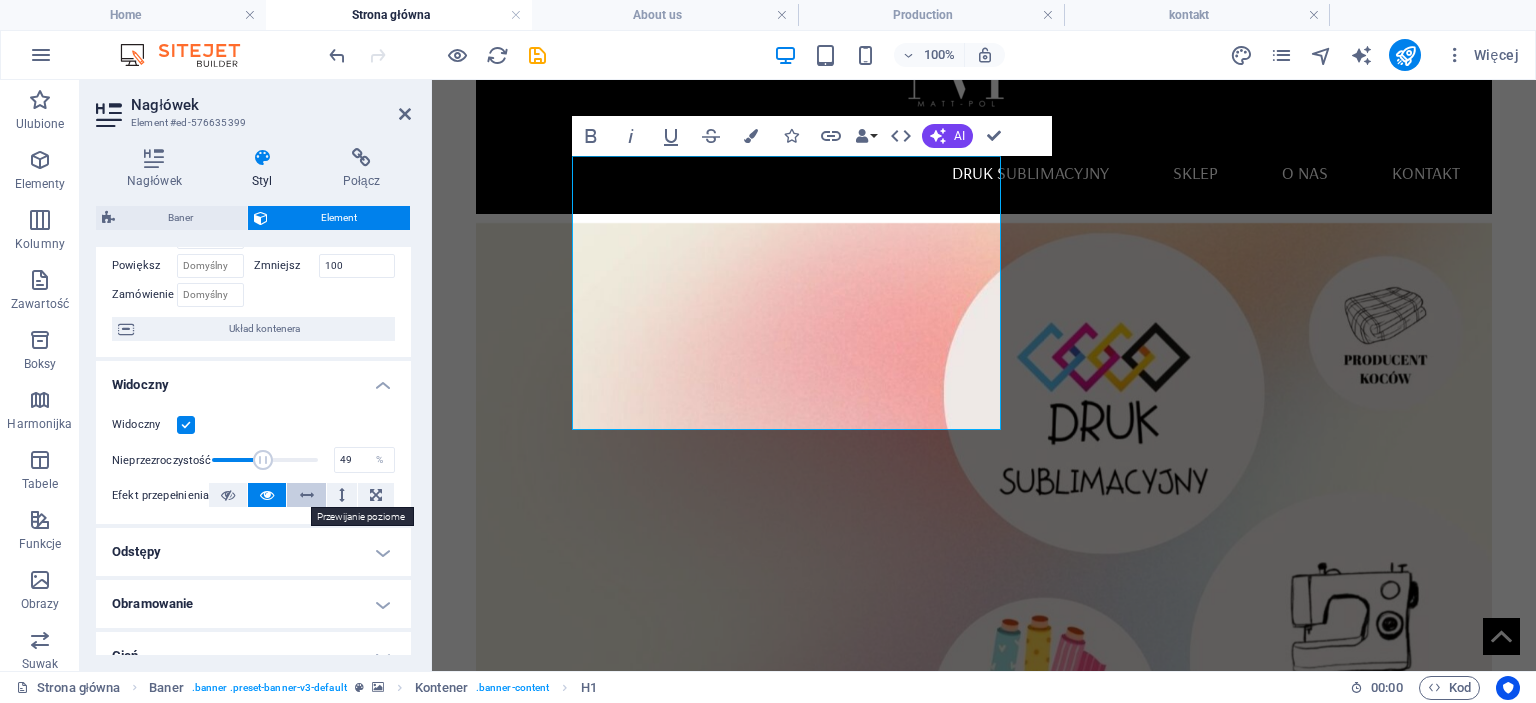 click at bounding box center [306, 495] 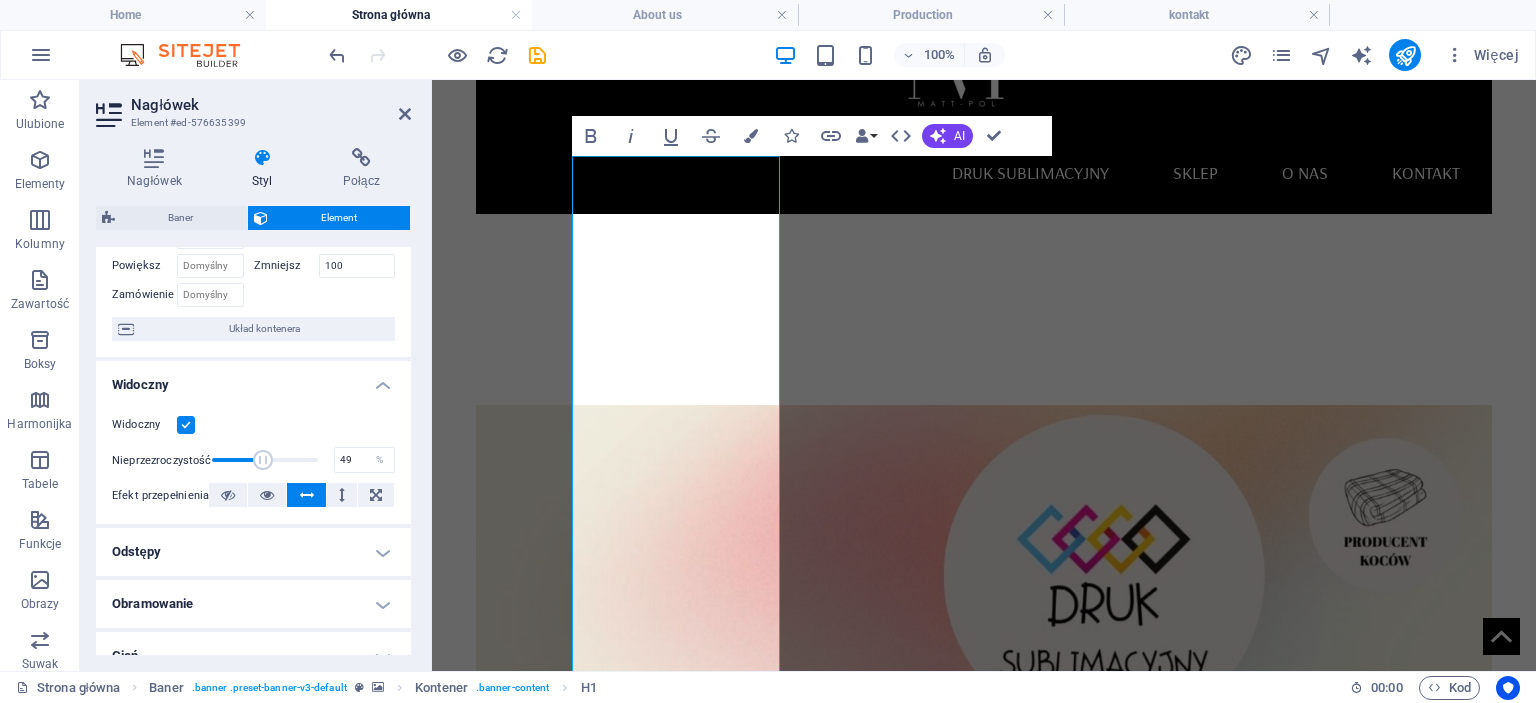 click at bounding box center [306, 495] 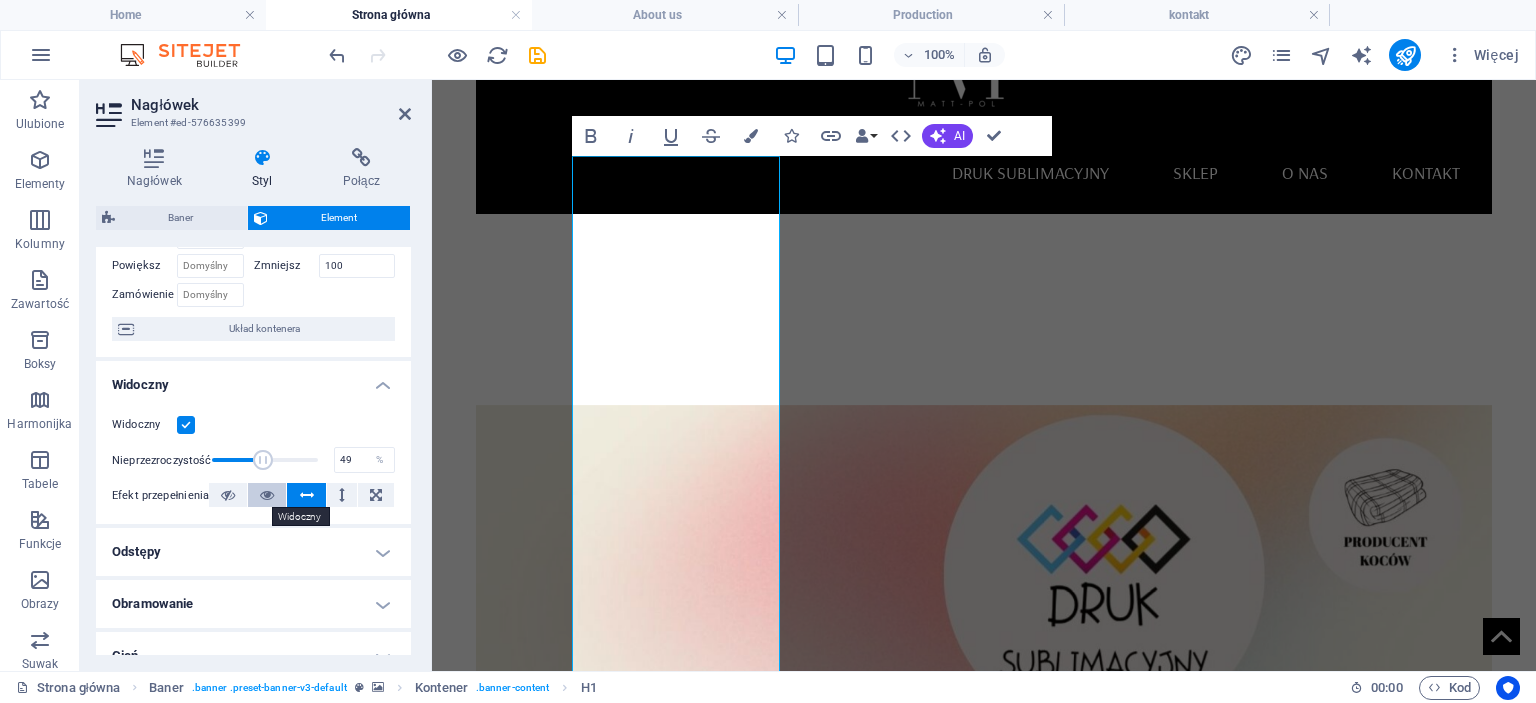 click at bounding box center (267, 495) 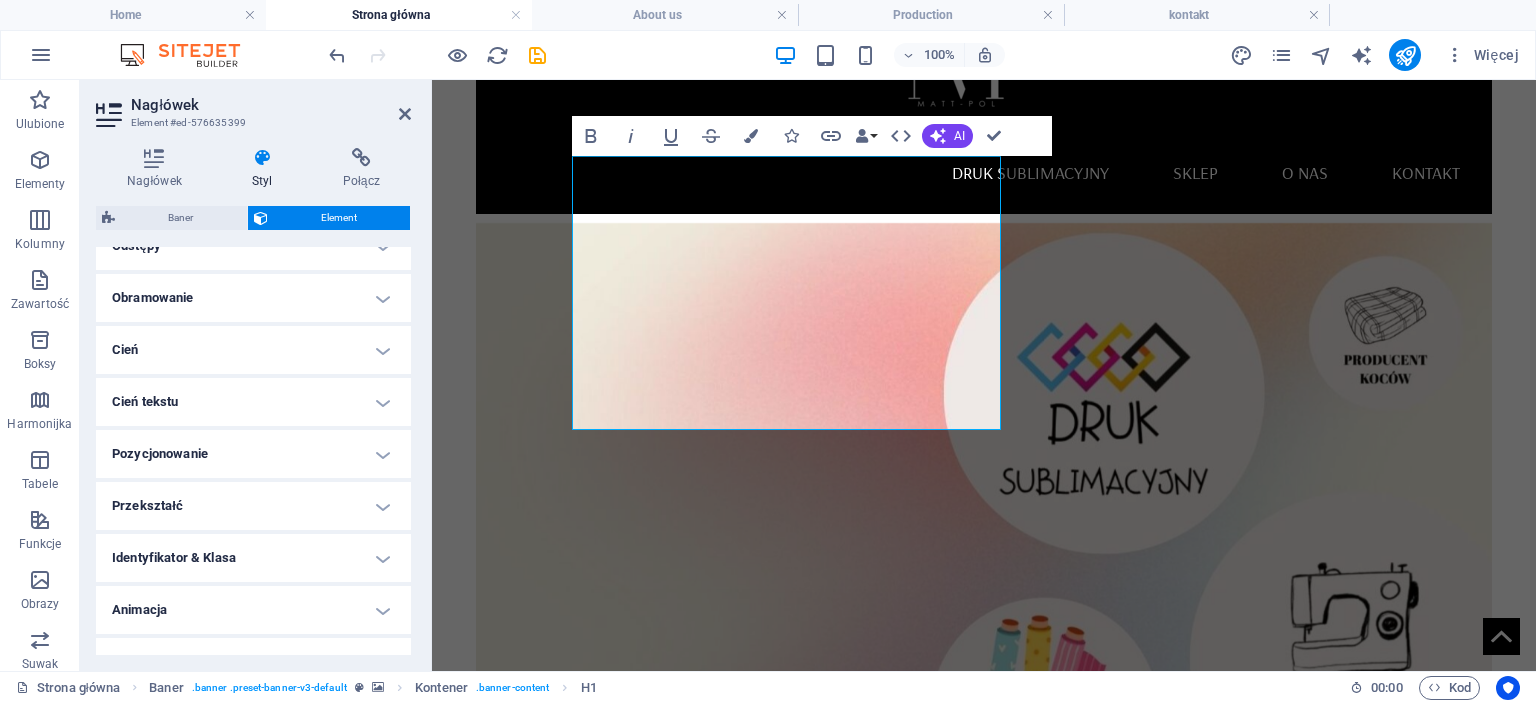 scroll, scrollTop: 436, scrollLeft: 0, axis: vertical 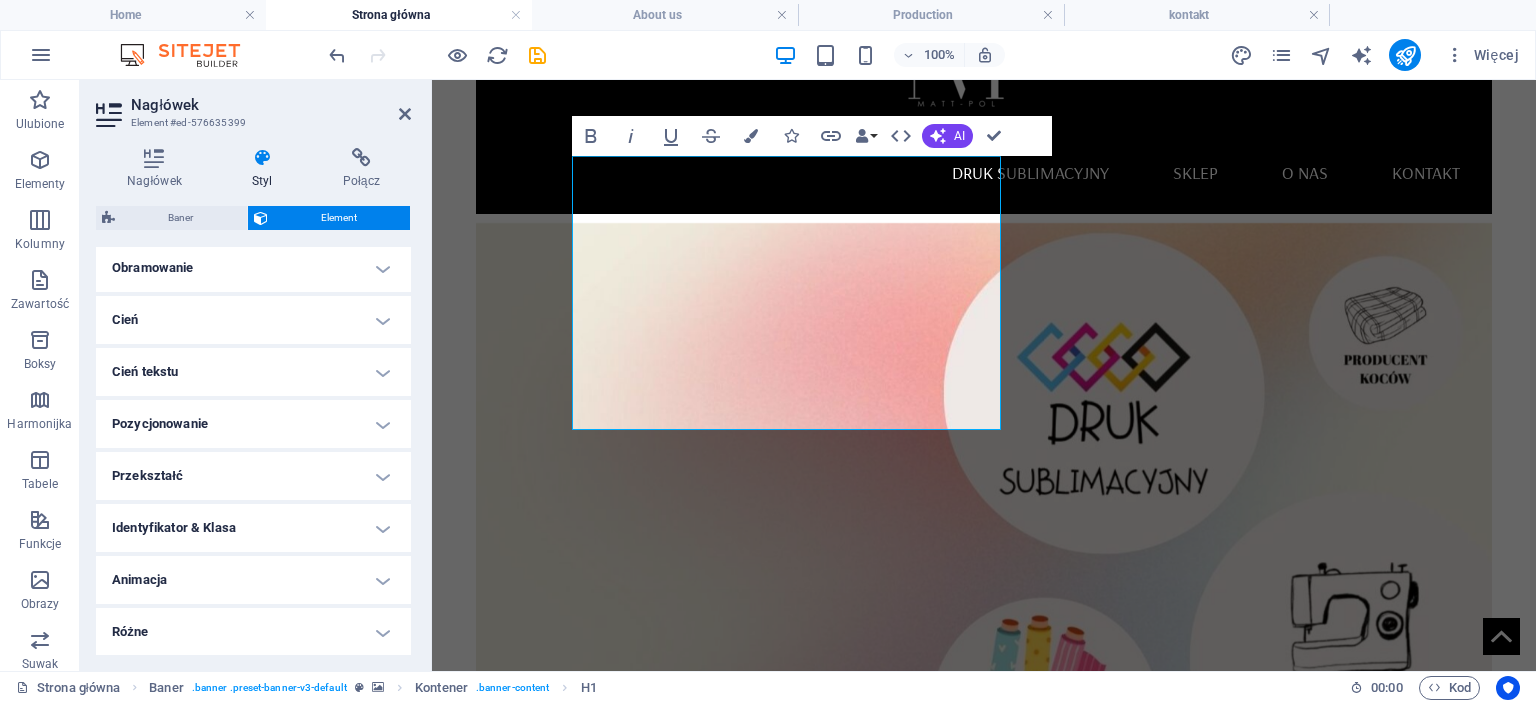 click on "Cień tekstu" at bounding box center (253, 372) 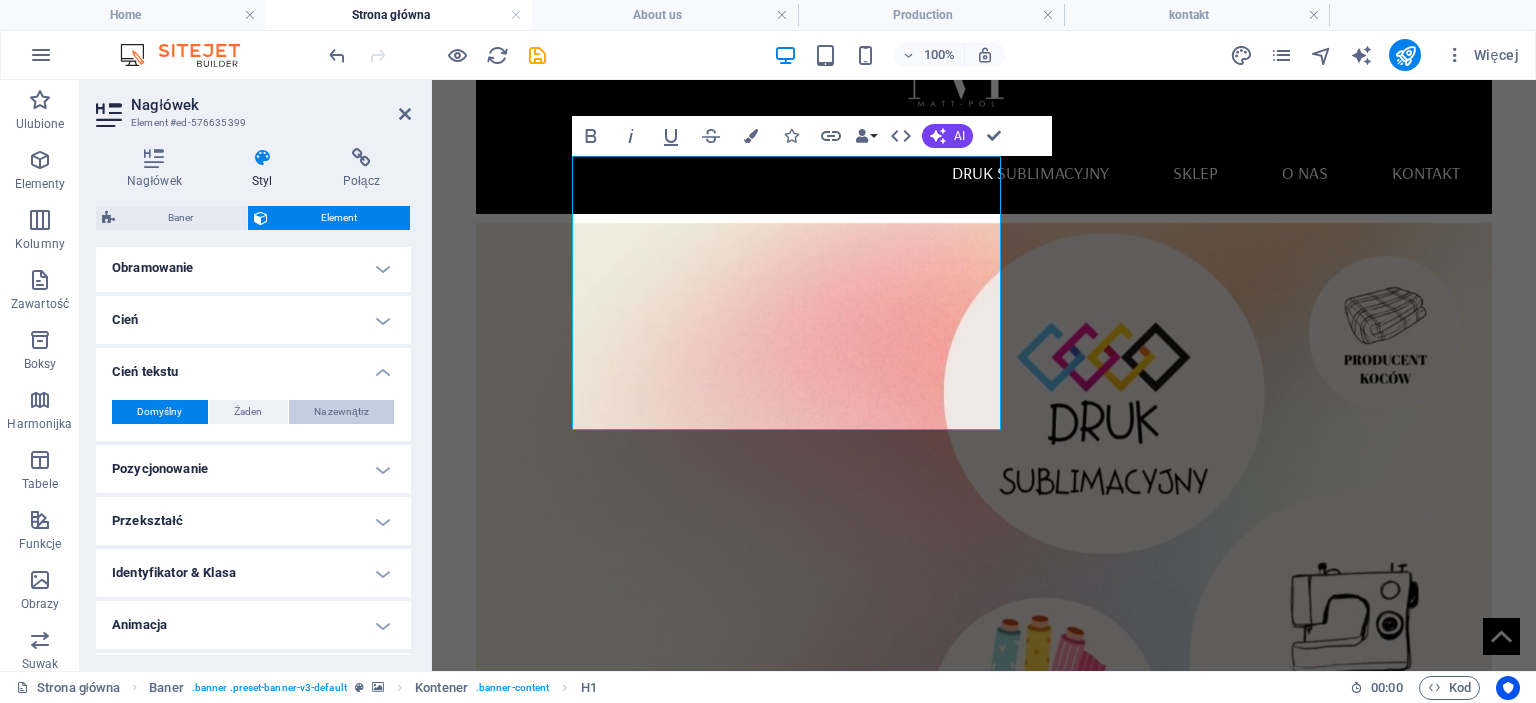 click on "Na zewnątrz" at bounding box center (341, 412) 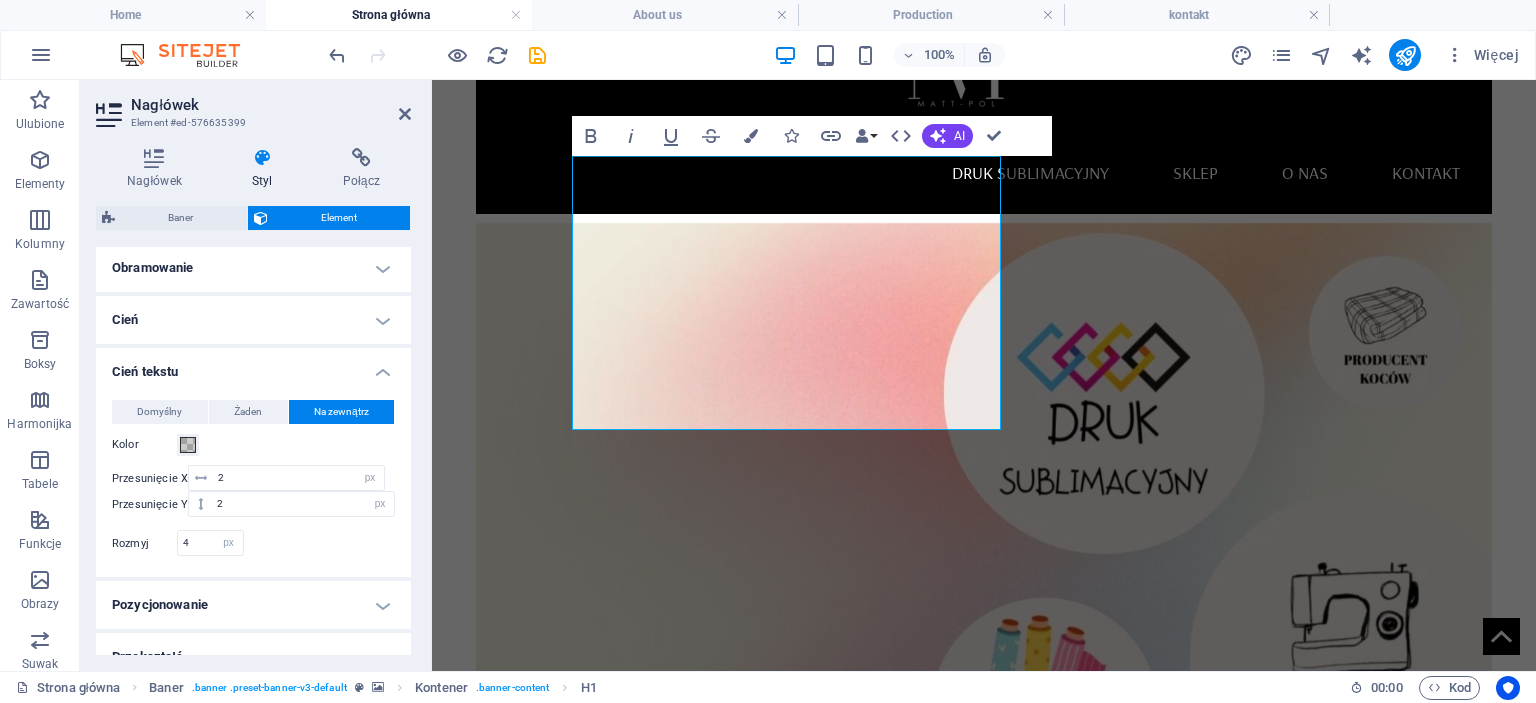 click on "Cień tekstu" at bounding box center [253, 366] 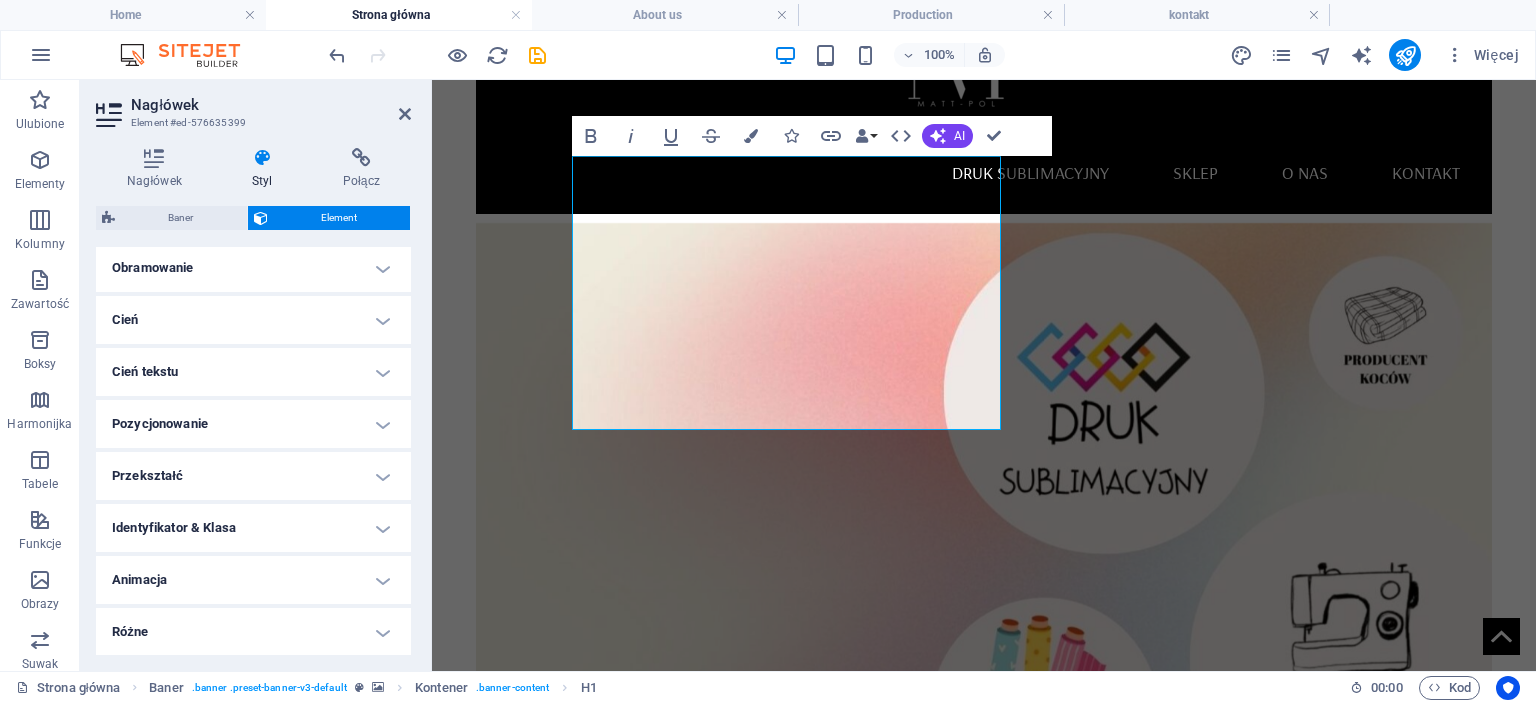 click on "Przekształć" at bounding box center [253, 476] 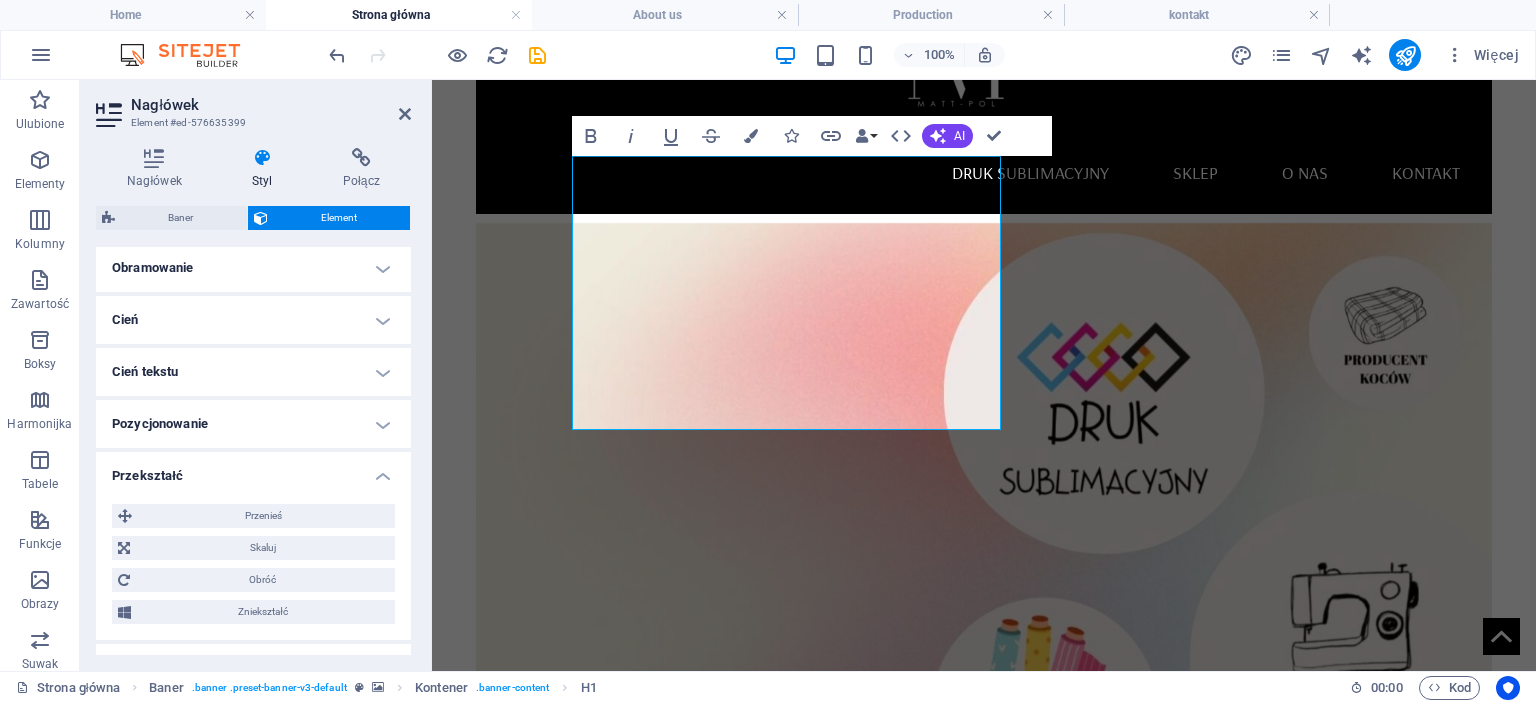 click on "Przekształć" at bounding box center (253, 470) 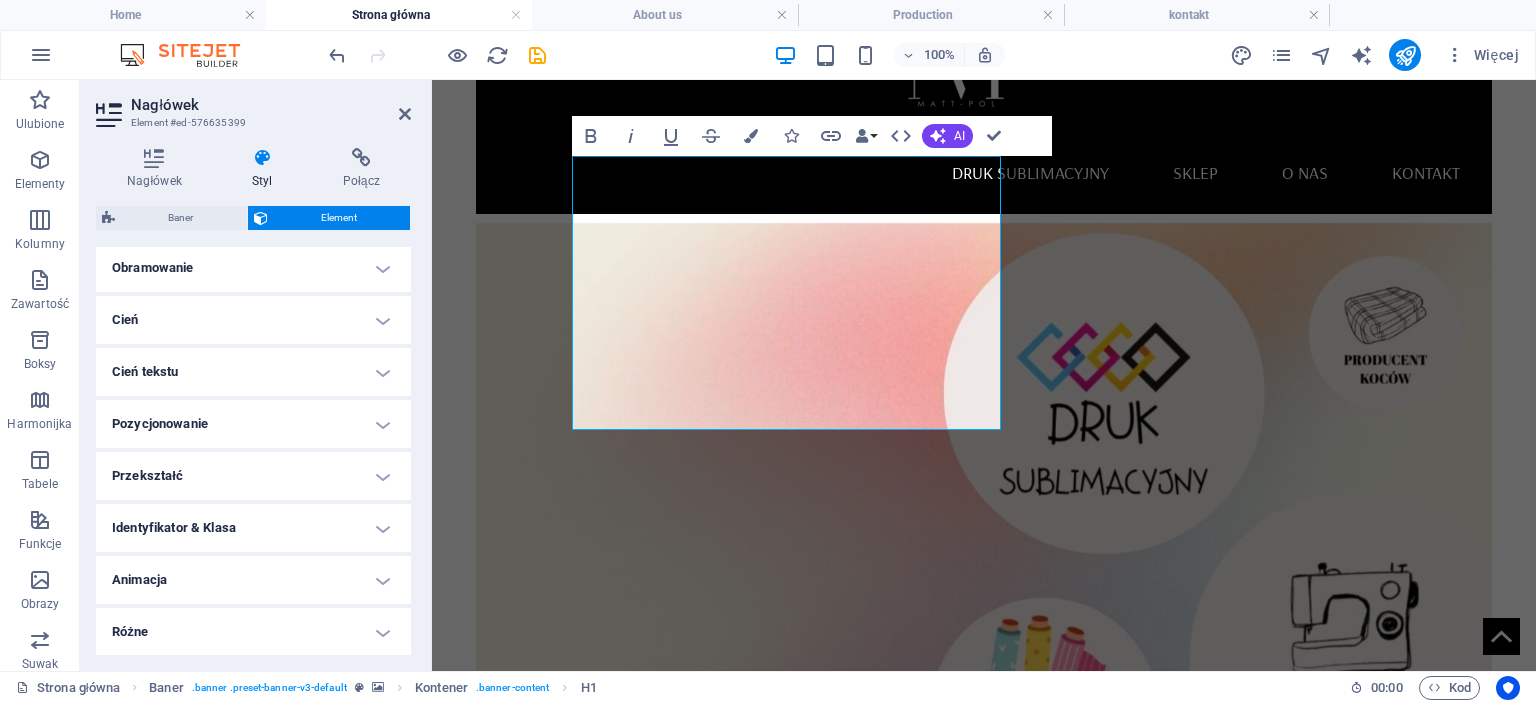 click on "Identyfikator & Klasa" at bounding box center (253, 528) 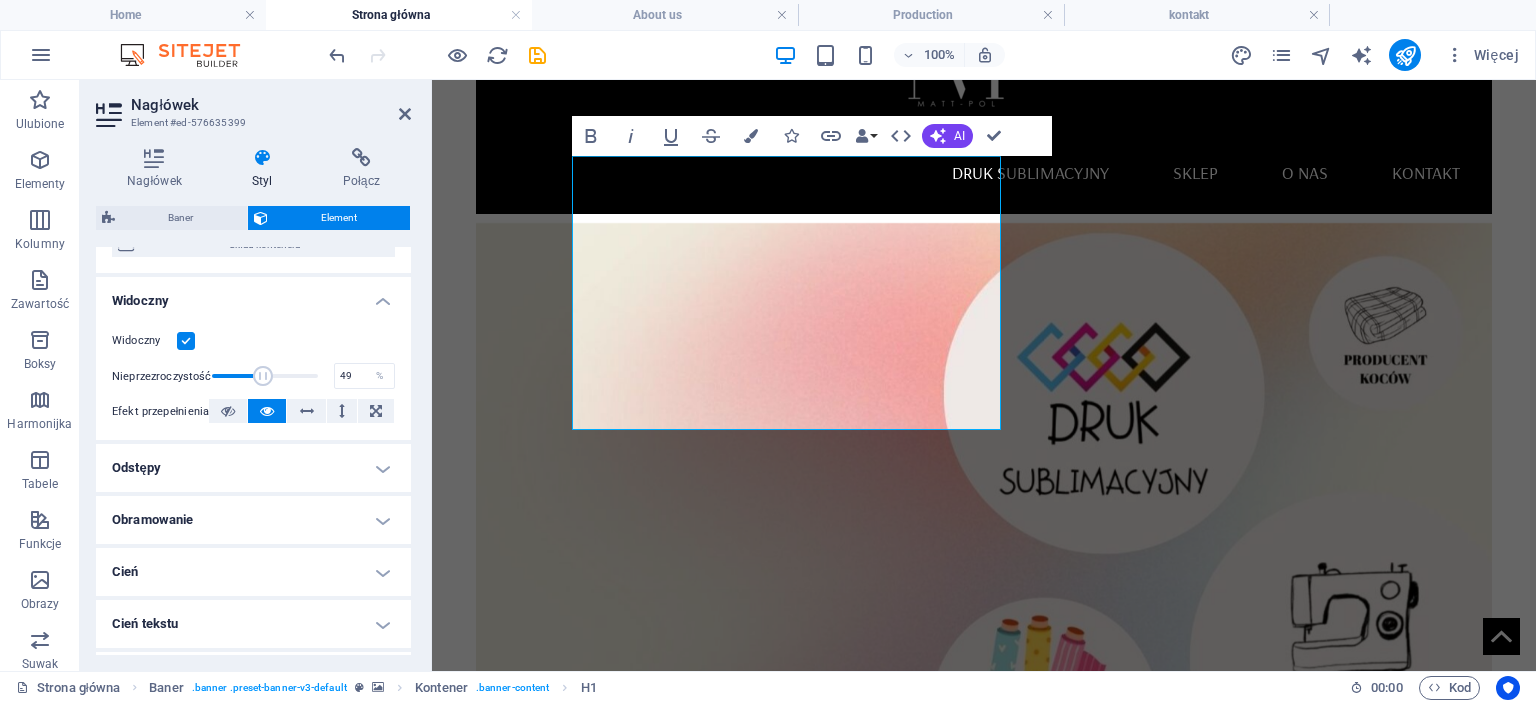 scroll, scrollTop: 172, scrollLeft: 0, axis: vertical 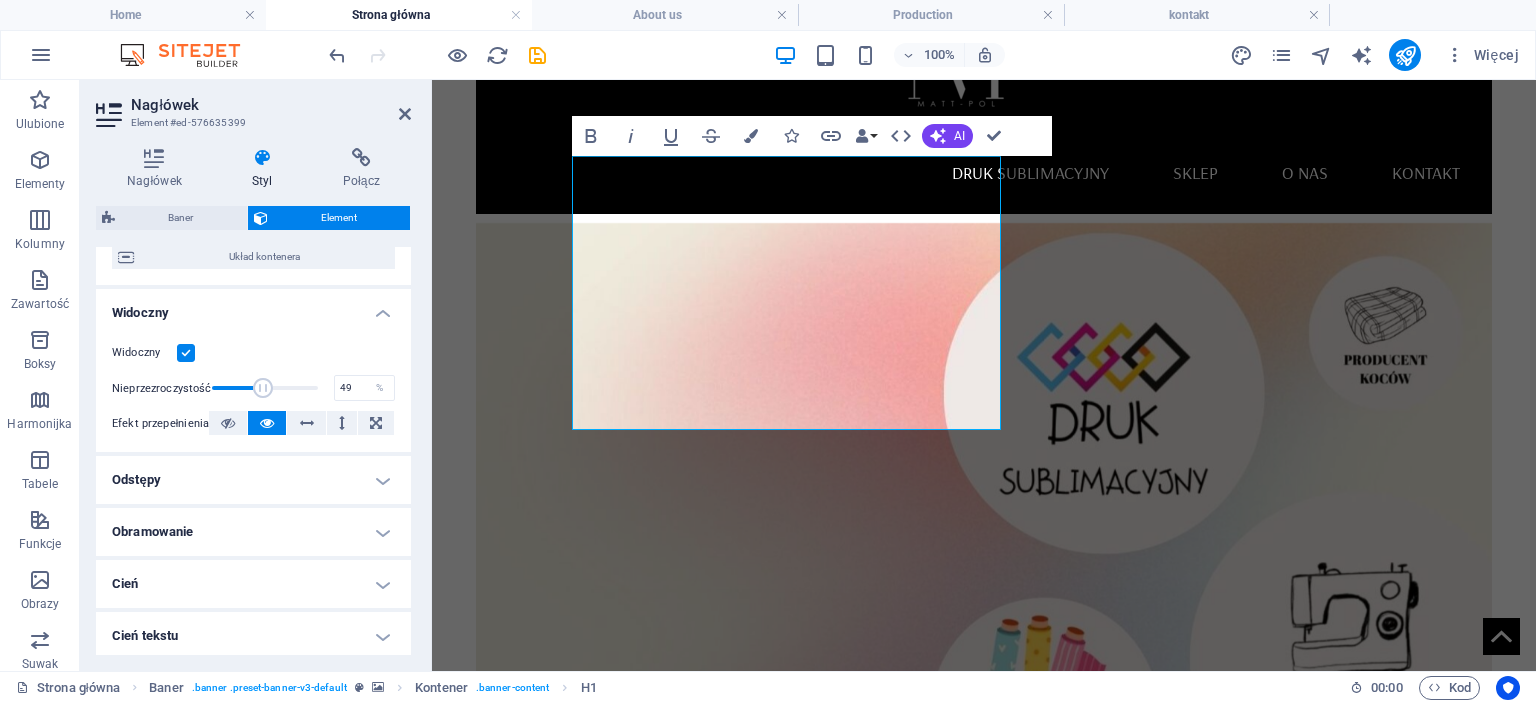 click on "Odstępy" at bounding box center (253, 480) 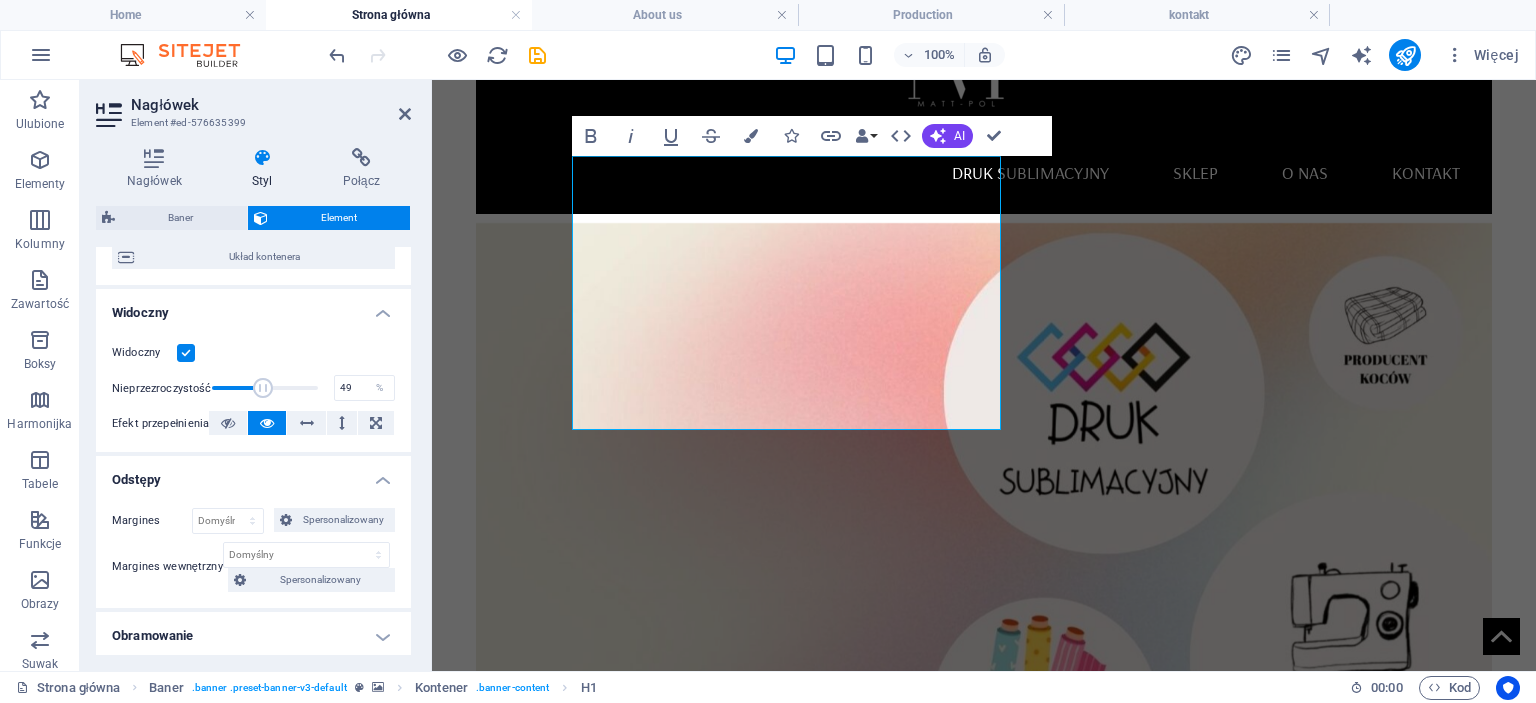 click on "Nagłówek Element #ed-576635399 Nagłówek Styl Połącz Ustawienia Poziom H1 H2 H3 H4 H5 H6 Wyrównanie Domyślne kolory i rozmiary czcionek są definiowane w sekcji Projektowanie. Edytuj projekt Baner Element Układ Jak ten element rozwija się w obrębie układu (Flexbox). Rozmiar Domyślny automatycznie px % 1/1 1/2 1/3 1/4 1/5 1/6 1/7 1/8 1/9 1/10 Powiększ Zmniejsz 100 Zamówienie Układ kontenera Widoczny Widoczny Nieprzezroczystość 49 % Efekt przepełnienia Odstępy Margines Domyślny automatycznie px % rem vw vh Spersonalizowany Spersonalizowany automatycznie px % rem vw vh automatycznie px % rem vw vh automatycznie px % rem vw vh automatycznie px % rem vw vh Margines wewnętrzny Domyślny px rem % vh vw Spersonalizowany Spersonalizowany px rem % vh vw px rem % vh vw px rem % vh vw px rem % vh vw Obramowanie Styl              - Szerokość 1 automatycznie px rem % vh vw Spersonalizowany Spersonalizowany 1 automatycznie px rem % vh vw 1 automatycznie px rem % vh vw 1 automatycznie px rem %" at bounding box center (256, 375) 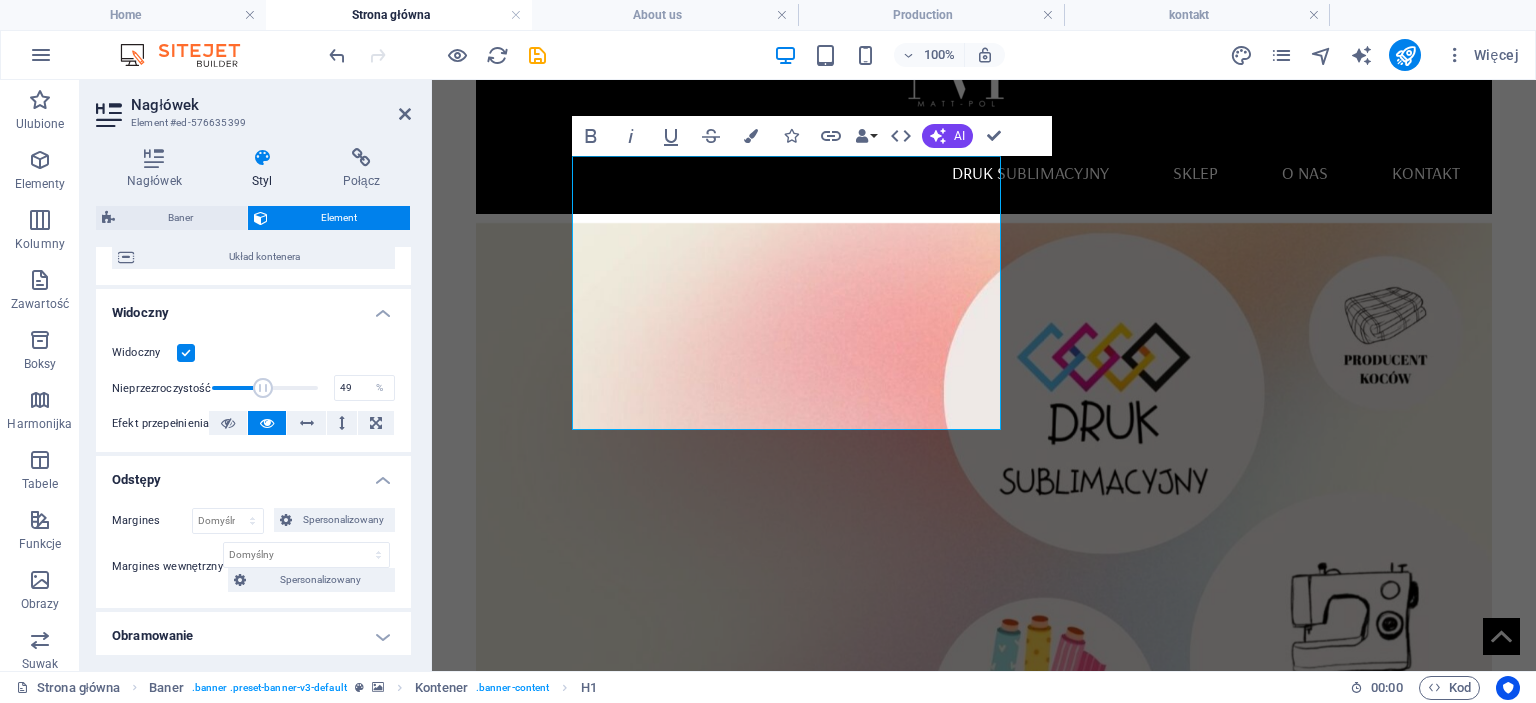 click on "Nagłówek" at bounding box center [271, 105] 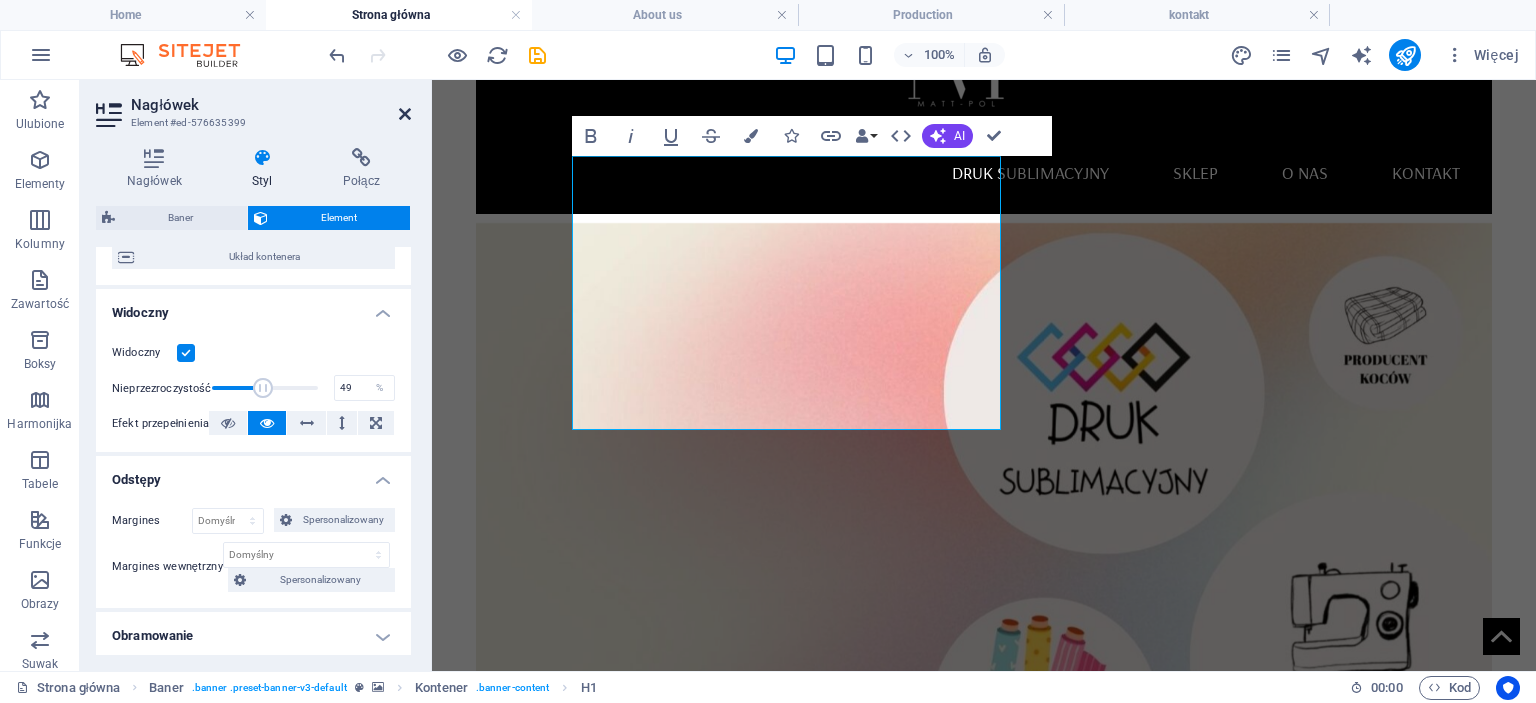 click at bounding box center (405, 114) 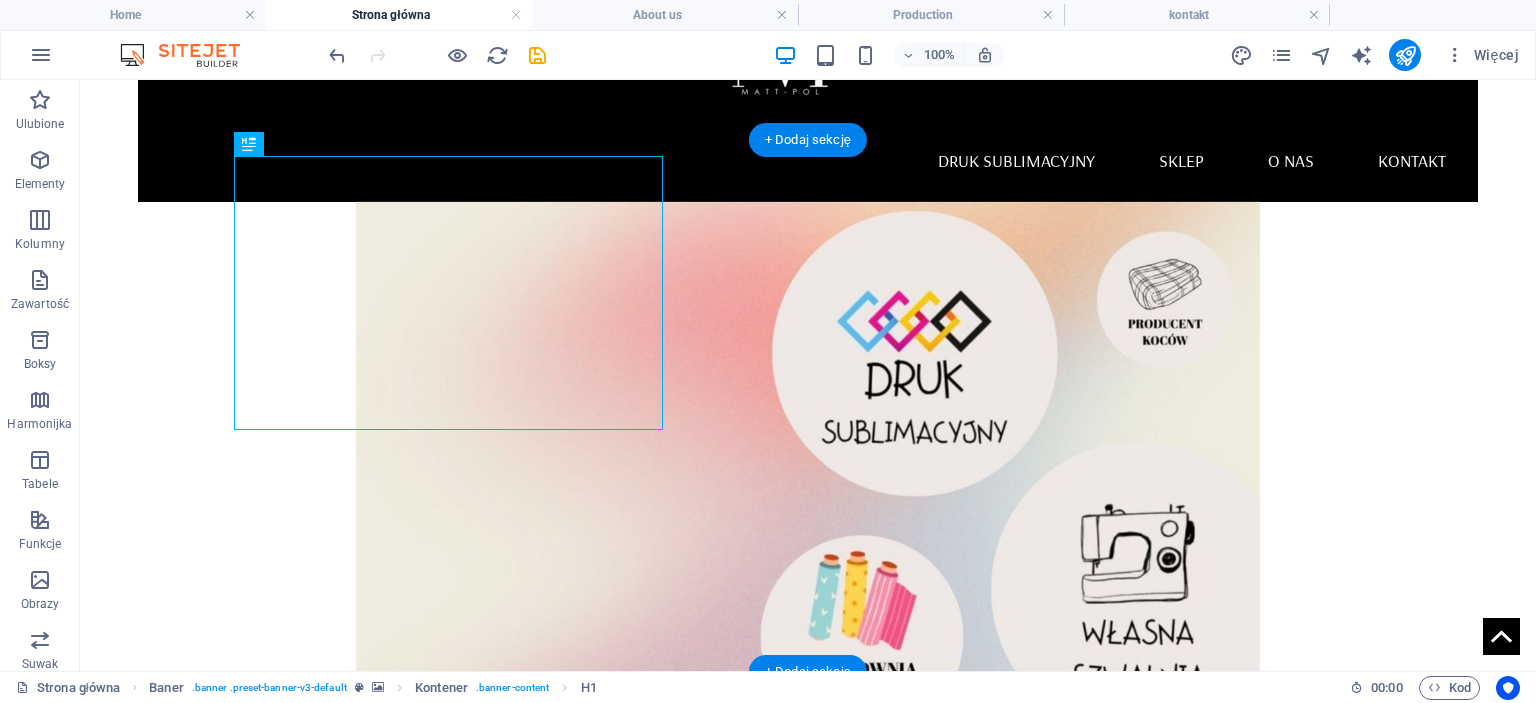 scroll, scrollTop: 200, scrollLeft: 0, axis: vertical 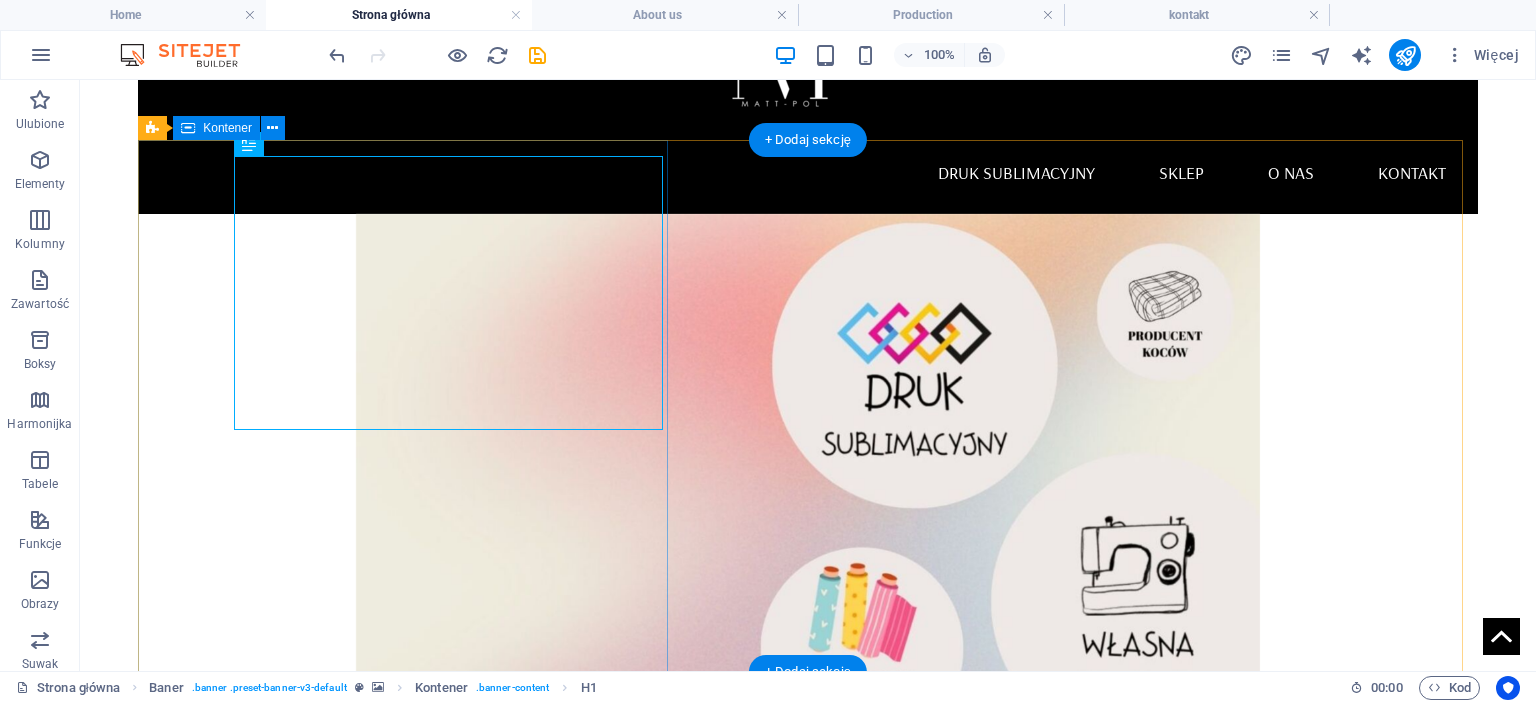 click on "Personalizowane koce, ręczniki i tekstylia Oferujemy trwały i pełnokolorowy druk sublimacyjny na kocach, ręcznikach oraz na inncyh gadżetach. Personalizujemy tekstylia dla firm jako gadżety reklamowe oraz dla klientów indywidualnych — od 1 sztuki! Kontakt" at bounding box center [808, 924] 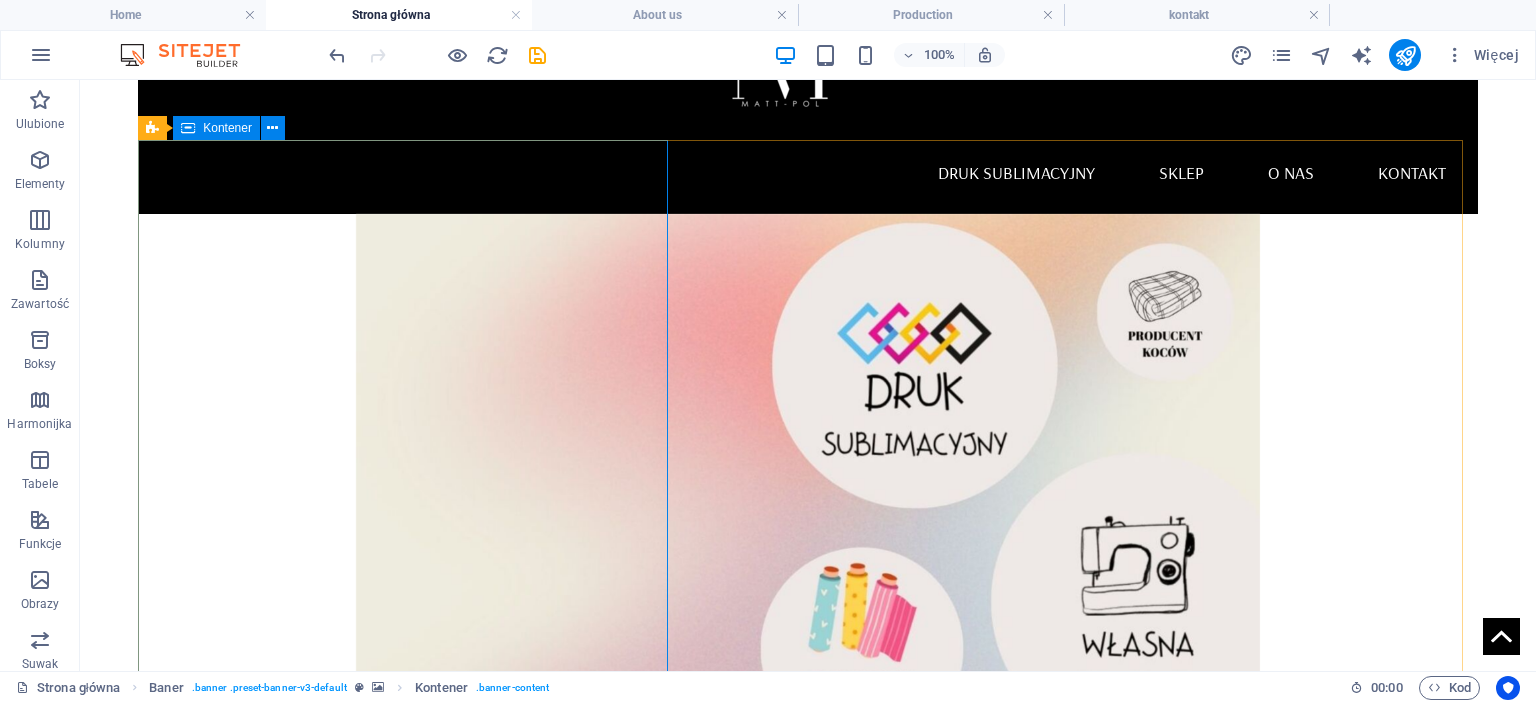 click on "Kontener" at bounding box center (227, 128) 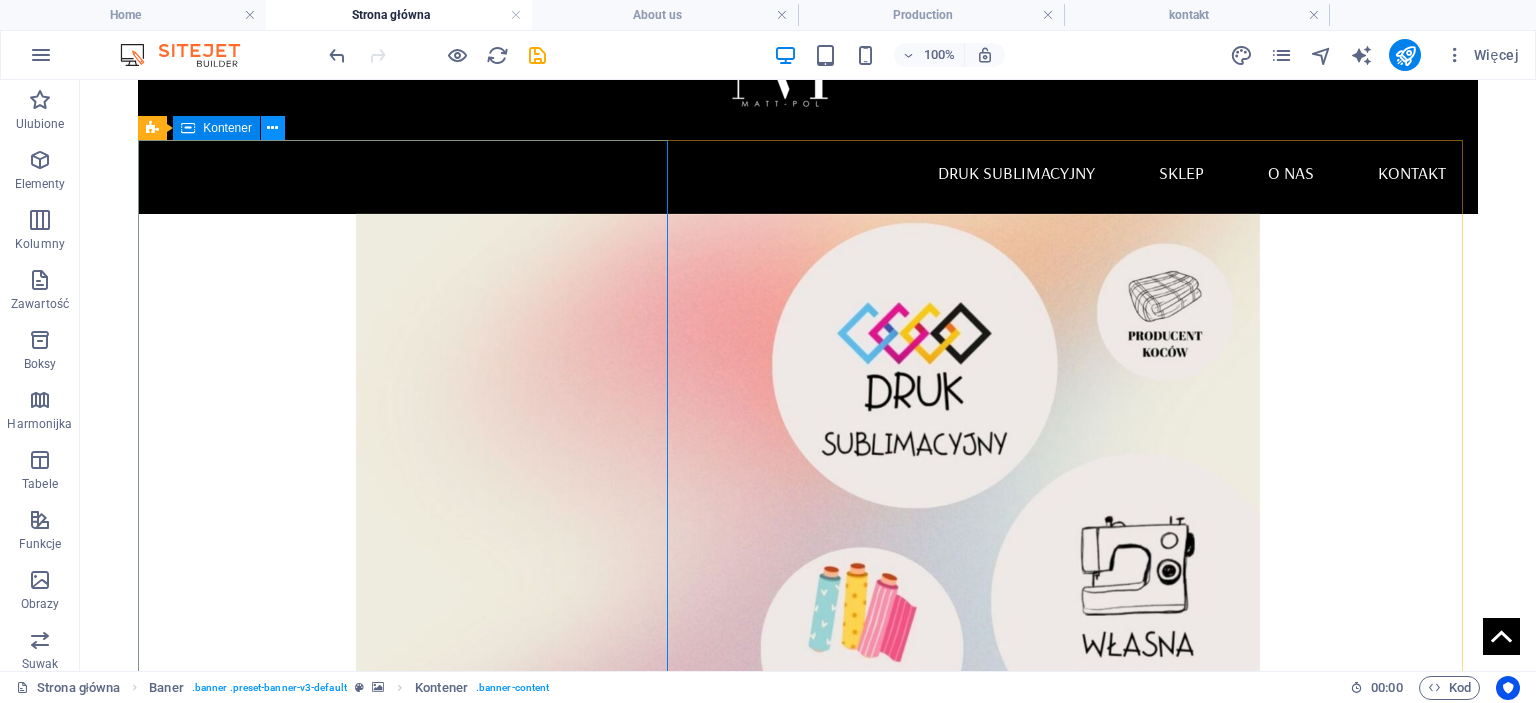 click at bounding box center [272, 128] 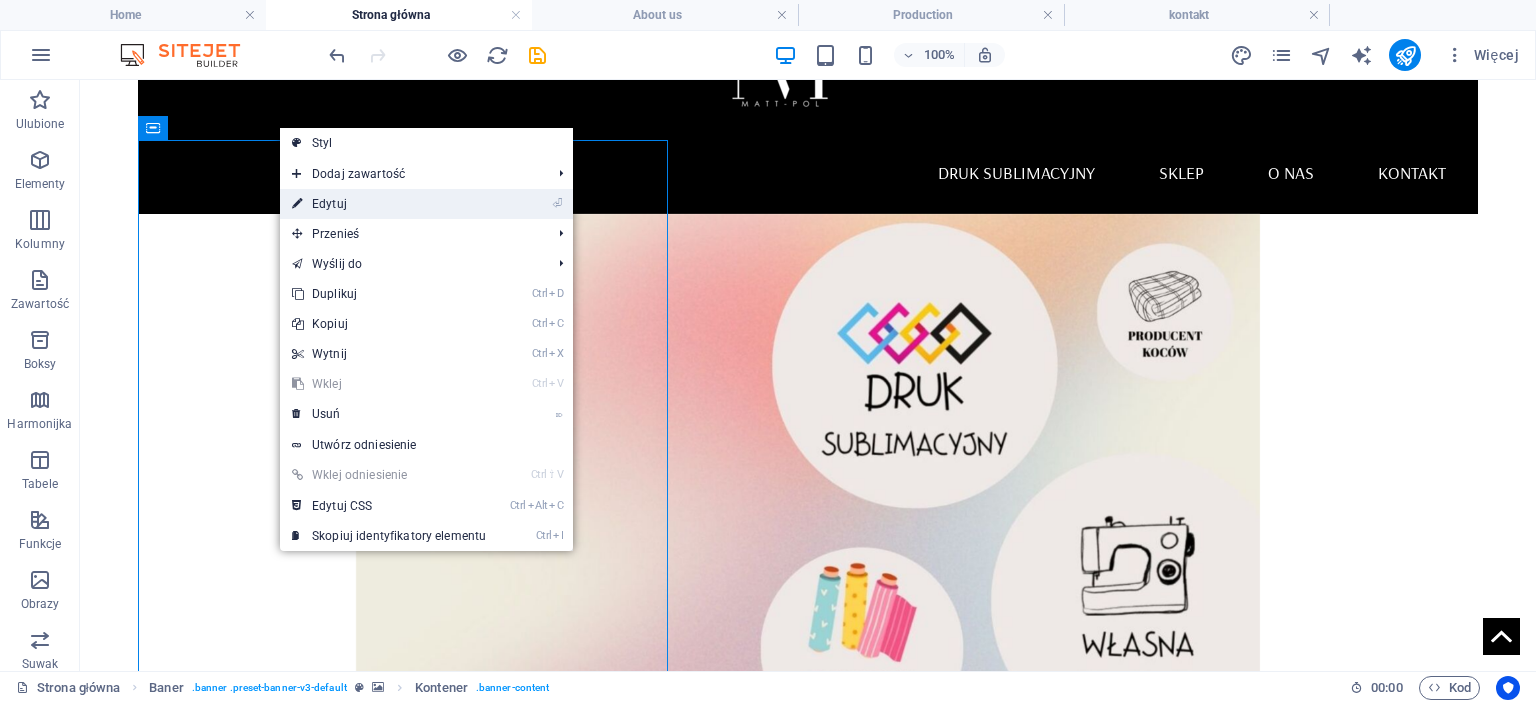 click on "⏎  Edytuj" at bounding box center [389, 204] 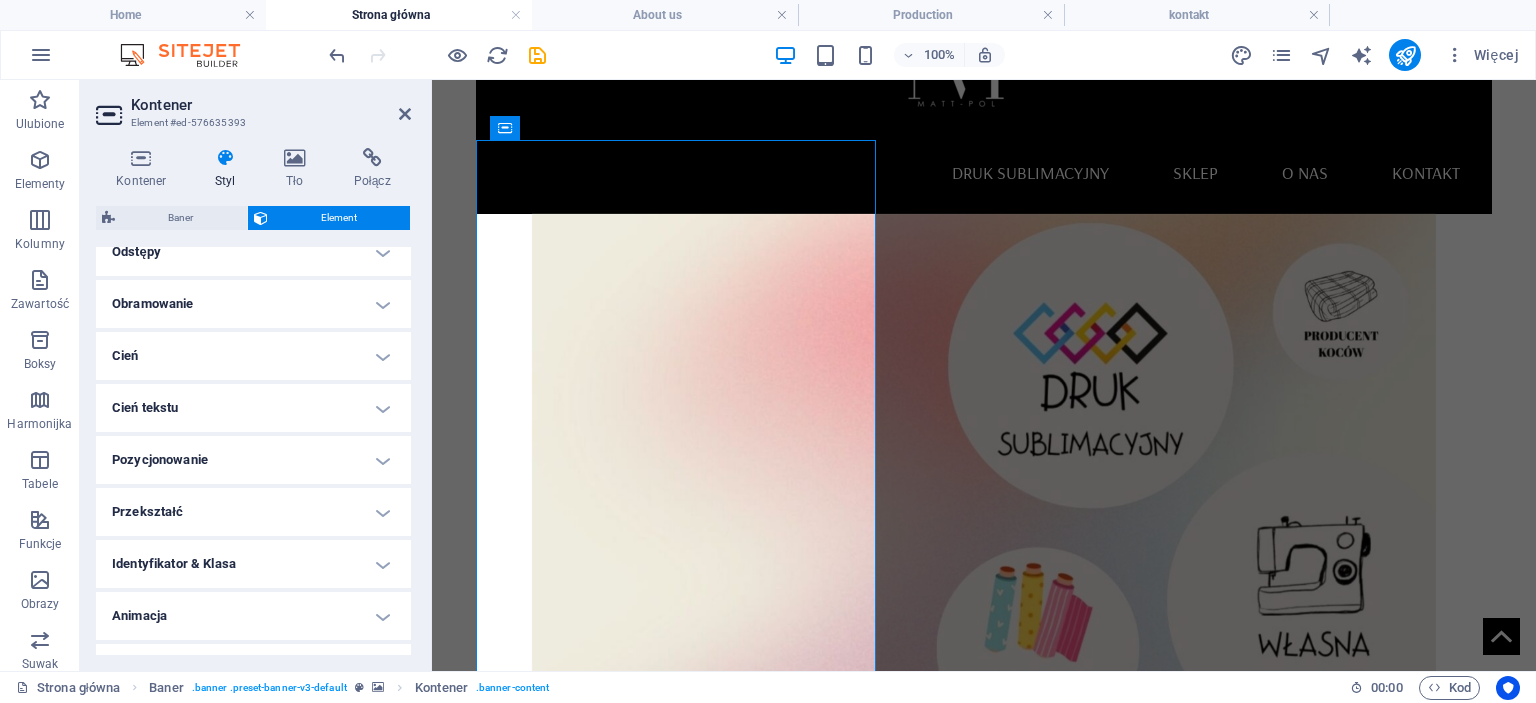 scroll, scrollTop: 436, scrollLeft: 0, axis: vertical 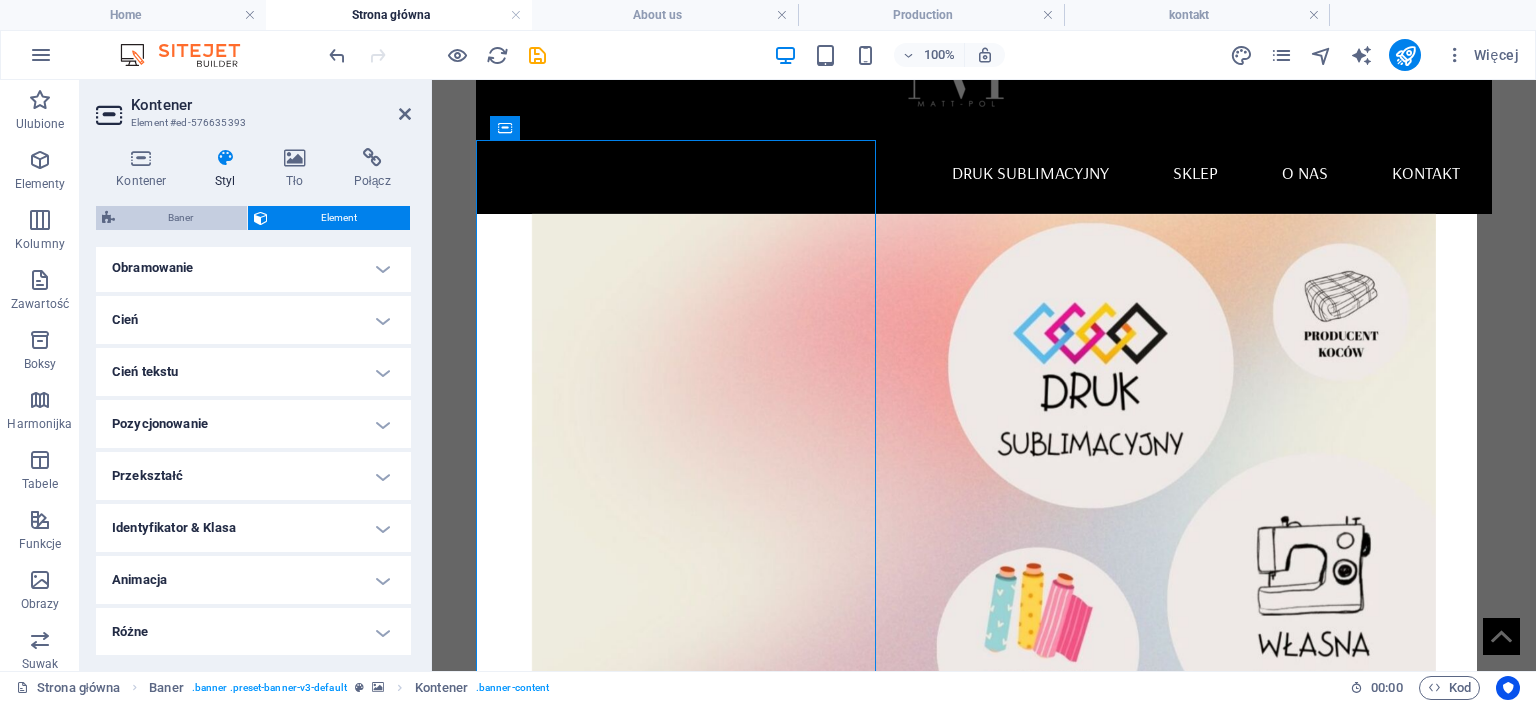 click on "Baner" at bounding box center (181, 218) 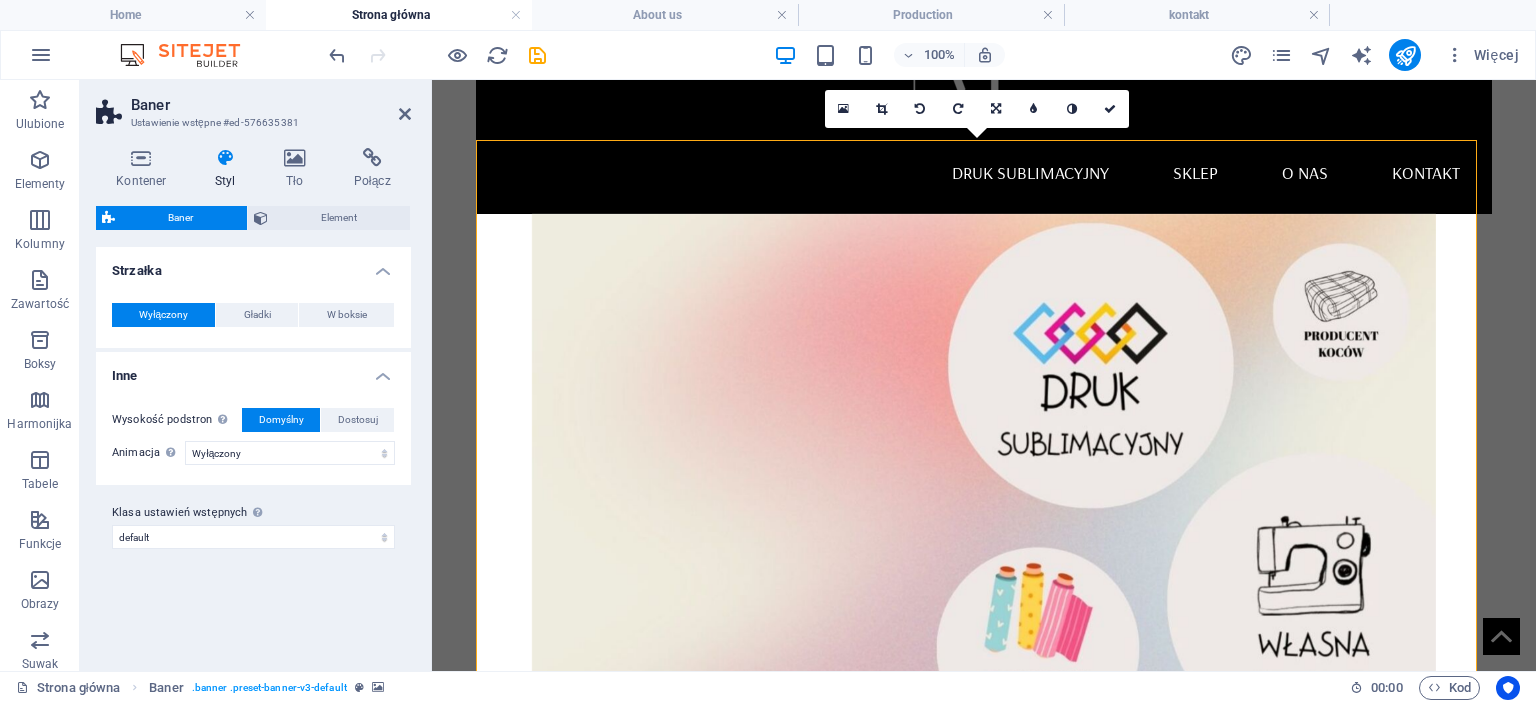 click on "Domyślny" at bounding box center (281, 420) 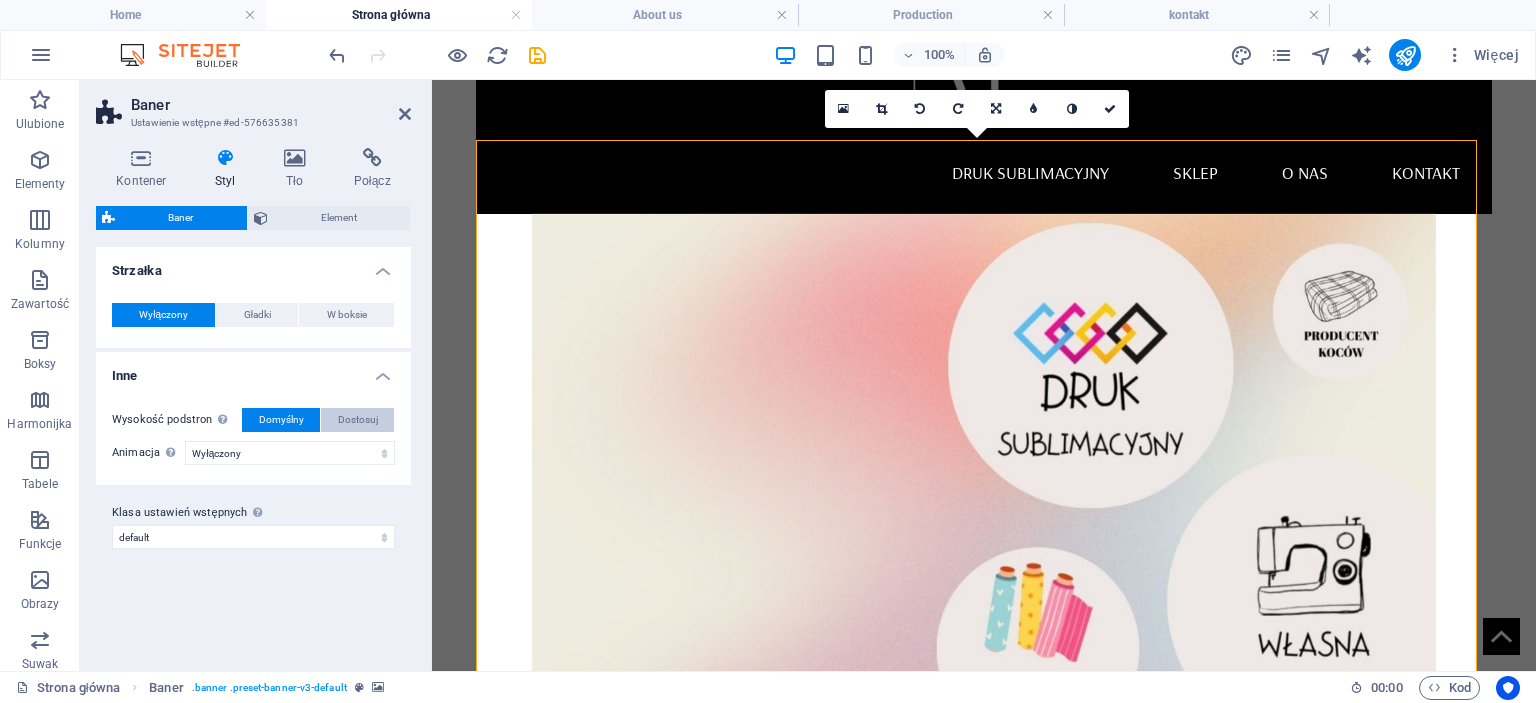 click on "Dostosuj" at bounding box center [358, 420] 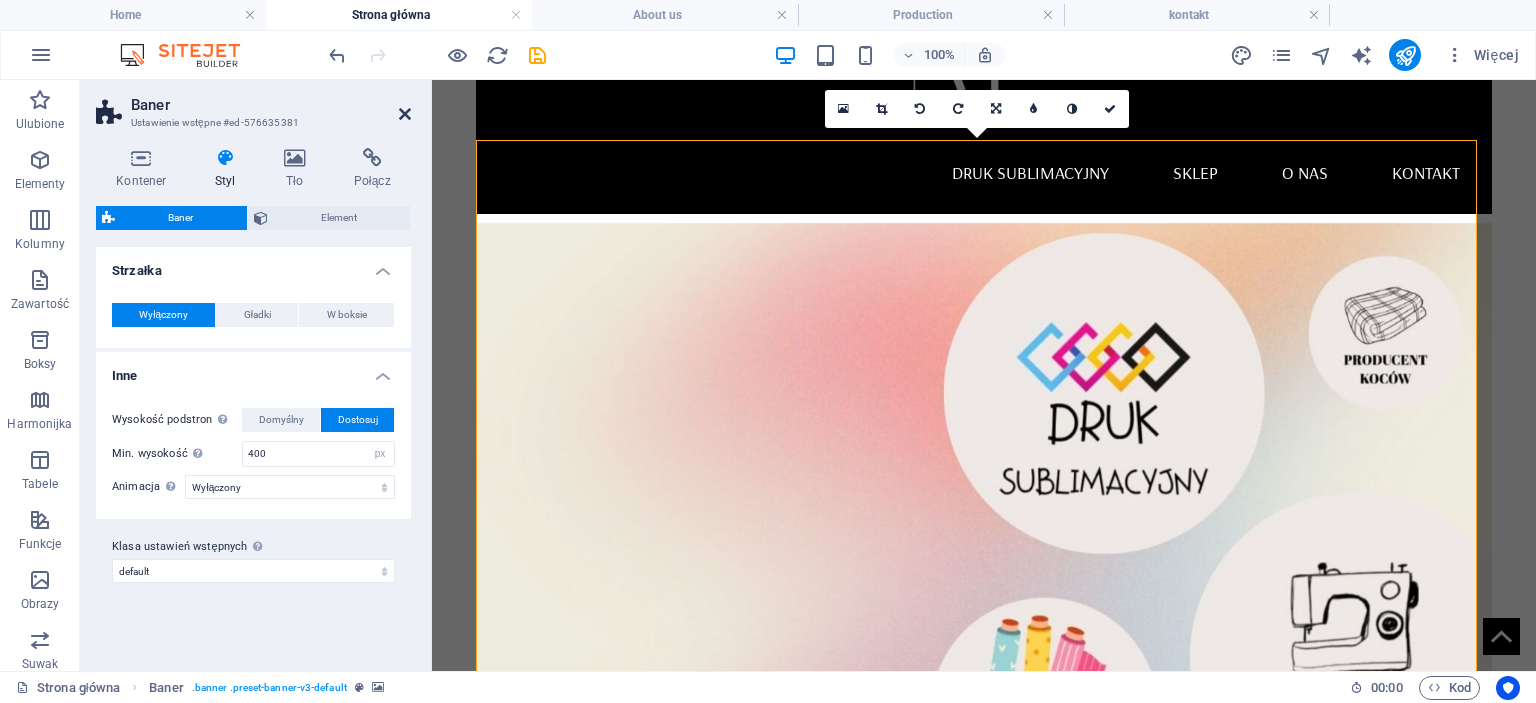 click at bounding box center [405, 114] 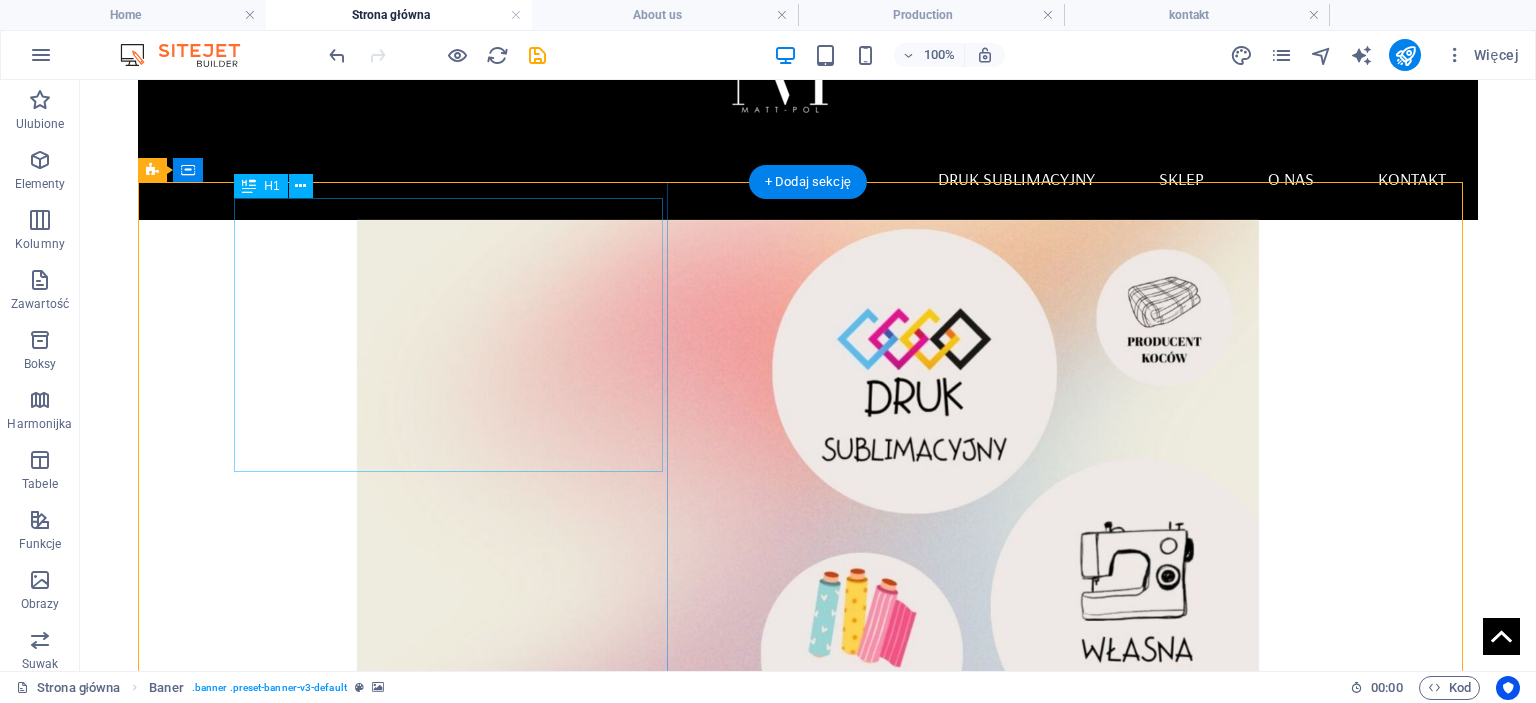scroll, scrollTop: 200, scrollLeft: 0, axis: vertical 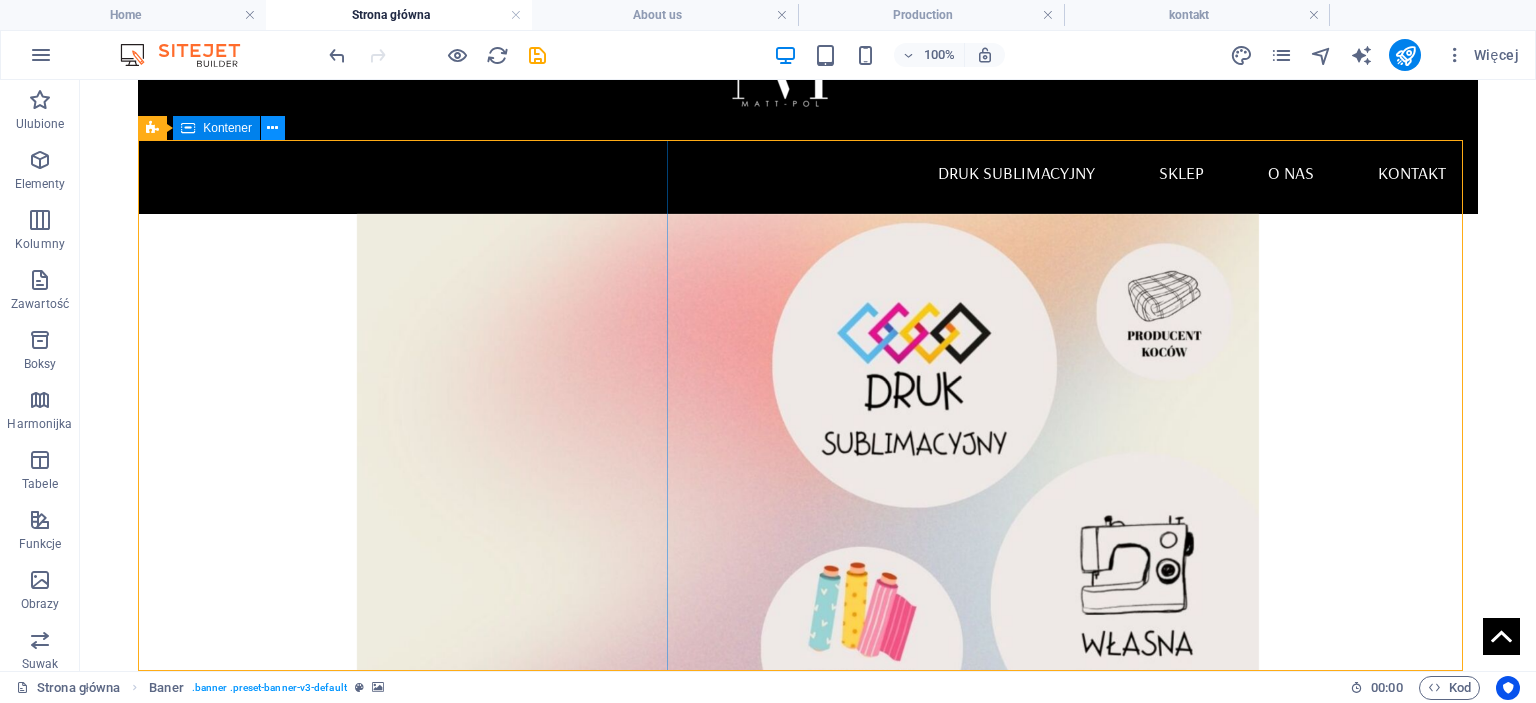 click at bounding box center [272, 128] 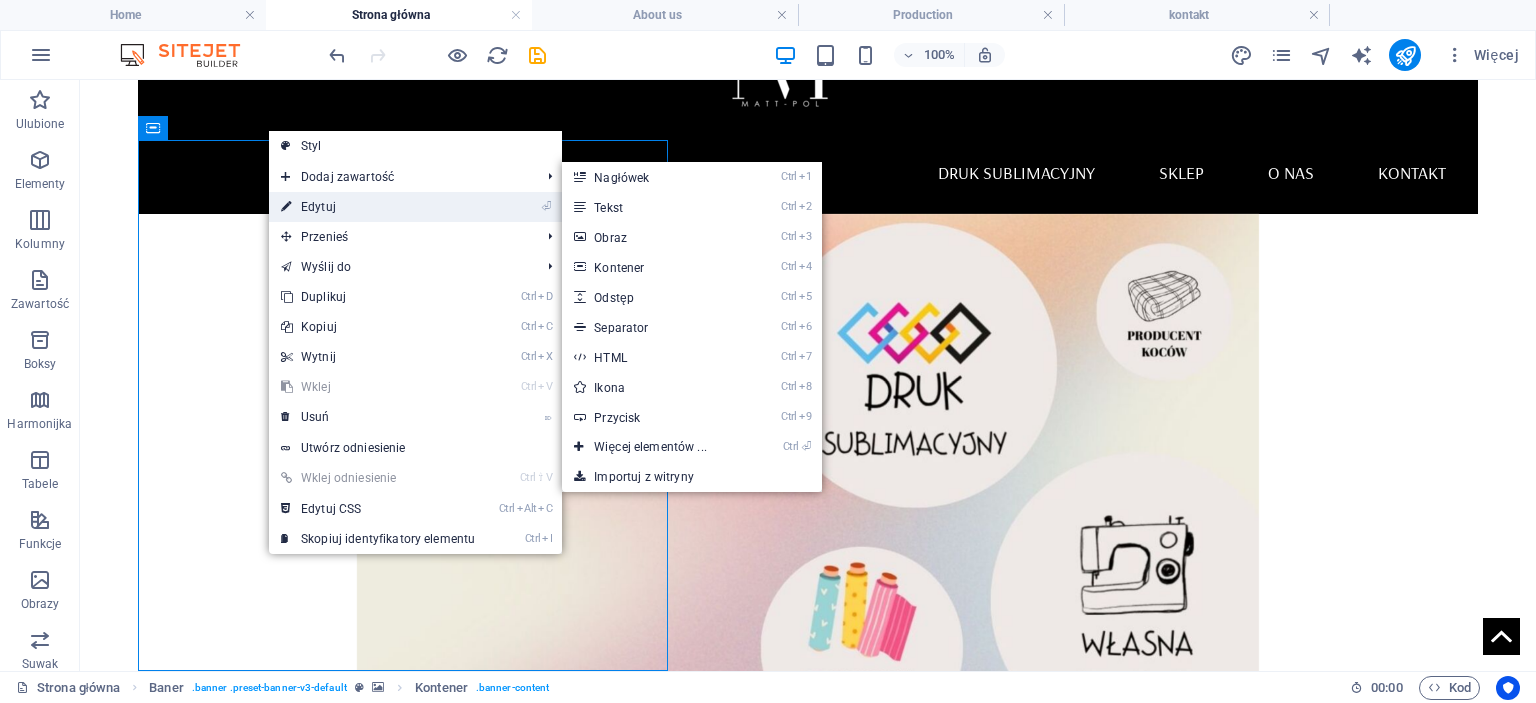click on "⏎  Edytuj" at bounding box center (378, 207) 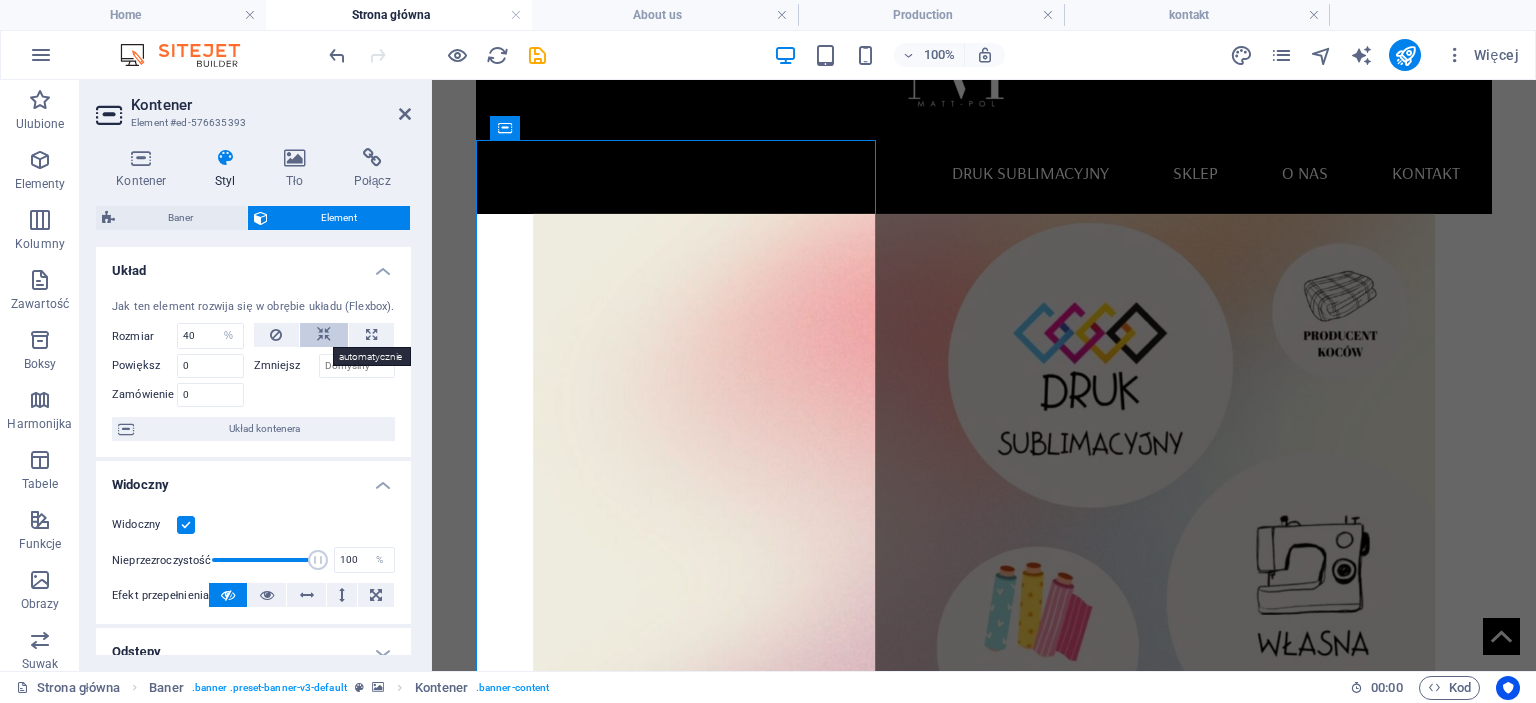 click at bounding box center (324, 335) 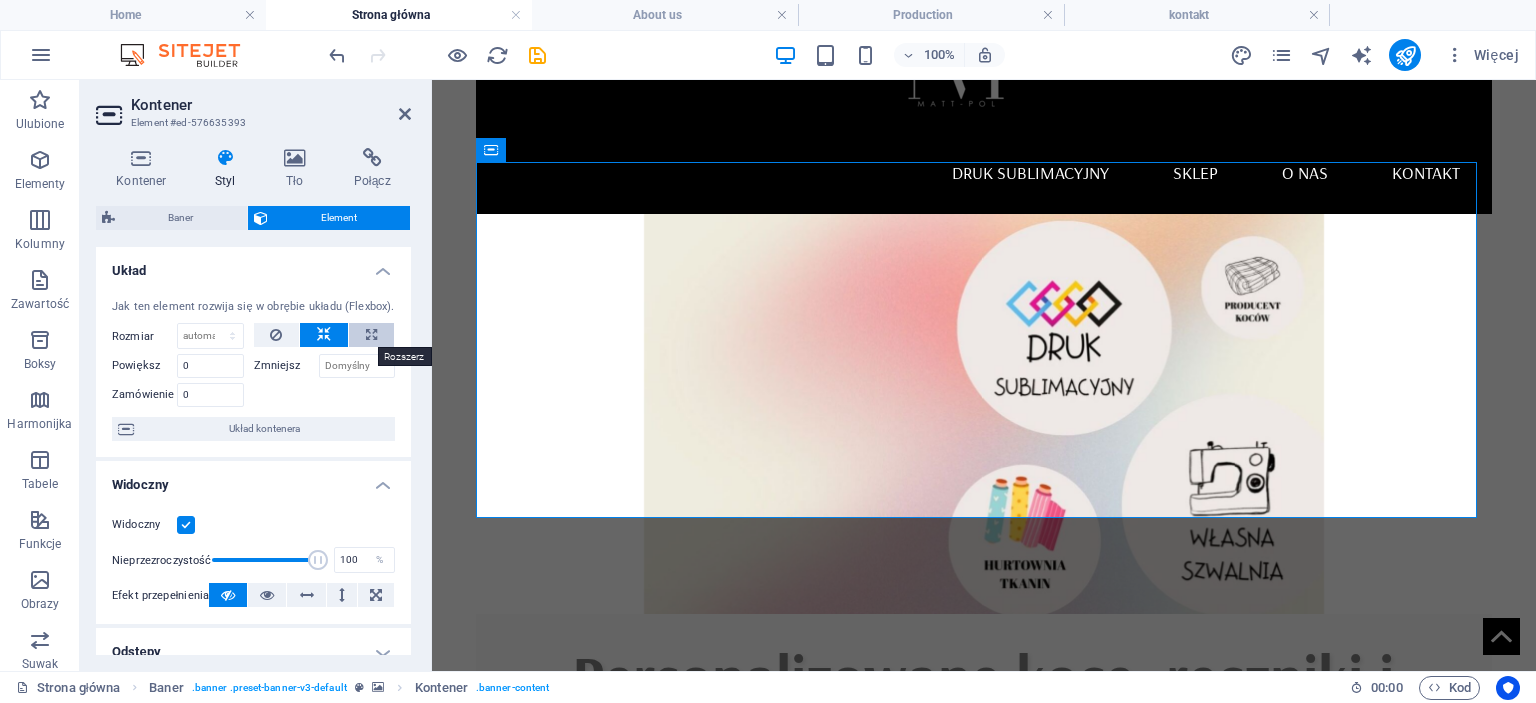 click at bounding box center [371, 335] 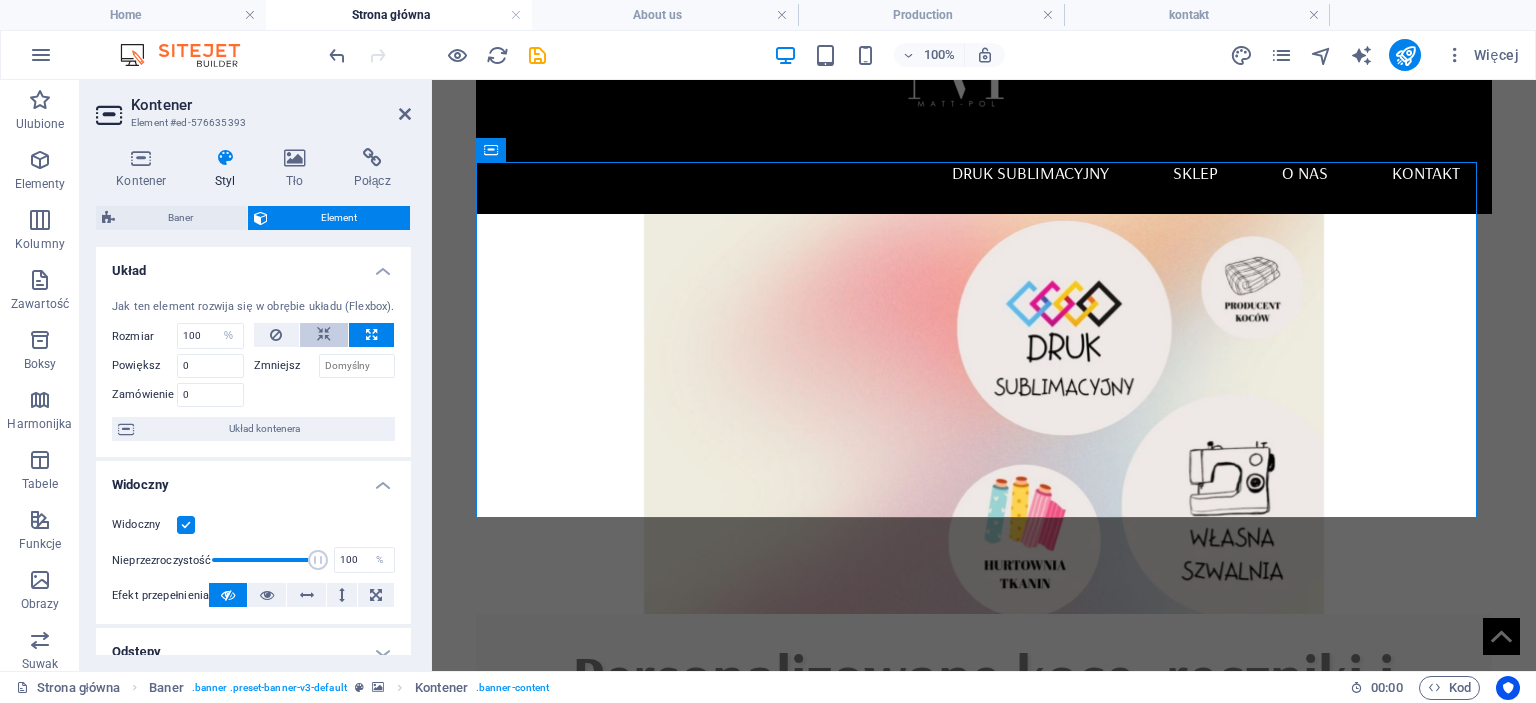 click at bounding box center [324, 335] 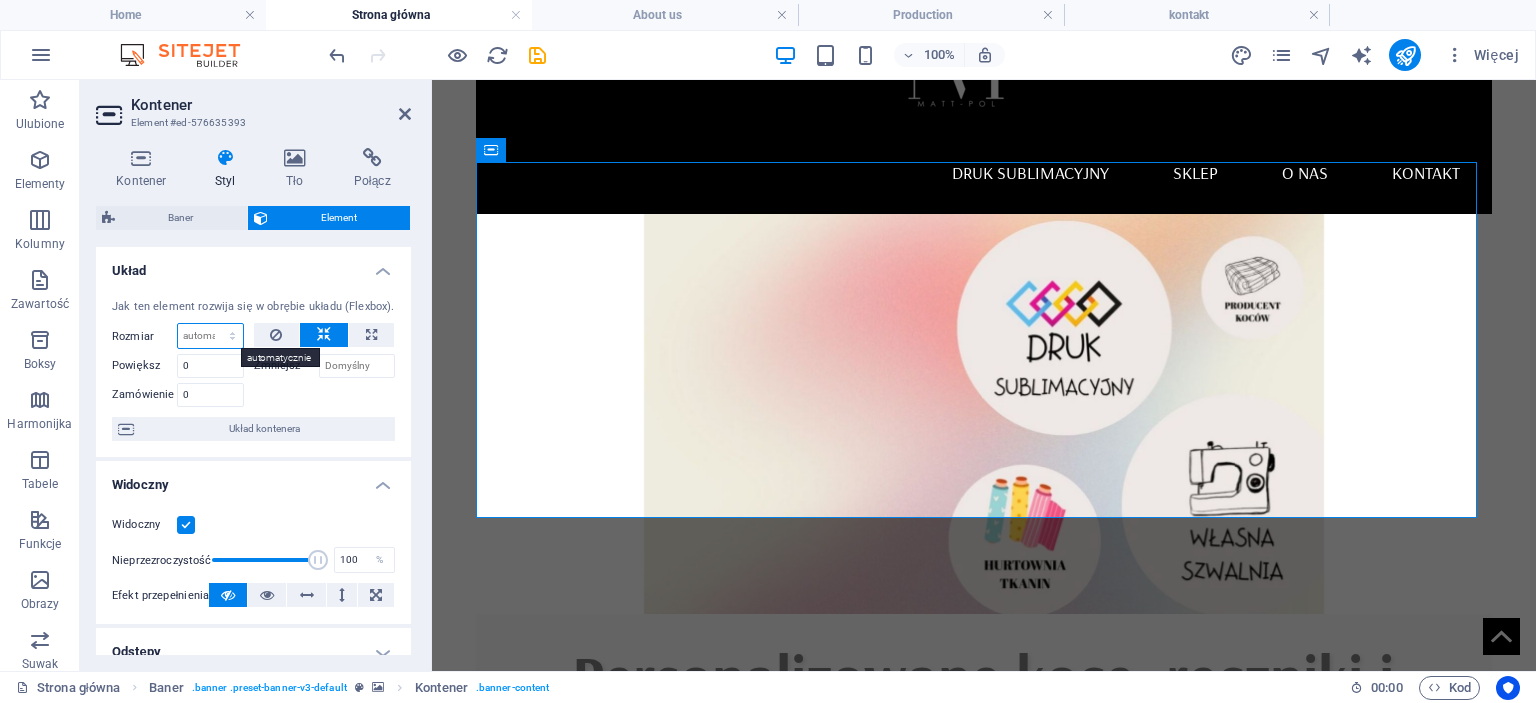 click on "Domyślny automatycznie px % 1/1 1/2 1/3 1/4 1/5 1/6 1/7 1/8 1/9 1/10" at bounding box center [210, 336] 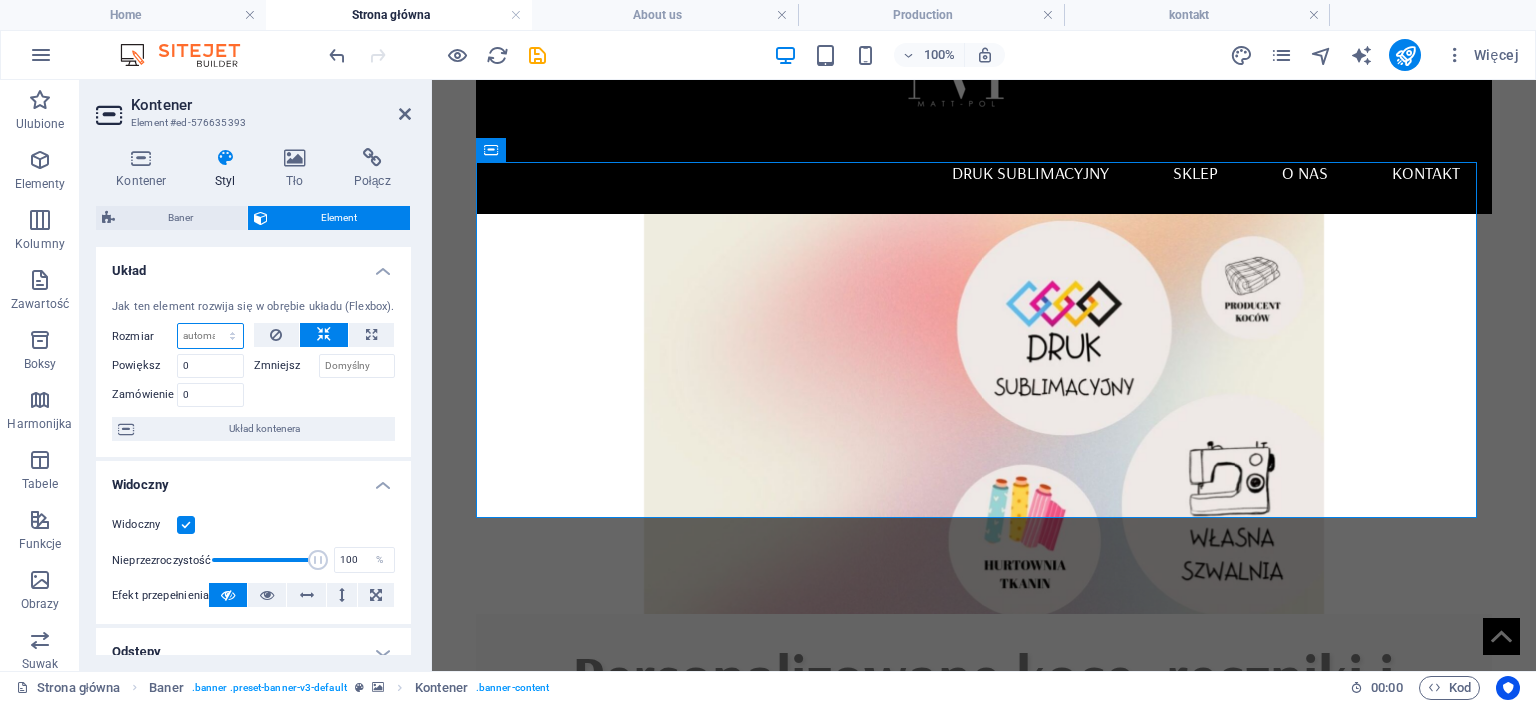 select on "1/1" 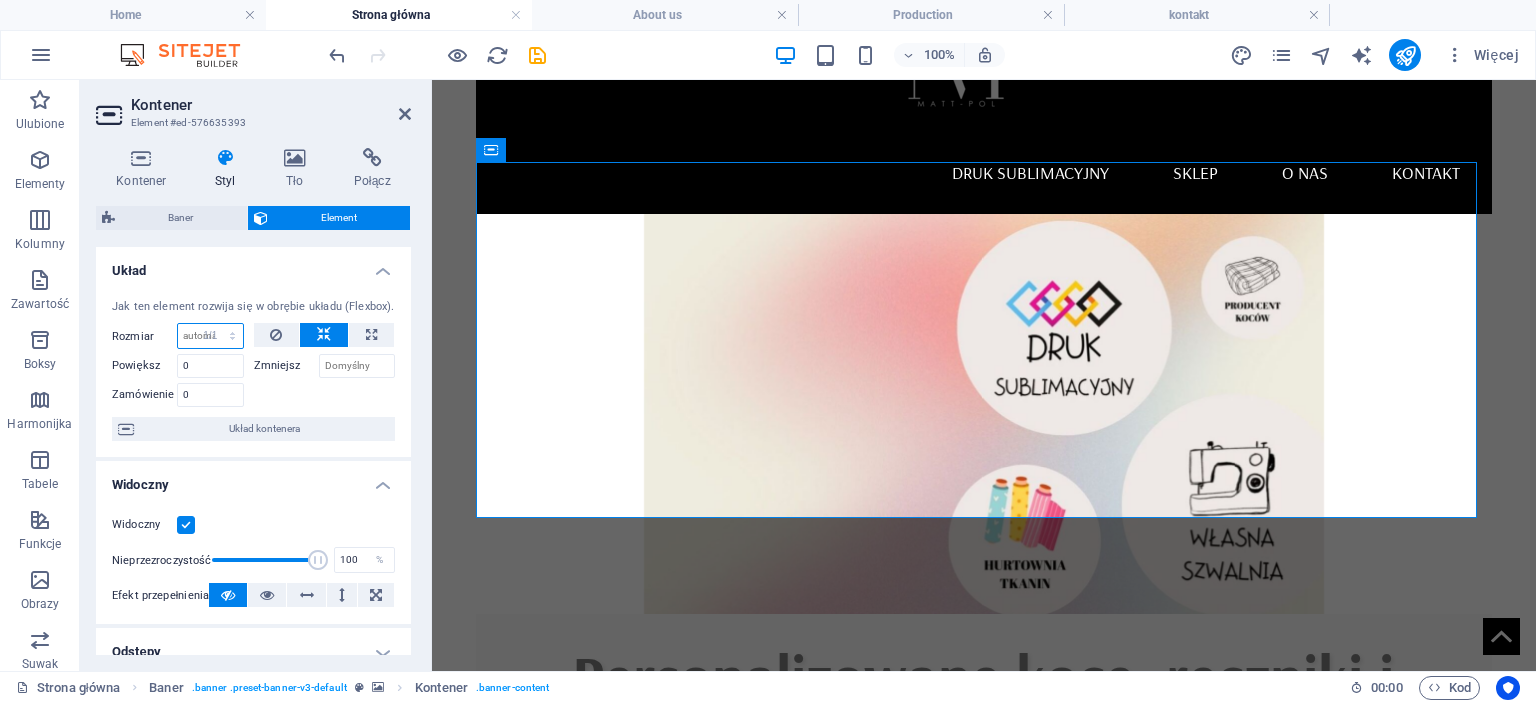 click on "Domyślny automatycznie px % 1/1 1/2 1/3 1/4 1/5 1/6 1/7 1/8 1/9 1/10" at bounding box center (210, 336) 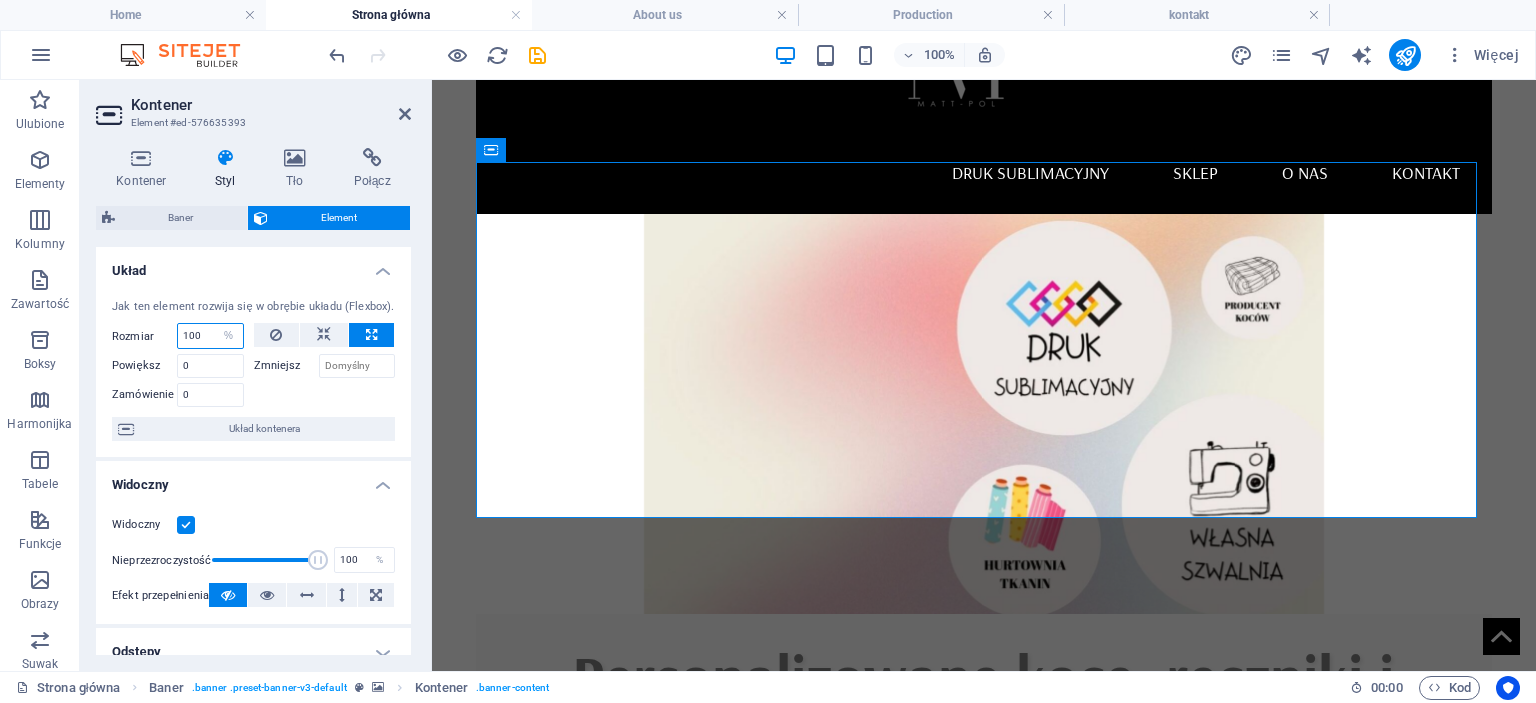 click on "100" at bounding box center [210, 336] 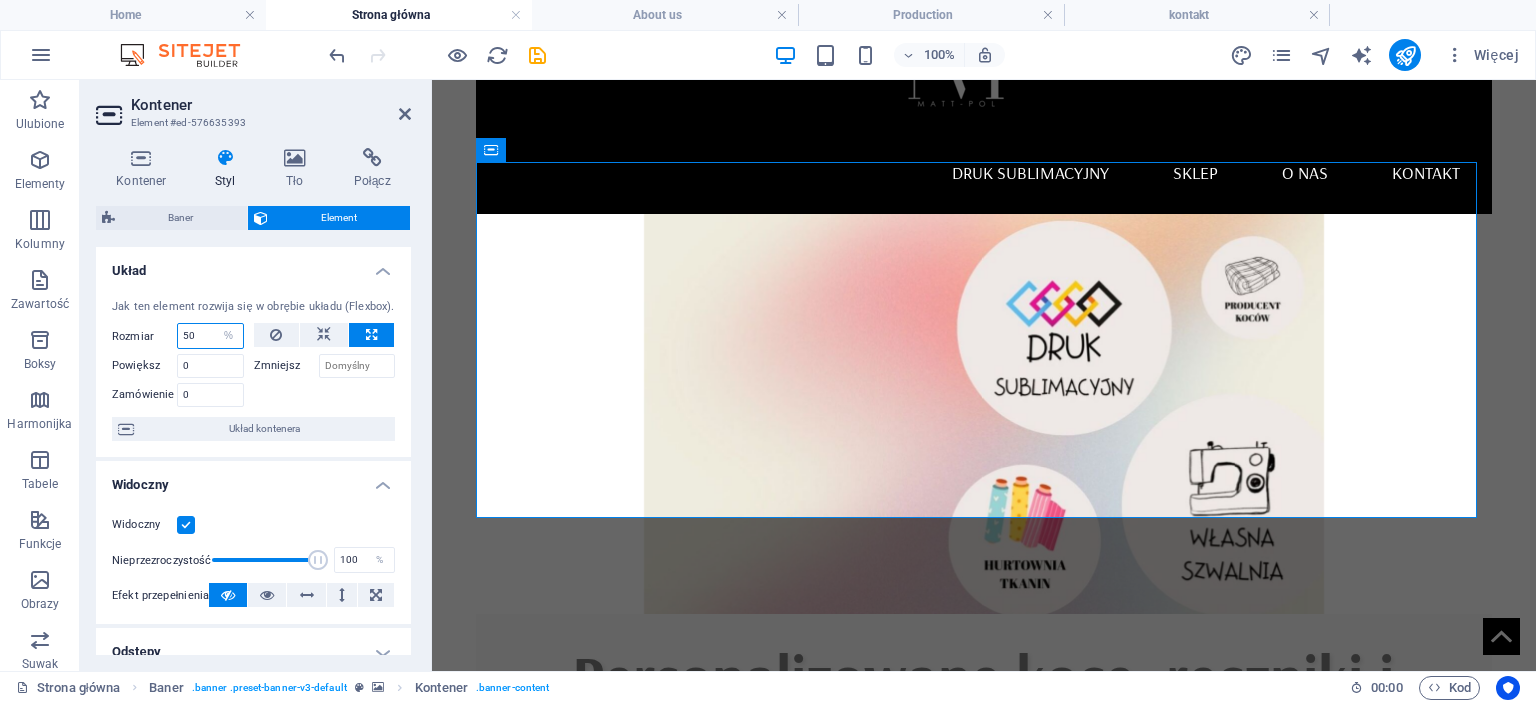 type on "50" 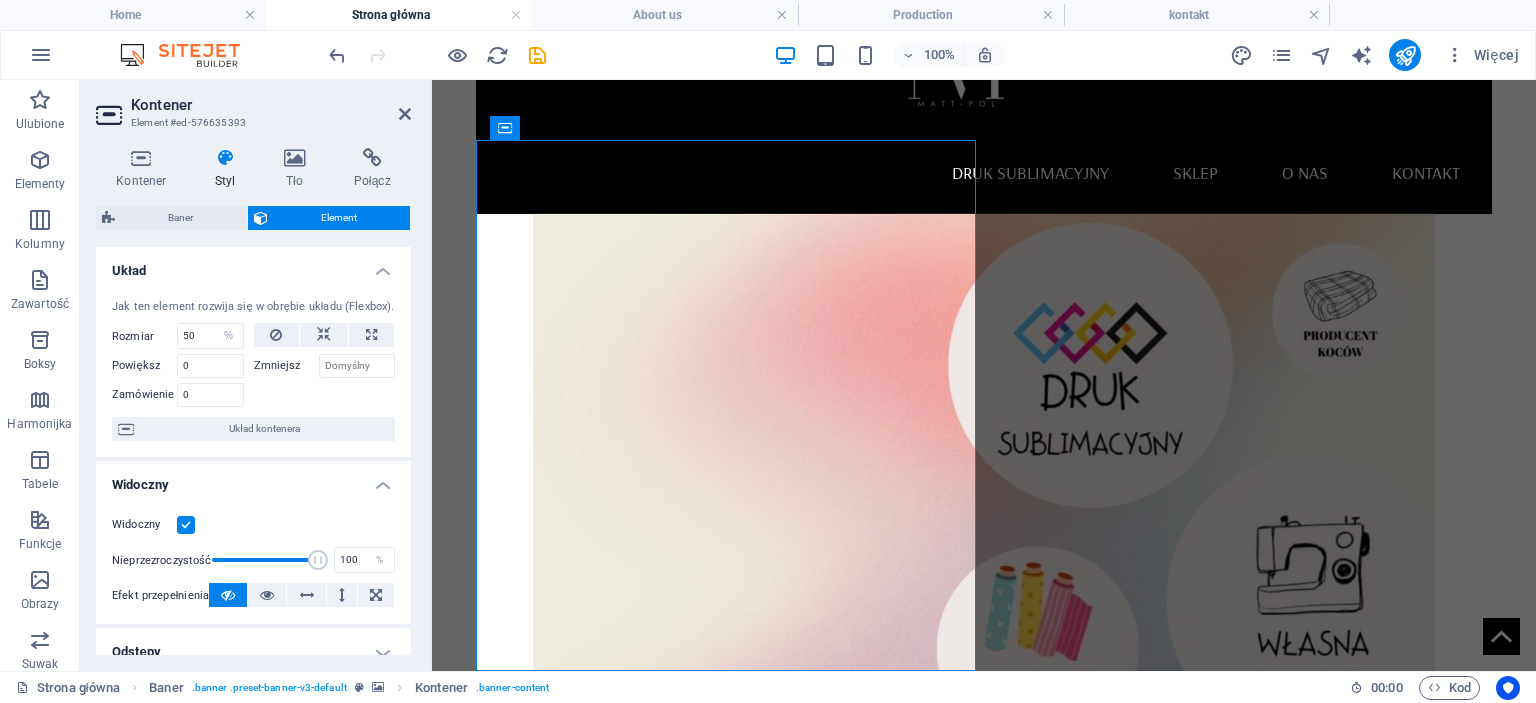 click at bounding box center [325, 392] 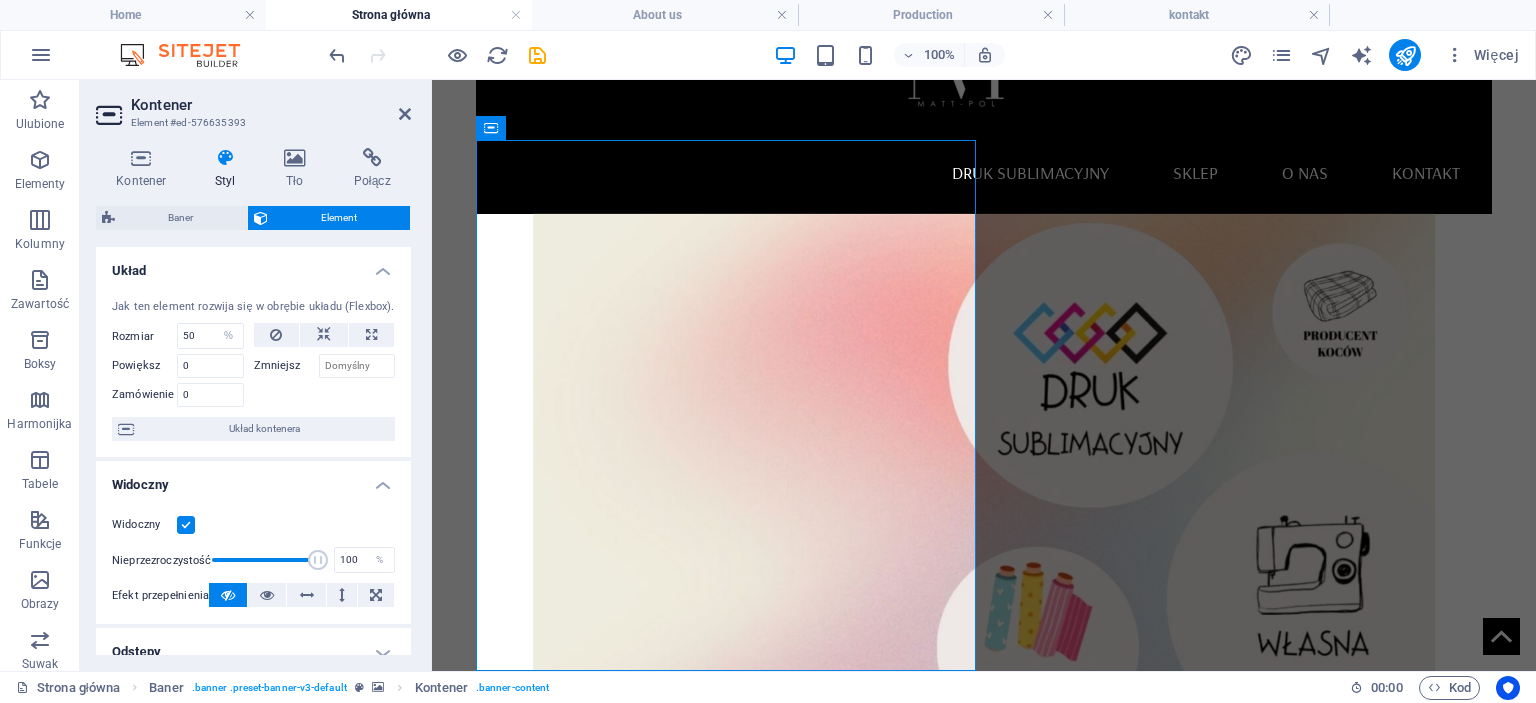 click on "Kontener" at bounding box center [271, 105] 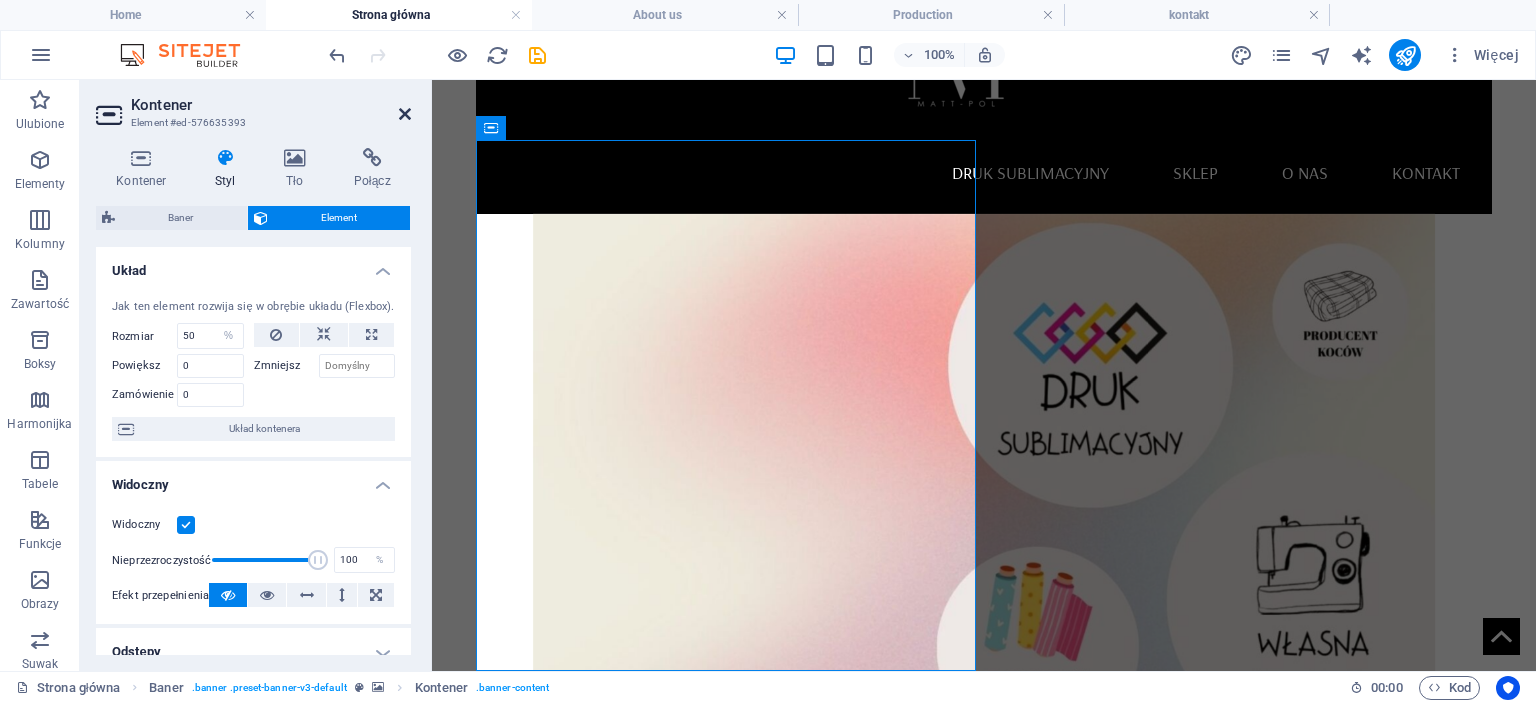 click at bounding box center [405, 114] 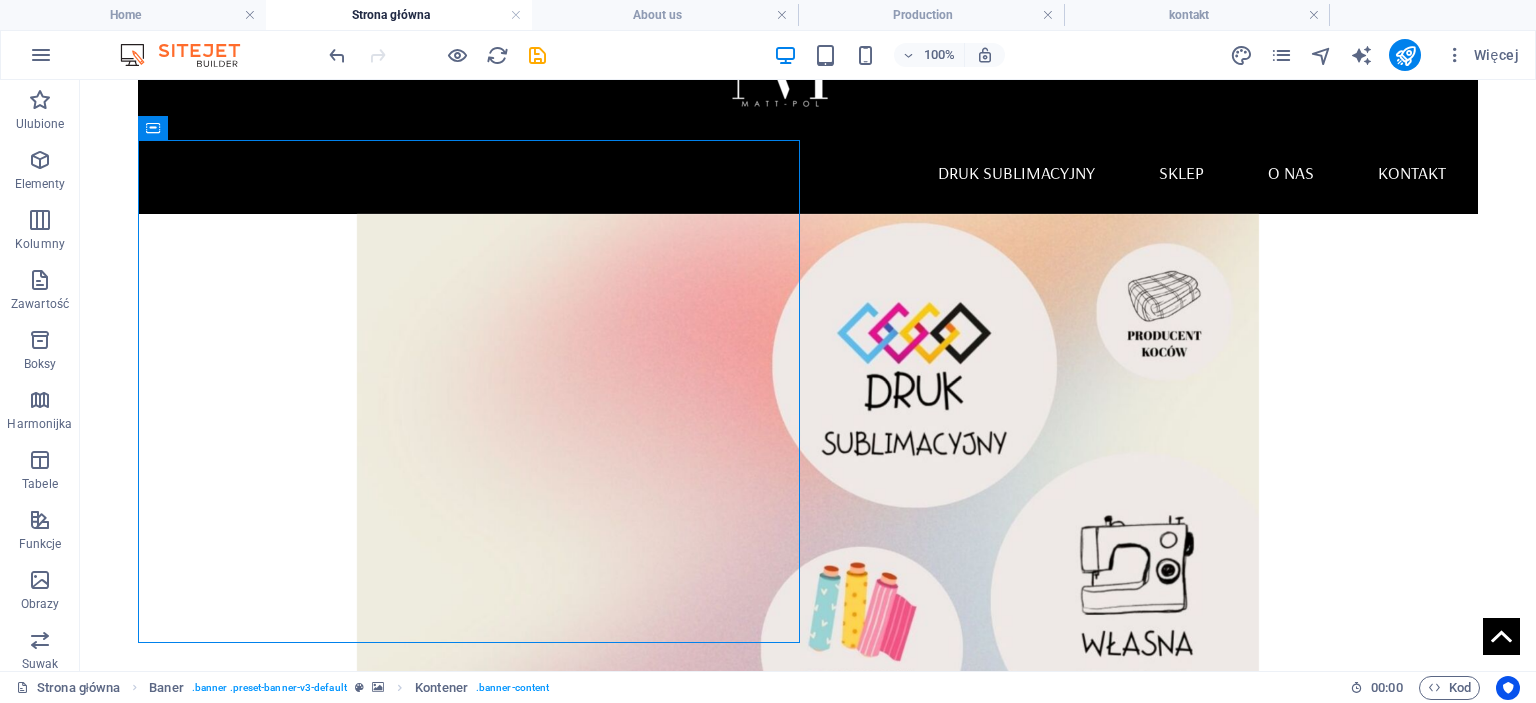 click at bounding box center [808, 479] 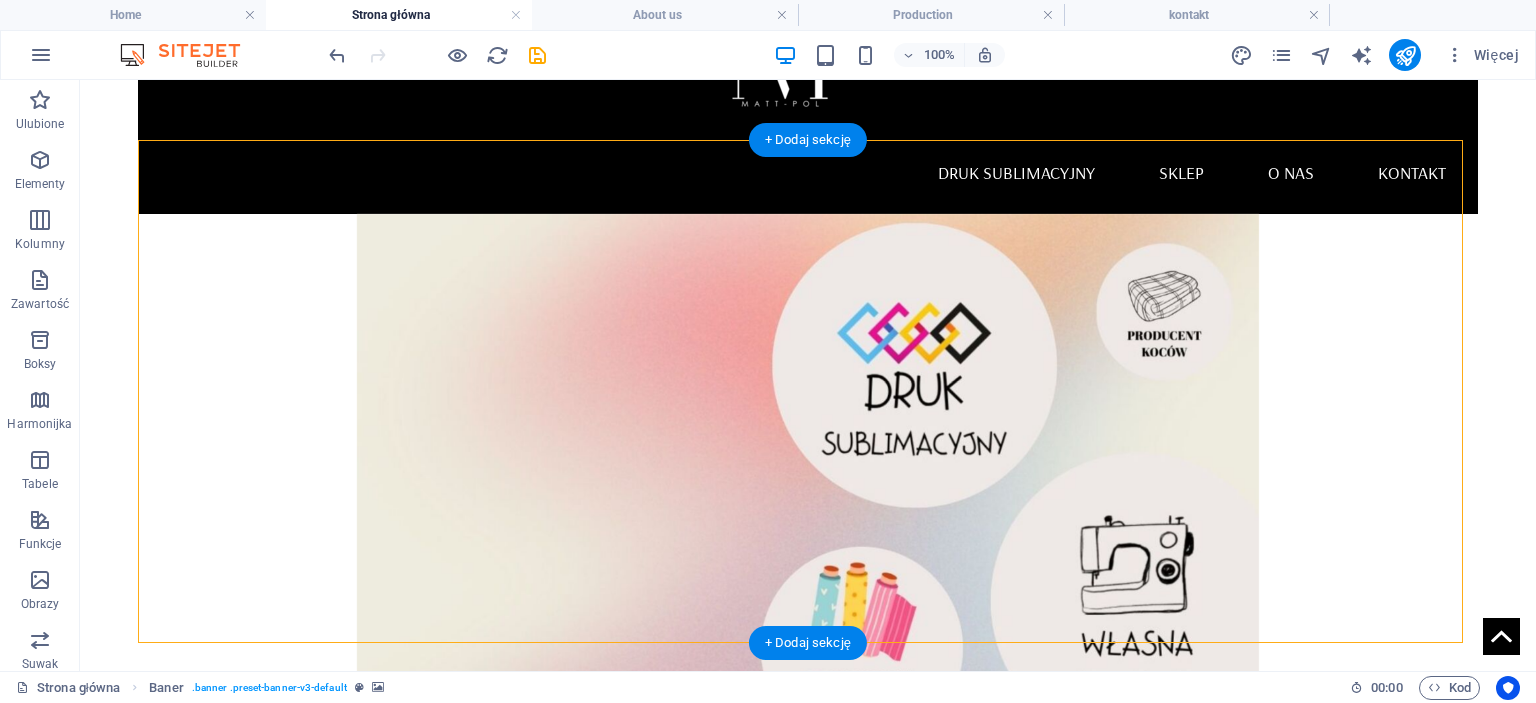 click at bounding box center [808, 479] 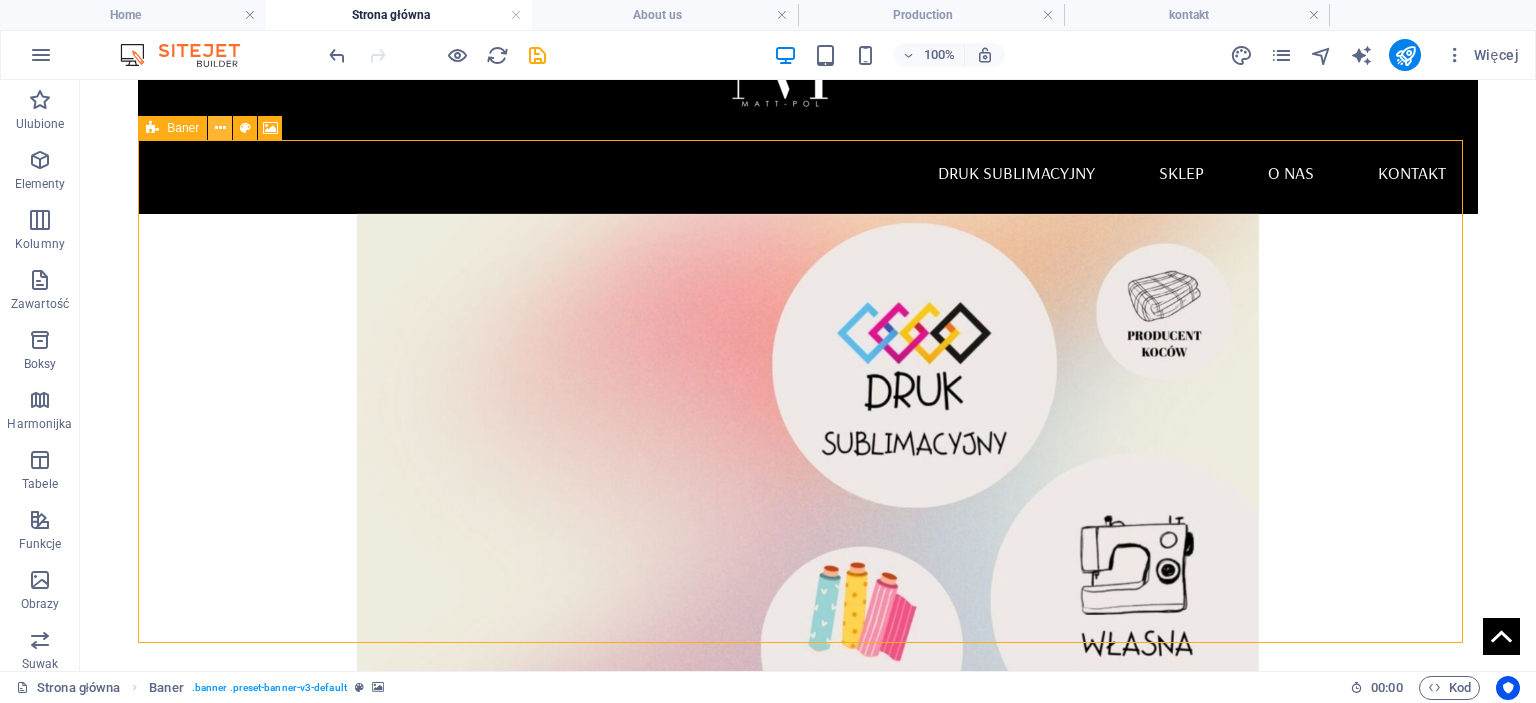click at bounding box center (220, 128) 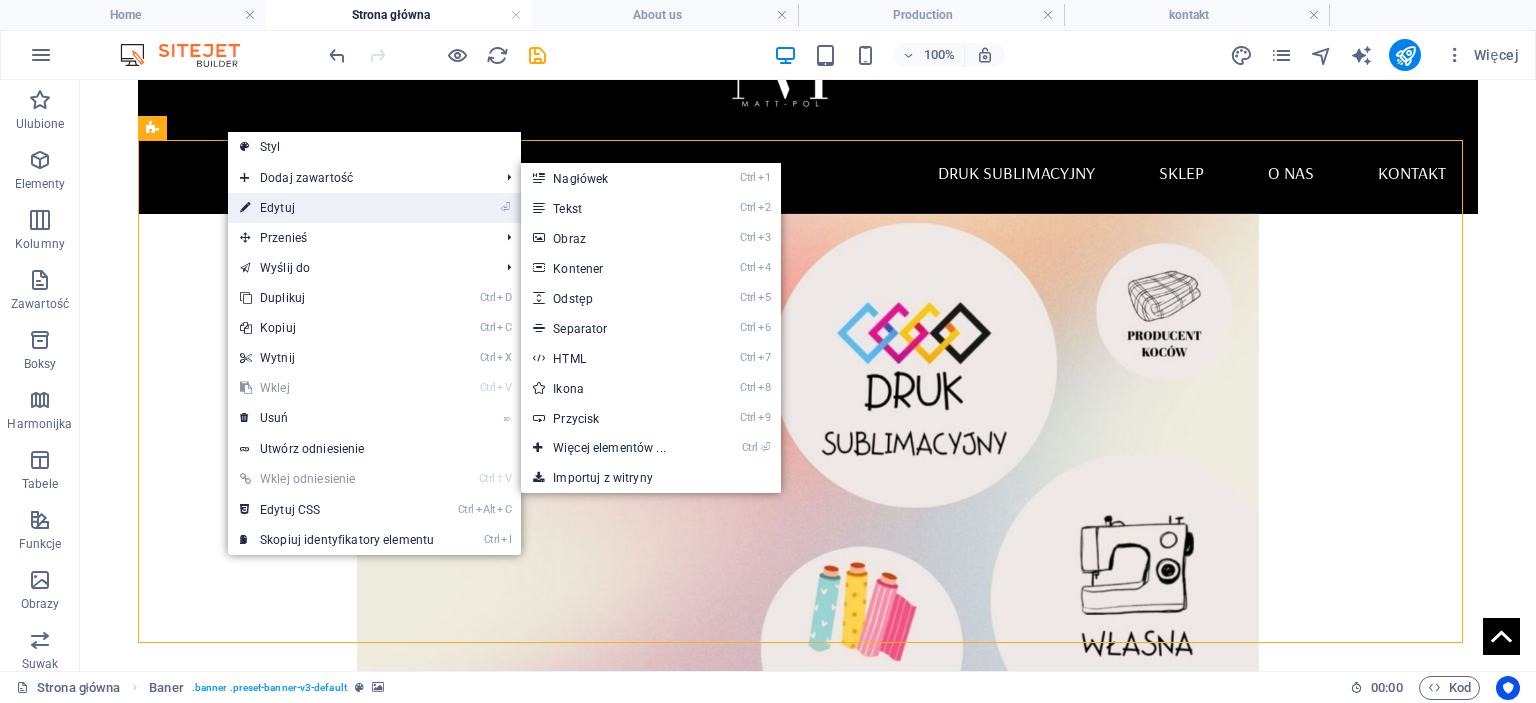 click on "⏎  Edytuj" at bounding box center (337, 208) 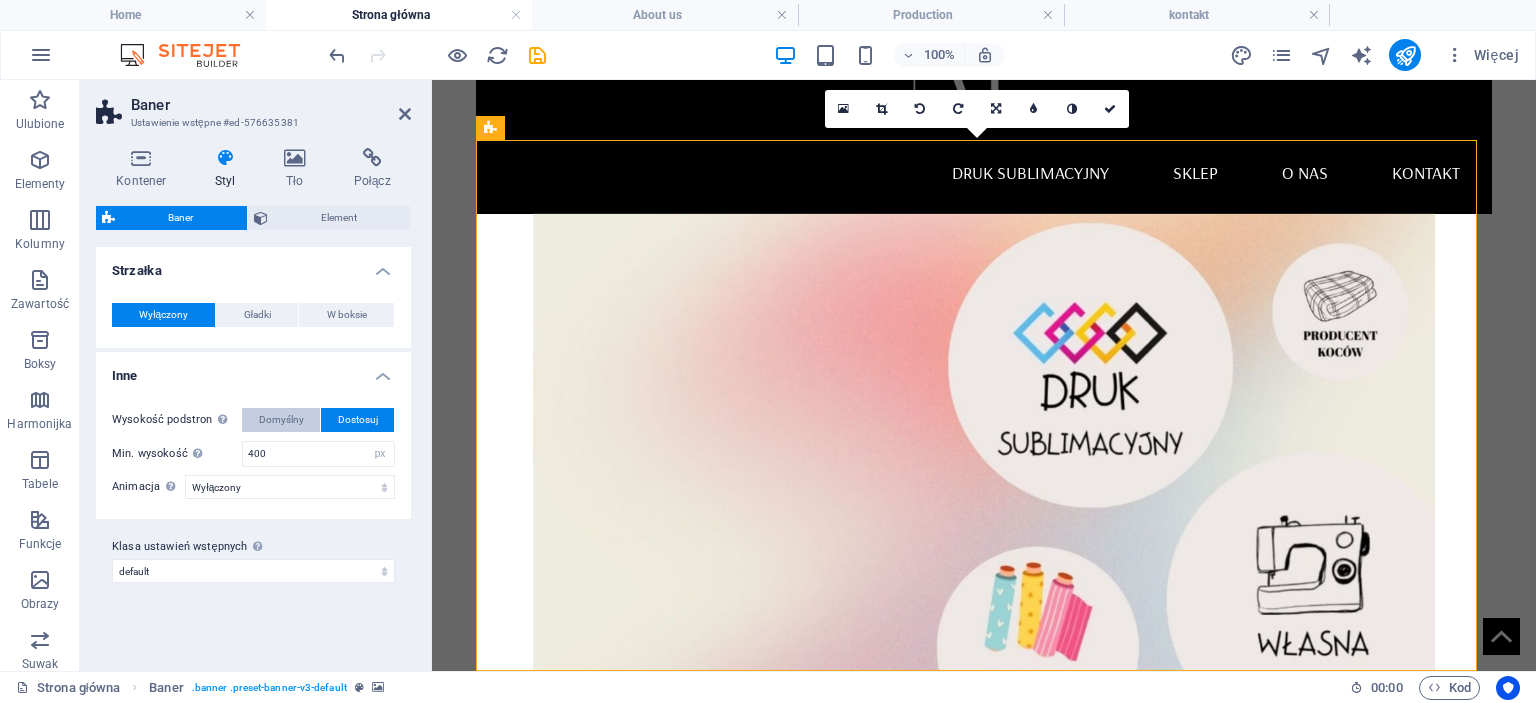click on "Domyślny" at bounding box center [281, 420] 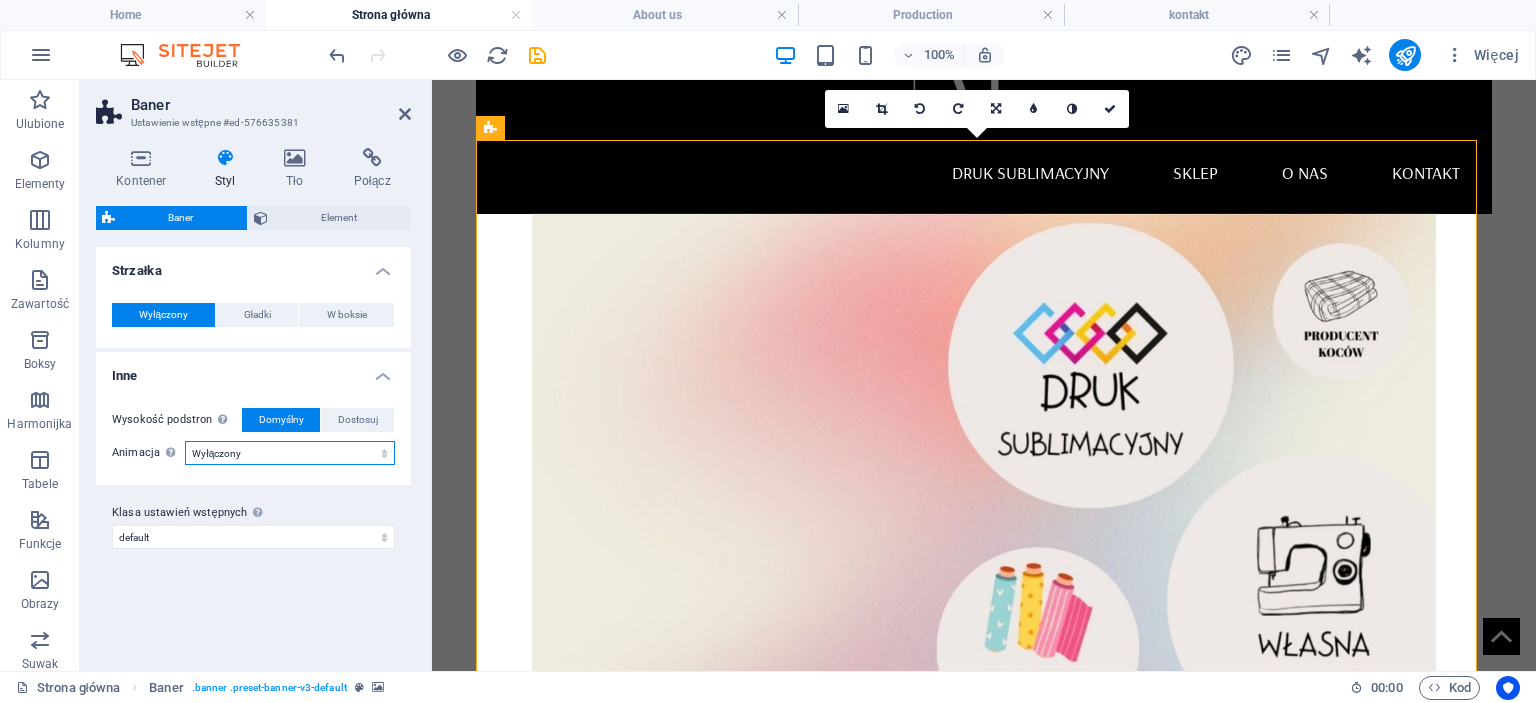click on "Wyłączony Widok: powiększ i pomniejsz Slajd: z lewej do prawej Slajd: z góry do dołu" at bounding box center (290, 453) 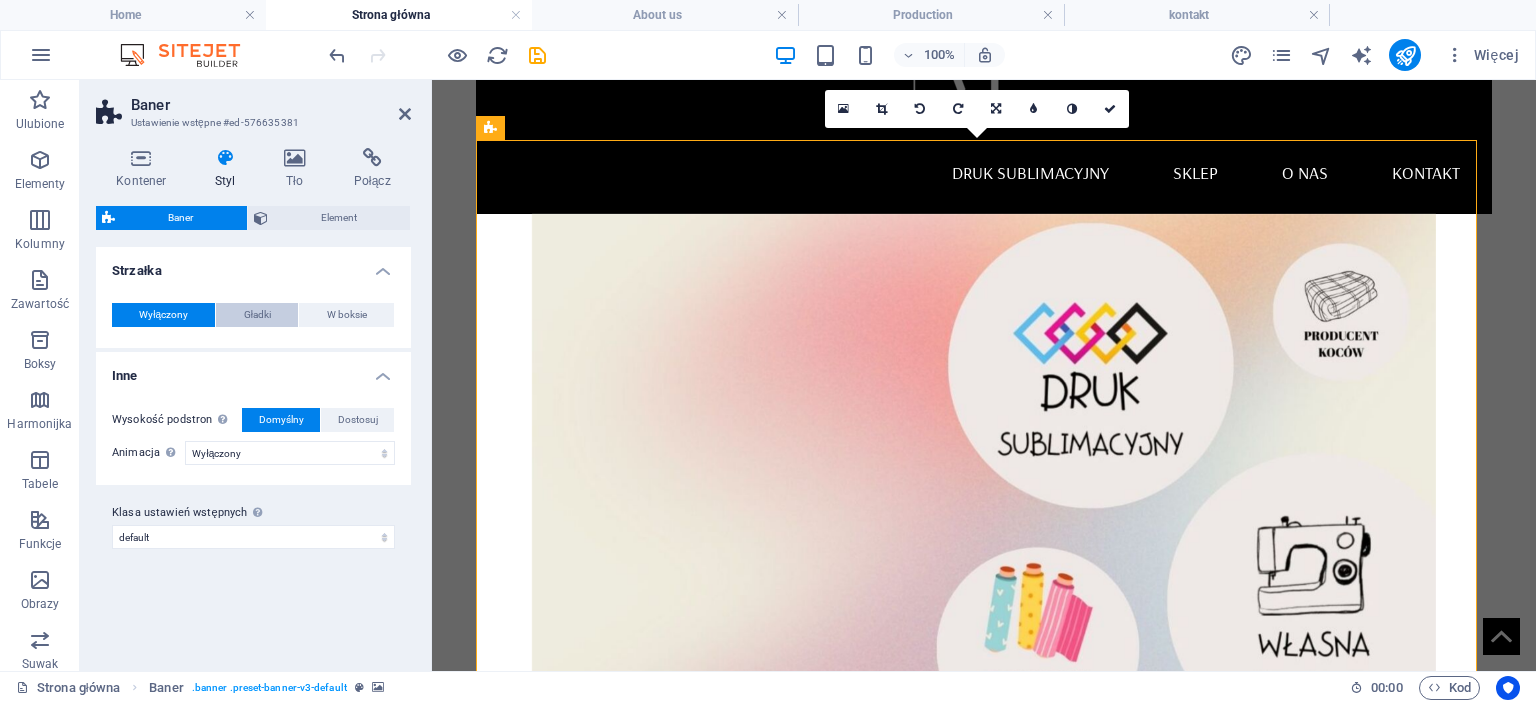 click on "Gładki" at bounding box center (257, 315) 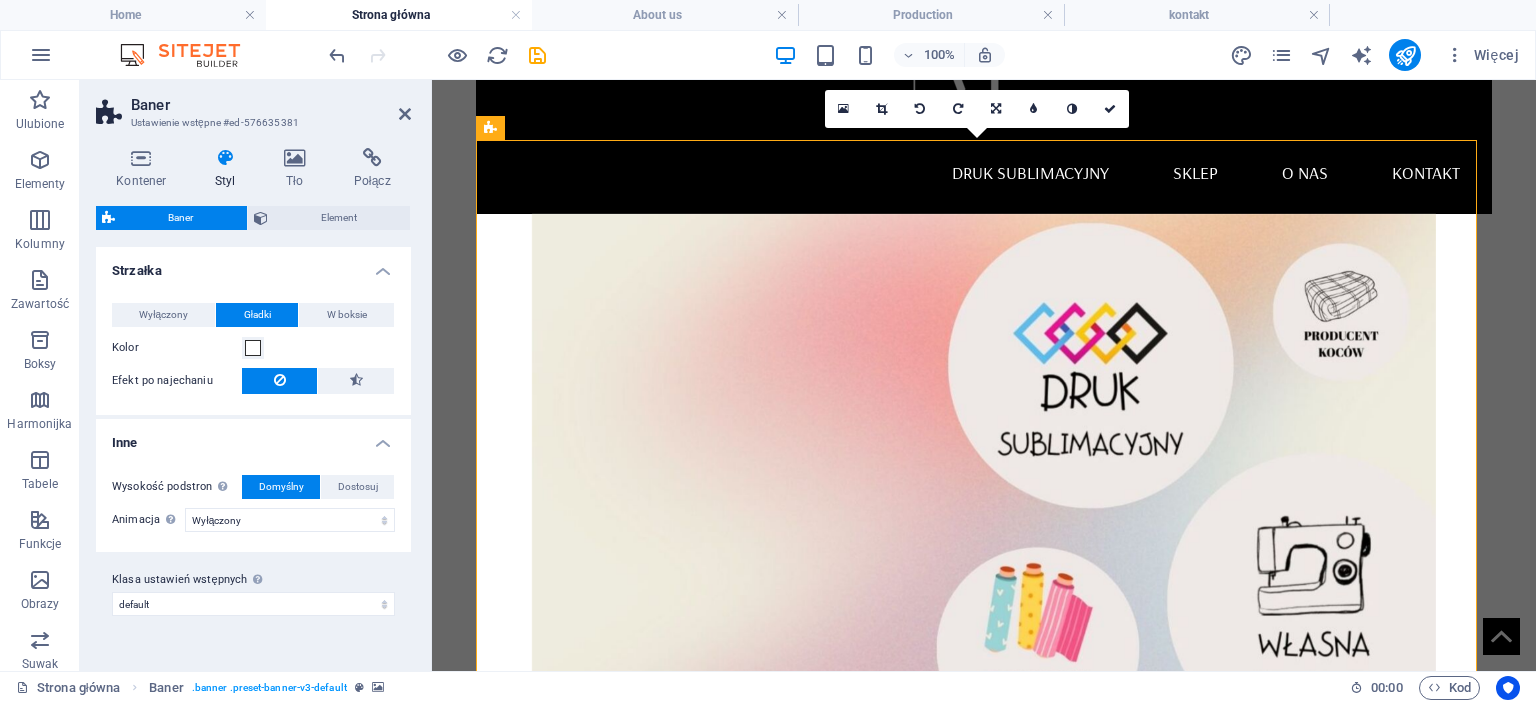 click on "Gładki" at bounding box center [257, 315] 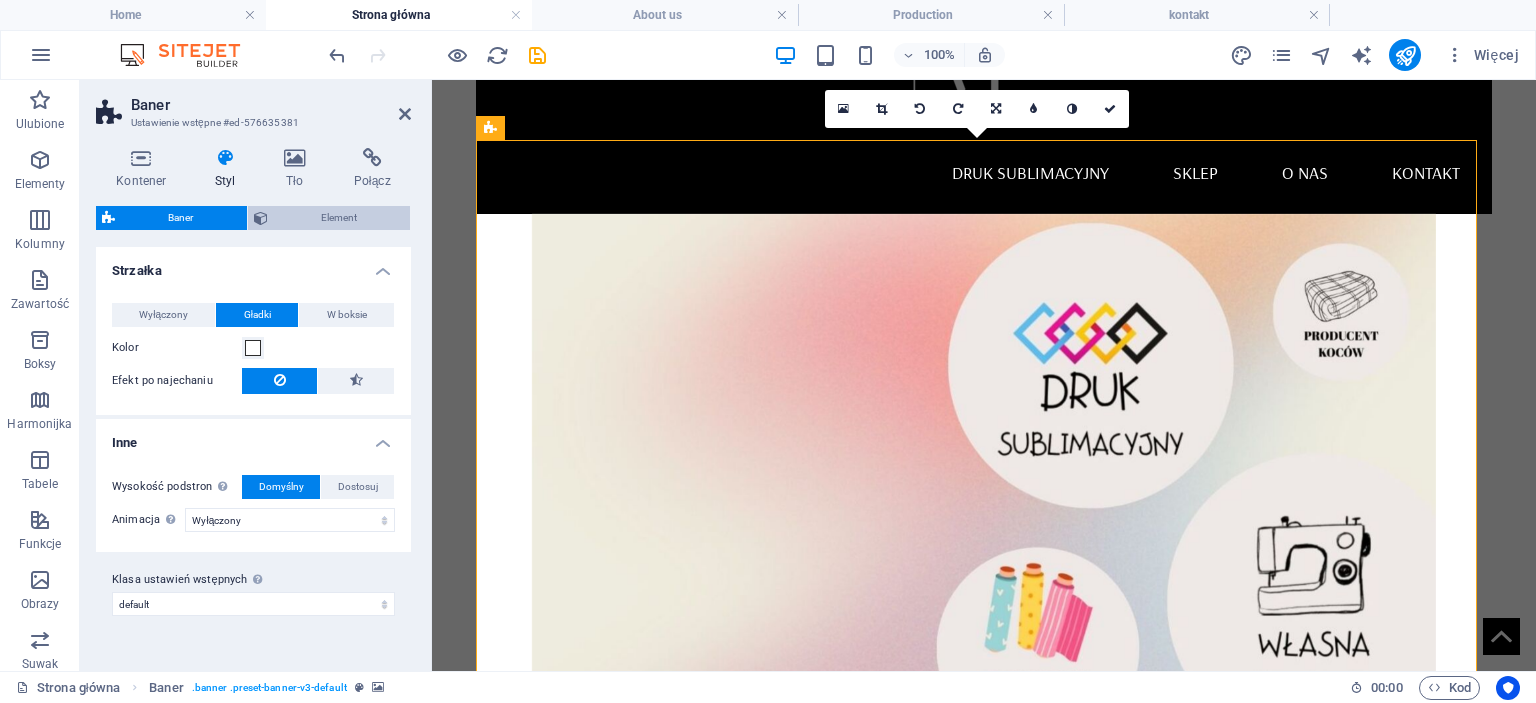 click on "Element" at bounding box center [339, 218] 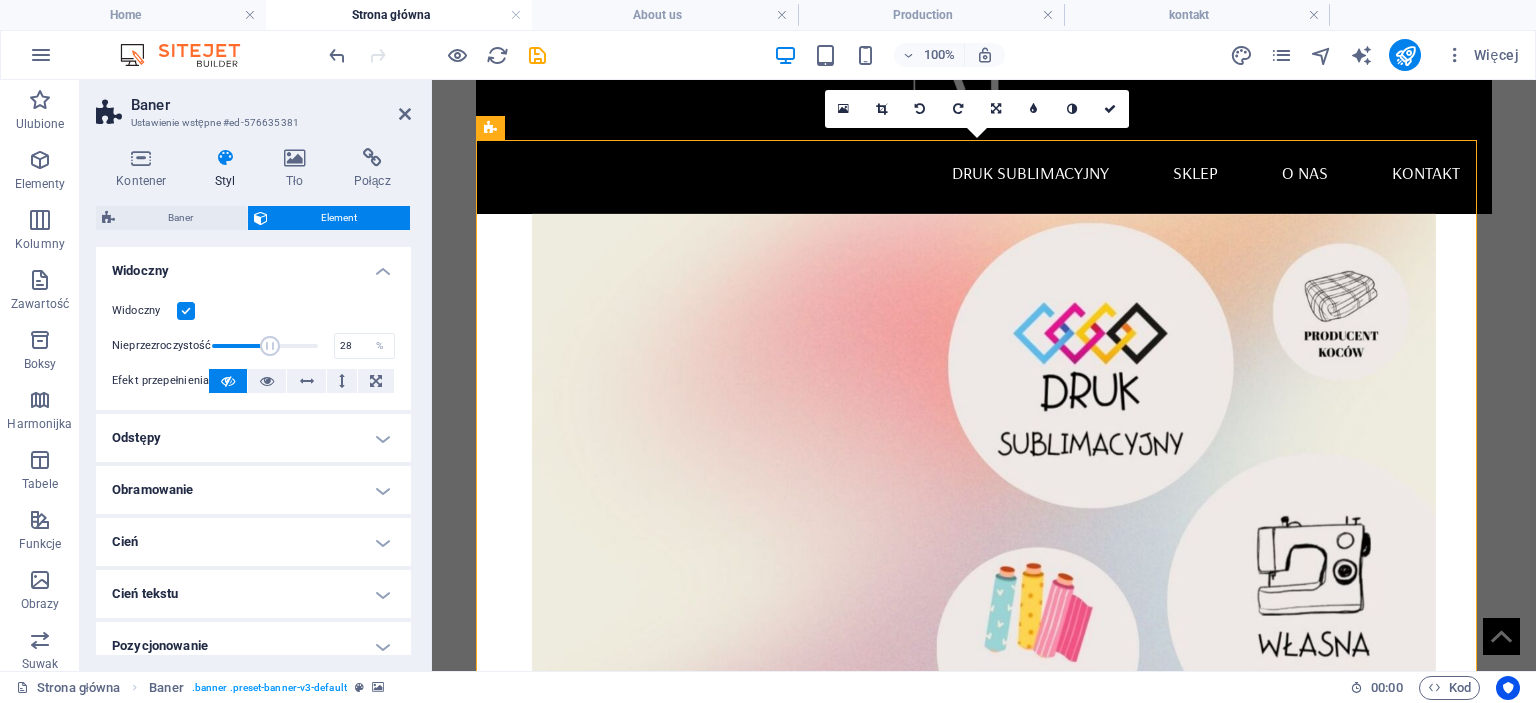 drag, startPoint x: 312, startPoint y: 347, endPoint x: 239, endPoint y: 350, distance: 73.061615 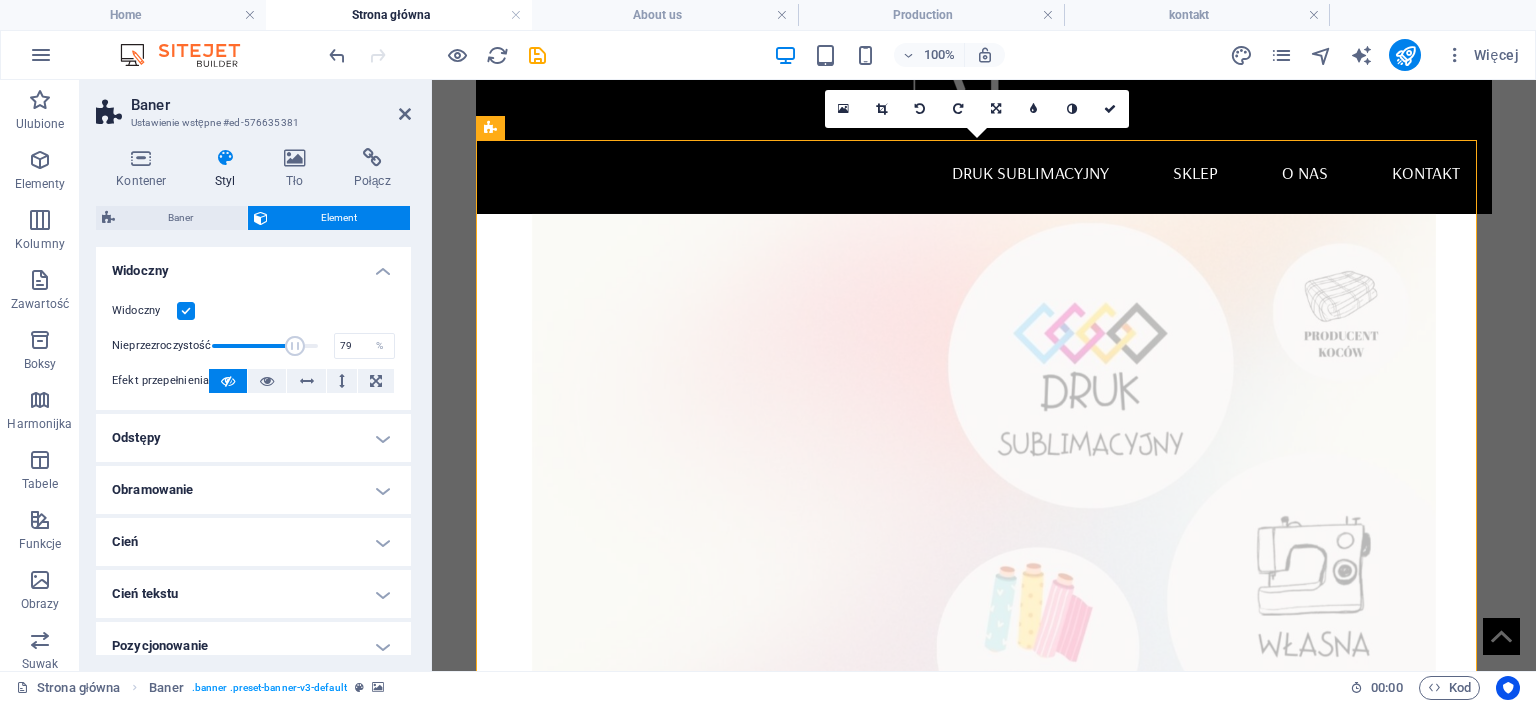 drag, startPoint x: 277, startPoint y: 344, endPoint x: 292, endPoint y: 343, distance: 15.033297 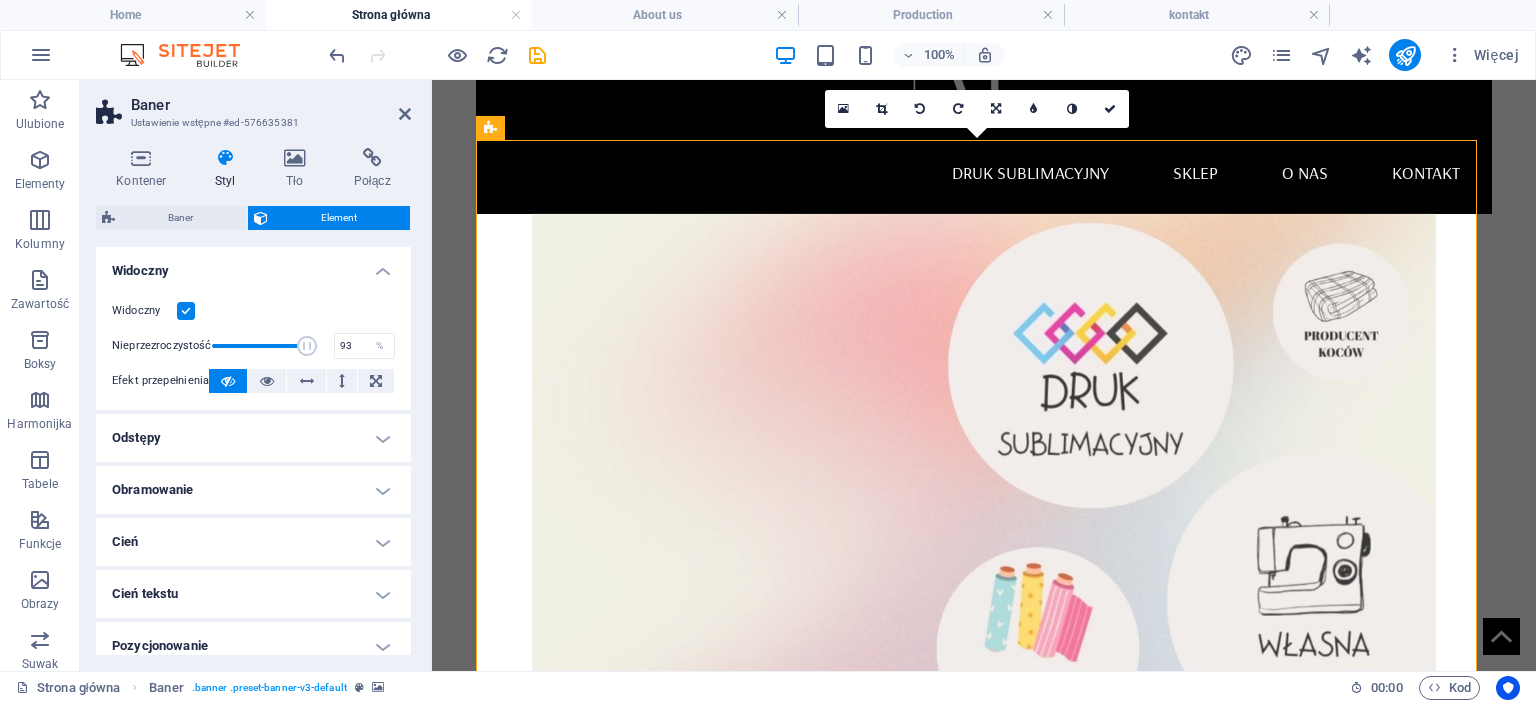 drag, startPoint x: 292, startPoint y: 343, endPoint x: 307, endPoint y: 343, distance: 15 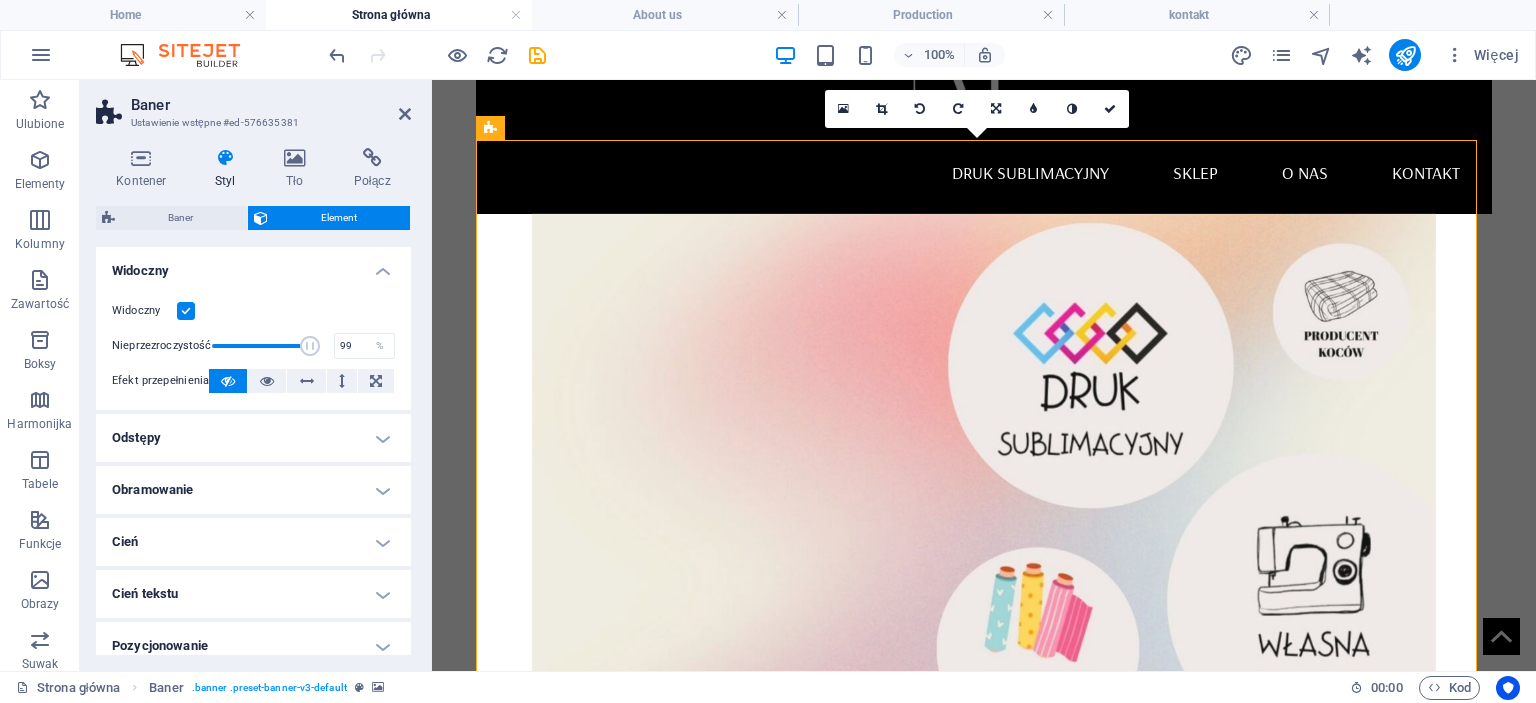 type on "100" 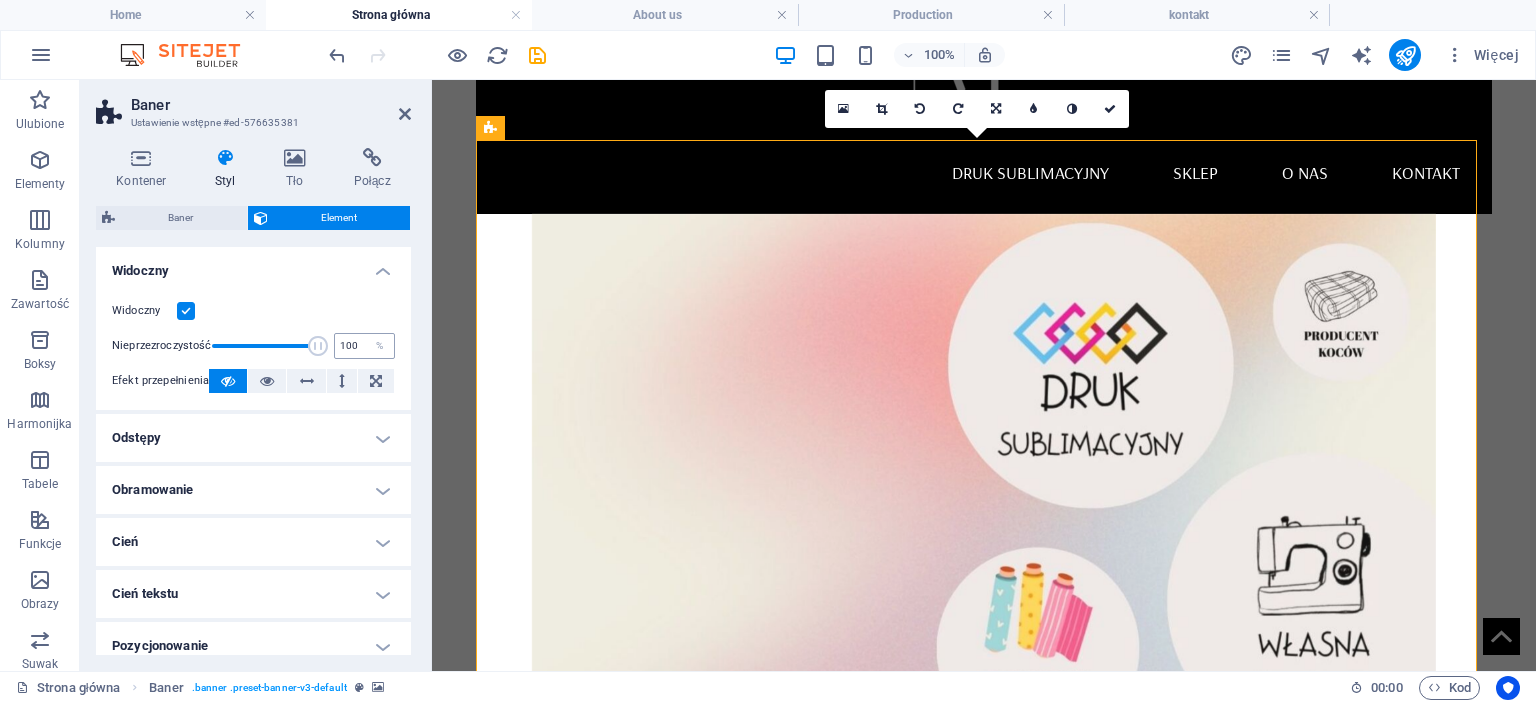 drag, startPoint x: 307, startPoint y: 343, endPoint x: 337, endPoint y: 347, distance: 30.265491 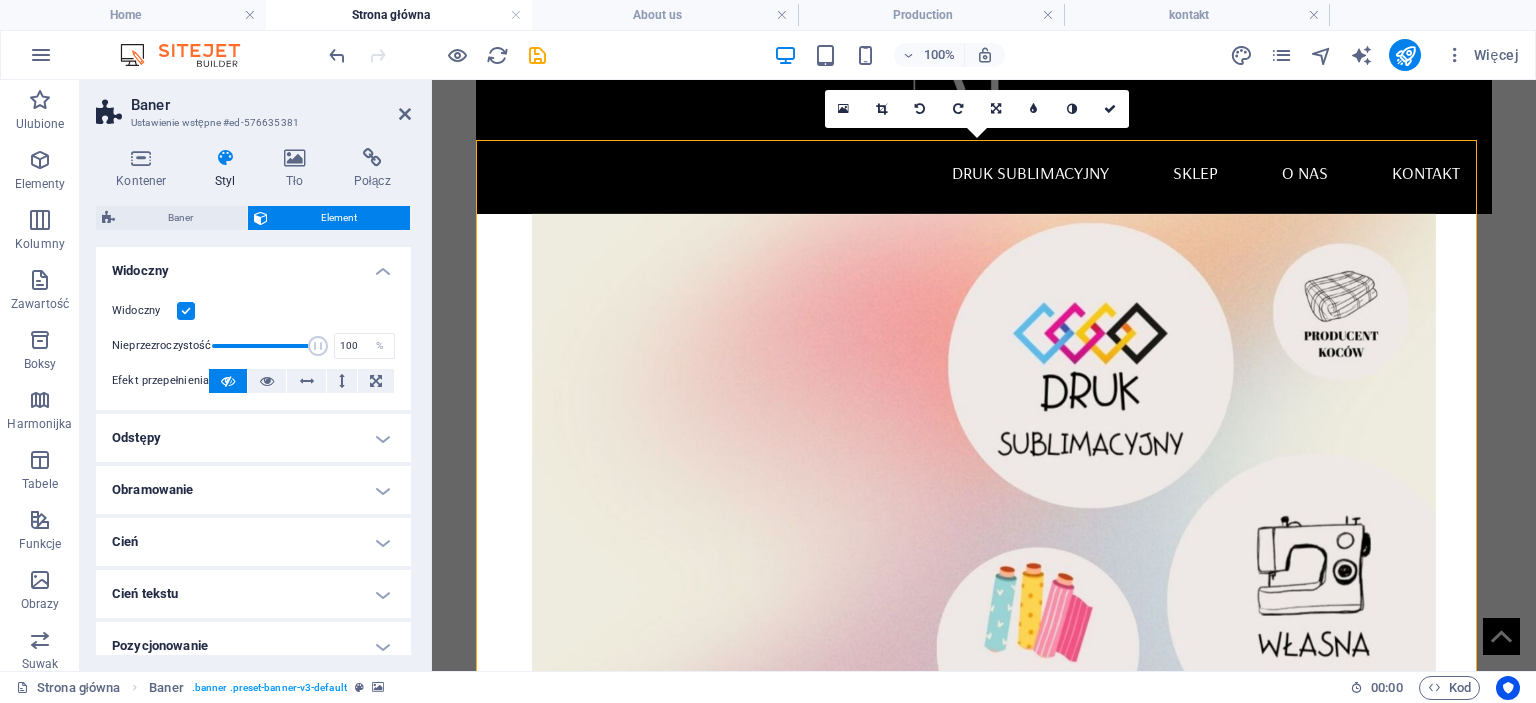 click at bounding box center (984, 480) 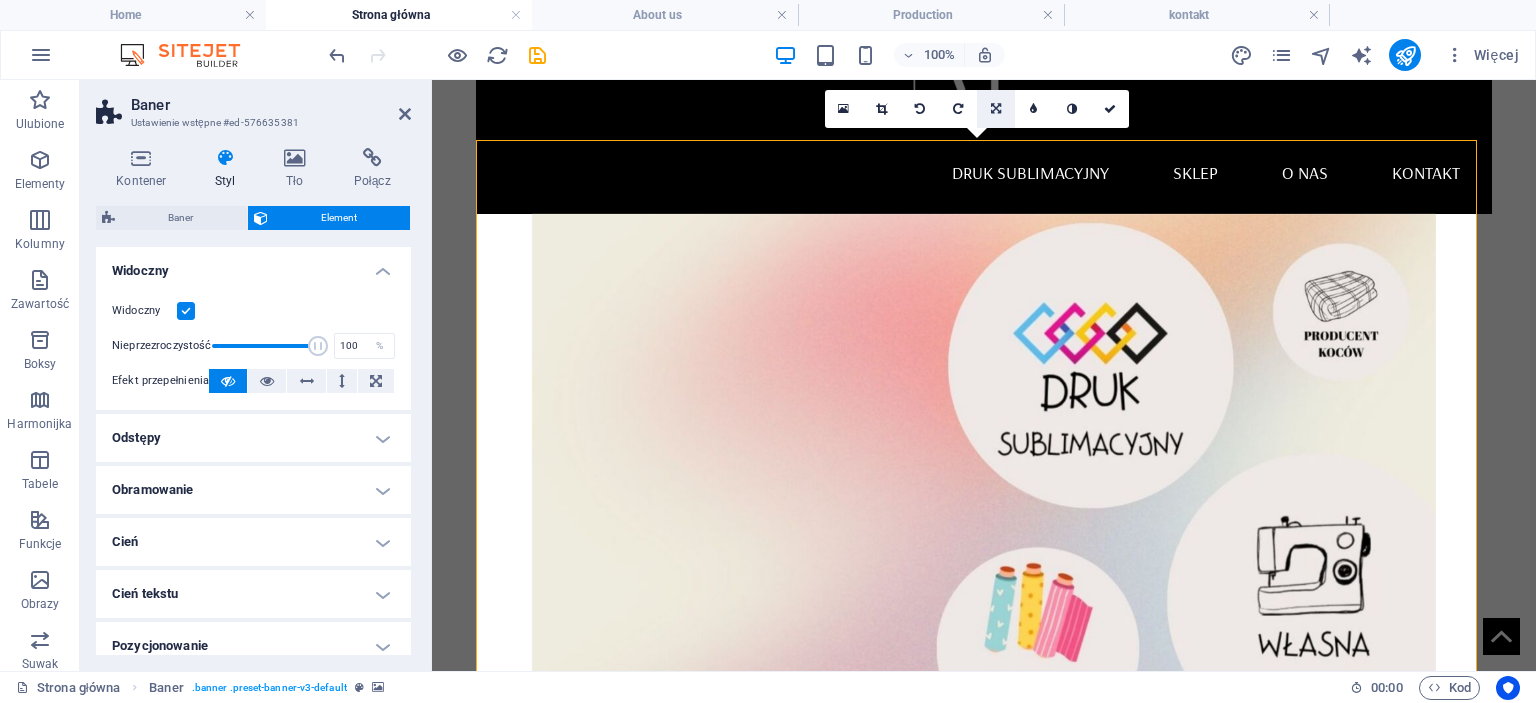 click at bounding box center [996, 109] 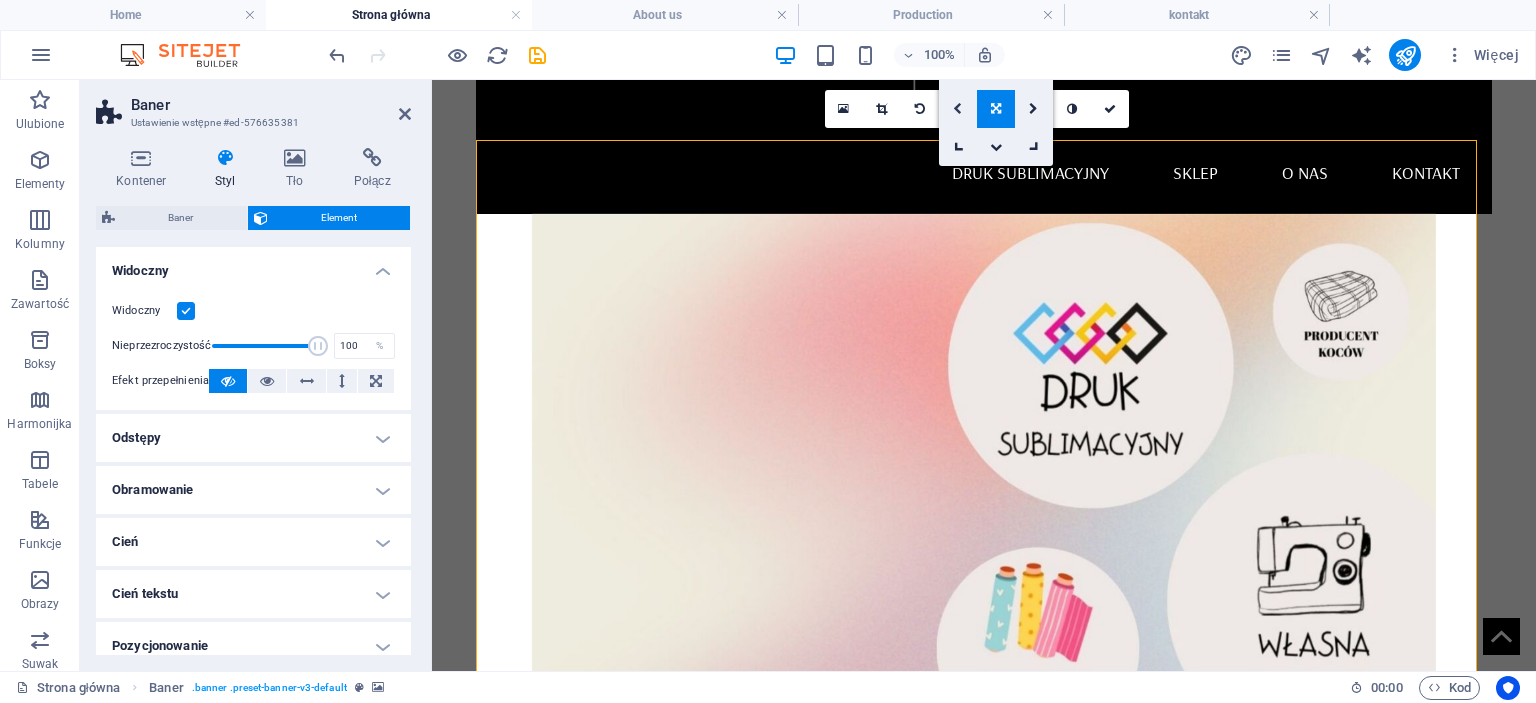 click at bounding box center (958, 109) 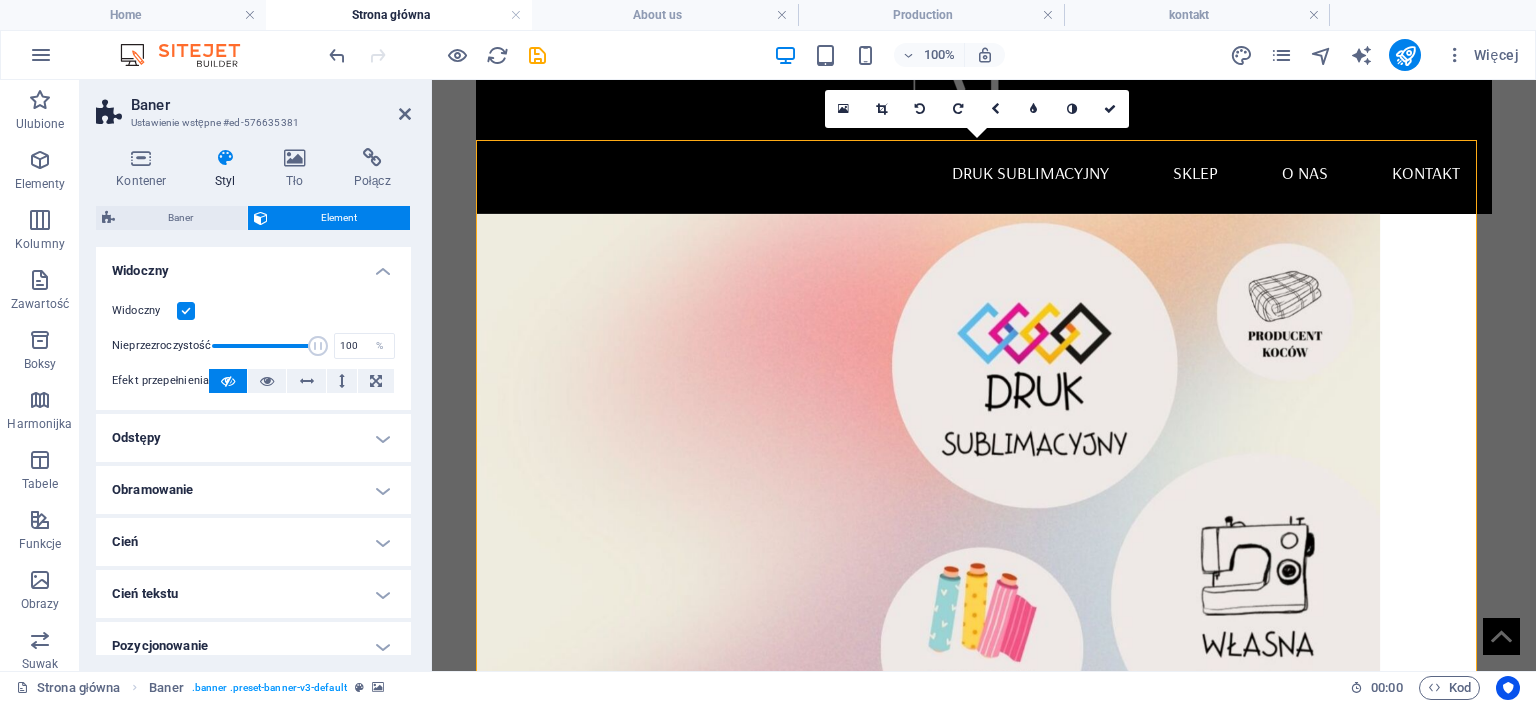 click at bounding box center [984, 480] 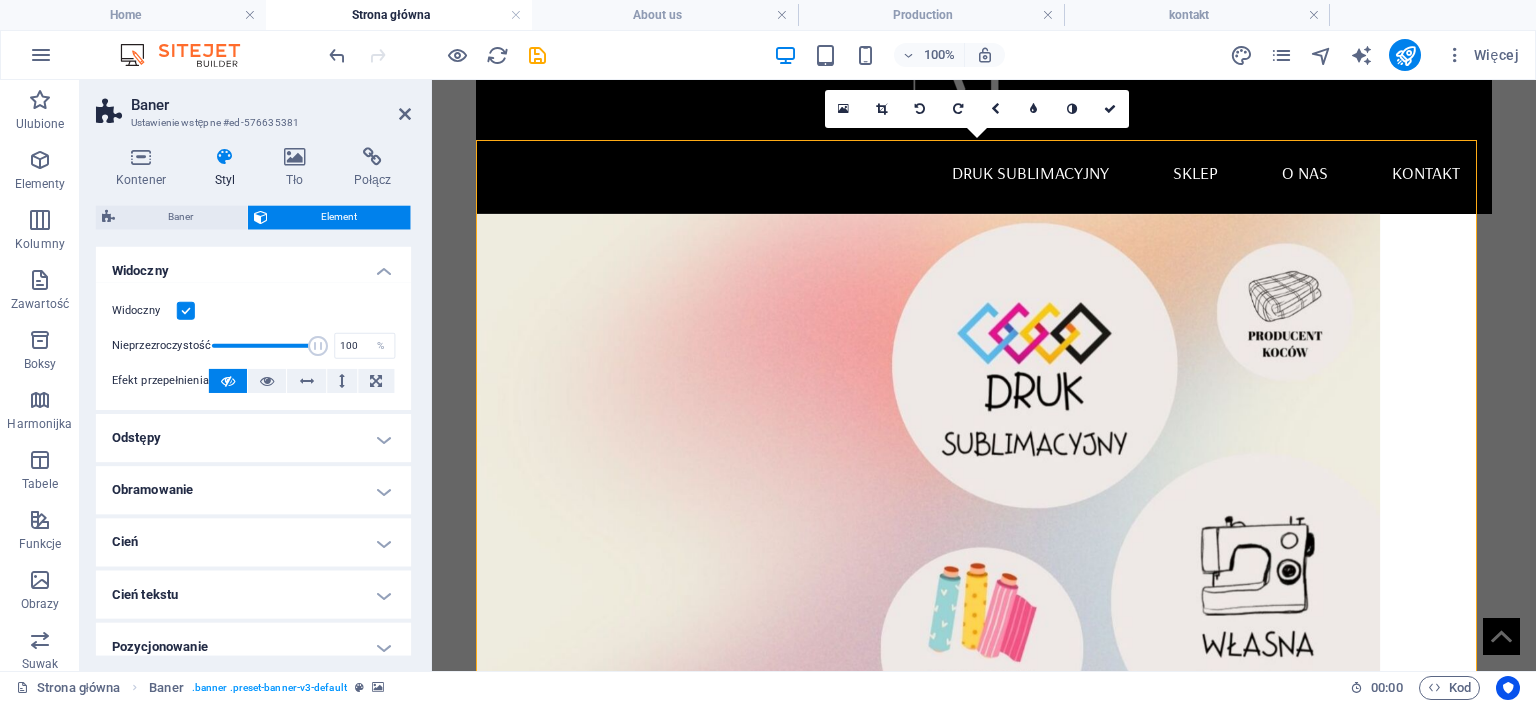 click at bounding box center [984, 480] 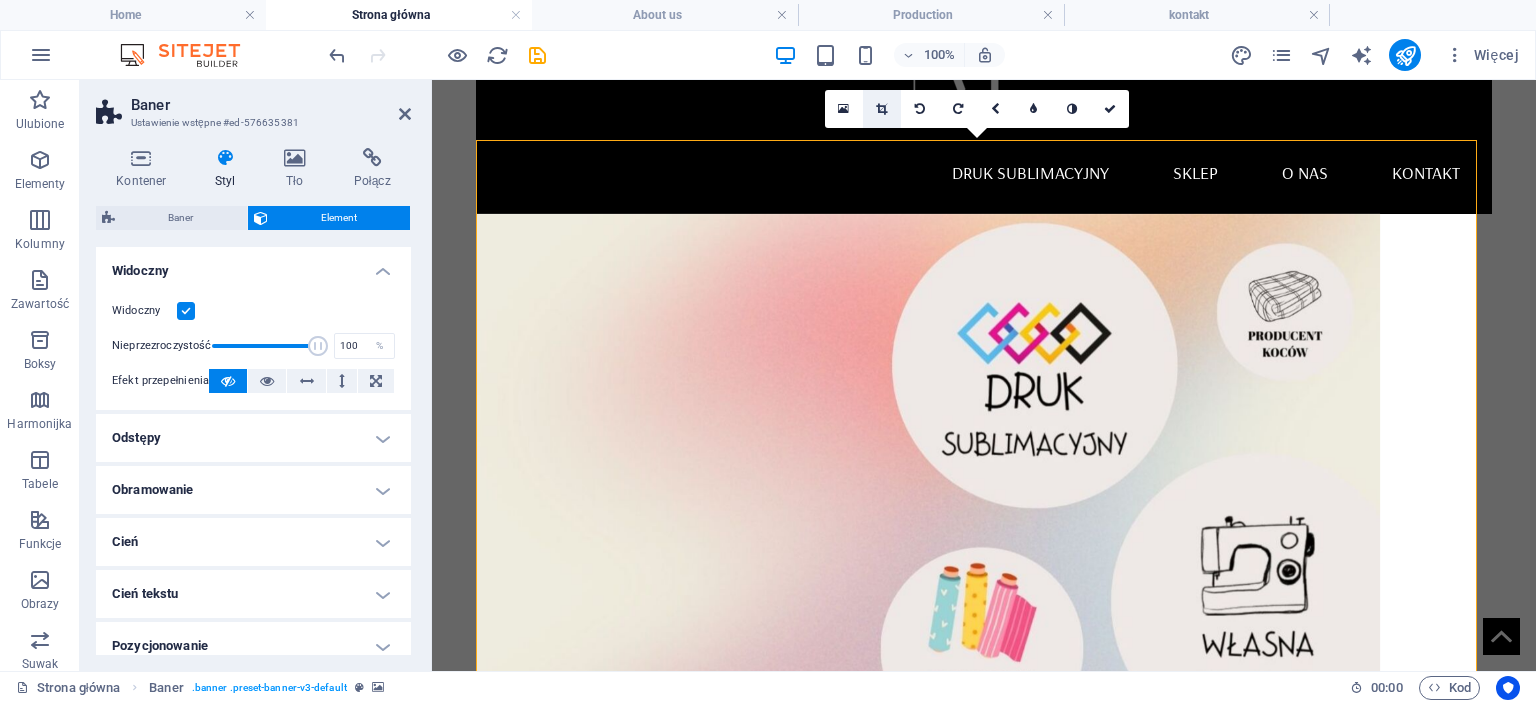 click at bounding box center (882, 109) 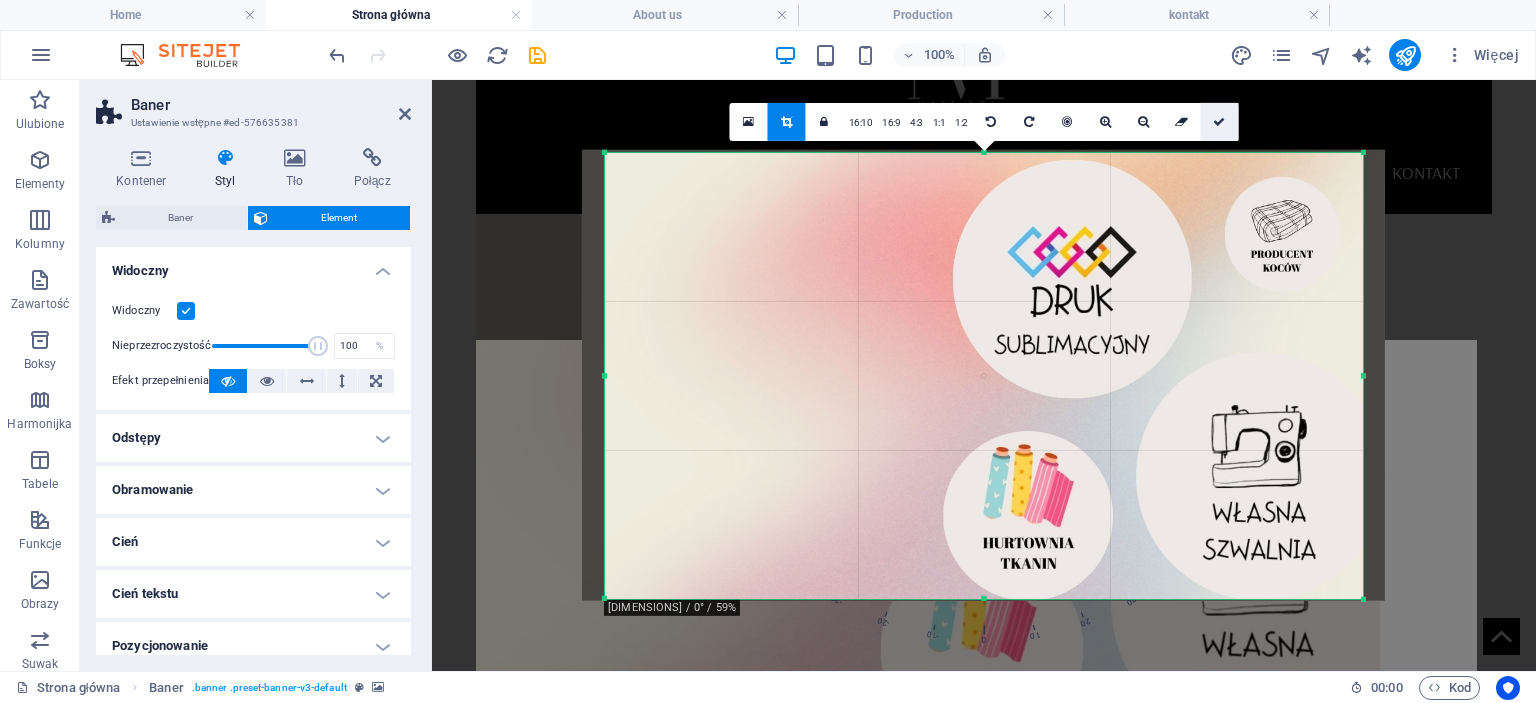 click at bounding box center (1220, 121) 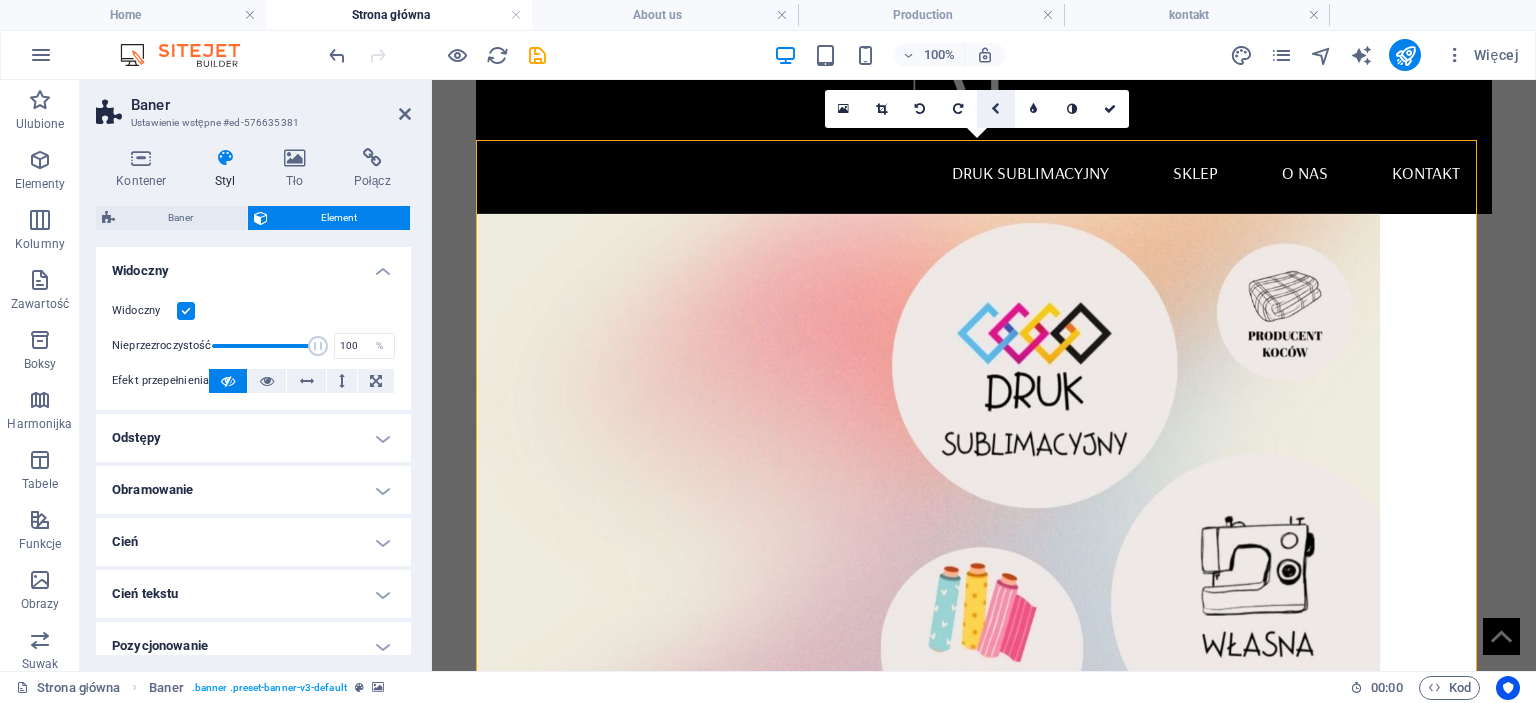 click at bounding box center (996, 109) 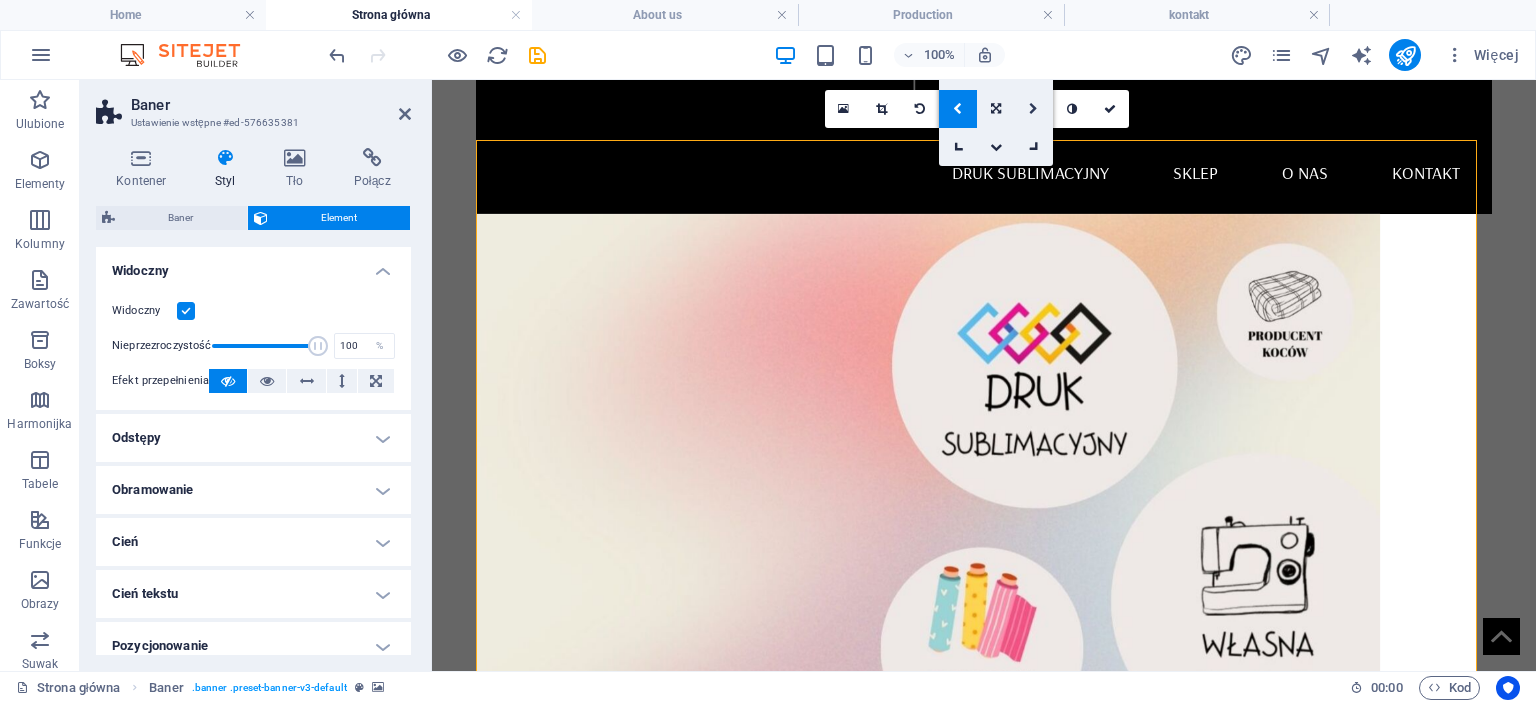 click at bounding box center (1034, 109) 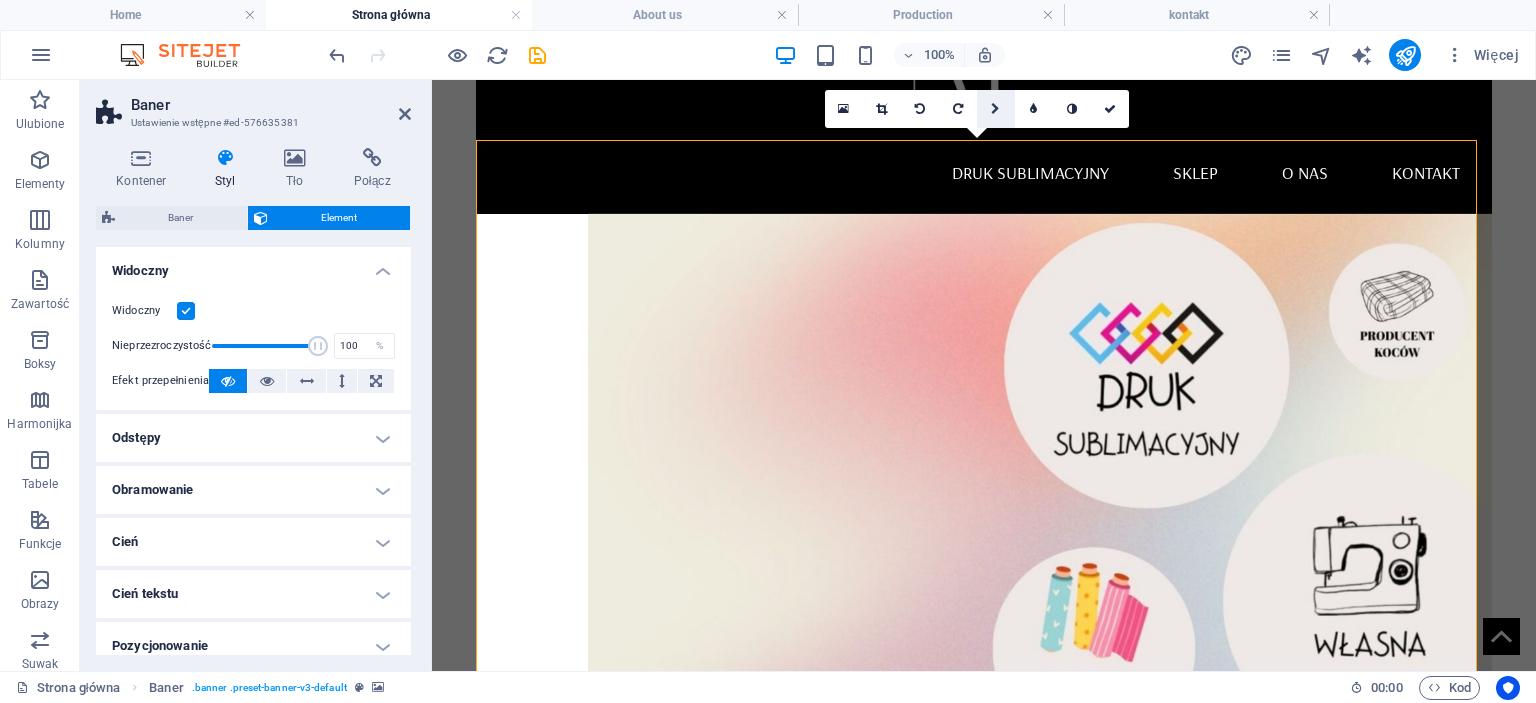 click at bounding box center (996, 109) 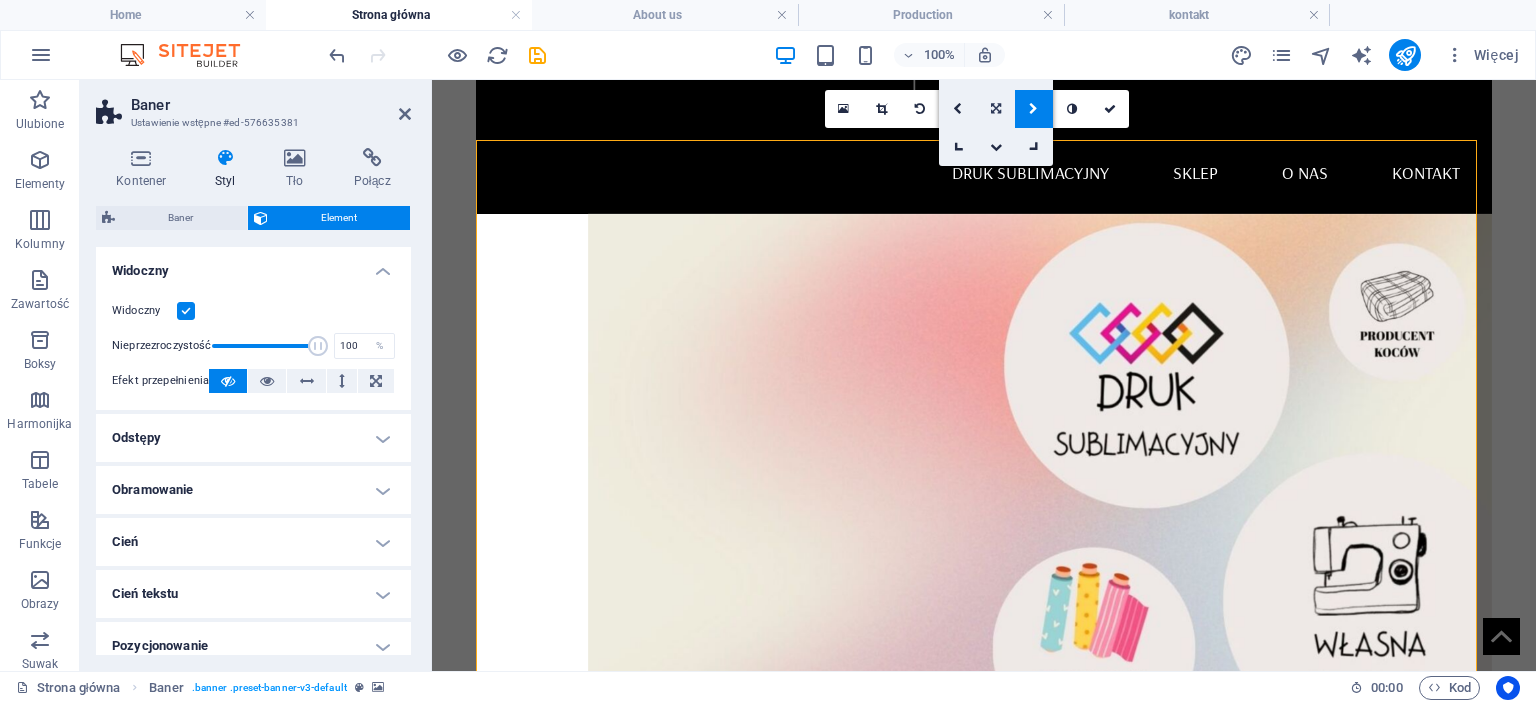 click at bounding box center [996, 109] 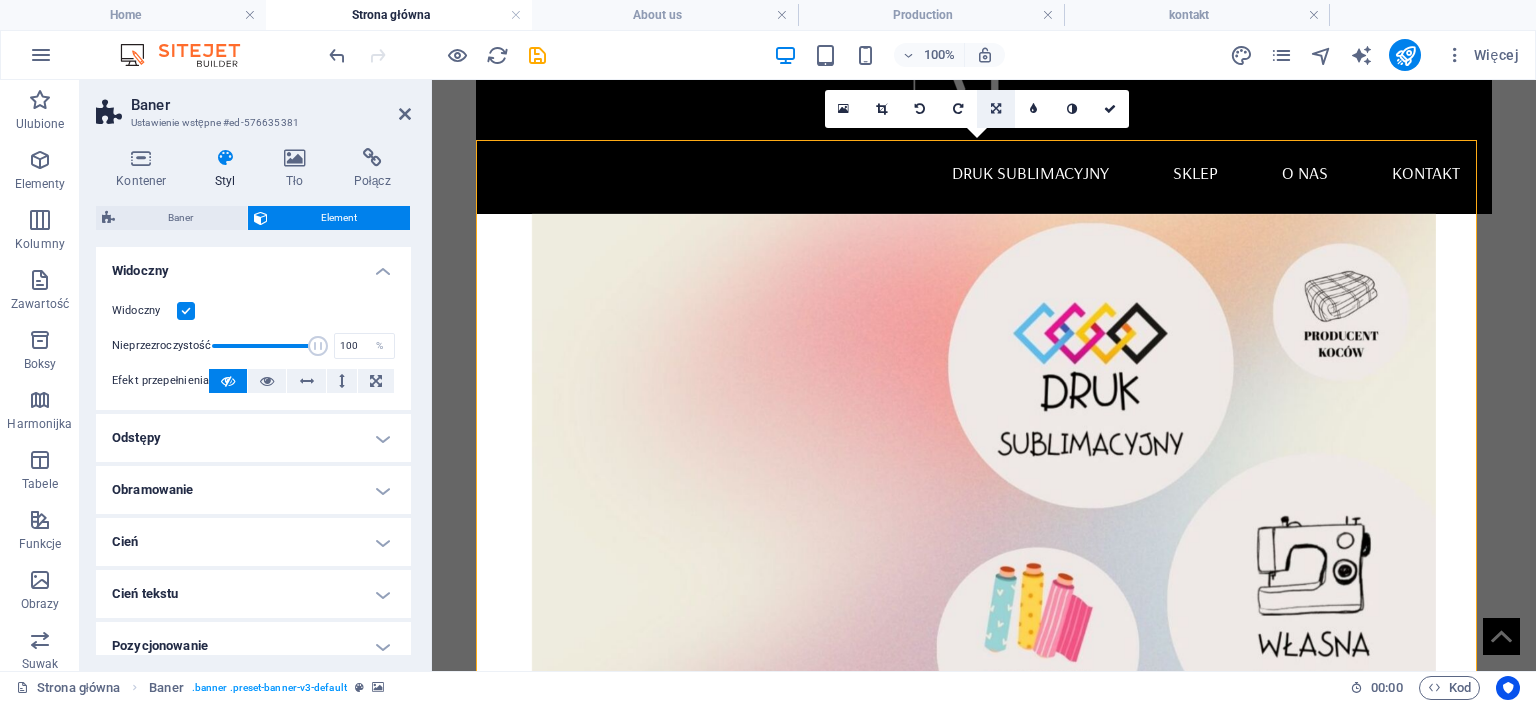 click at bounding box center [996, 109] 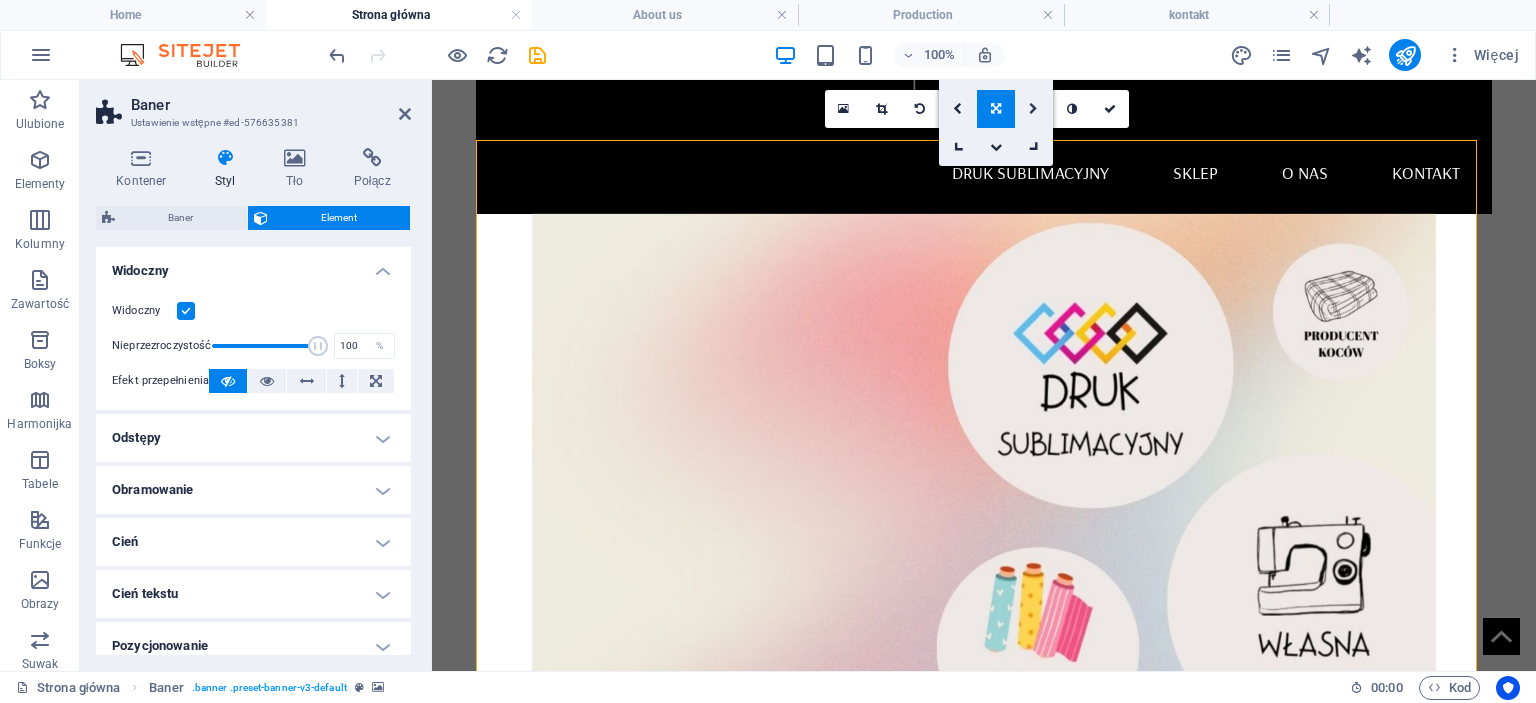click at bounding box center [1034, 109] 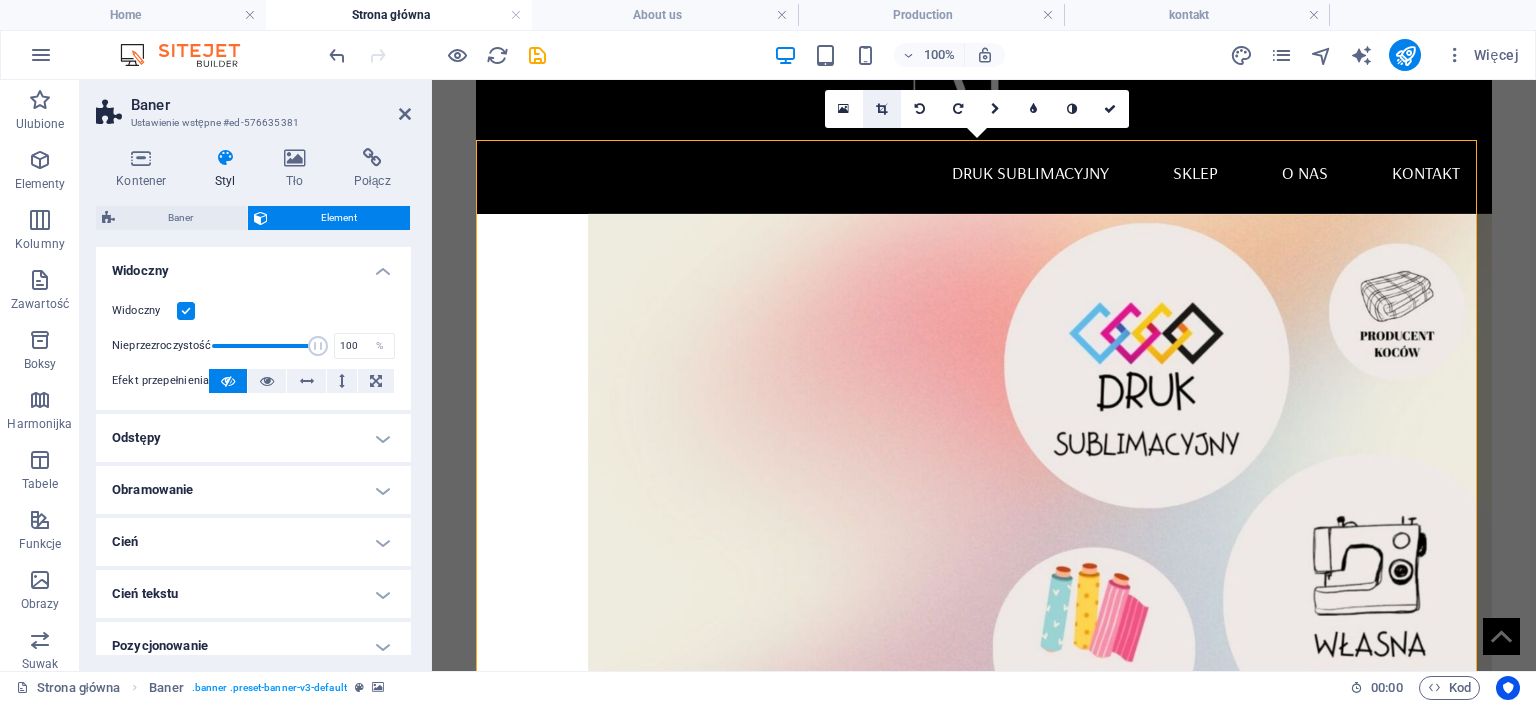 click at bounding box center (882, 109) 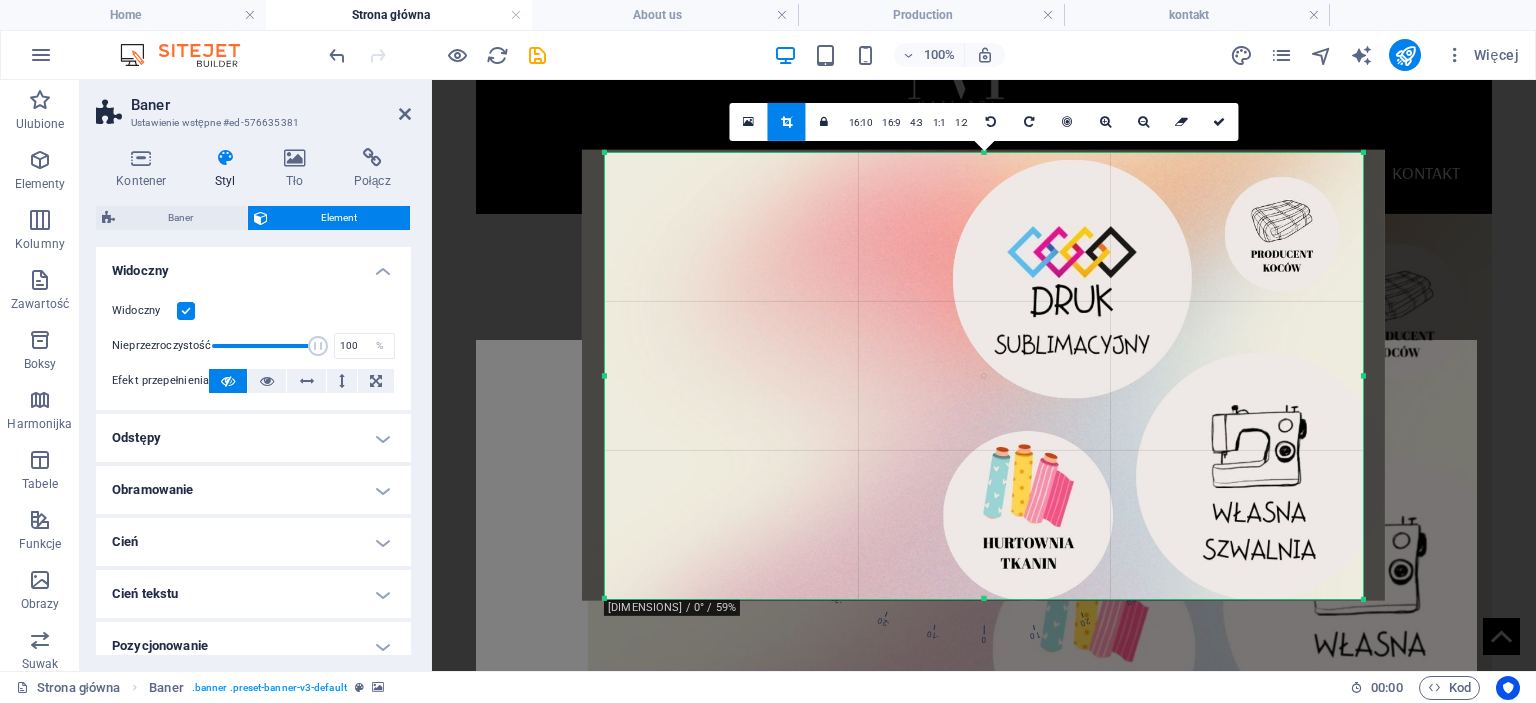 click at bounding box center (786, 121) 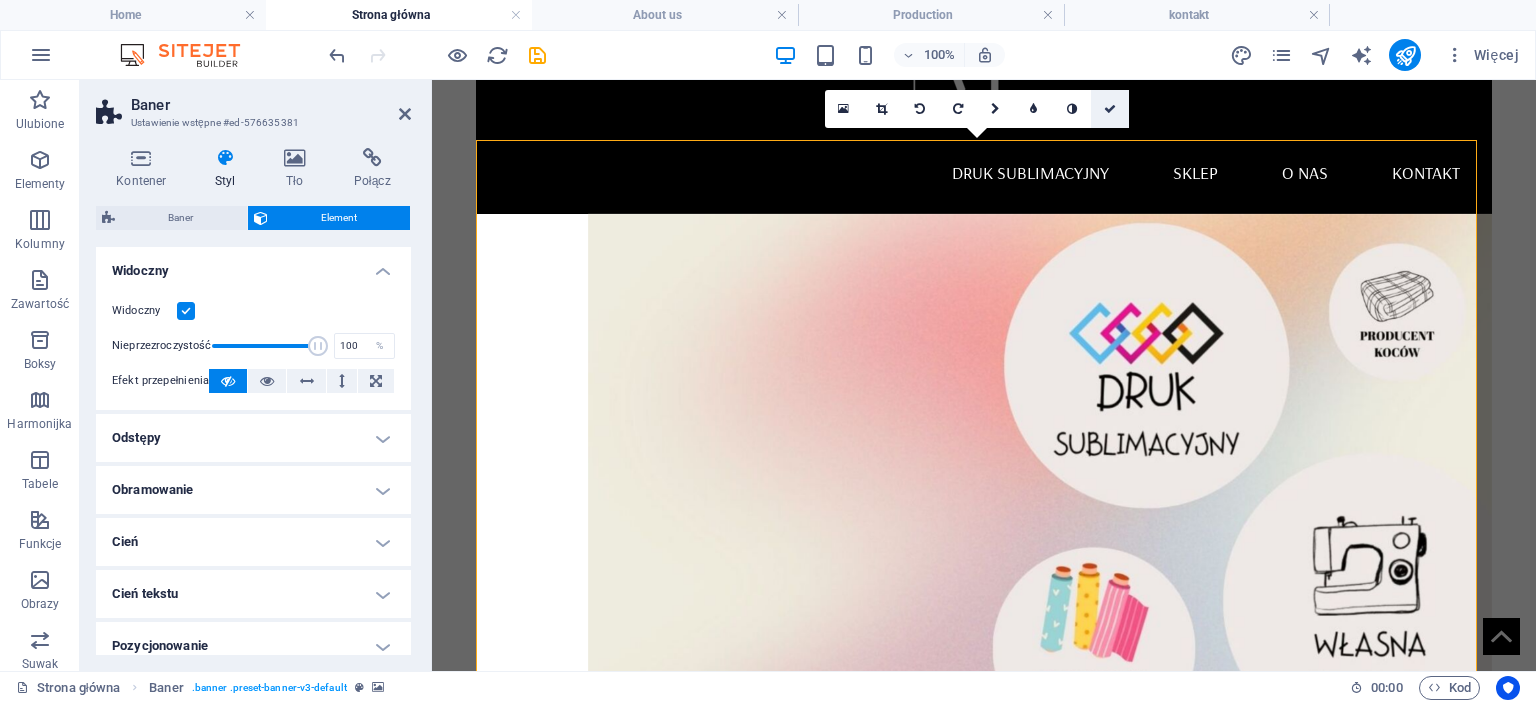 click at bounding box center (1110, 109) 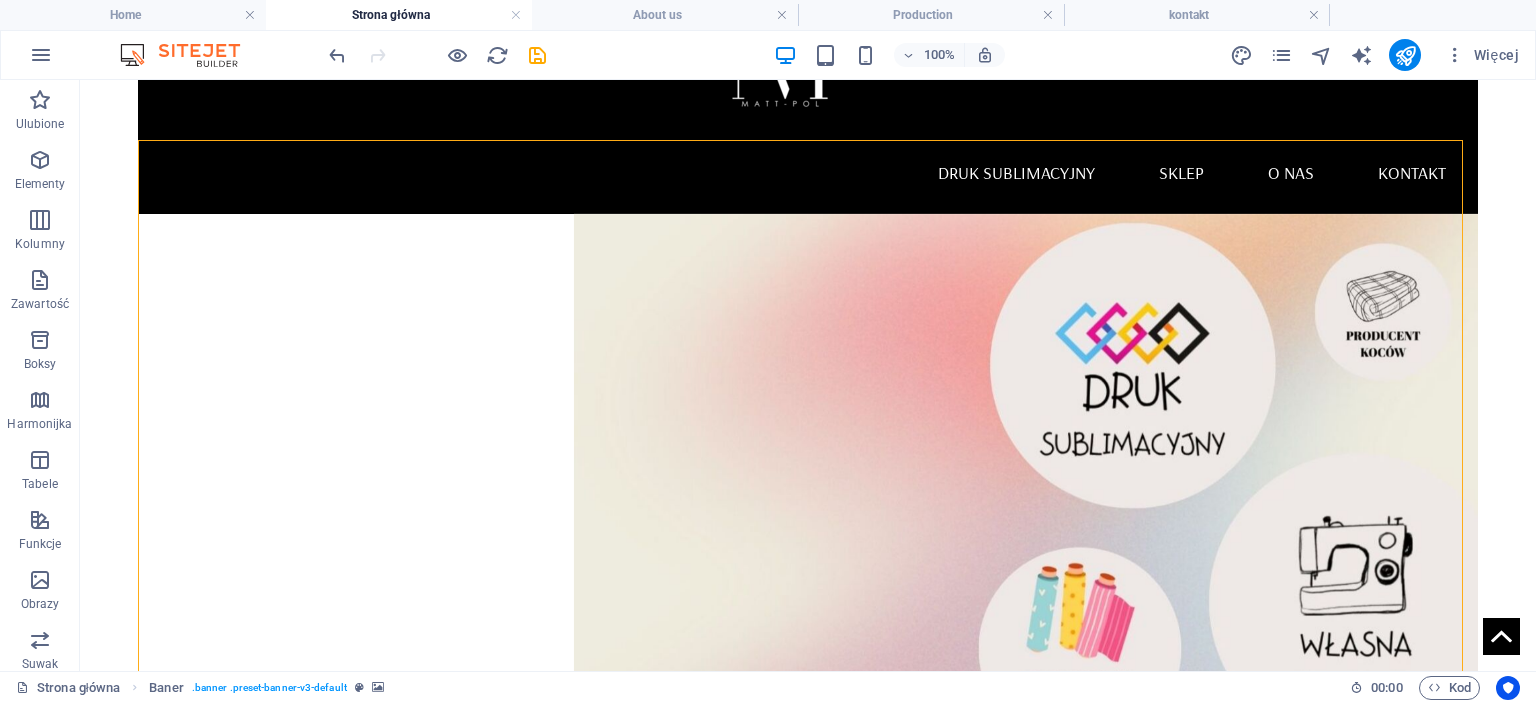 click on "Druk sublimacyjny Sklep O nas Kontakt Personalizowane koce, ręczniki i tekstylia Oferujemy trwały i pełnokolorowy druk sublimacyjny na kocach, ręcznikach oraz na inncyh gadżetach. Personalizujemy tekstylia dla firm jako gadżety reklamowe oraz dla klientów indywidualnych — od 1 sztuki! Kontakt Collection Product Contact us Upuść treść tutaj lub  Dodaj elementy  Wklej schowek 10% Discount Lorem ipsum dolor sit amet, consectetuer adipiscing elit. Aenean commodo ligula eget dolor. Aenean massa. Cum sociis natoque penatibus et magnis dis parturient montes. Lorem ipsum dolor sit amet, consectetuer adipiscing elit. Aenean commodo ligula eget dolor. Aenean massa. Cum sociis natoque penatibus et magnis dis parturient montes. Get your Member Card Address [STREET] [STREET_NAME]   [POSTAL_CODE] Phone Phone:  [PHONE] Mobile:  Contact [EMAIL] Legal Notice  |  Privacy Policy" at bounding box center [808, 2366] 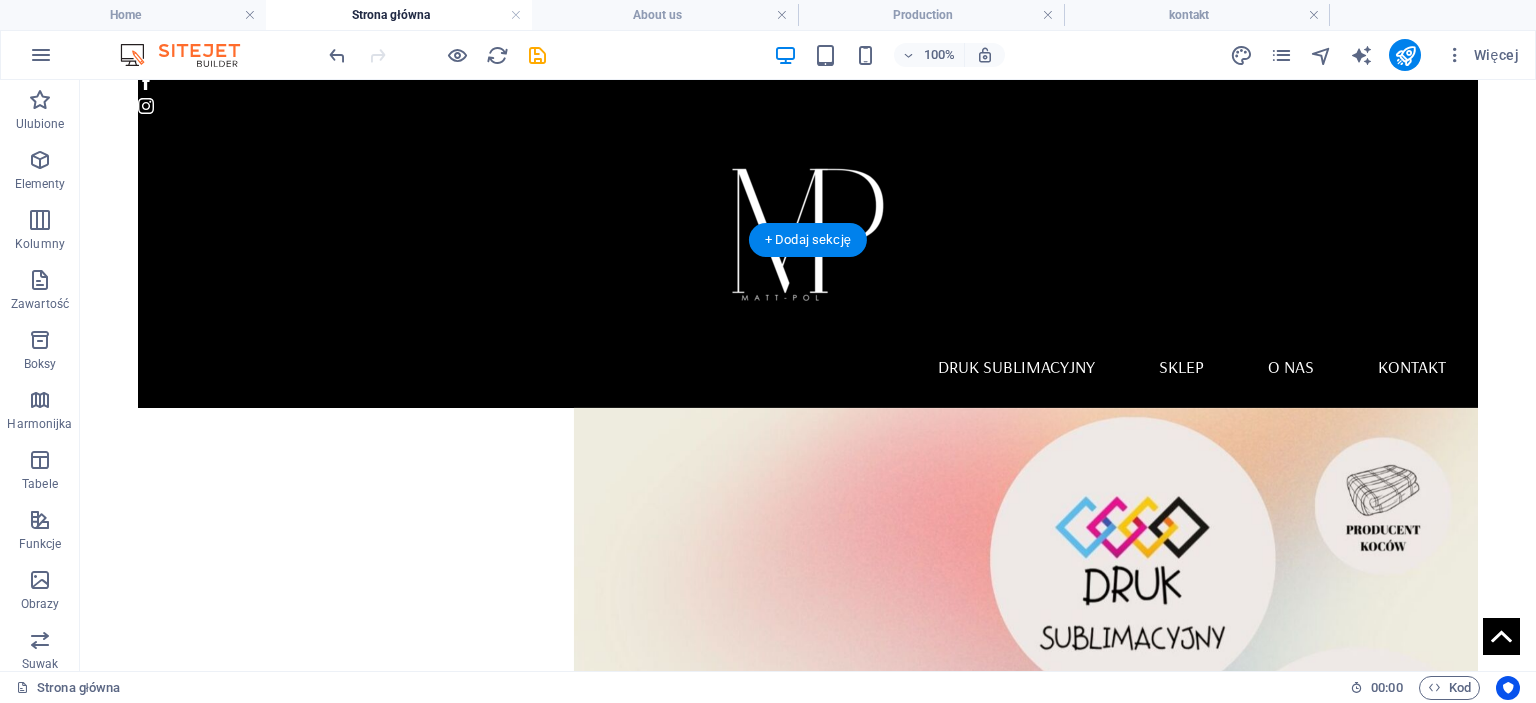 scroll, scrollTop: 0, scrollLeft: 0, axis: both 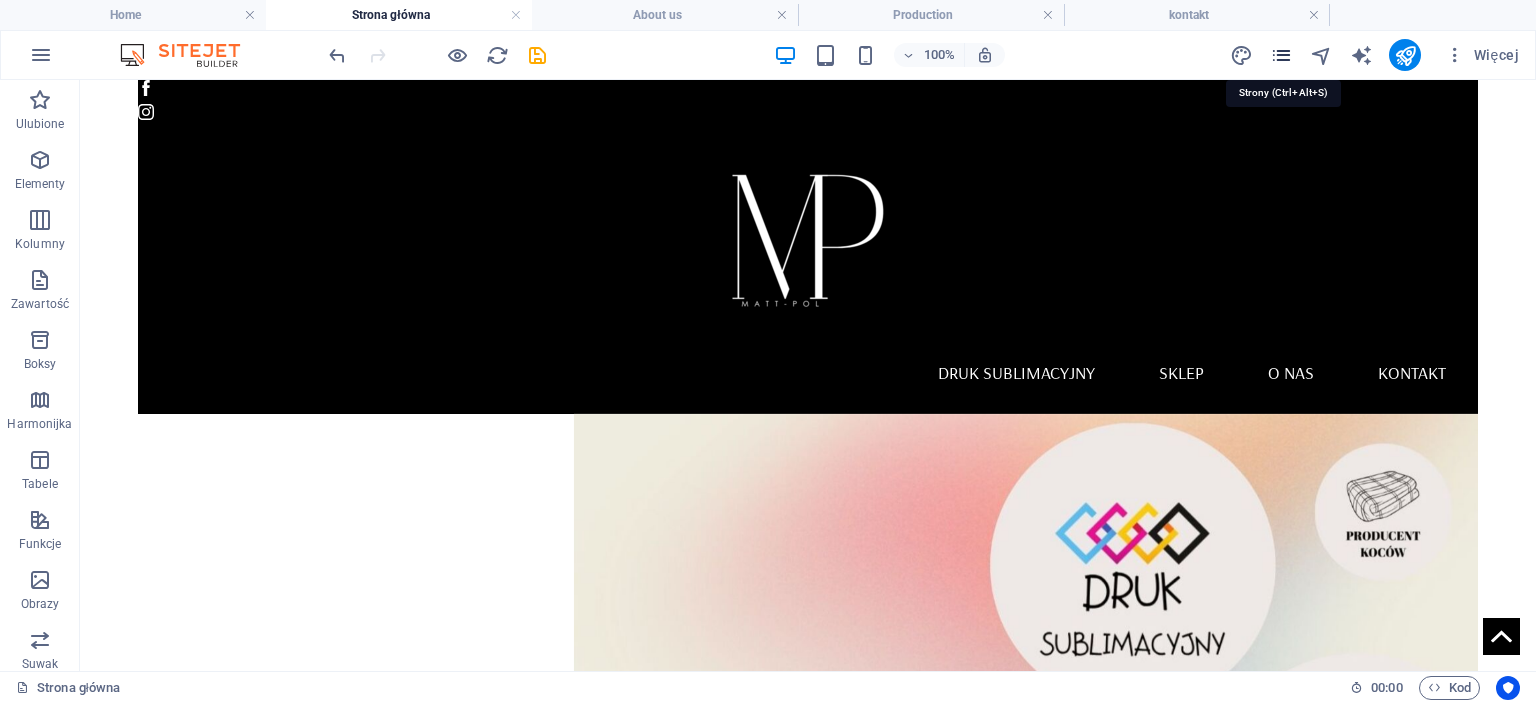 click at bounding box center [1281, 55] 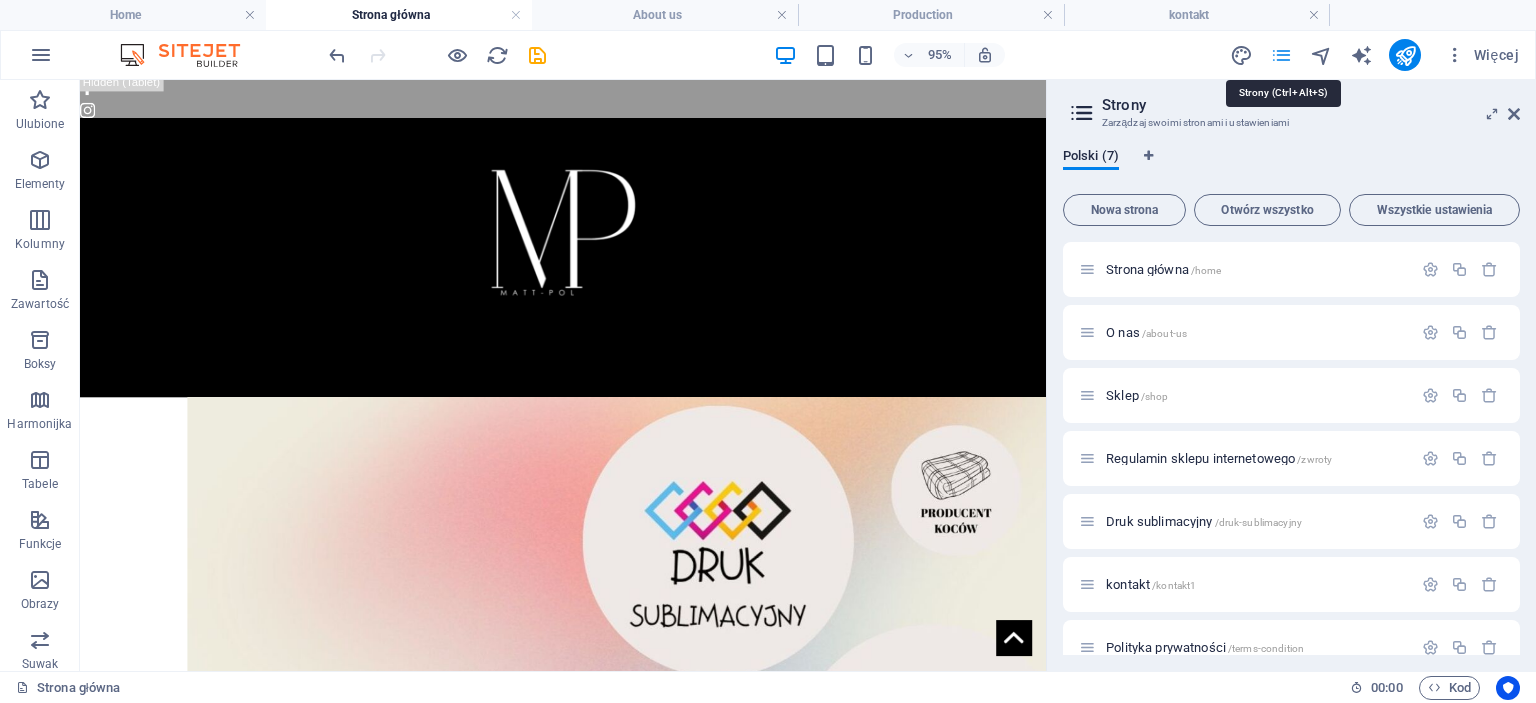 click at bounding box center (1281, 55) 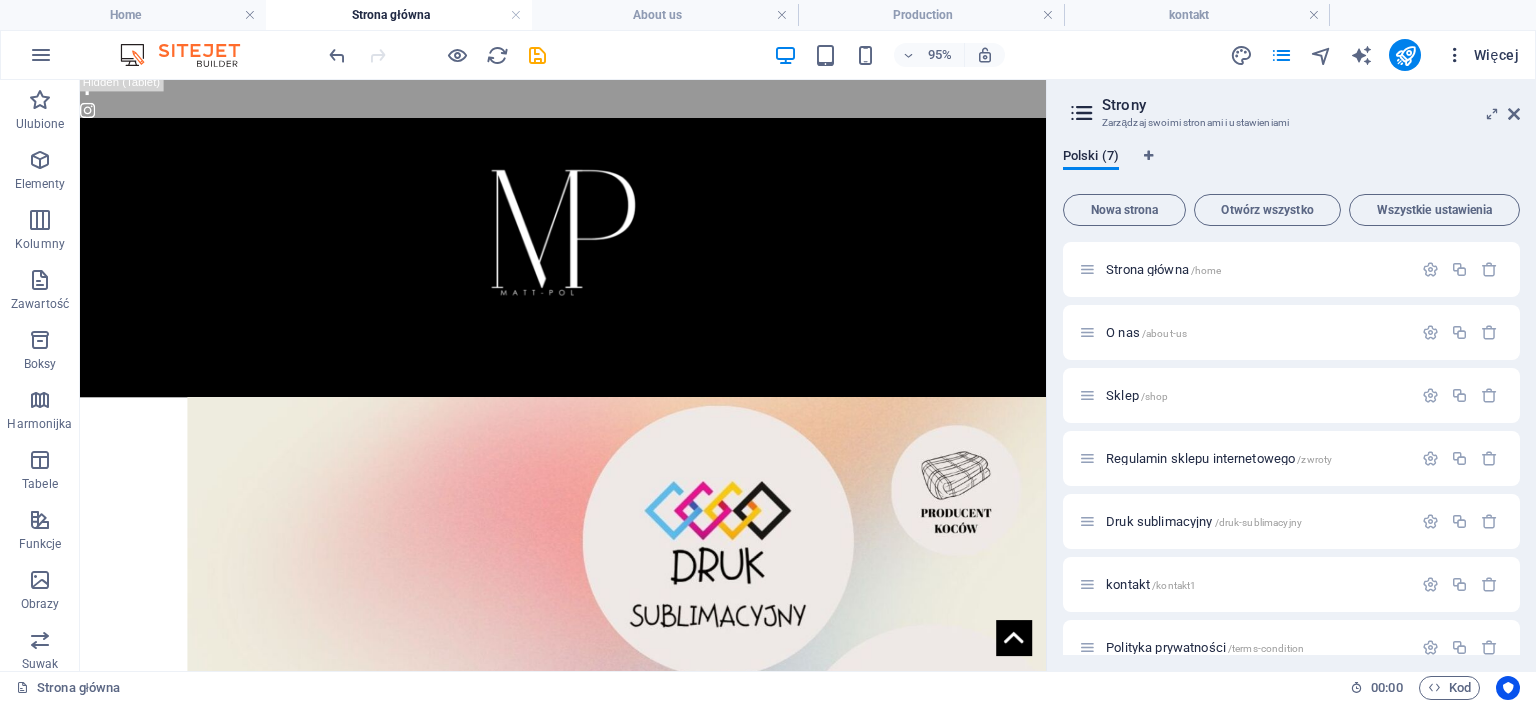 click on "Więcej" at bounding box center (1482, 55) 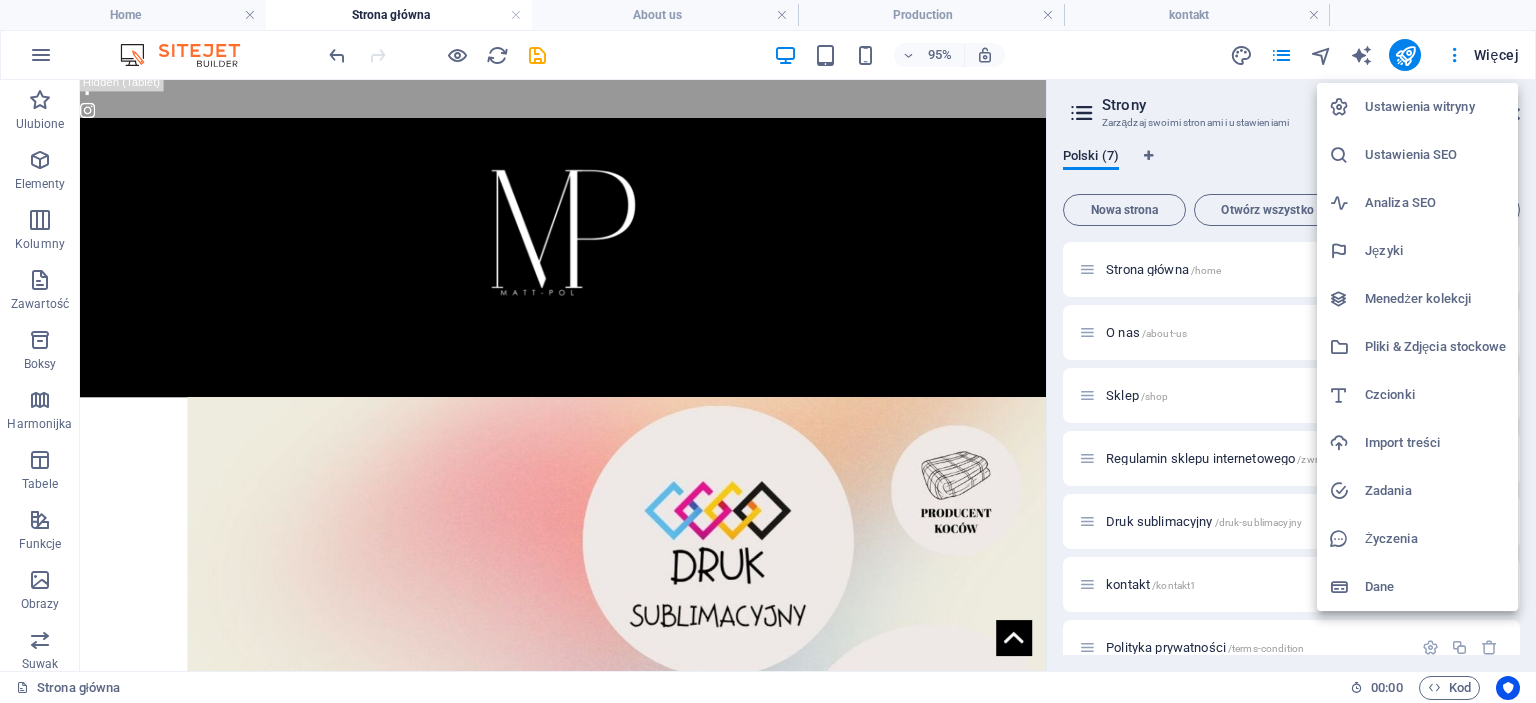 click at bounding box center (768, 351) 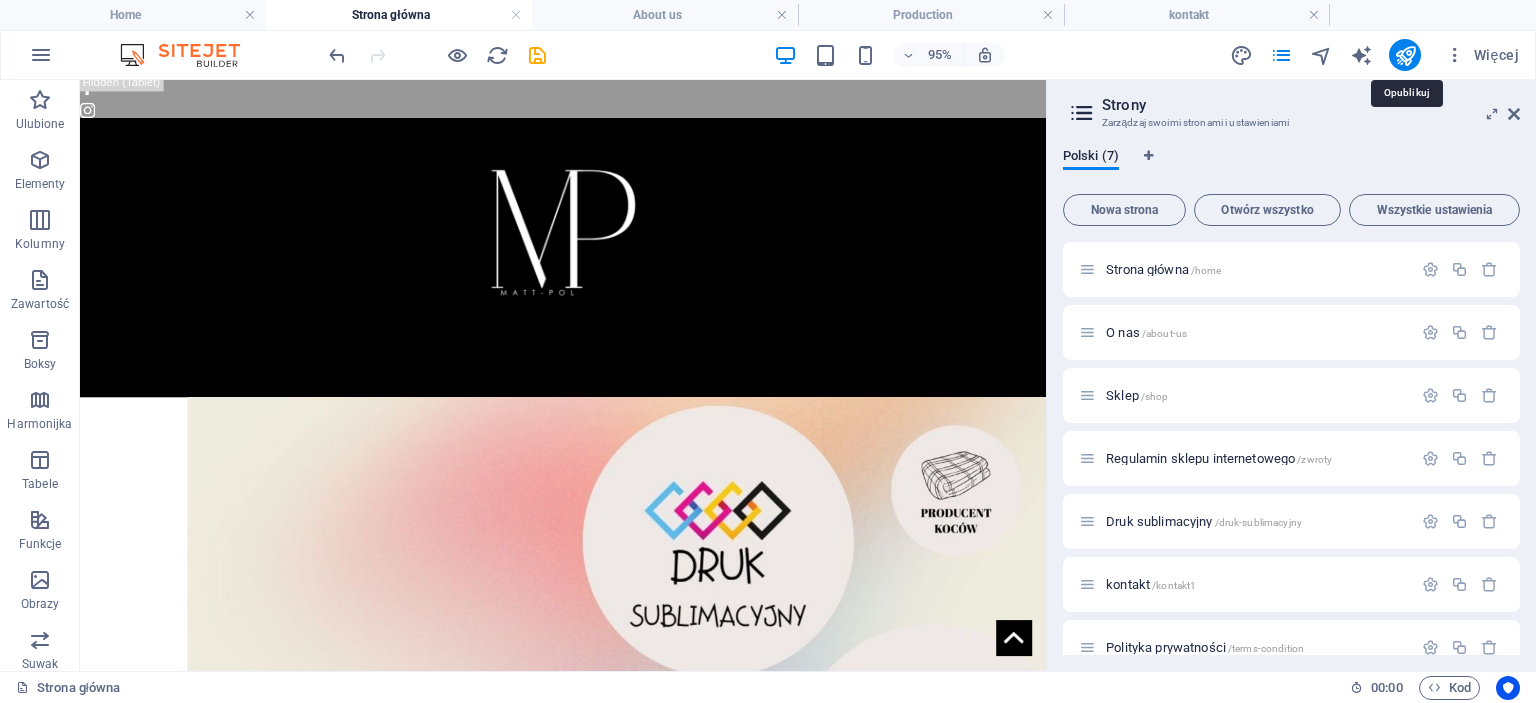 click at bounding box center (1405, 55) 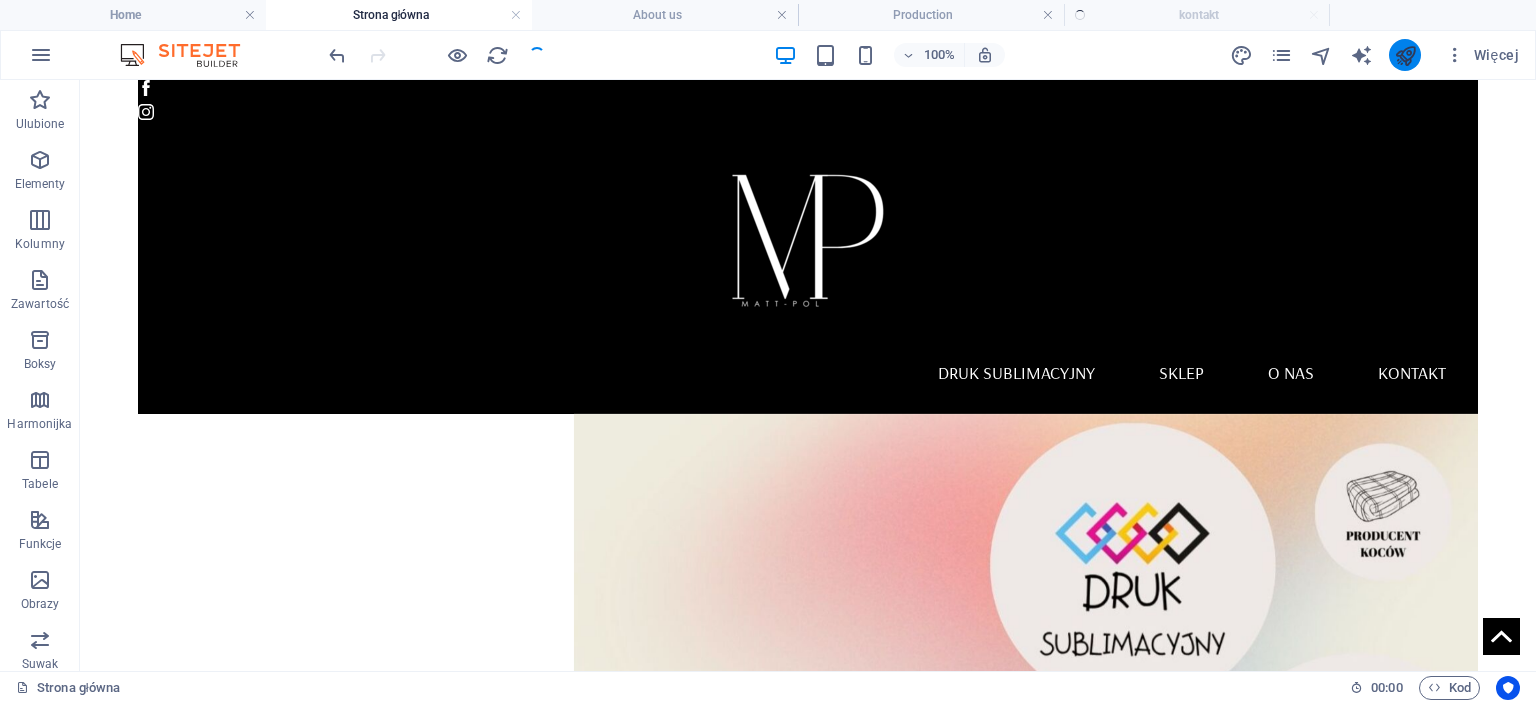 click at bounding box center [1405, 55] 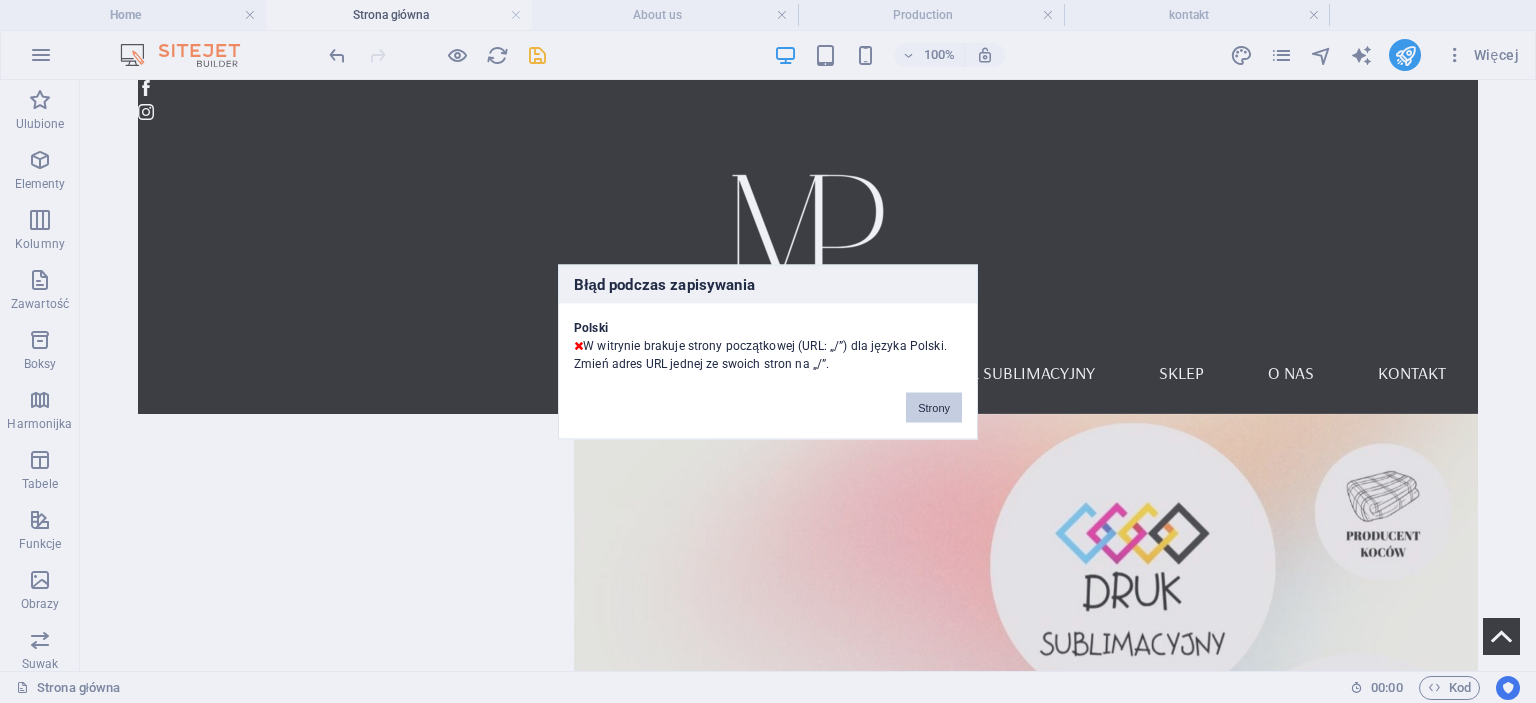 drag, startPoint x: 930, startPoint y: 403, endPoint x: 919, endPoint y: 333, distance: 70.85902 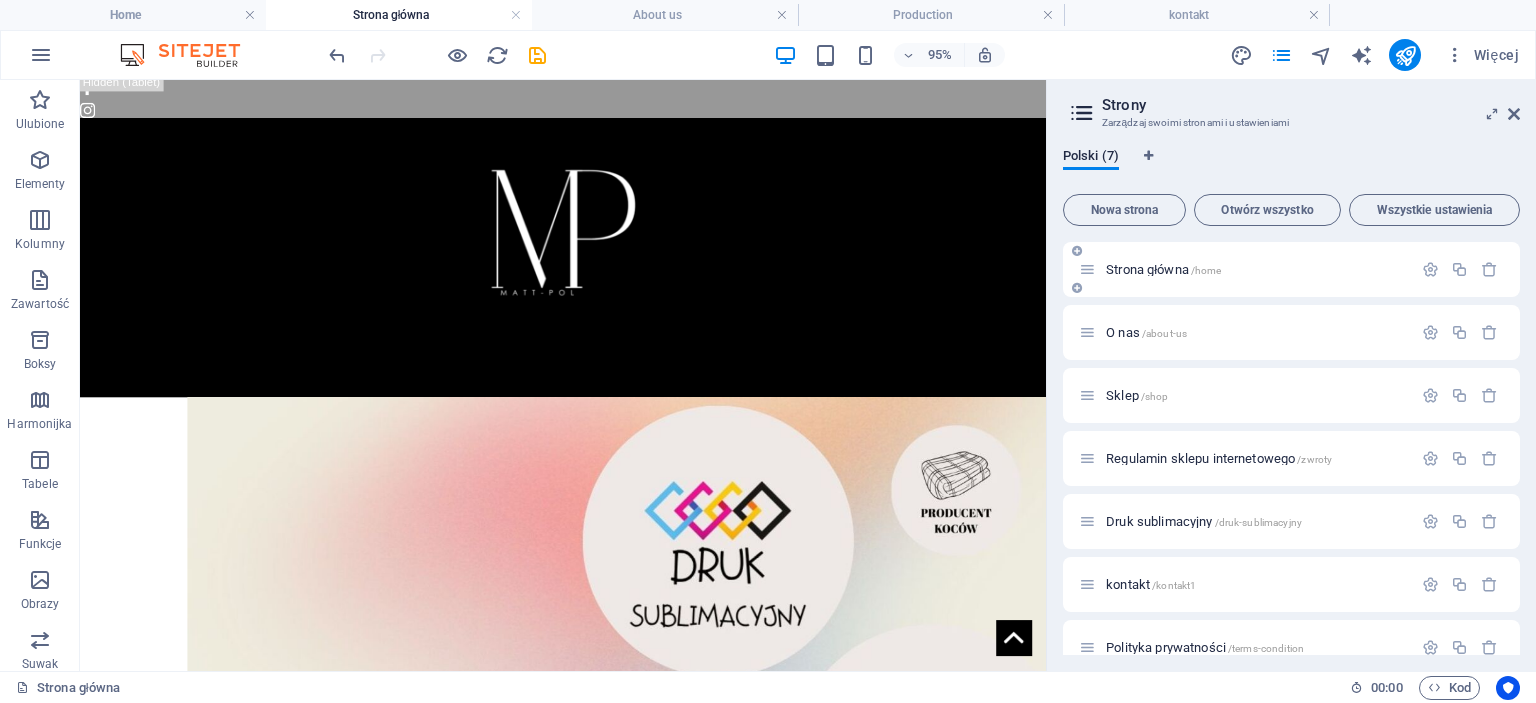 click on "Strona główna /home" at bounding box center [1256, 269] 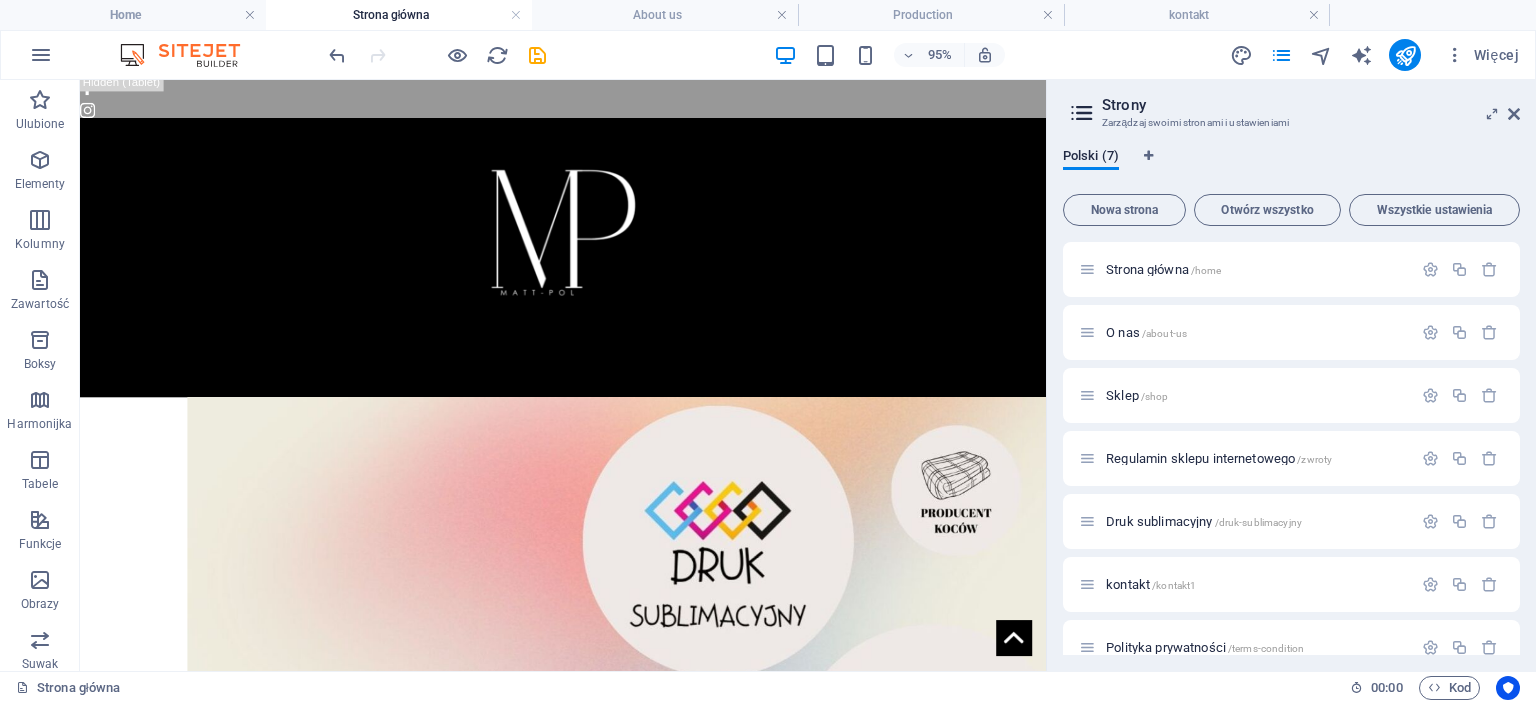 scroll, scrollTop: 0, scrollLeft: 0, axis: both 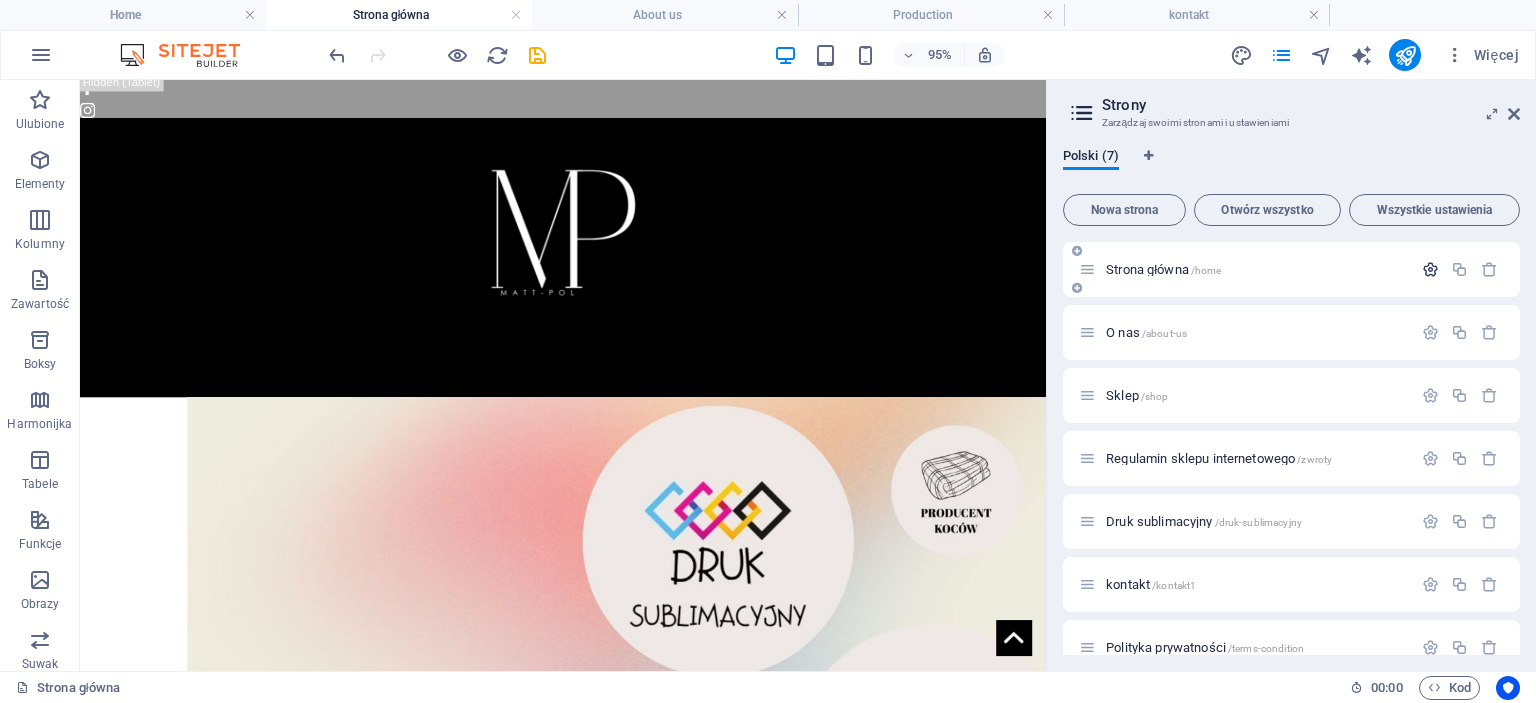 click at bounding box center (1430, 269) 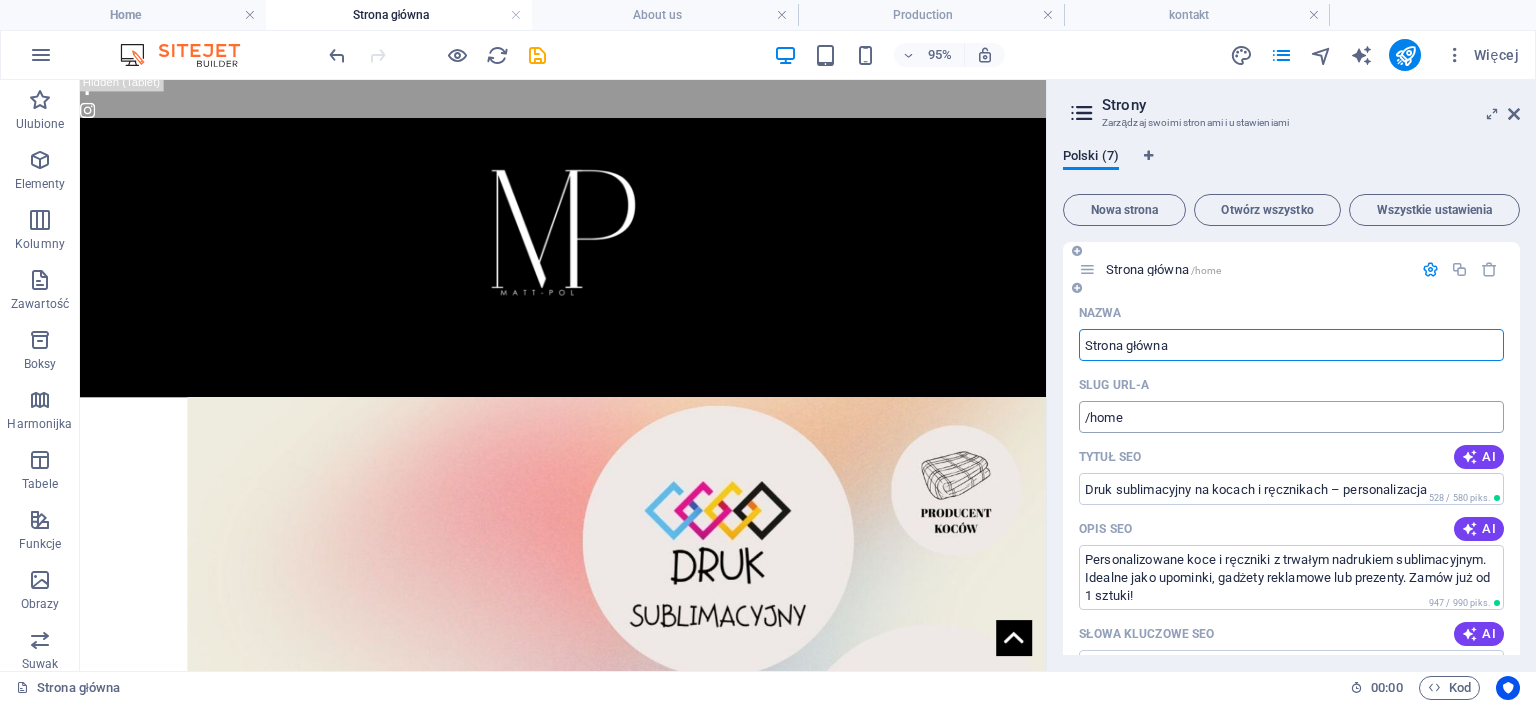 click on "/home" at bounding box center [1291, 417] 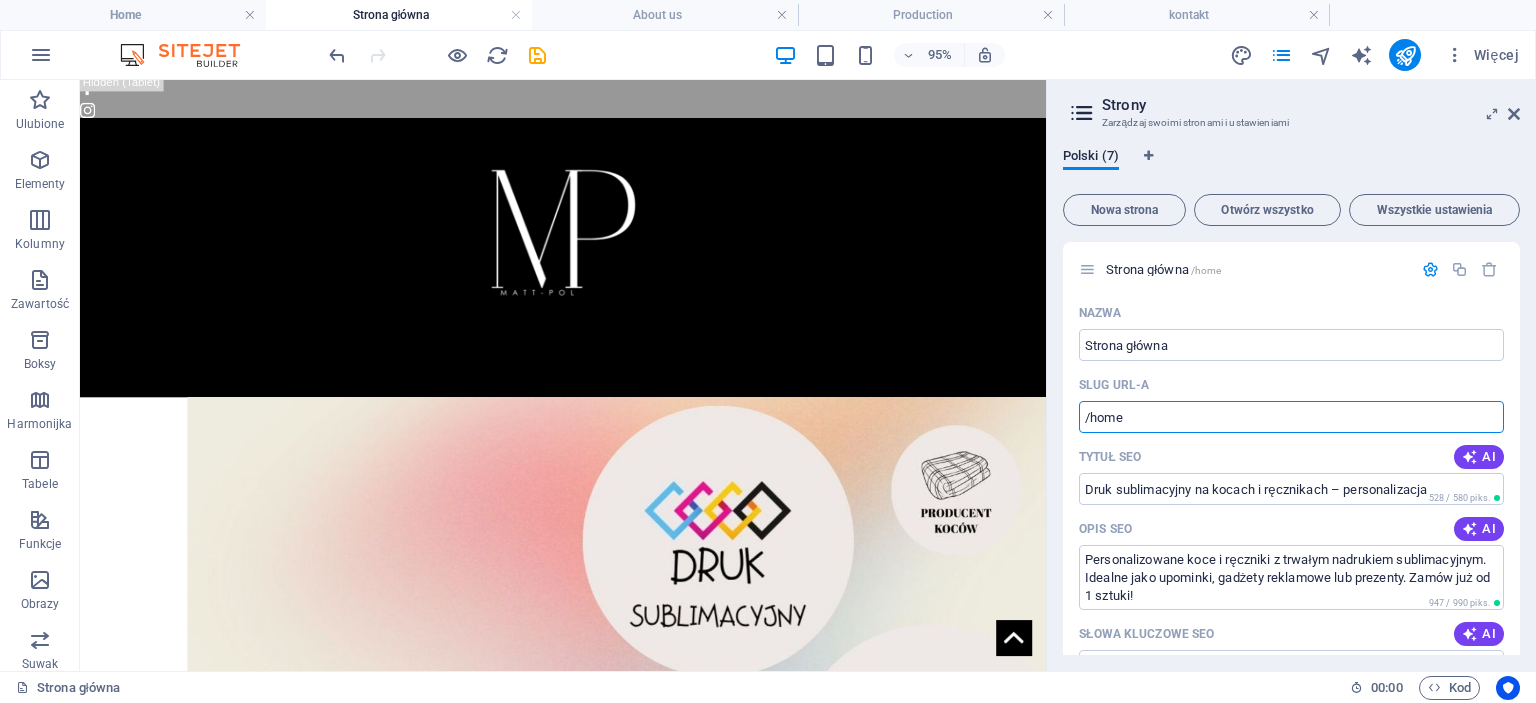 click on "Polski (7) Nowa strona Otwórz wszystko Wszystkie ustawienia Strona główna /home Nazwa Strona główna ​ Slug URL-a /home ​ Tytuł SEO AI Druk sublimacyjny na kocach i ręcznikach – personalizacja ​ 528 / 580 piks. Opis SEO AI Personalizowane koce i ręczniki z trwałym nadrukiem sublimacyjnym. Idealne jako upominki, gadżety reklamowe lub prezenty. Zamów już od 1 sztuki! ​ 947 / 990 piks. Słowa kluczowe SEO AI druk sublimacyjny, personalizacja tekstyliów, nadruki na kocach, nadruki na ręcznikach, druk reklamowy, druk sublimacyjny na tkaninach ​ Ustawienia Menu Noindex Podgląd Telefon komórkowy Pulpit www.example.com home Druk sublimacyjny na kocach i ręcznikach – personalizacja Personalizowane koce i ręczniki z trwałym nadrukiem sublimacyjnym. Idealne jako upominki, gadżety reklamowe lub prezenty. Zamów już od 1 sztuki! Metatagi ​ Podejrzyj obraz (Open Graph) Przeciągnij pliki tutaj, kliknij, aby wybrać pliki lub Więcej ustawień O nas /about-us Sklep /shop /zwroty kontakt" at bounding box center [1291, 401] 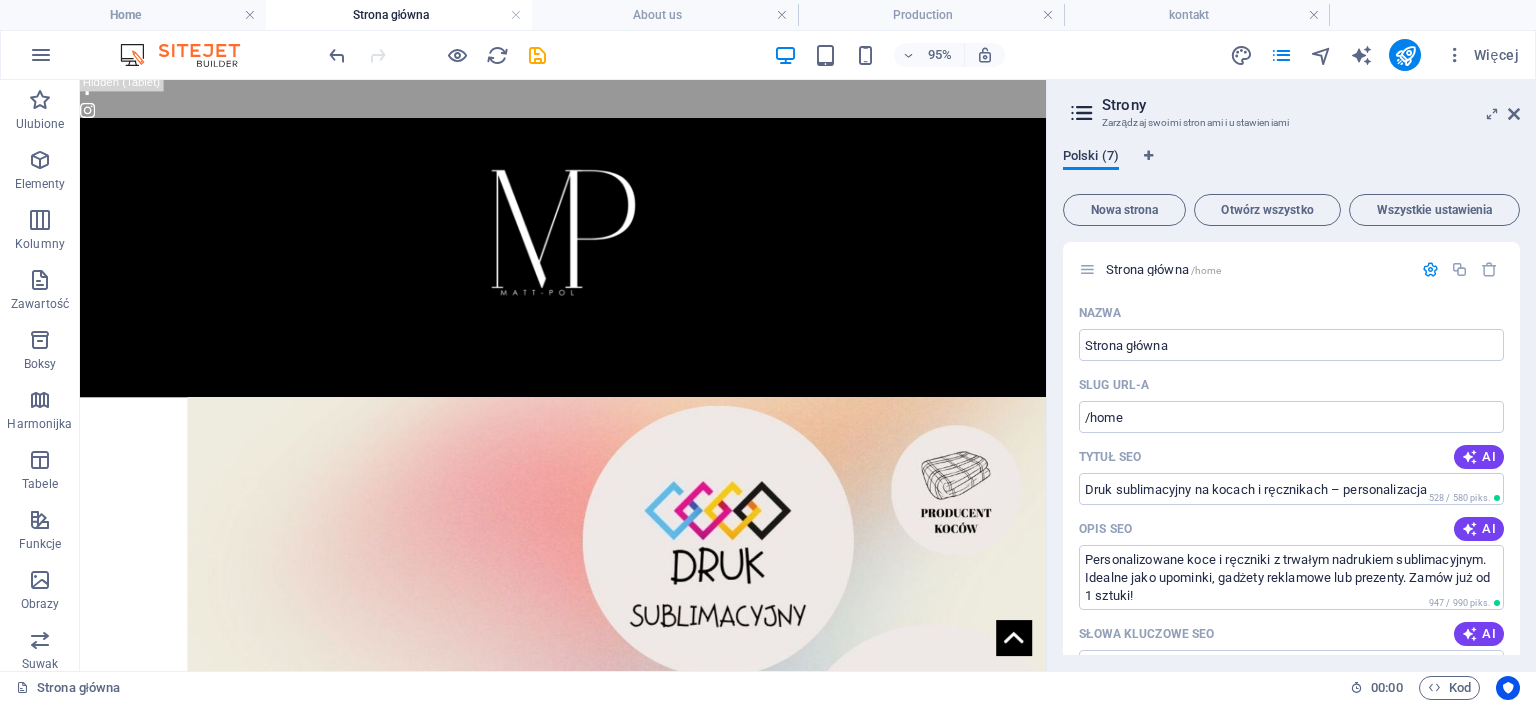 click on "Polski (7)" at bounding box center (1091, 158) 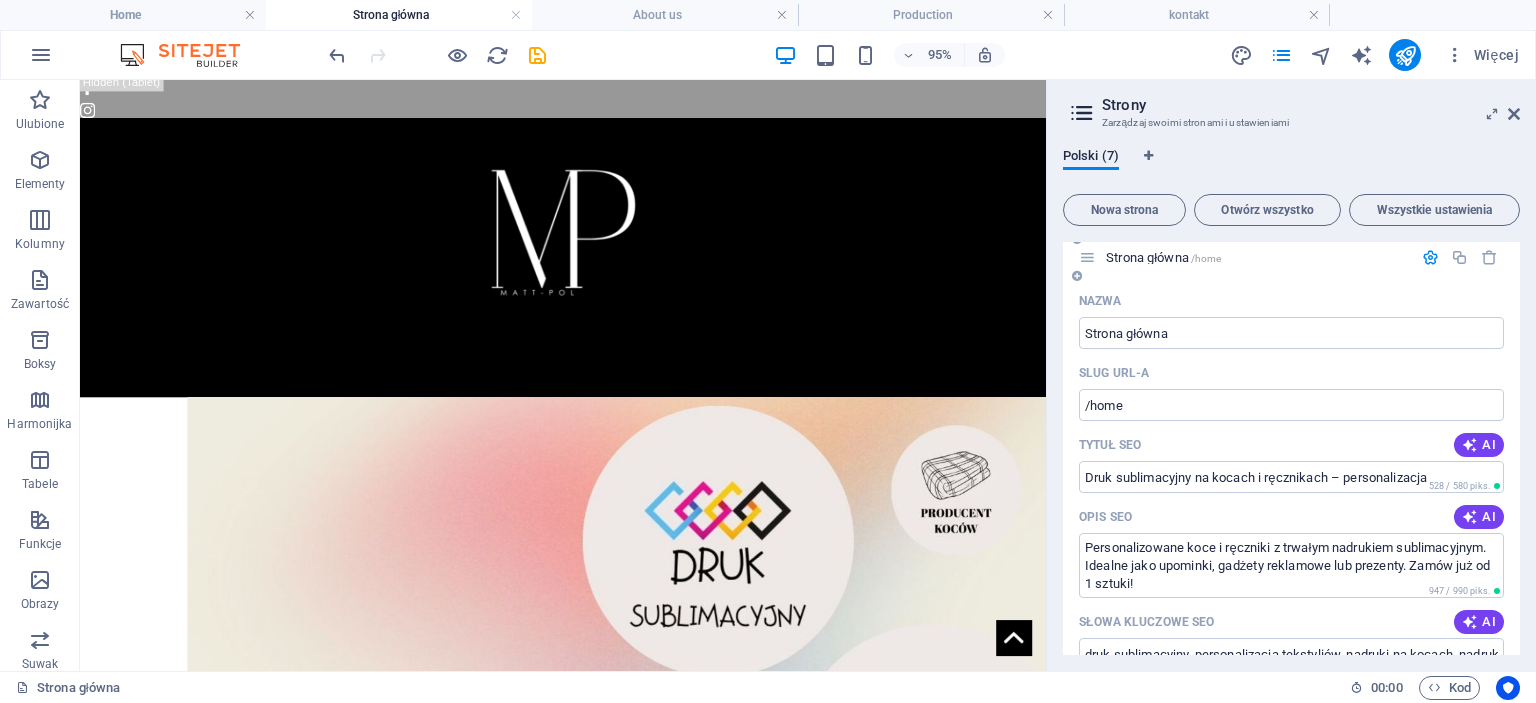 scroll, scrollTop: 0, scrollLeft: 0, axis: both 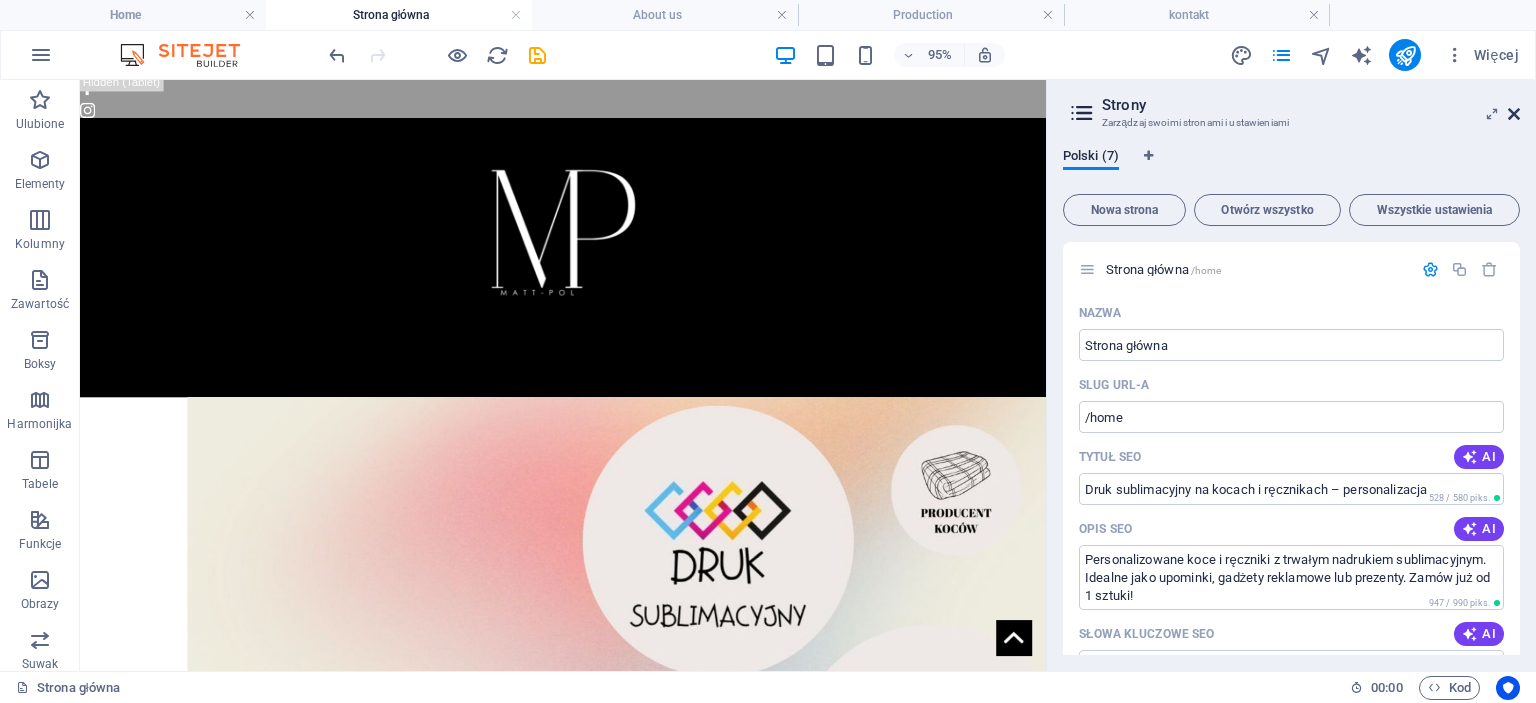click at bounding box center (1514, 114) 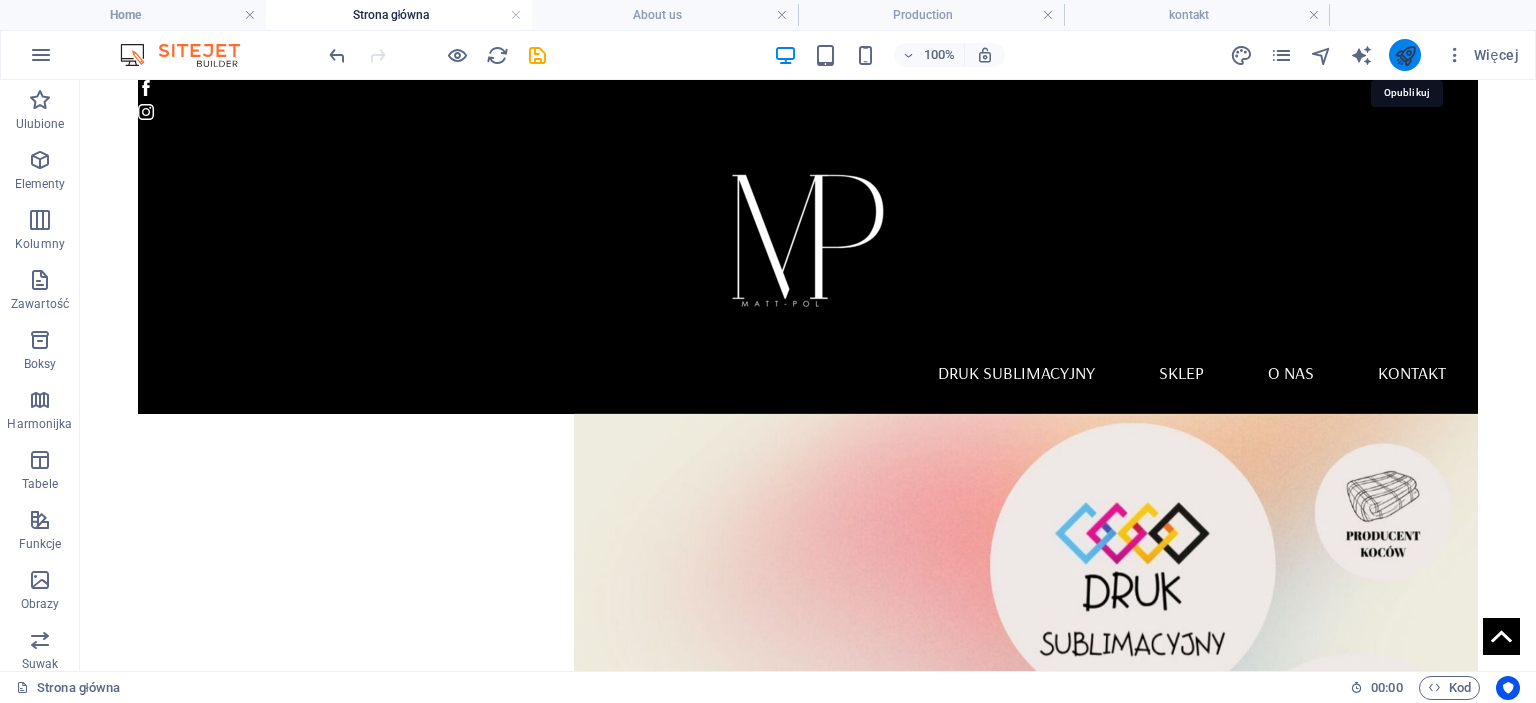 click at bounding box center (1405, 55) 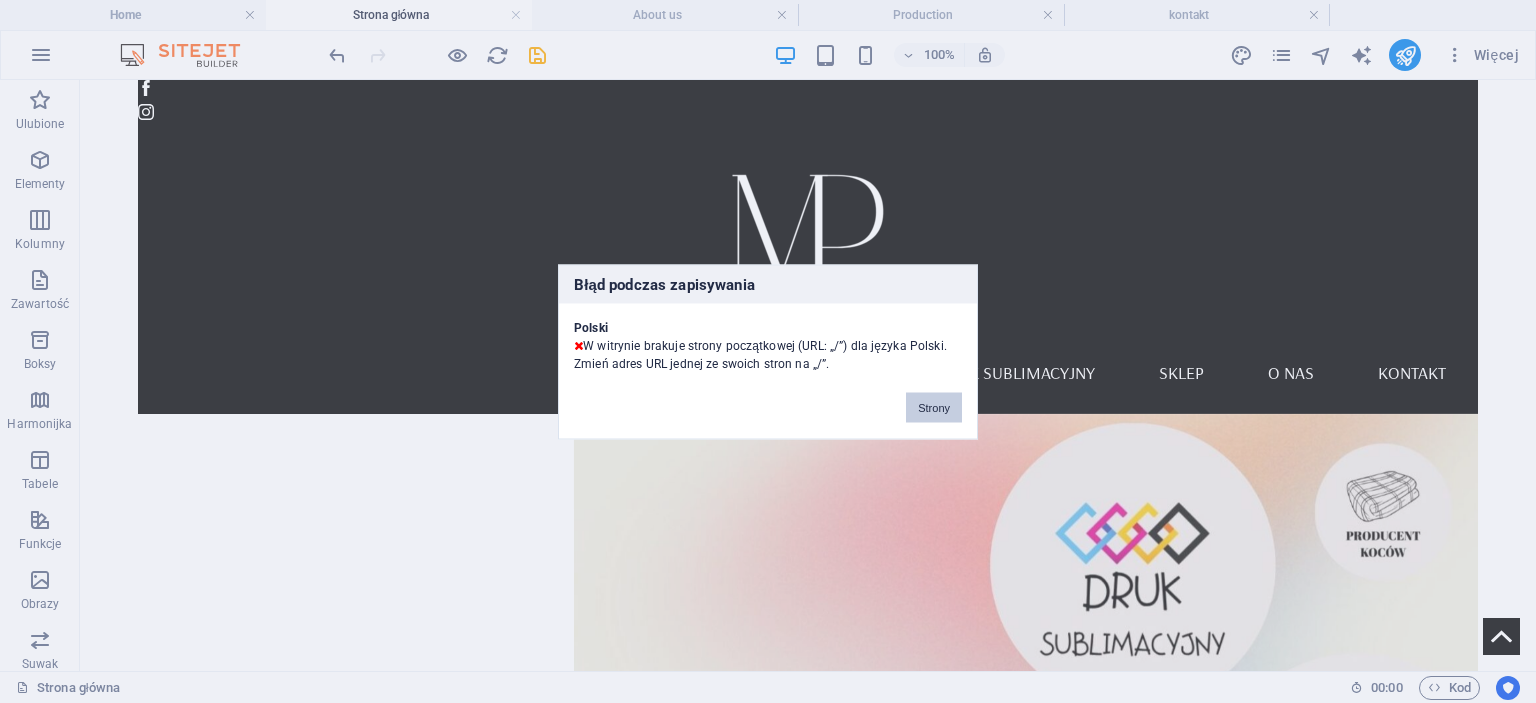 drag, startPoint x: 932, startPoint y: 406, endPoint x: 959, endPoint y: 323, distance: 87.28116 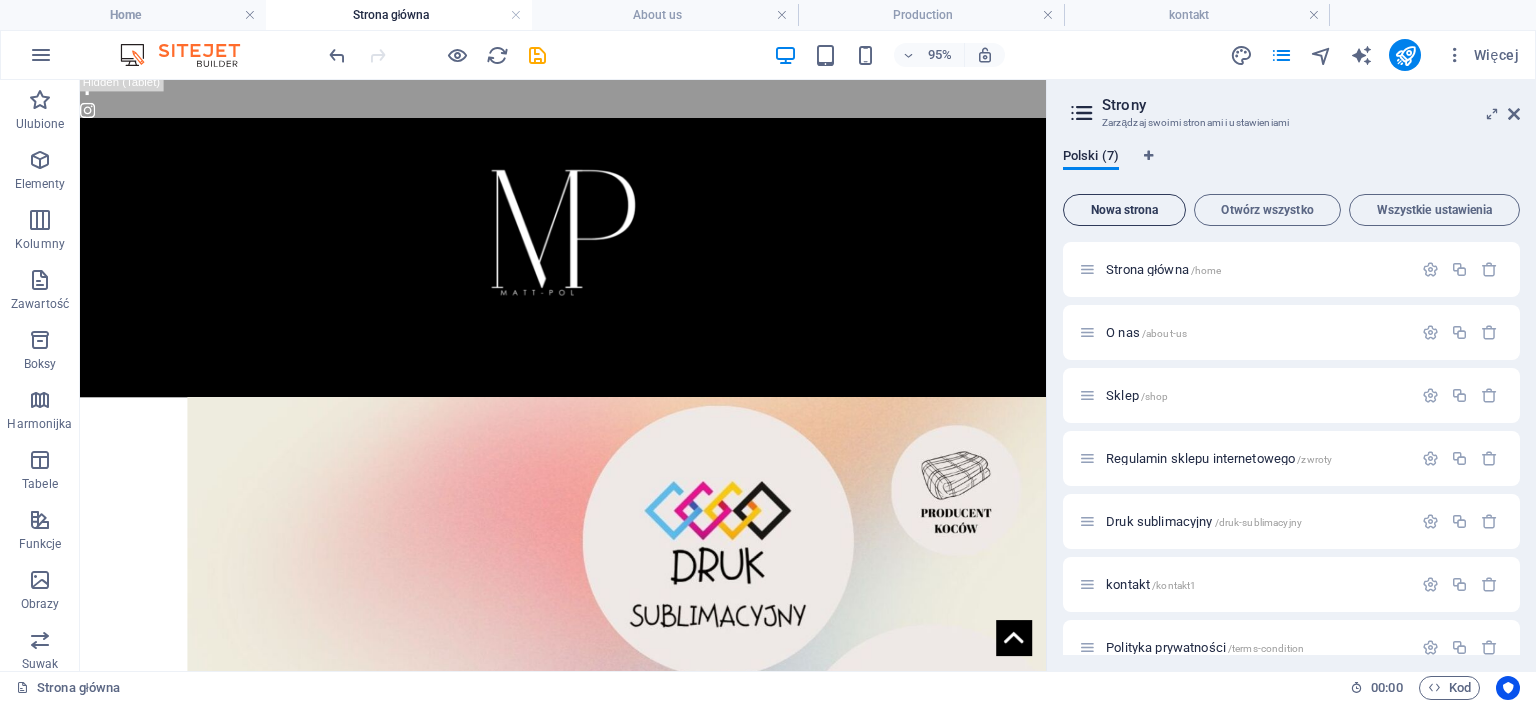 click on "Nowa strona" at bounding box center [1124, 210] 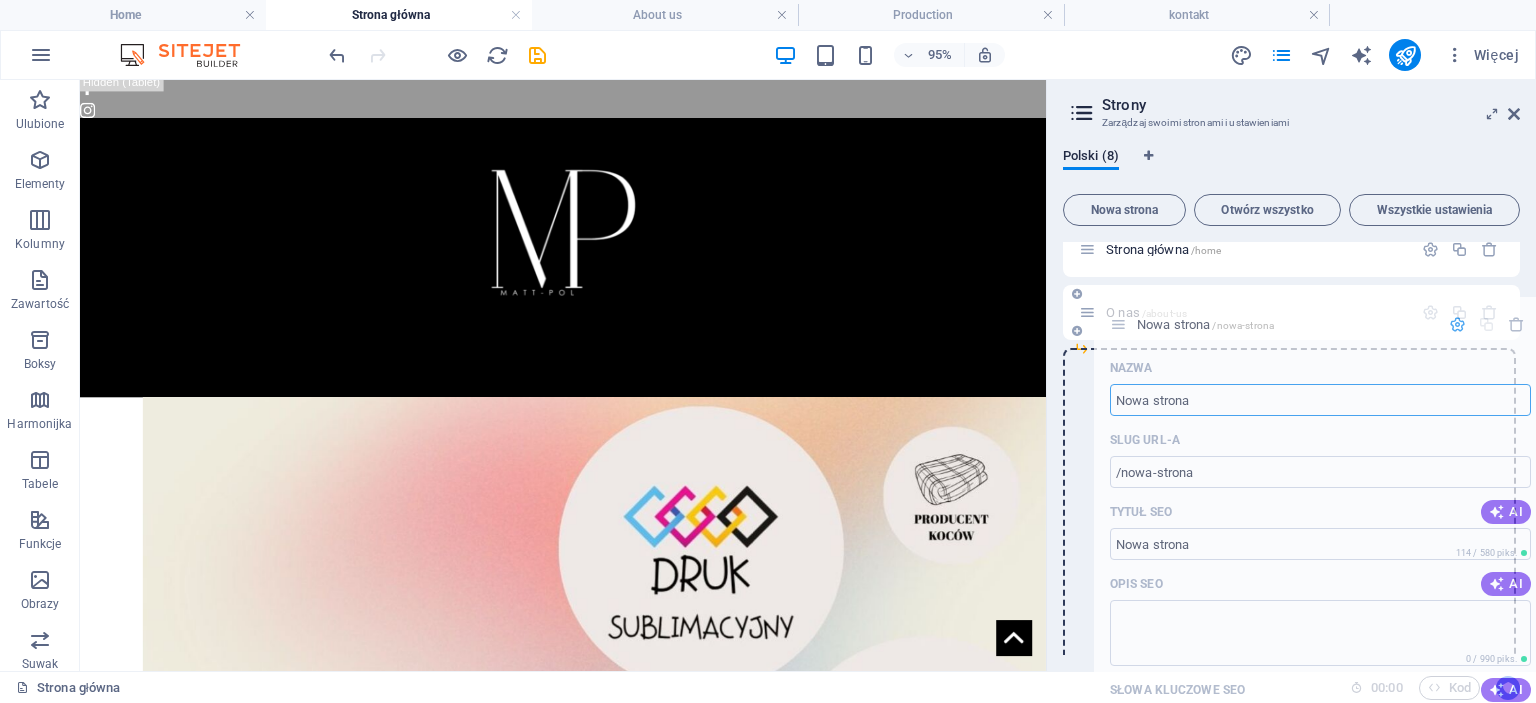 scroll, scrollTop: 0, scrollLeft: 0, axis: both 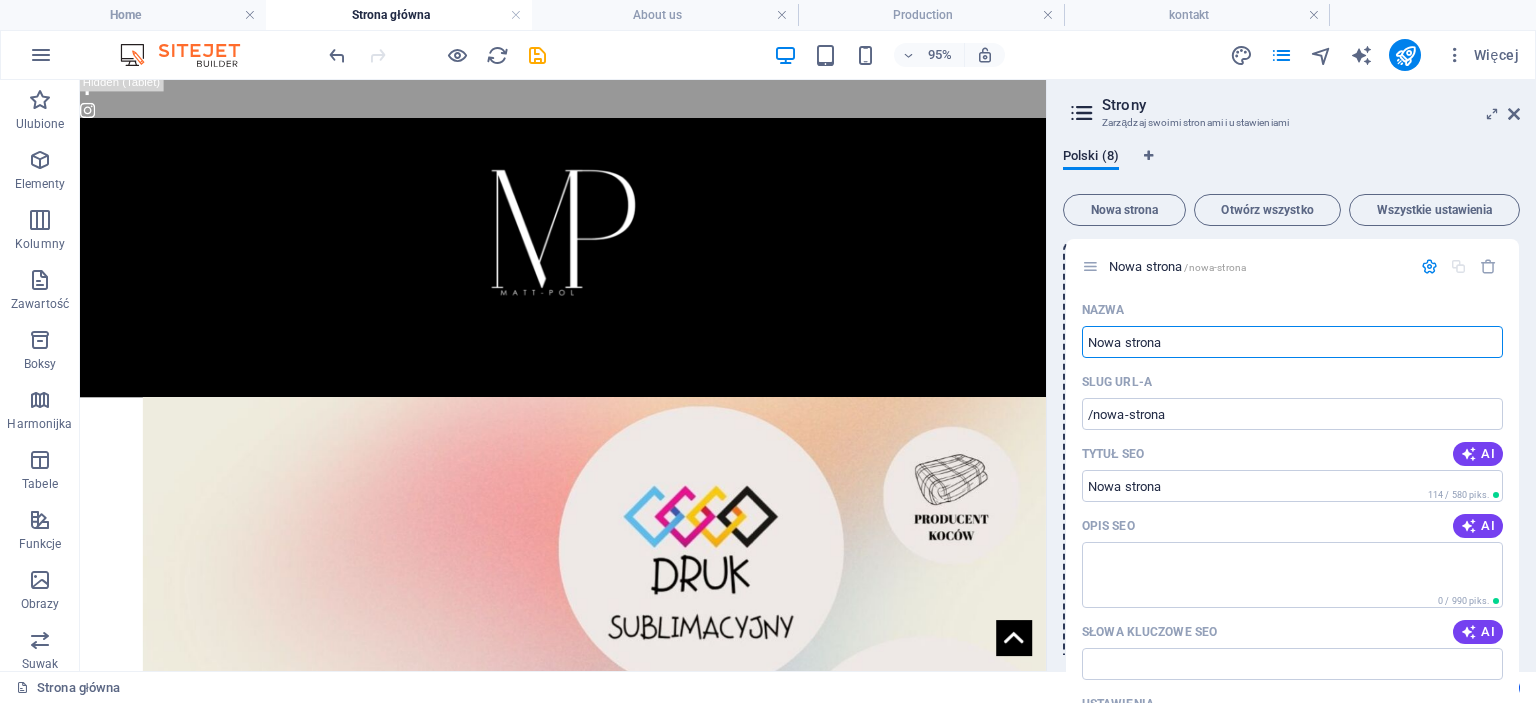 drag, startPoint x: 1091, startPoint y: 371, endPoint x: 1097, endPoint y: 259, distance: 112.1606 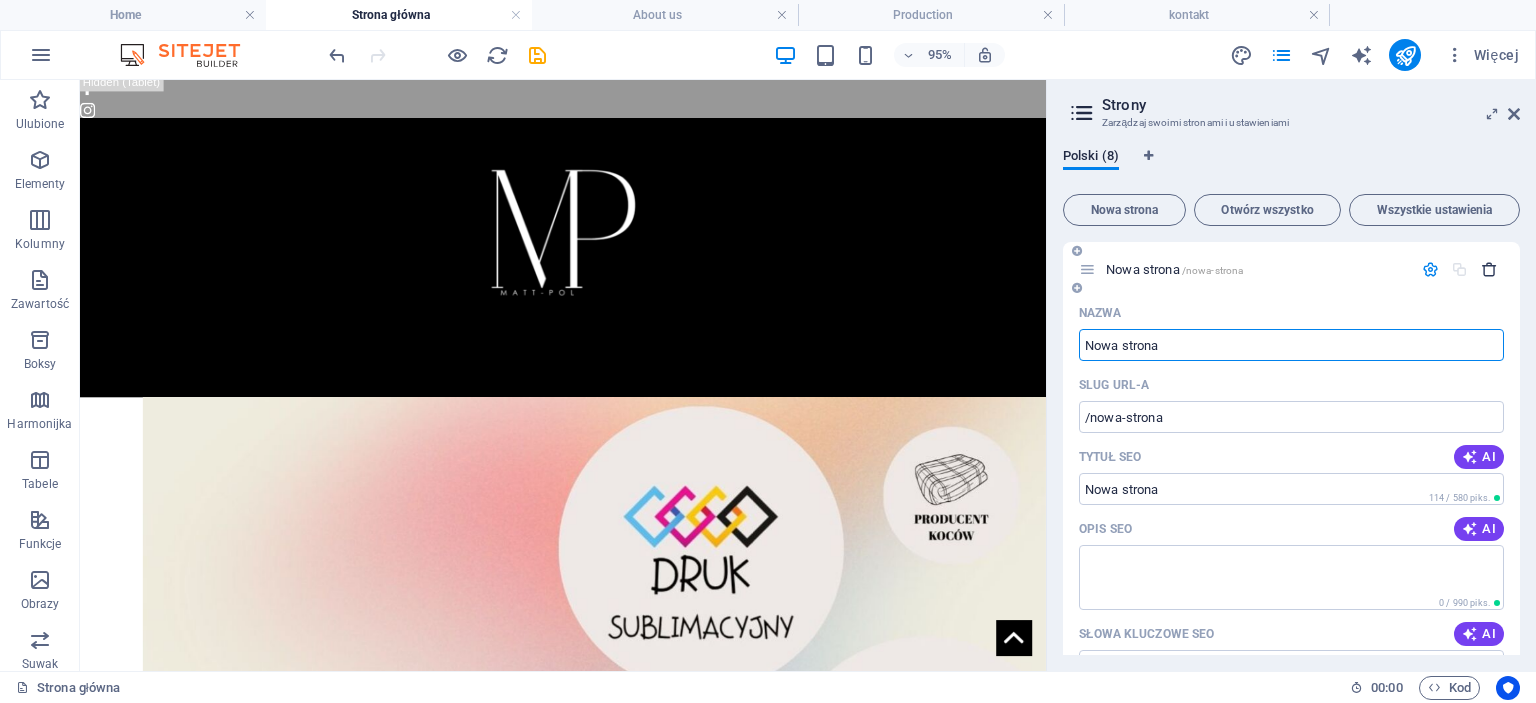 click at bounding box center [1489, 269] 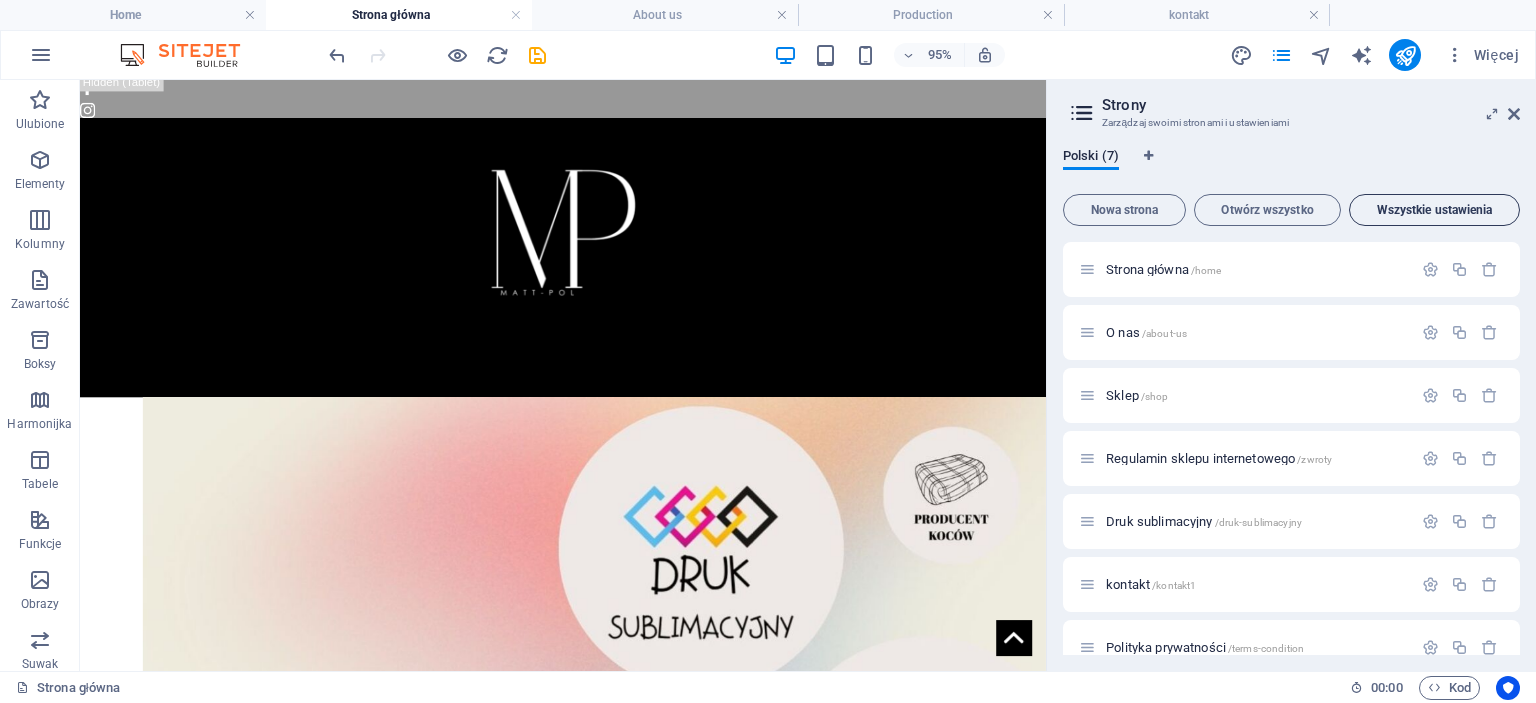 click on "Wszystkie ustawienia" at bounding box center [1434, 210] 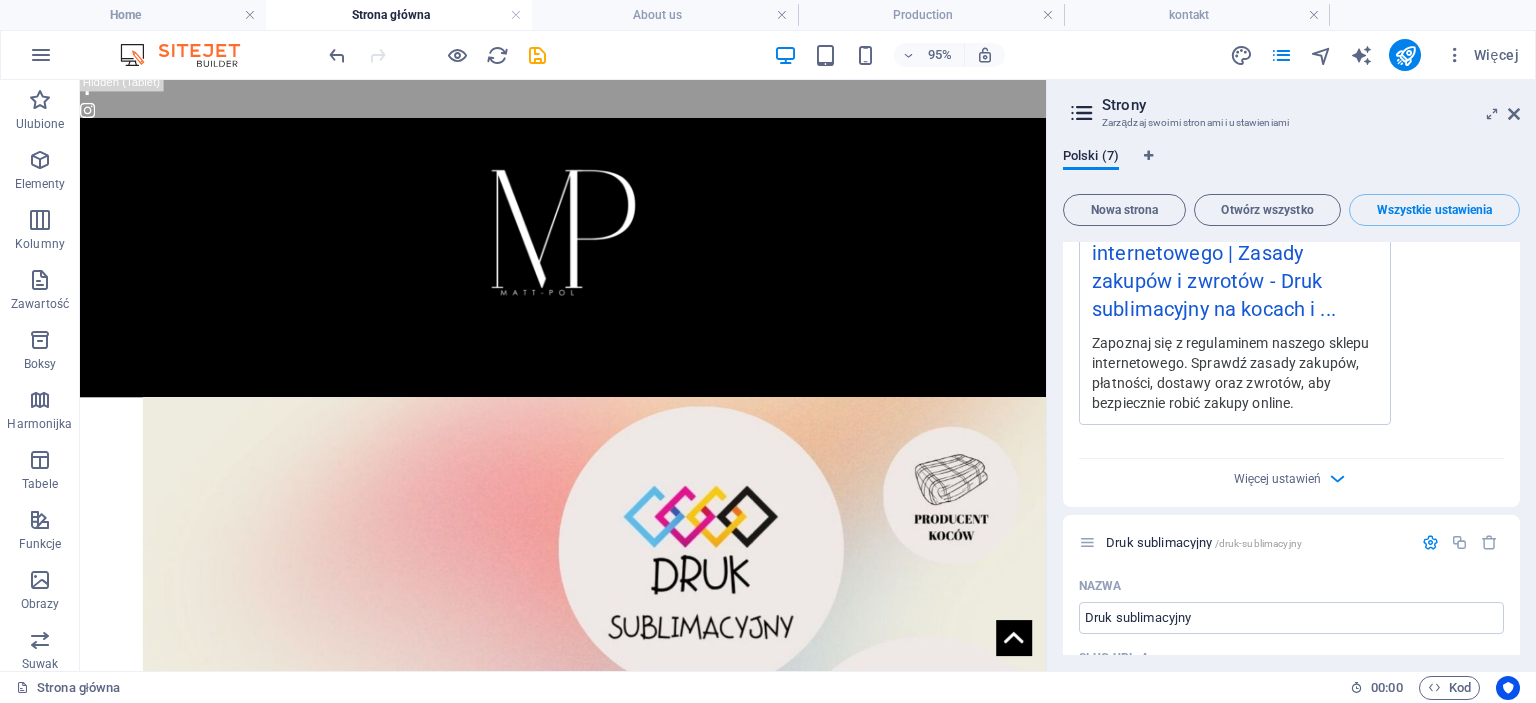 scroll, scrollTop: 3472, scrollLeft: 0, axis: vertical 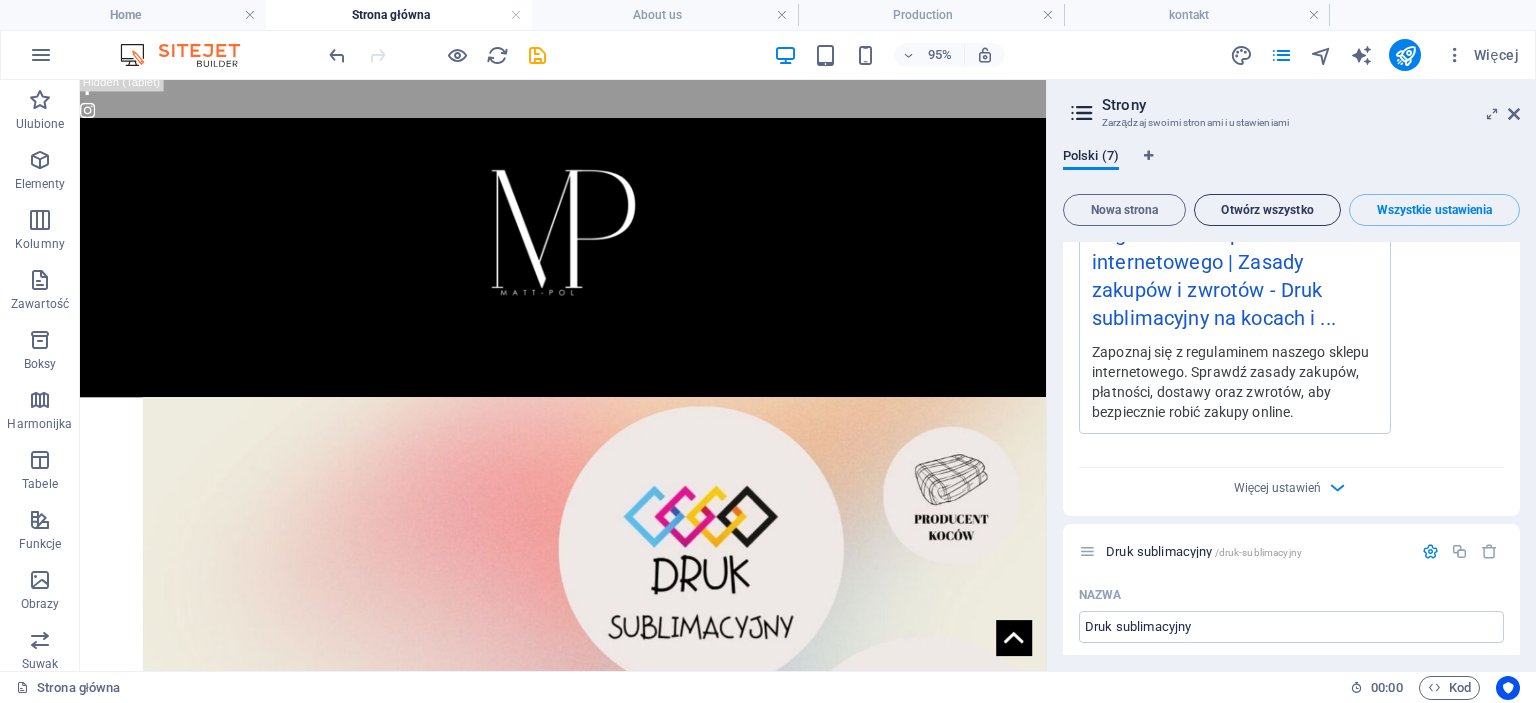 click on "Otwórz wszystko" at bounding box center (1267, 210) 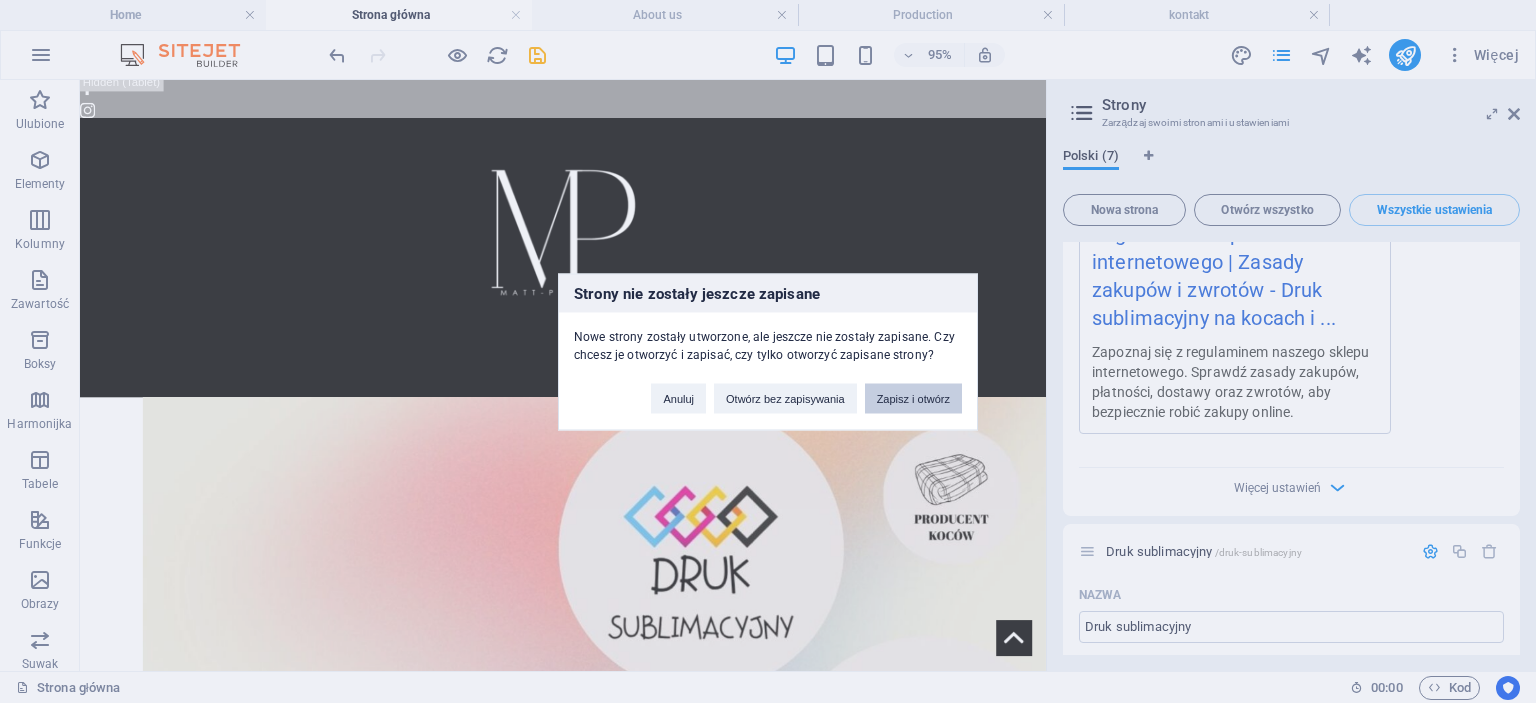 click on "Zapisz i otwórz" at bounding box center [913, 398] 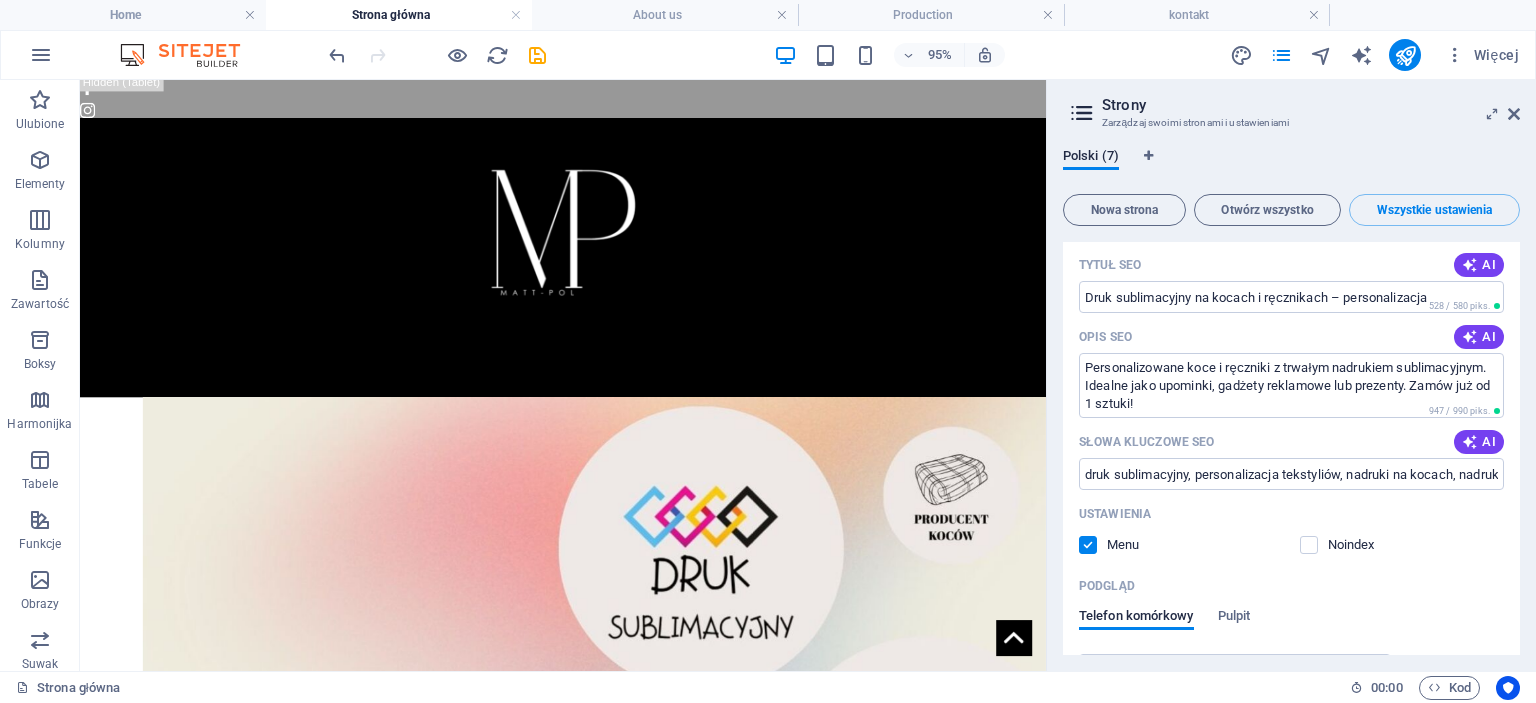 scroll, scrollTop: 0, scrollLeft: 0, axis: both 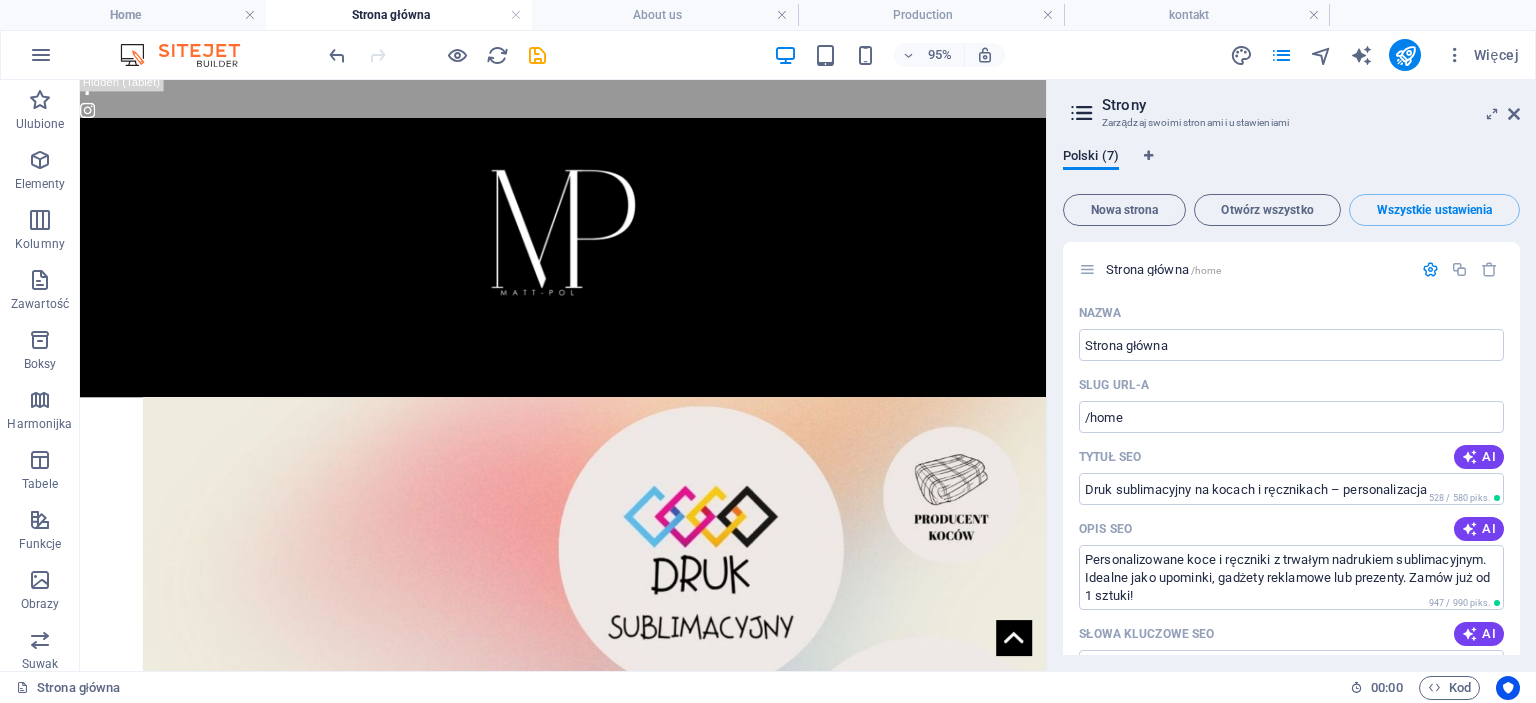 click on "Strony Zarządzaj swoimi stronami i ustawieniami Polski (7) Nowa strona Otwórz wszystko Wszystkie ustawienia Strona główna /home Nazwa Strona główna ​ Slug URL-a /home ​ Tytuł SEO AI Druk sublimacyjny na kocach i ręcznikach – personalizacja ​ [PIXEL_DIMENSIONS] | [PIXEL_DIMENSIONS] | [FILE_TYPE] Opis SEO AI Personalizowane koce i ręczniki z trwałym nadrukiem sublimacyjnym. Idealne jako upominki, gadżety reklamowe lub prezenty. Zamów już od 1 sztuki! ​ [PIXEL_DIMENSIONS] | [PIXEL_DIMENSIONS] | [FILE_TYPE] Słowa kluczowe SEO AI druk sublimacyjny, personalizacja tekstyliów, nadruki na kocach, nadruki na ręcznikach, druk reklamowy, druk sublimacyjny na tkaninach ​ Ustawienia Menu Noindex Podgląd Telefon komórkowy Pulpit www.example.com home Druk sublimacyjny na kocach i ręcznikach – personalizacja Personalizowane koce i ręczniki z trwałym nadrukiem sublimacyjnym. Idealne jako upominki, gadżety reklamowe lub prezenty. Zamów już od 1 sztuki! Metatagi ​ Podejrzyj obraz (Open Graph) Przeciągnij pliki tutaj, kliknij, aby wybrać pliki lub O nas Nazwa AI" at bounding box center [1291, 375] 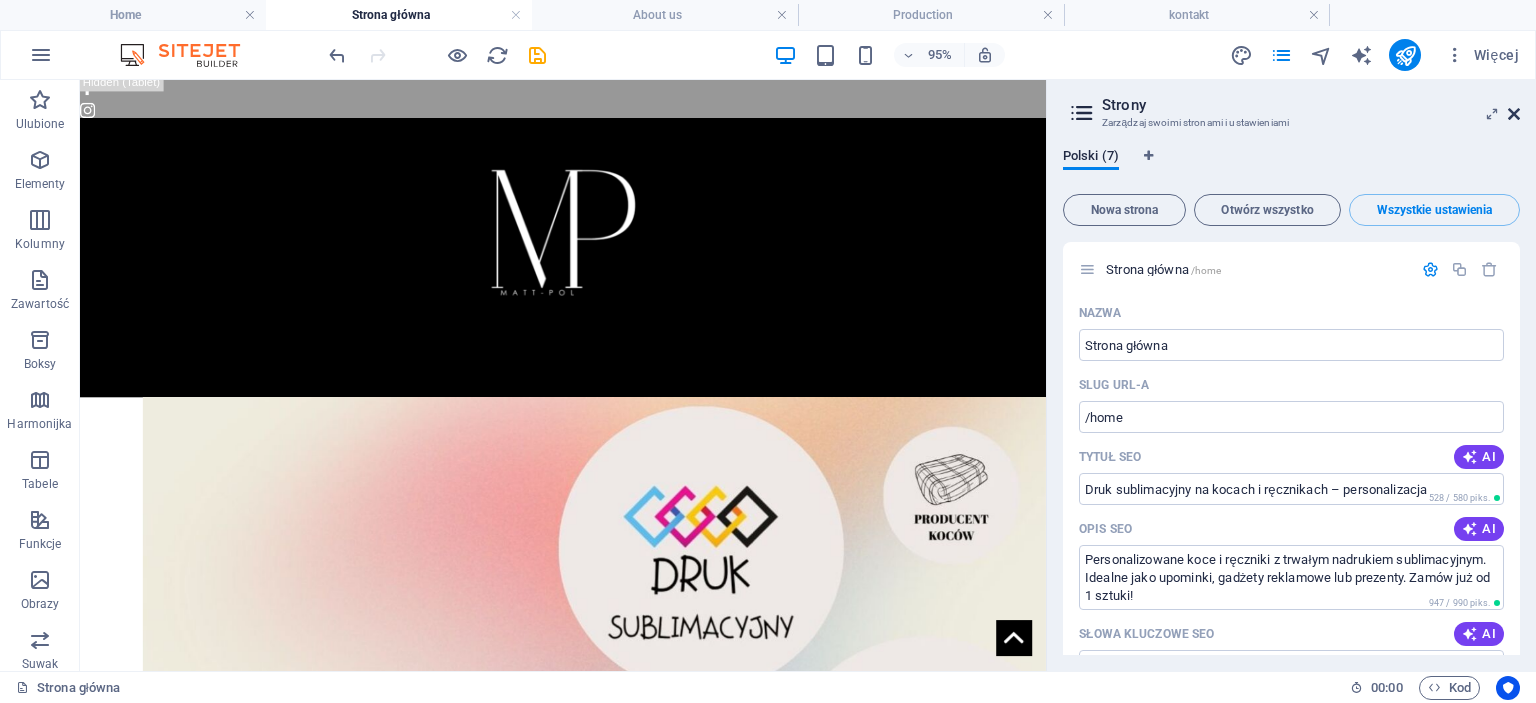 click at bounding box center [1514, 114] 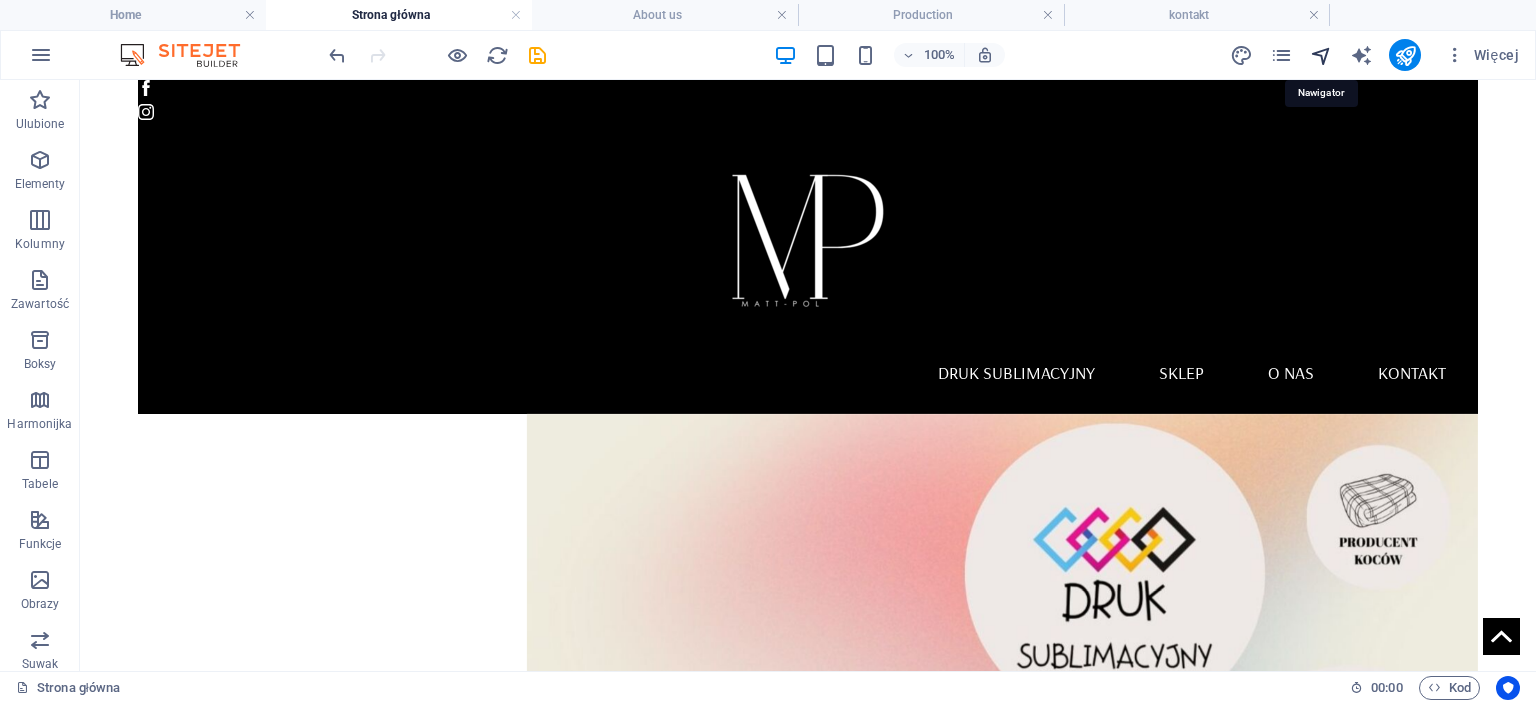 click at bounding box center (1321, 55) 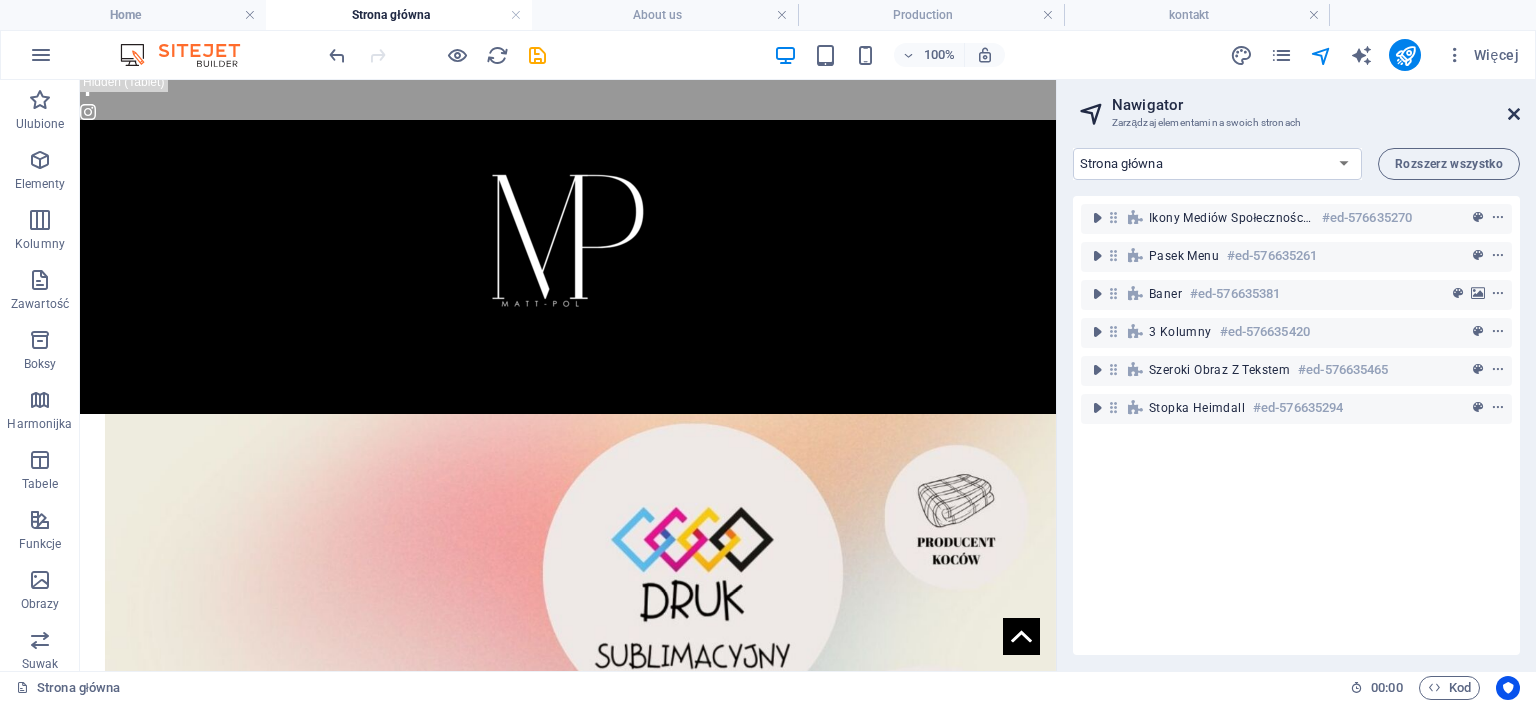 click at bounding box center [1514, 114] 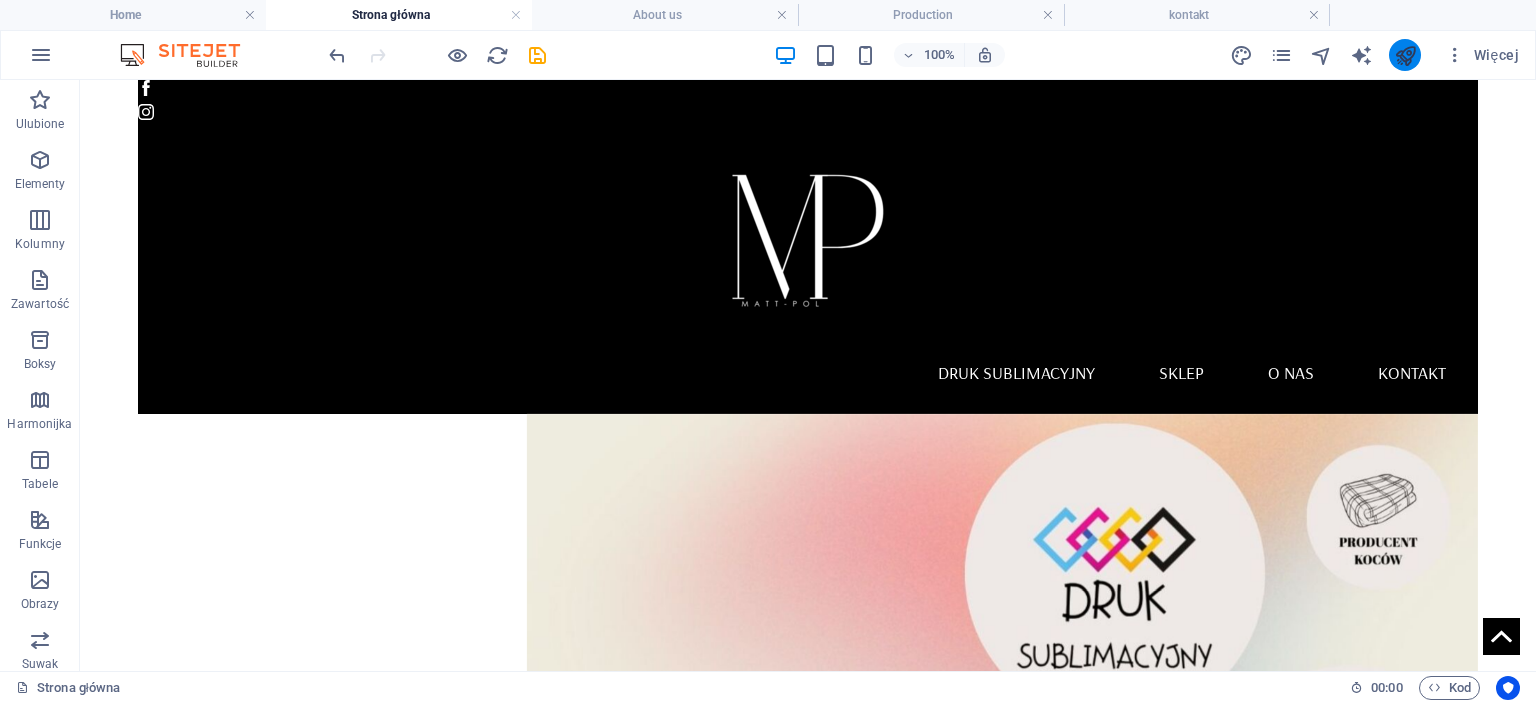 click at bounding box center [1405, 55] 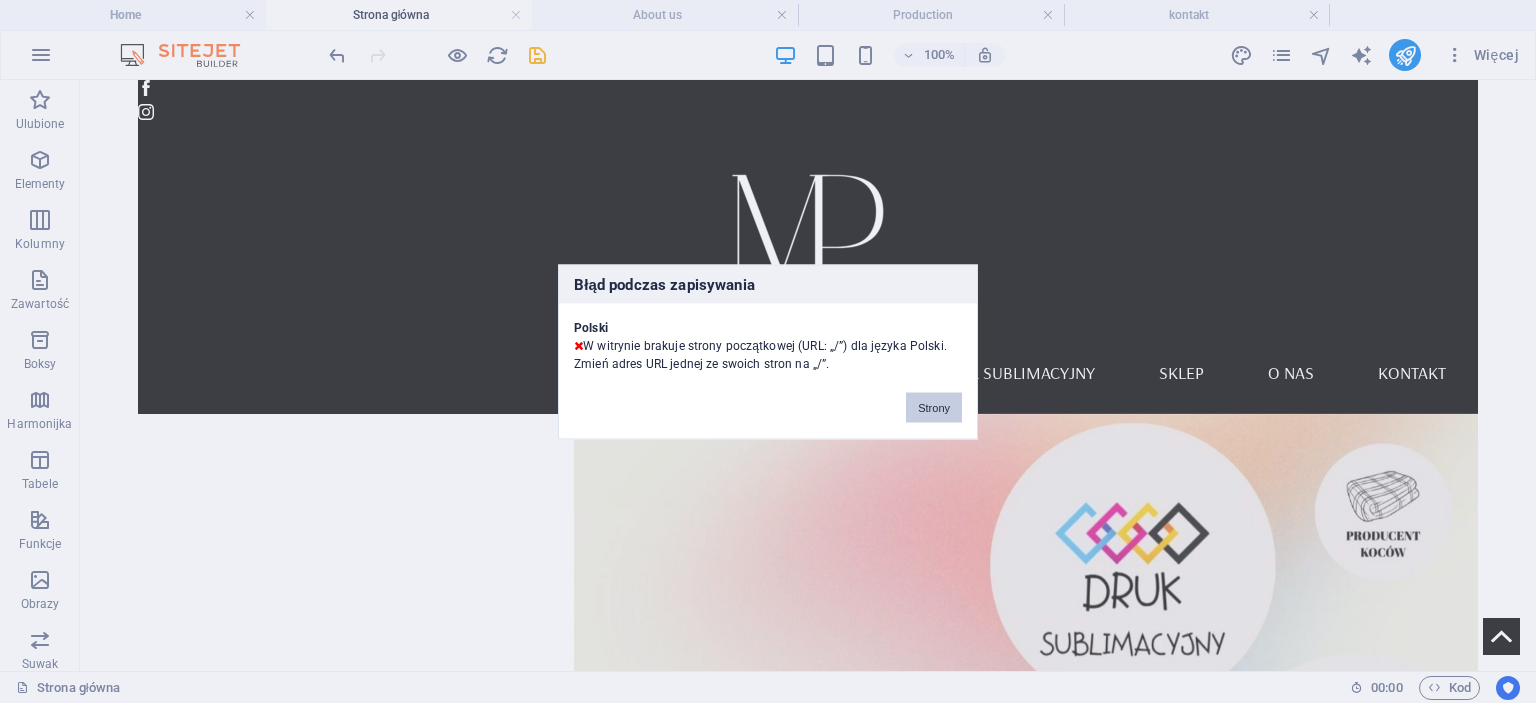 drag, startPoint x: 940, startPoint y: 406, endPoint x: 997, endPoint y: 281, distance: 137.38268 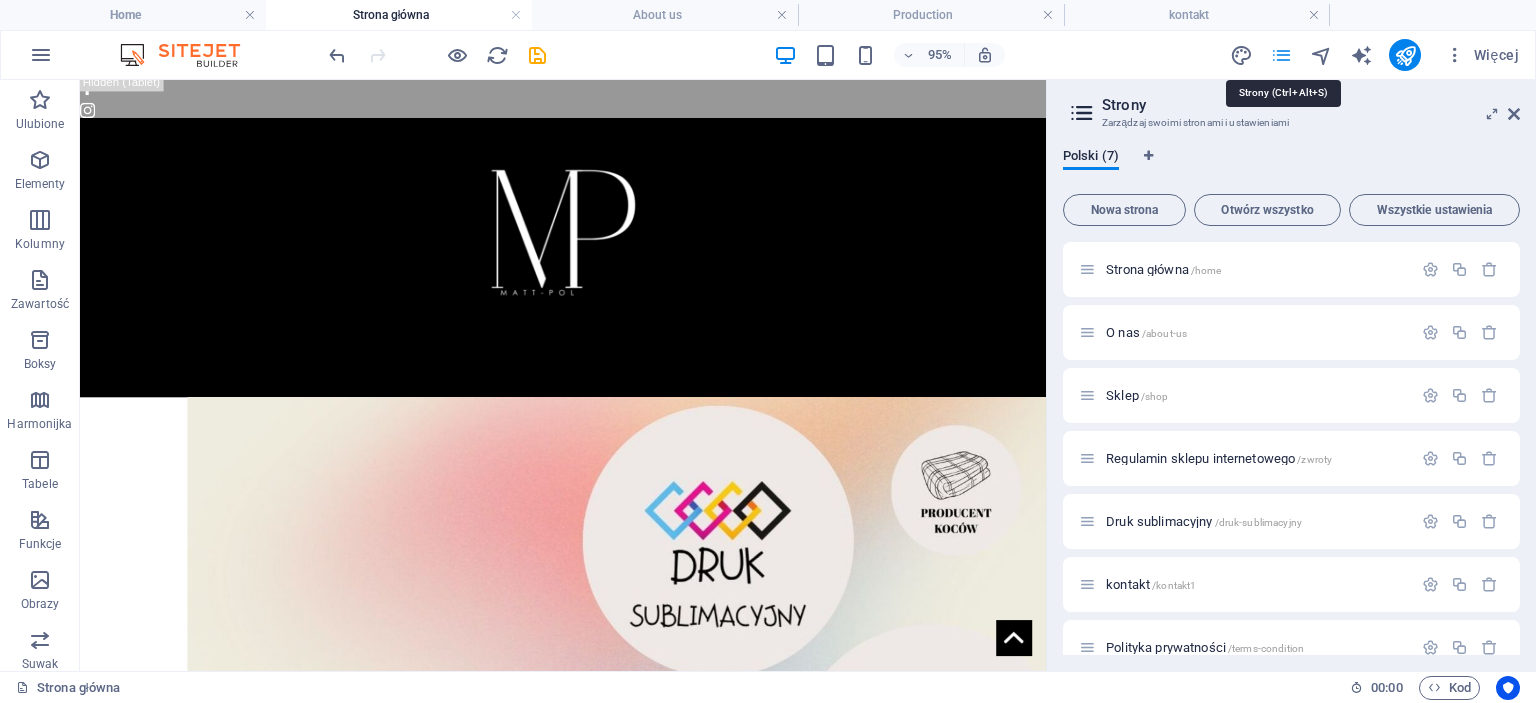 click at bounding box center (1281, 55) 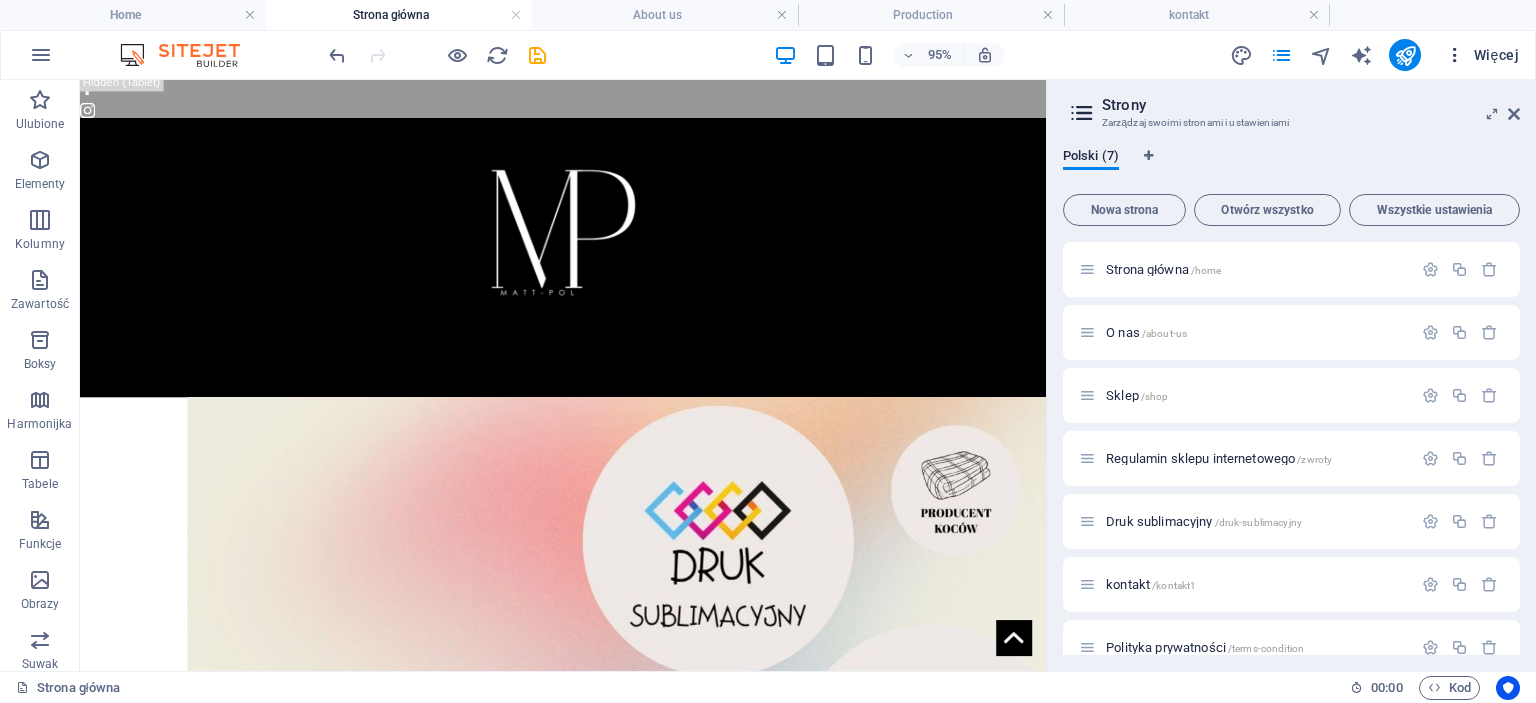 click on "Więcej" at bounding box center (1482, 55) 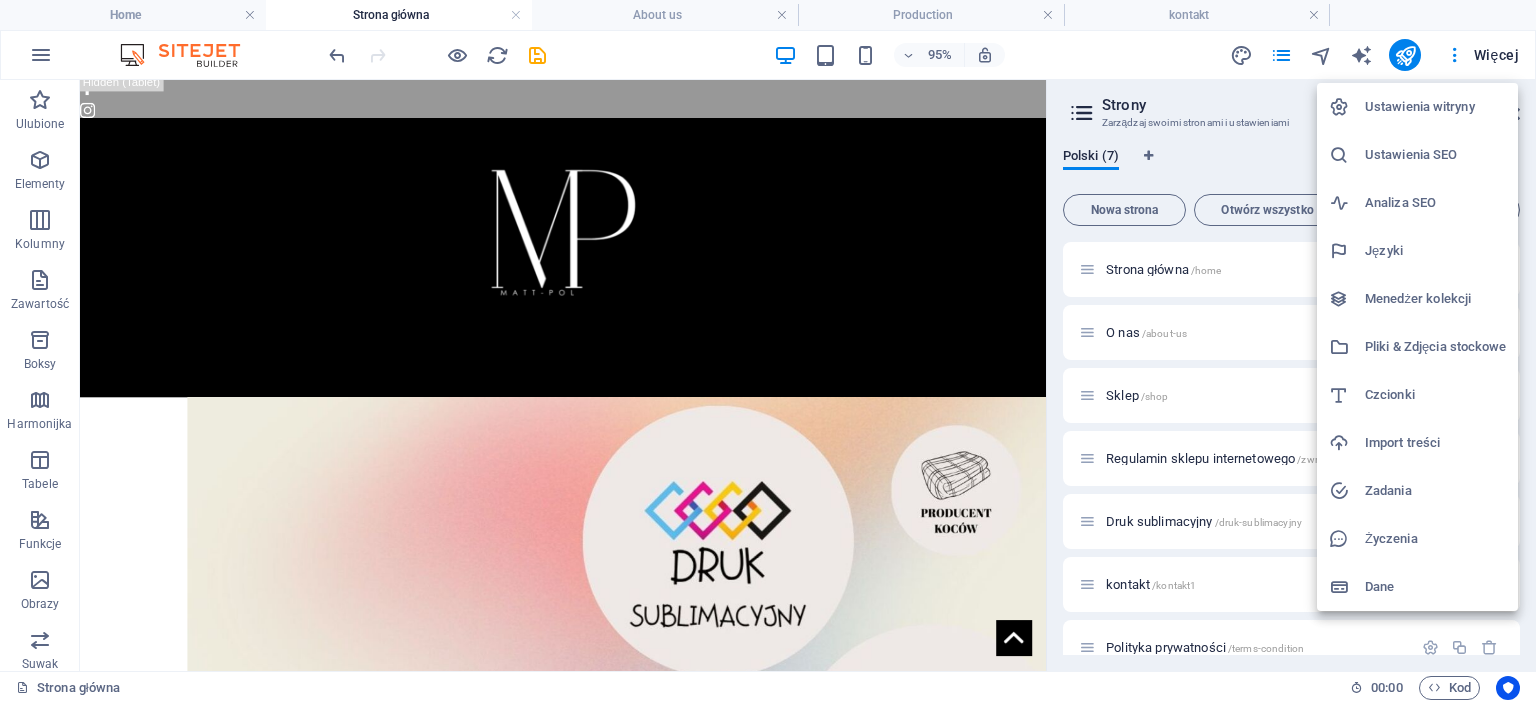 click on "Analiza SEO" at bounding box center [1435, 203] 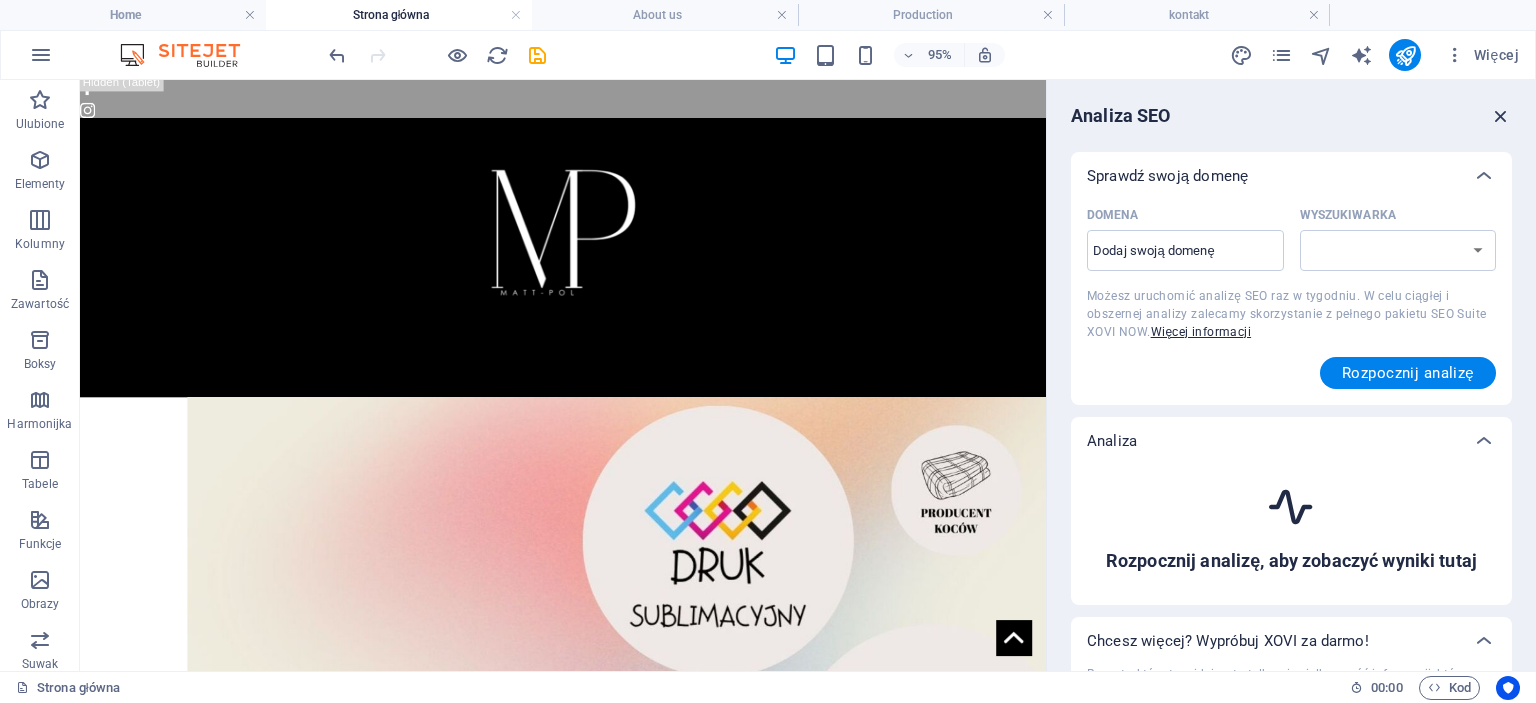 select on "google.com" 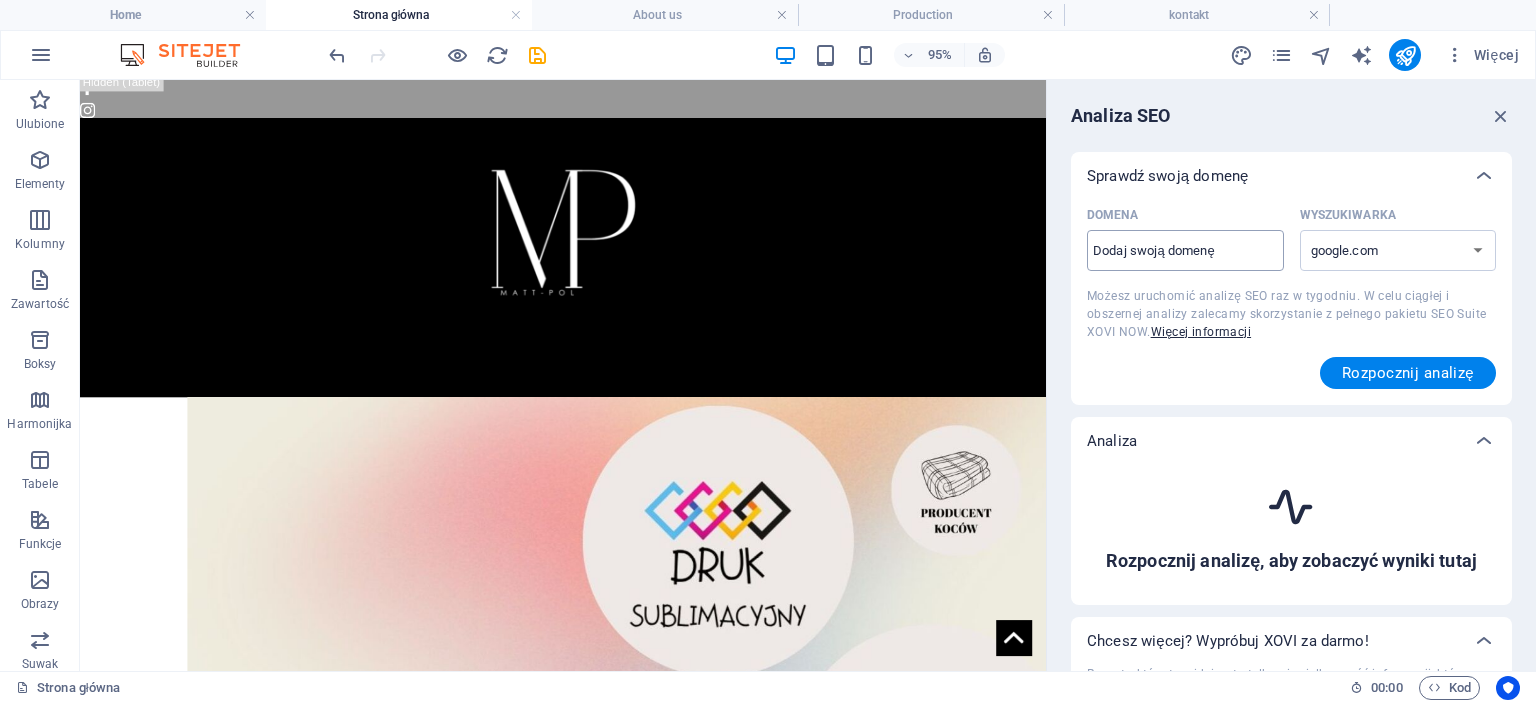 click on "Domena ​" at bounding box center (1185, 251) 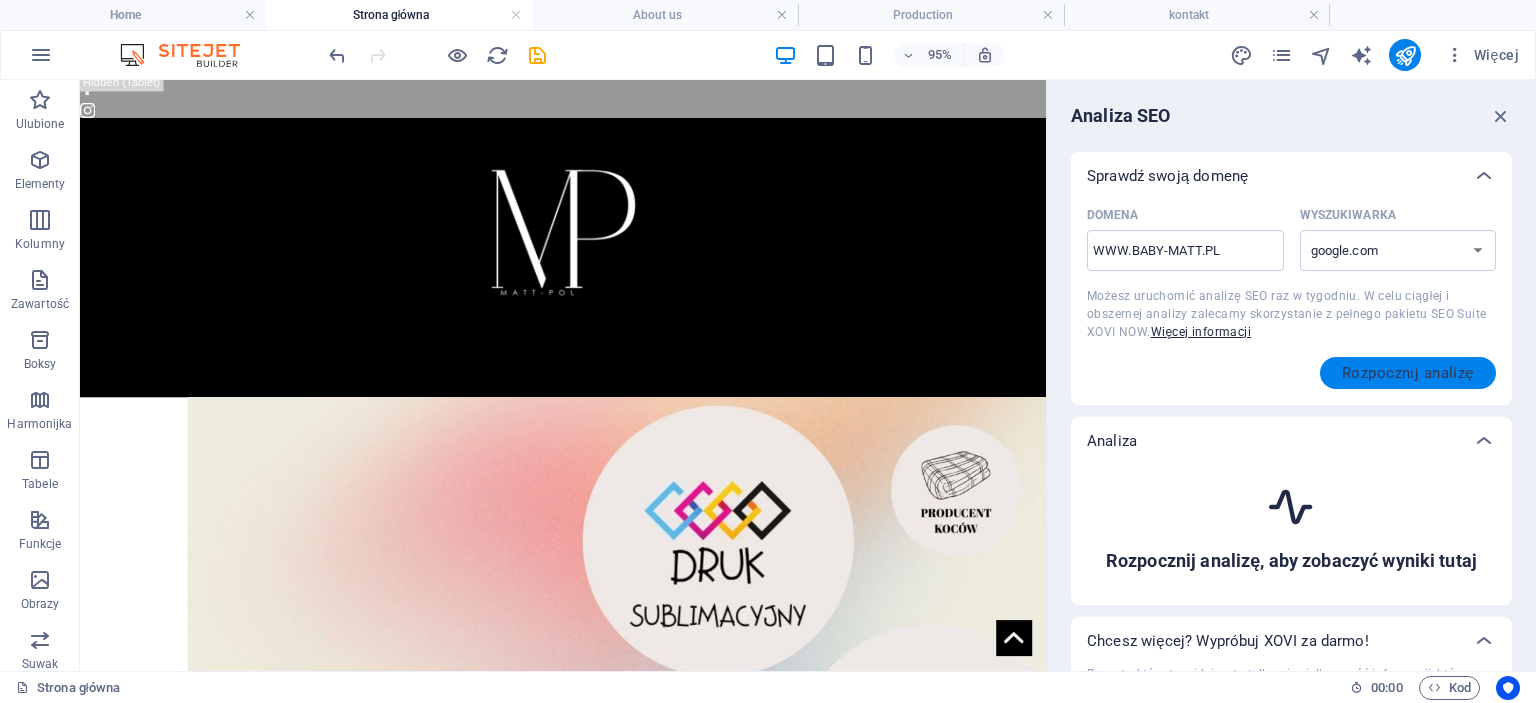 click on "Rozpocznij analizę" at bounding box center (1408, 373) 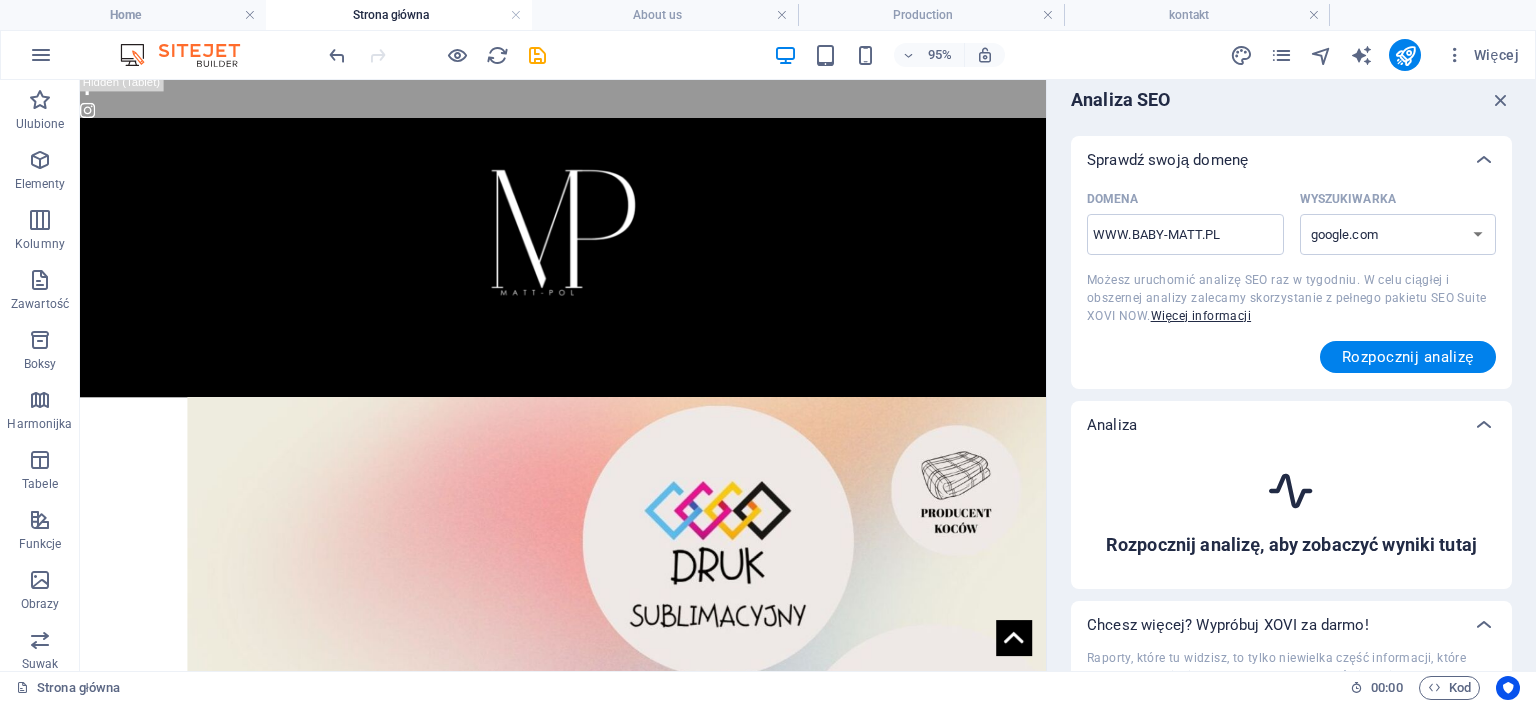 scroll, scrollTop: 1, scrollLeft: 0, axis: vertical 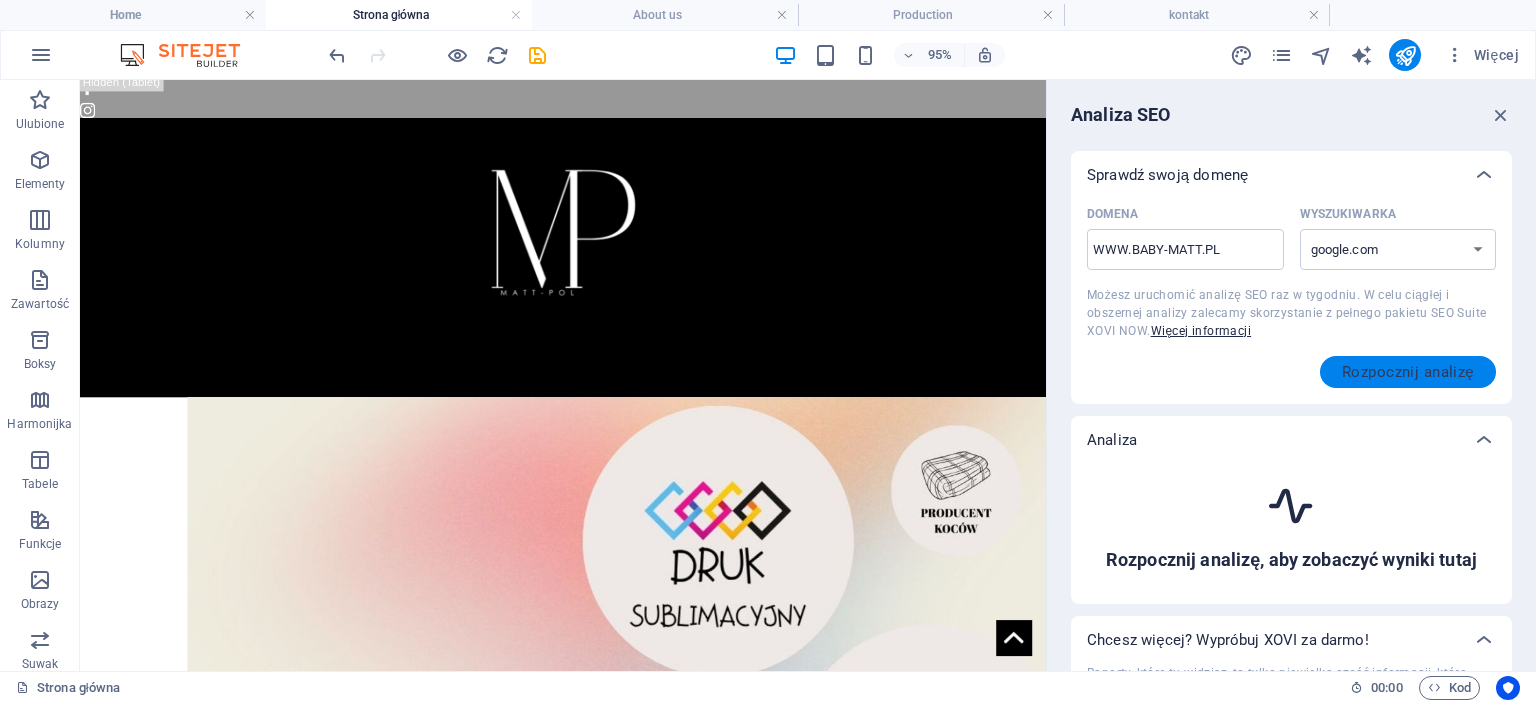 click on "Rozpocznij analizę" at bounding box center (1408, 372) 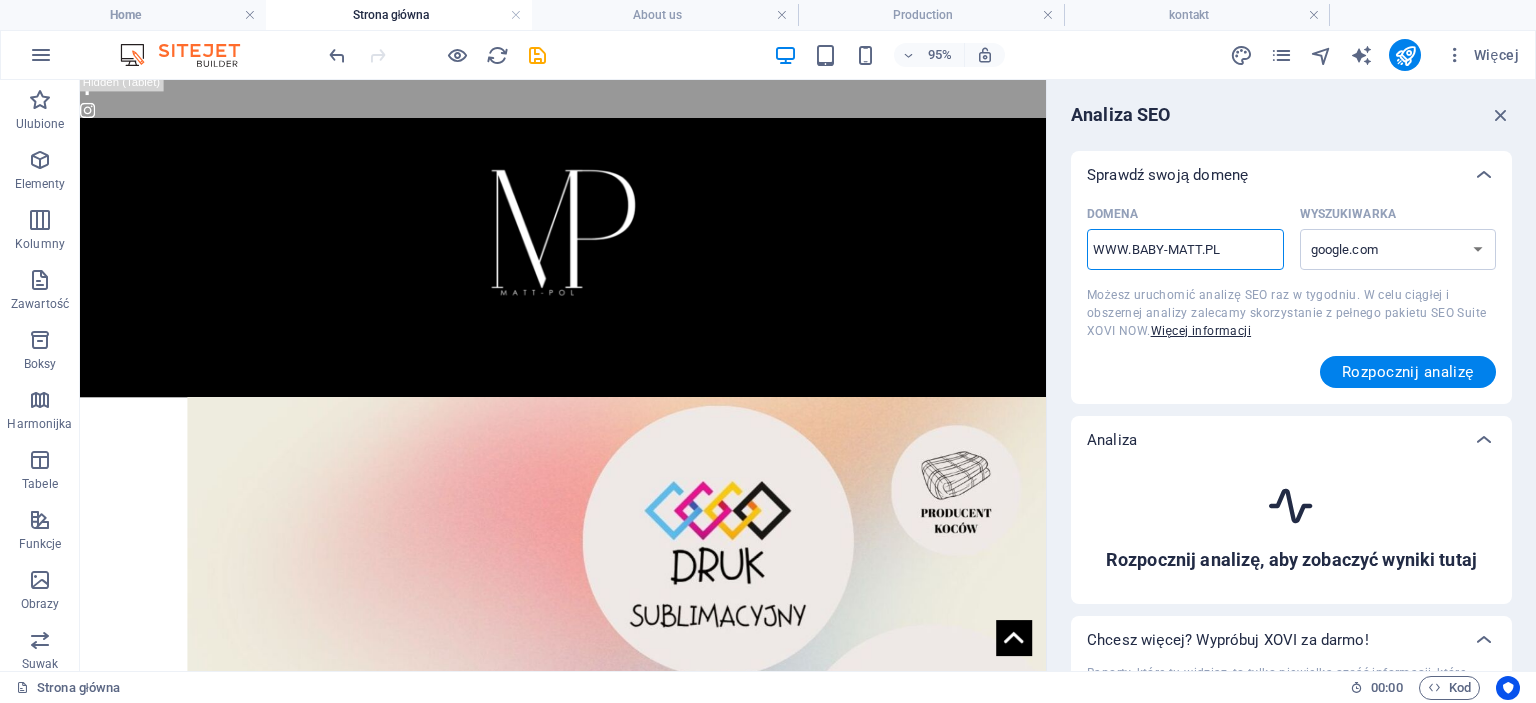 drag, startPoint x: 1209, startPoint y: 331, endPoint x: 931, endPoint y: 239, distance: 292.8276 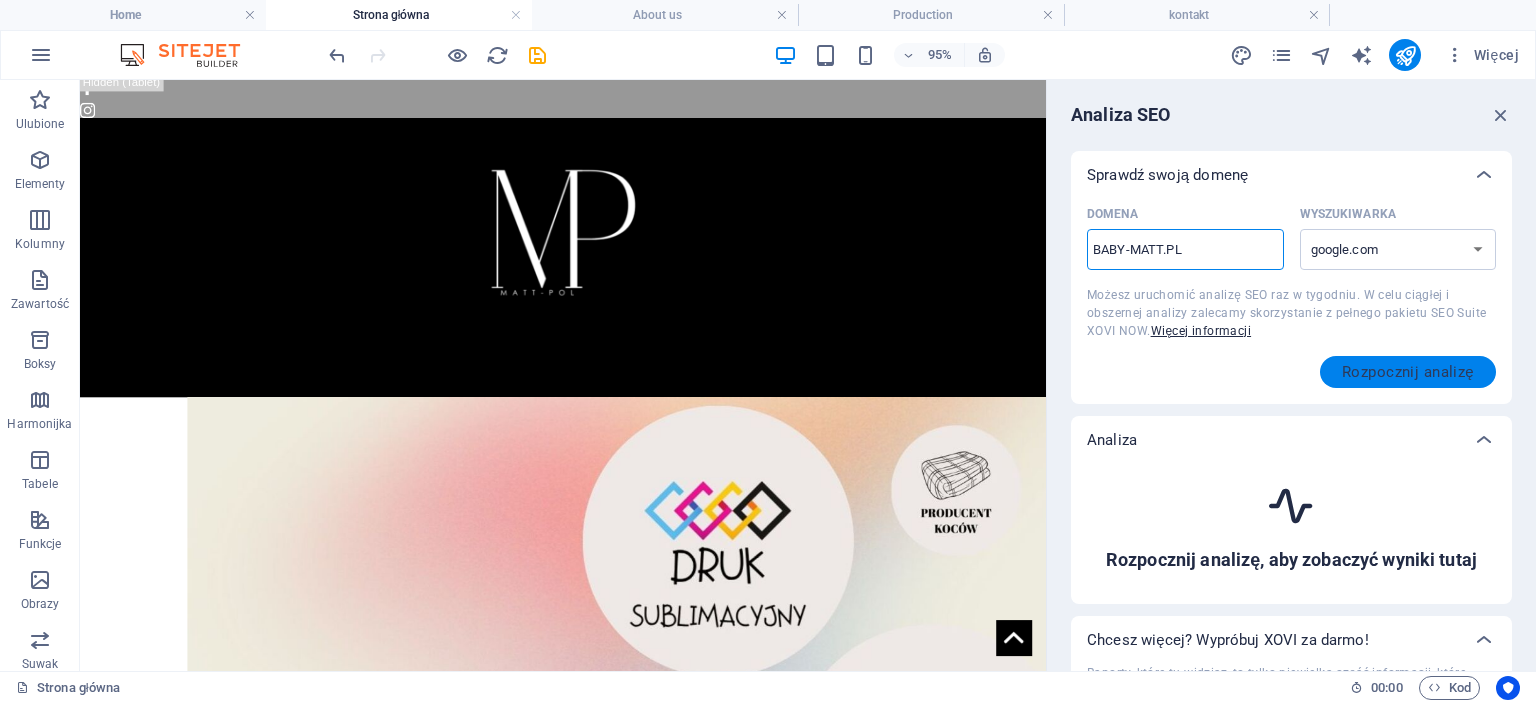 type on "BABY-MATT.PL" 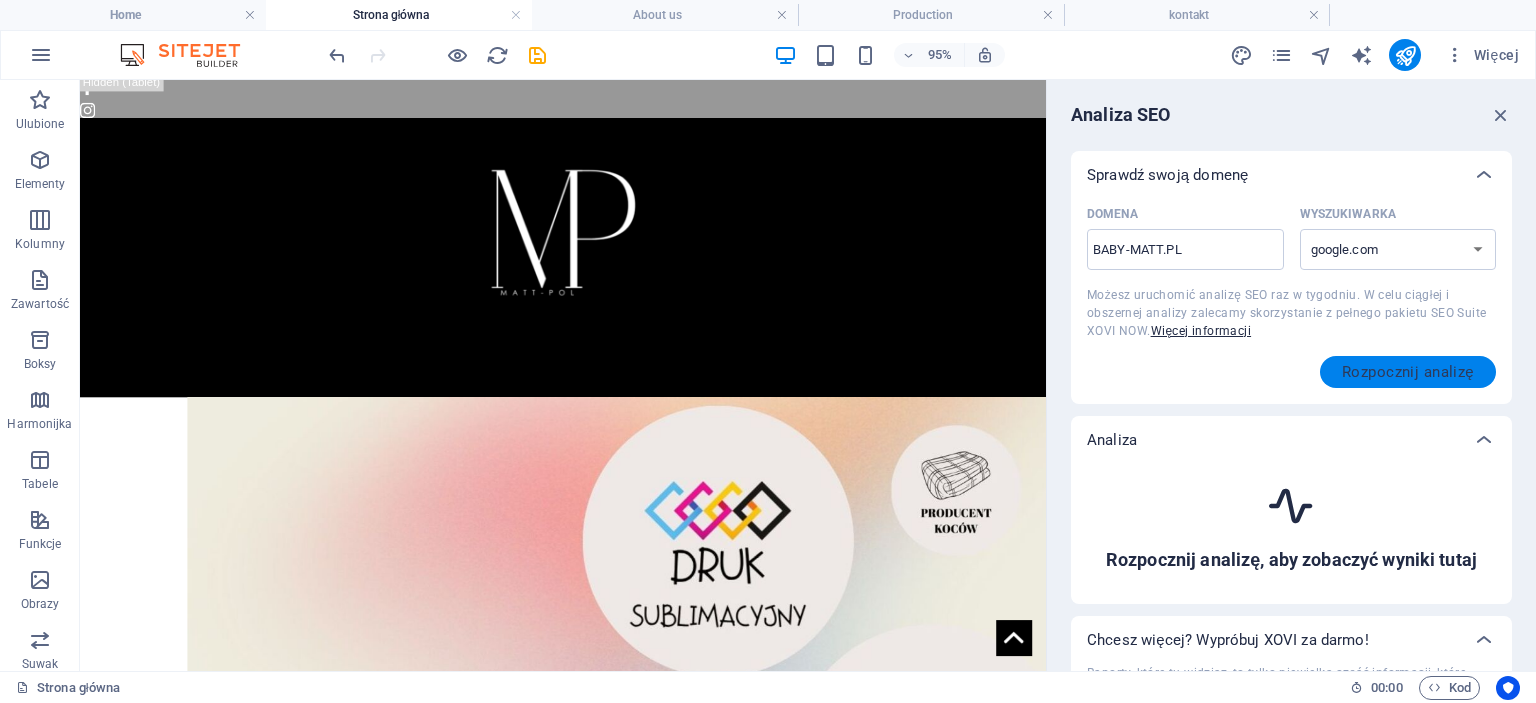 click on "Rozpocznij analizę" at bounding box center (1408, 372) 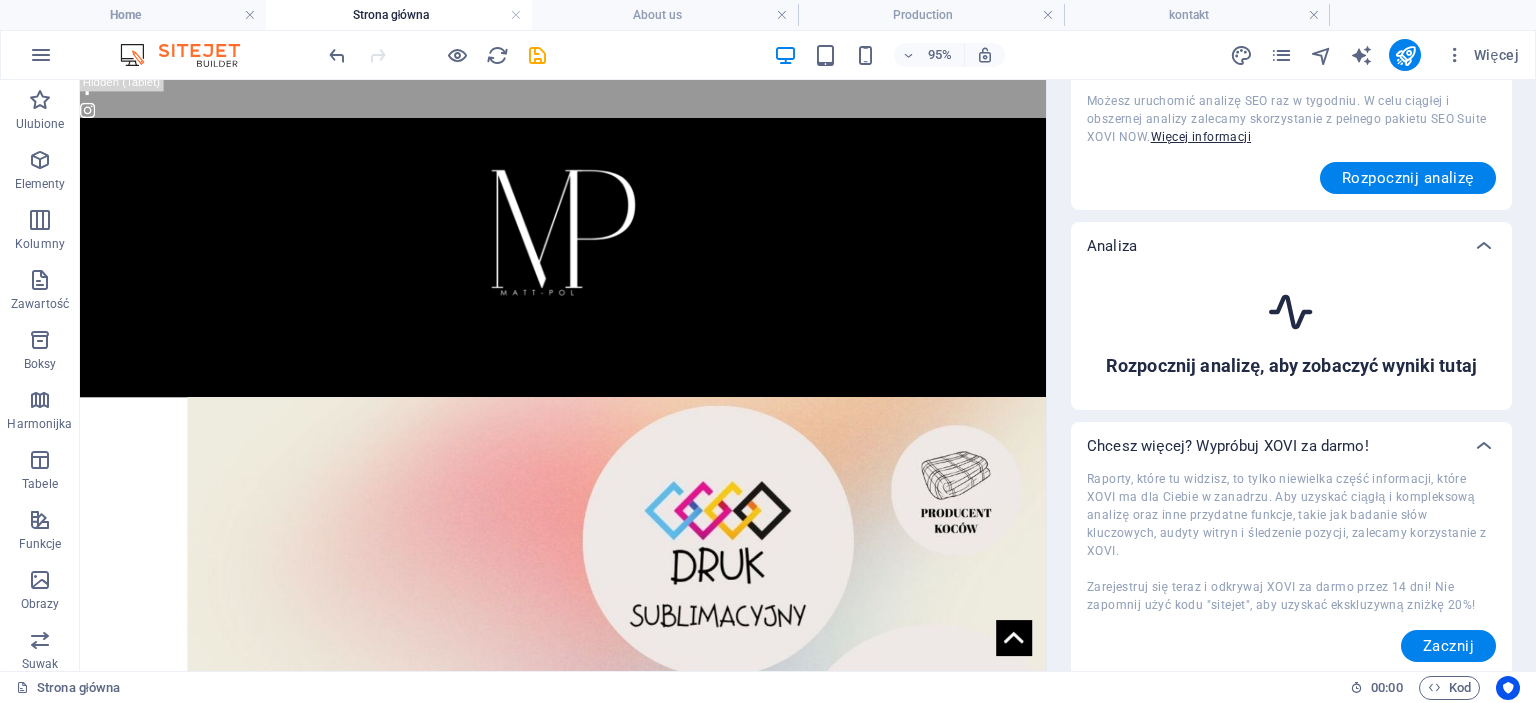 scroll, scrollTop: 201, scrollLeft: 0, axis: vertical 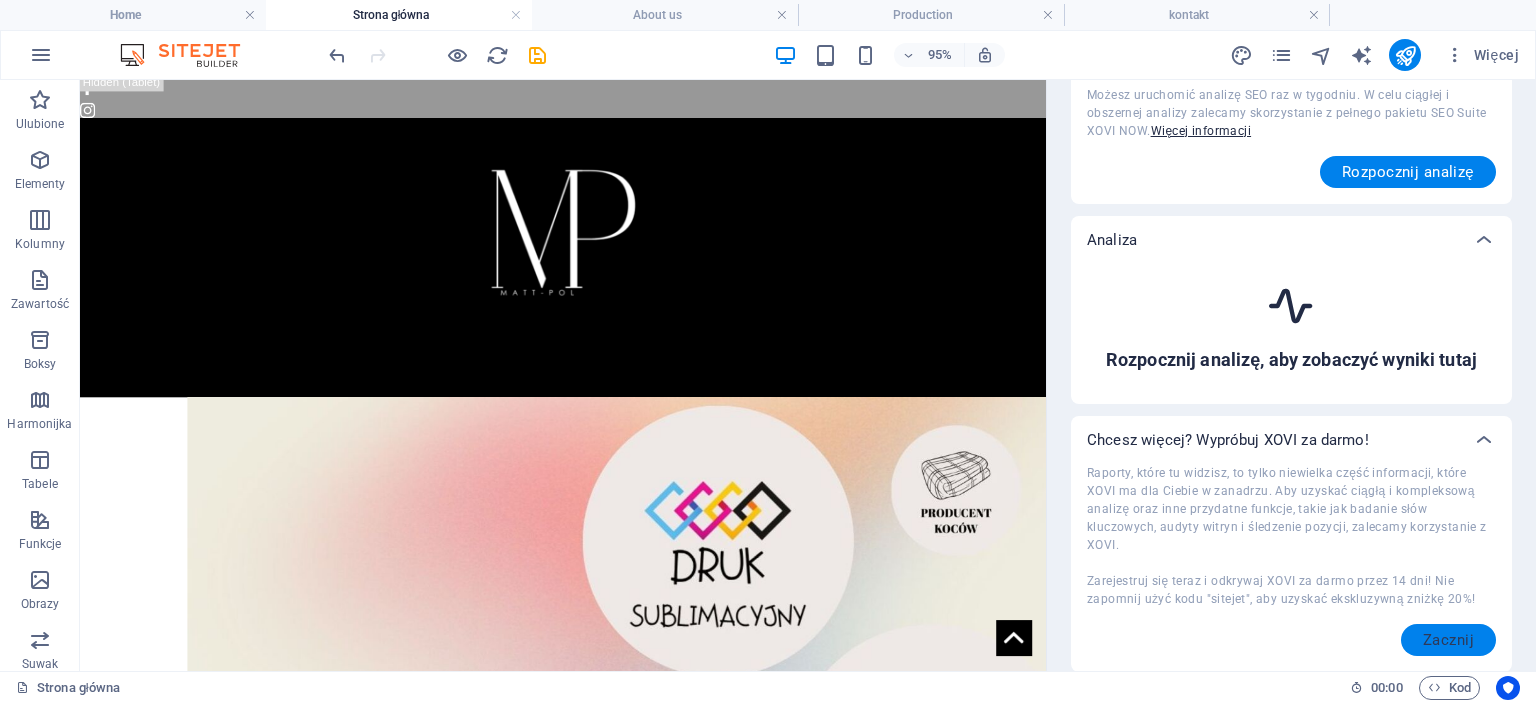 click on "Zacznij" at bounding box center [1448, 640] 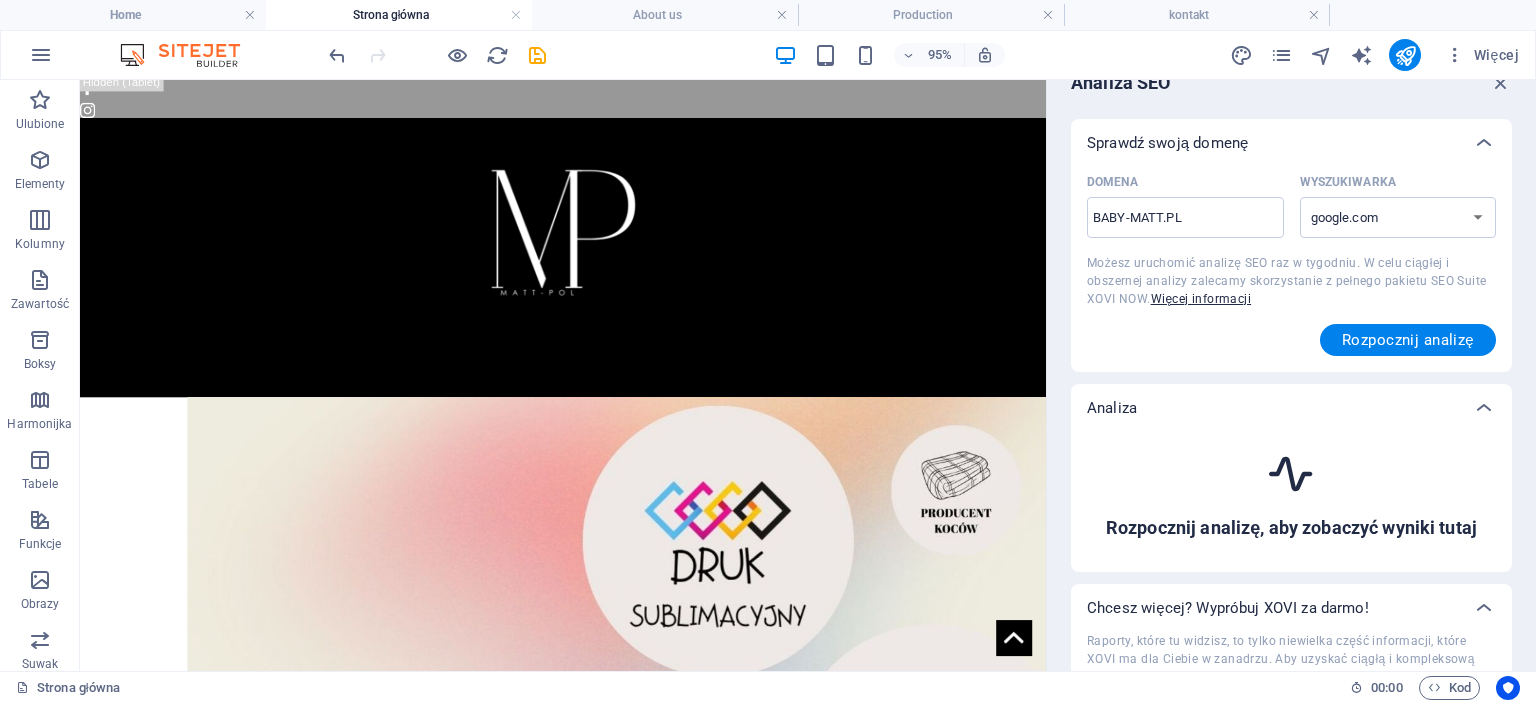 scroll, scrollTop: 0, scrollLeft: 0, axis: both 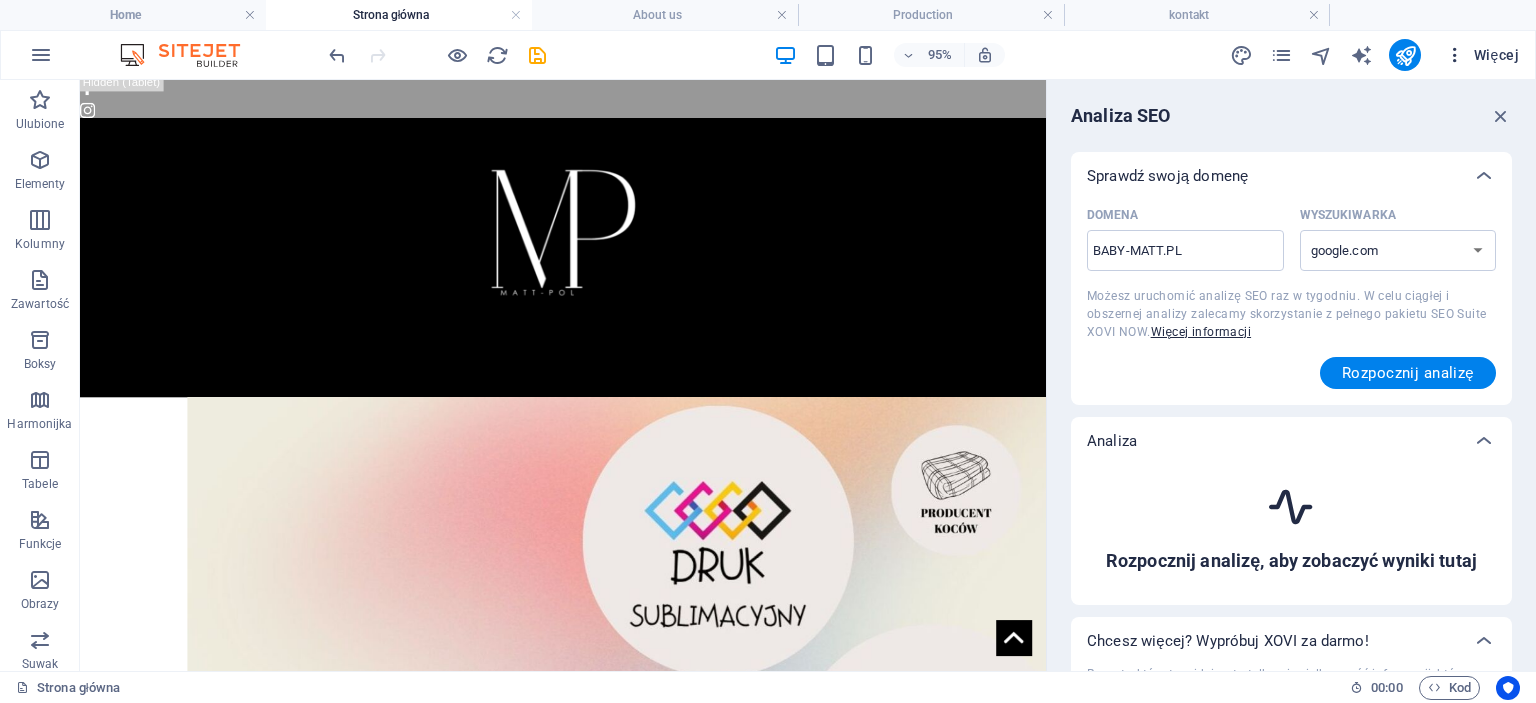 click on "Więcej" at bounding box center (1482, 55) 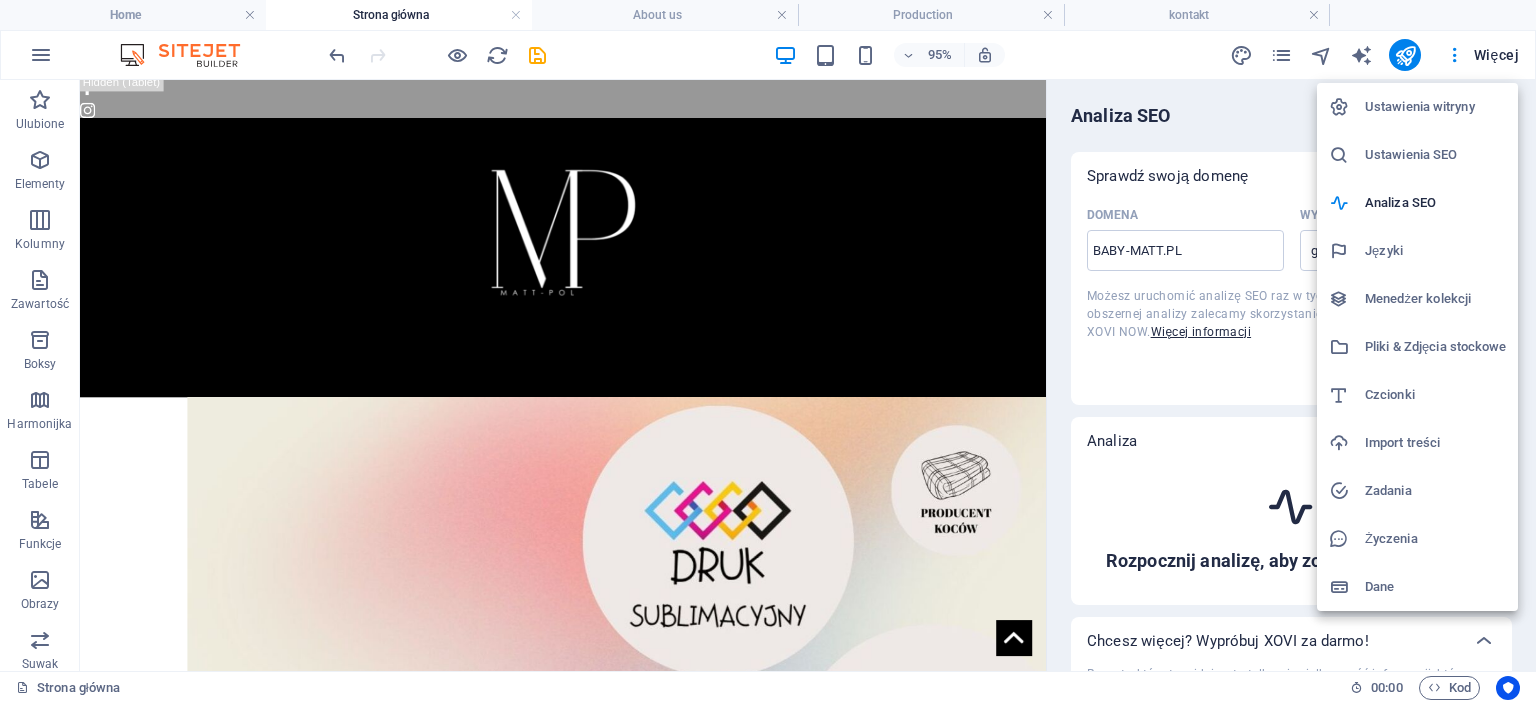 click on "Ustawienia SEO" at bounding box center [1435, 155] 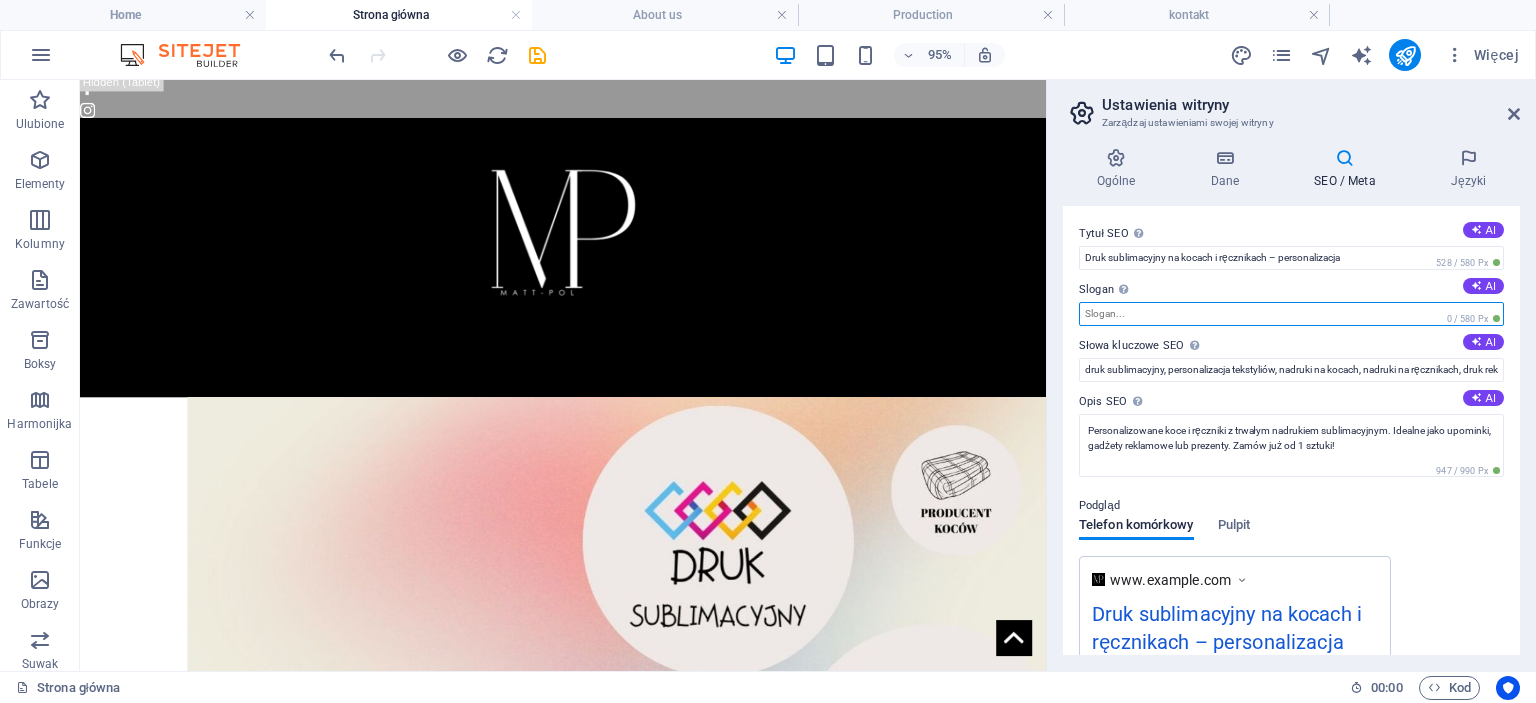 click on "Slogan Slogan Twojej witryny. AI" at bounding box center [1291, 314] 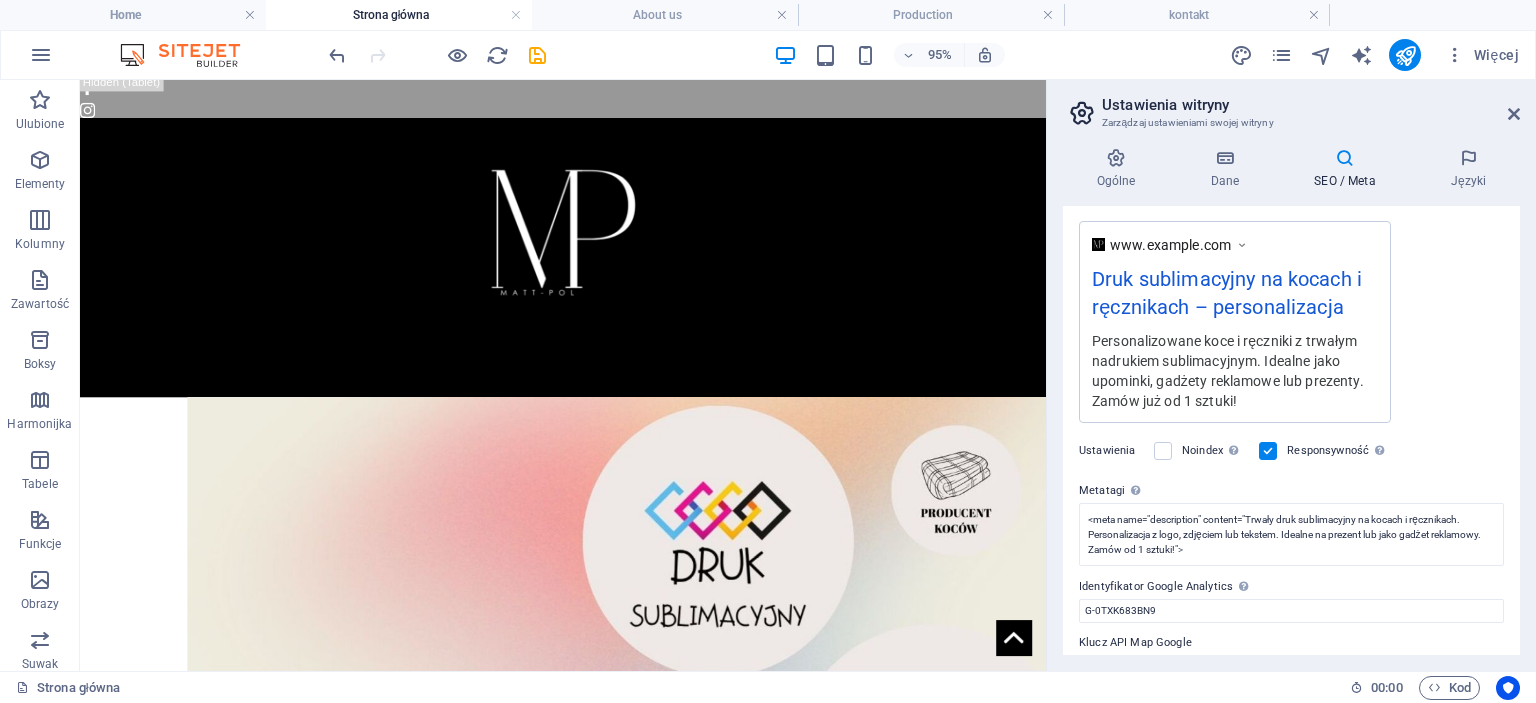 scroll, scrollTop: 373, scrollLeft: 0, axis: vertical 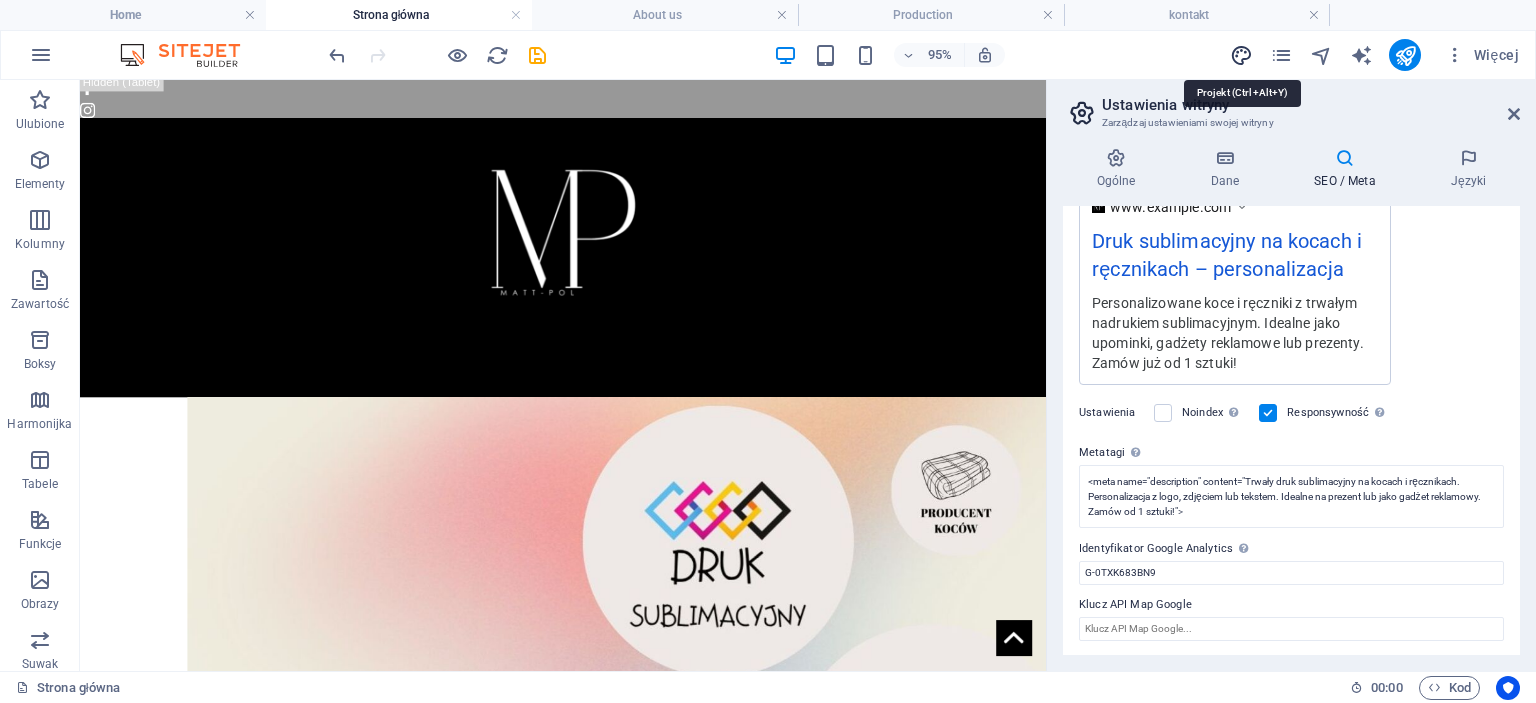 click at bounding box center (1241, 55) 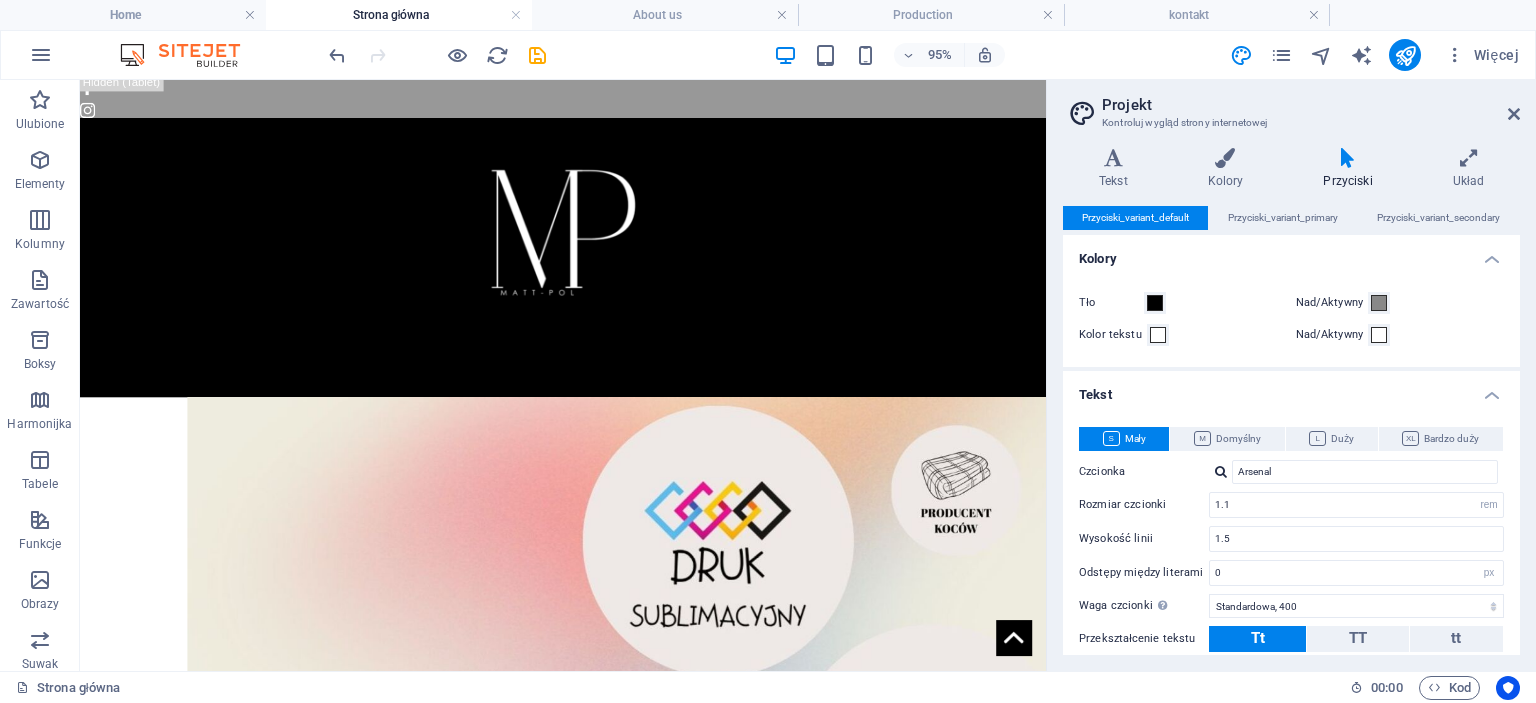 click on "Nad/Aktywny" at bounding box center (1332, 303) 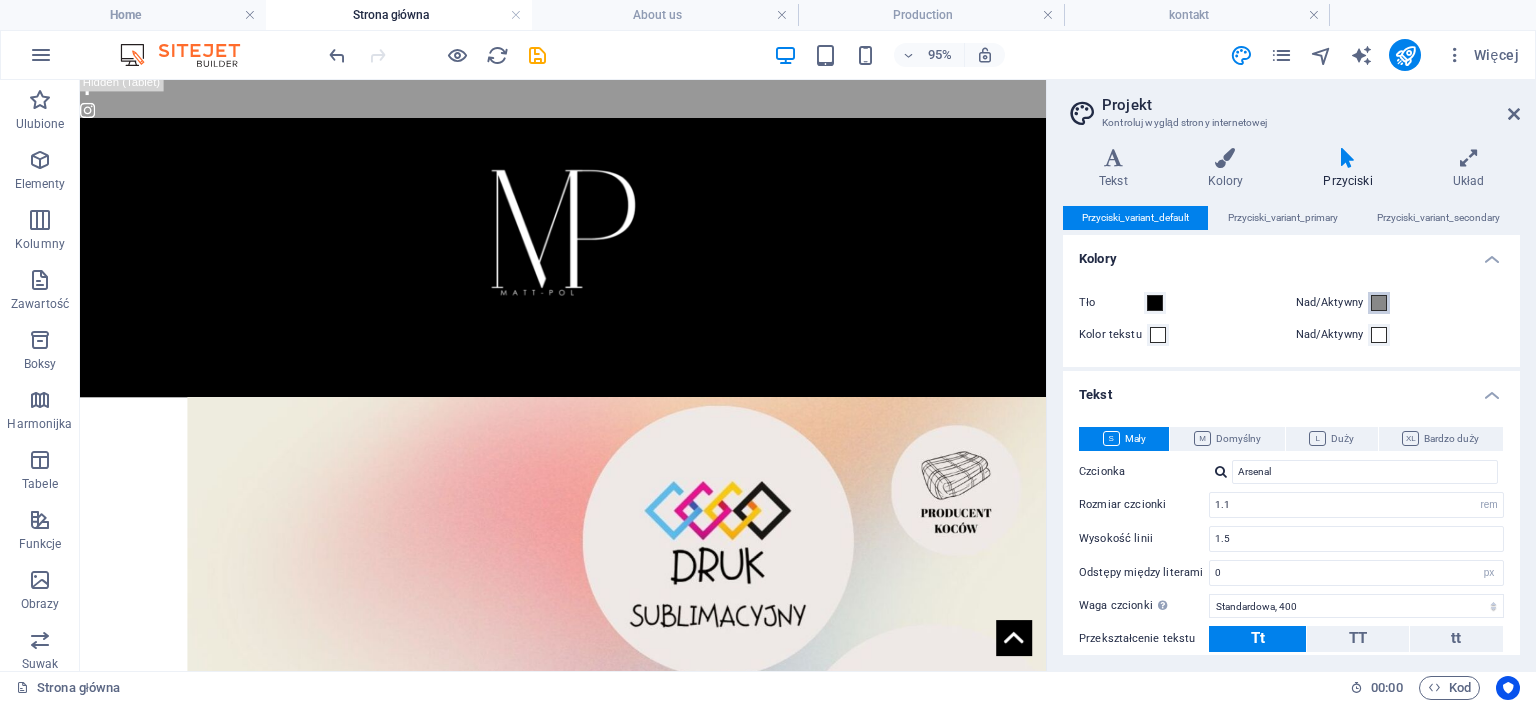 click on "Nad/Aktywny" at bounding box center [1379, 303] 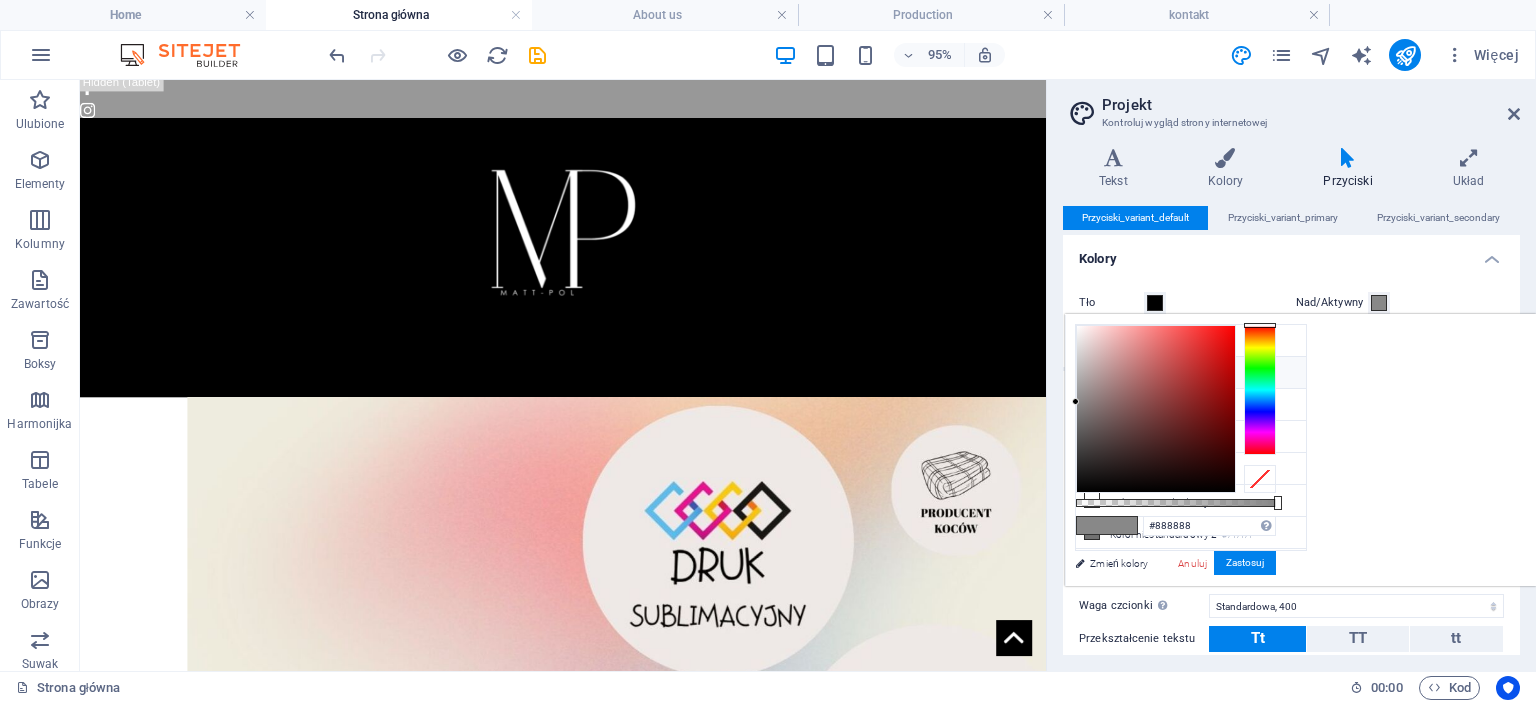click on "Główny kolor
#000000" at bounding box center (1191, 373) 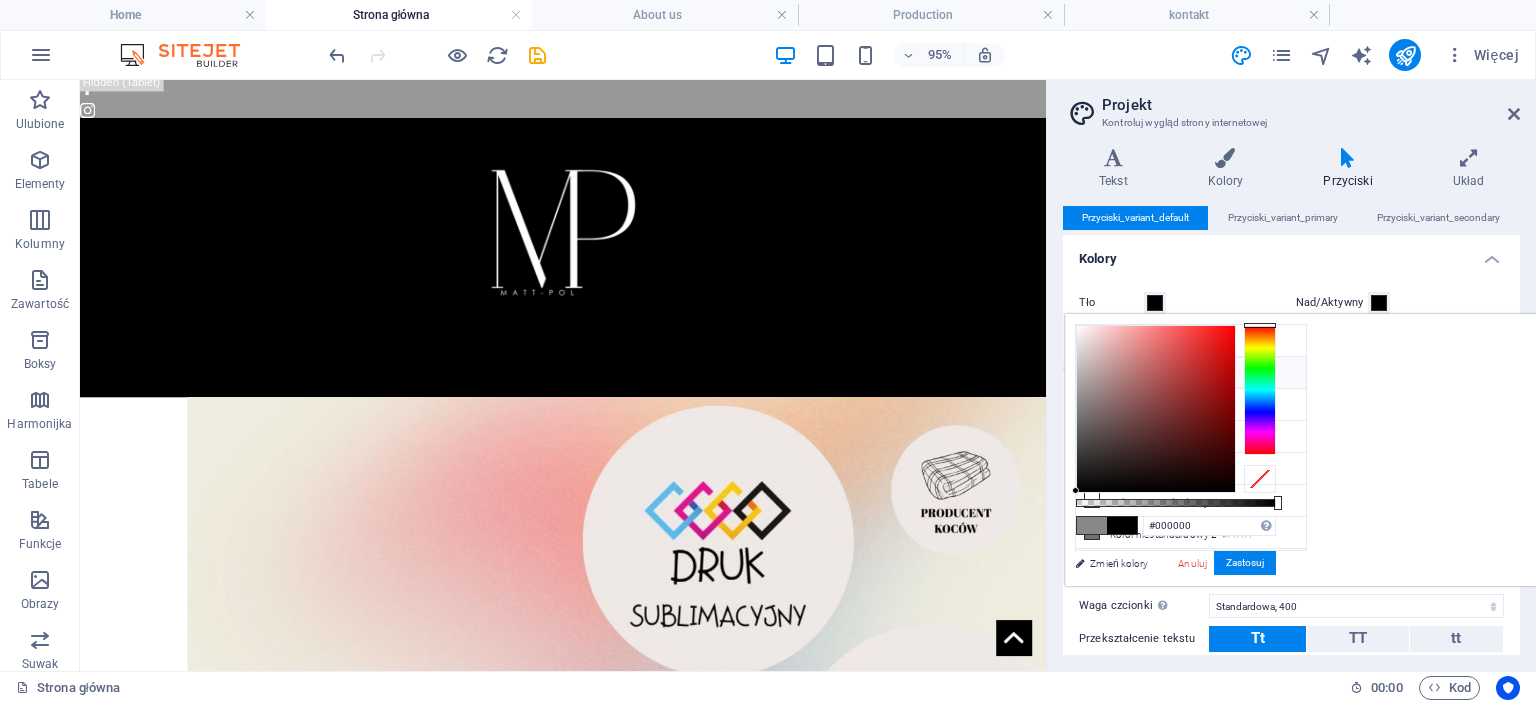 click on "Tło Nad/Aktywny Kolor tekstu Nad/Aktywny" at bounding box center [1291, 319] 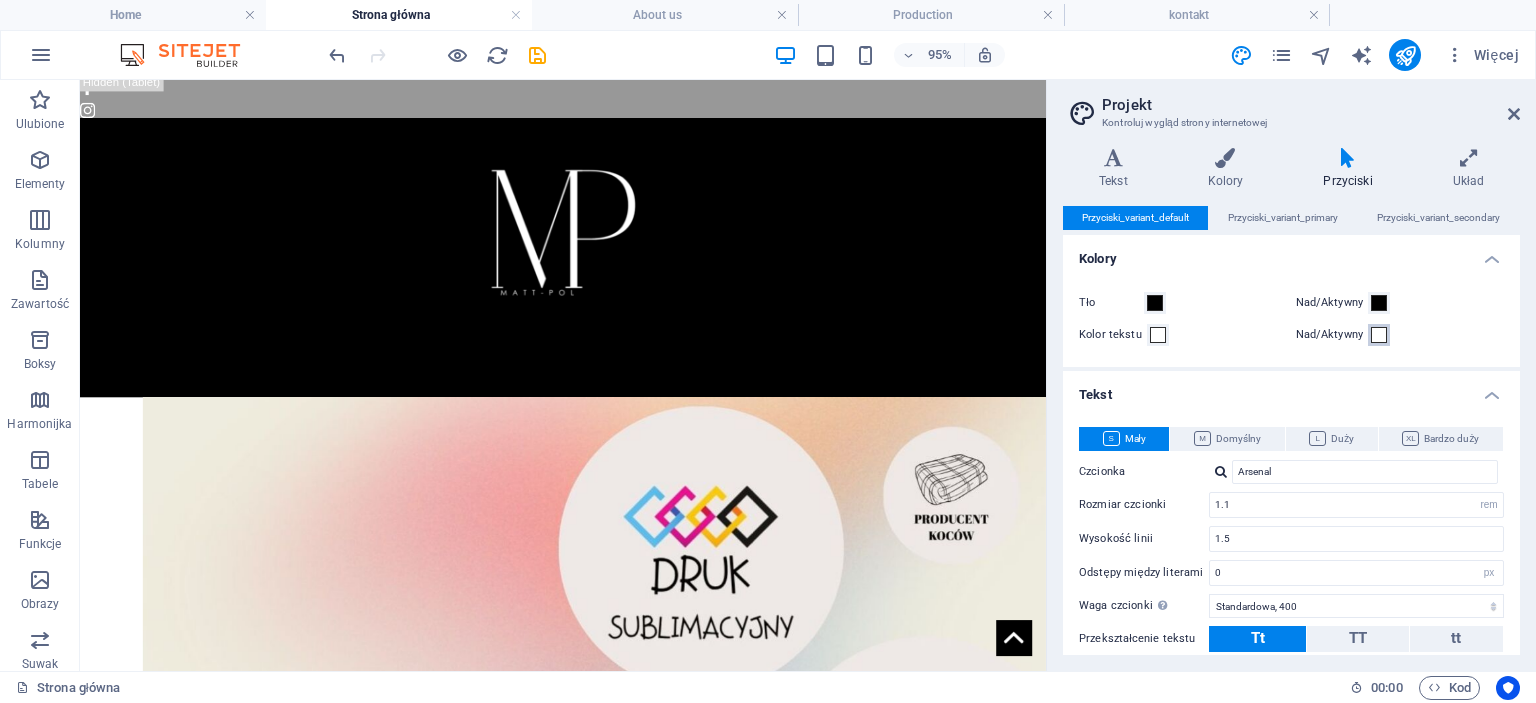 click at bounding box center [1379, 335] 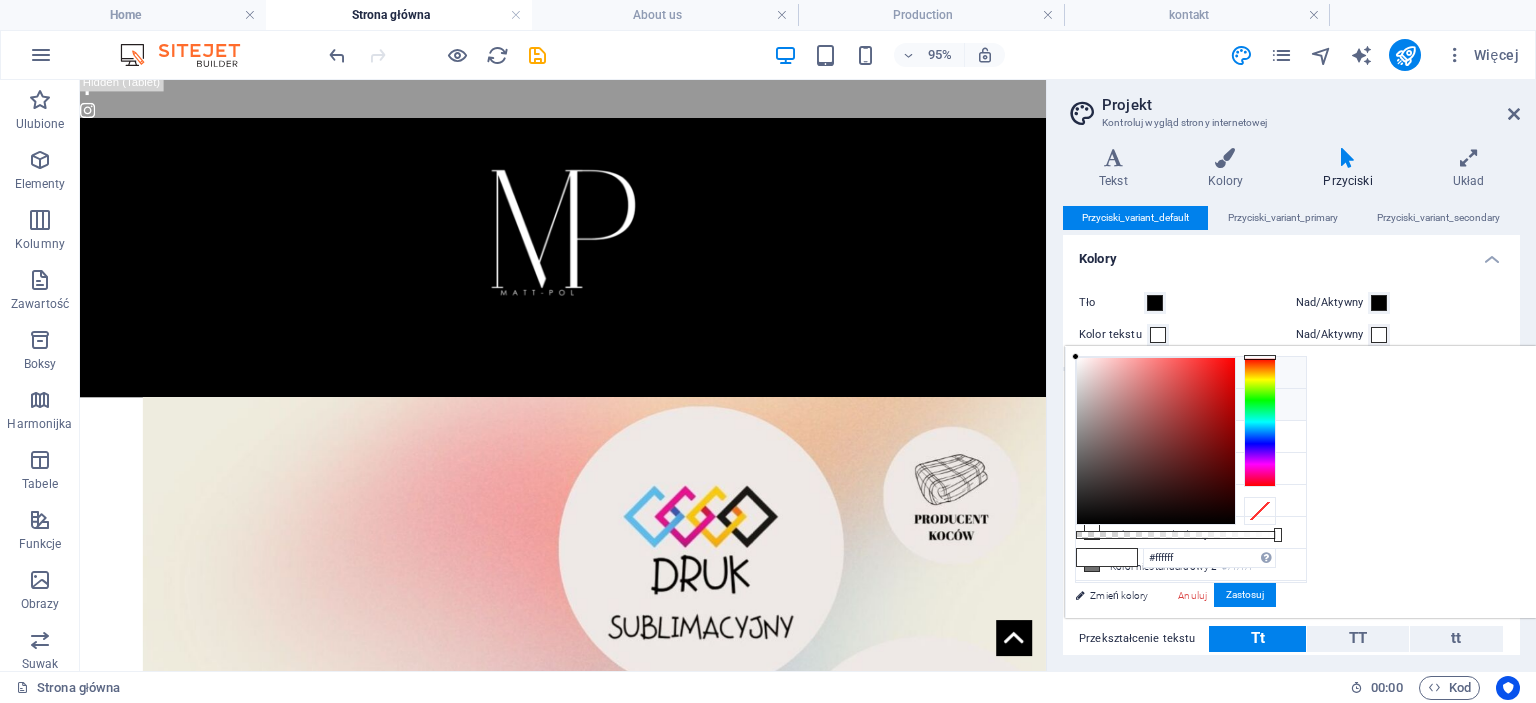 click on "Główny kolor
#000000" at bounding box center (1191, 405) 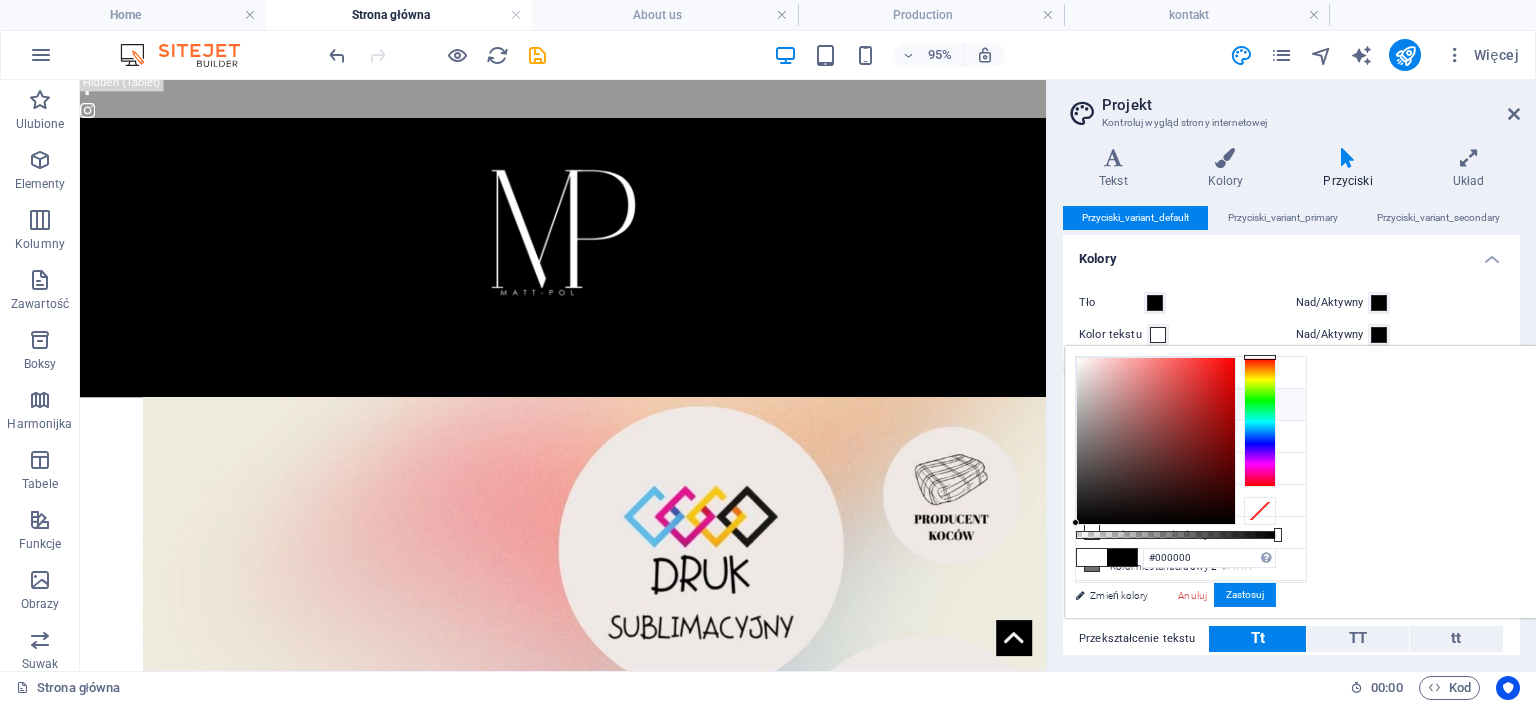click on "Tło Nad/Aktywny Kolor tekstu Nad/Aktywny" at bounding box center [1291, 319] 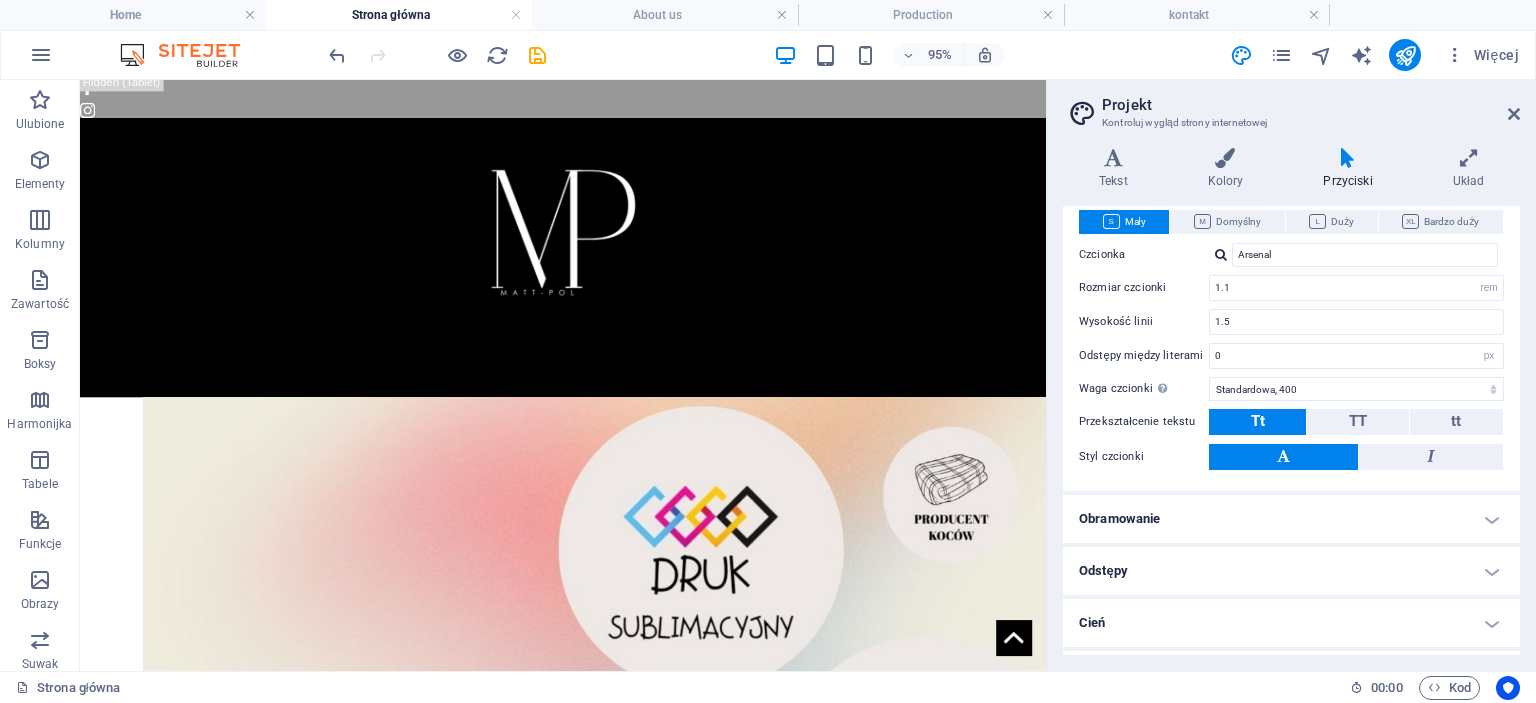 scroll, scrollTop: 300, scrollLeft: 0, axis: vertical 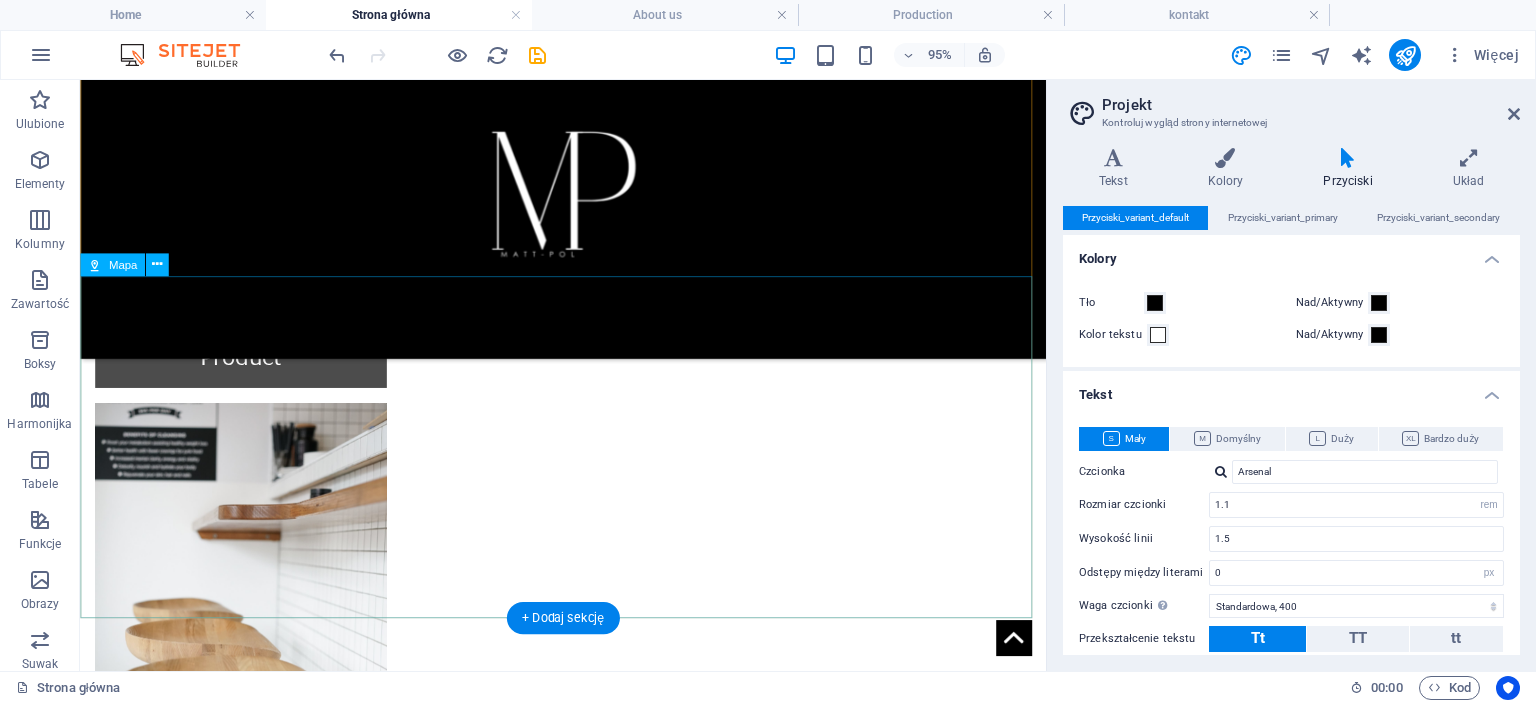 click at bounding box center [588, 2661] 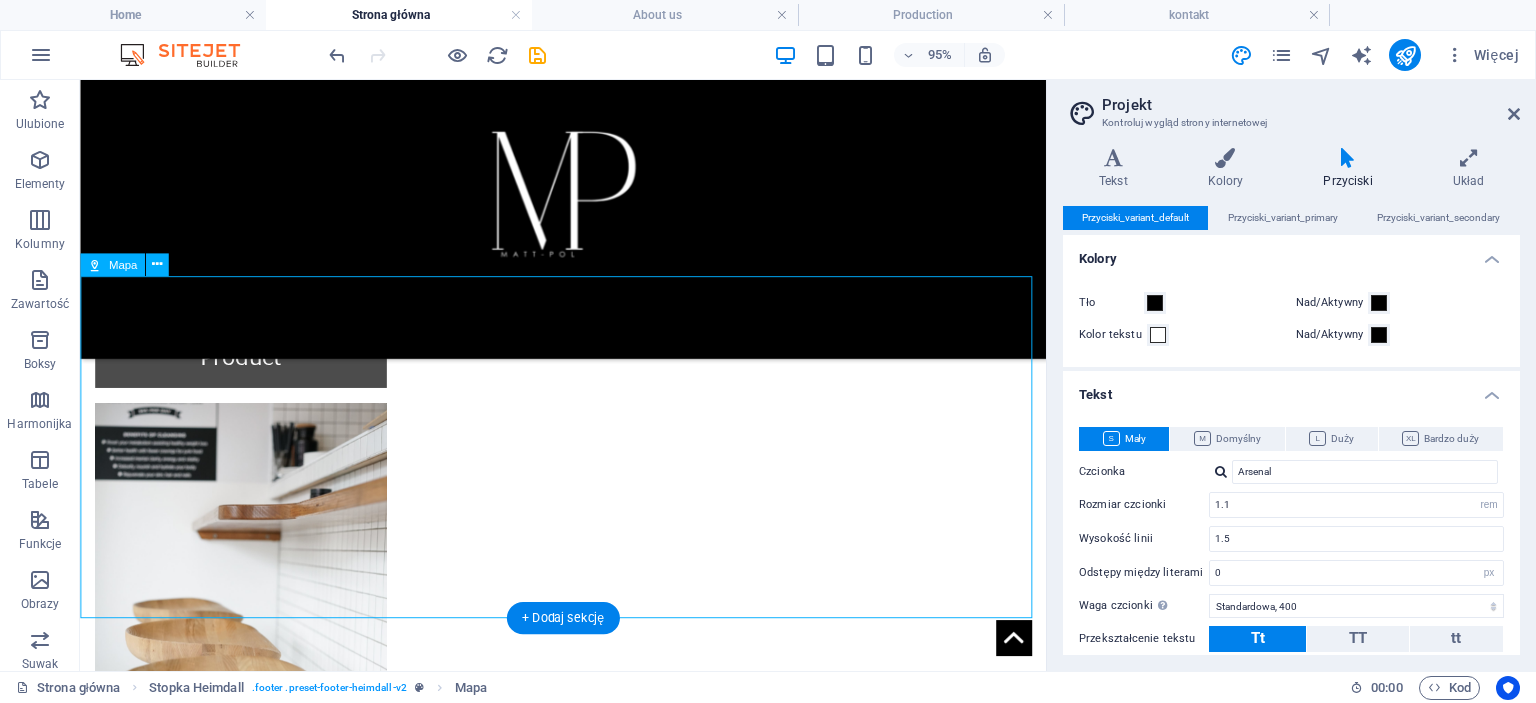 click at bounding box center (588, 2661) 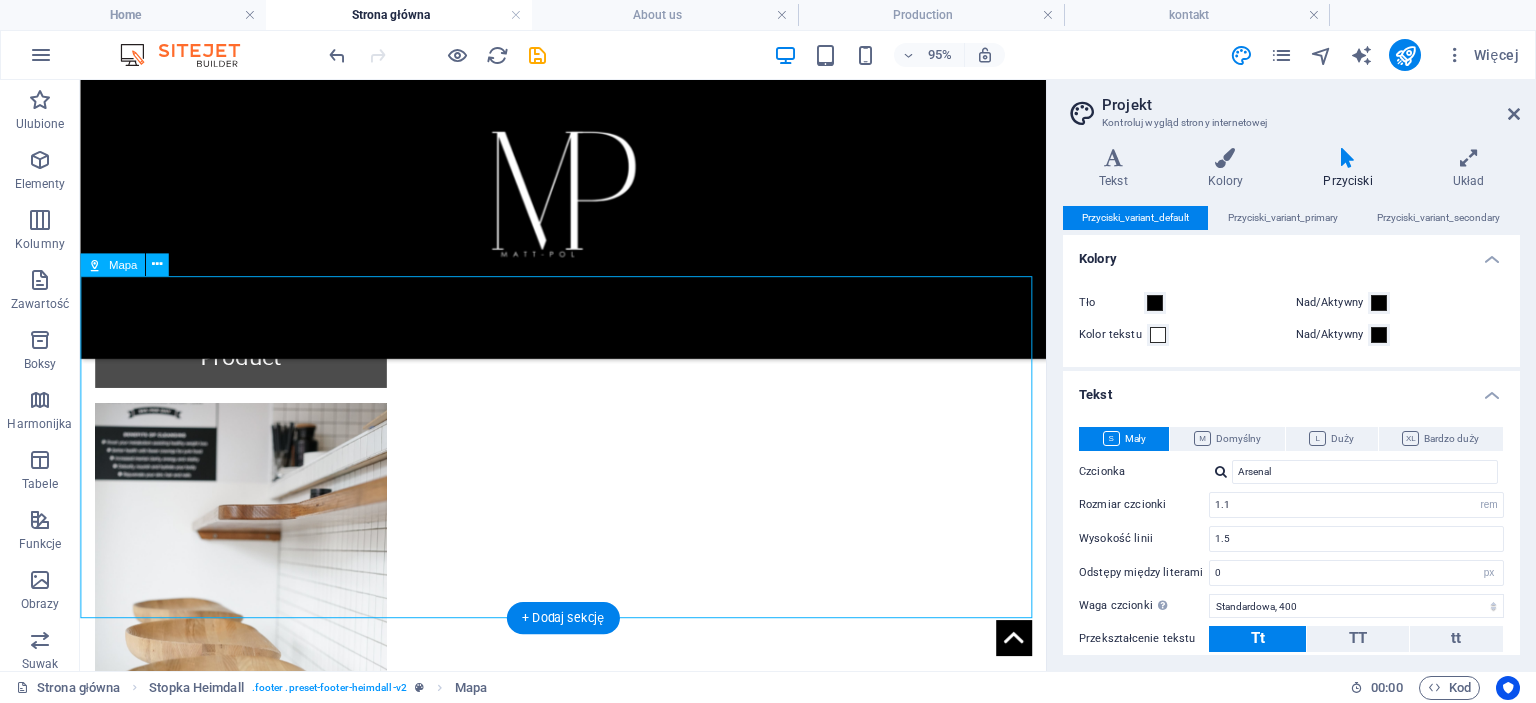 click at bounding box center (588, 2661) 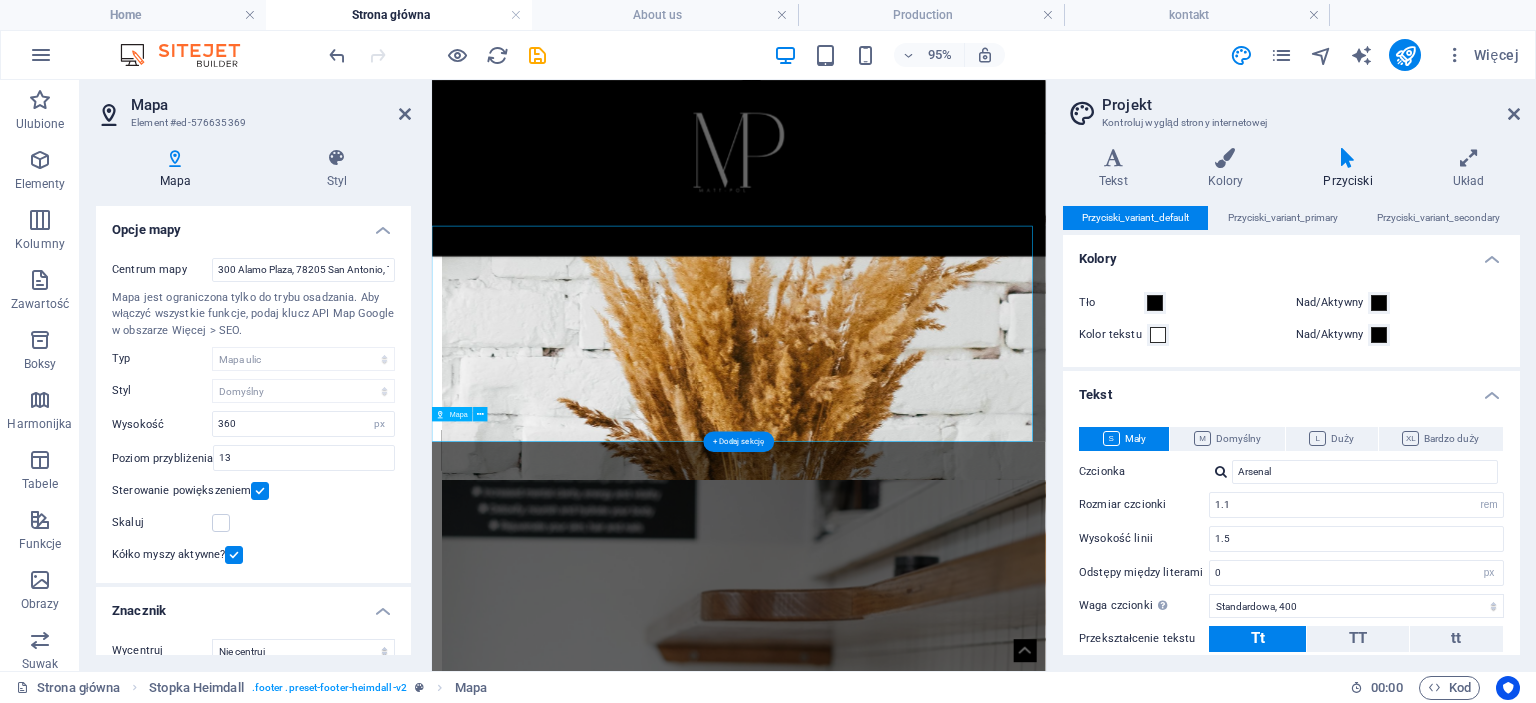 scroll, scrollTop: 1840, scrollLeft: 0, axis: vertical 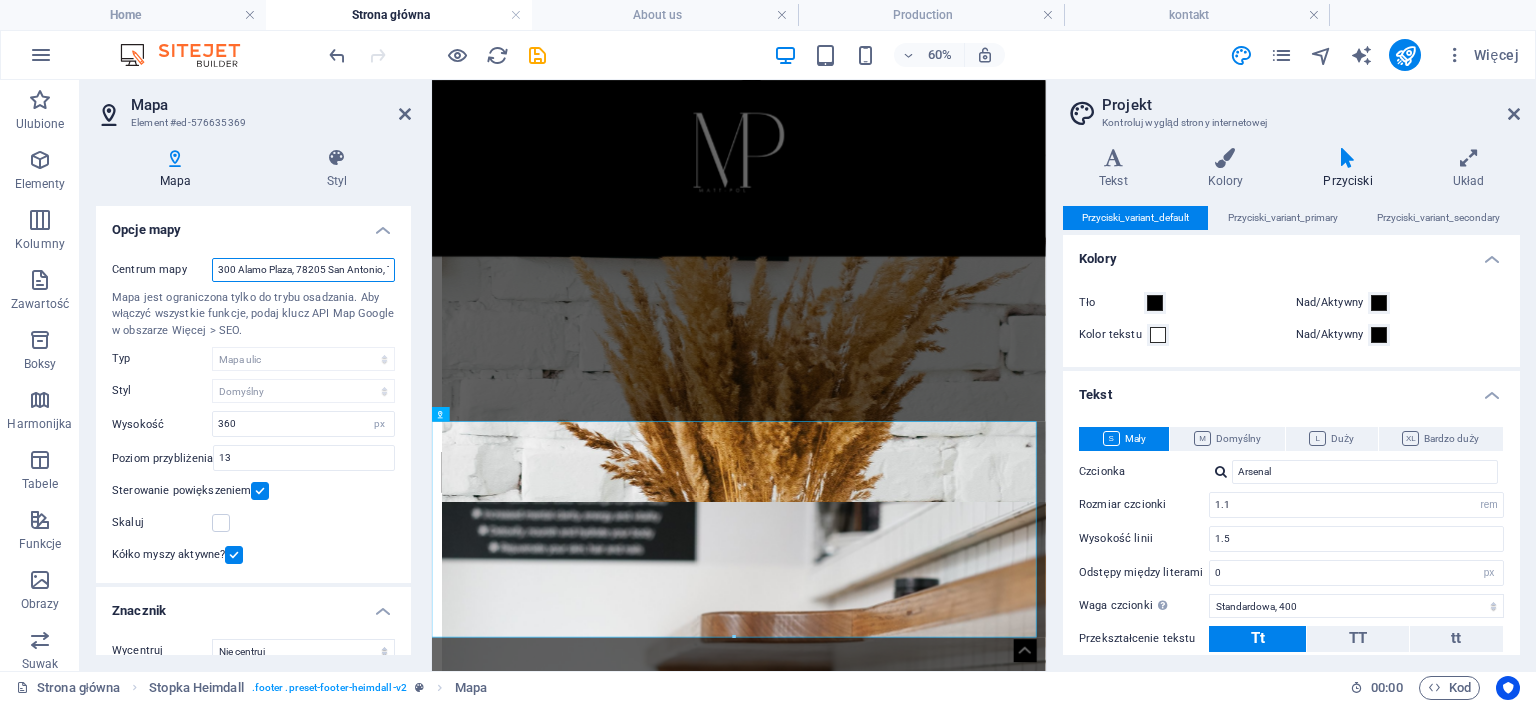 click on "300 Alamo Plaza, 78205 San Antonio, TX" at bounding box center [303, 270] 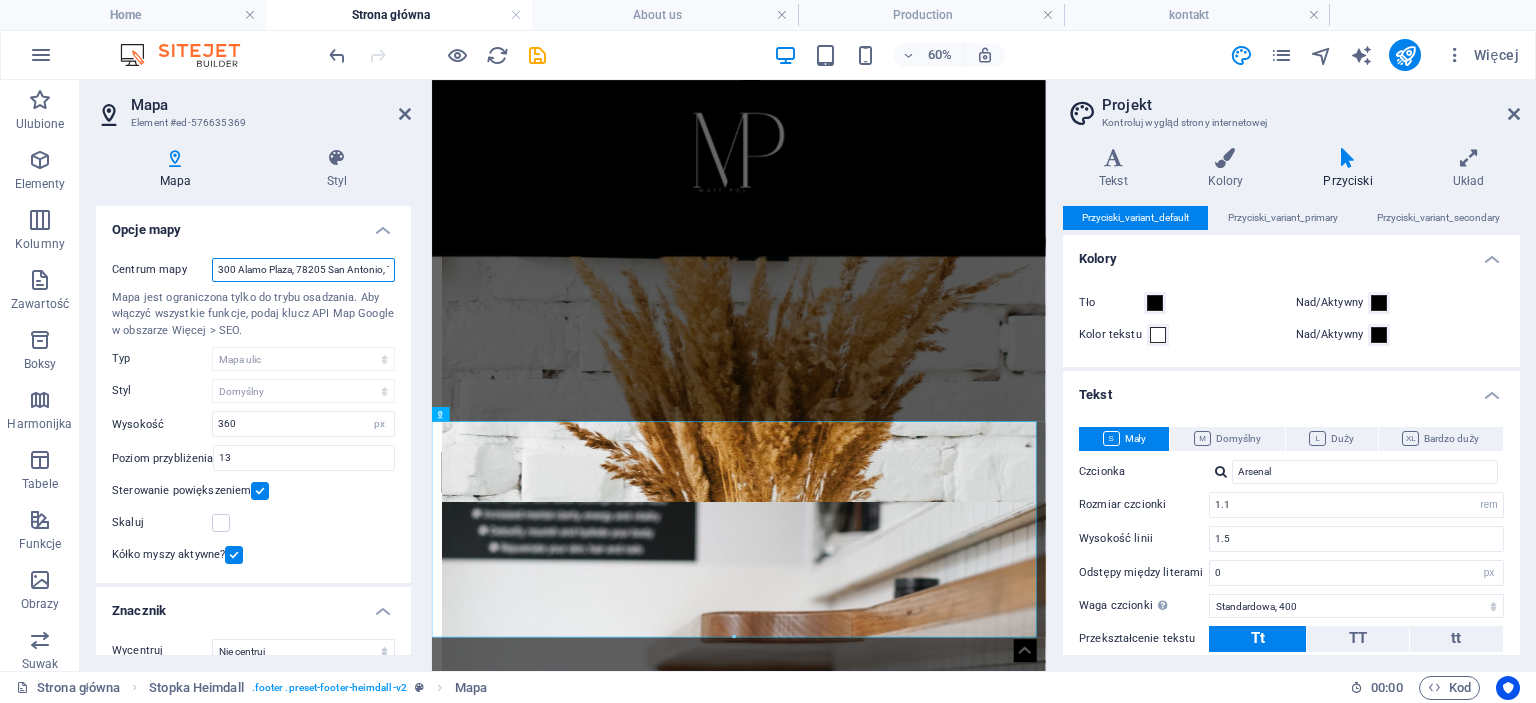 click on "300 Alamo Plaza, 78205 San Antonio, TX" at bounding box center [303, 270] 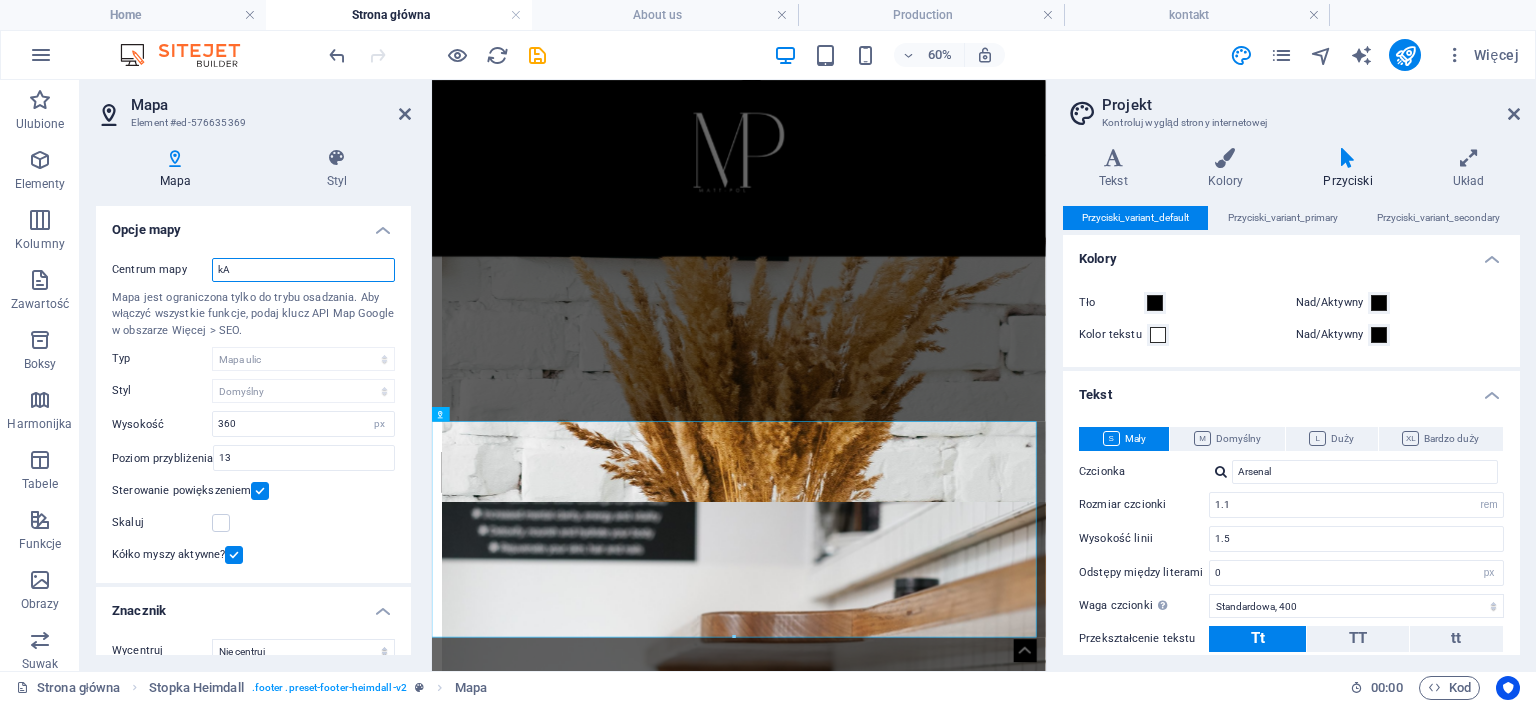 type on "k" 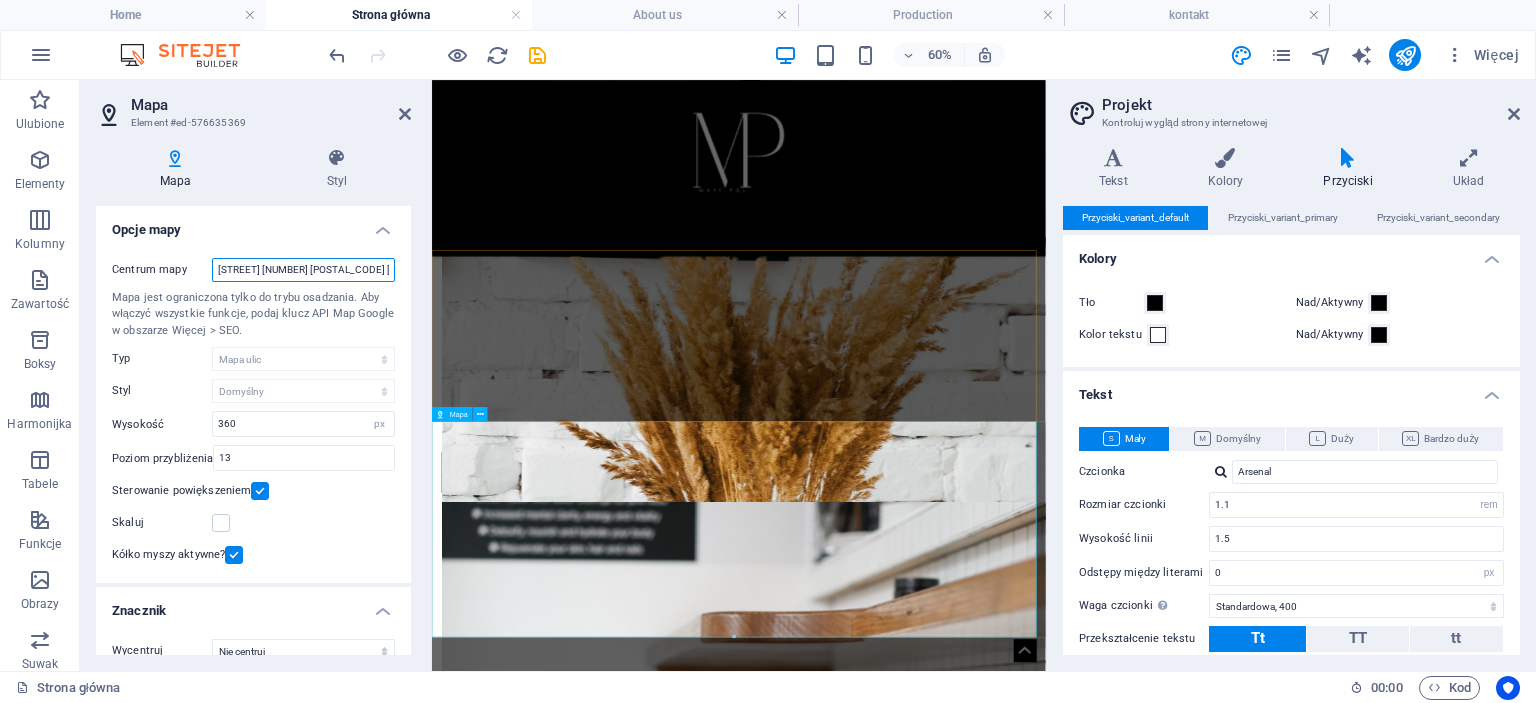 type on "[STREET] [NUMBER] [POSTAL_CODE] [CITY]" 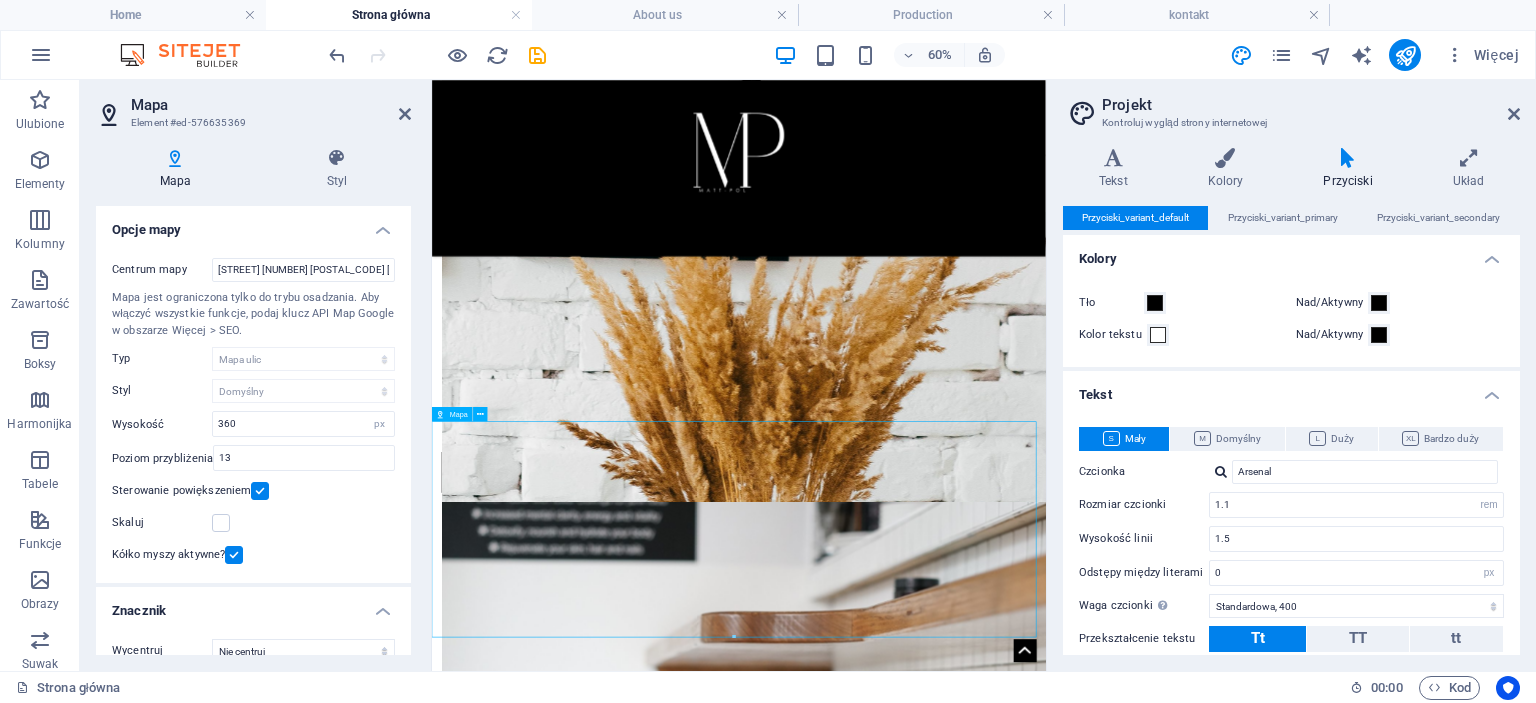drag, startPoint x: 930, startPoint y: 871, endPoint x: 974, endPoint y: 852, distance: 47.92703 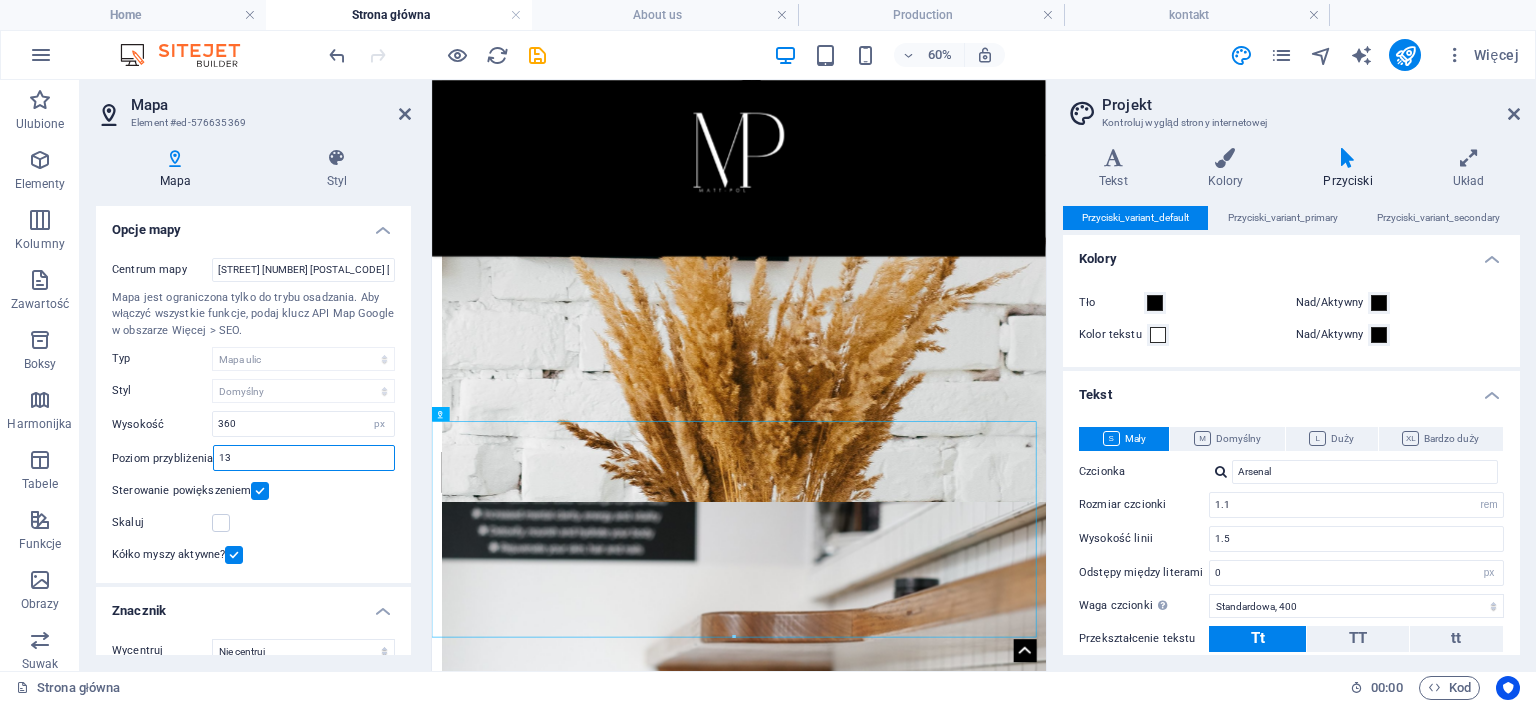click on "13" at bounding box center [304, 458] 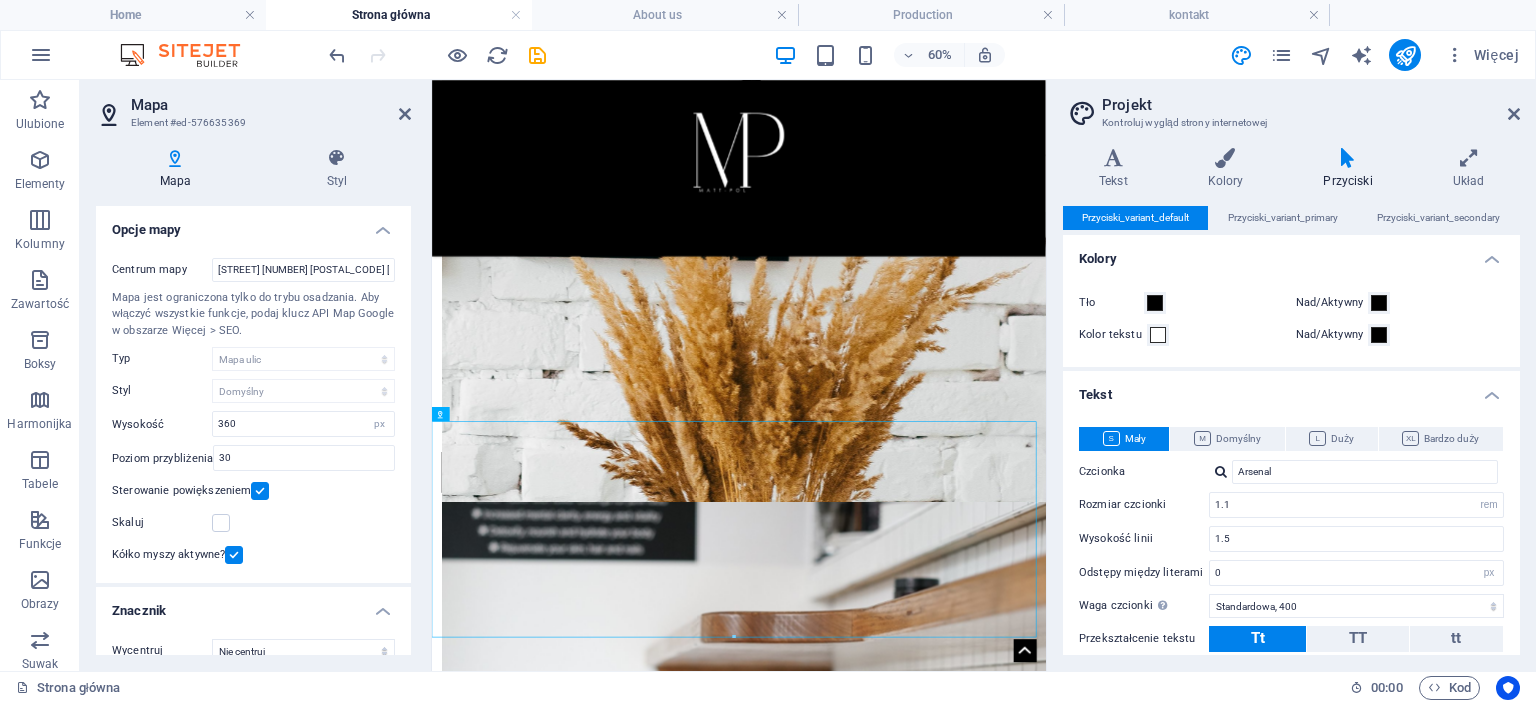 type on "18" 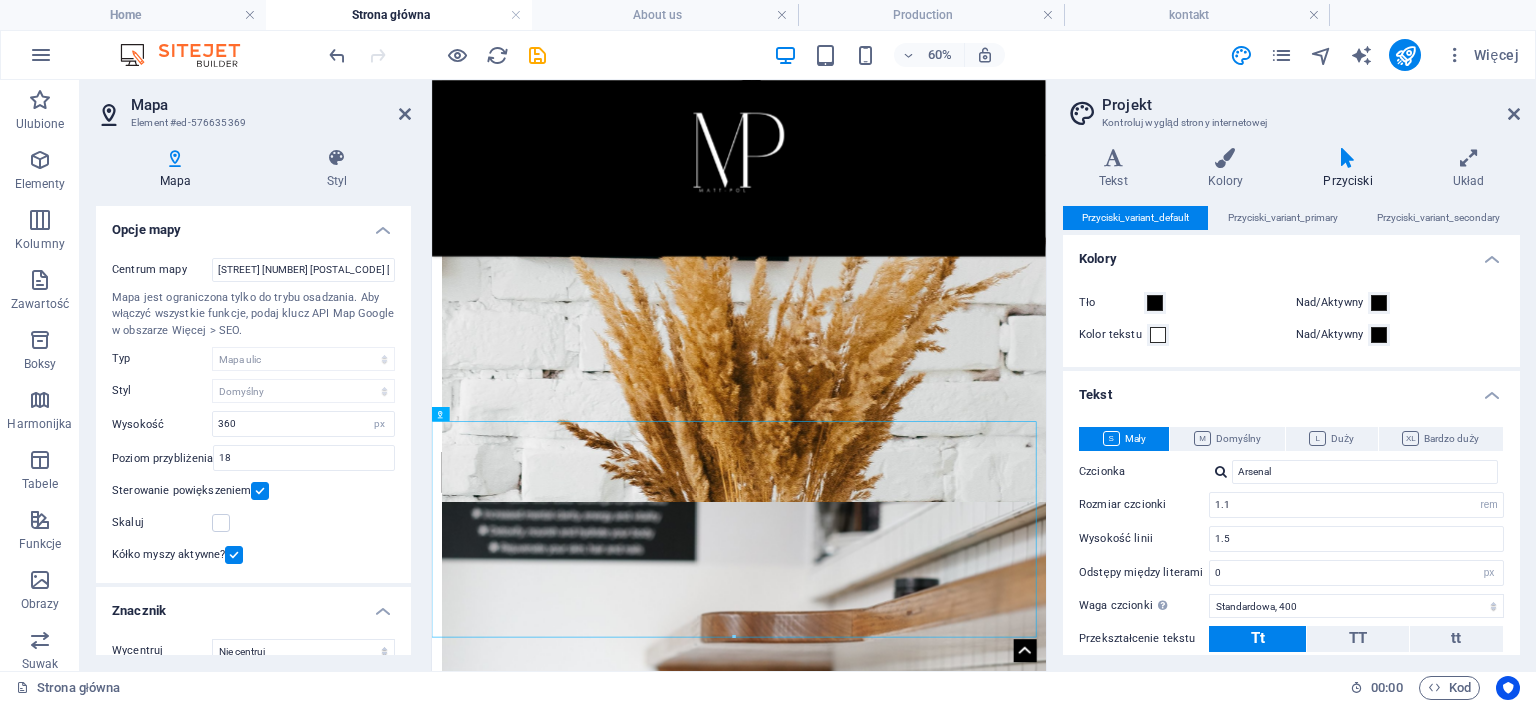 click on "Centrum mapy [STREET_NAME] [STREET_NUMBER] [POSTAL_CODE] [CITY] Mapa jest ograniczona tylko do trybu osadzania. Aby włączyć wszystkie funkcje, podaj klucz API Map Google w obszarze Więcej > SEO. Typ Mapa ulic Widok satelitarny Widok satelitarny z ulicami Mapa terenu Styl Domyślny Koloruj Bladość Subtelna skala szarości Odcienie szarości Mapy Apple Niebieska woda Midnight Commander Lekki monochromatyczny Papier Neutralny niebieski Nuty złota Czarny &amp; Biały Brak etykiet Kolor Wysokość 360 px Poziom przybliżenia 18 Sterowanie powiększeniem Skaluj Kółko myszy aktywne?" at bounding box center [253, 413] 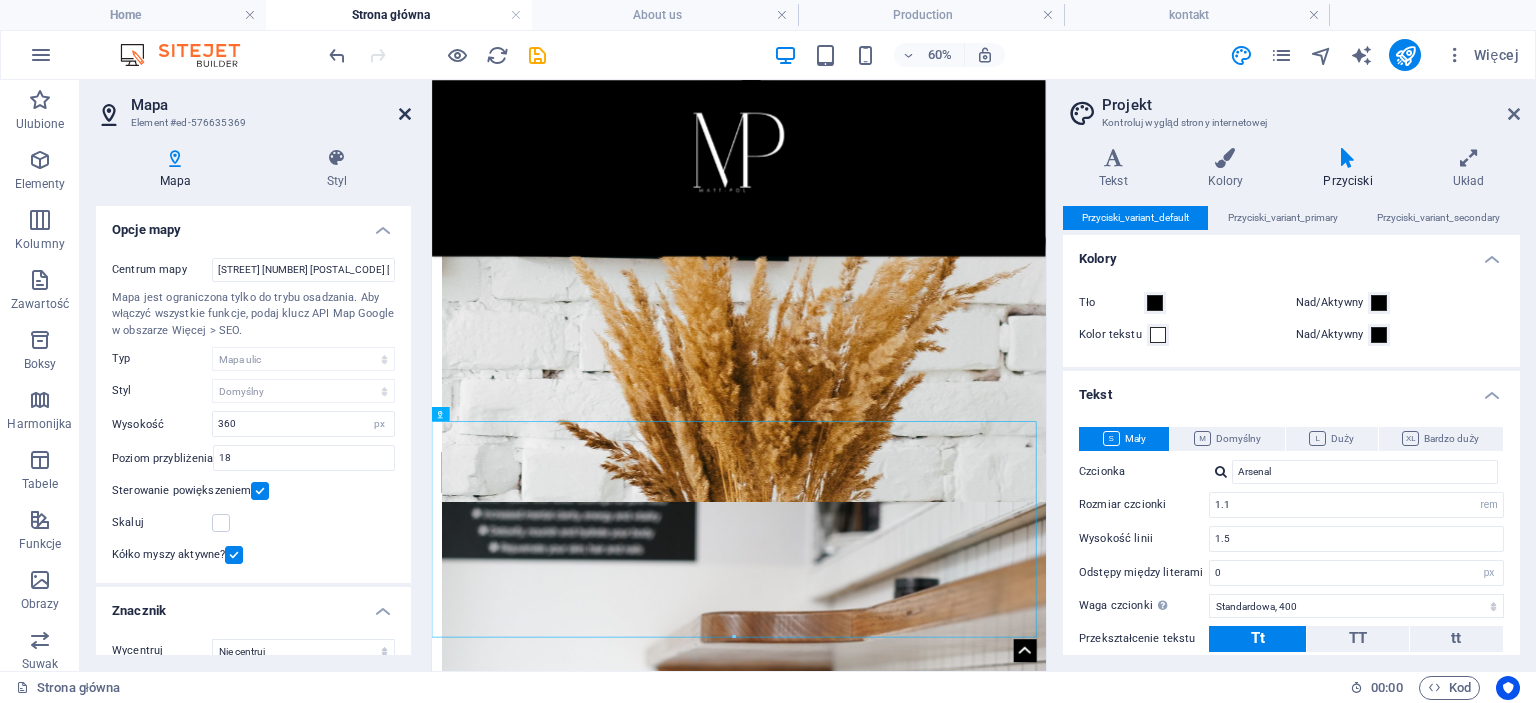 click at bounding box center [405, 114] 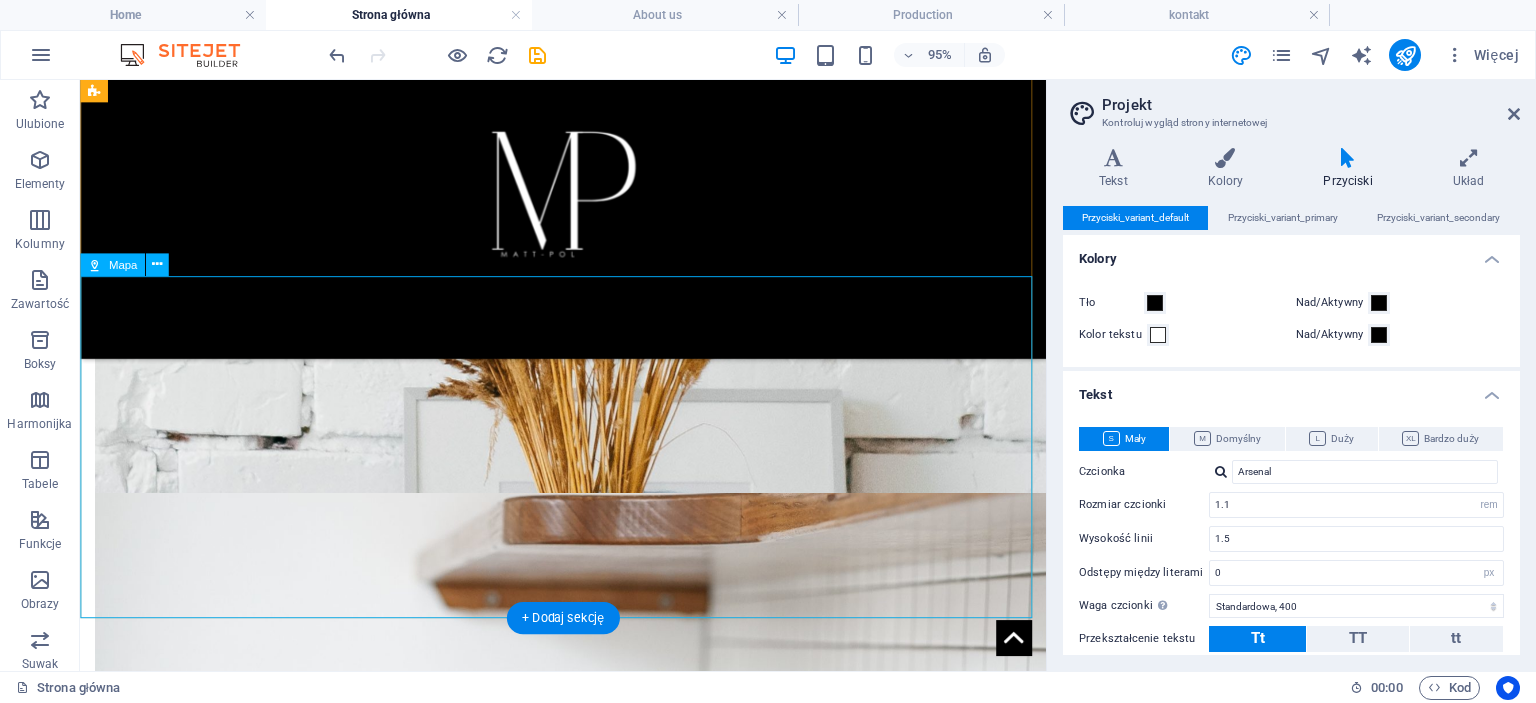 scroll, scrollTop: 1776, scrollLeft: 0, axis: vertical 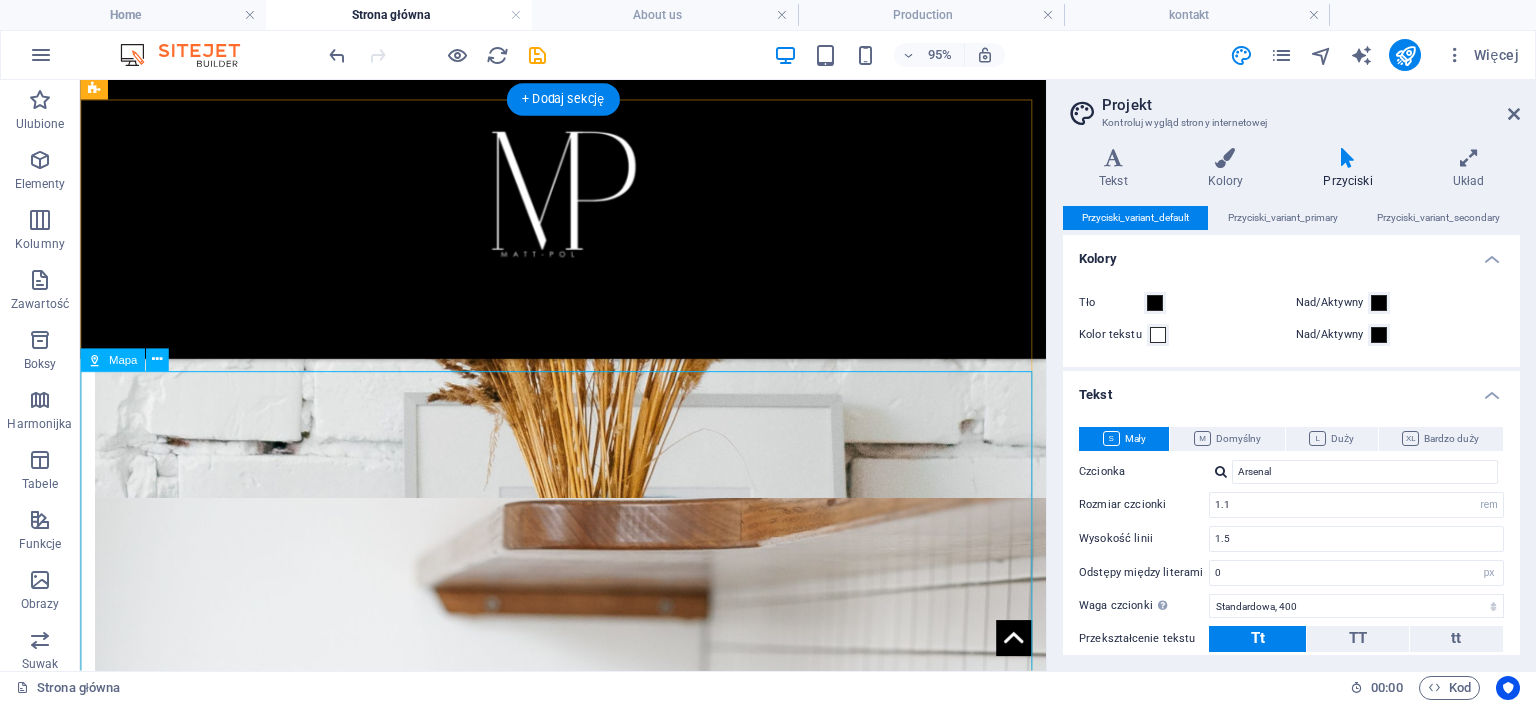click at bounding box center (588, 2761) 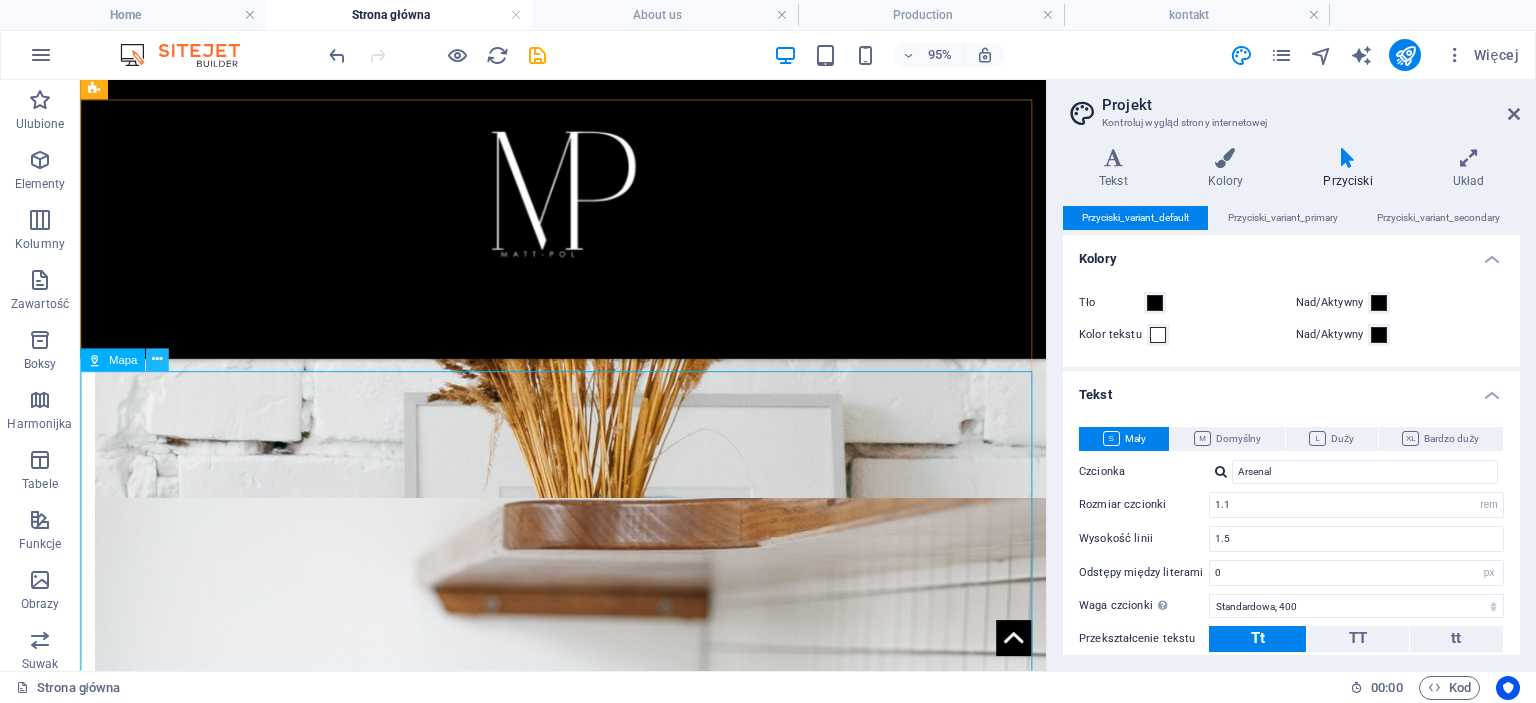 click at bounding box center (157, 360) 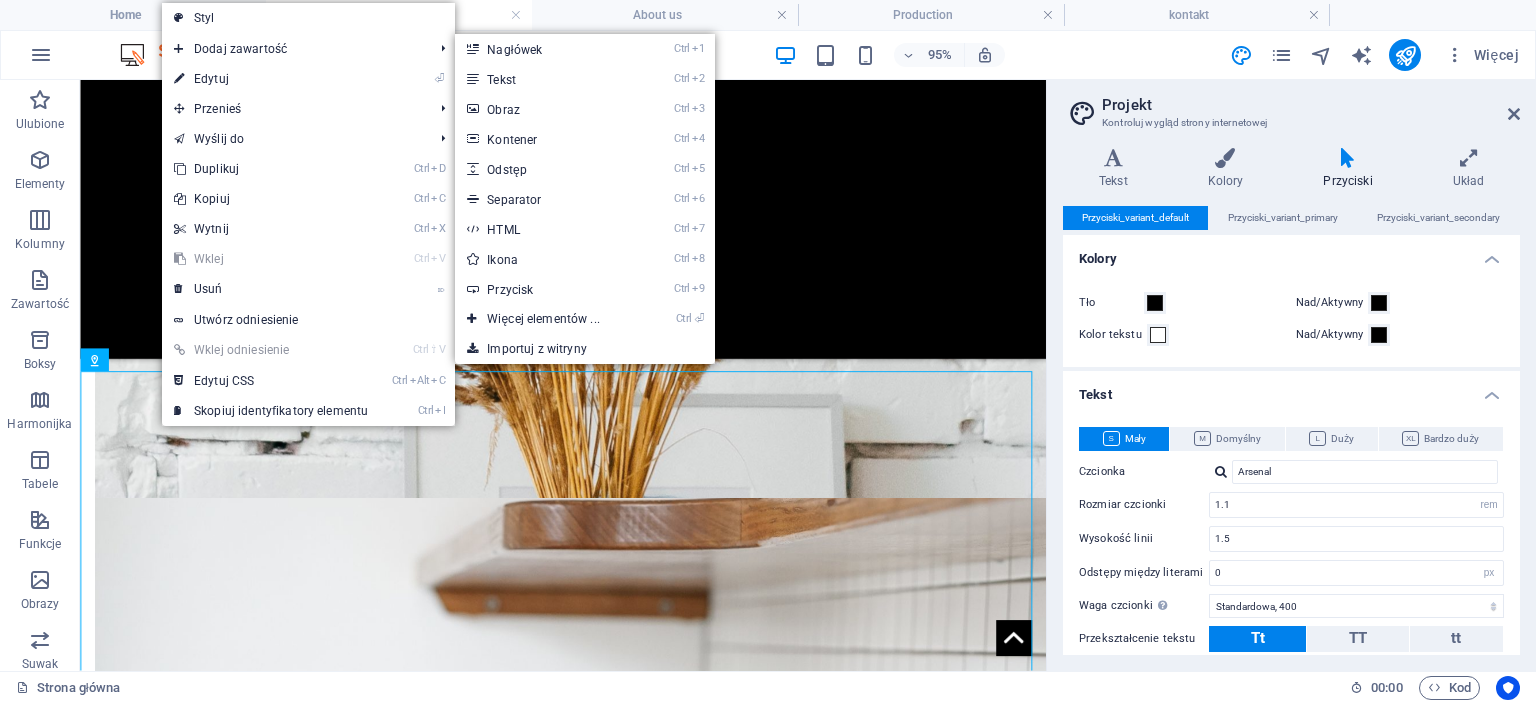 click on "⏎  Edytuj" at bounding box center [271, 79] 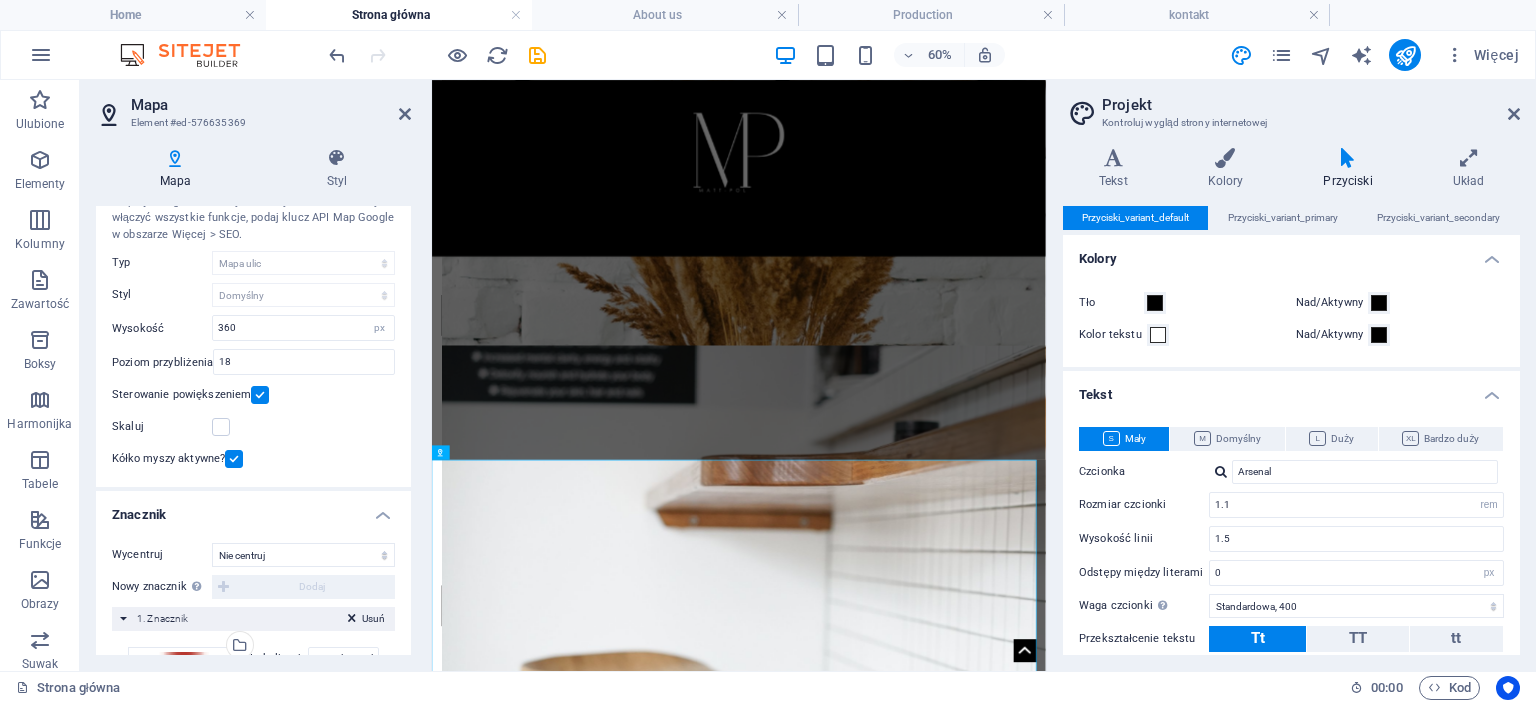 scroll, scrollTop: 100, scrollLeft: 0, axis: vertical 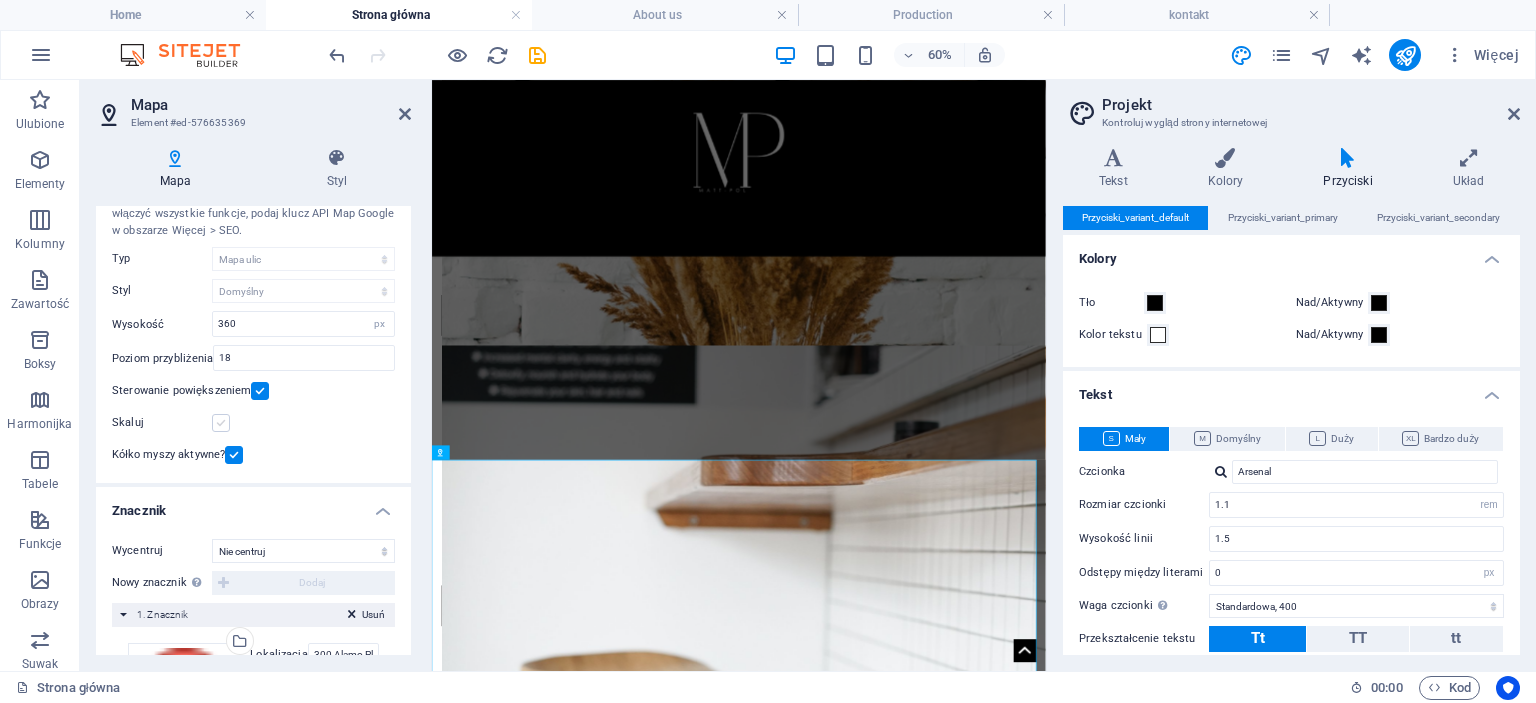 click at bounding box center [221, 423] 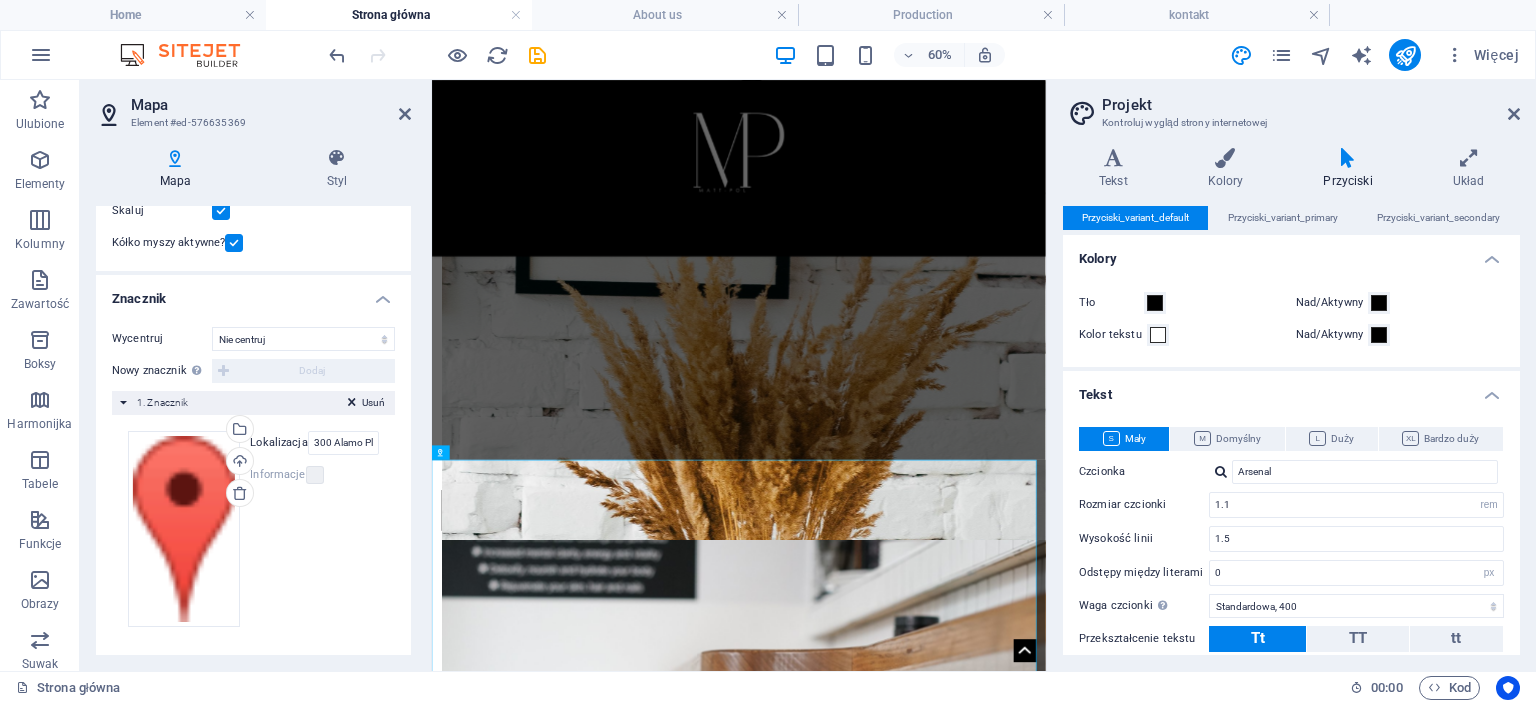 scroll, scrollTop: 316, scrollLeft: 0, axis: vertical 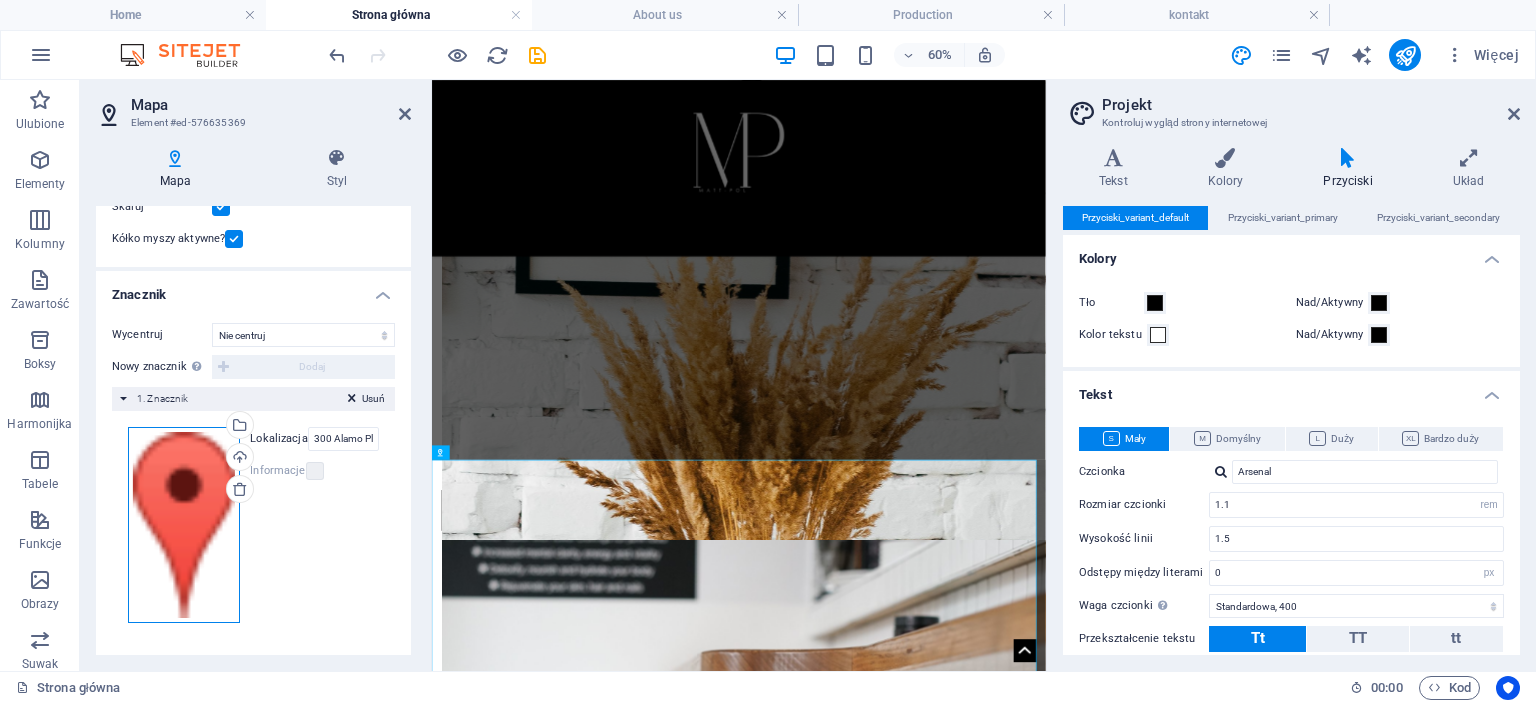 click on "Przeciągnij pliki tutaj, kliknij, aby wybrać pliki lub wybierz pliki z Plików lub naszych bezpłatnych zdjęć i filmów" at bounding box center (184, 525) 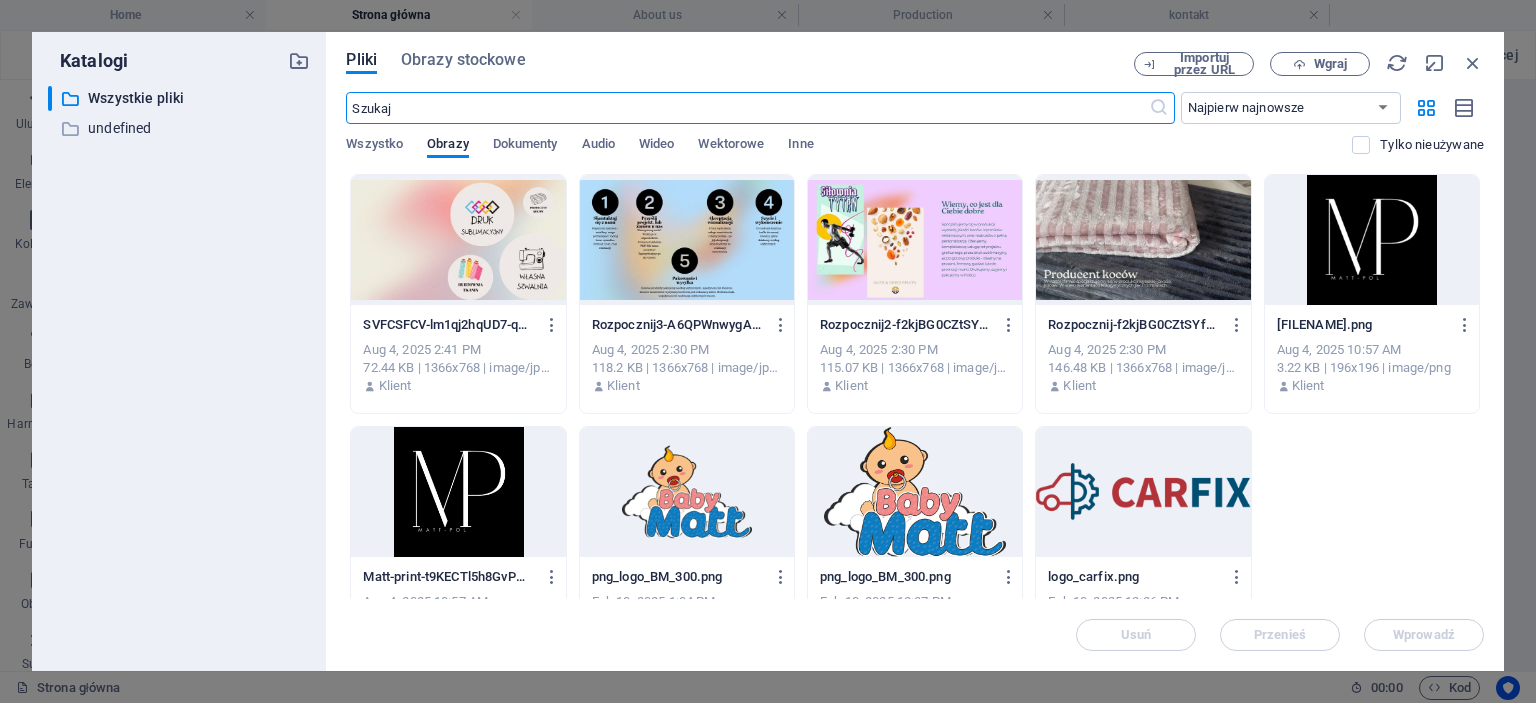 scroll, scrollTop: 1471, scrollLeft: 0, axis: vertical 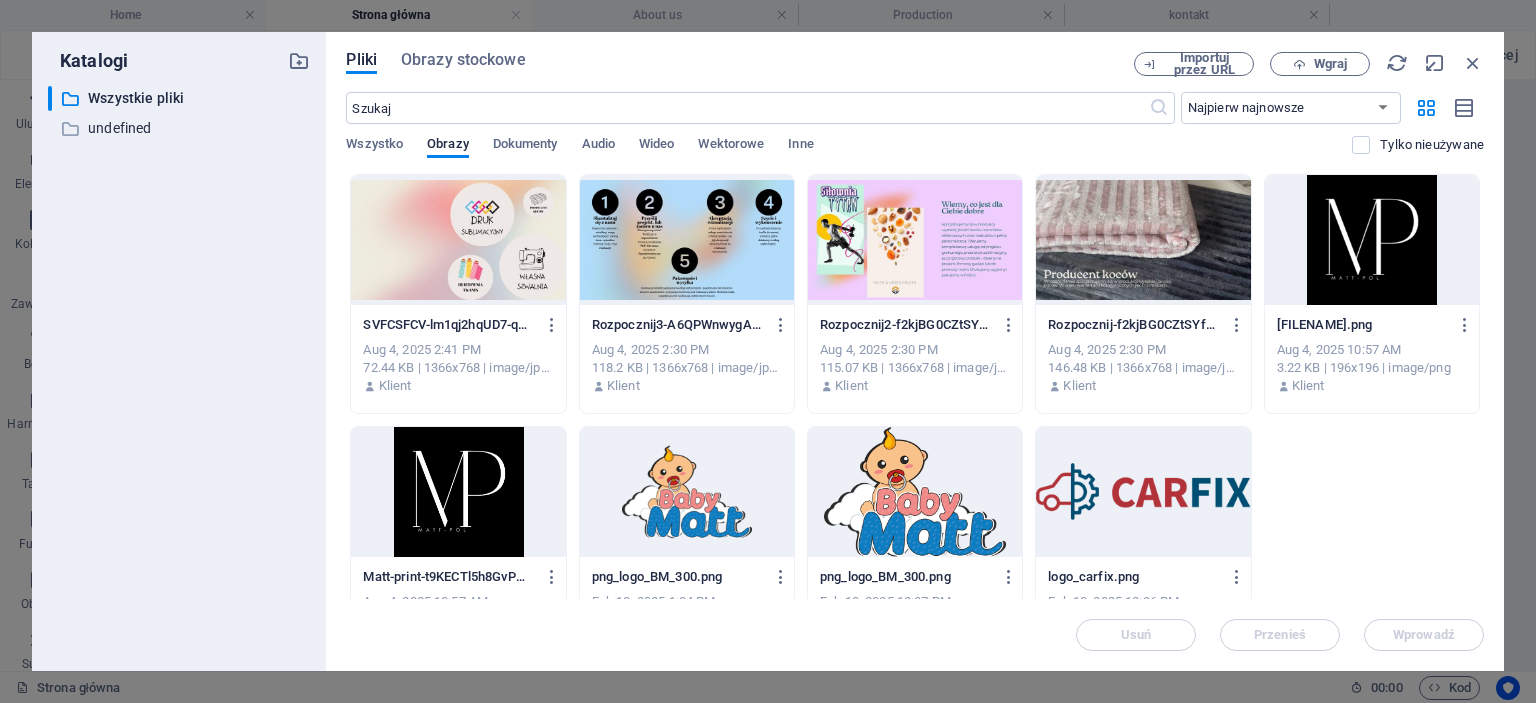 click on "SVFCSFCV-lm1qj2hqUD7-qPprWCzTmQ.jpg SVFCSFCV-lm1qj2hqUD7-qPprWCzTmQ.jpg Aug 4, 2025 2:41 PM 72.44 KB | 1366x768 | image/jpeg Klient Rozpocznij3-A6QPWnwygAM3PzpNwz_bsA.jpg Rozpocznij3-A6QPWnwygAM3PzpNwz_bsA.jpg Aug 4, 2025 2:30 PM 118.2 KB | 1366x768 | image/jpeg Klient Rozpocznij2-f2kjBG0CZtSYfm5isqMnvg.jpg Rozpocznij2-f2kjBG0CZtSYfm5isqMnvg.jpg Aug 4, 2025 2:30 PM 115.07 KB | 1366x768 | image/jpeg Klient Rozpocznij-zHJHP2F3xcU0kG_I_y2Ocg.jpg Rozpocznij-zHJHP2F3xcU0kG_I_y2Ocg.jpg Aug 4, 2025 2:30 PM 146.48 KB | 1366x768 | image/jpeg Klient [FILENAME].png [FILENAME].png Aug 4, 2025 10:57 AM Klient Aug 4, 2025 10:57 AM" at bounding box center [915, 351] 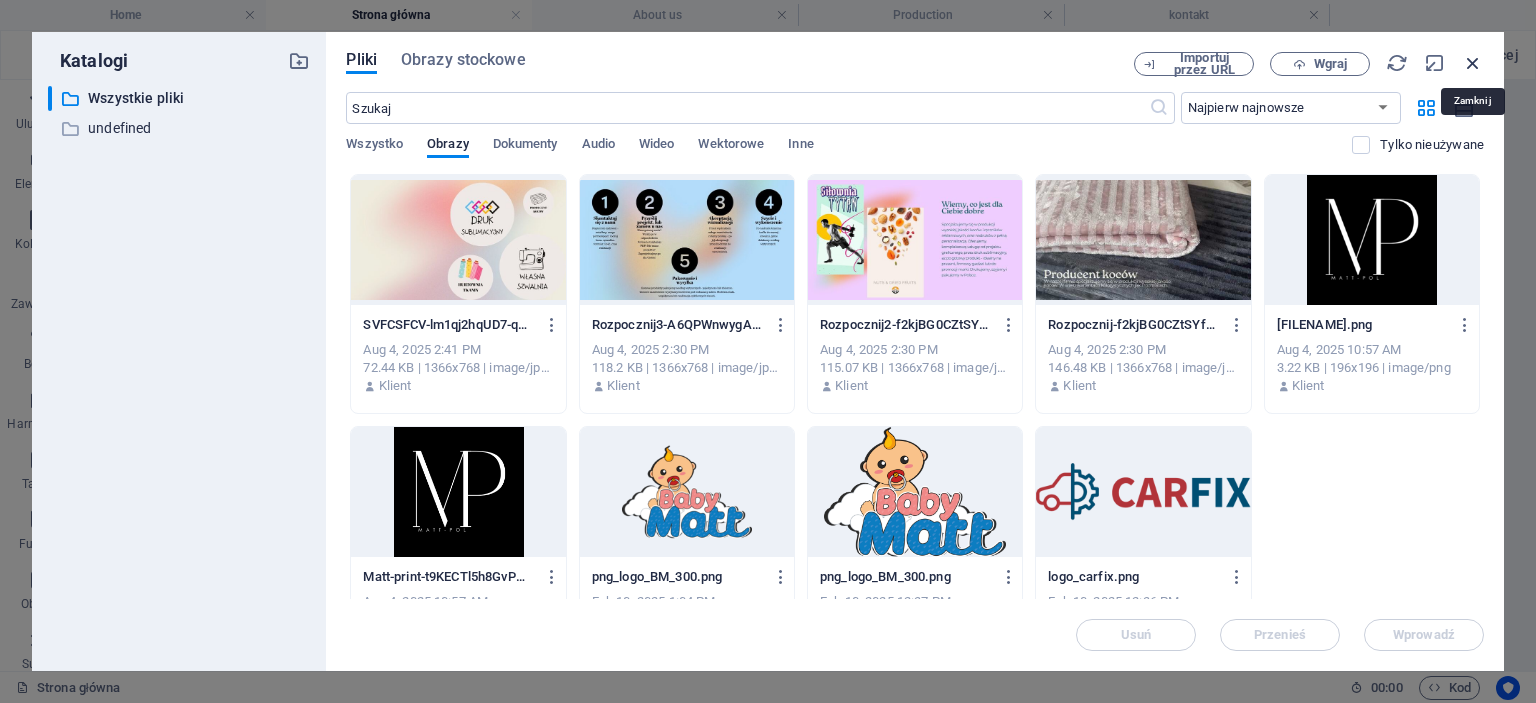 click at bounding box center [1473, 63] 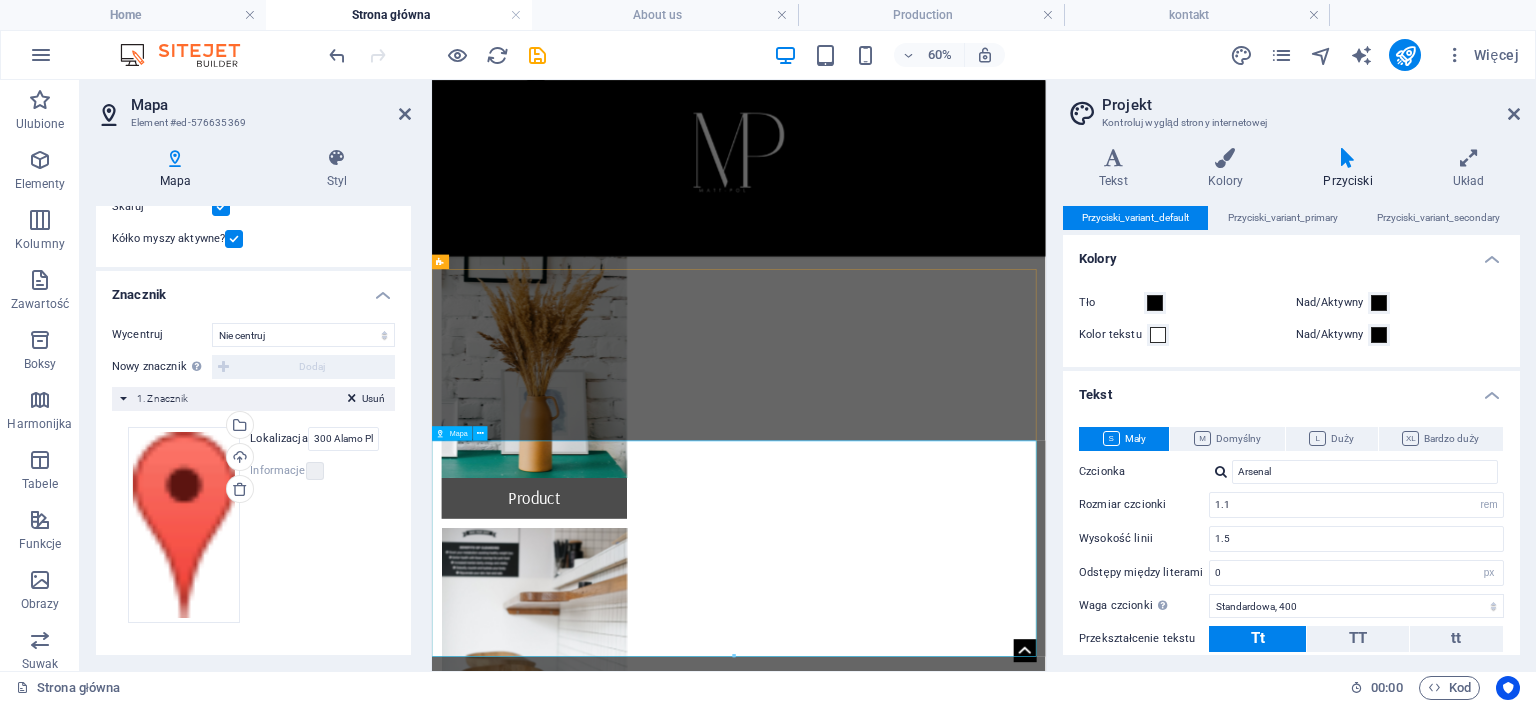 scroll, scrollTop: 1840, scrollLeft: 0, axis: vertical 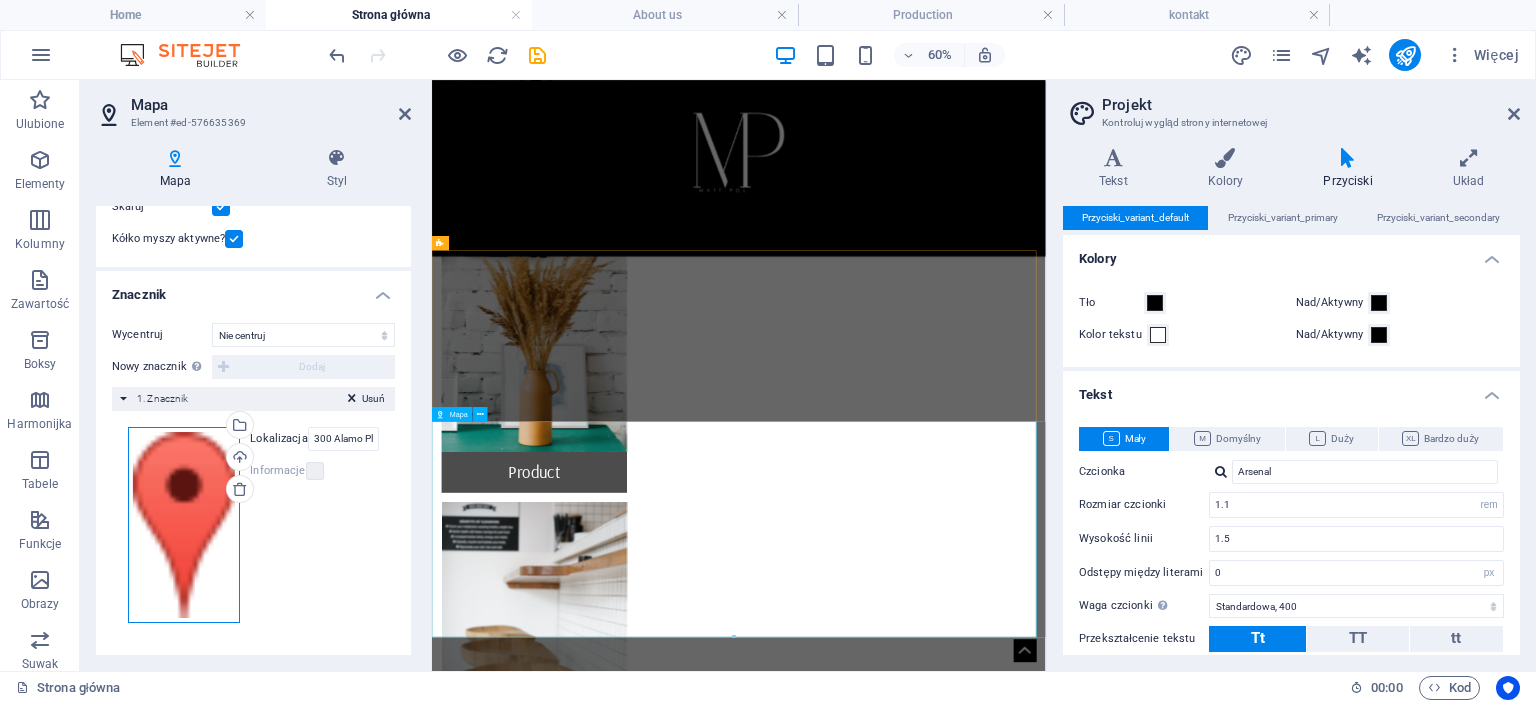 drag, startPoint x: 600, startPoint y: 583, endPoint x: 969, endPoint y: 834, distance: 446.2757 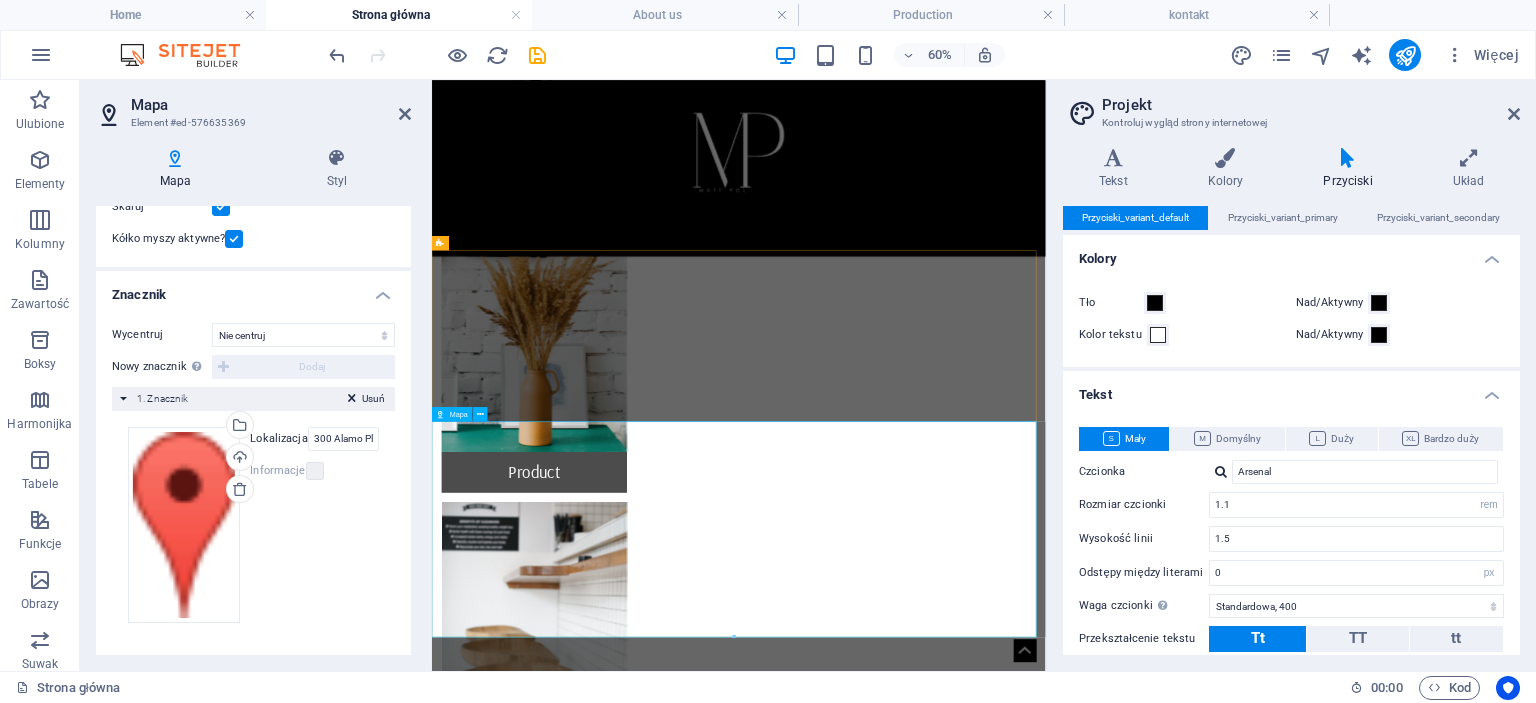 click at bounding box center (943, 3024) 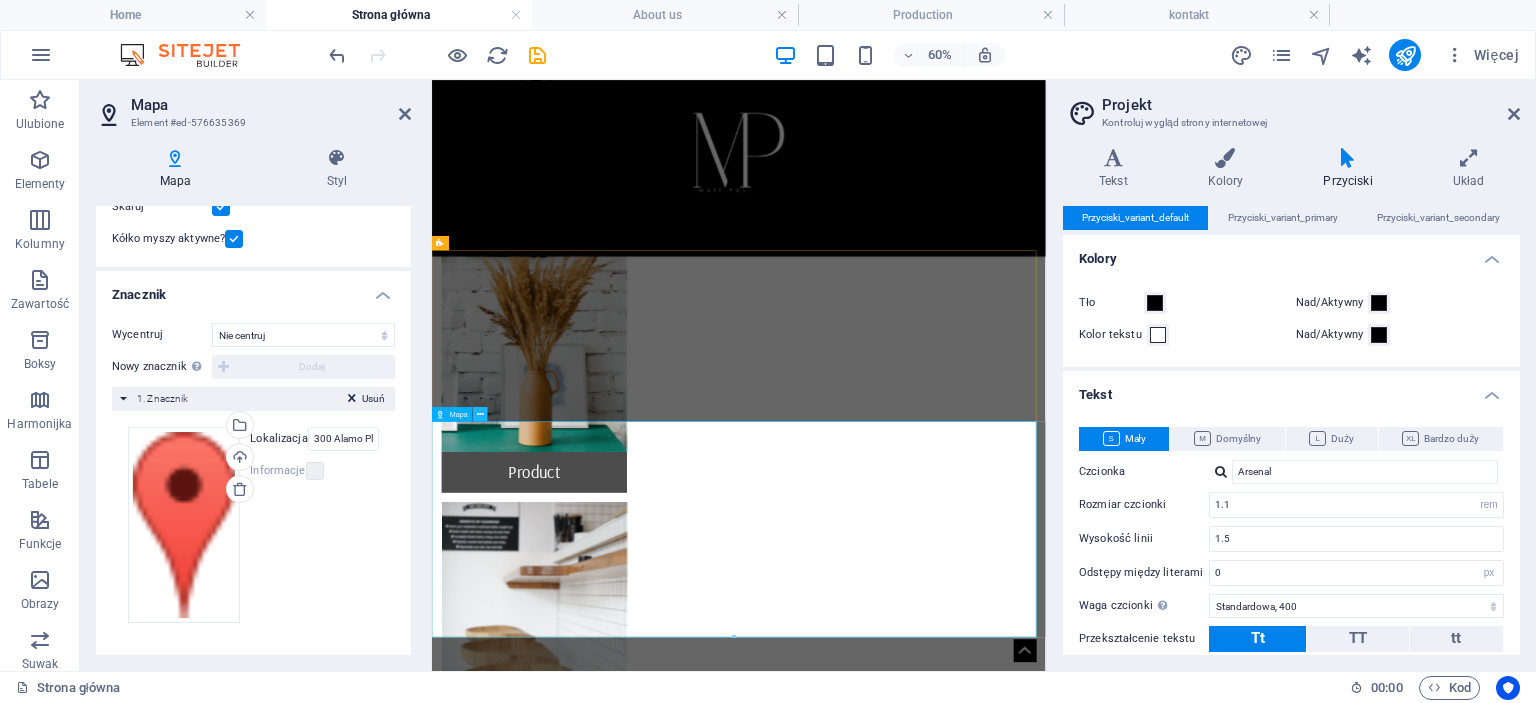 click at bounding box center [480, 414] 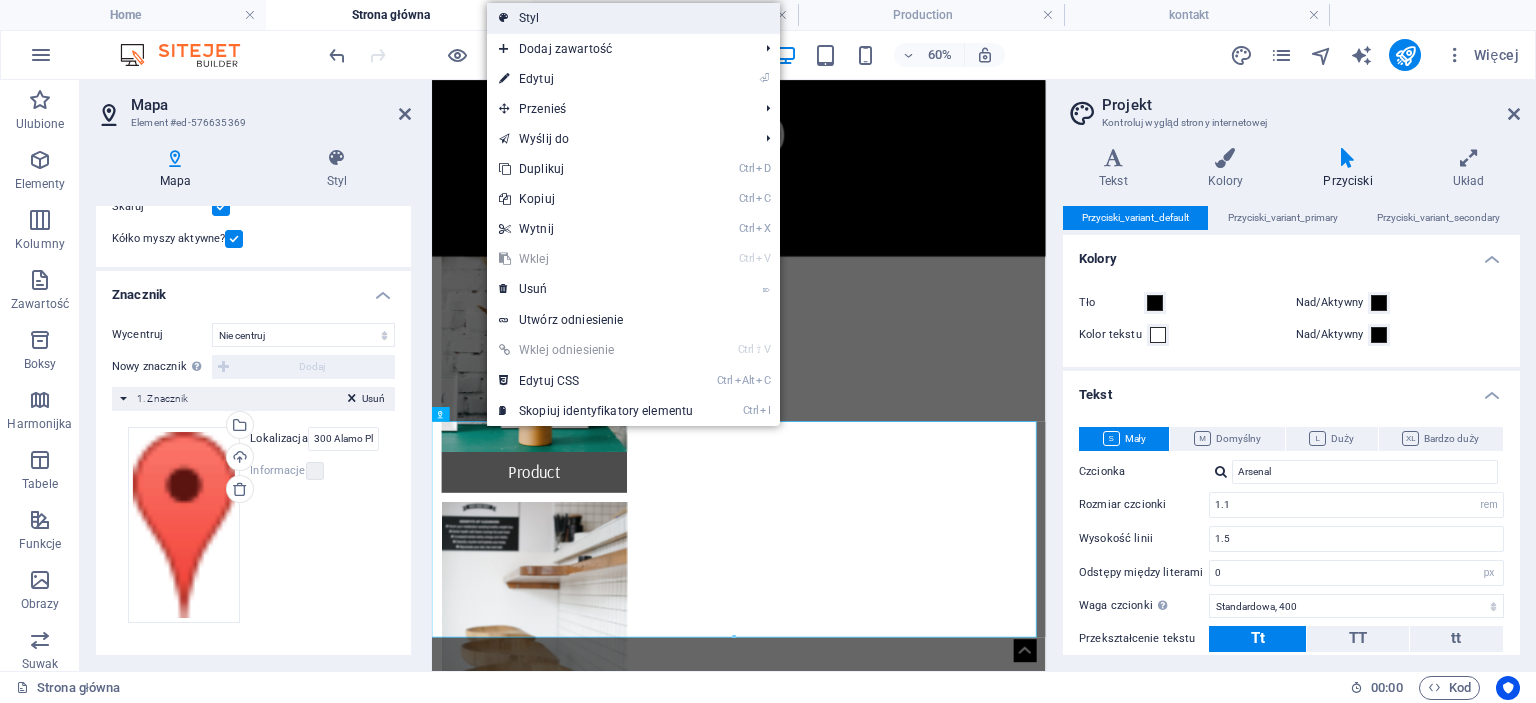 click on "Styl" at bounding box center [633, 18] 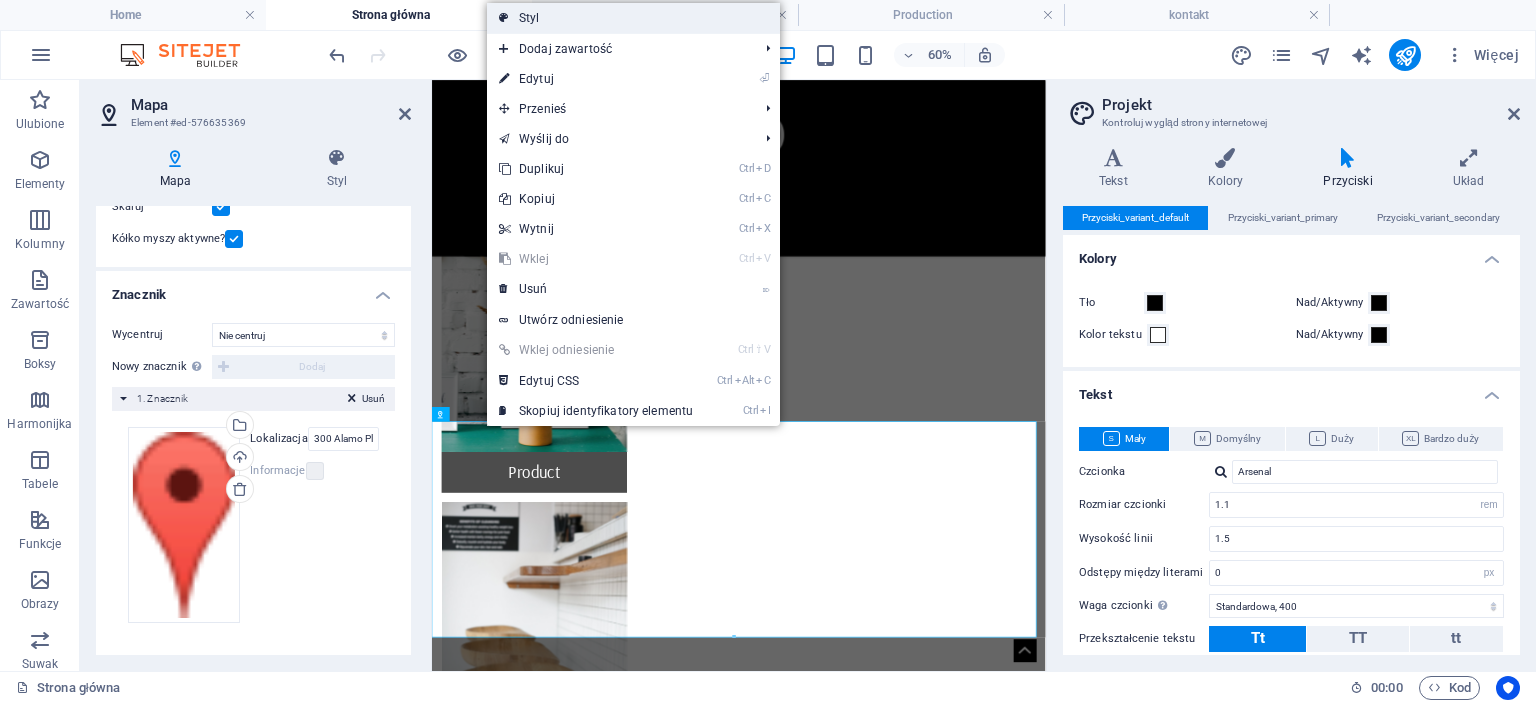 select on "rem" 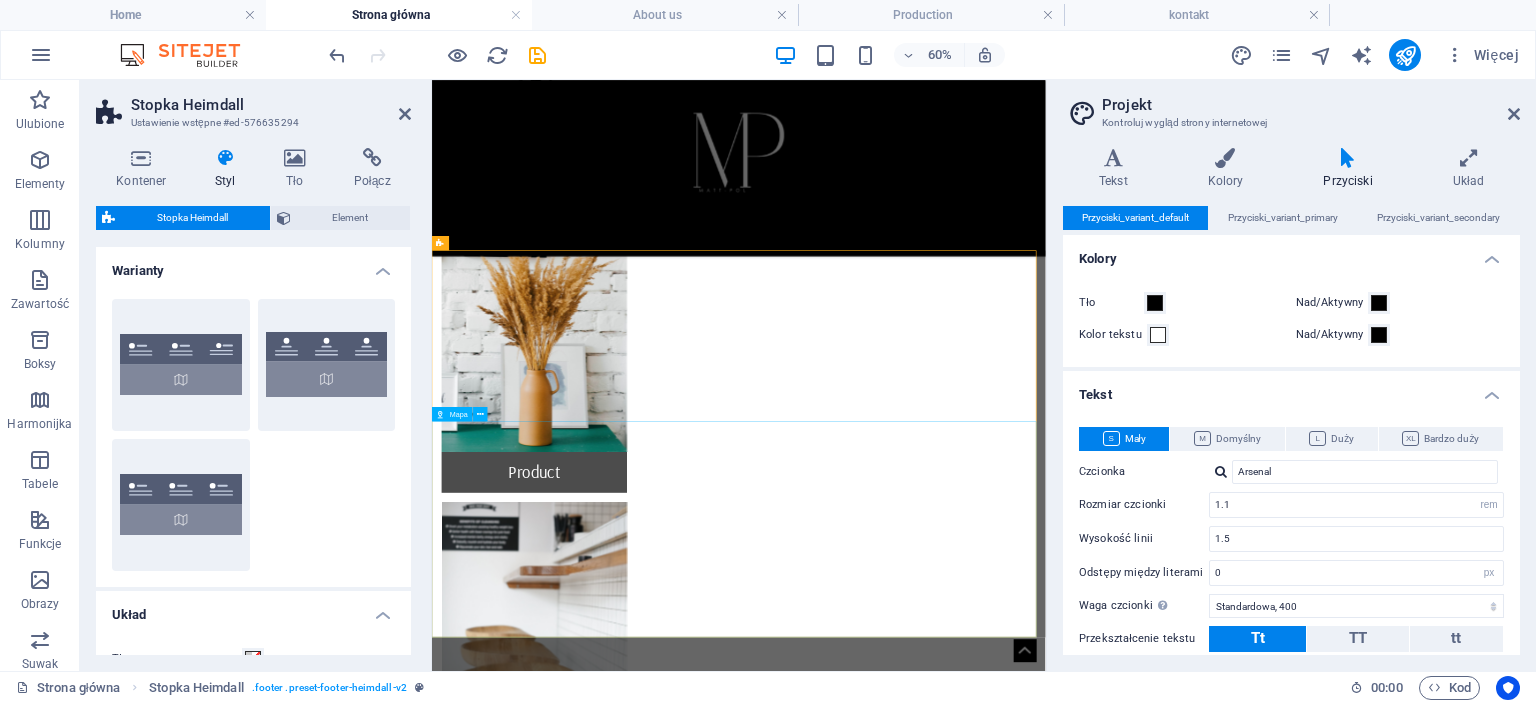 click at bounding box center (943, 3024) 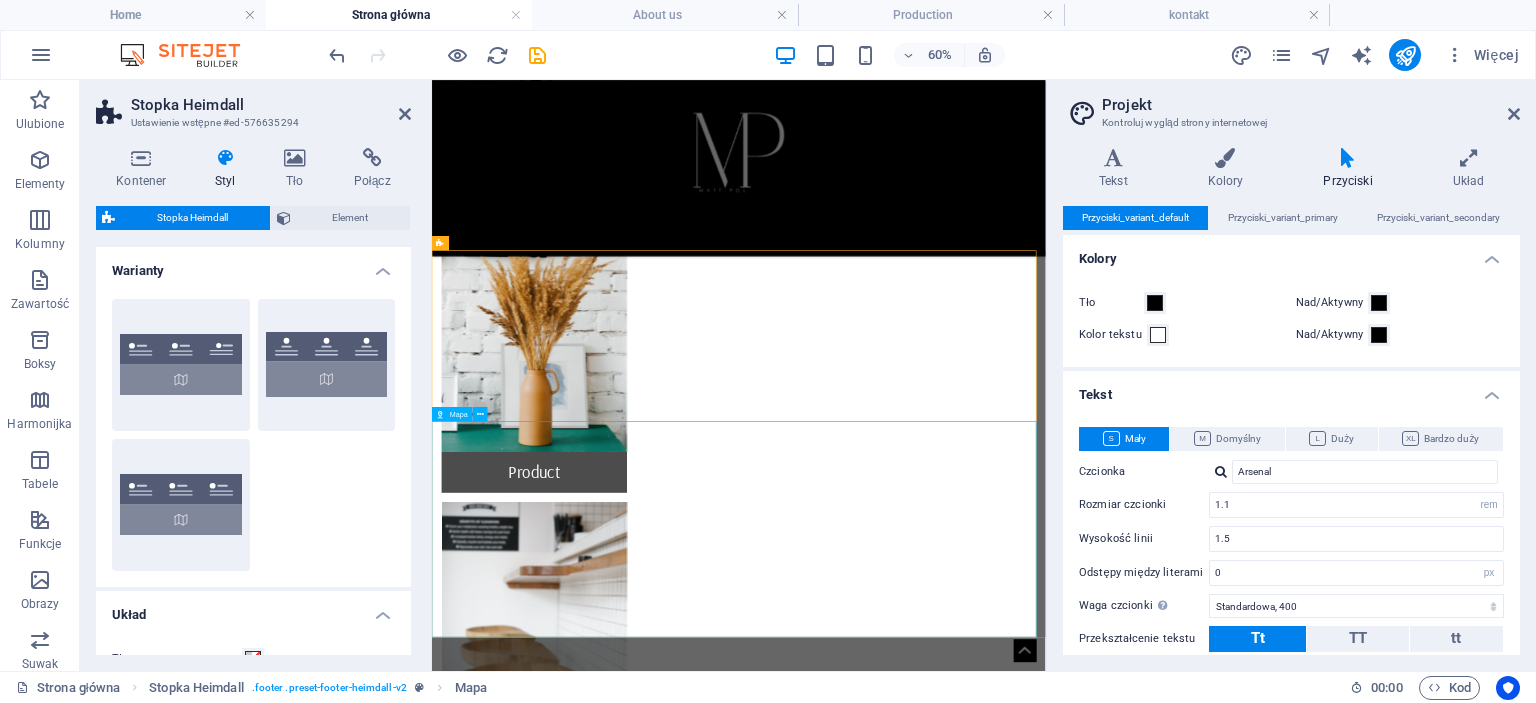 click at bounding box center [943, 3024] 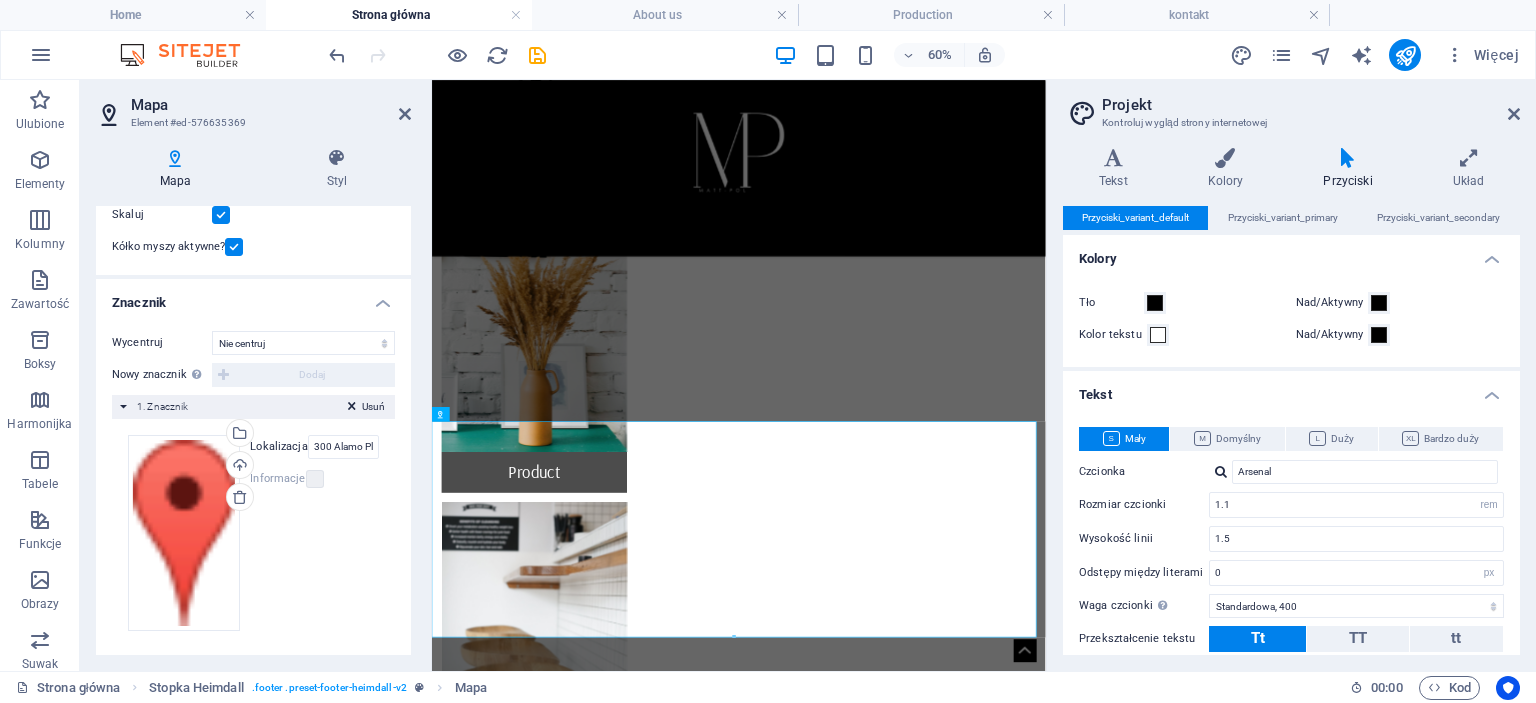 scroll, scrollTop: 316, scrollLeft: 0, axis: vertical 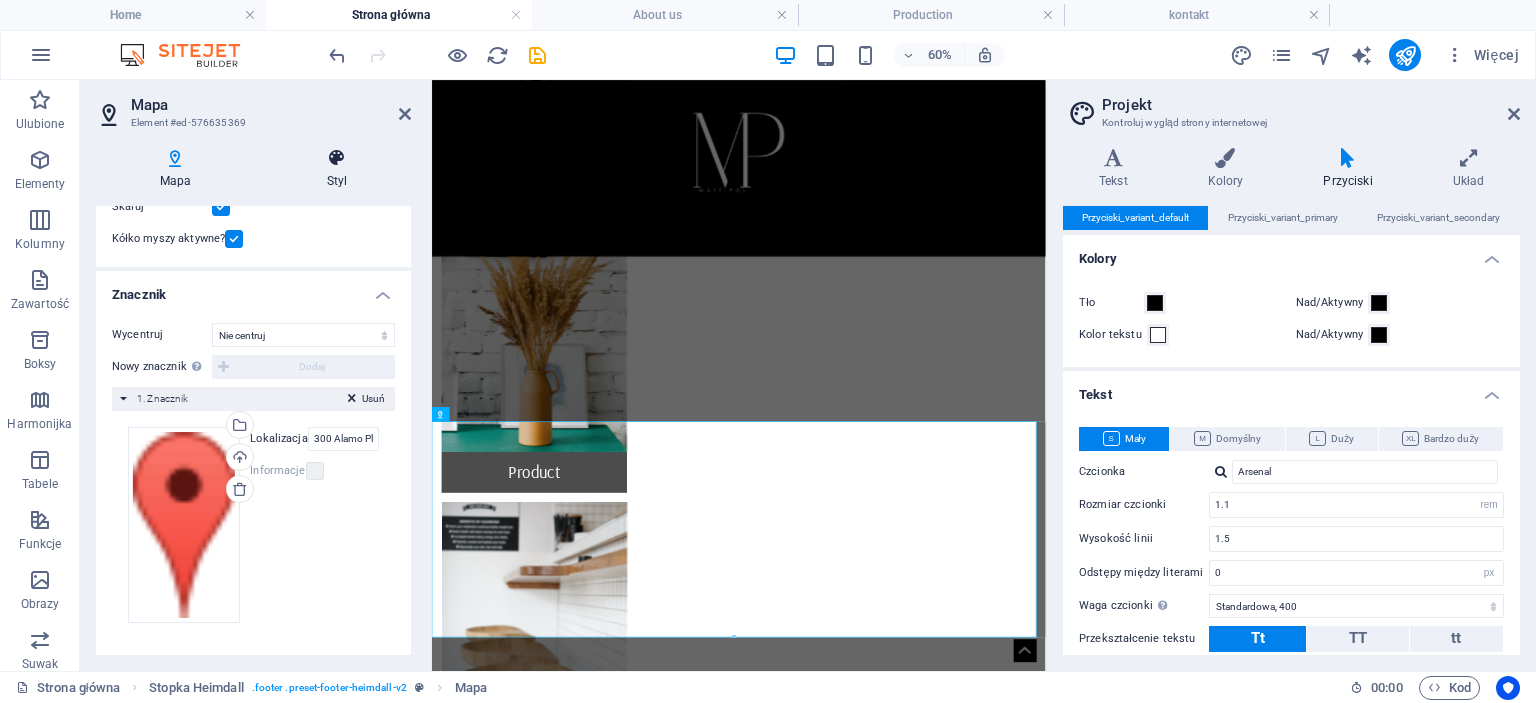 click on "Styl" at bounding box center (337, 169) 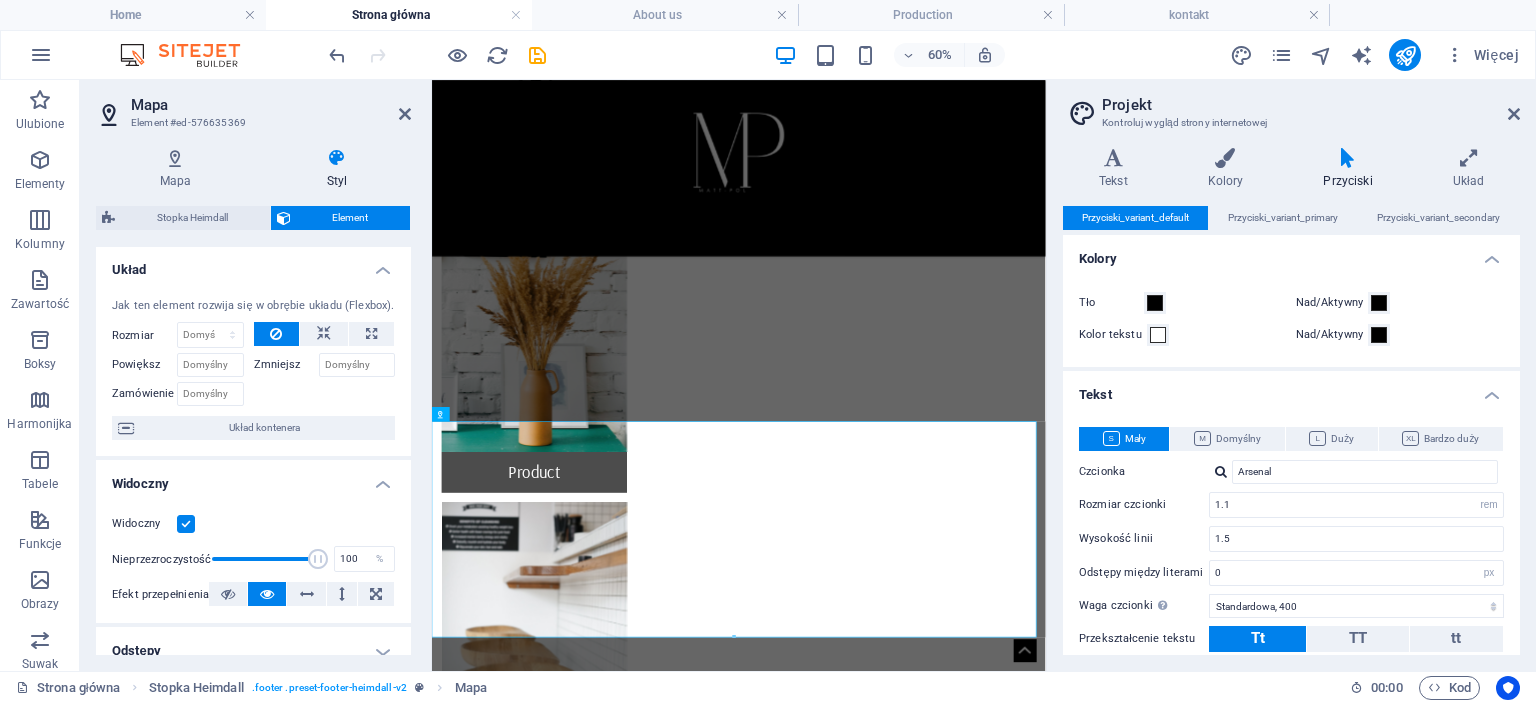 scroll, scrollTop: 0, scrollLeft: 0, axis: both 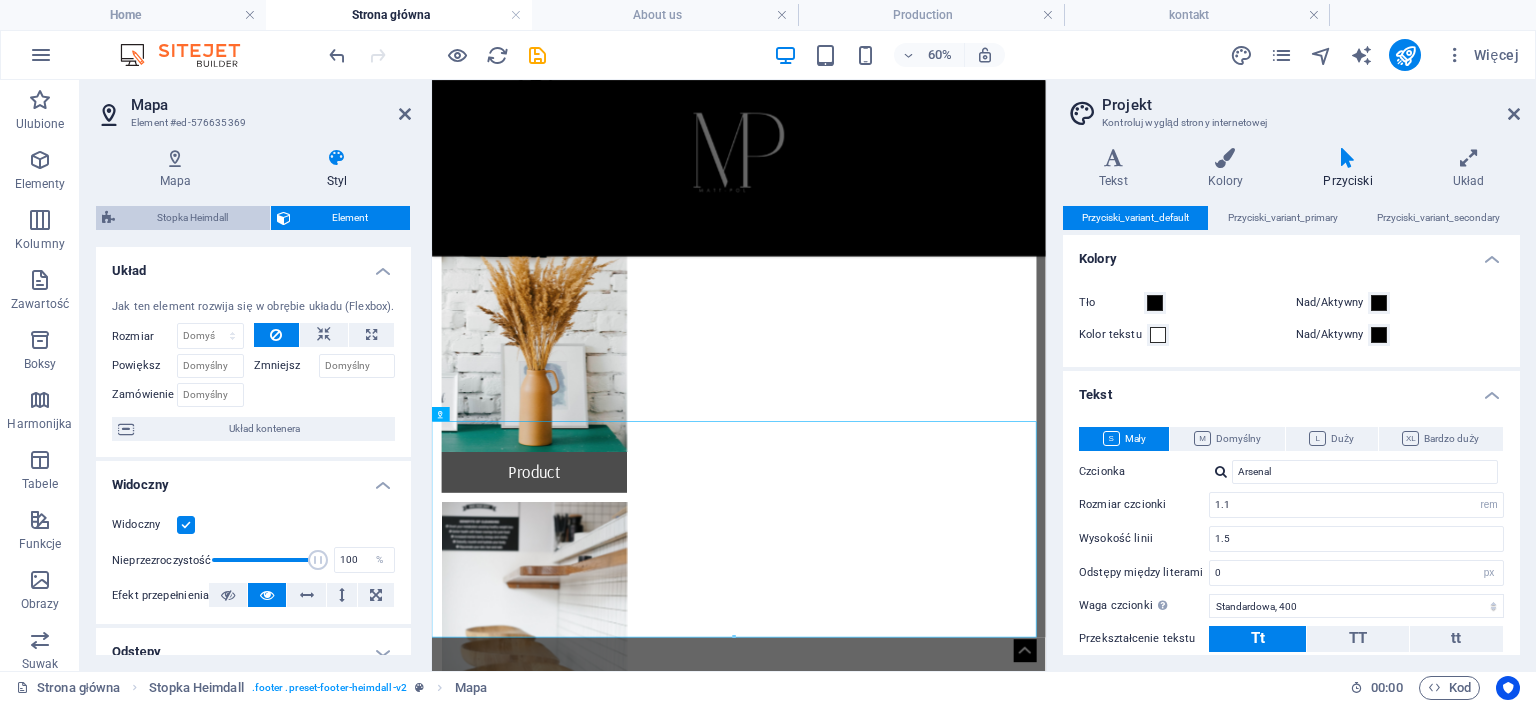 click on "Stopka Heimdall" at bounding box center (192, 218) 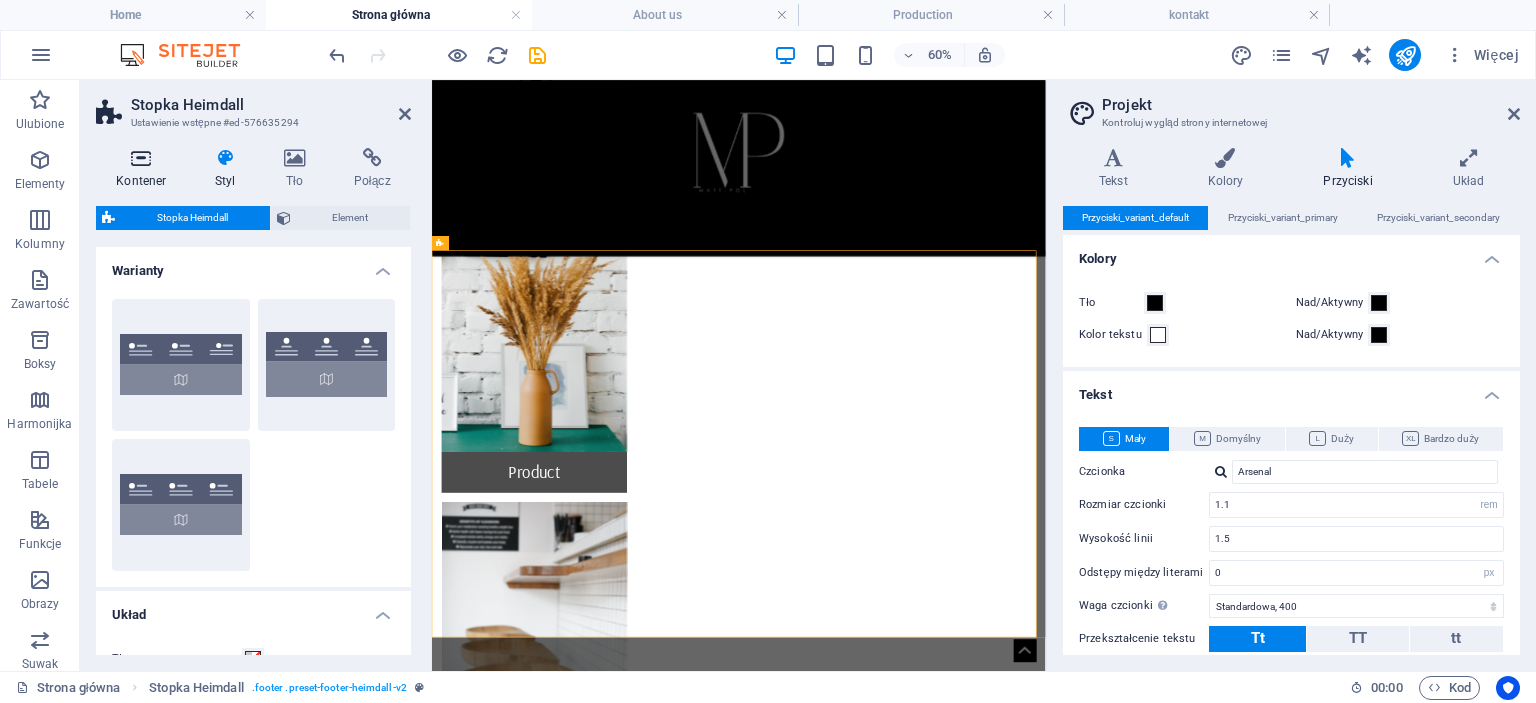 click at bounding box center [141, 158] 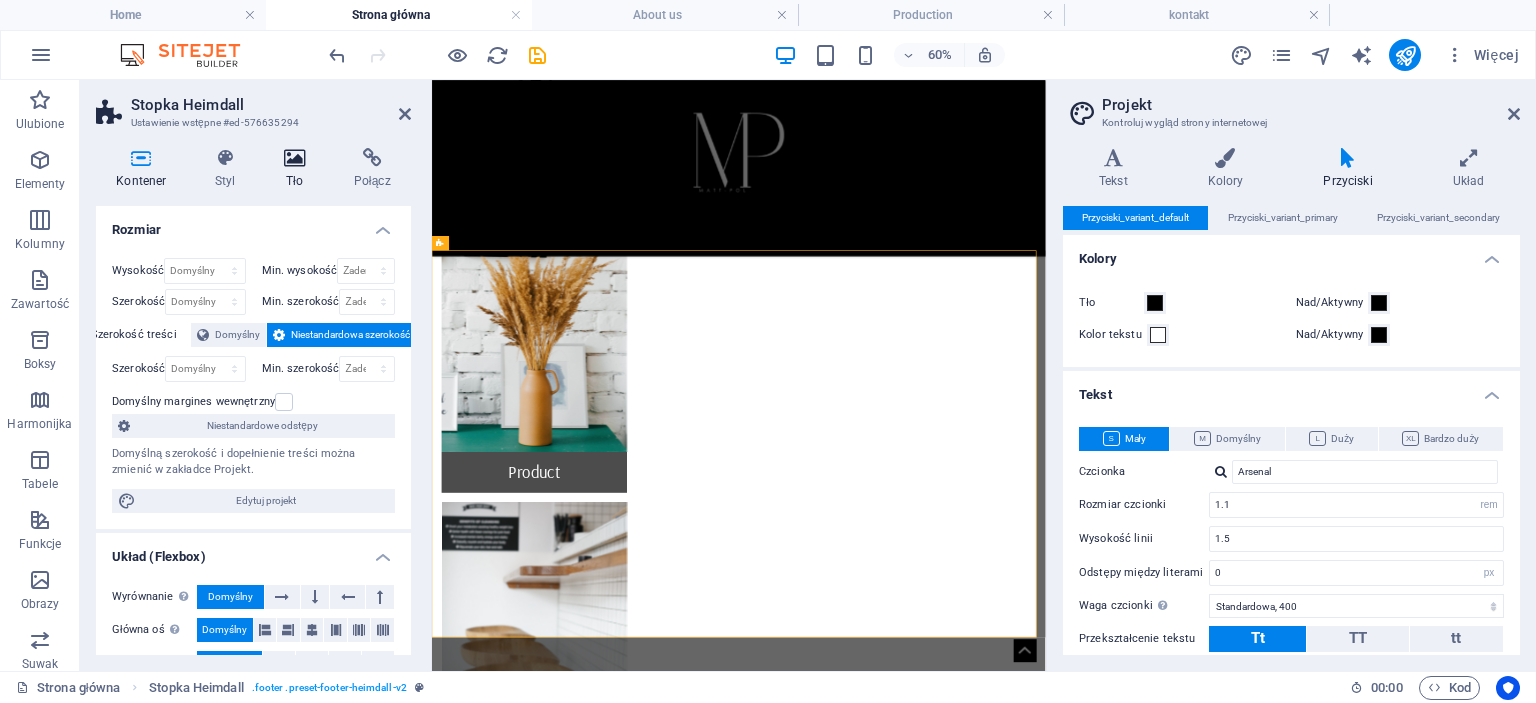 click on "Tło" at bounding box center [299, 169] 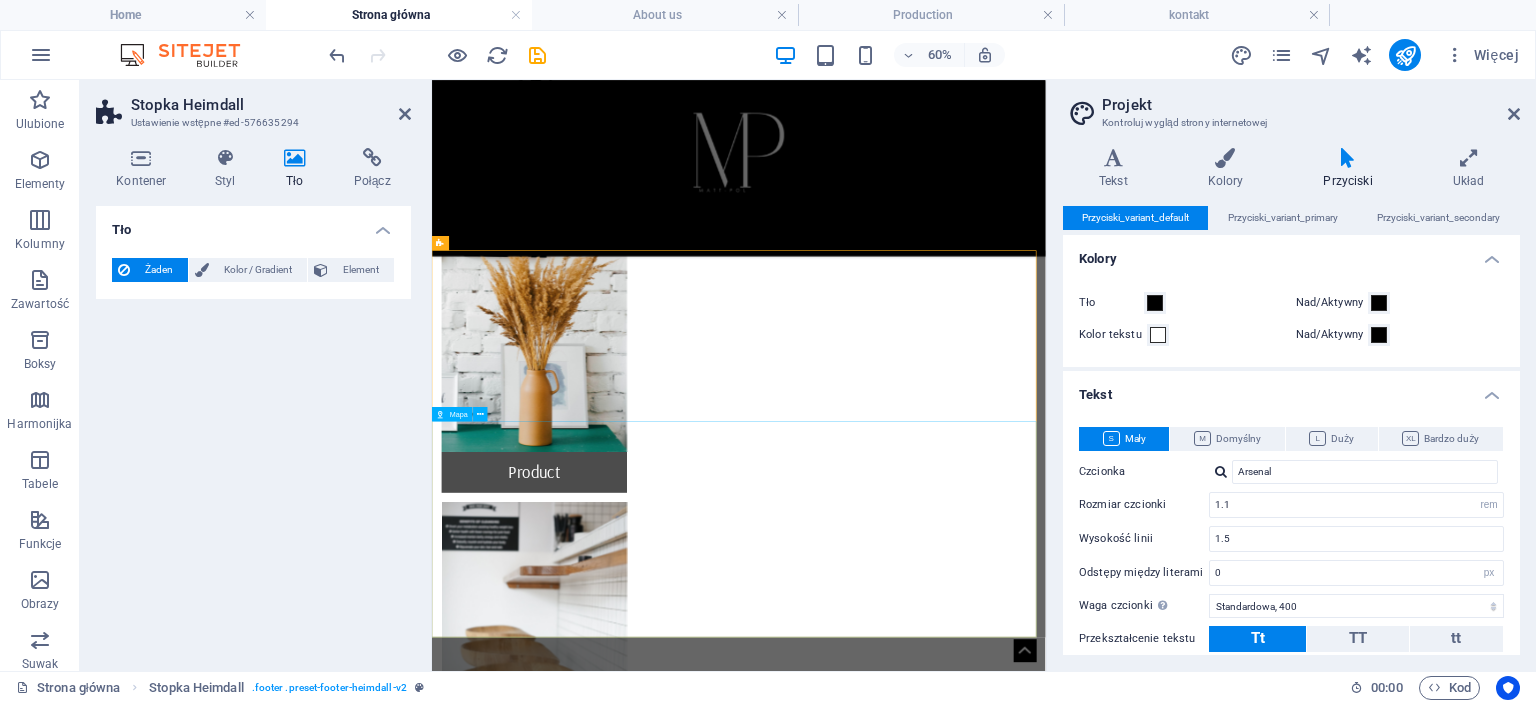 click at bounding box center (943, 3024) 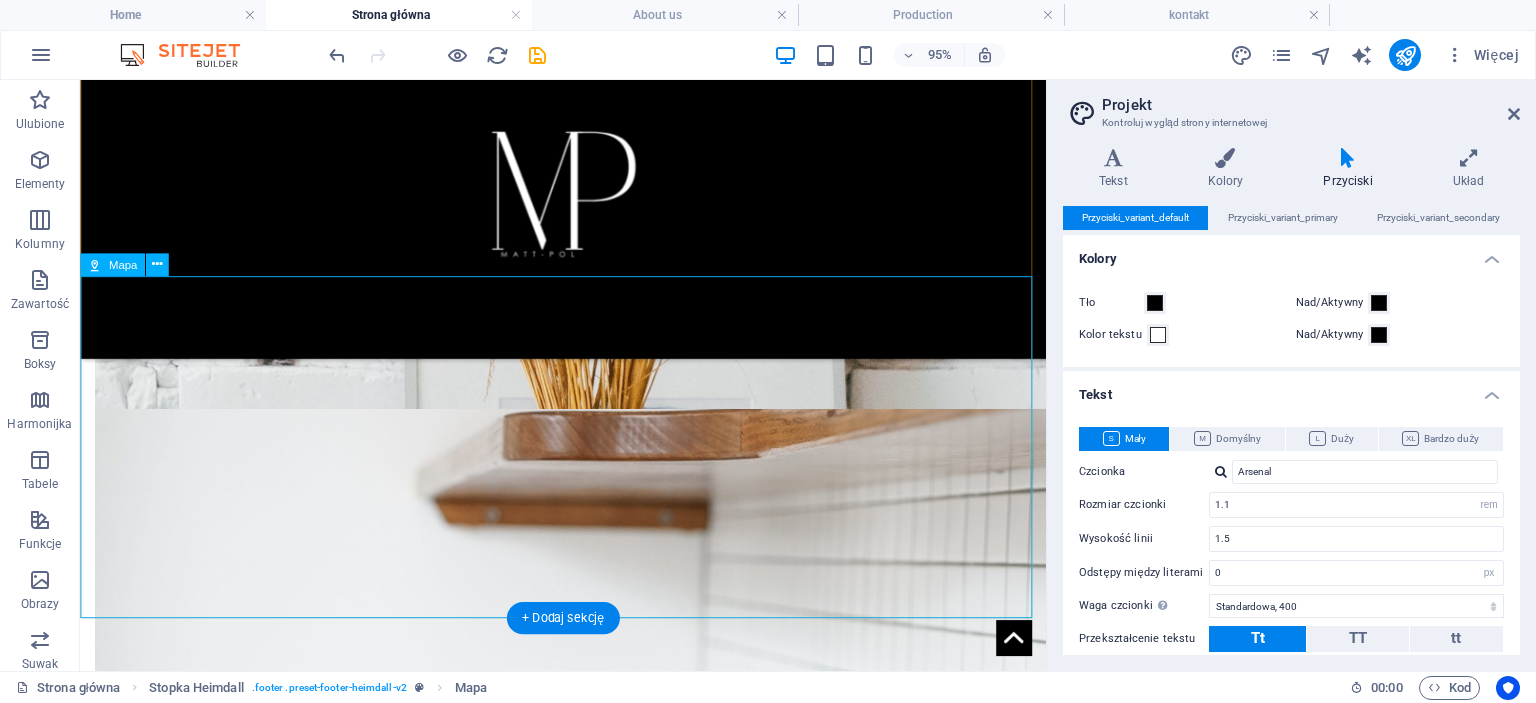 scroll, scrollTop: 1876, scrollLeft: 0, axis: vertical 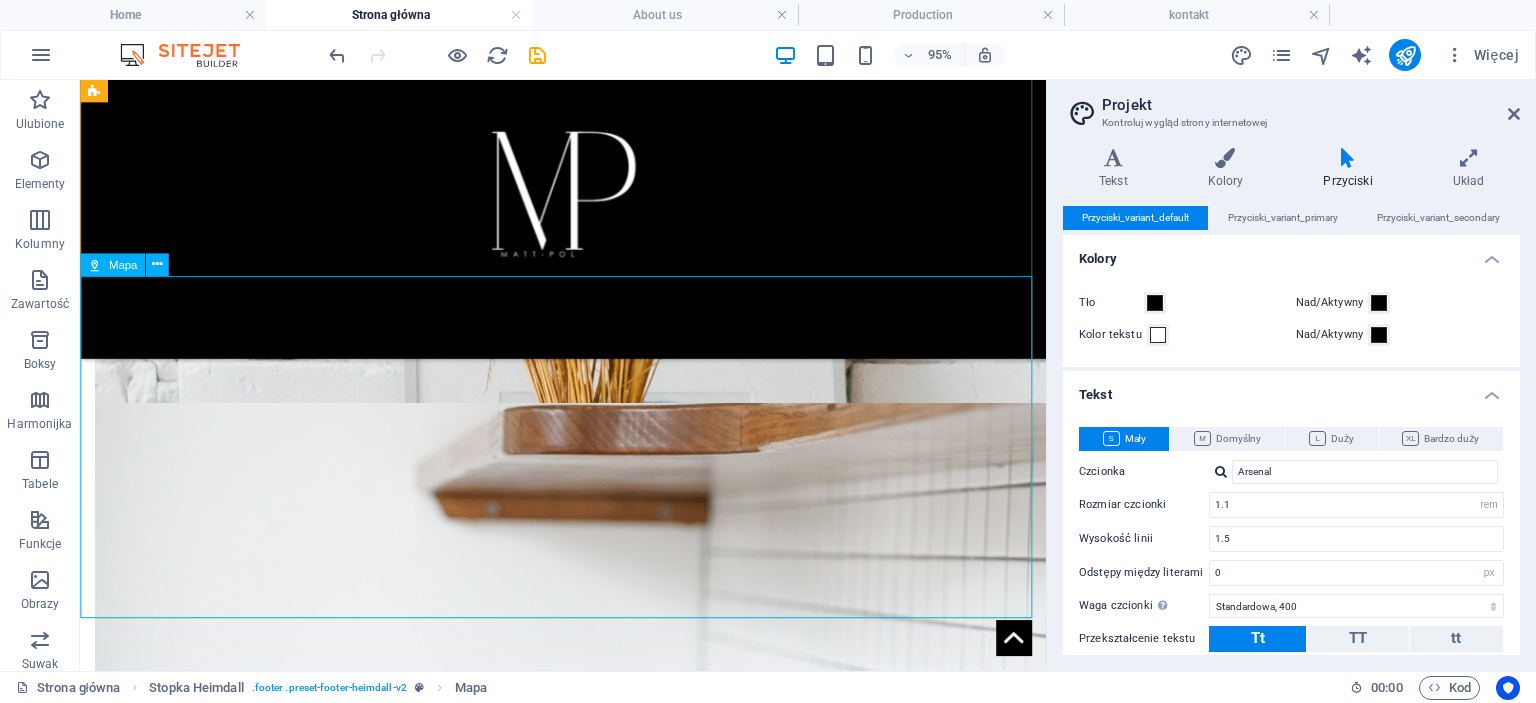 click at bounding box center (94, 264) 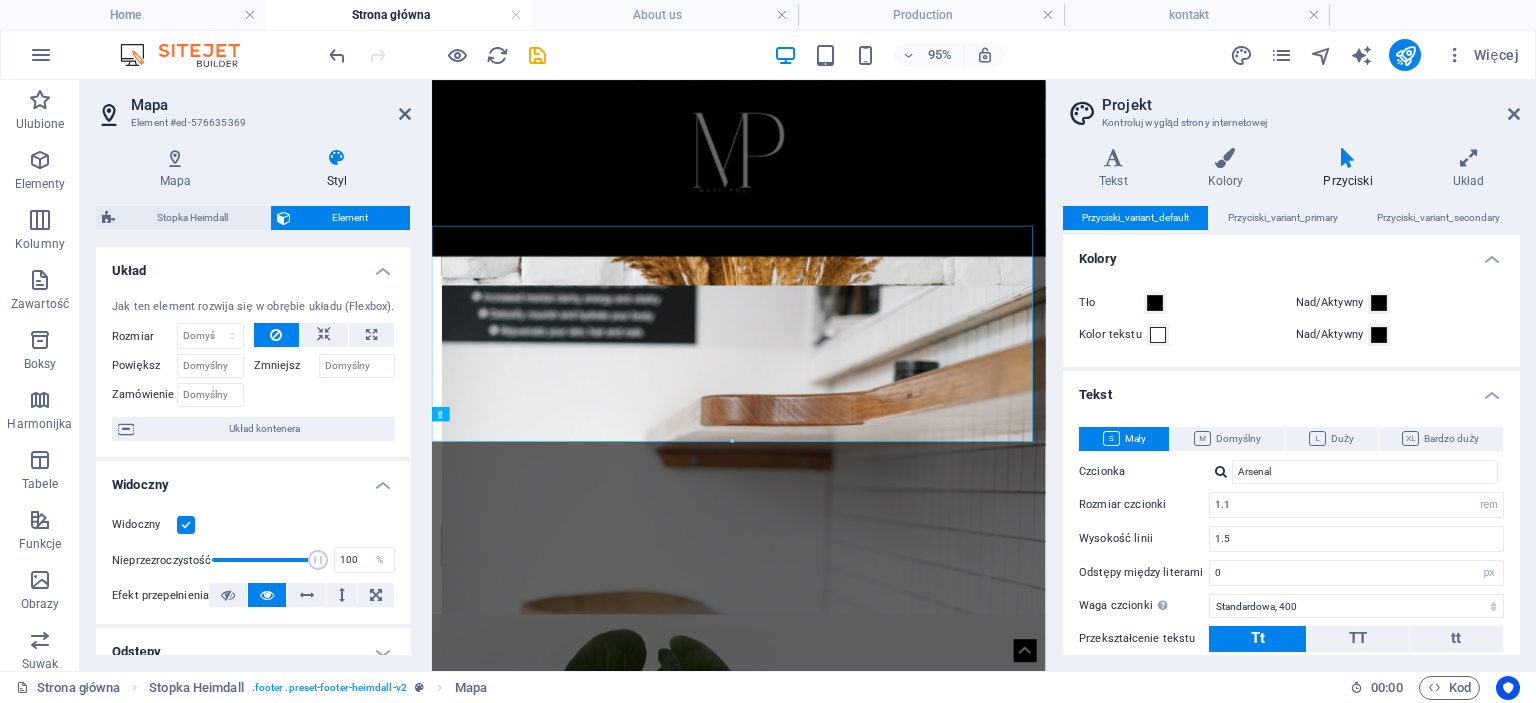 scroll, scrollTop: 1840, scrollLeft: 0, axis: vertical 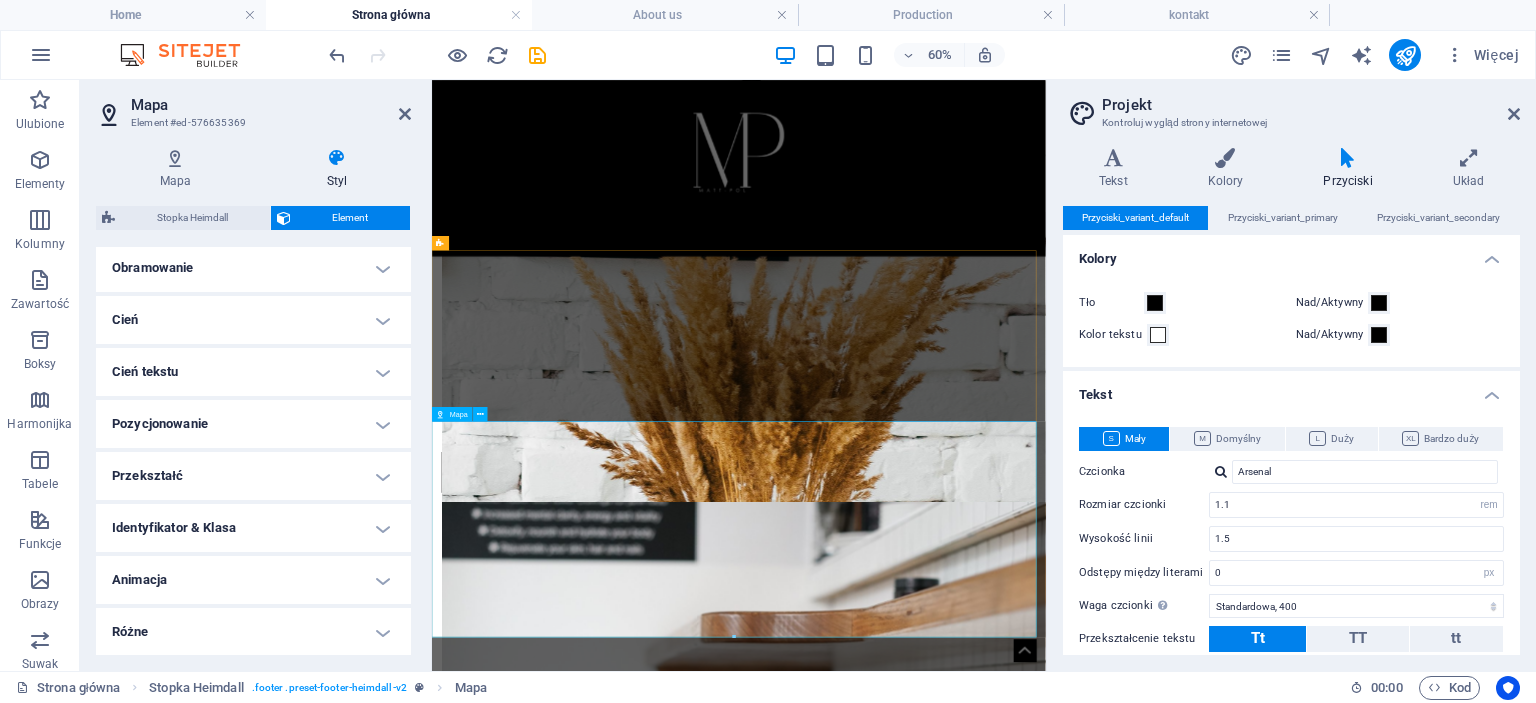 click at bounding box center (943, 3024) 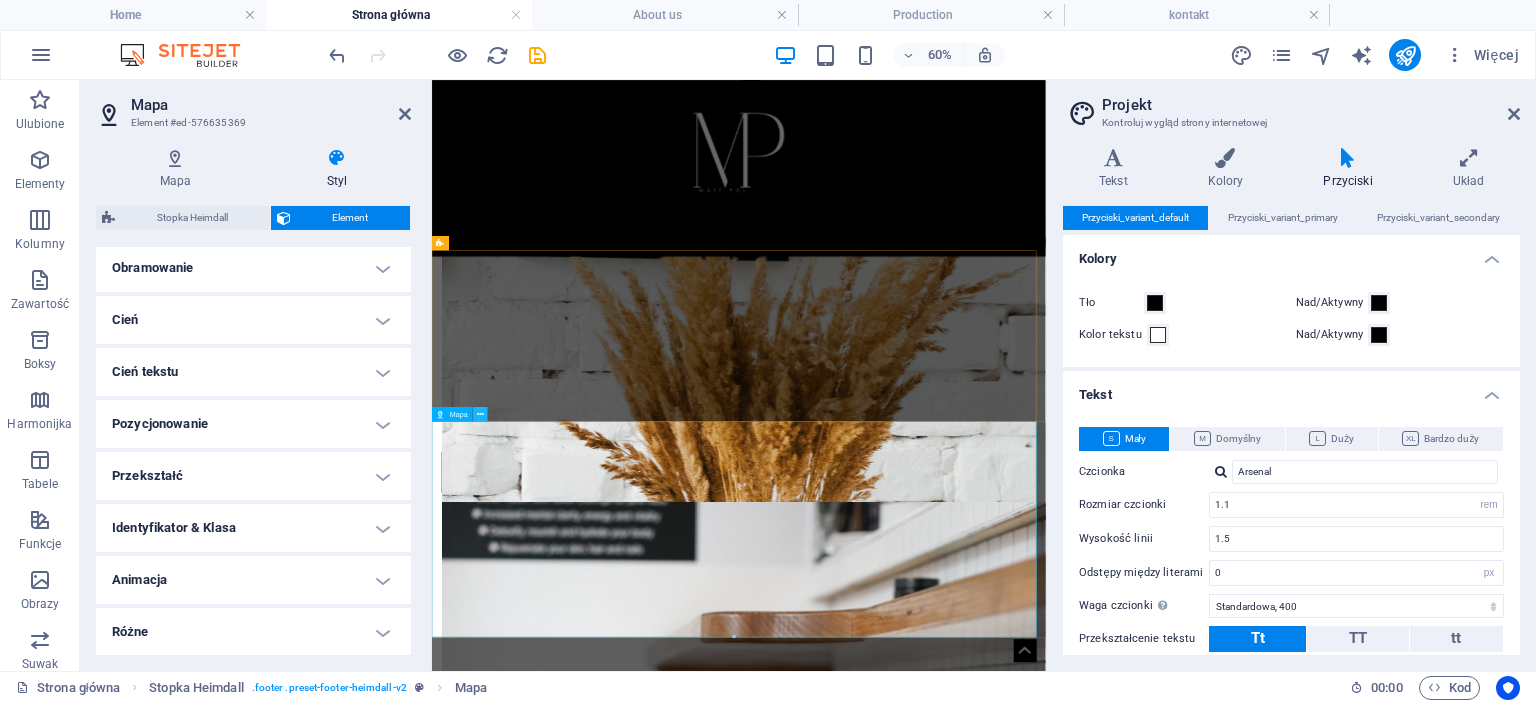 click at bounding box center (480, 414) 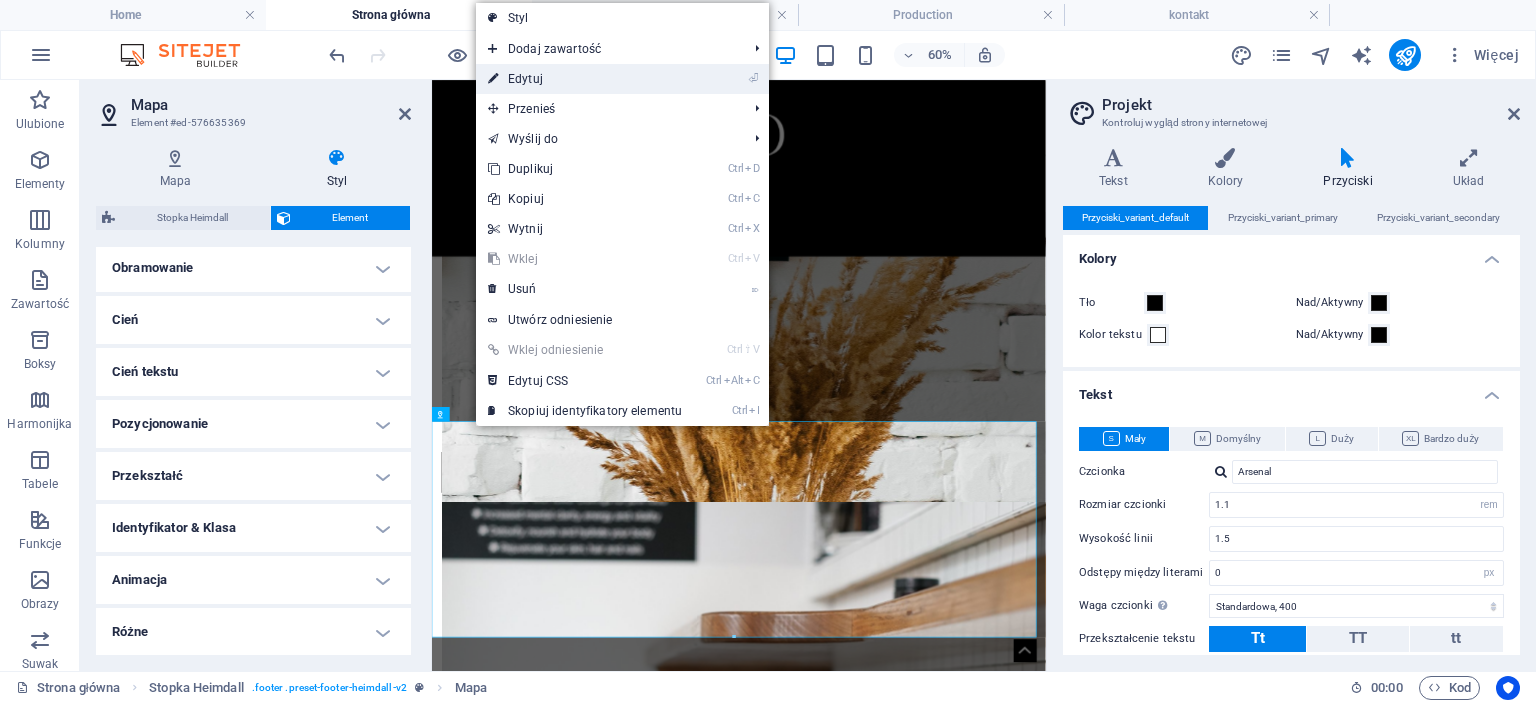 click on "⏎  Edytuj" at bounding box center (585, 79) 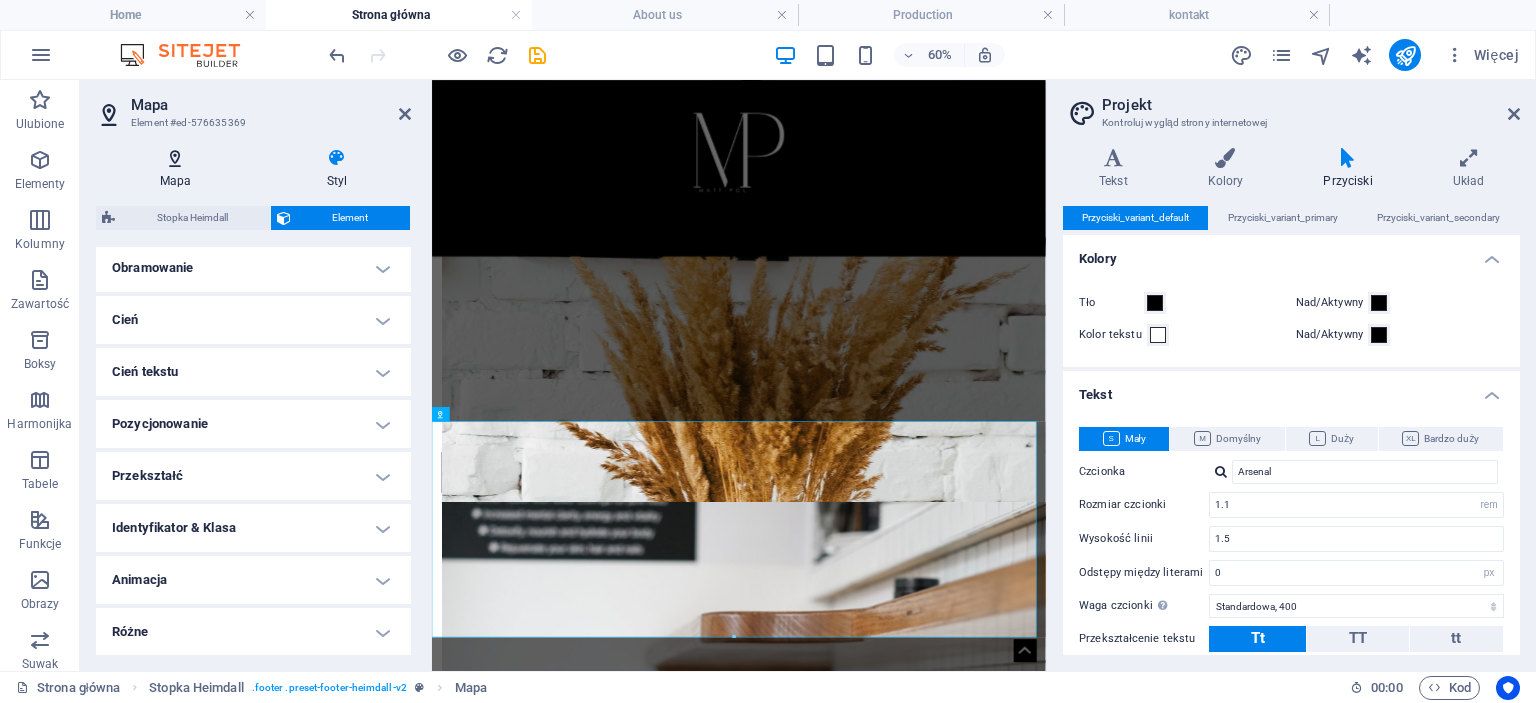 click at bounding box center [175, 158] 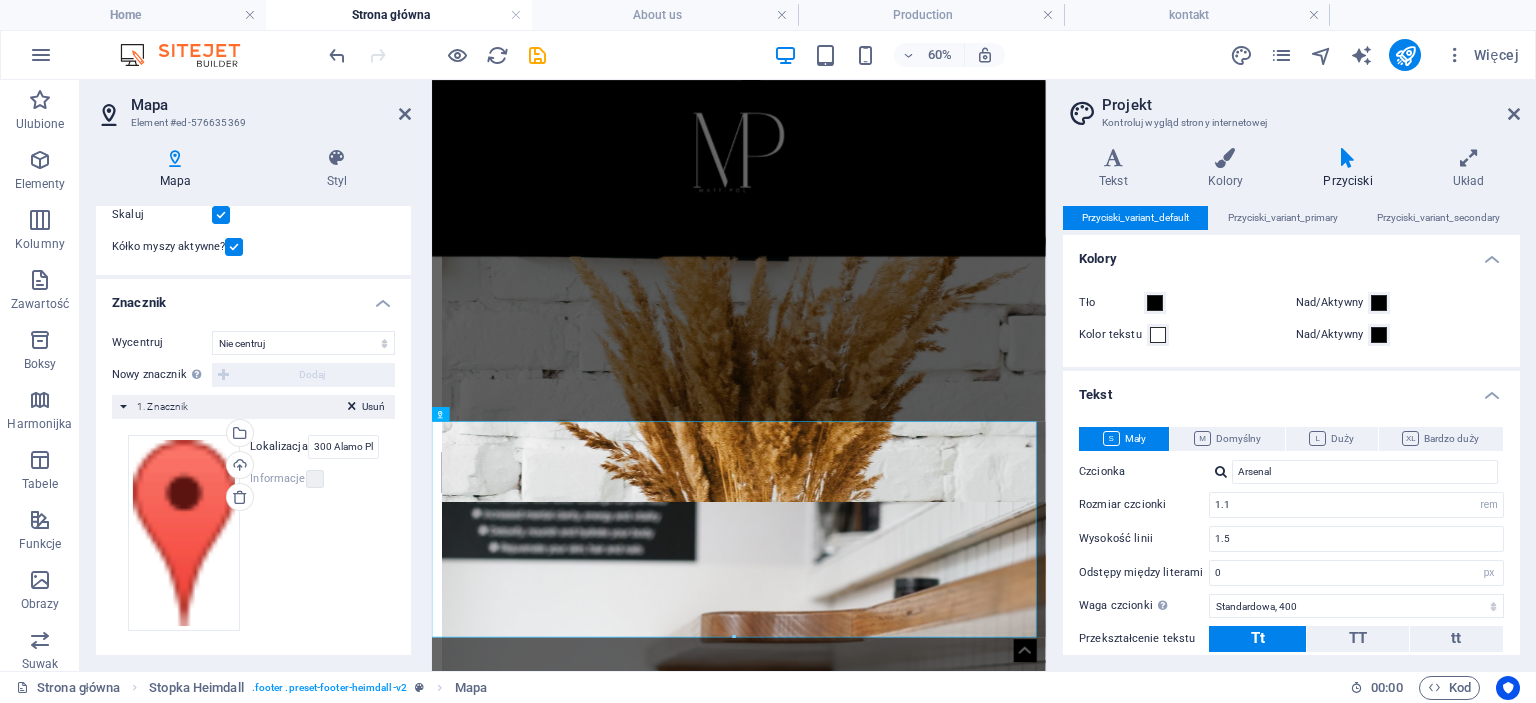scroll, scrollTop: 316, scrollLeft: 0, axis: vertical 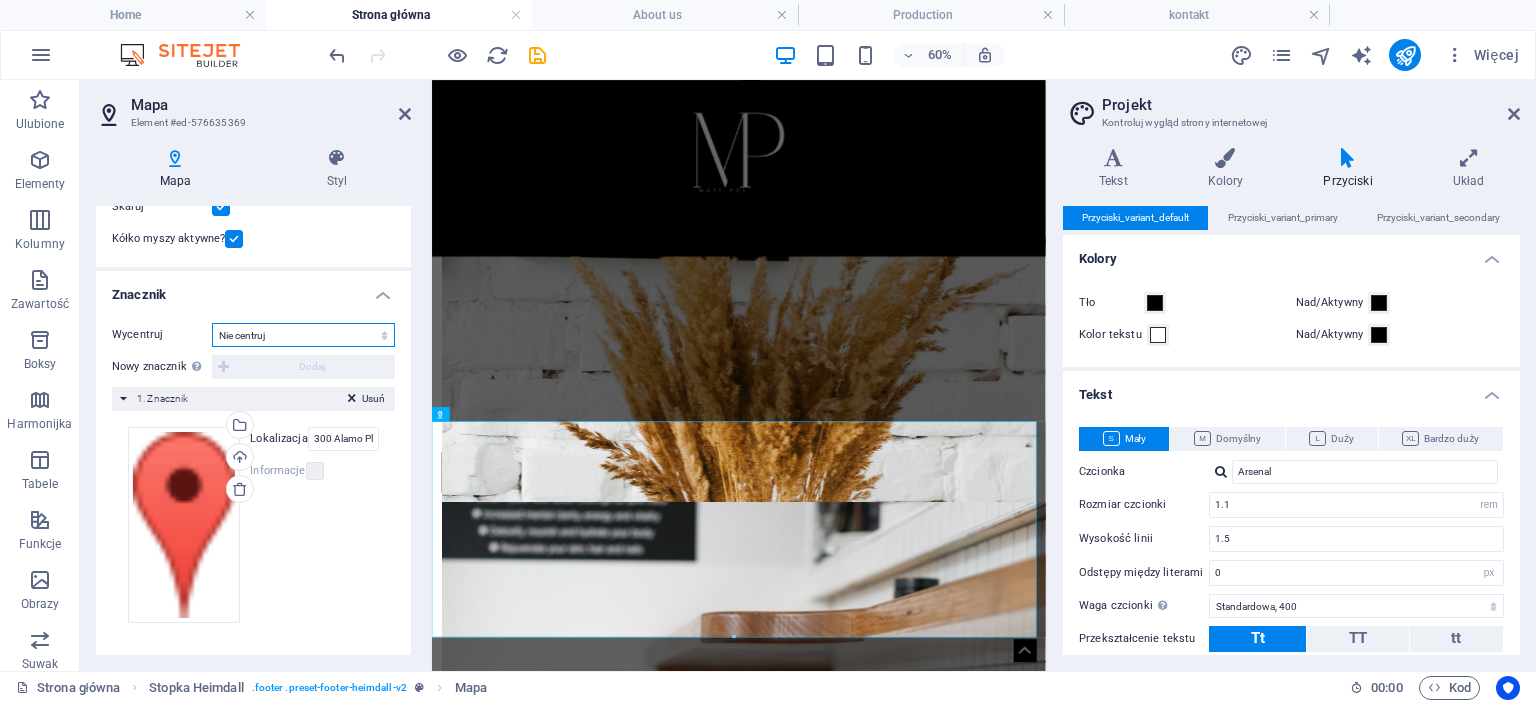 click on "Nie centruj Wycentruj znaczniki Wycentruj i powiększ znaczniki" at bounding box center (303, 335) 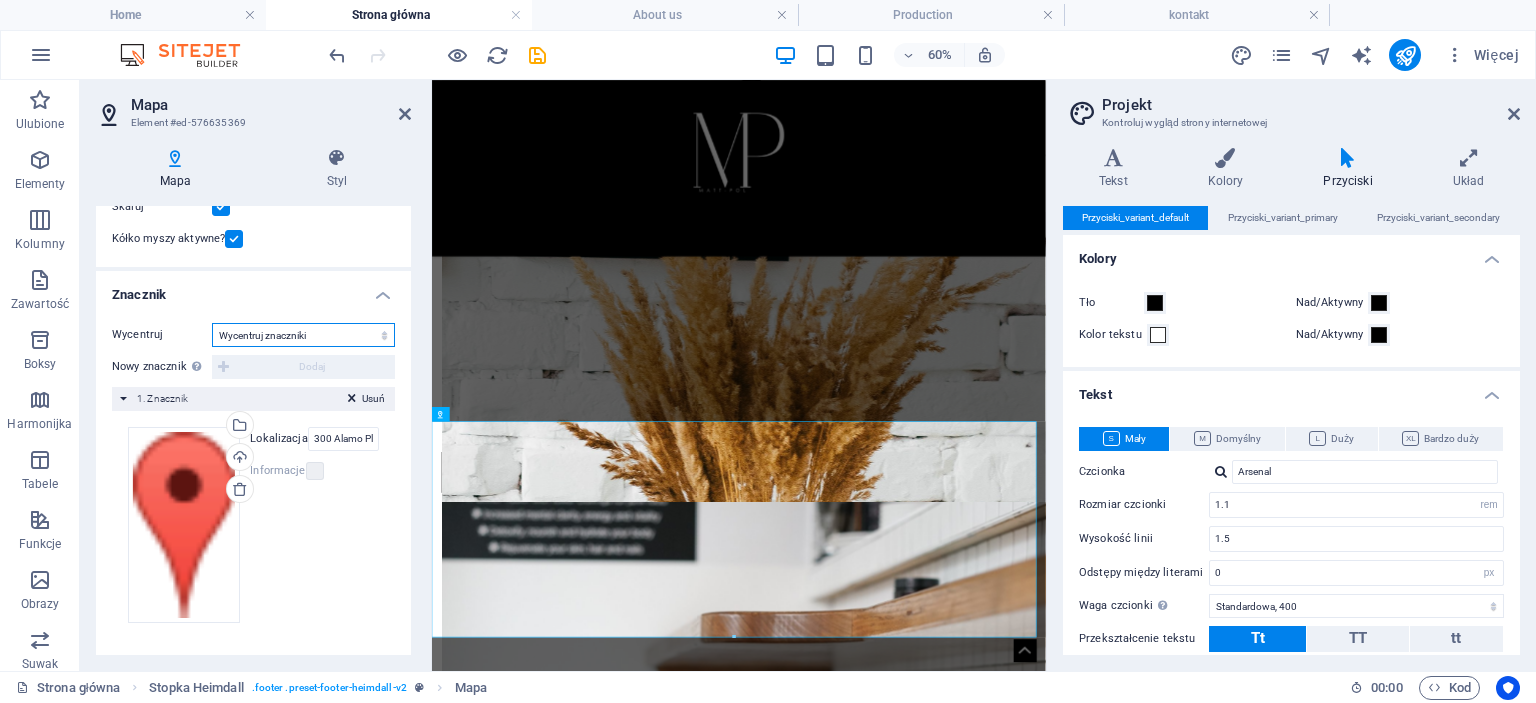 click on "Nie centruj Wycentruj znaczniki Wycentruj i powiększ znaczniki" at bounding box center (303, 335) 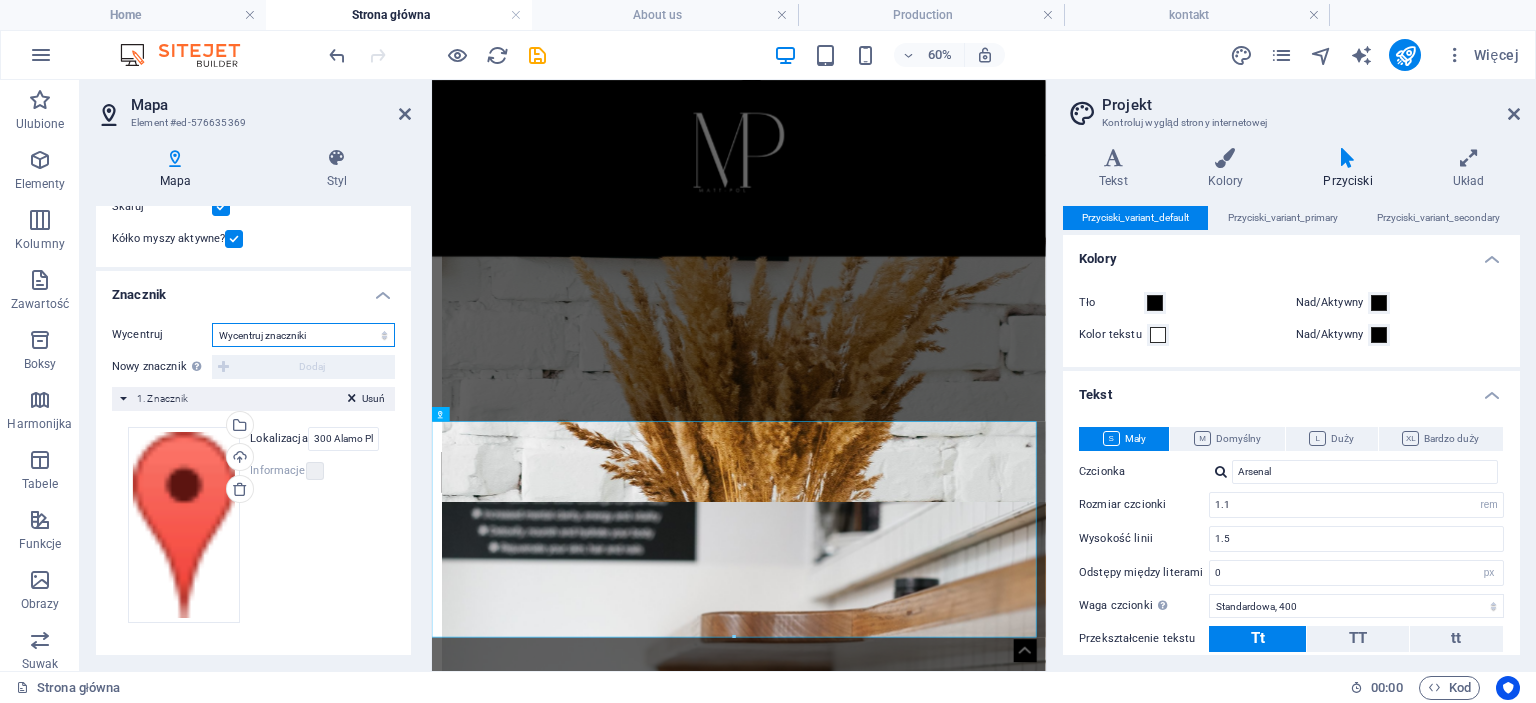 click on "Nie centruj Wycentruj znaczniki Wycentruj i powiększ znaczniki" at bounding box center (303, 335) 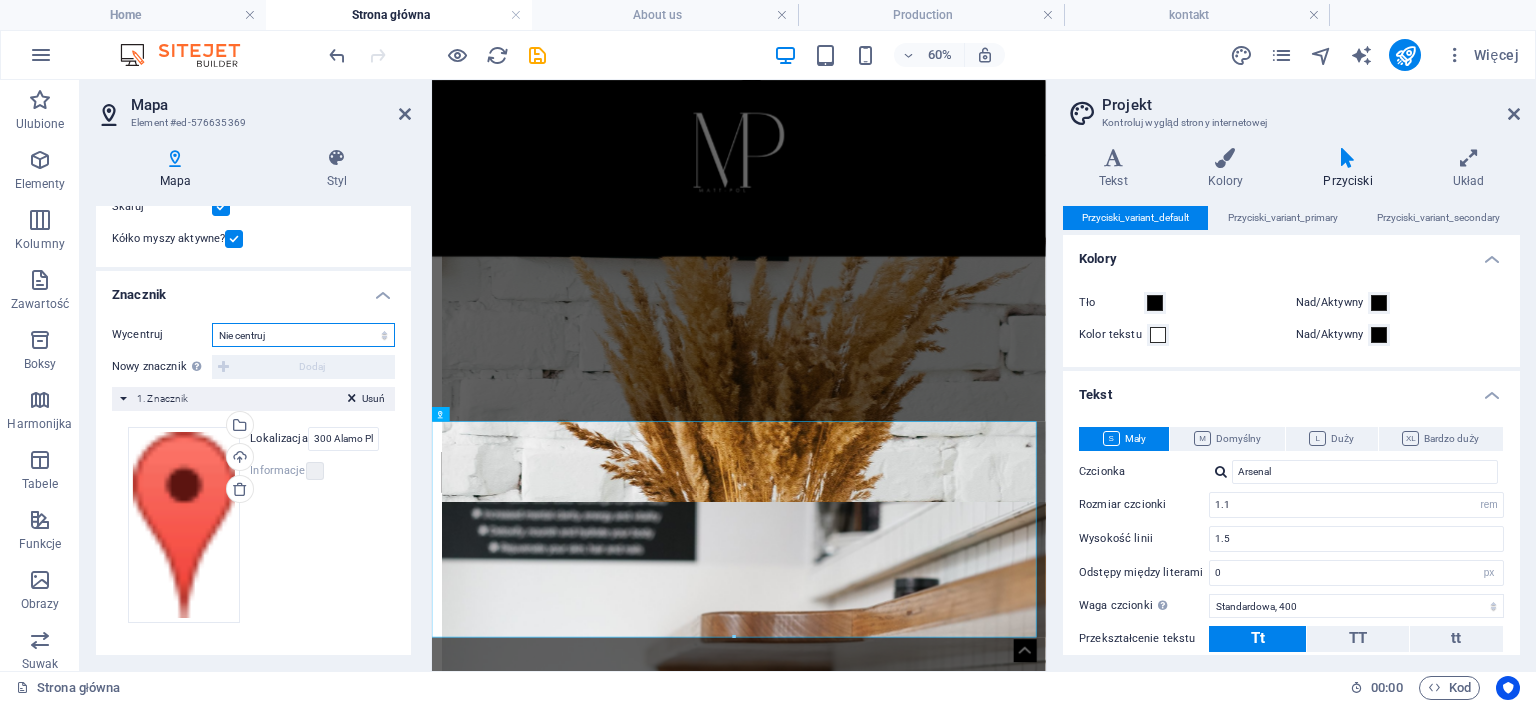 click on "Nie centruj Wycentruj znaczniki Wycentruj i powiększ znaczniki" at bounding box center (303, 335) 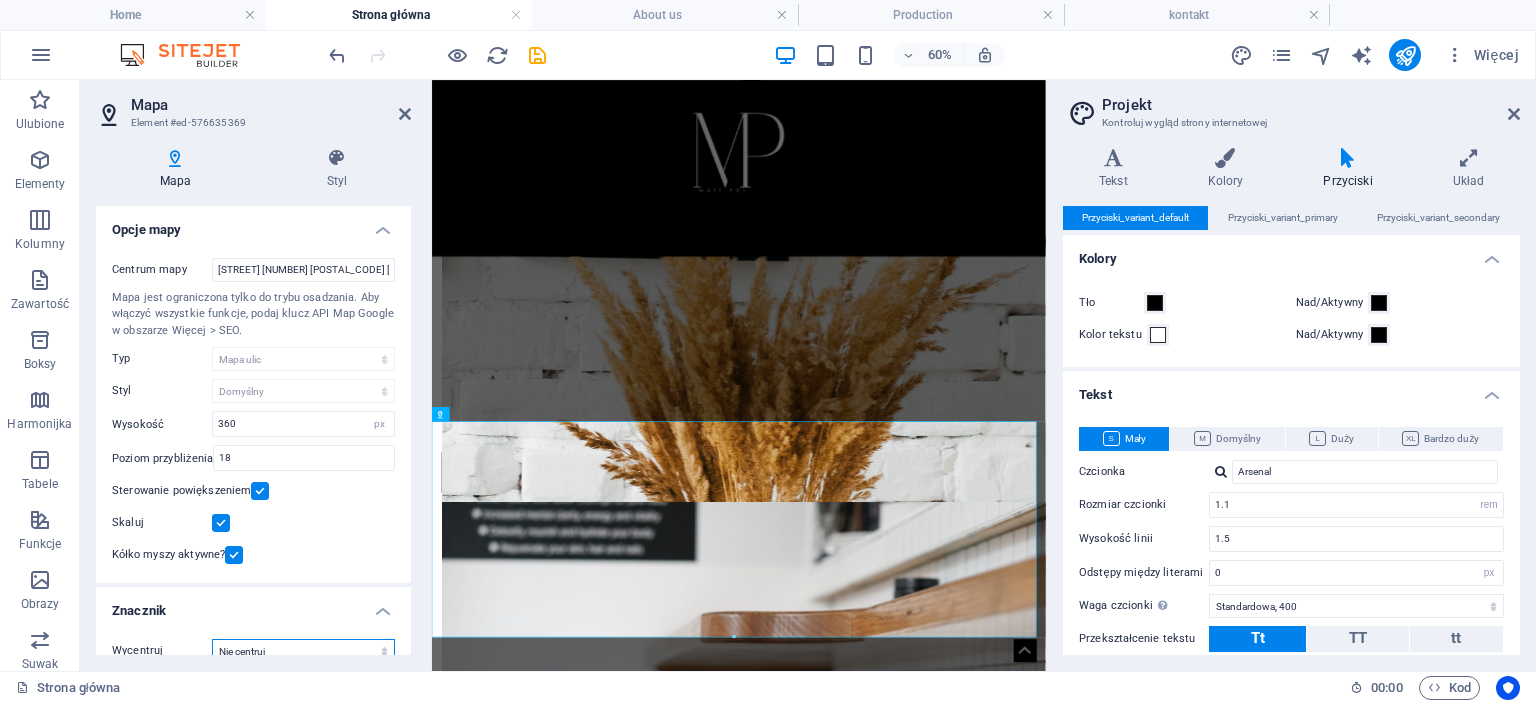 scroll, scrollTop: 0, scrollLeft: 0, axis: both 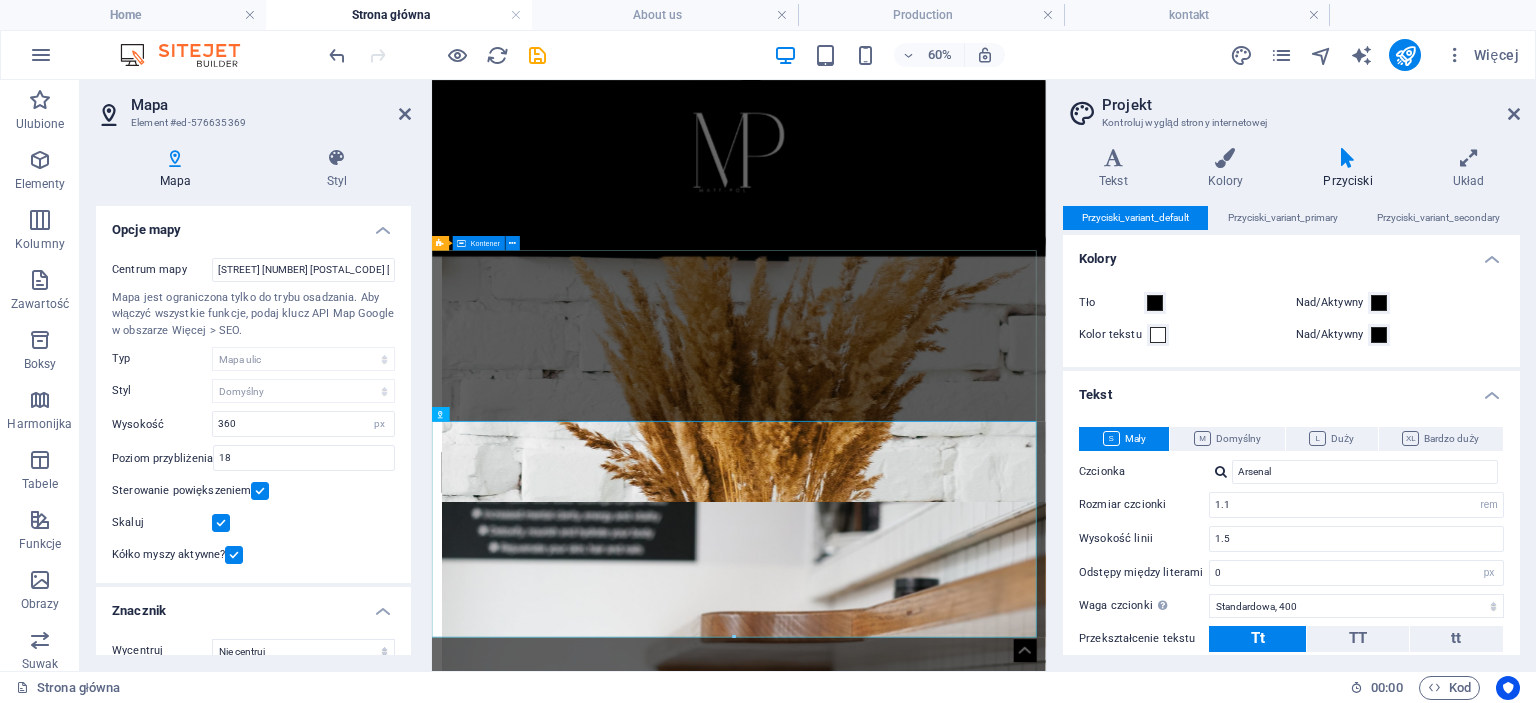 click on "Address [STREET] [STREET]   [POSTAL_CODE] Phone Phone:  [PHONE] Mobile:  Contact [EMAIL] Legal Notice  |  Privacy Policy" at bounding box center (943, 2536) 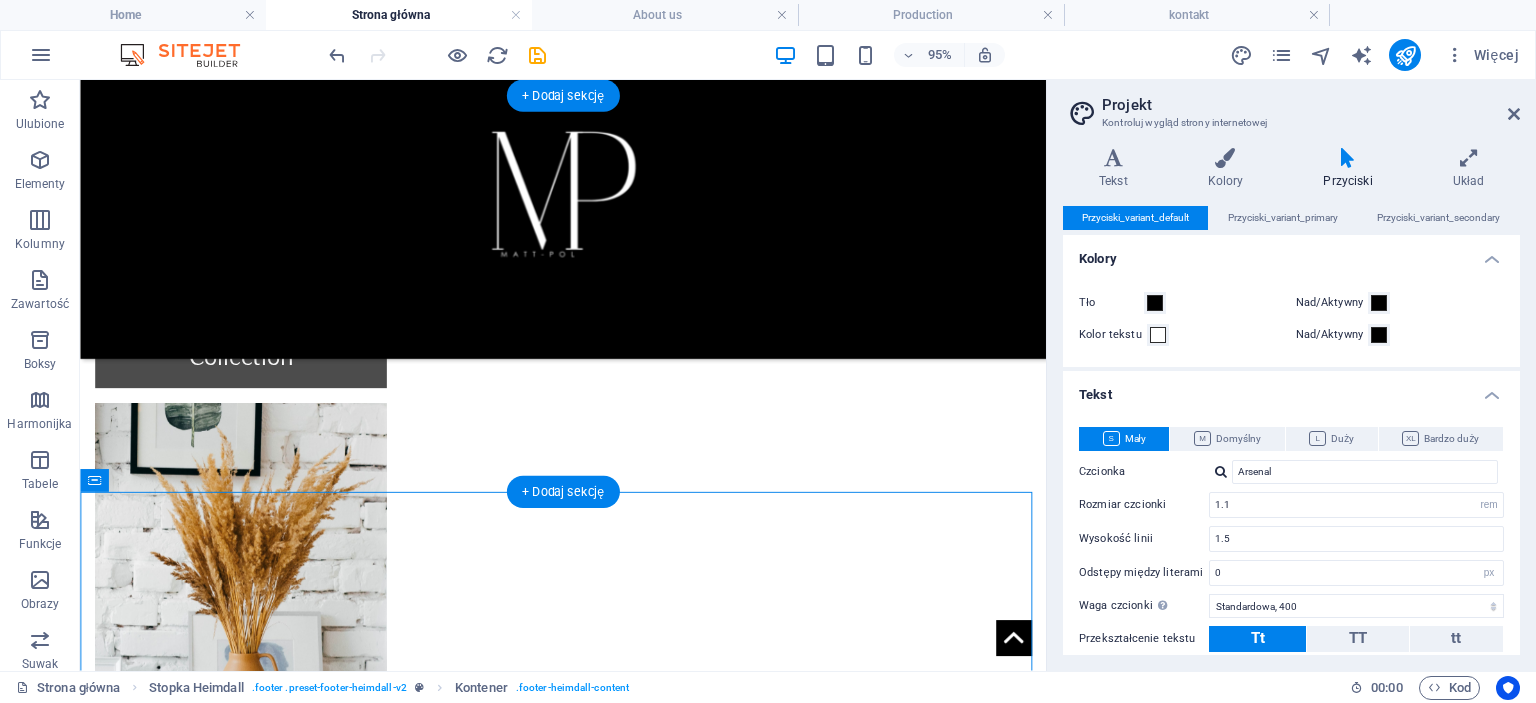 scroll, scrollTop: 1476, scrollLeft: 0, axis: vertical 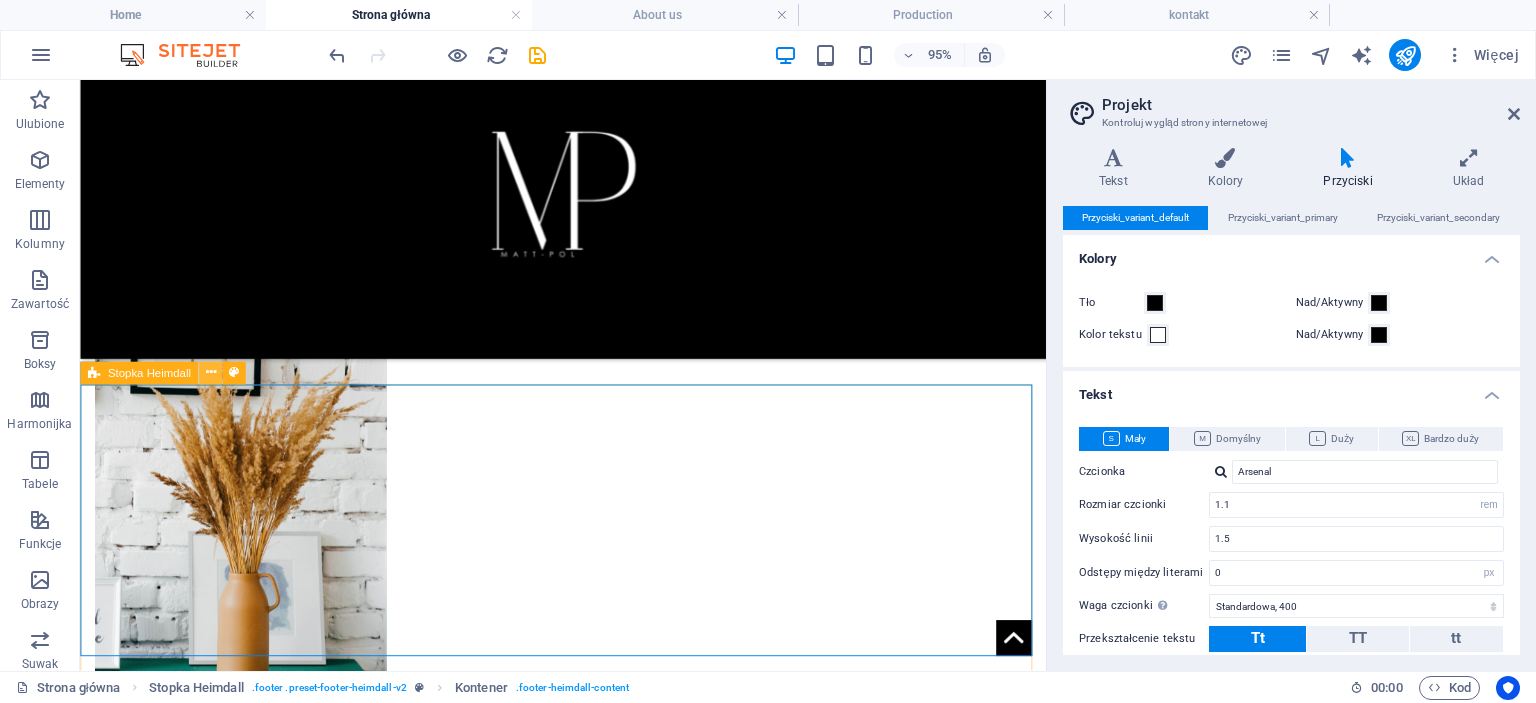click at bounding box center (210, 373) 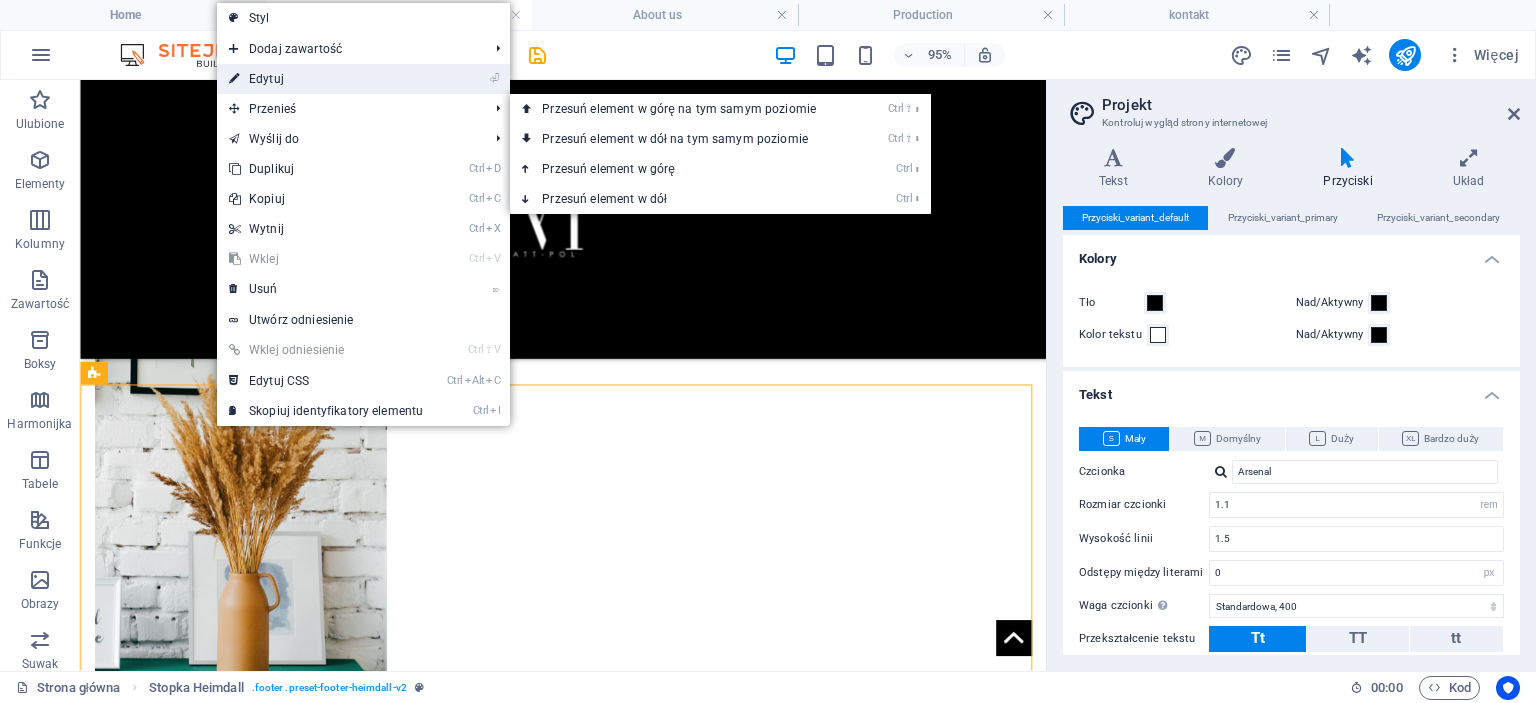 click on "⏎  Edytuj" at bounding box center (326, 79) 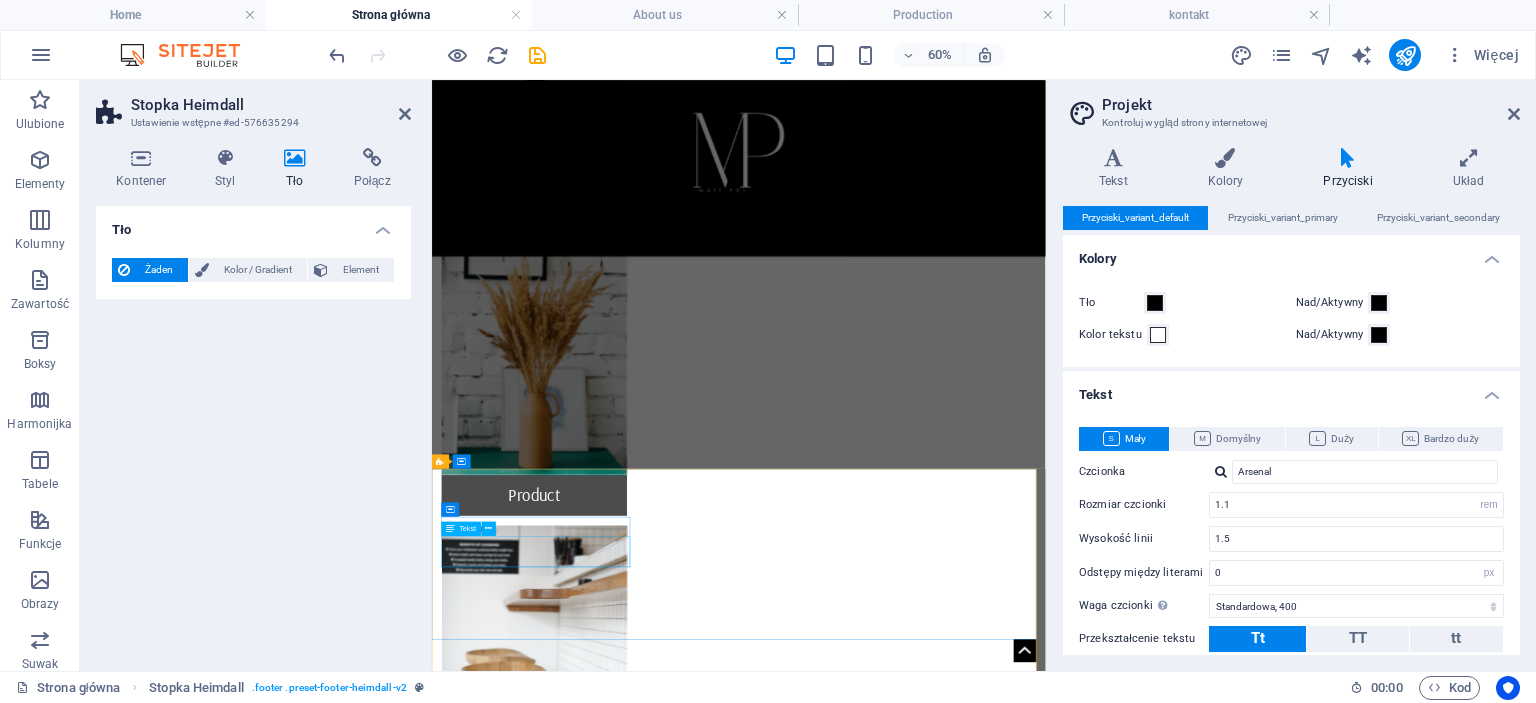 click on "[STREET] [STREET]   [POSTAL_CODE]" at bounding box center [608, 2429] 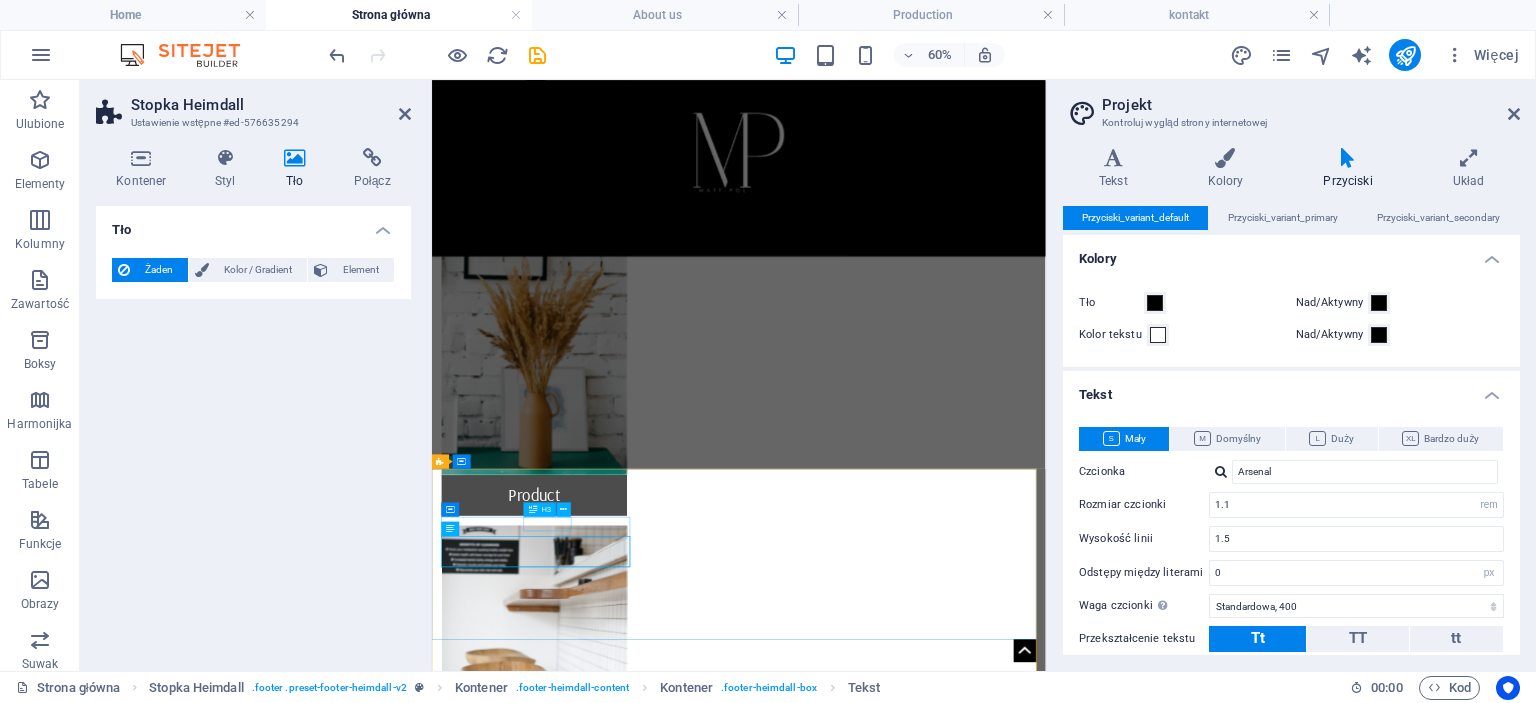 click on "Address" at bounding box center [608, 2383] 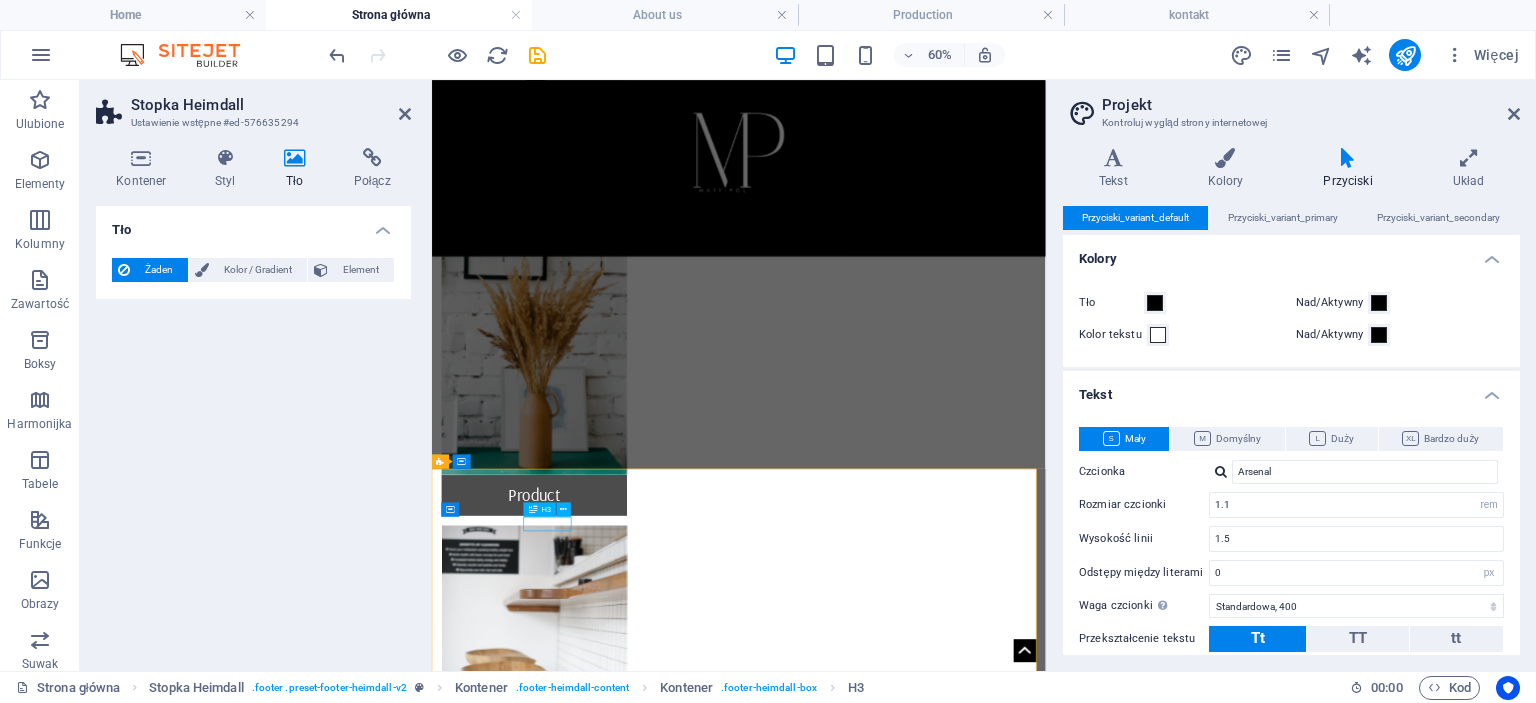 click on "Address" at bounding box center [608, 2383] 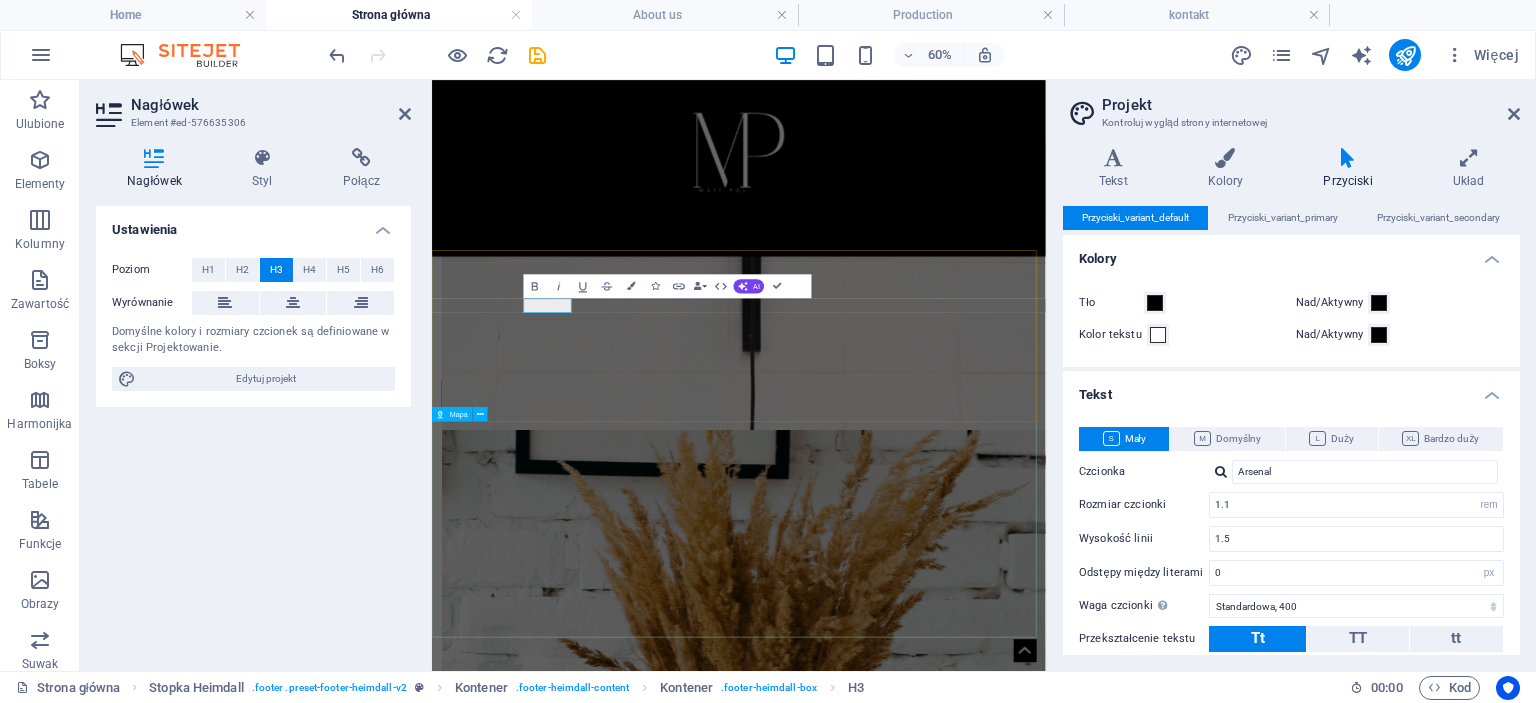 scroll, scrollTop: 1840, scrollLeft: 0, axis: vertical 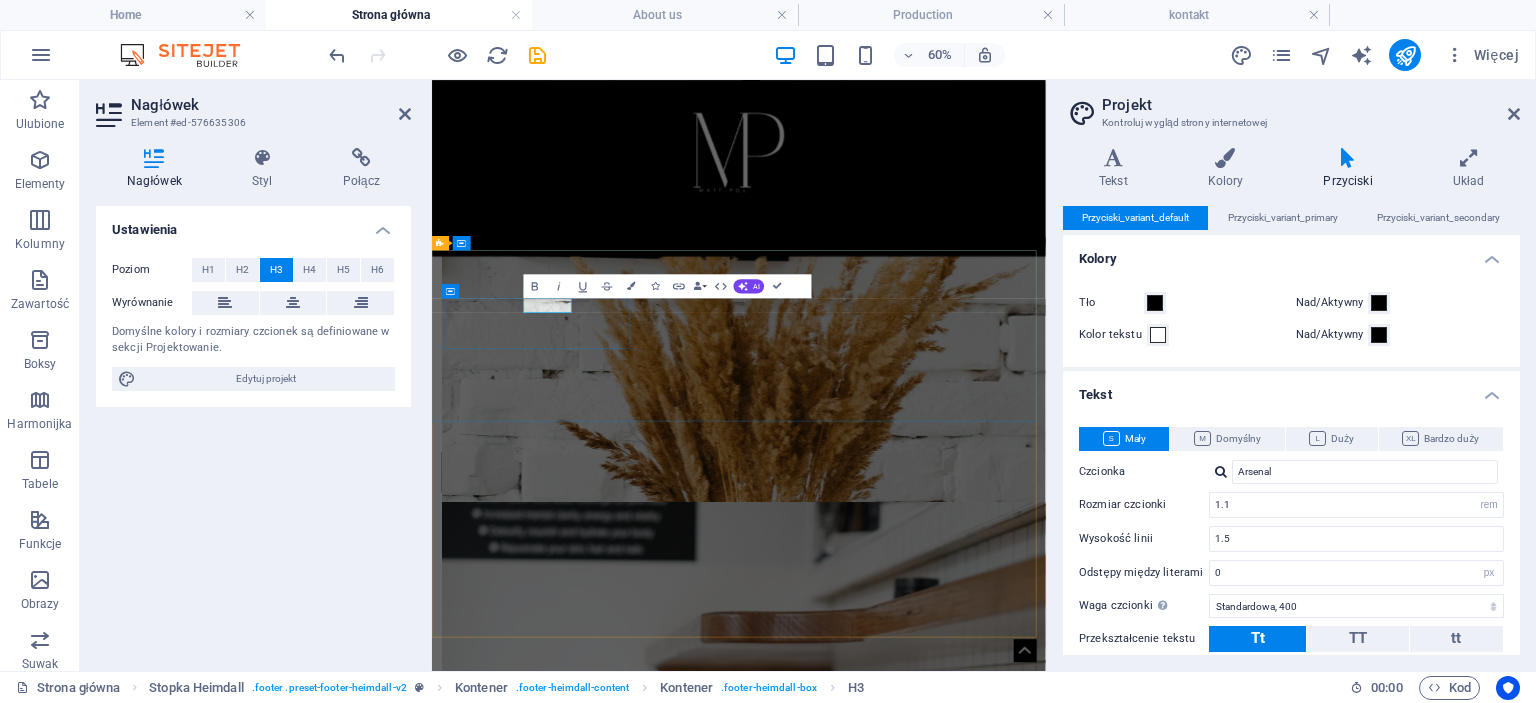 click on "Address" at bounding box center (608, 2345) 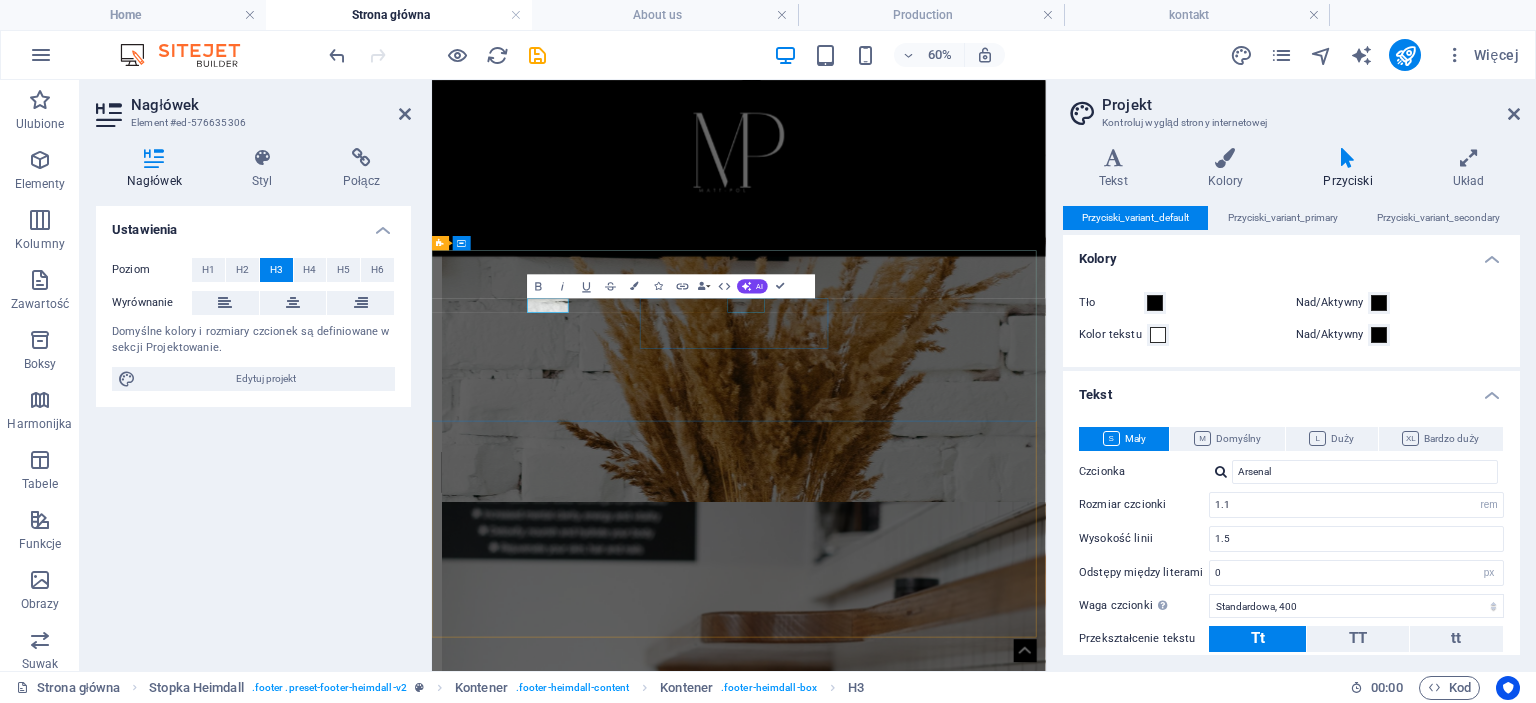 click on "Phone" at bounding box center [608, 2462] 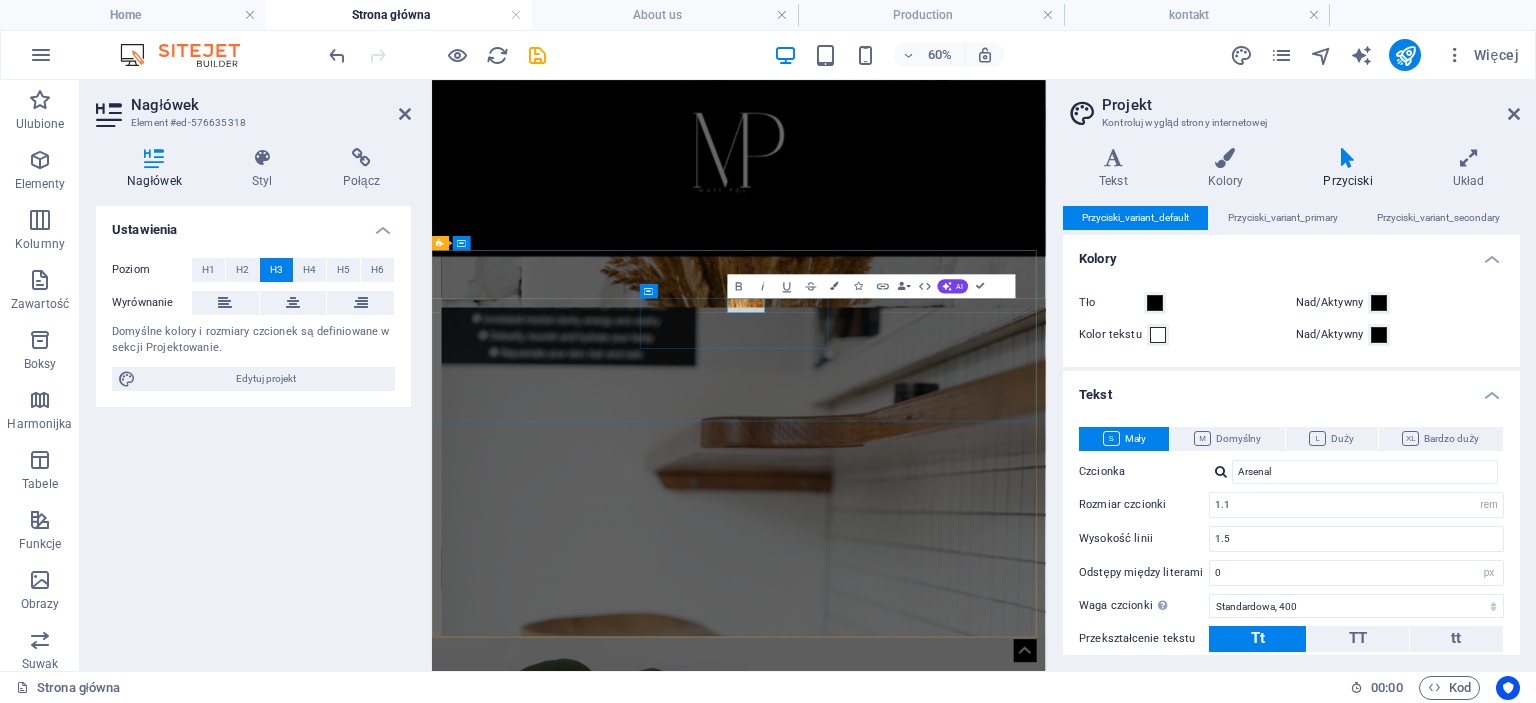 click on "Phone" at bounding box center [608, 2136] 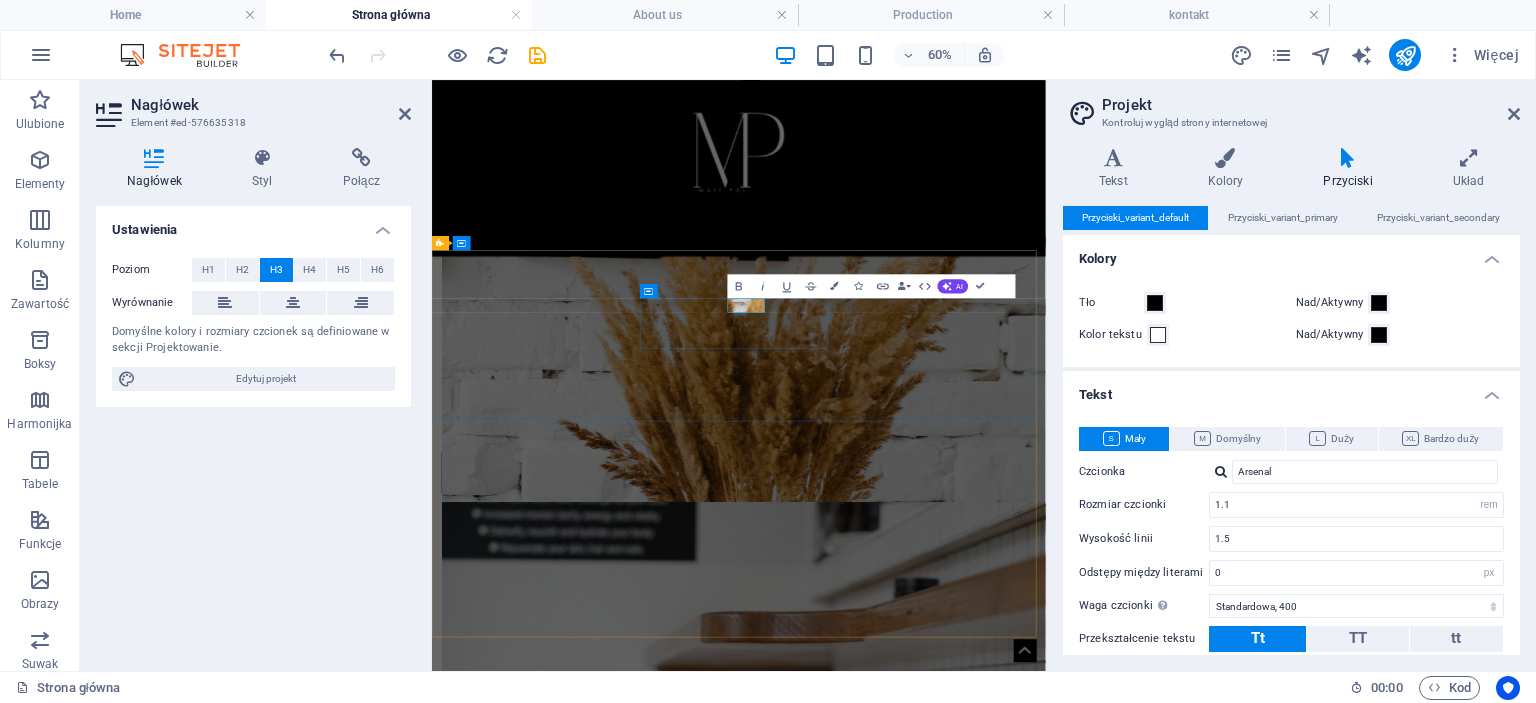 type 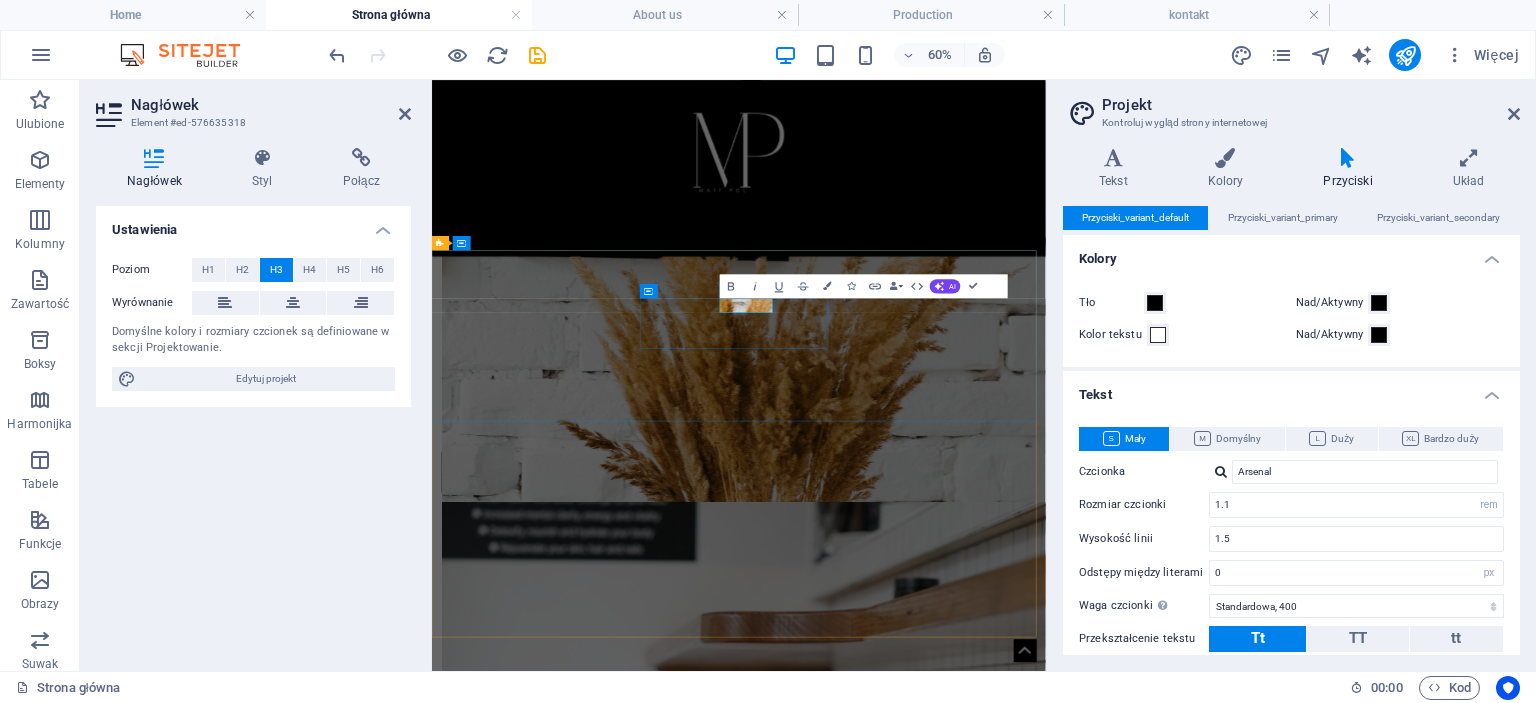 click on "tELEFON" at bounding box center [608, 2462] 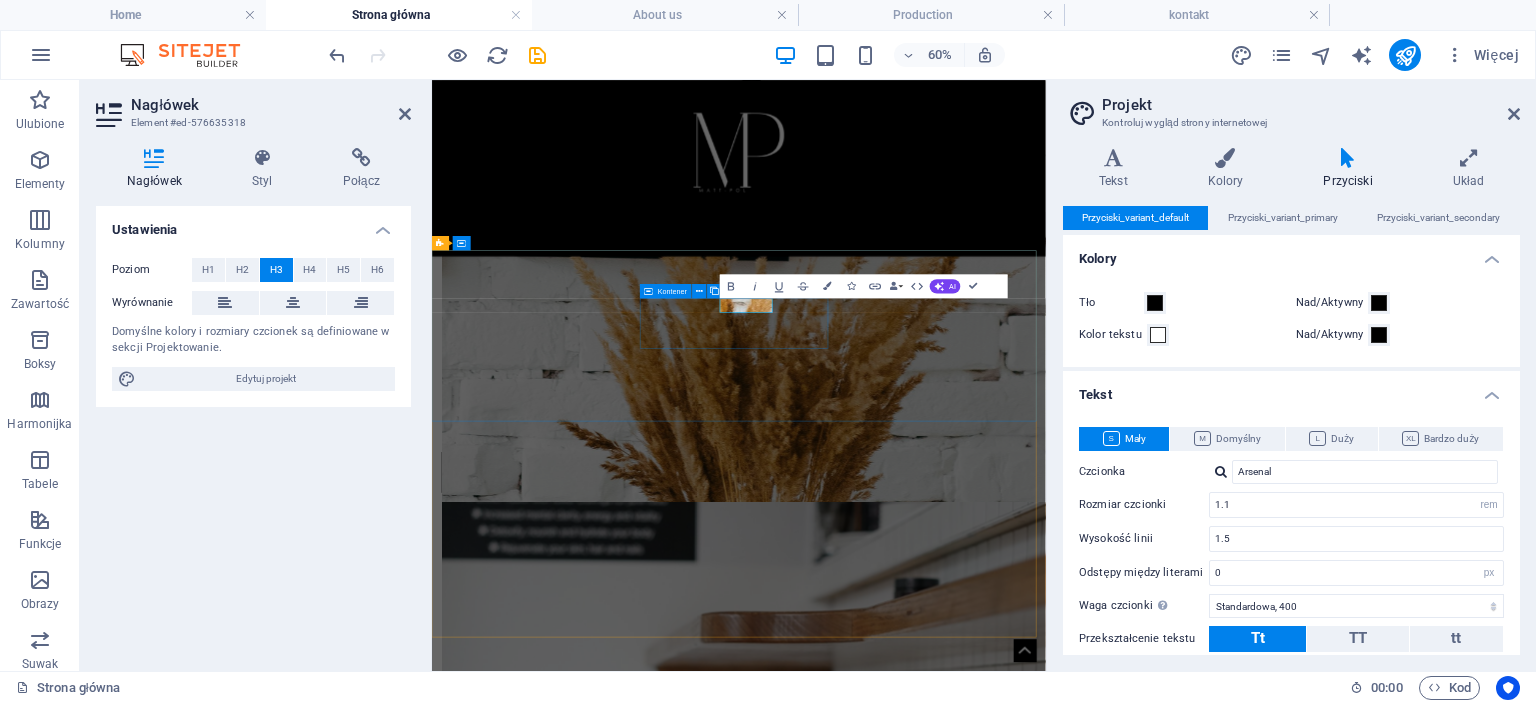 click on "Phone:  [PHONE]" at bounding box center (608, 2480) 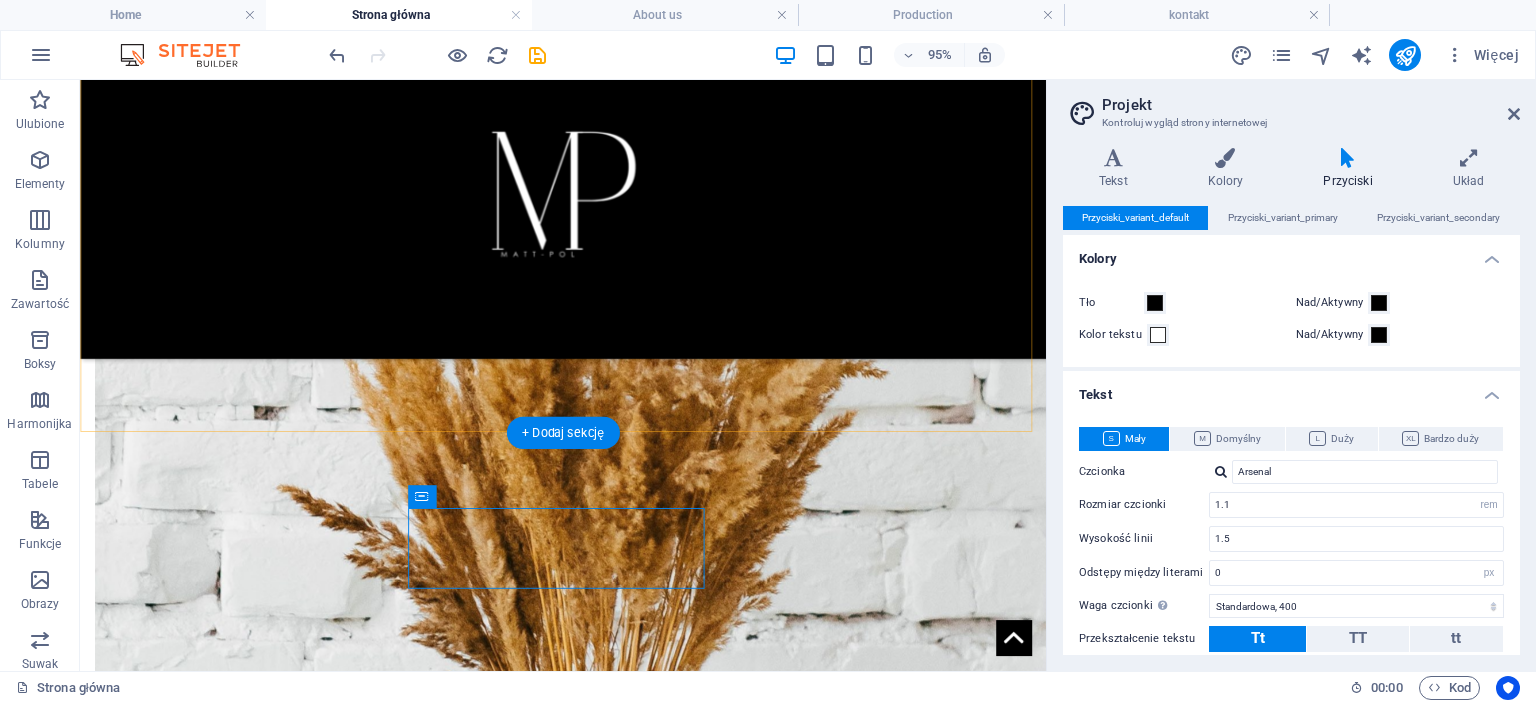 scroll, scrollTop: 1476, scrollLeft: 0, axis: vertical 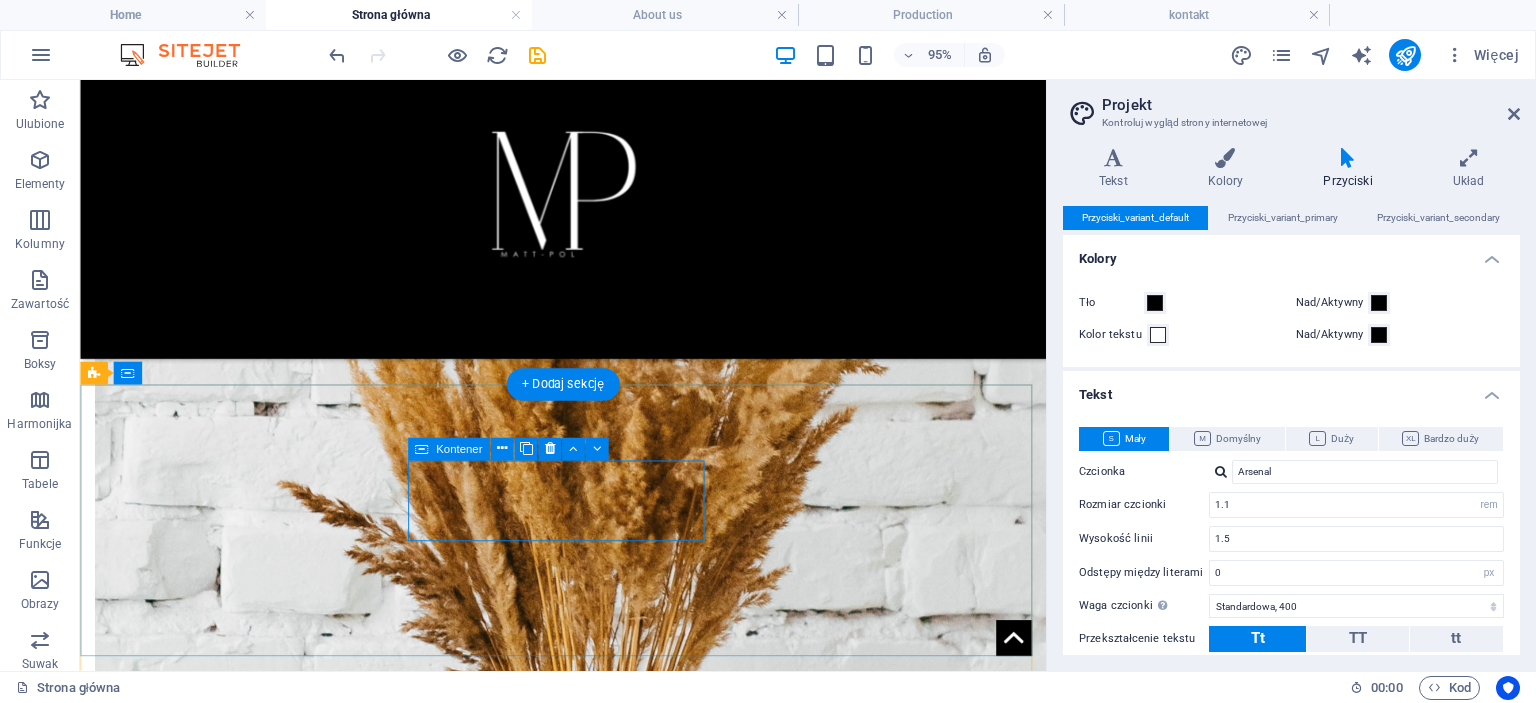click on "tELEFON" at bounding box center [255, 2499] 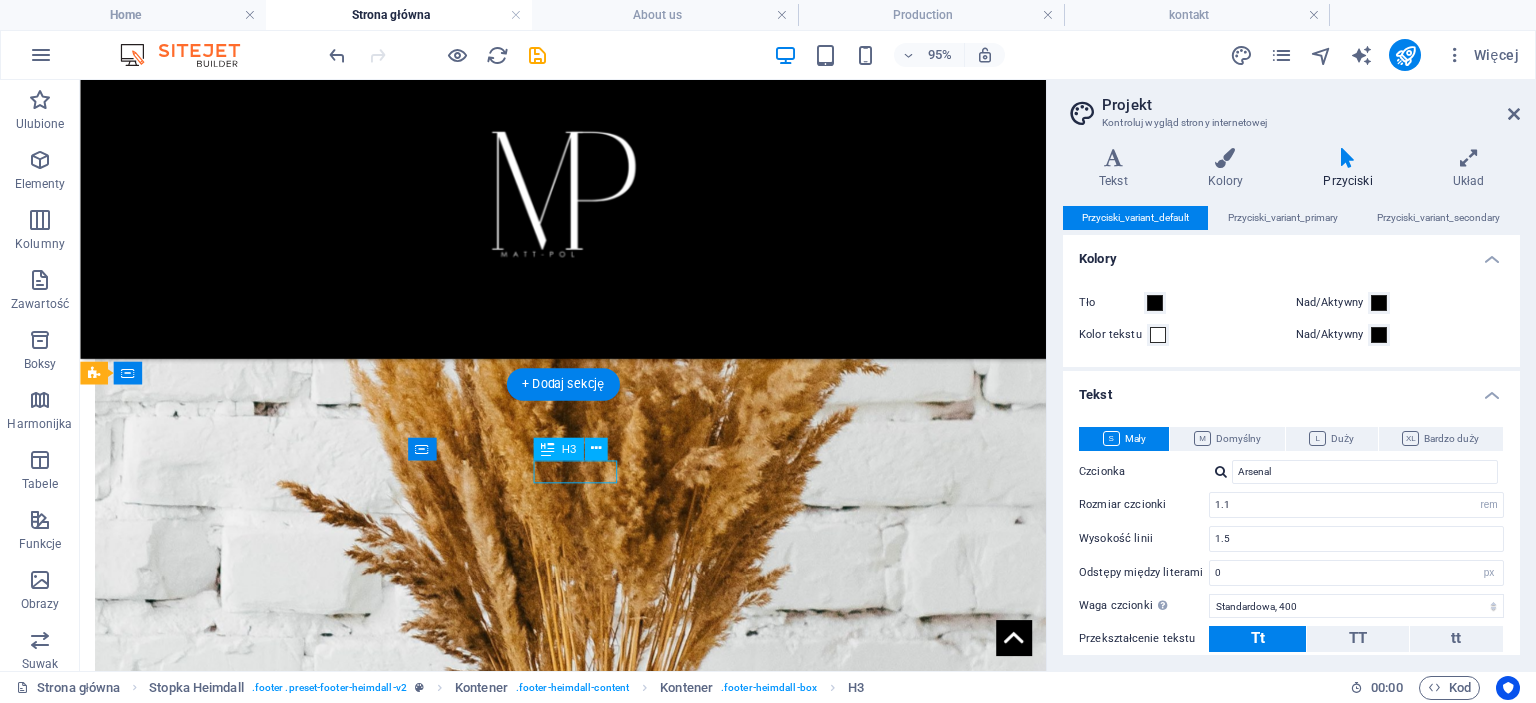 click on "tELEFON" at bounding box center [255, 2499] 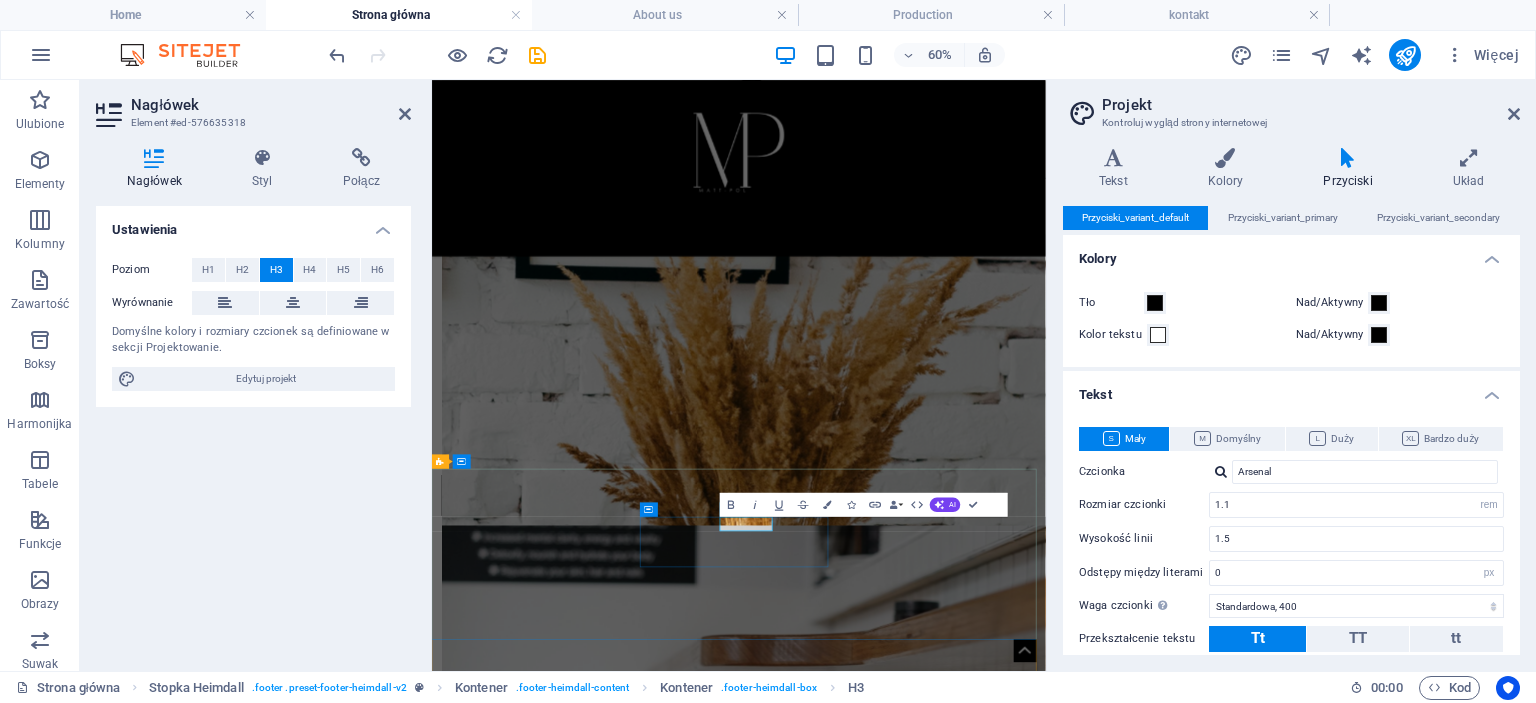 click on "tELEFON" at bounding box center (608, 2500) 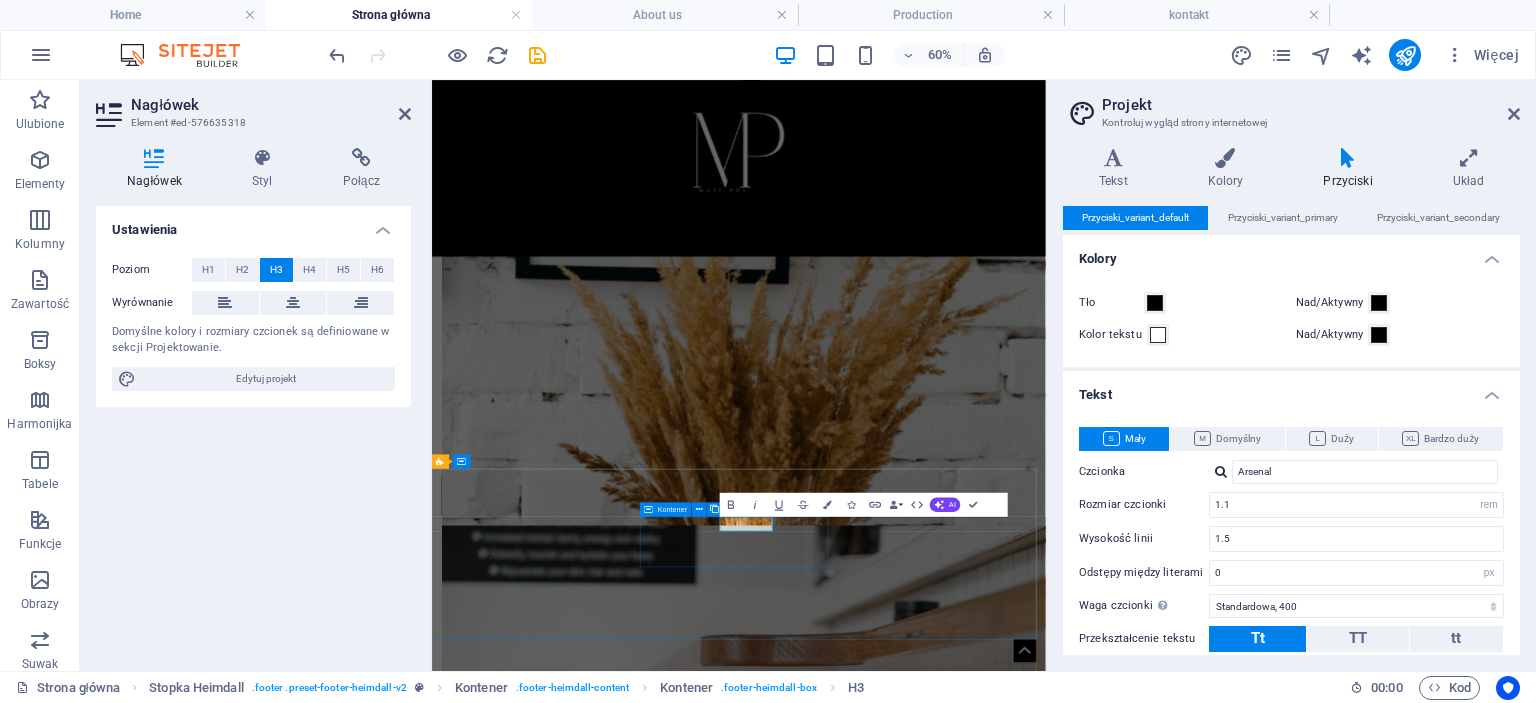click on "Phone:  [PHONE]" at bounding box center (608, 2518) 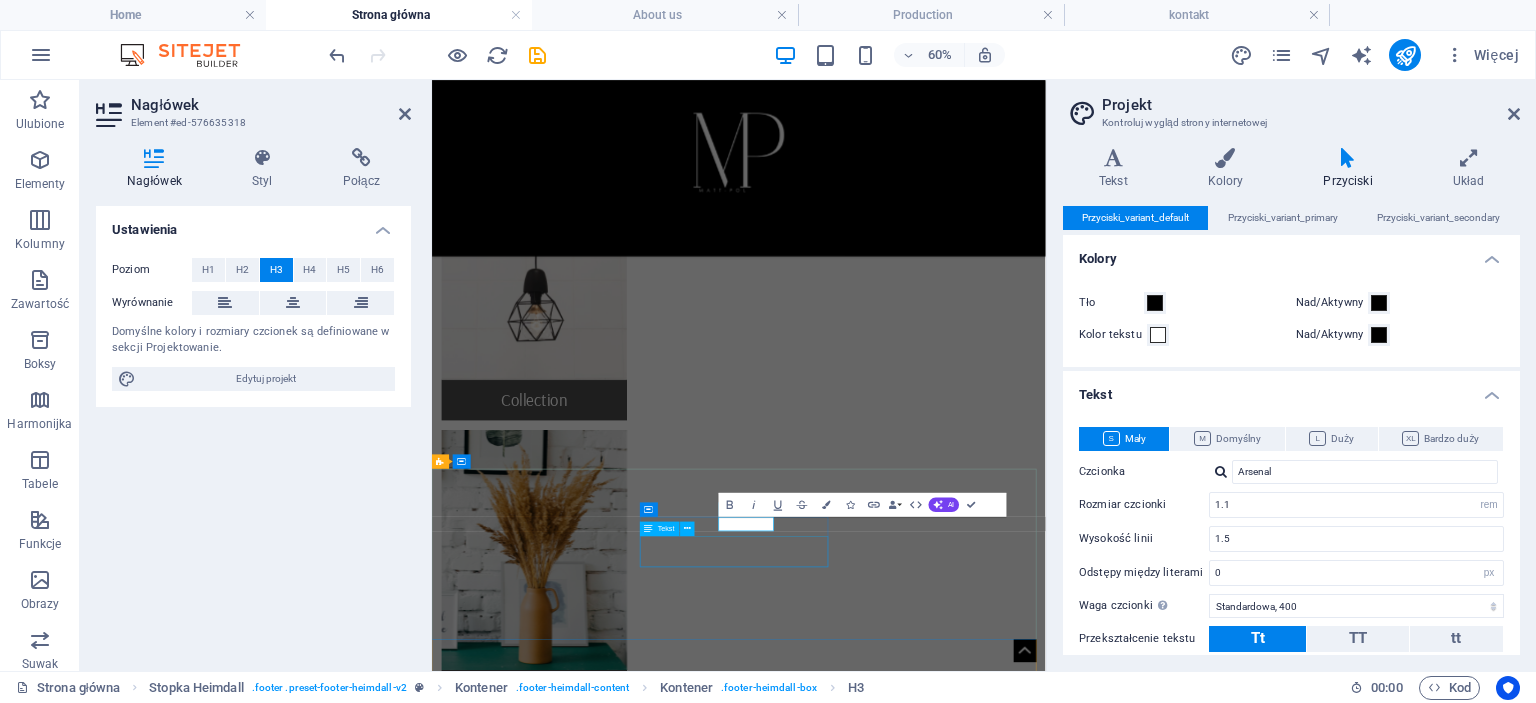 click on "Phone:  +48[PHONE] Mobile:" at bounding box center [608, 2872] 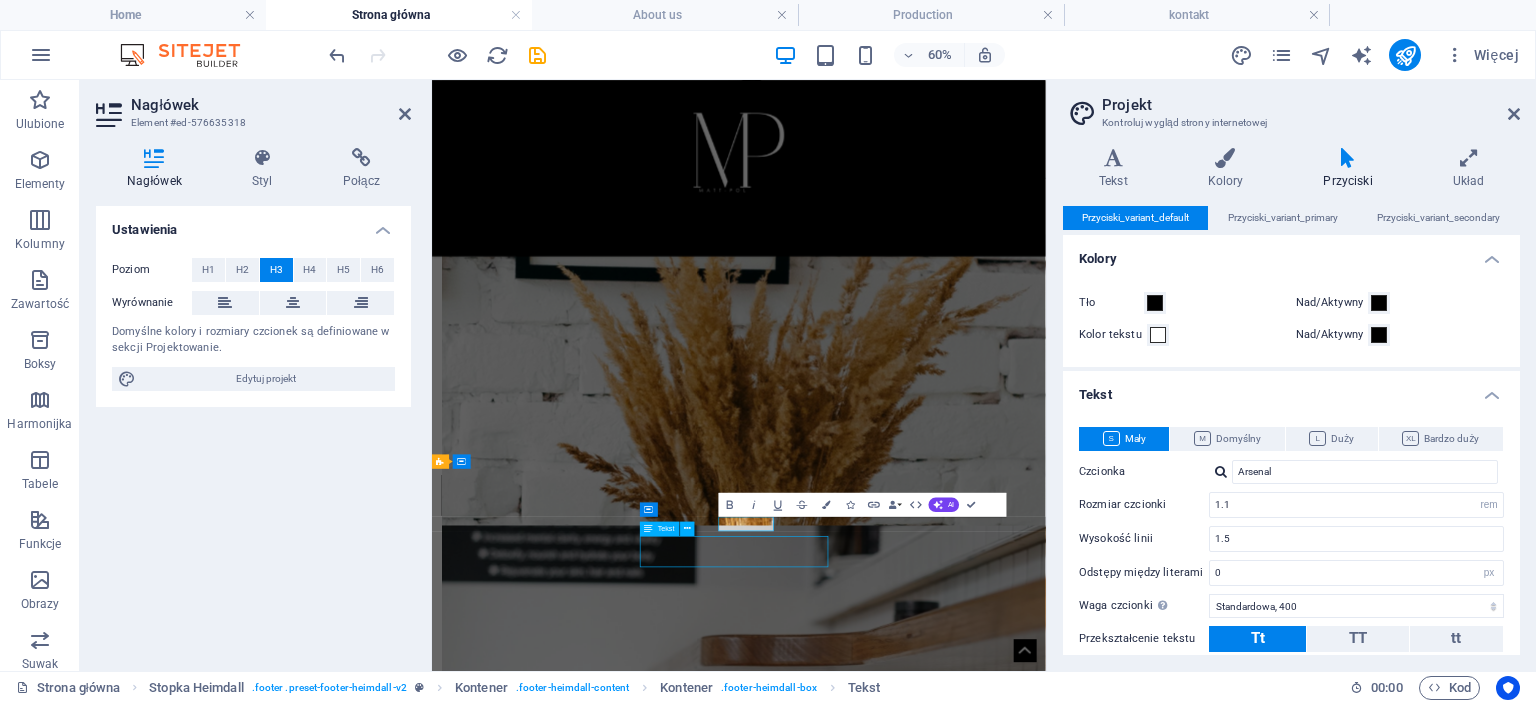 click on "TELEFON Phone:  [PHONE]" at bounding box center (943, 2574) 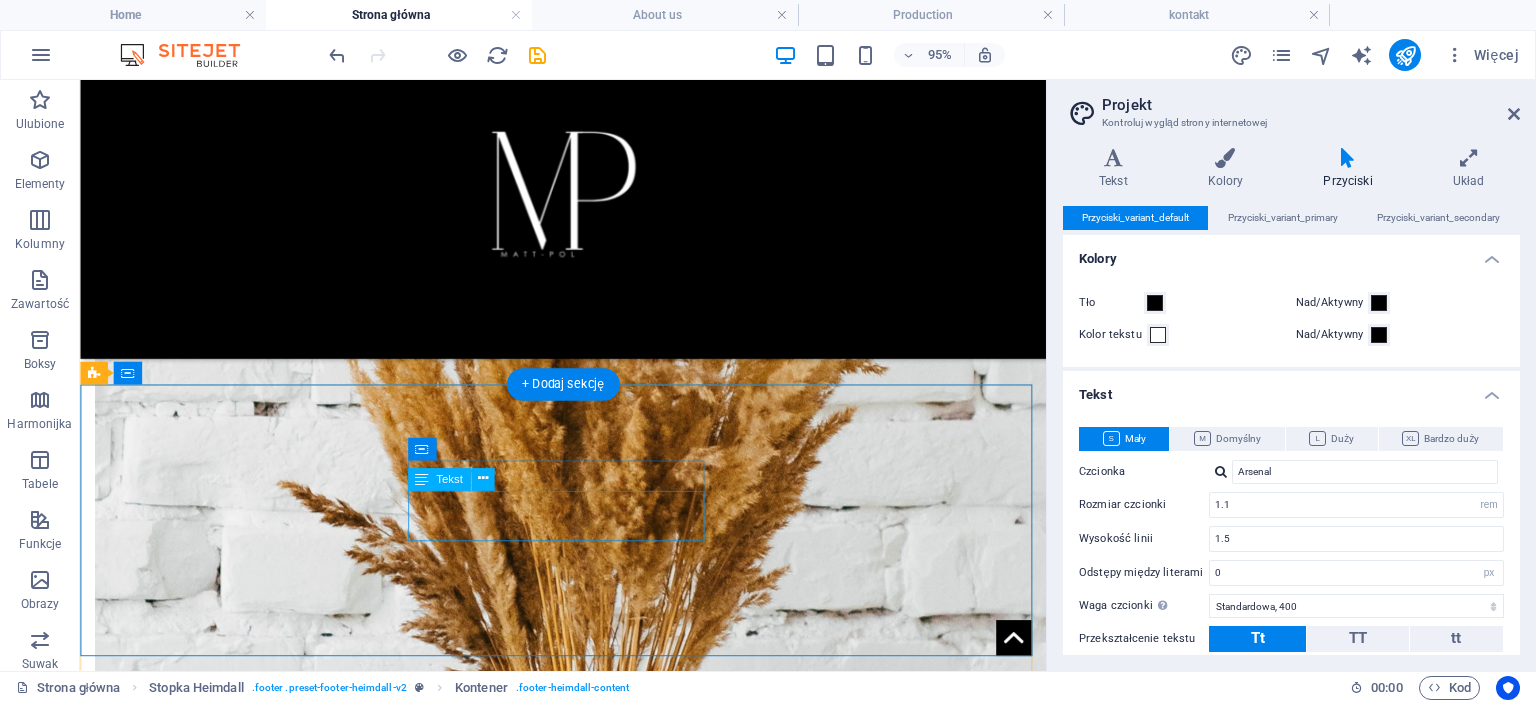 click on "Phone:  +48[PHONE] Mobile:" at bounding box center (255, 2545) 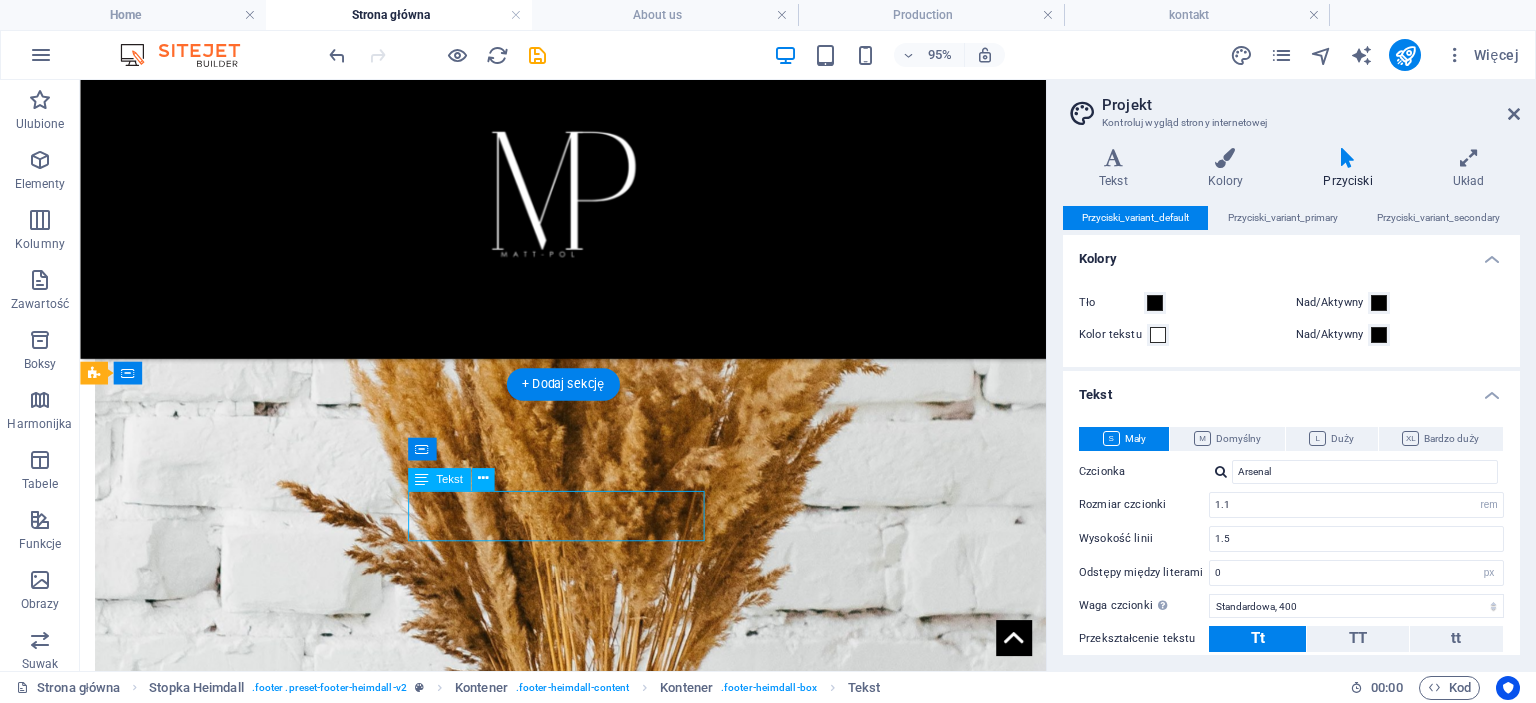 click on "Phone:  +48[PHONE] Mobile:" at bounding box center [255, 2545] 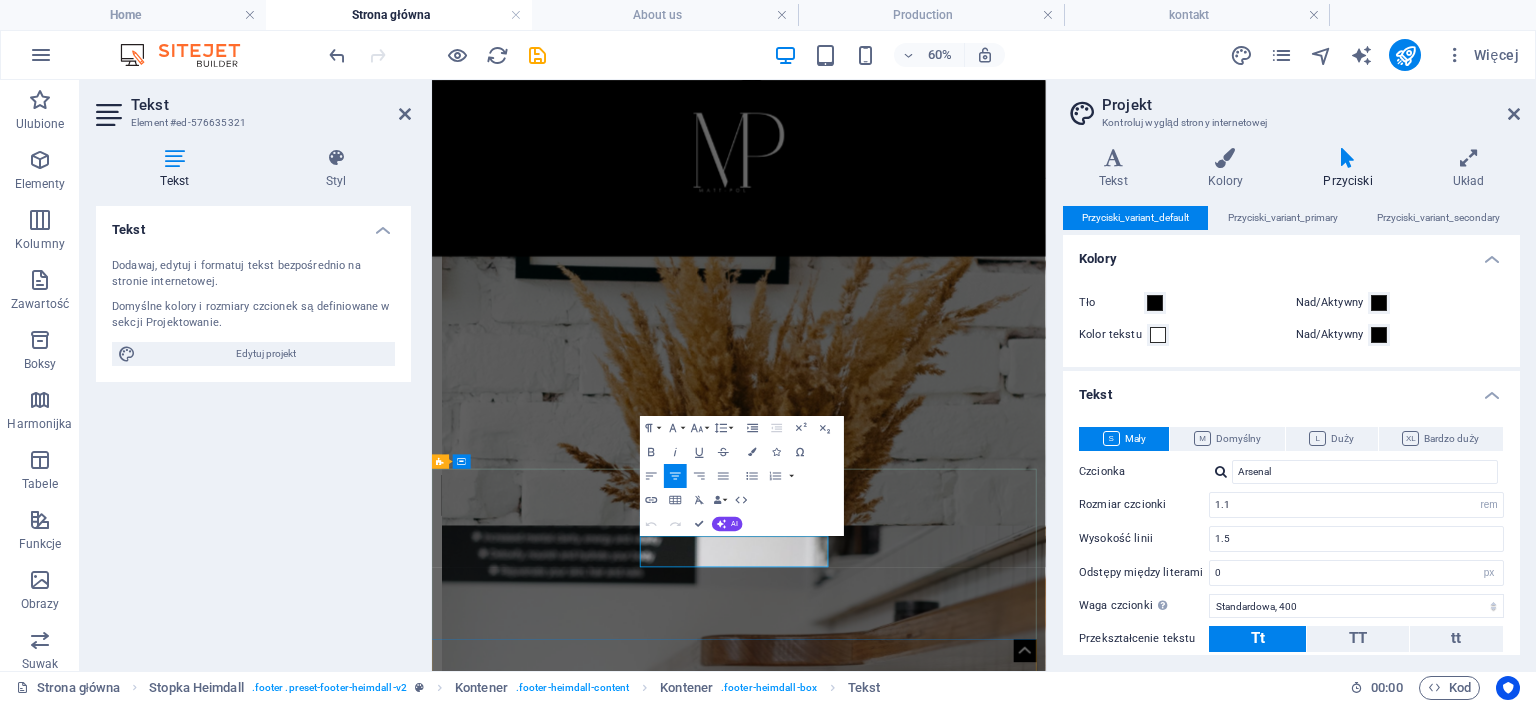 click on "Phone:  [PHONE]" at bounding box center [608, 2533] 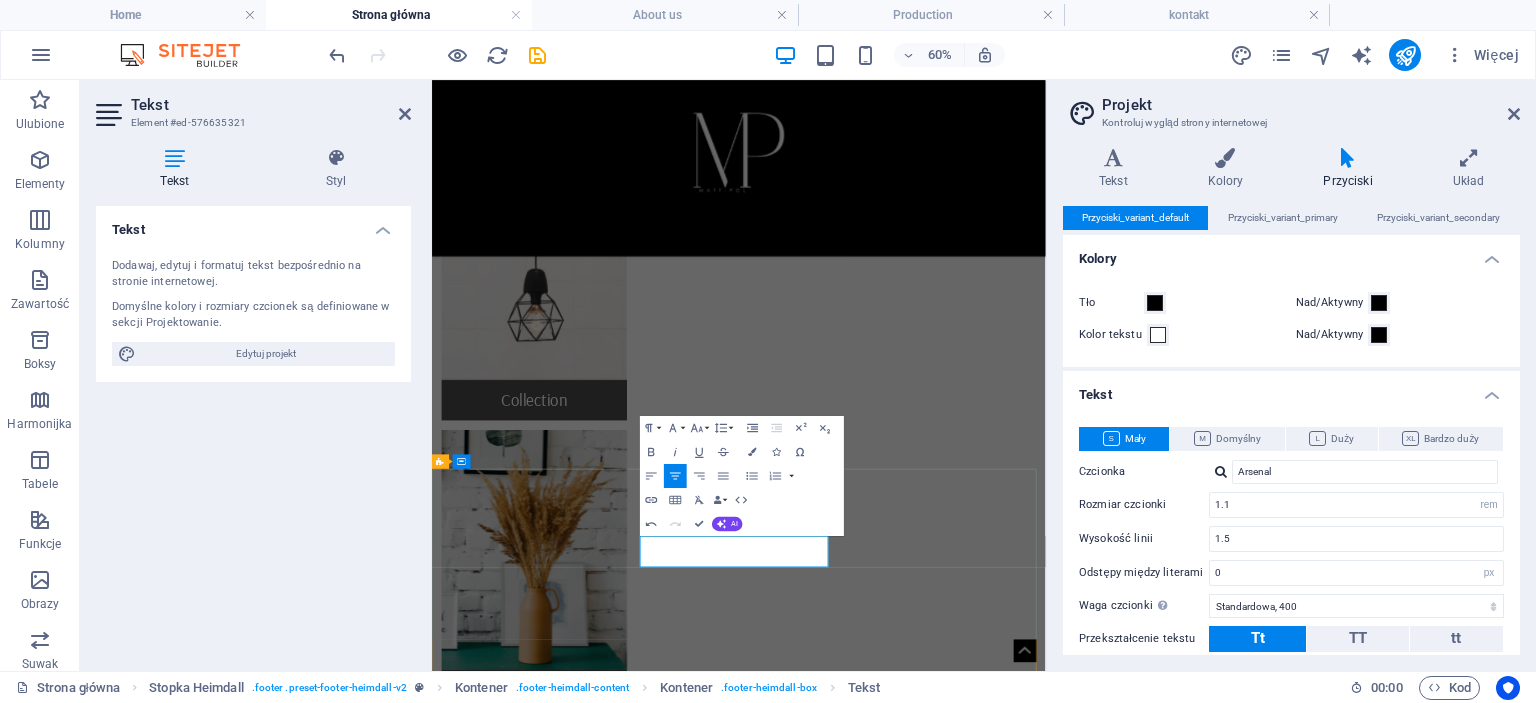 drag, startPoint x: 963, startPoint y: 883, endPoint x: 889, endPoint y: 882, distance: 74.00676 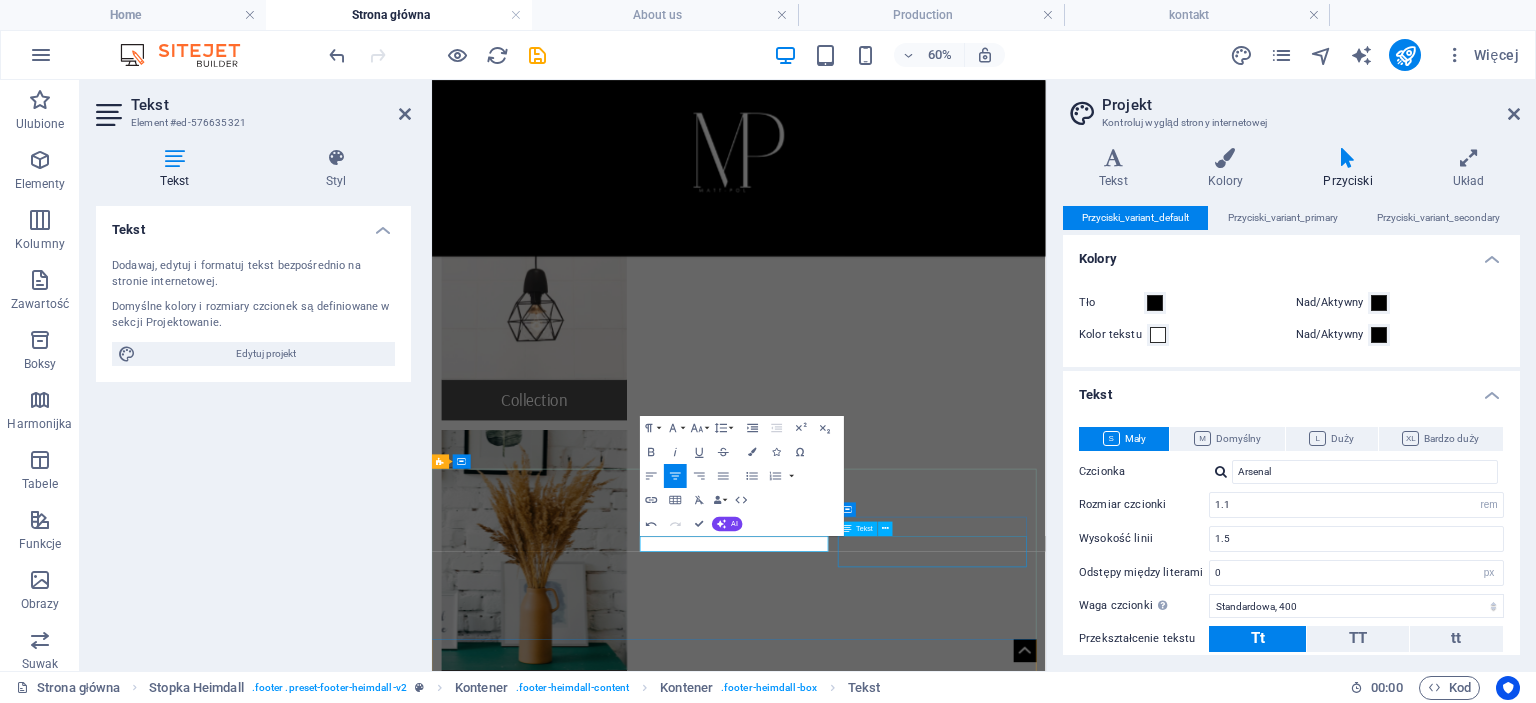 click on "[EMAIL] Legal Notice  |  Privacy Policy" at bounding box center (608, 2962) 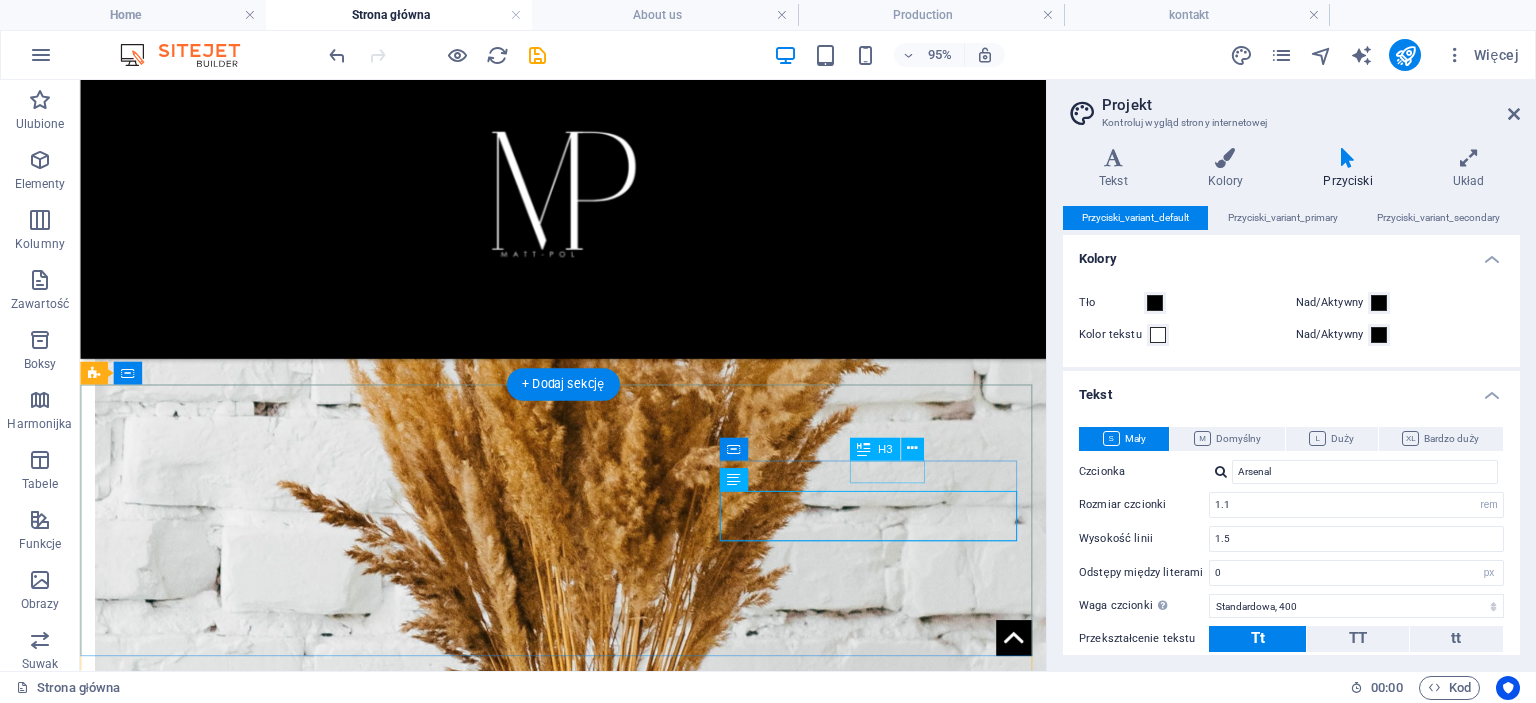 click on "Contact" at bounding box center [255, 2589] 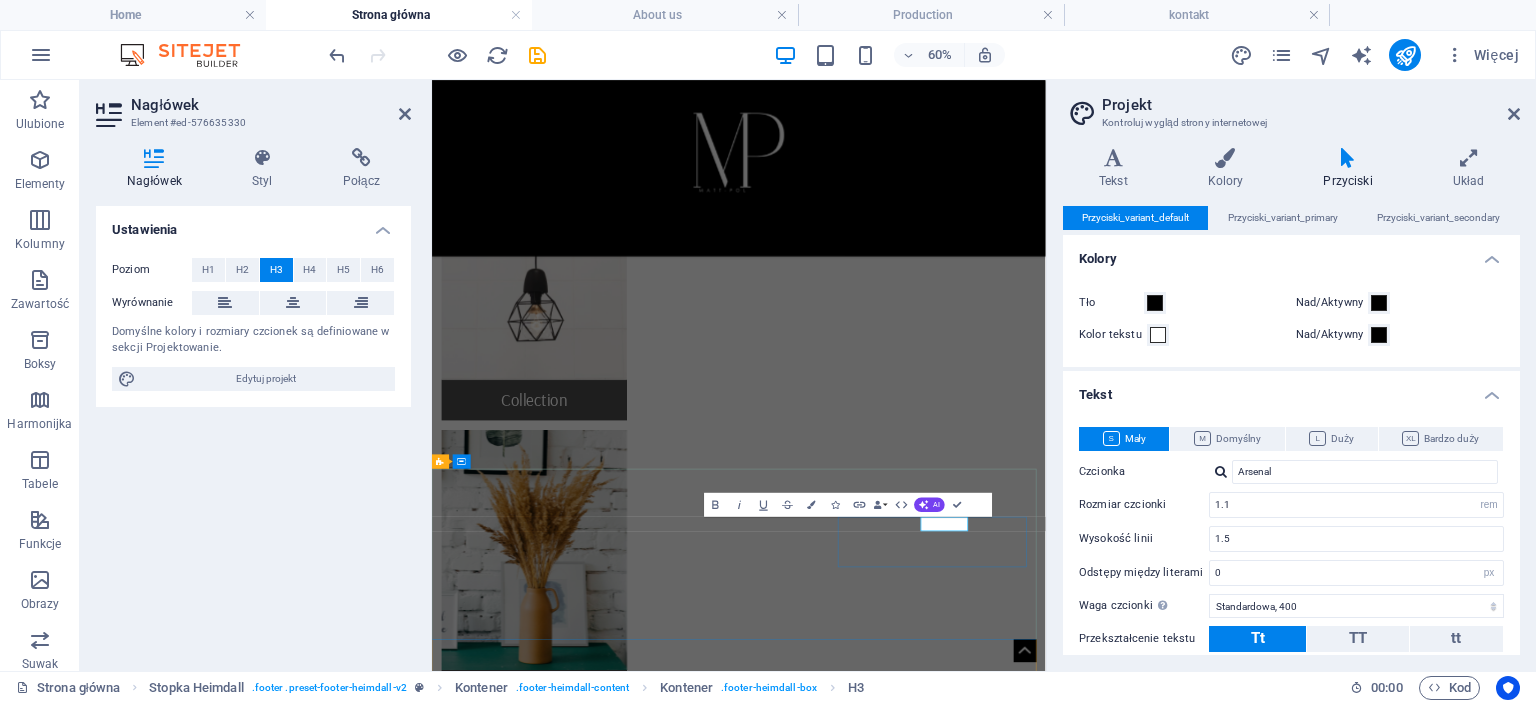 type 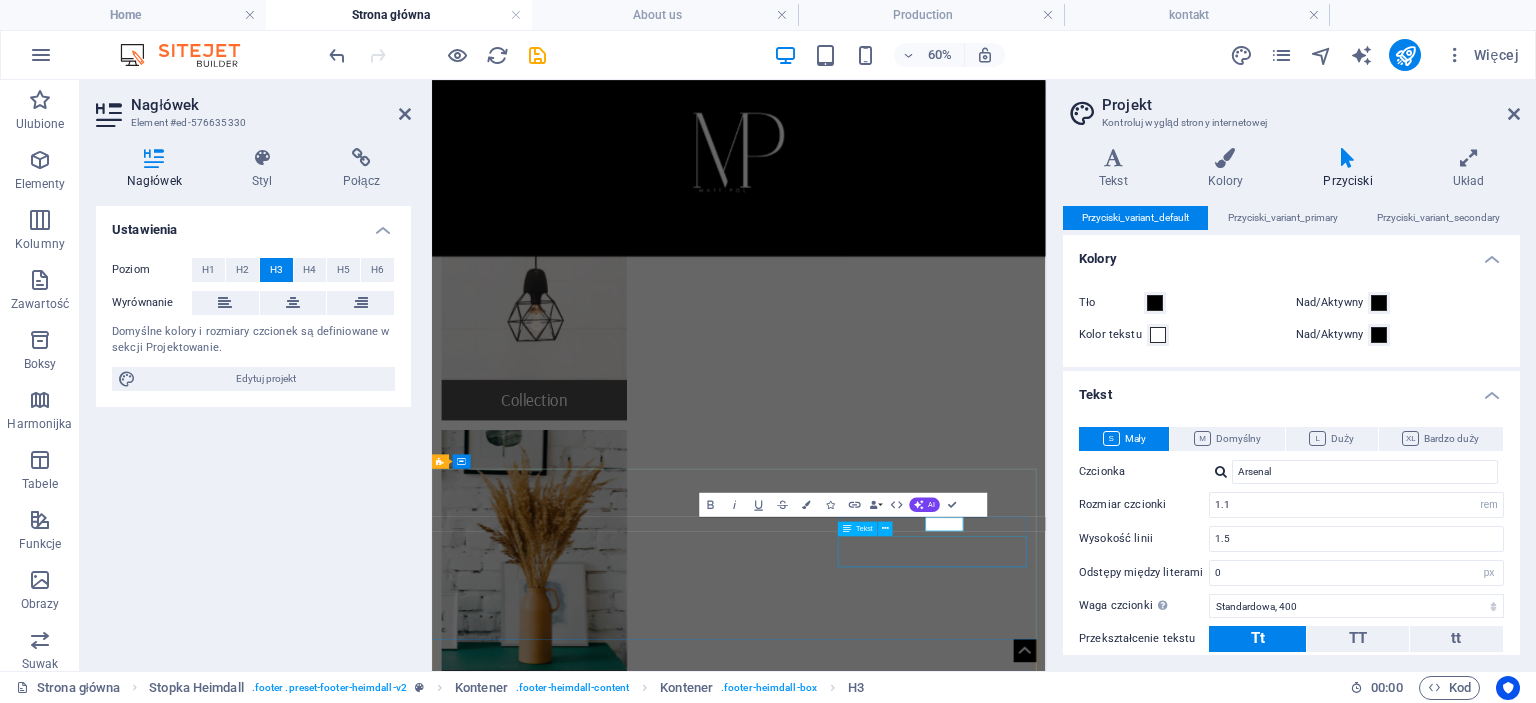 click on "[EMAIL] Legal Notice  |  Privacy Policy" at bounding box center [608, 2962] 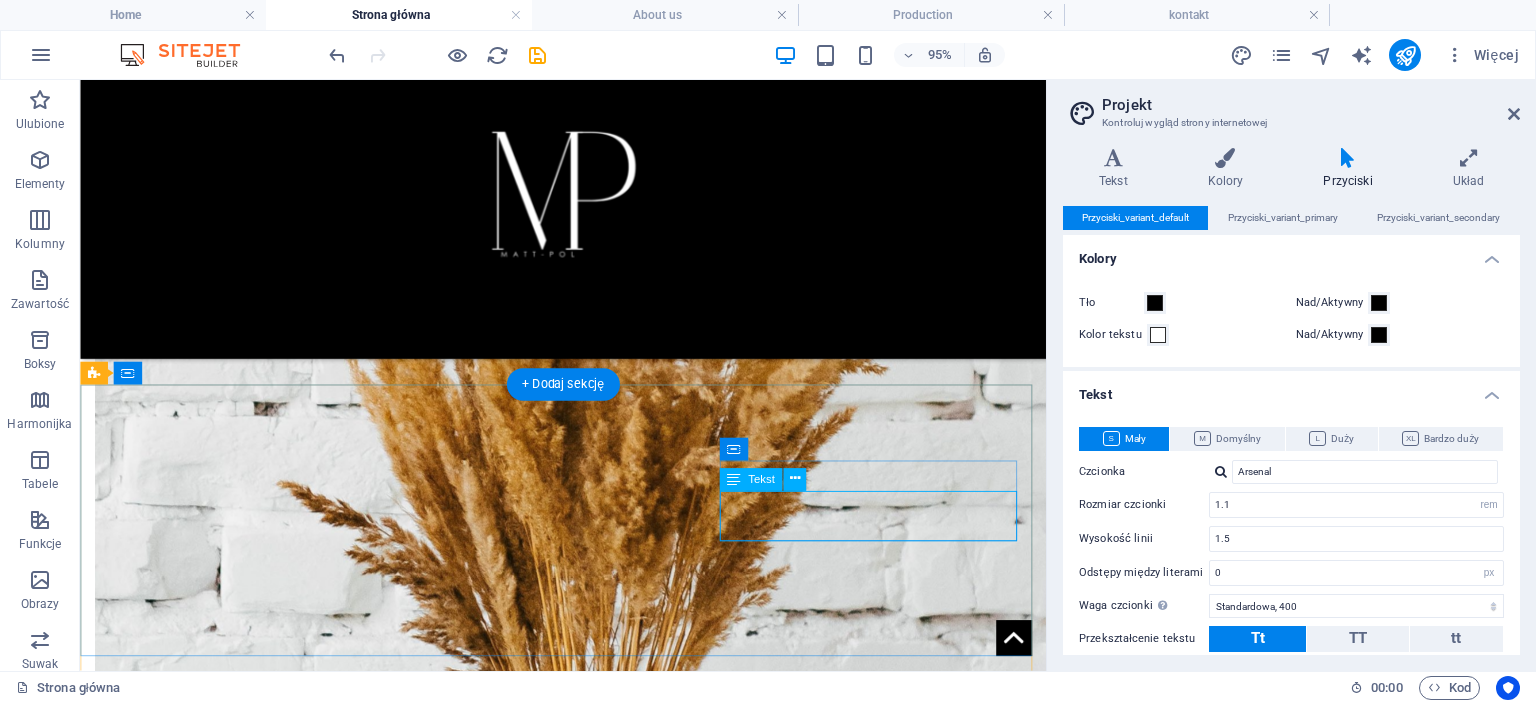 click on "[EMAIL] Legal Notice  |  Privacy Policy" at bounding box center [255, 2635] 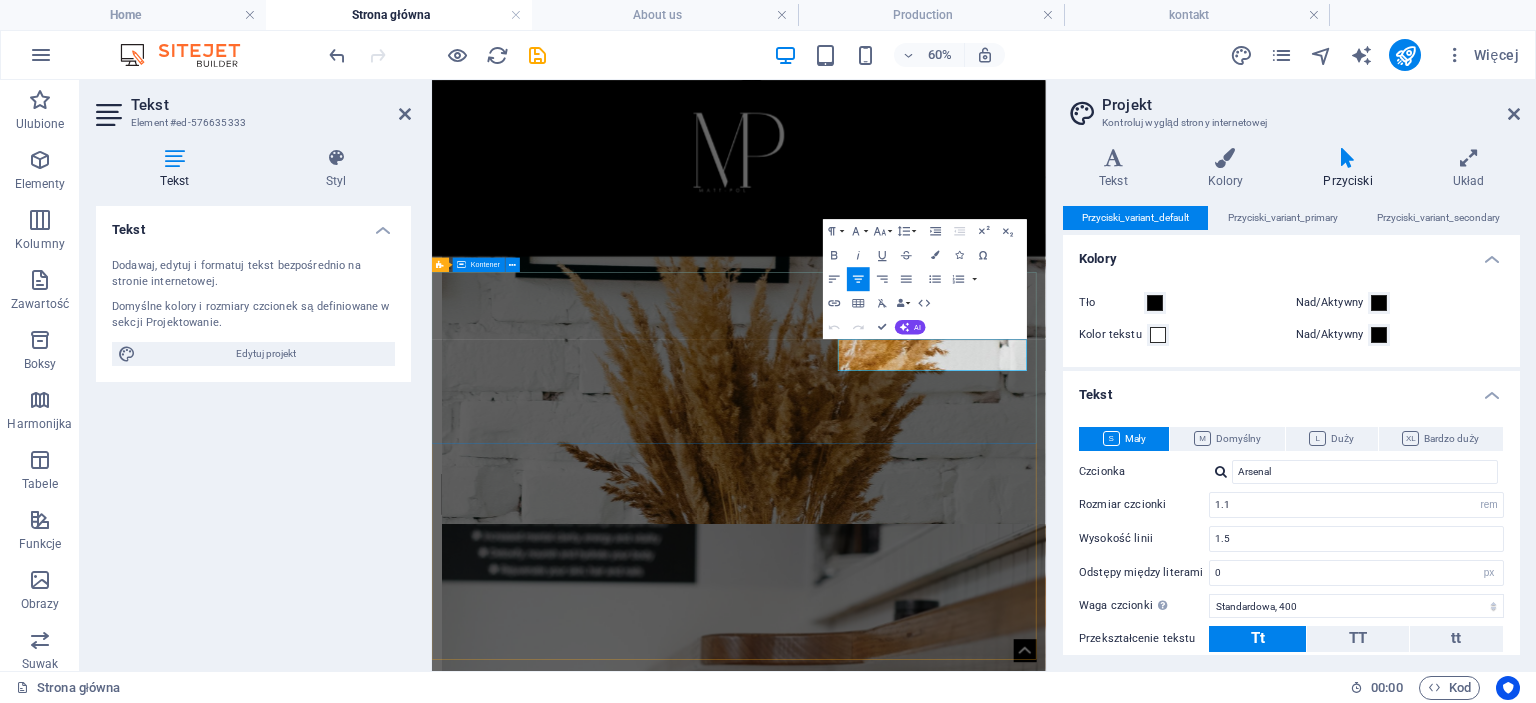 drag, startPoint x: 1370, startPoint y: 555, endPoint x: 1155, endPoint y: 570, distance: 215.52261 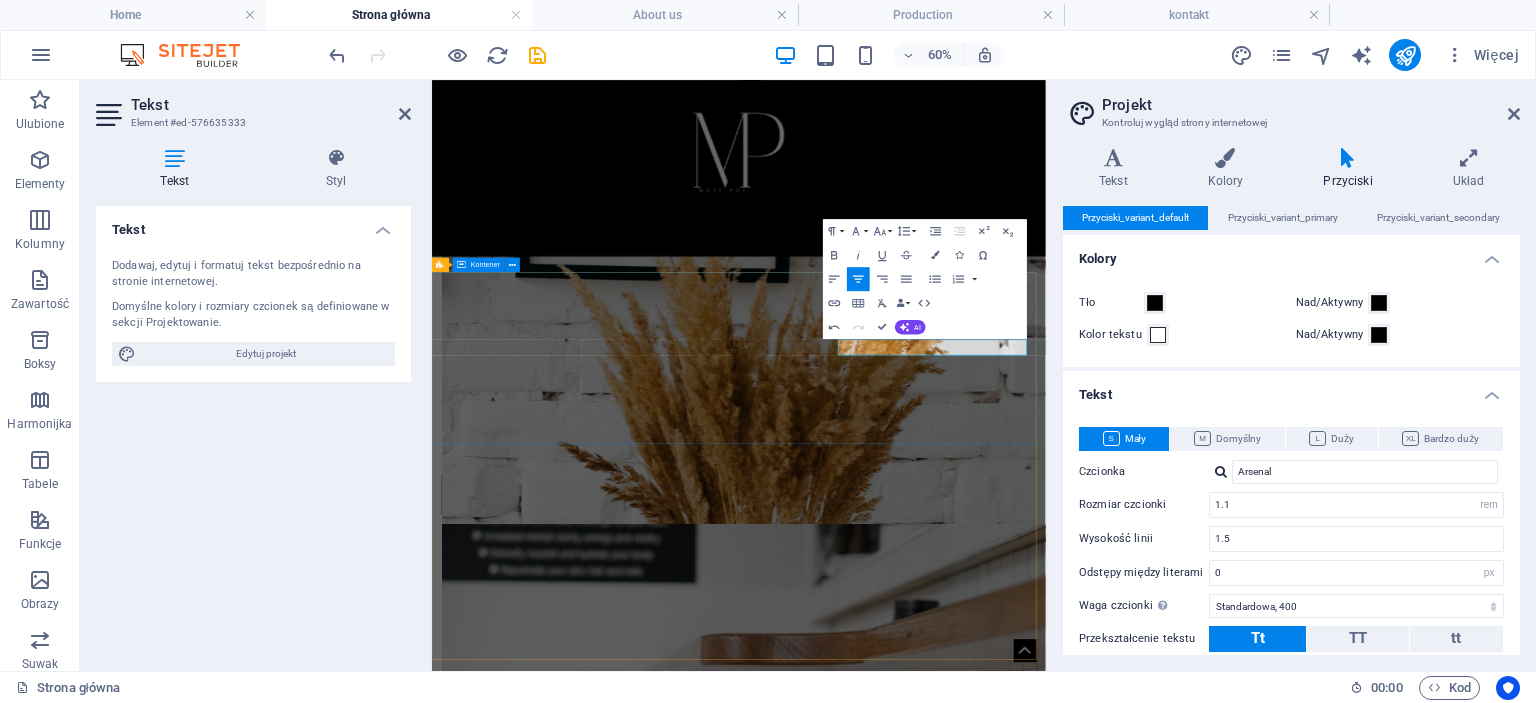 click on "ADRES [STREET] [STREET]   [POSTAL_CODE] TELEFON Telefon:  [PHONE]   E-mail [EMAIL]" at bounding box center [943, 2547] 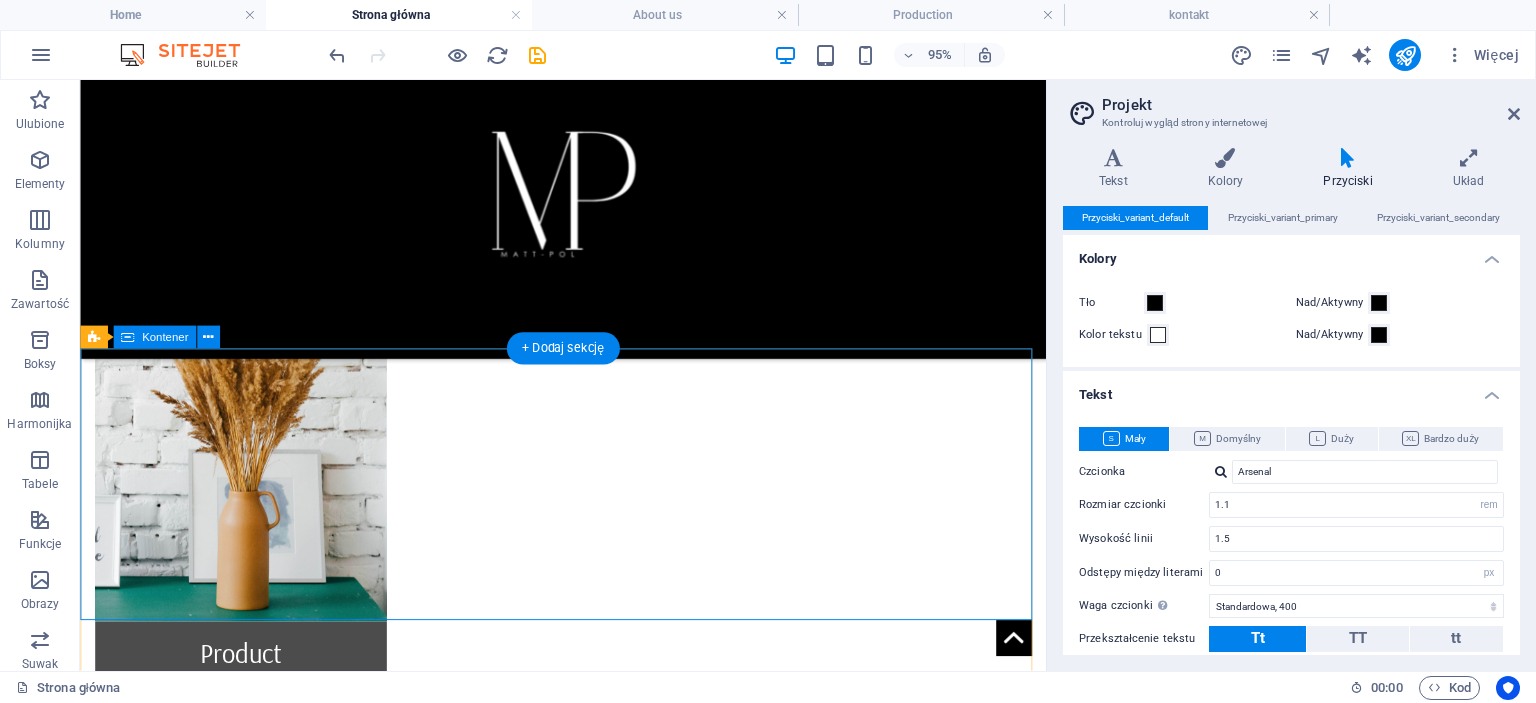 scroll, scrollTop: 1576, scrollLeft: 0, axis: vertical 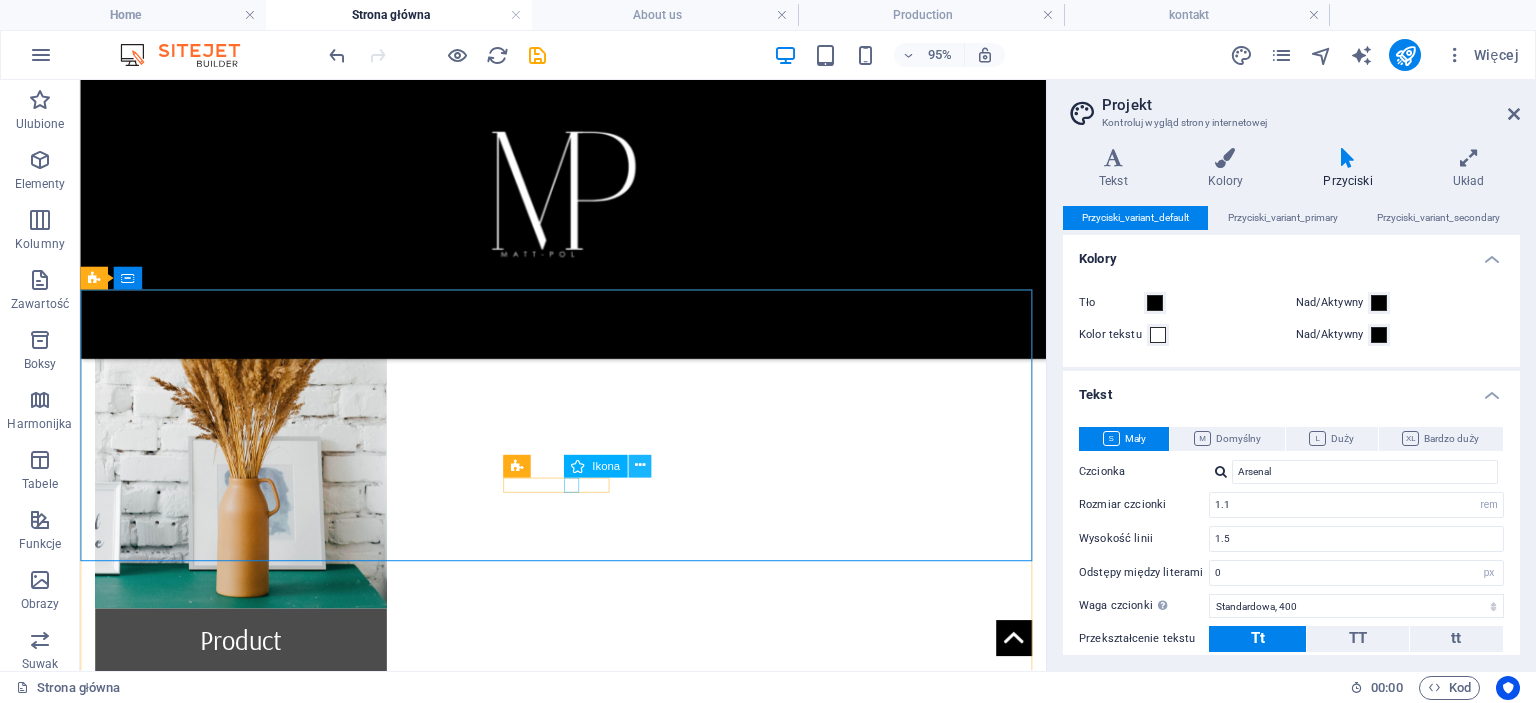 click at bounding box center (639, 466) 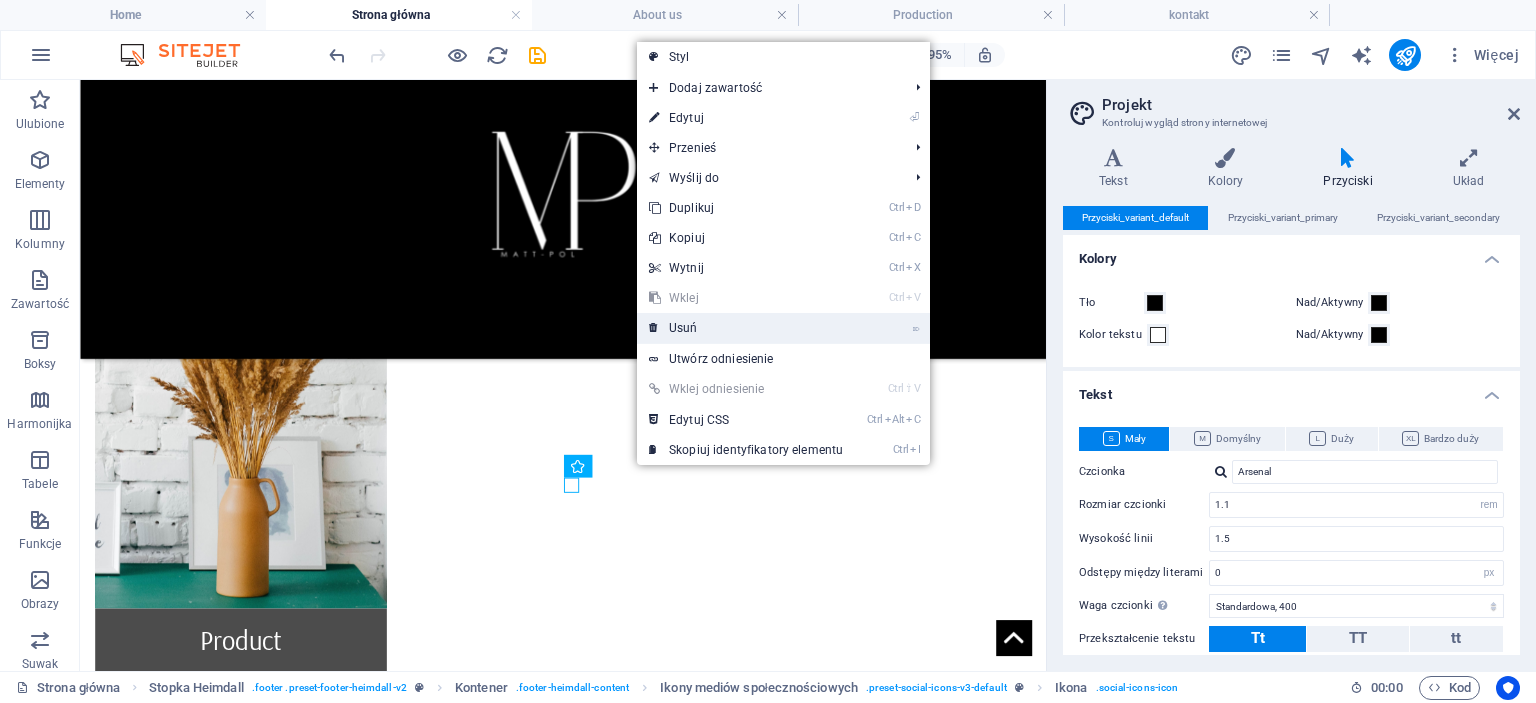 click on "⌦  Usuń" at bounding box center (746, 328) 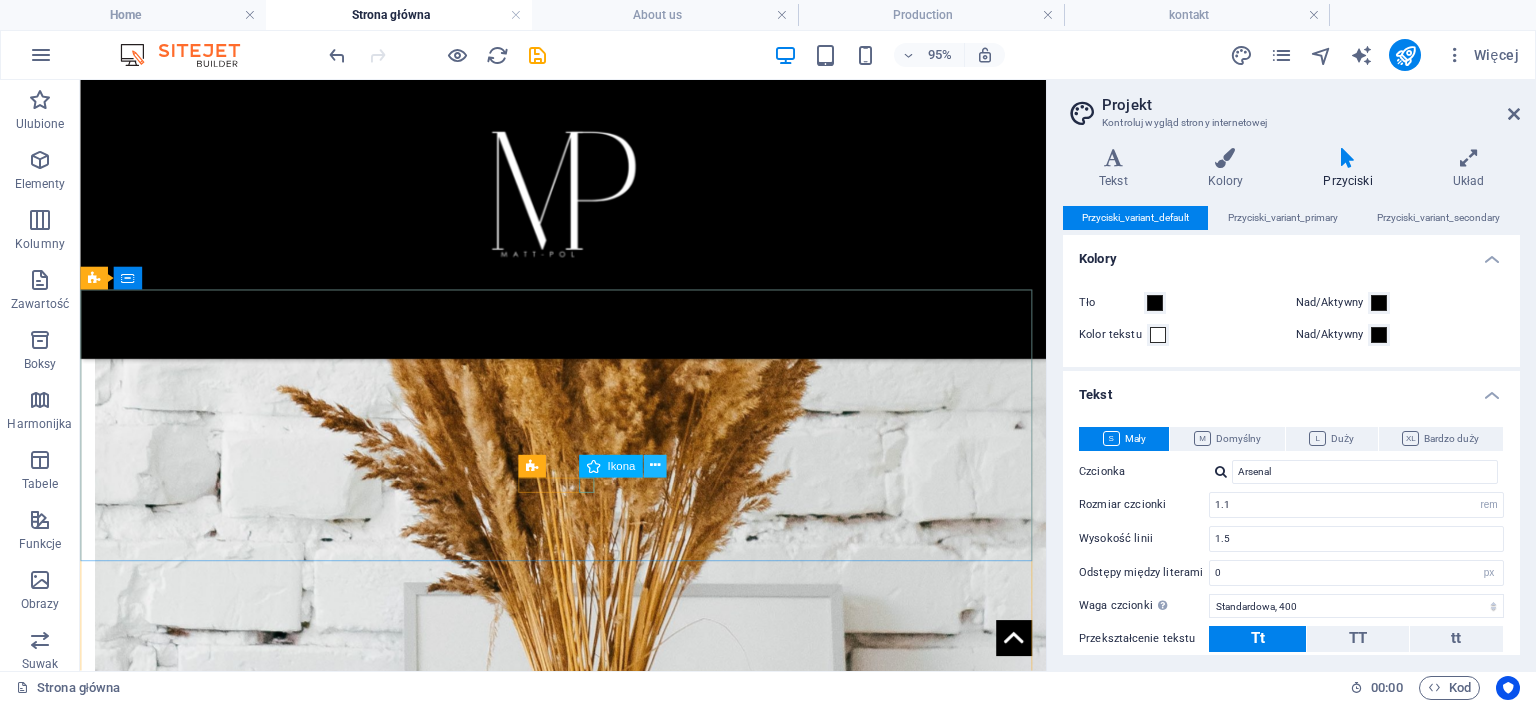 drag, startPoint x: 660, startPoint y: 467, endPoint x: 607, endPoint y: 346, distance: 132.09845 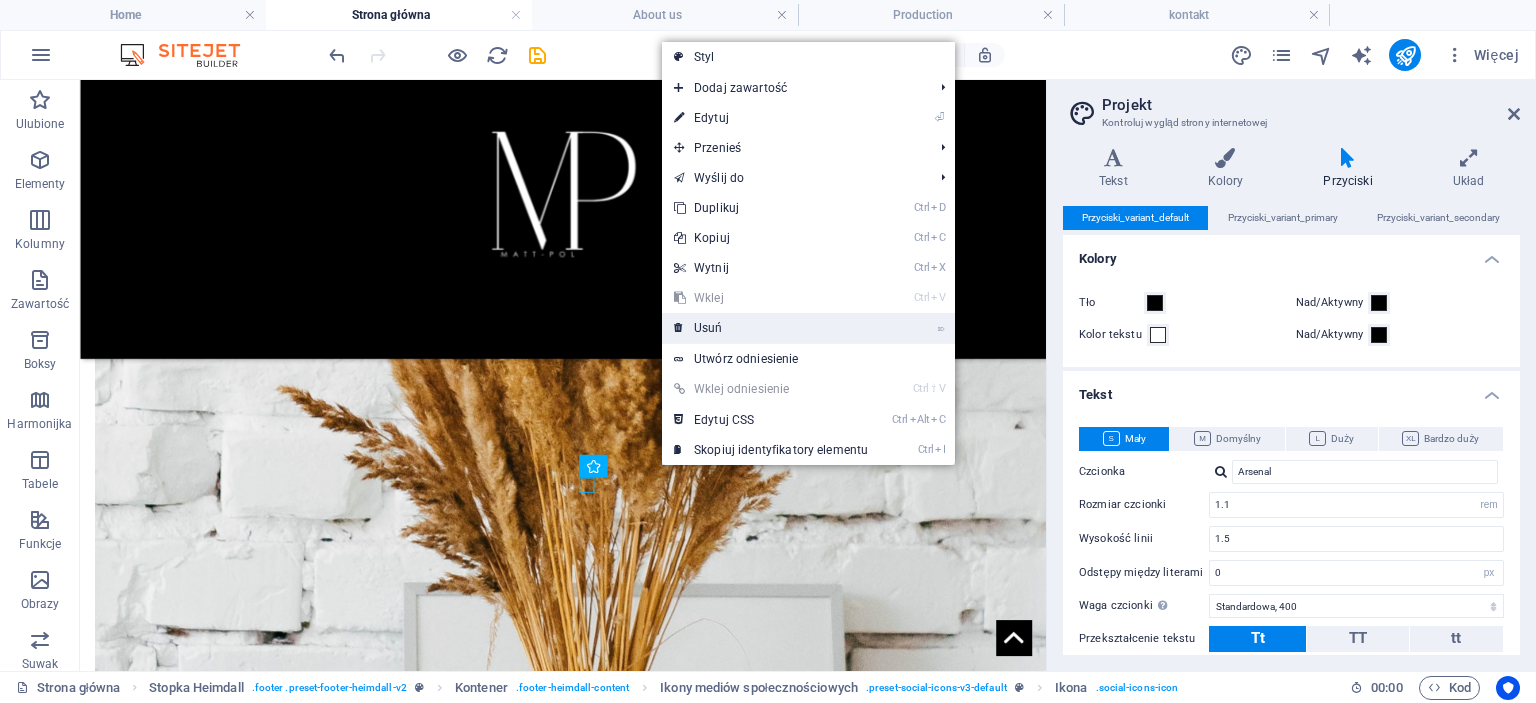 click on "⌦  Usuń" at bounding box center [771, 328] 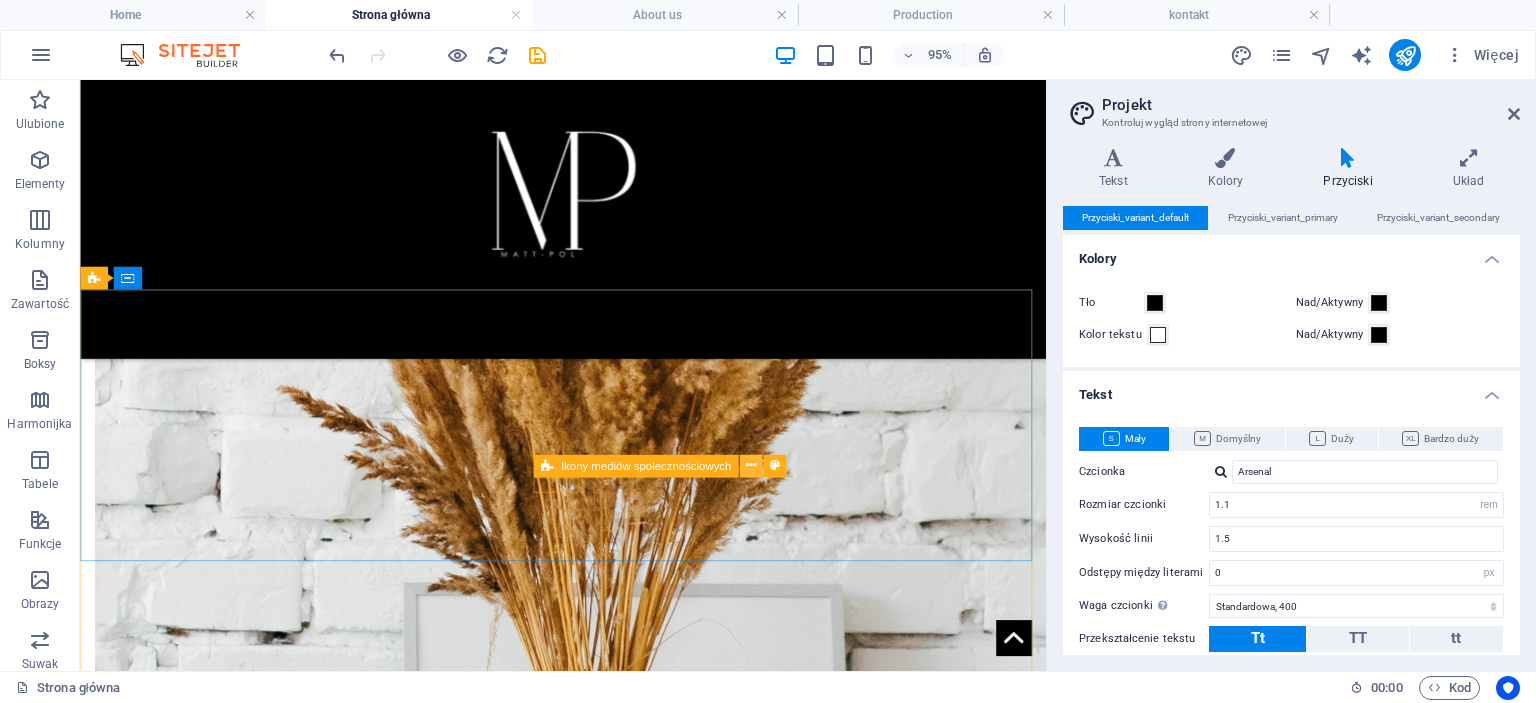 click at bounding box center [751, 466] 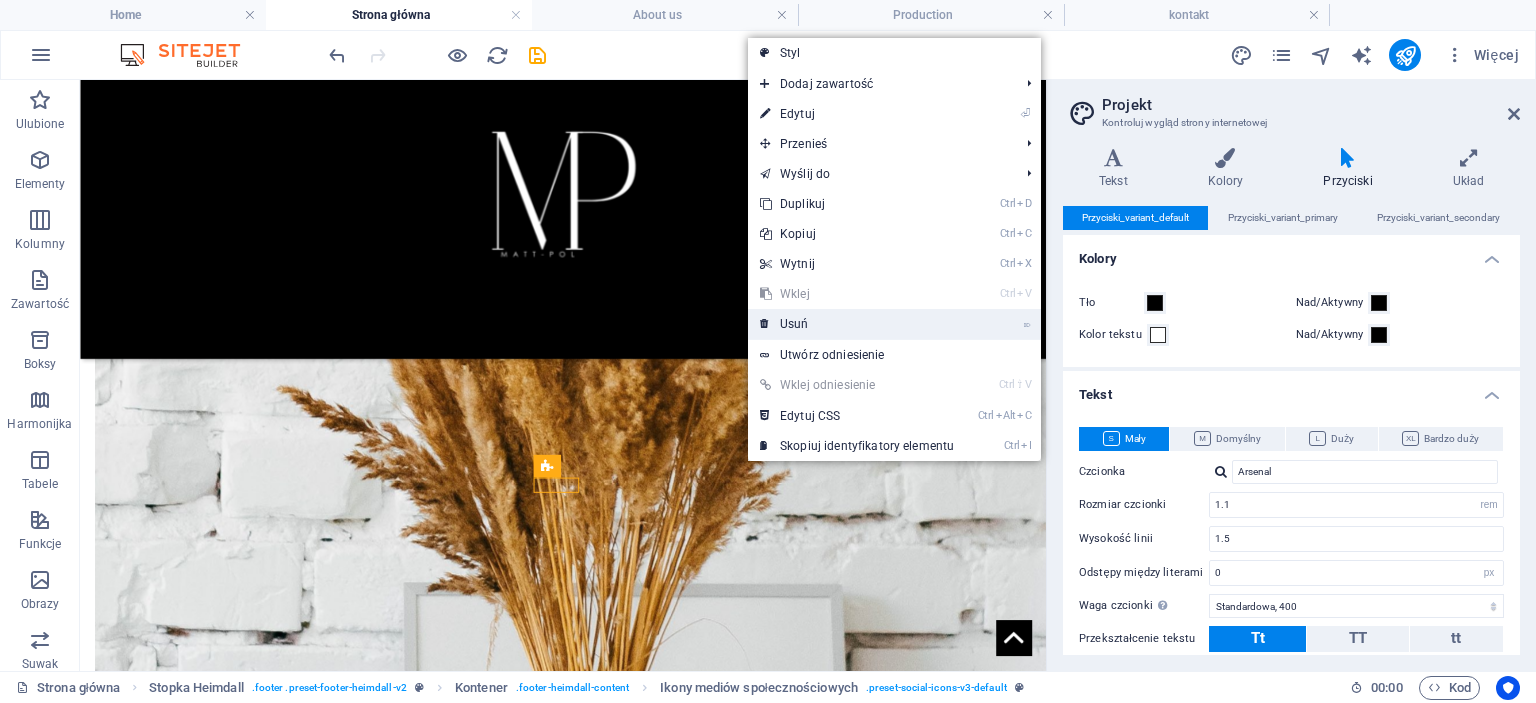 click on "⌦  Usuń" at bounding box center [857, 324] 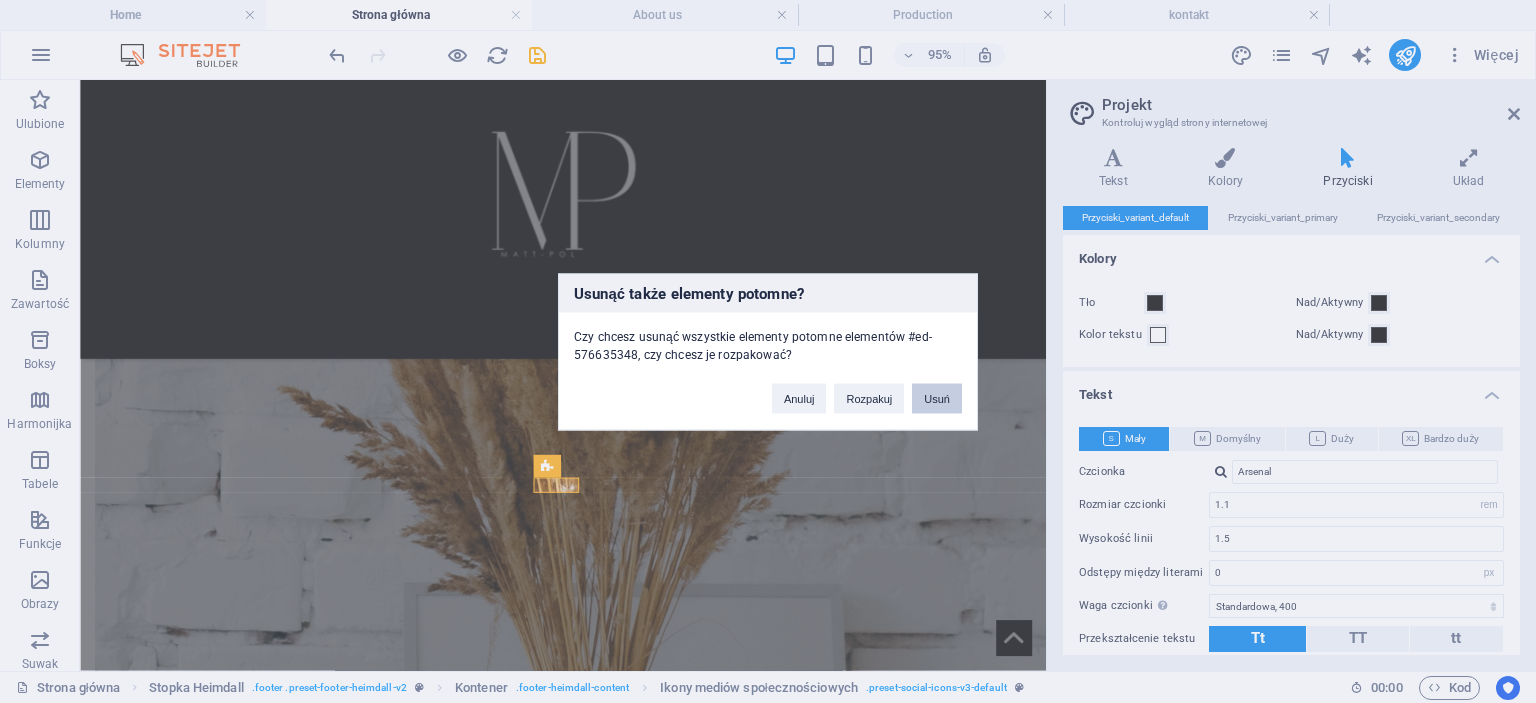 click on "Usuń" at bounding box center [937, 398] 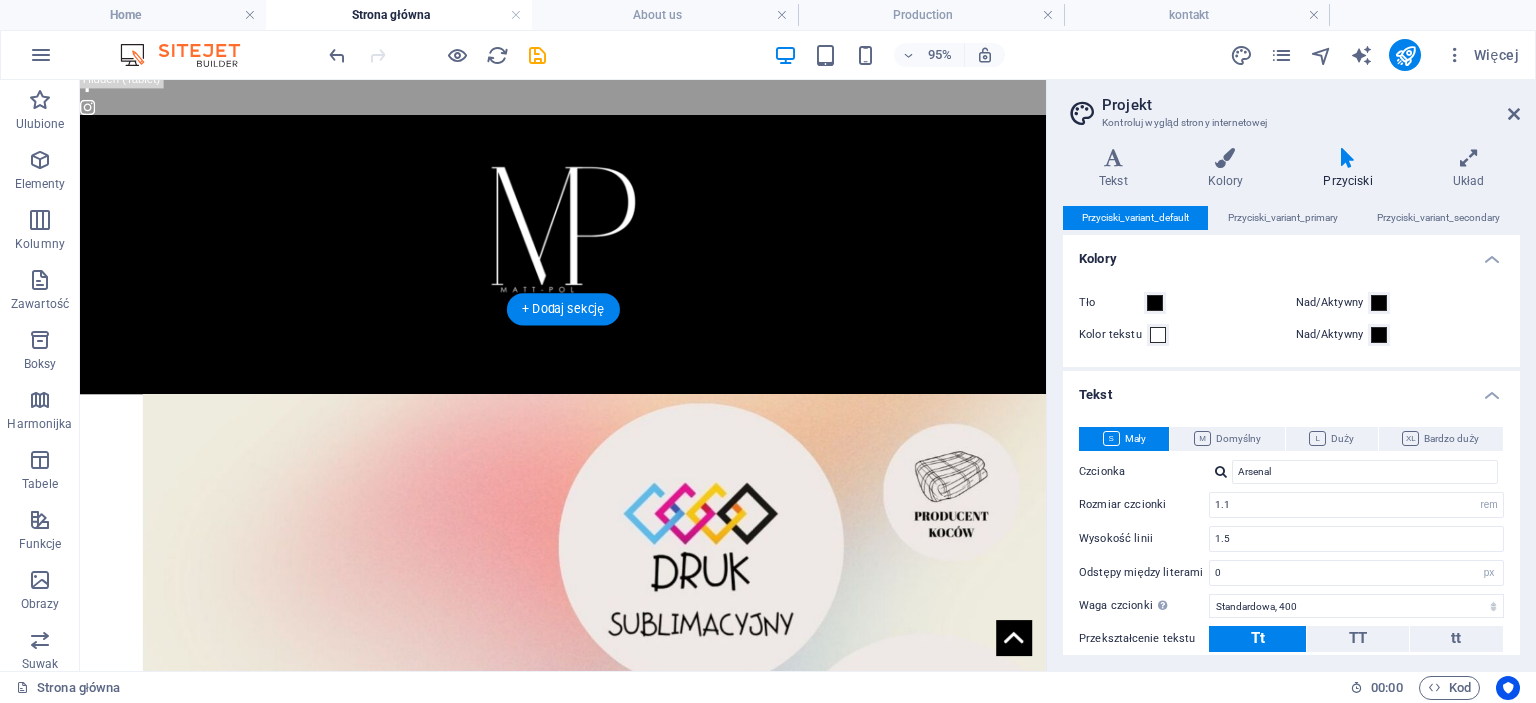 scroll, scrollTop: 0, scrollLeft: 0, axis: both 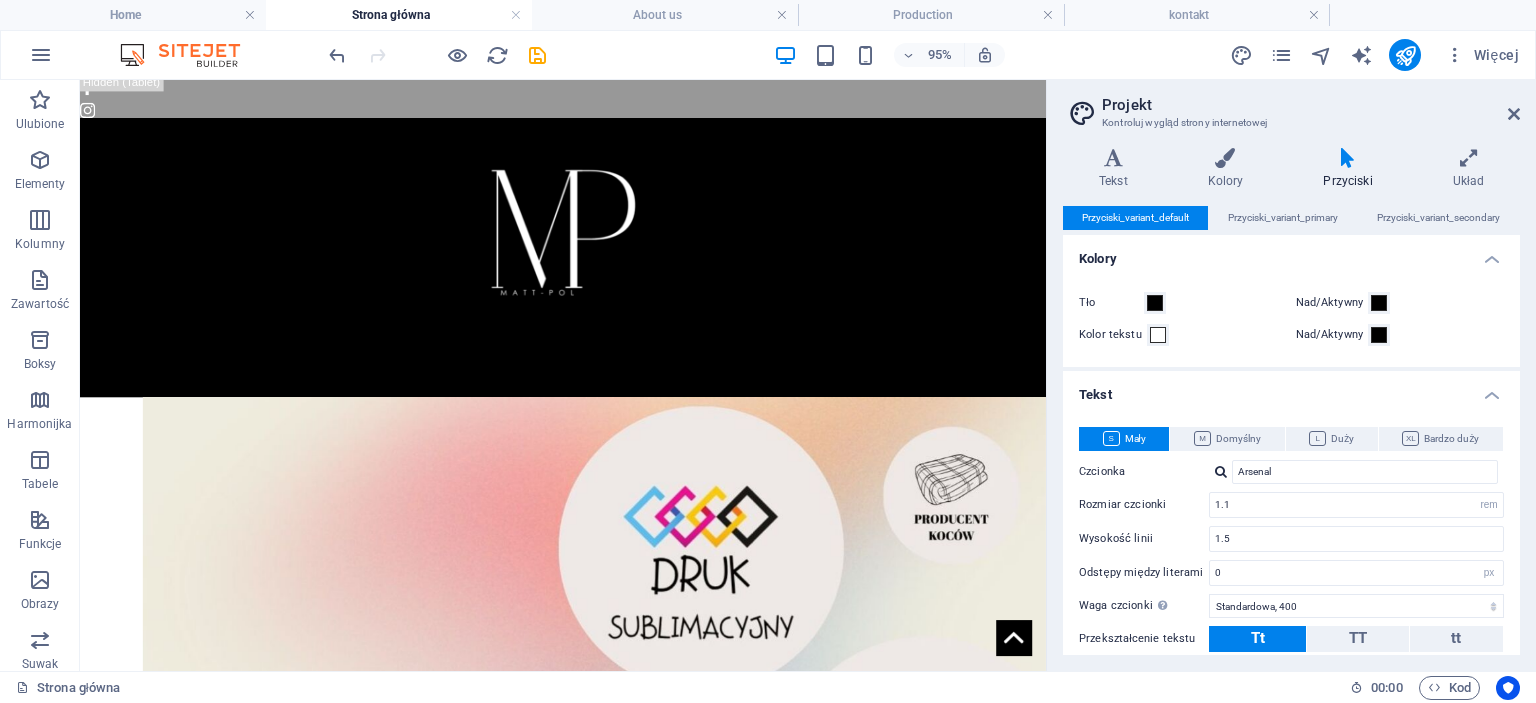 click on "Projekt Kontroluj wygląd strony internetowej Warianty  Tekst  Kolory  Przyciski  Układ Tekst Standard Bold Links Kolor czcionki Czcionka Arsenal Rozmiar czcionki 1.1 rem px Wysokość linii 1.6 Waga czcionki Aby poprawnie wyświetlać grubość czcionki, może być konieczne jej włączenie.  Zarządzaj czcionkami Cienka, 100 Bardzo lekka, 200 Lekka, 300 Standardowa, 400 Średnia, 500 Lekko pogrubiona, 600 Pogrubiona, 700 Bardzo pogrubiona, 800 Czarna, 900 Odstępy między literami 0 rem px Styl czcionki Przekształcenie tekstu Tt TT tt Wyrównanie tekstu Waga czcionki Aby poprawnie wyświetlać grubość czcionki, może być konieczne jej włączenie.  Zarządzaj czcionkami Cienka, 100 Bardzo lekka, 200 Lekka, 300 Standardowa, 400 Średnia, 500 Lekko pogrubiona, 600 Pogrubiona, 700 Bardzo pogrubiona, 800 Czarna, 900 Default Hover / Active Kolor czcionki Kolor czcionki Dekoracja Dekoracja Czas trwania przekształcenia 0.5 s Funkcja przekształcenia Spowalnianie Spowolnij Przyspiesz Spowolnij/Przyspiesz H2 0" at bounding box center (1291, 375) 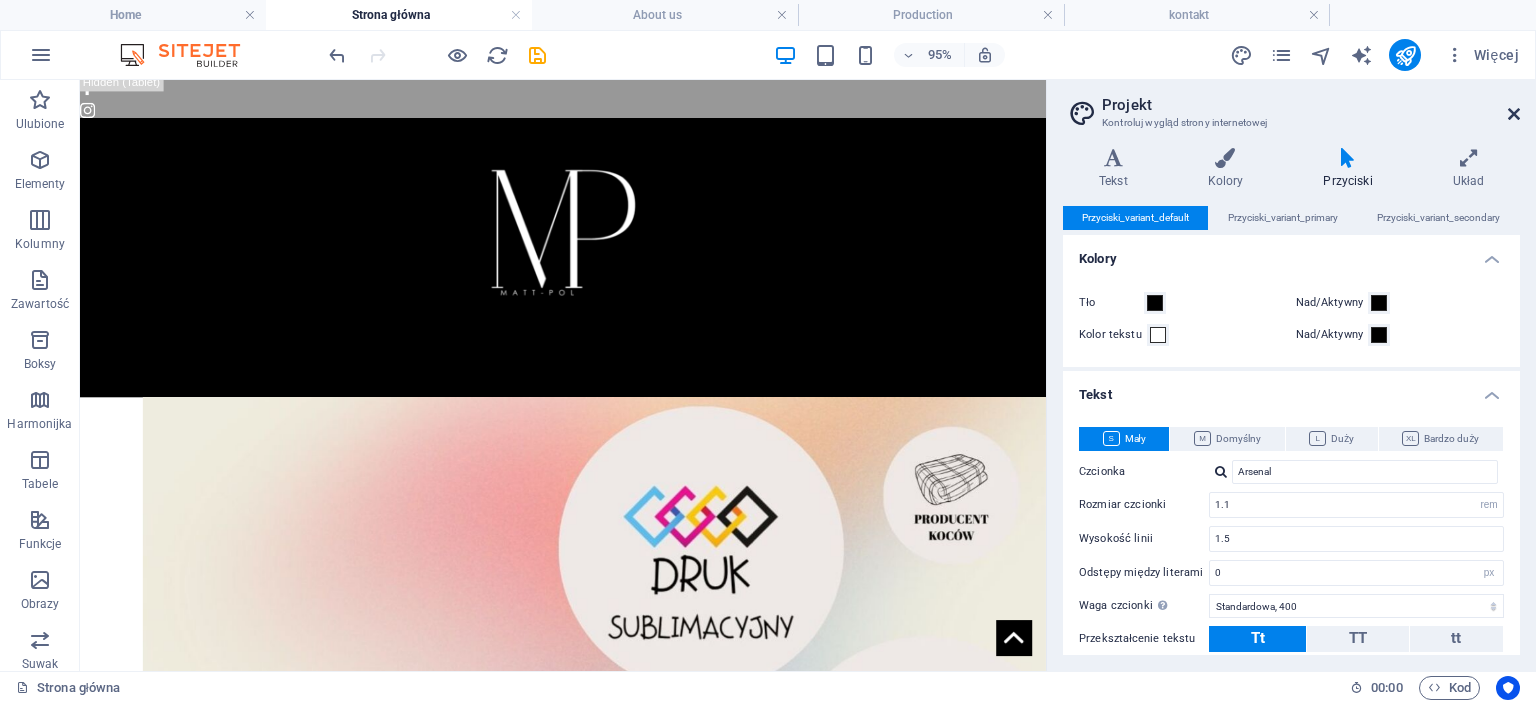 click at bounding box center [1514, 114] 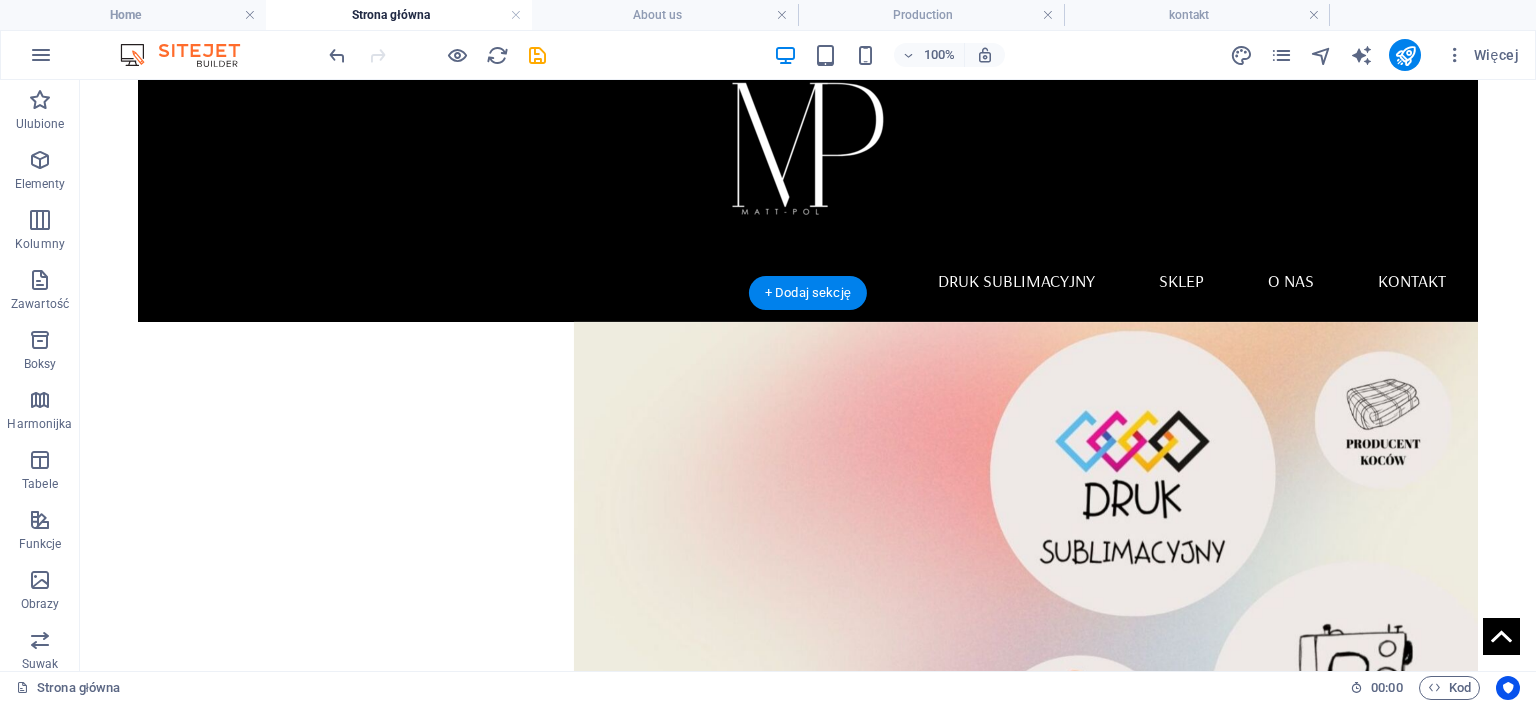 scroll, scrollTop: 100, scrollLeft: 0, axis: vertical 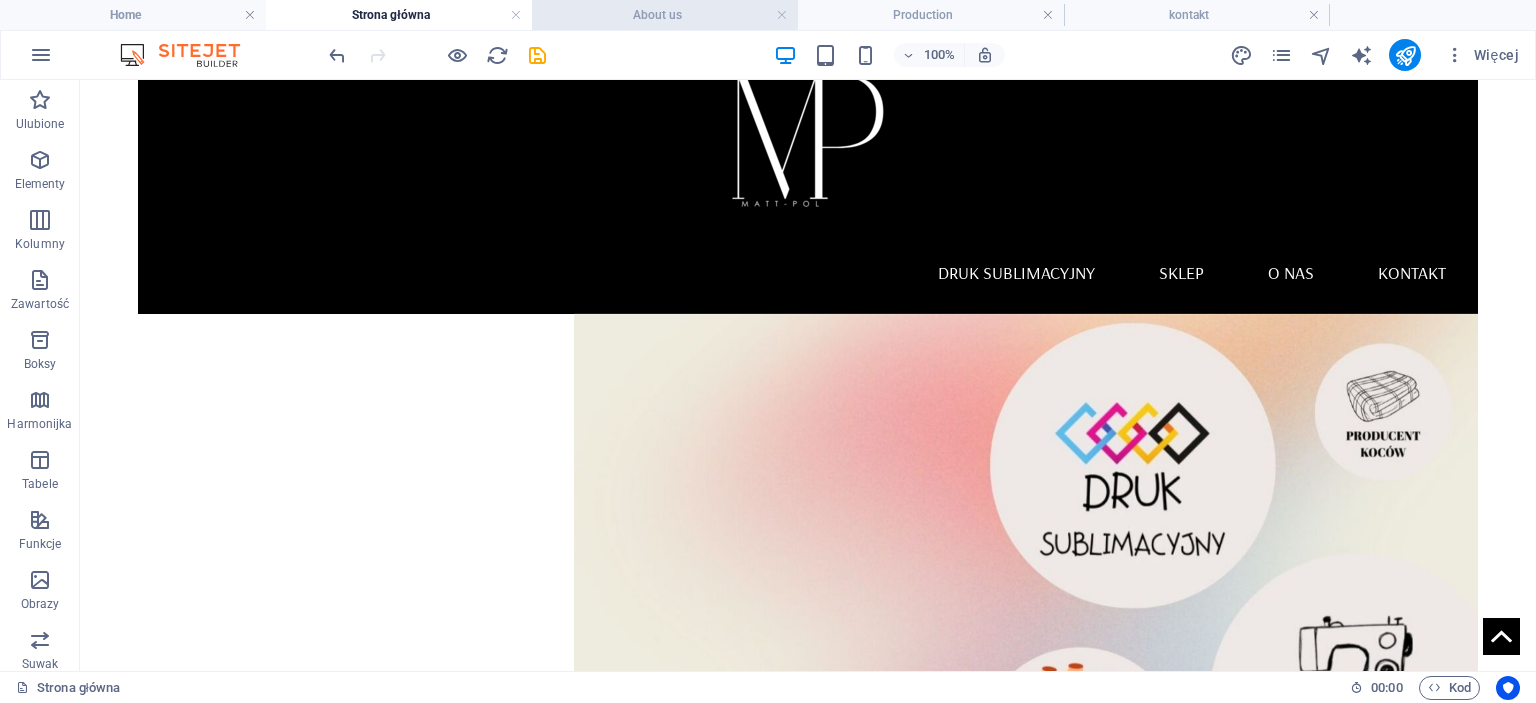 click on "About us" at bounding box center (665, 15) 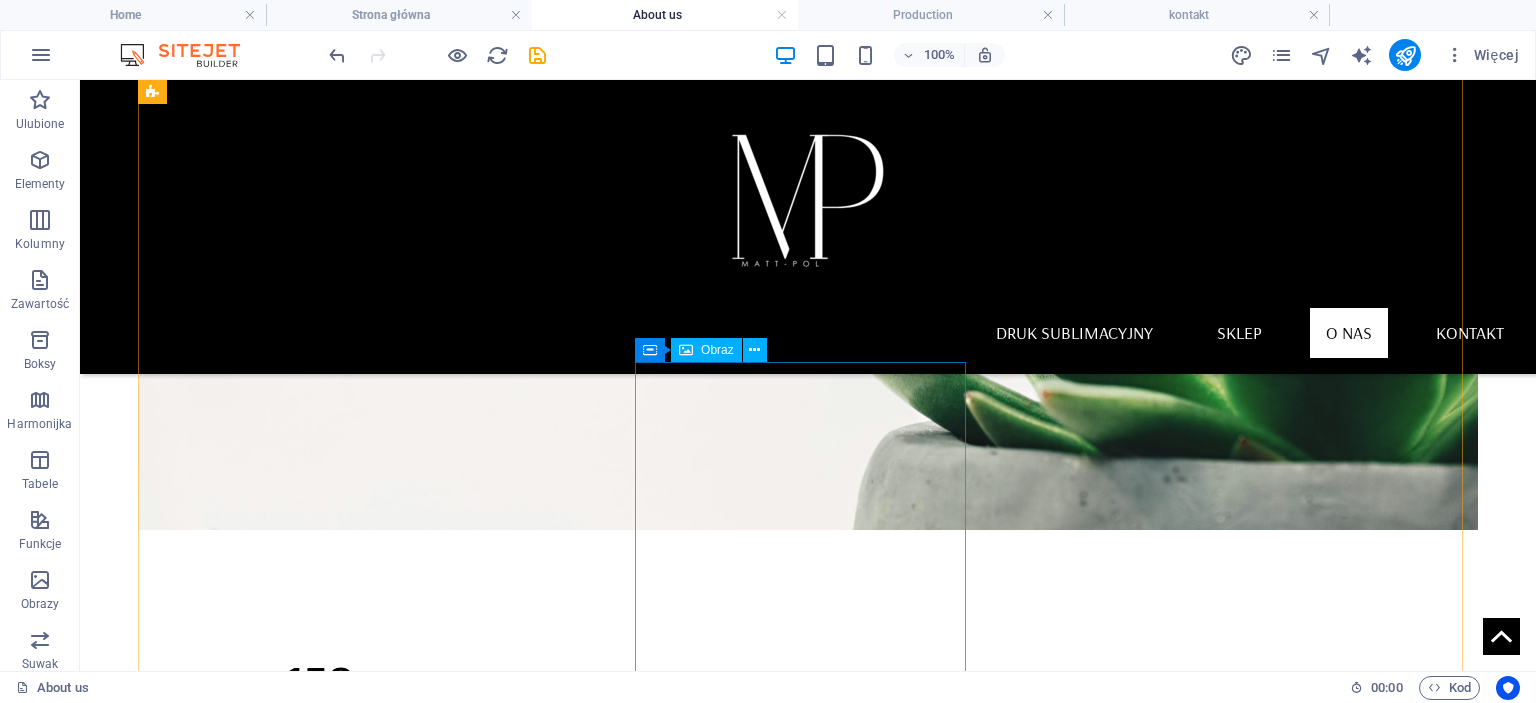 scroll, scrollTop: 1800, scrollLeft: 0, axis: vertical 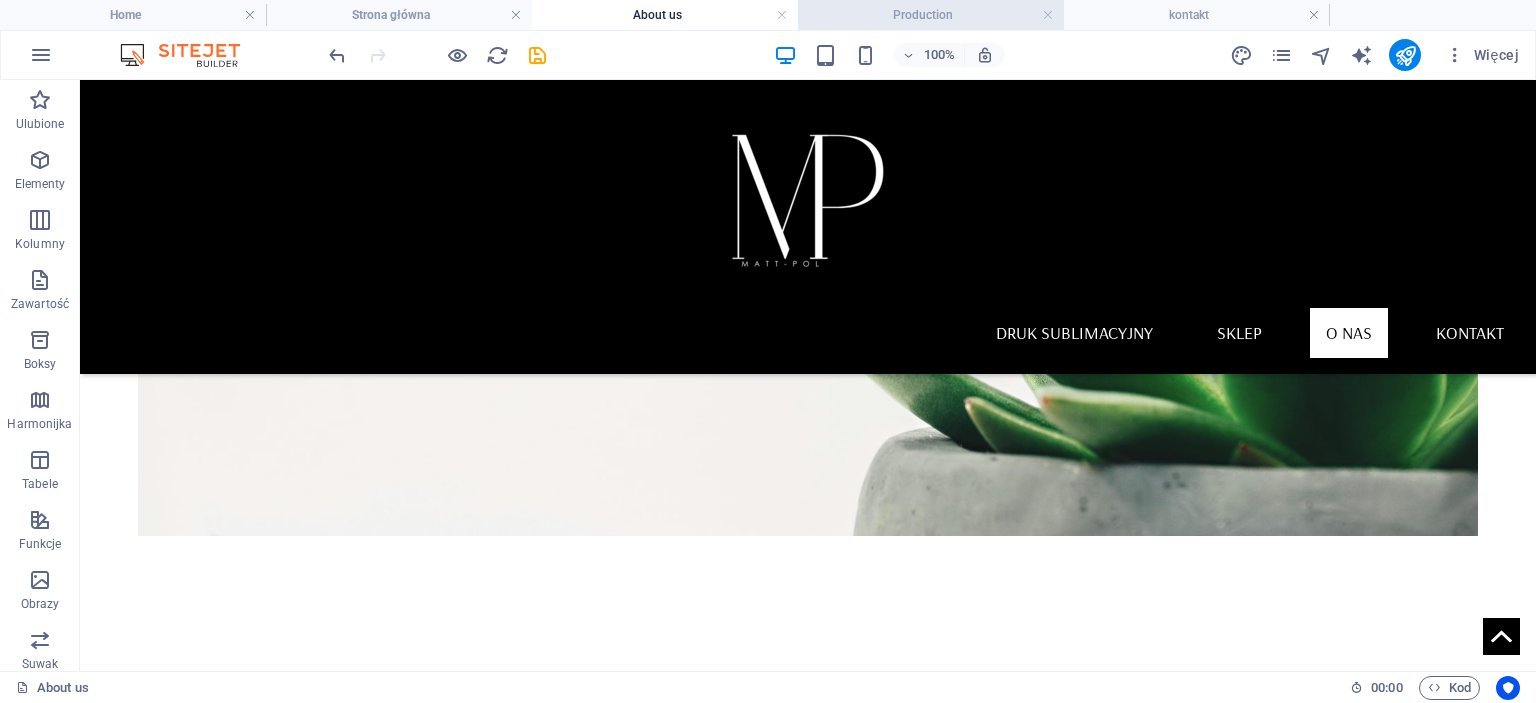 click on "Production" at bounding box center [931, 15] 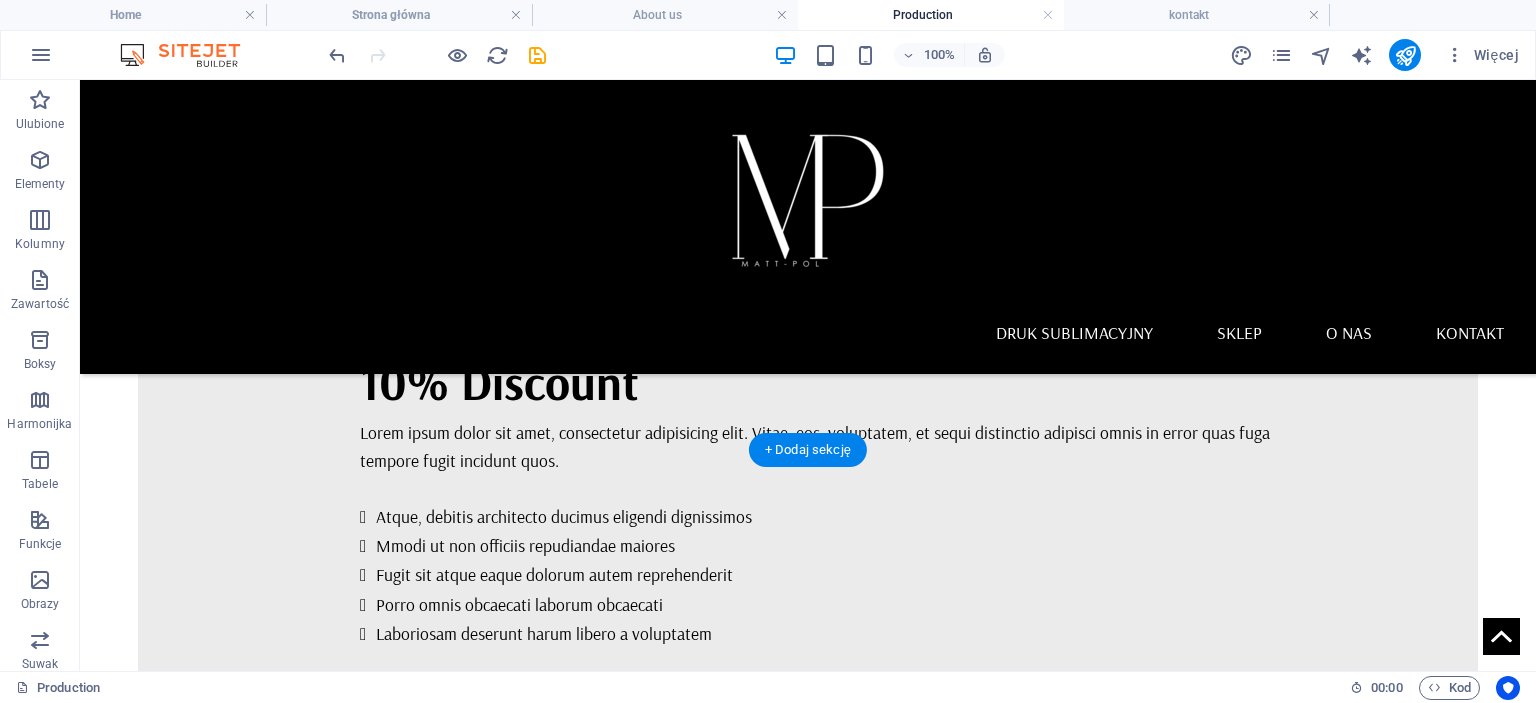 scroll, scrollTop: 1200, scrollLeft: 0, axis: vertical 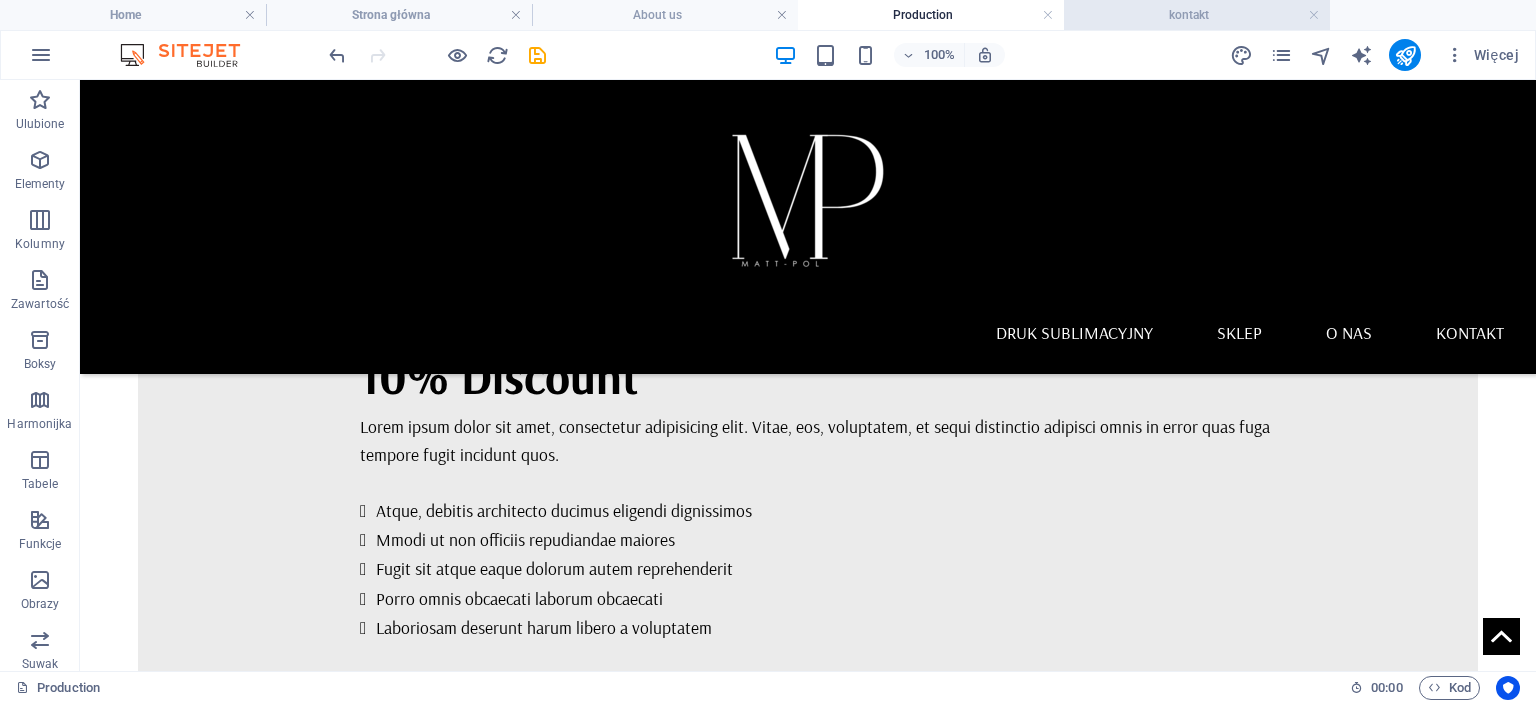 click on "kontakt" at bounding box center (1197, 15) 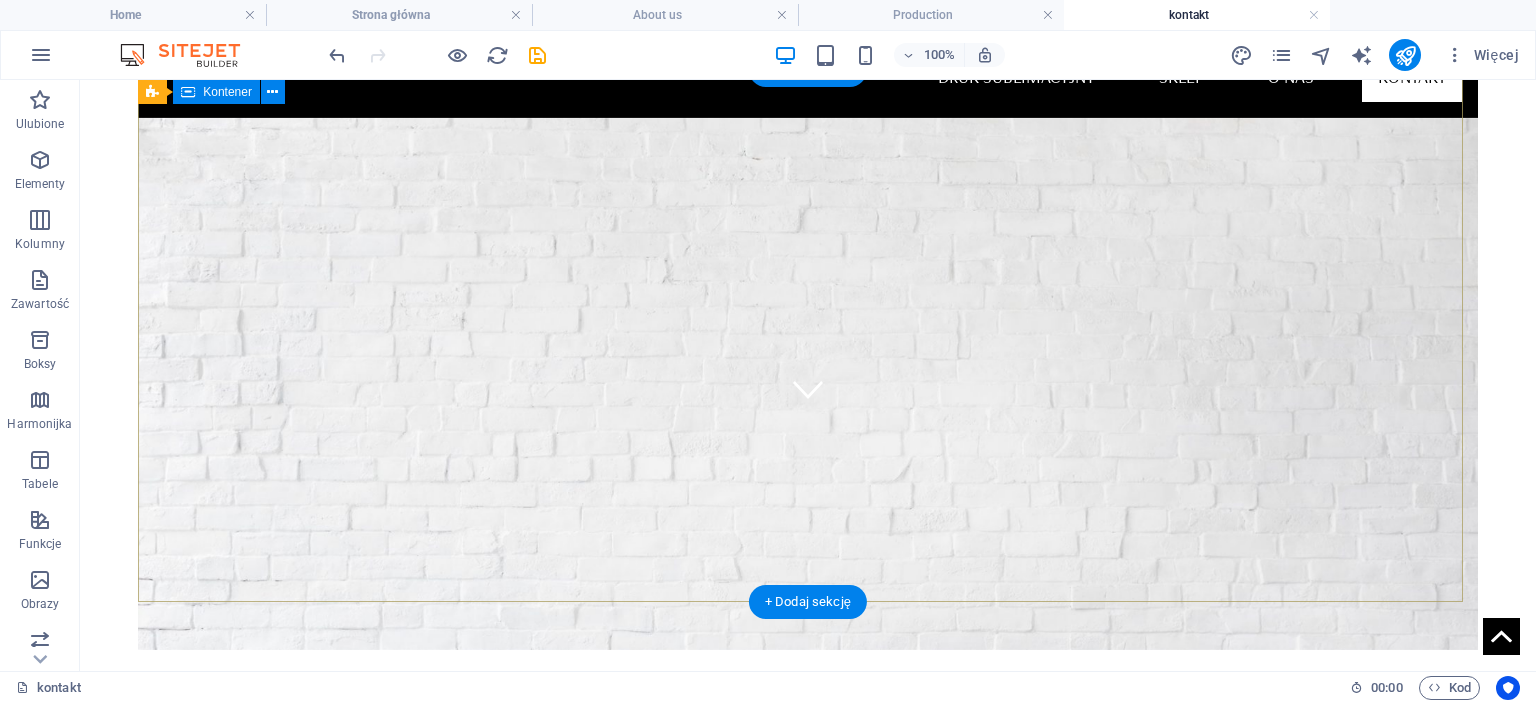 scroll, scrollTop: 0, scrollLeft: 0, axis: both 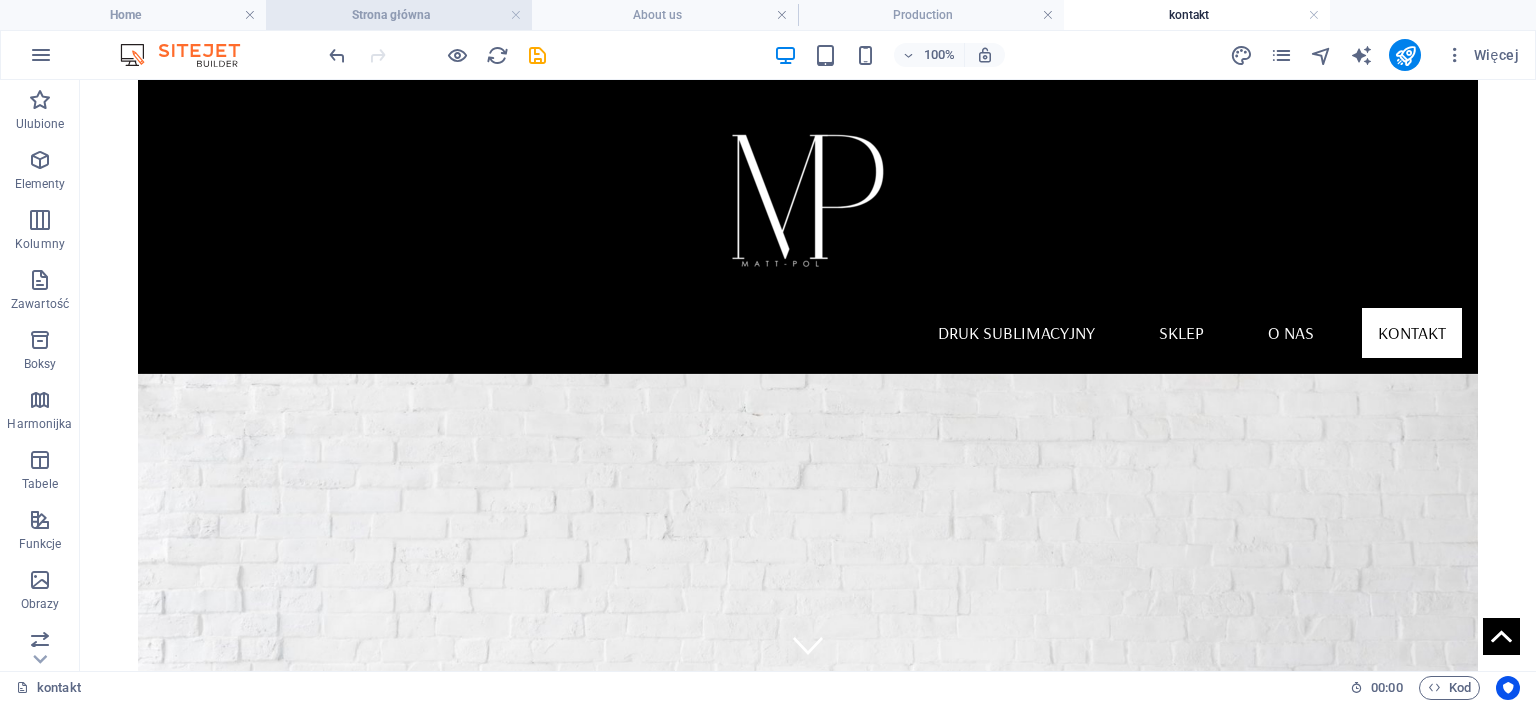 click on "Strona główna" at bounding box center [399, 15] 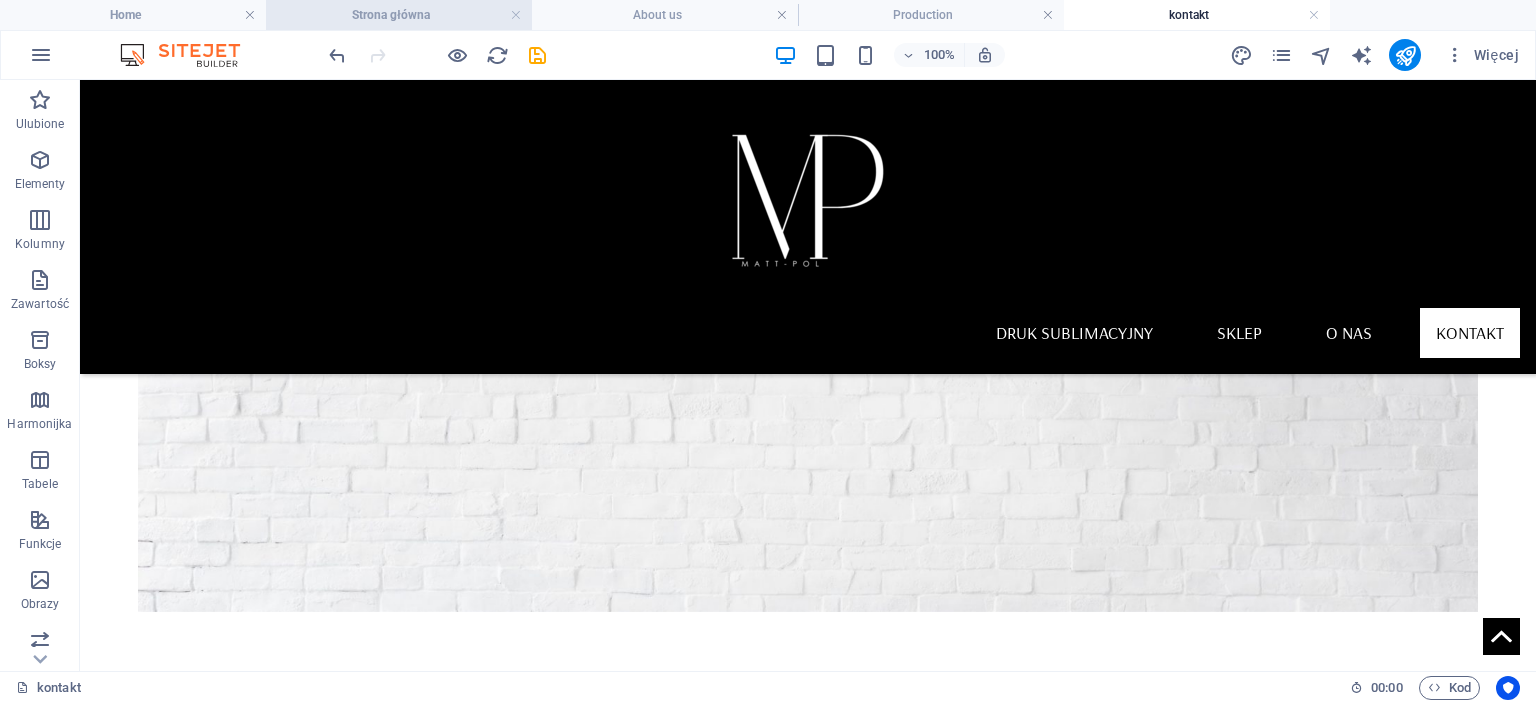 scroll, scrollTop: 100, scrollLeft: 0, axis: vertical 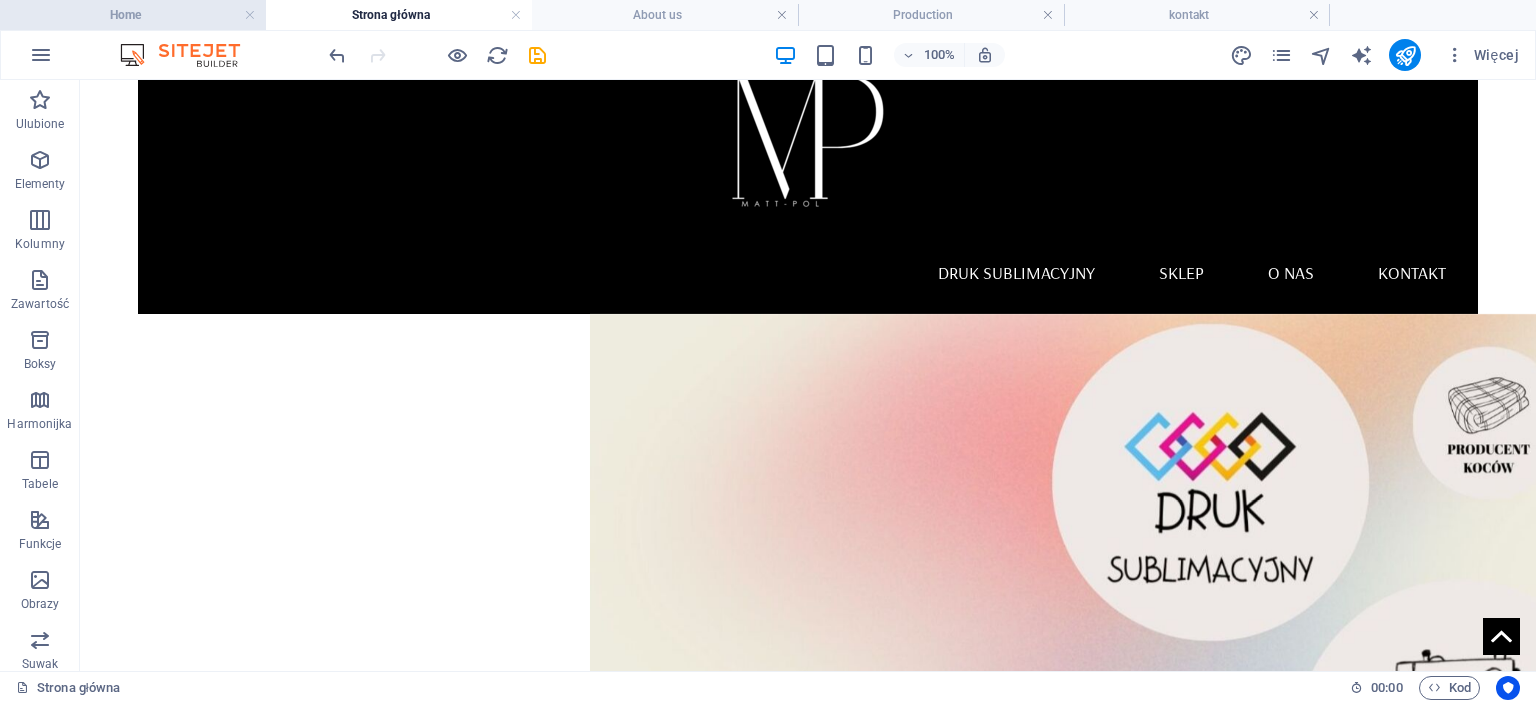 click on "Home" at bounding box center (133, 15) 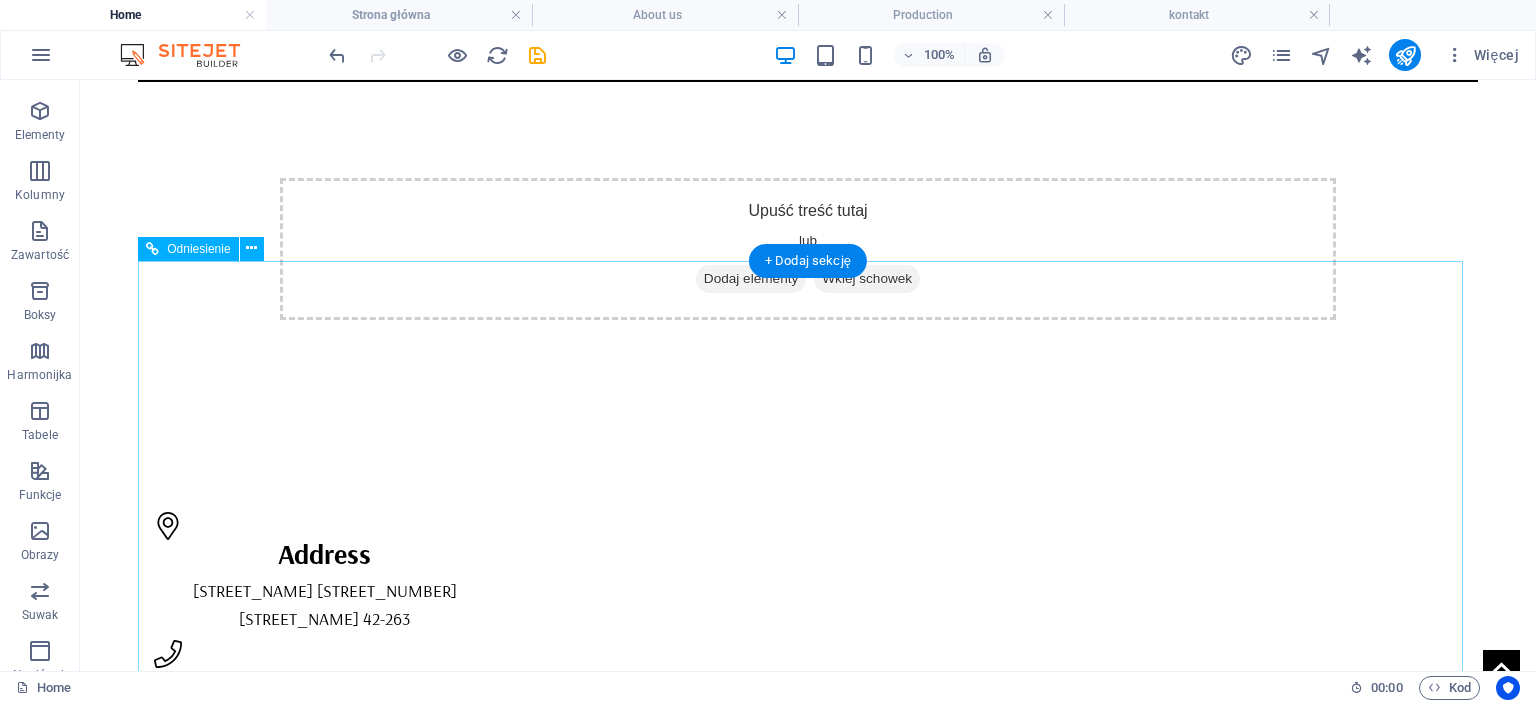 scroll, scrollTop: 0, scrollLeft: 0, axis: both 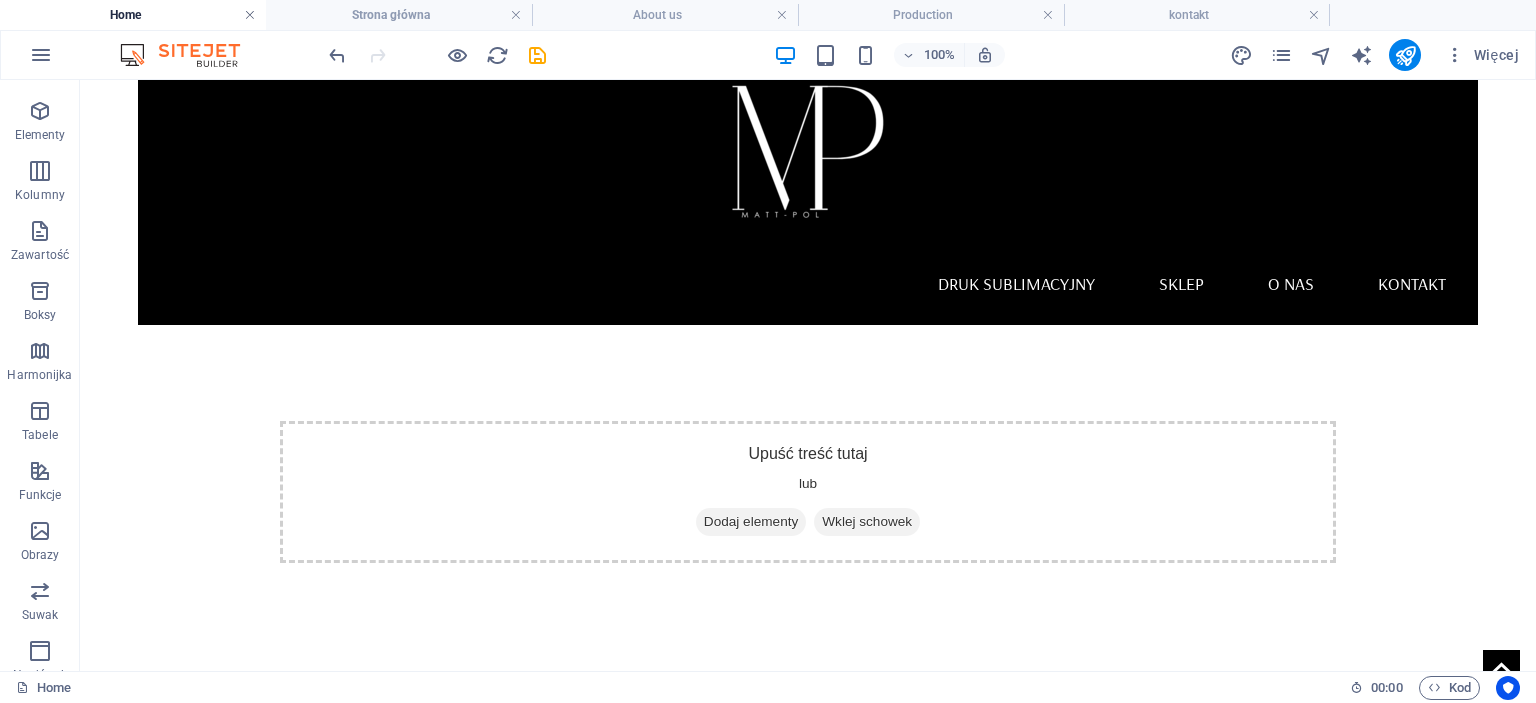 click at bounding box center (250, 15) 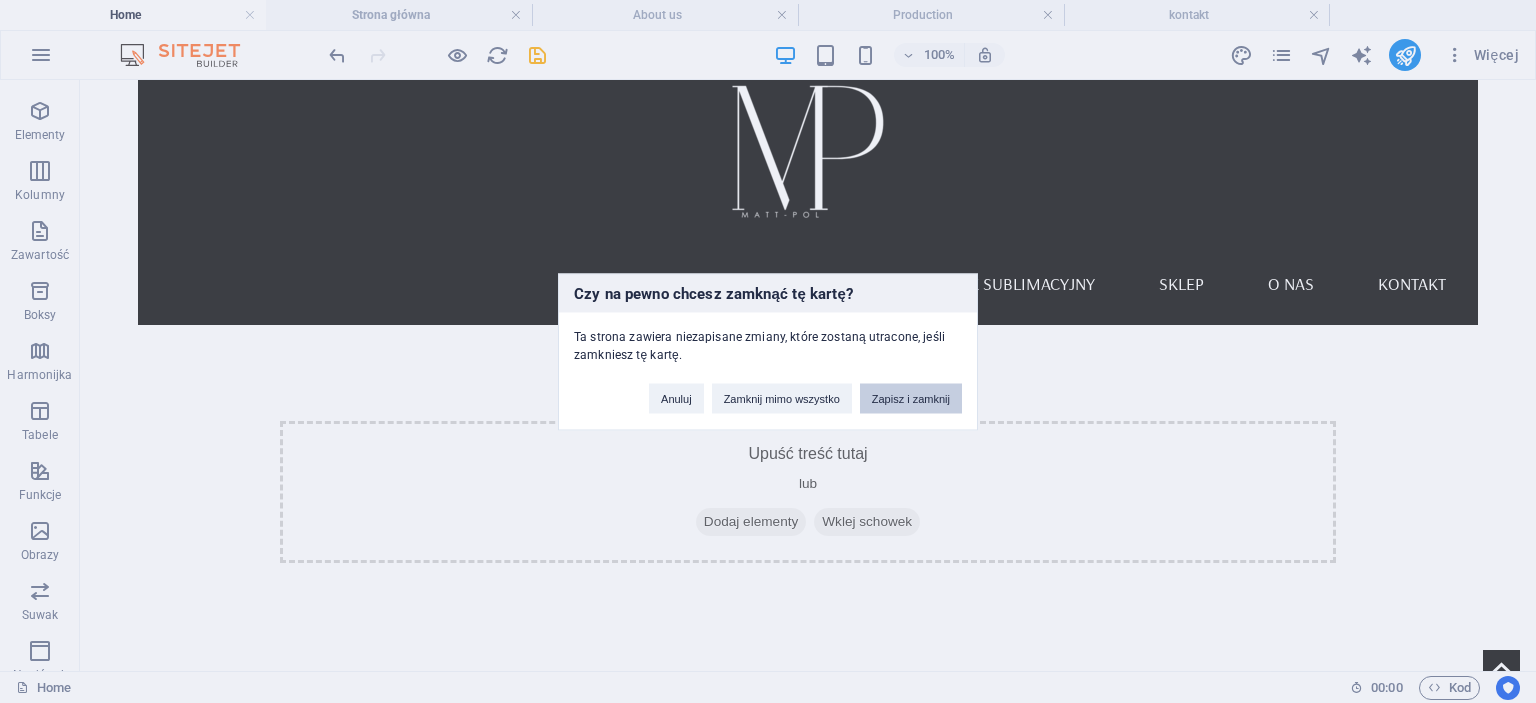 click on "Zapisz i zamknij" at bounding box center (911, 398) 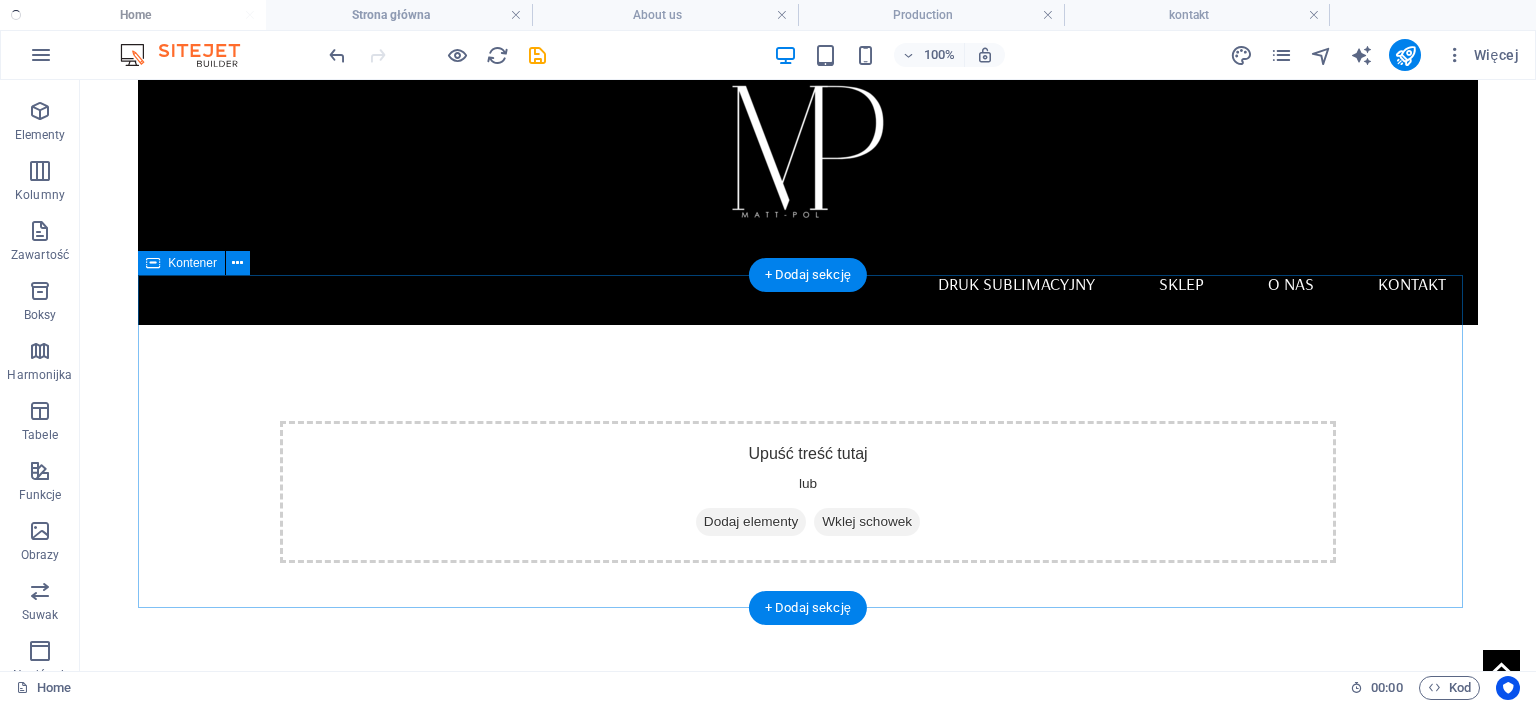 scroll, scrollTop: 100, scrollLeft: 0, axis: vertical 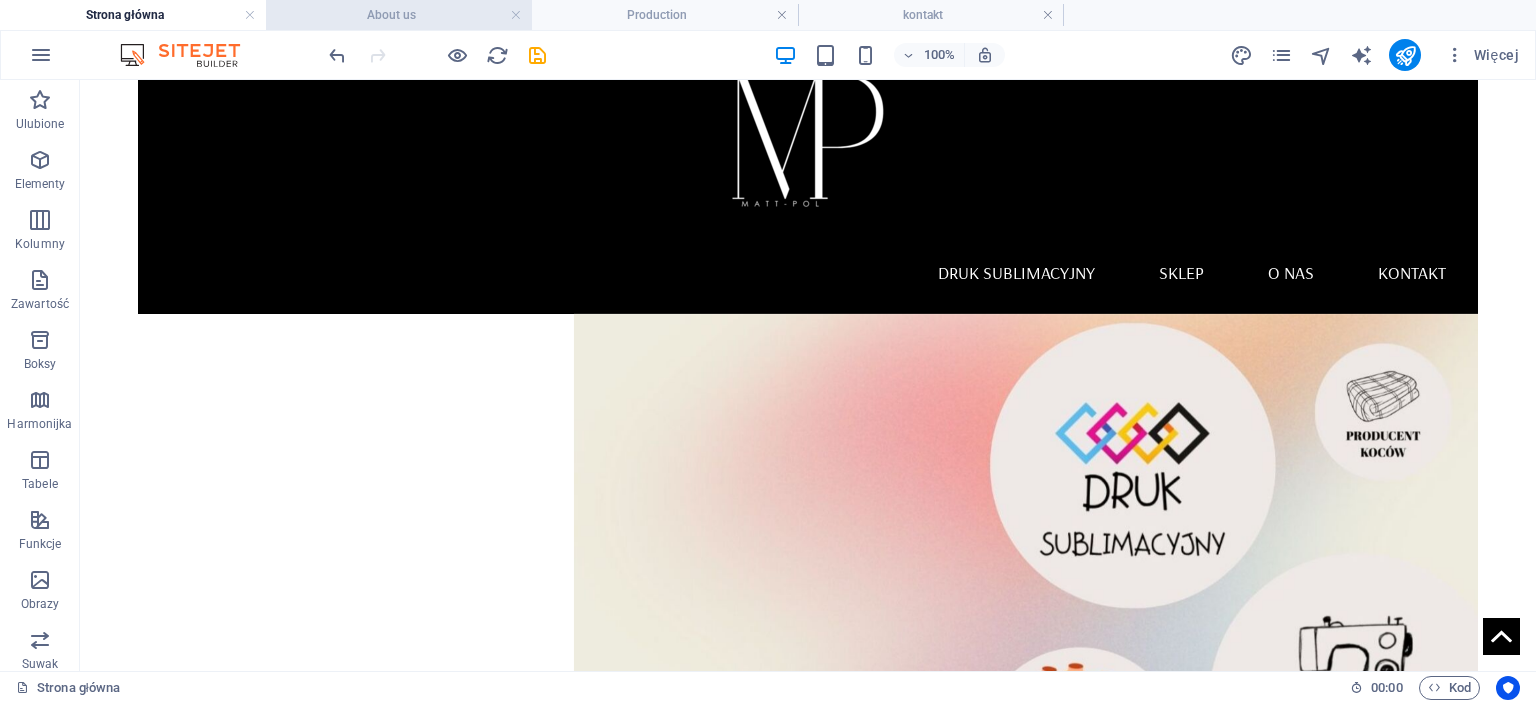 click on "About us" at bounding box center (399, 15) 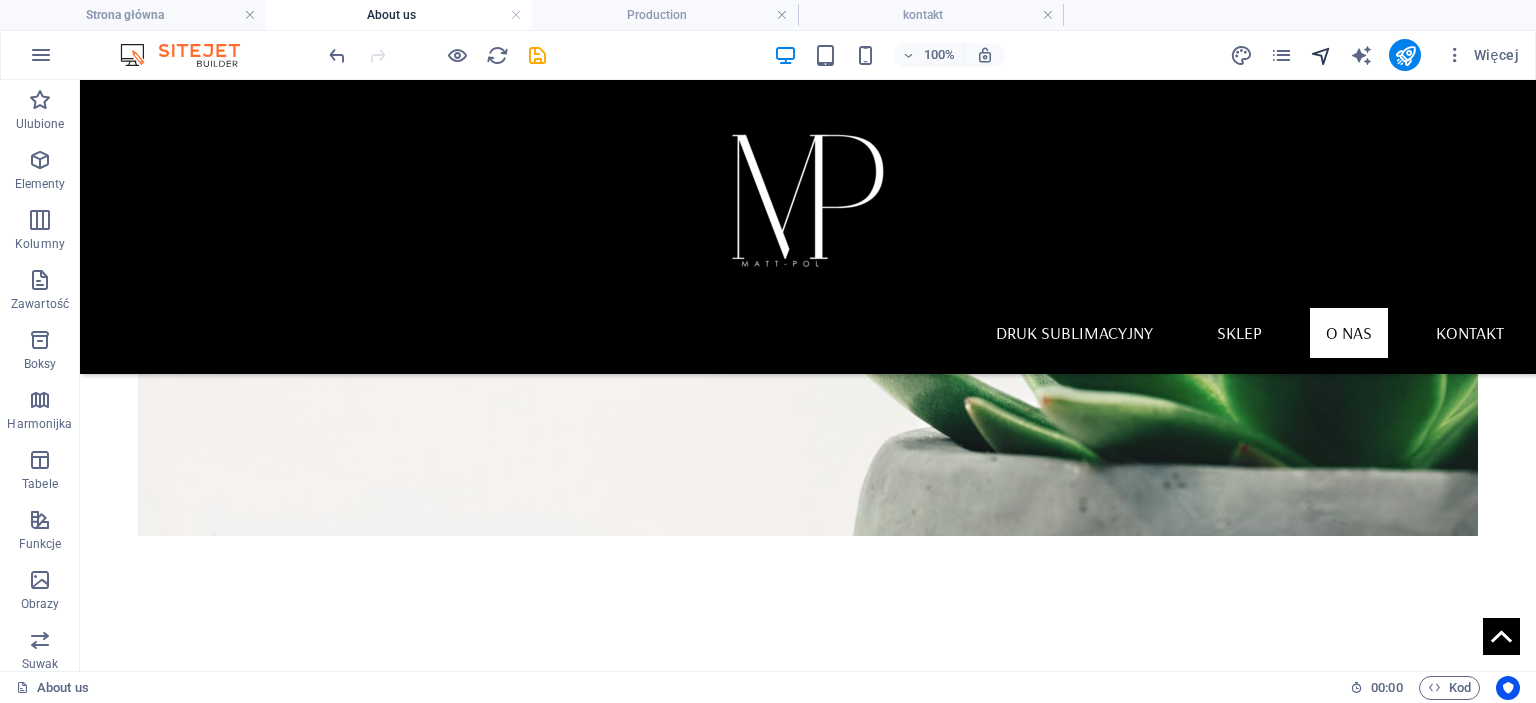 click at bounding box center (1321, 55) 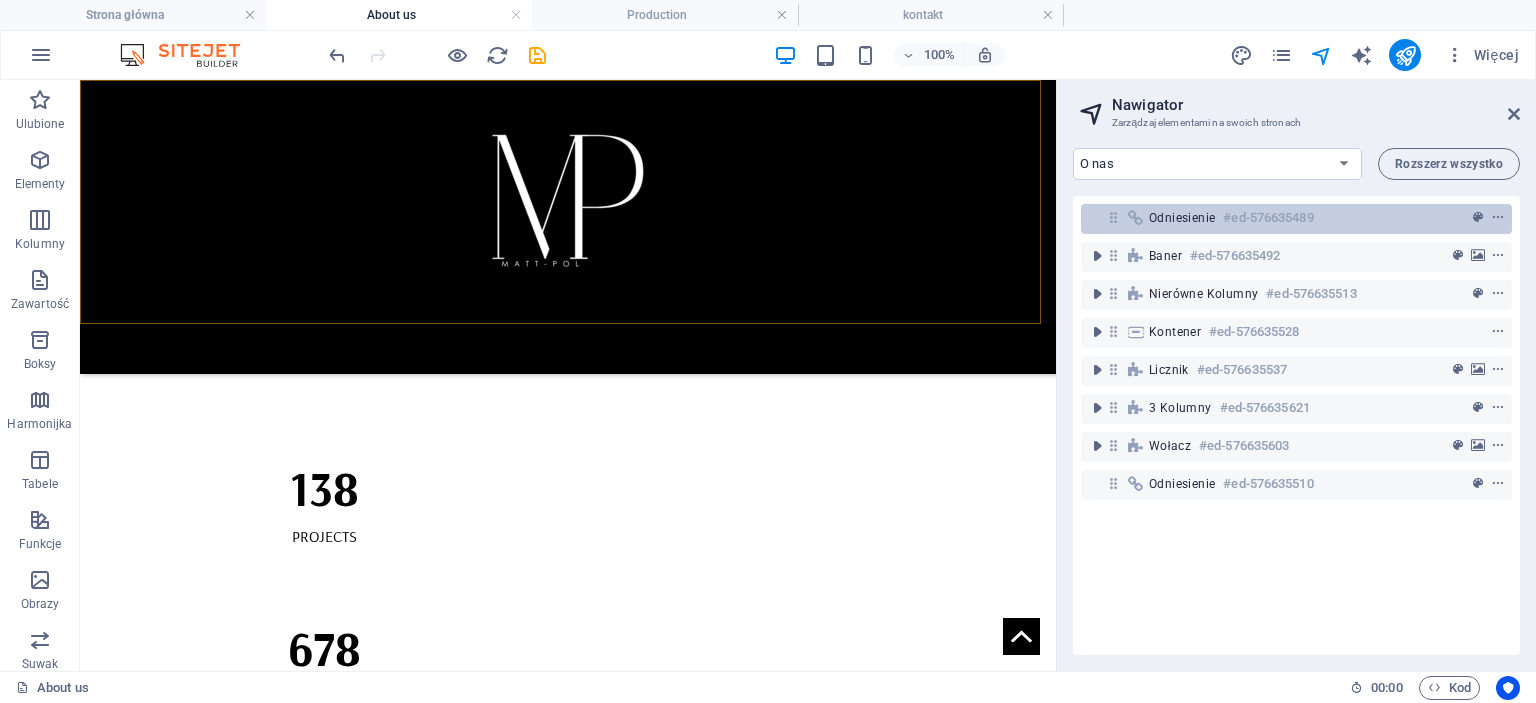 click on "#ed-576635489" at bounding box center [1268, 218] 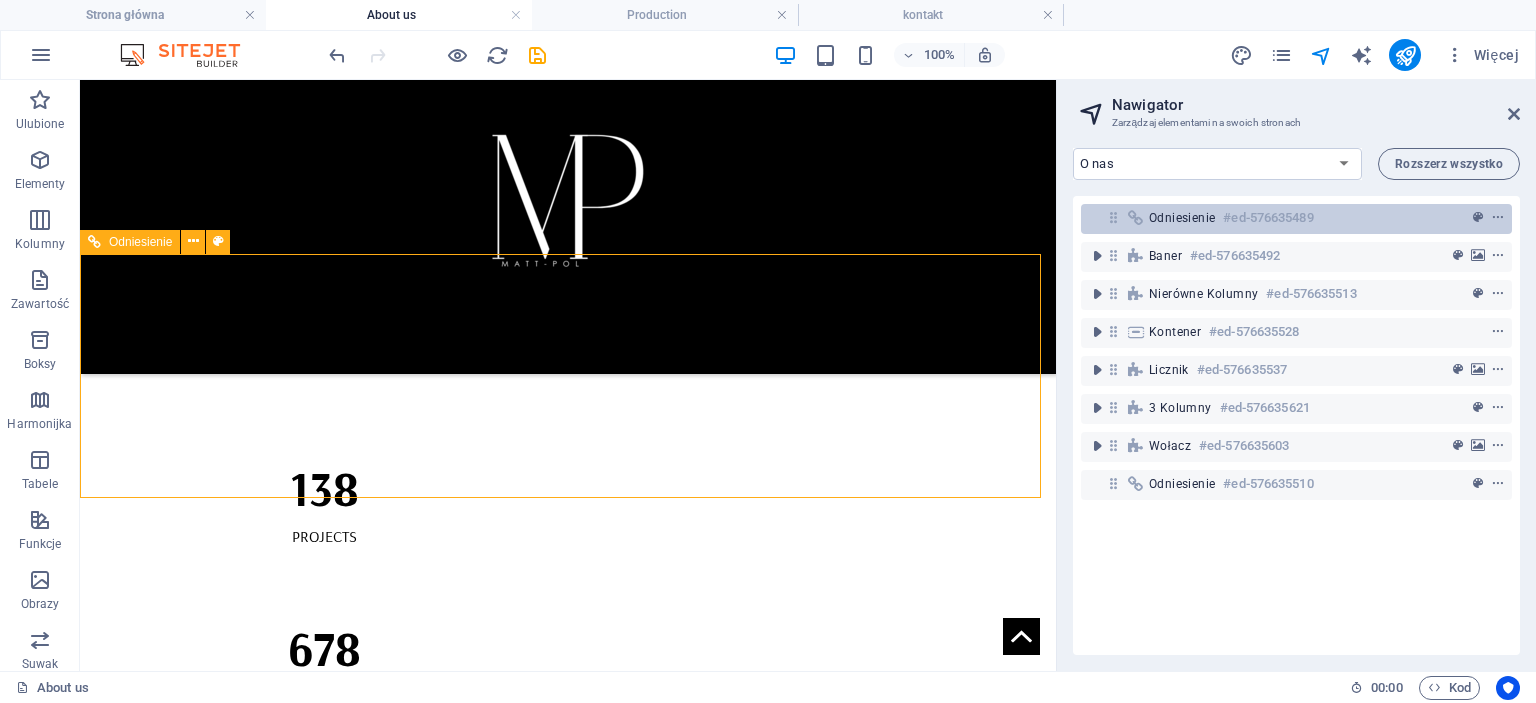 scroll, scrollTop: 1626, scrollLeft: 0, axis: vertical 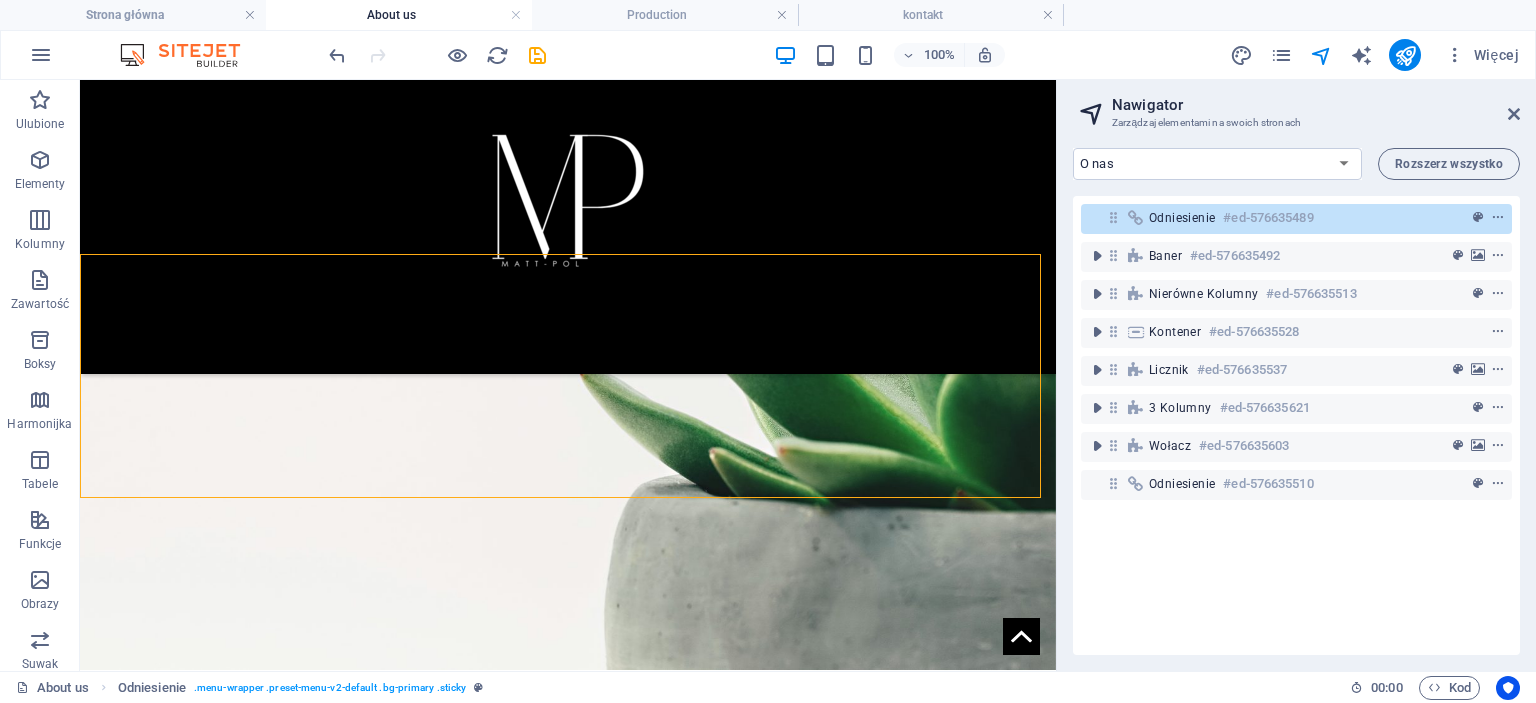 click on "#ed-576635489" at bounding box center (1268, 218) 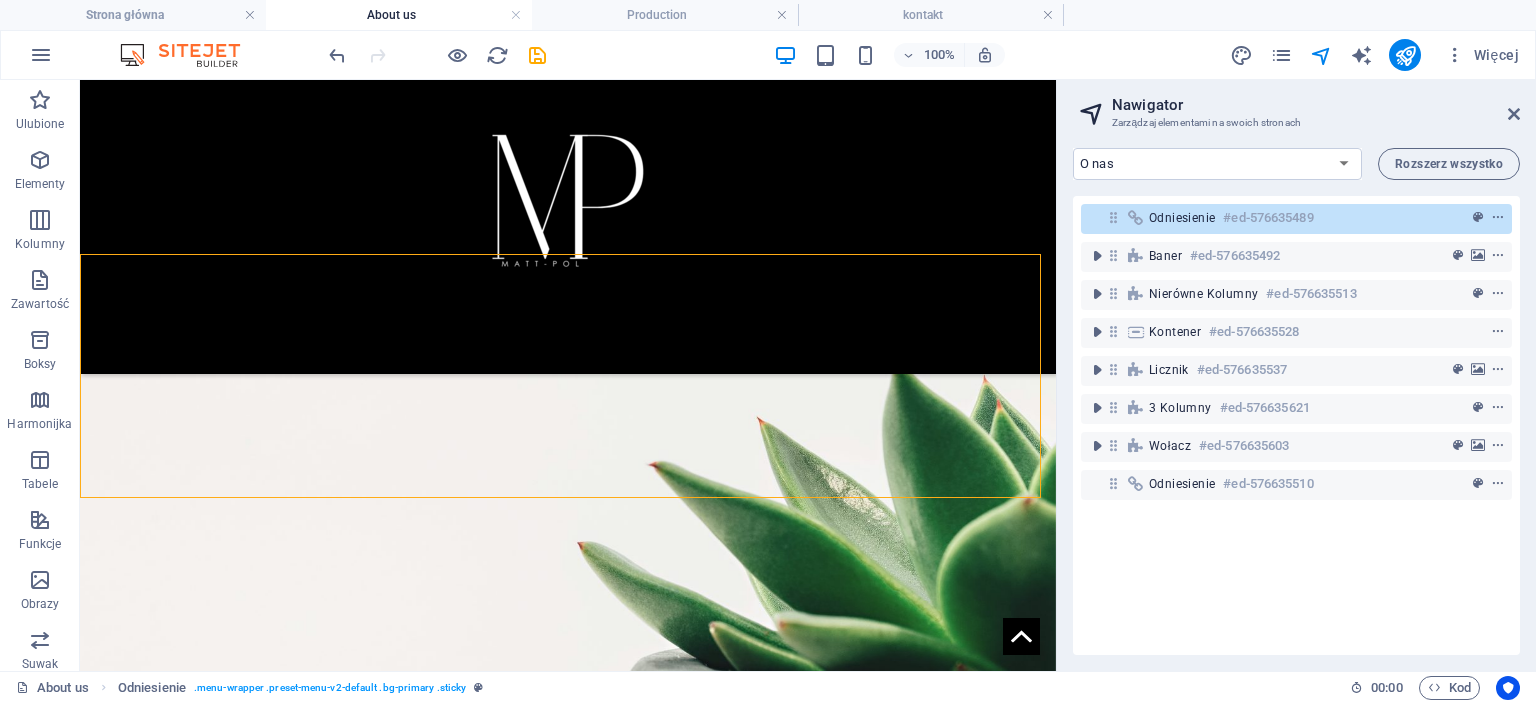 click on "#ed-576635489" at bounding box center [1268, 218] 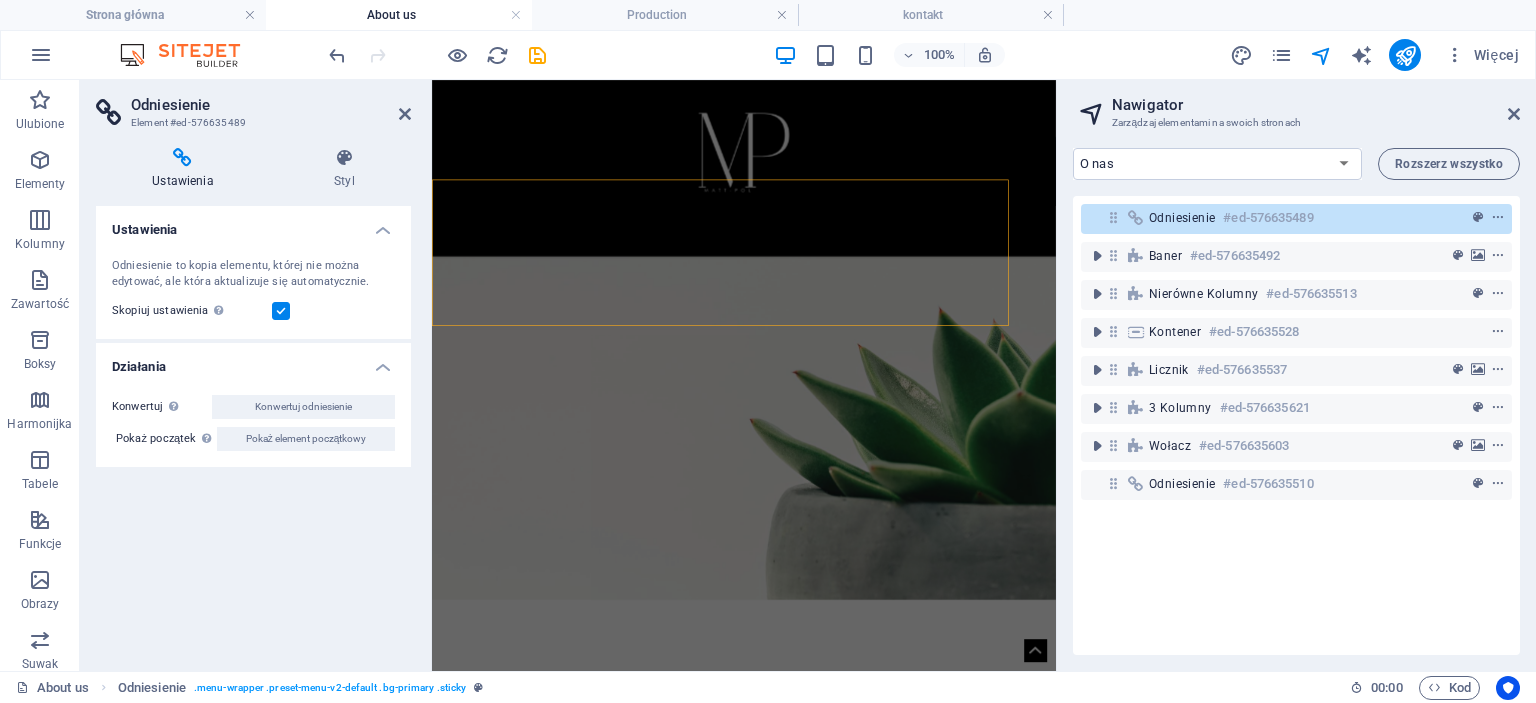 scroll, scrollTop: 1634, scrollLeft: 0, axis: vertical 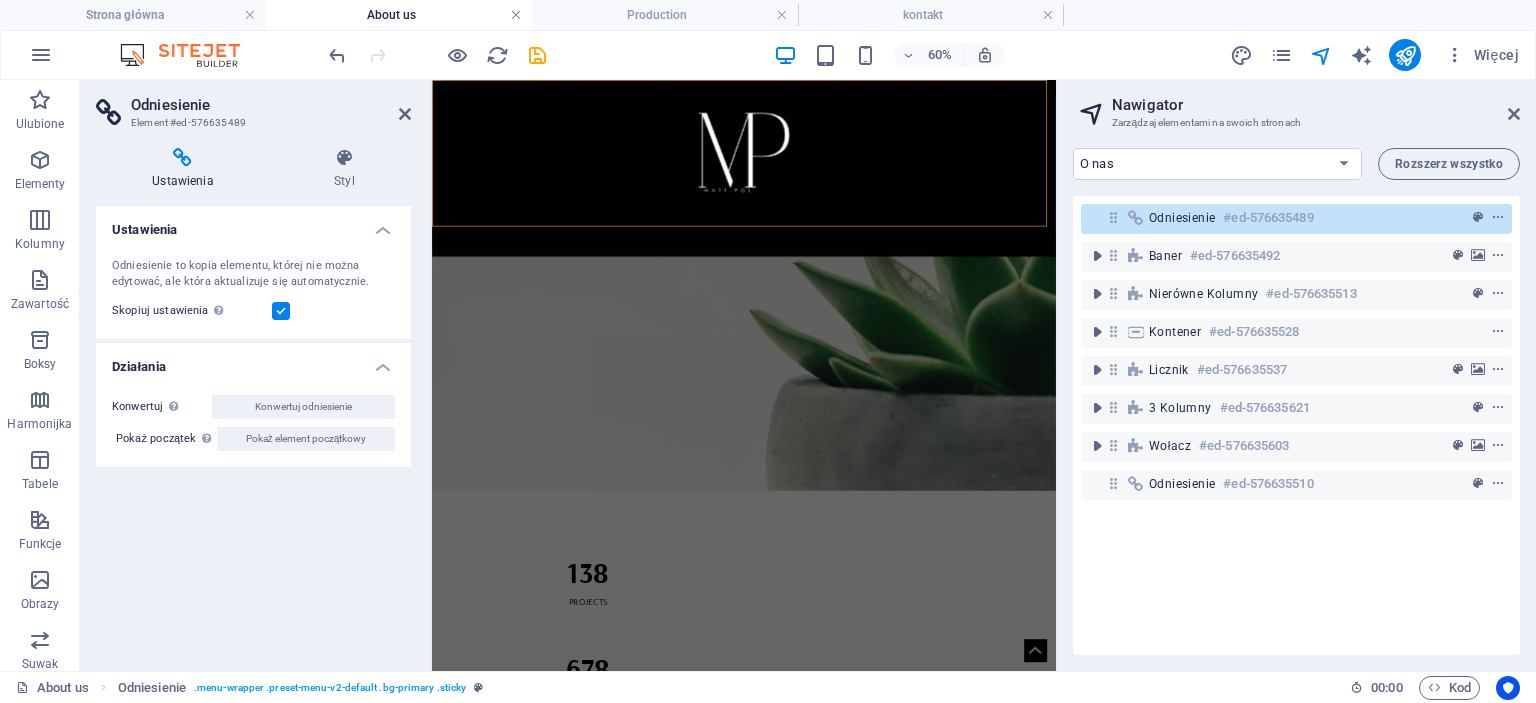 click at bounding box center [516, 15] 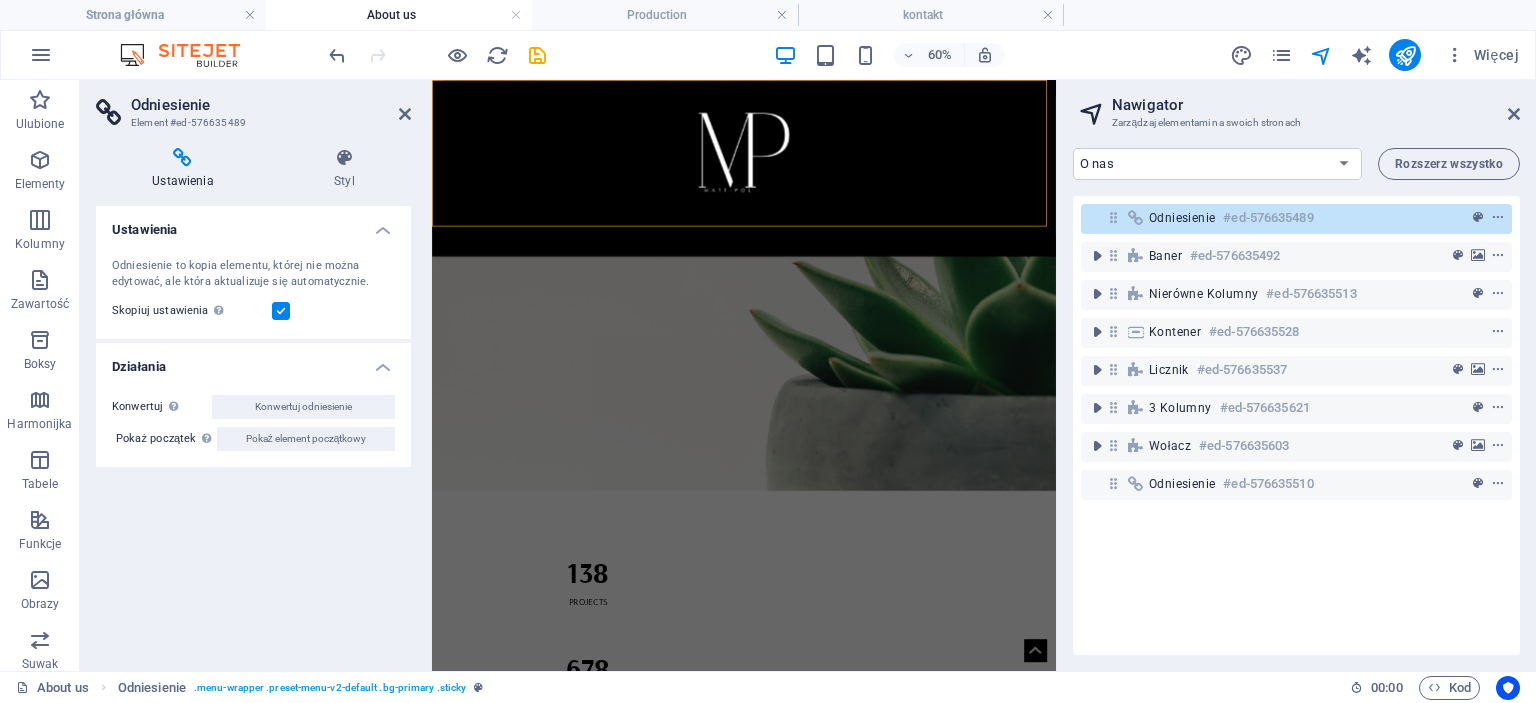 select on "11345718-pl" 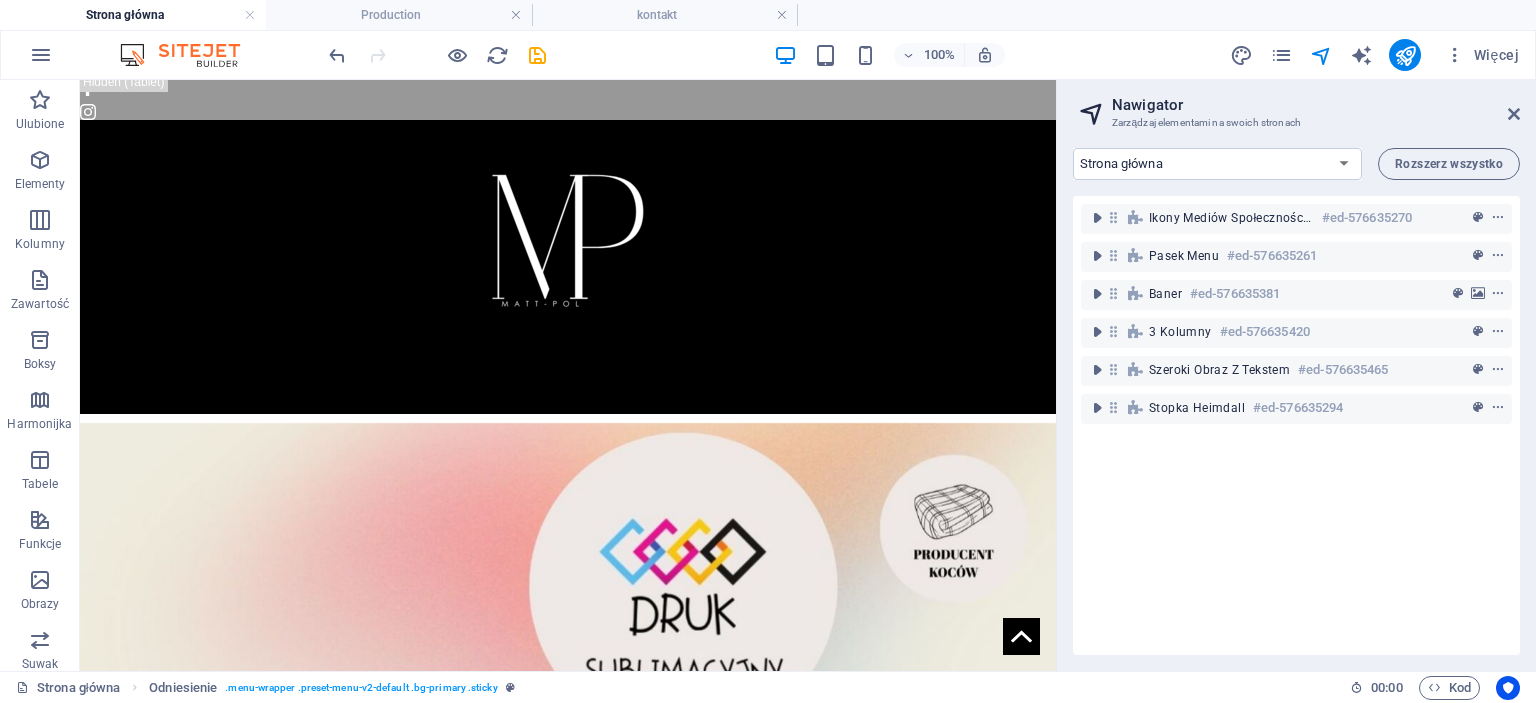 scroll, scrollTop: 100, scrollLeft: 0, axis: vertical 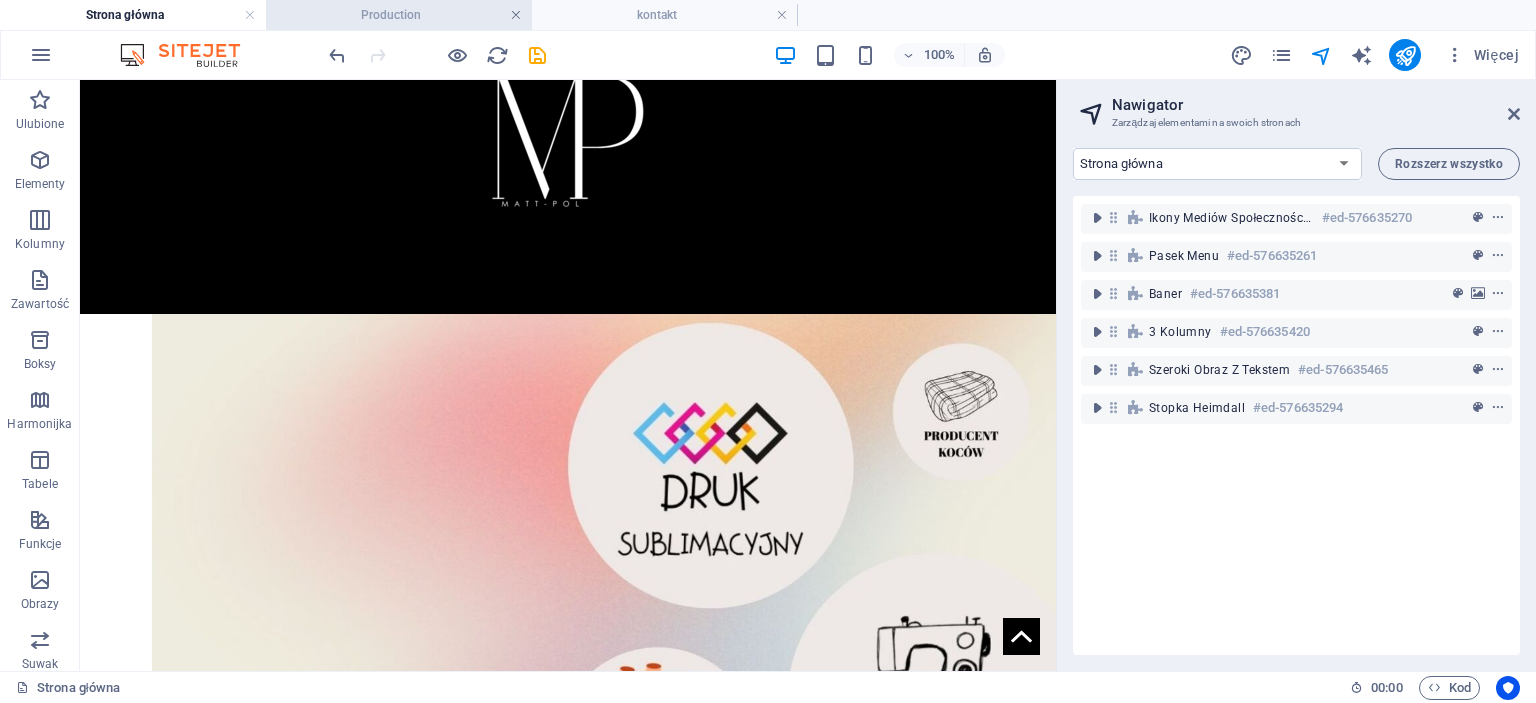 click at bounding box center [516, 15] 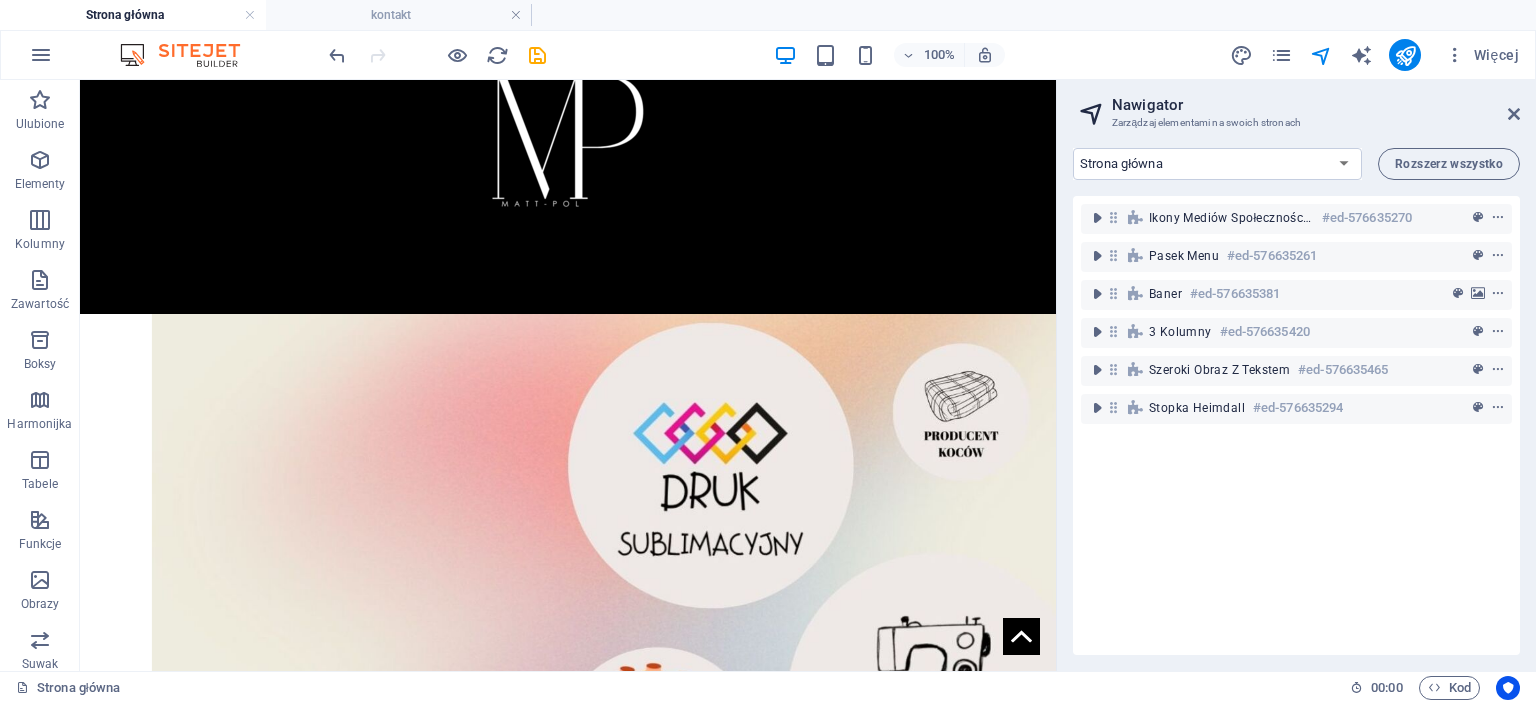 click at bounding box center (516, 15) 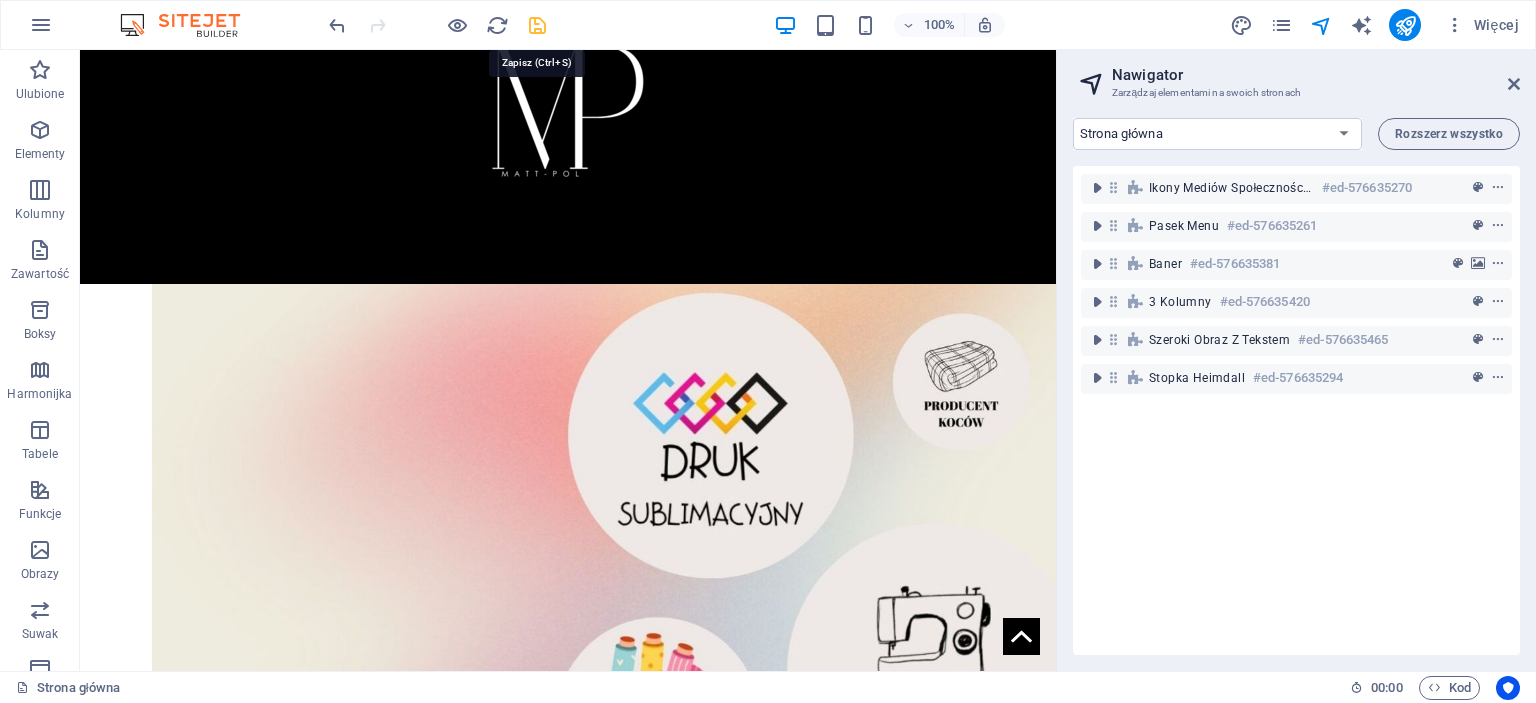 click at bounding box center (537, 25) 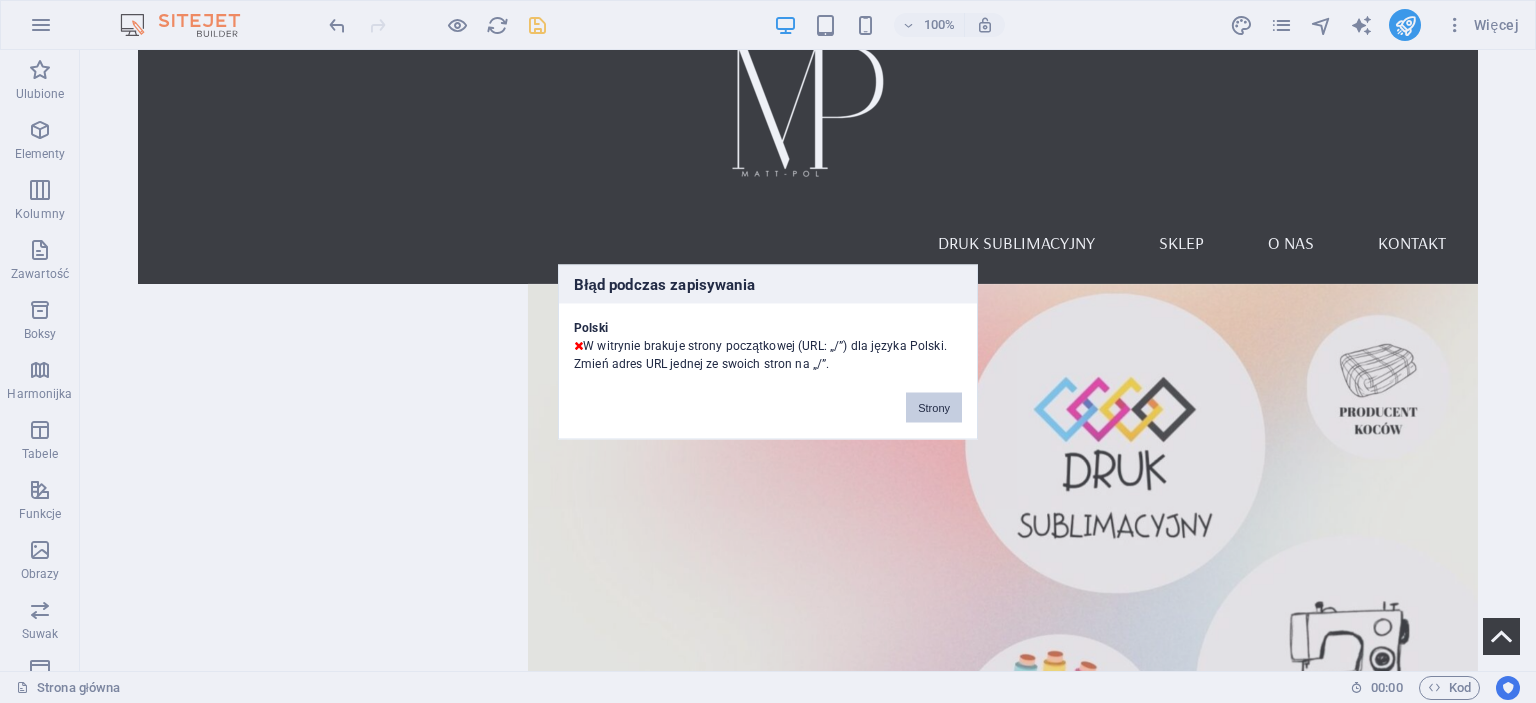 click on "Strony" at bounding box center [934, 407] 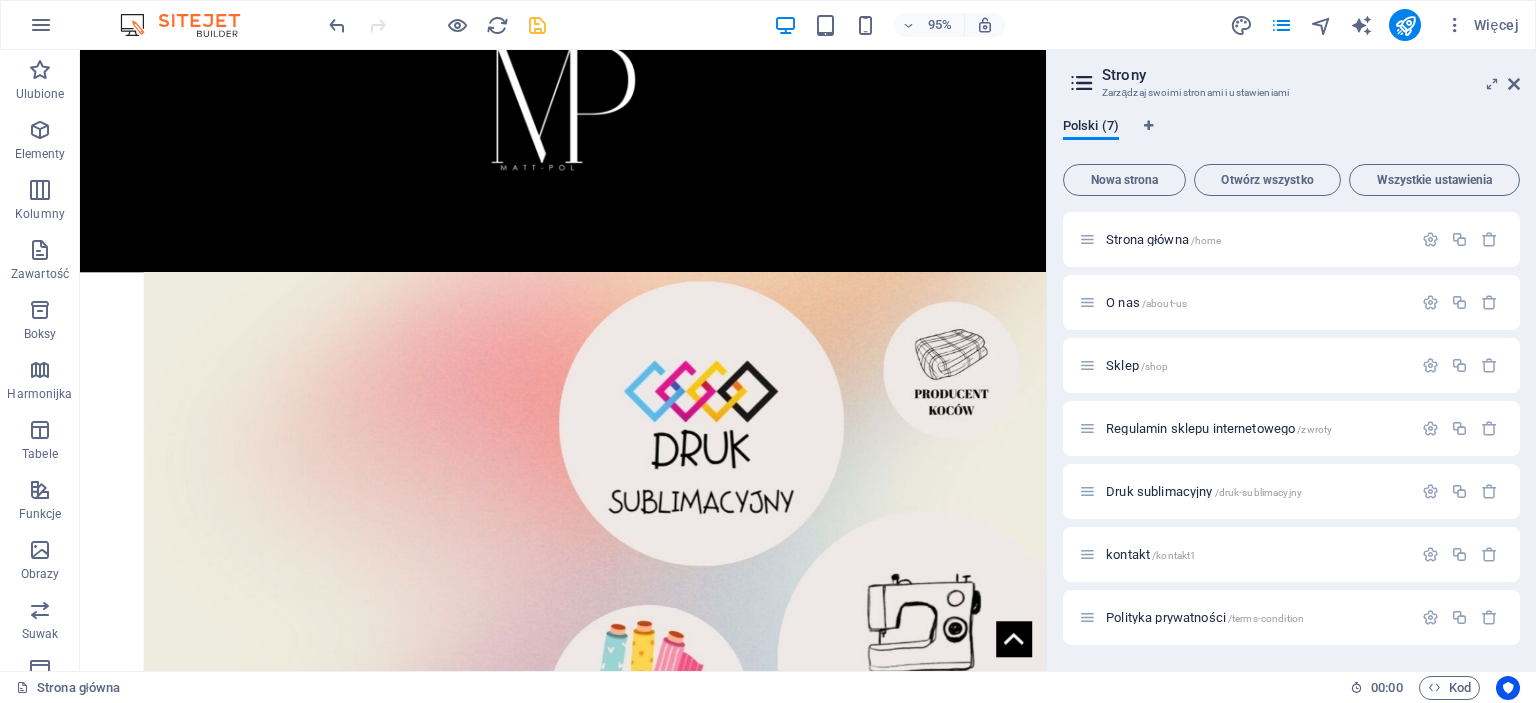 click at bounding box center [537, 25] 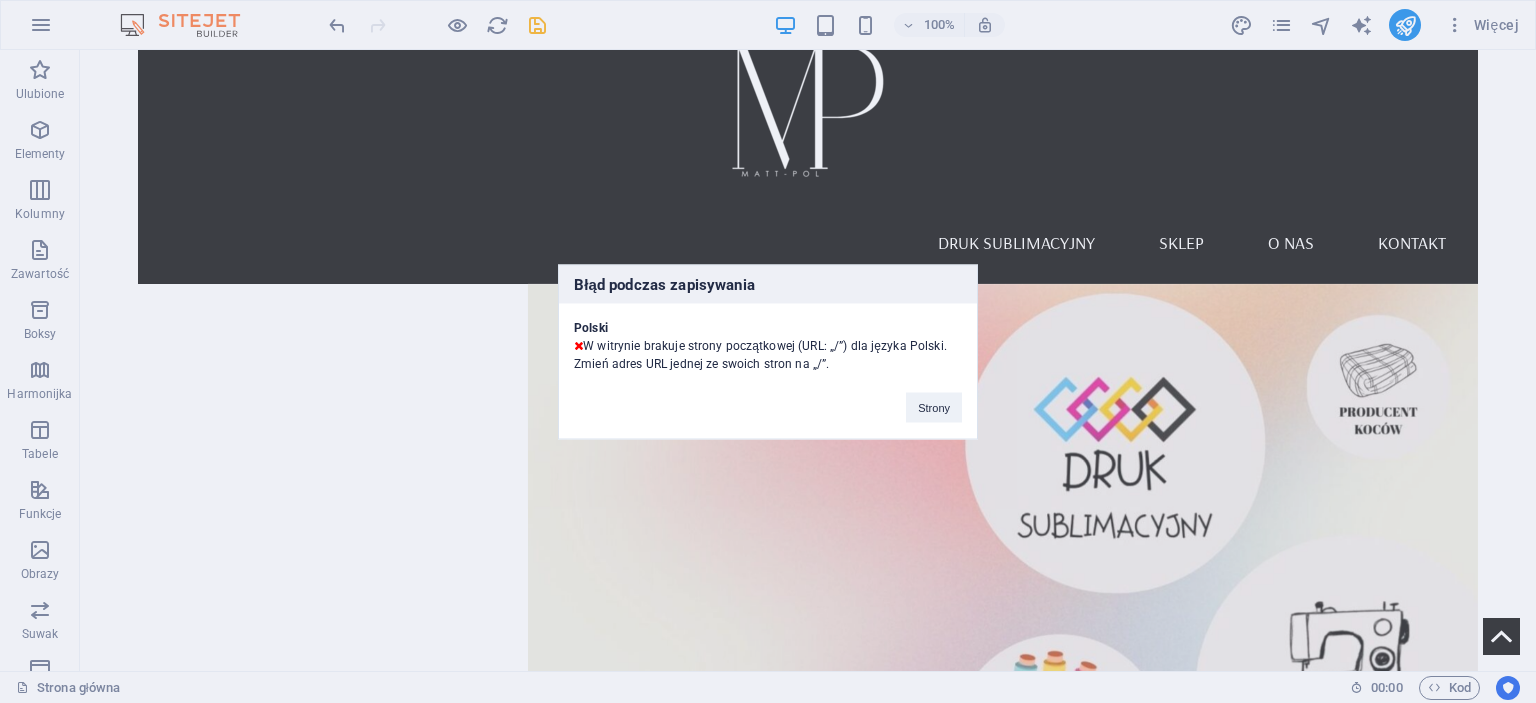 click on "Polski  W witrynie brakuje strony początkowej (URL: „/”) dla języka Polski. Zmień adres URL jednej ze swoich stron na „/”." at bounding box center [768, 337] 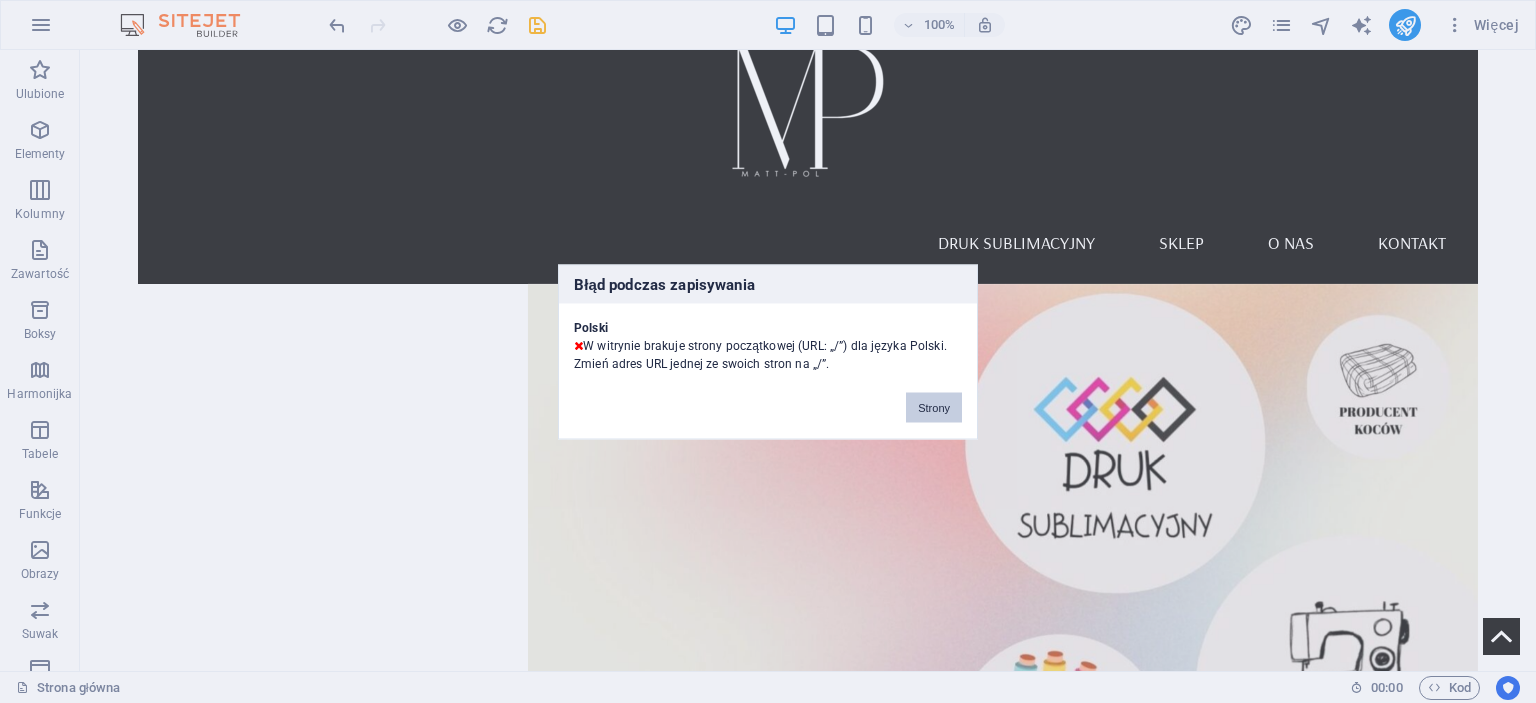 click on "Strony" at bounding box center (934, 407) 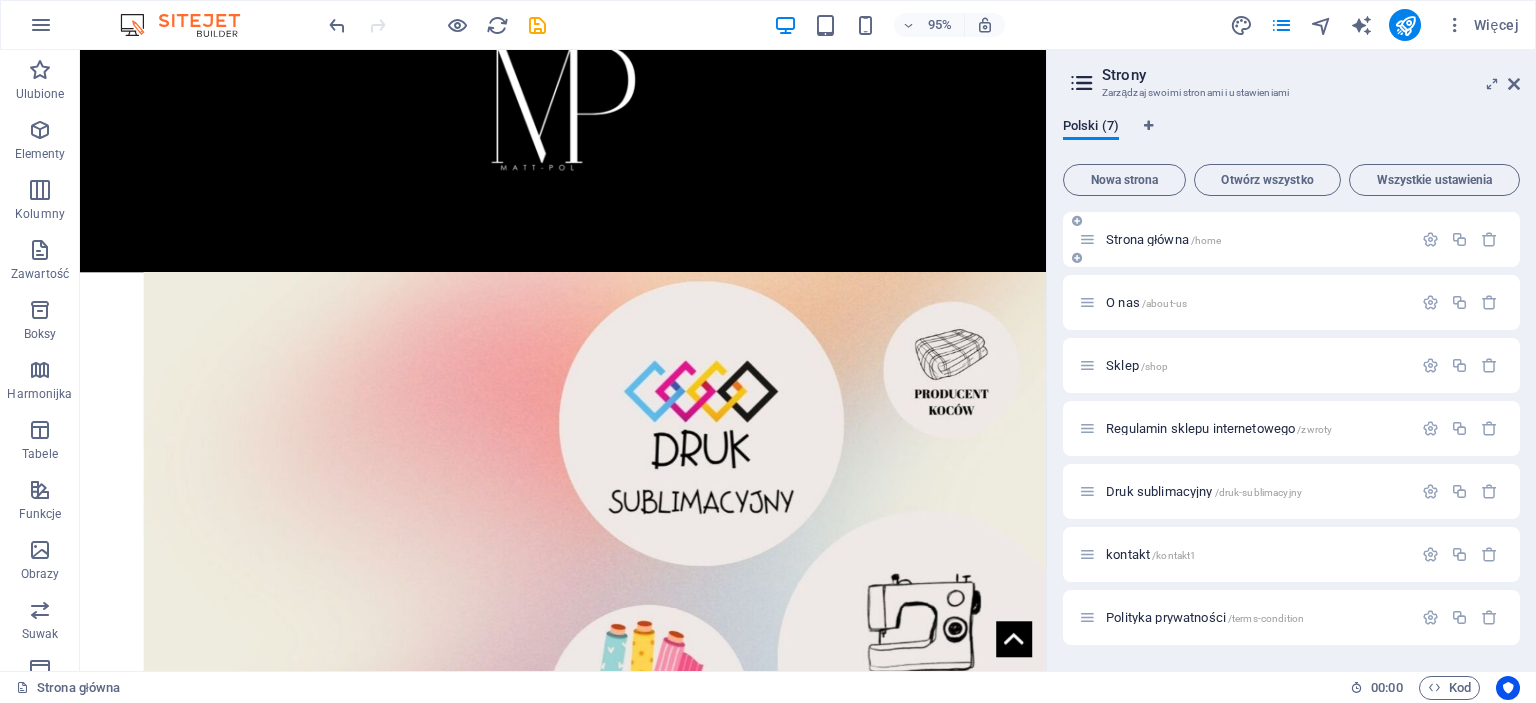 click on "Strona główna /home" at bounding box center (1163, 239) 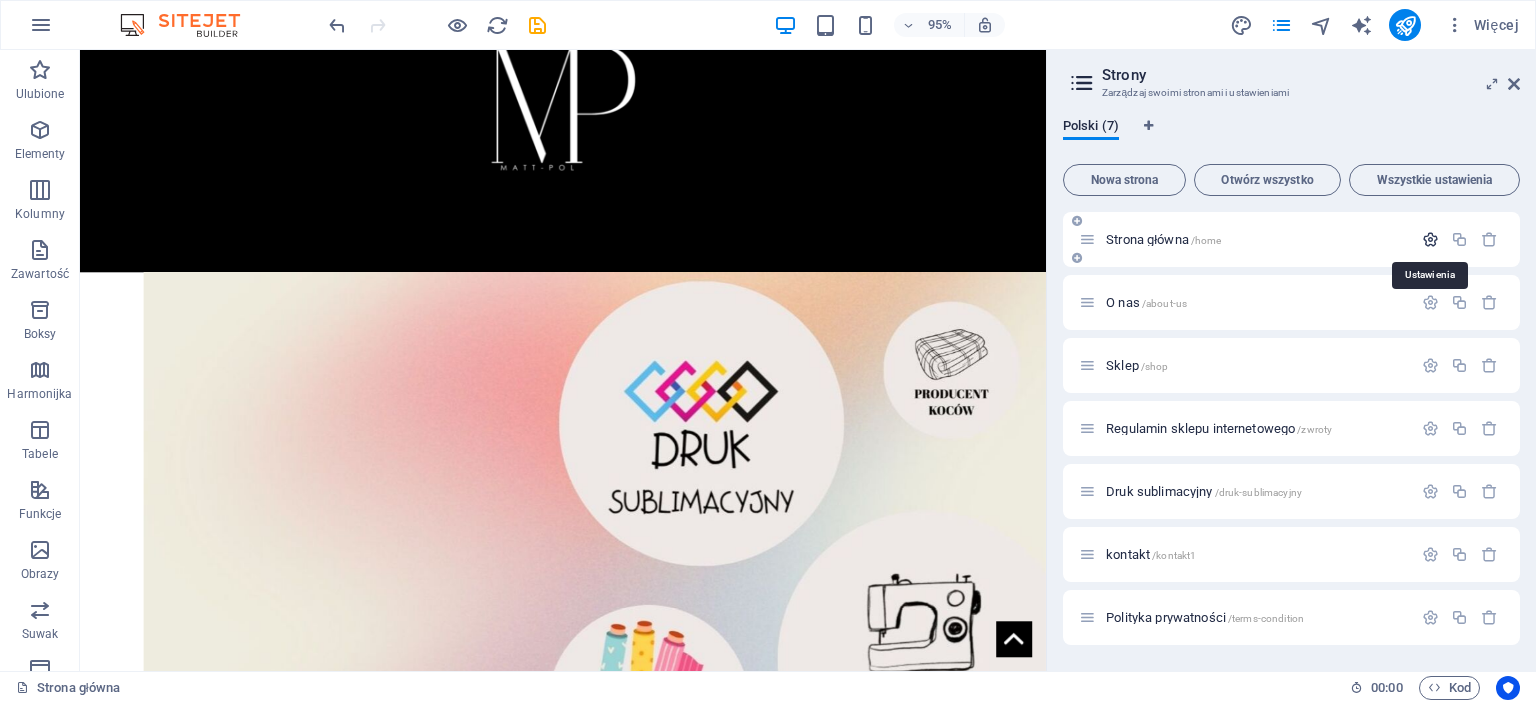 click at bounding box center (1430, 239) 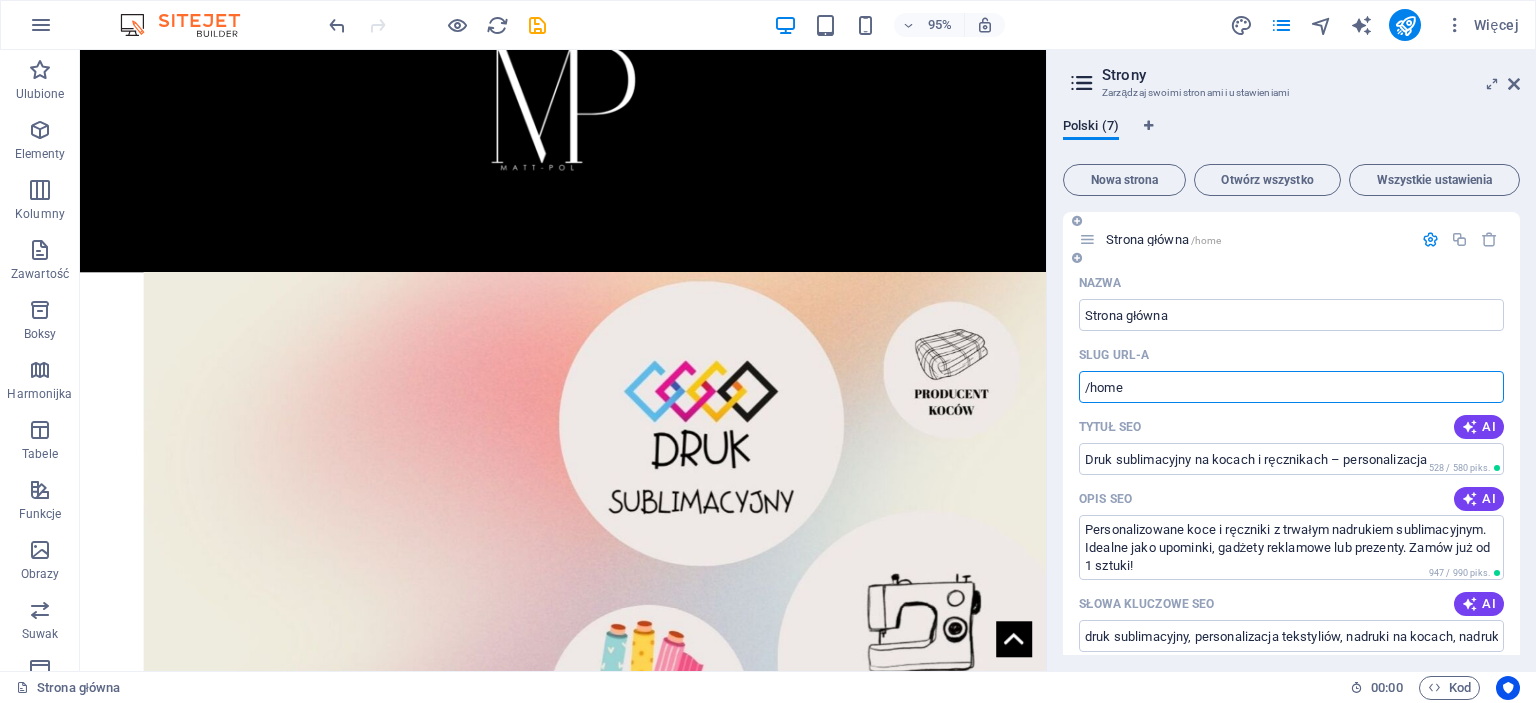 drag, startPoint x: 1129, startPoint y: 390, endPoint x: 1080, endPoint y: 385, distance: 49.25444 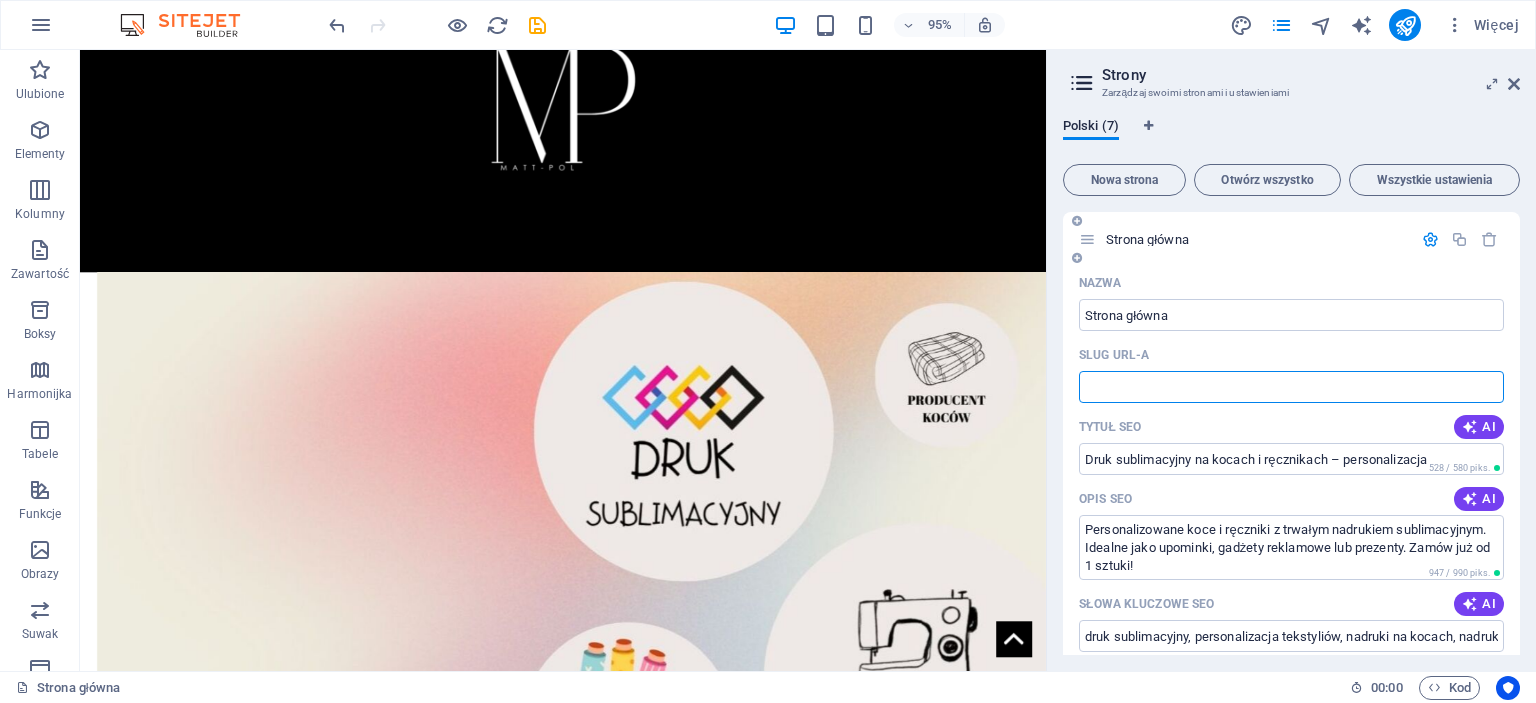 type 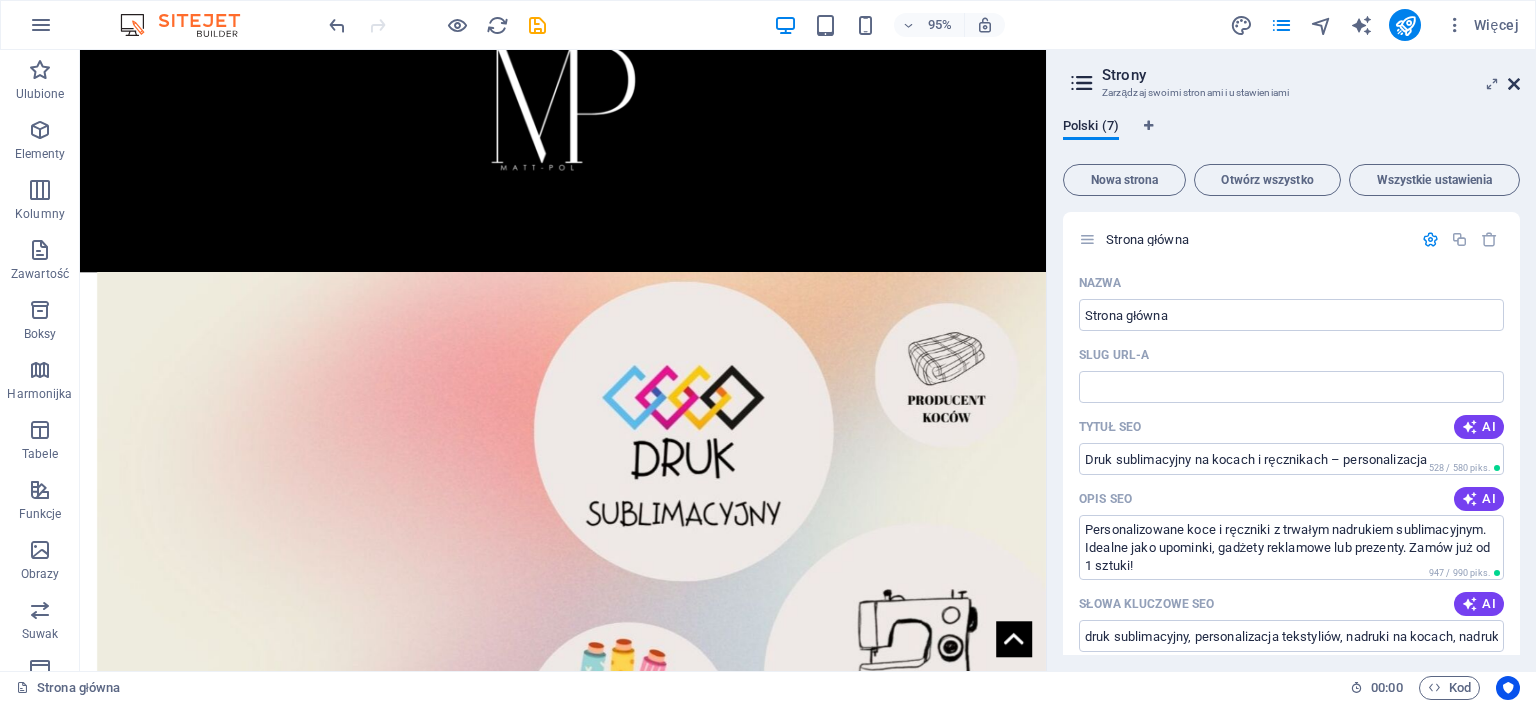 click at bounding box center (1514, 84) 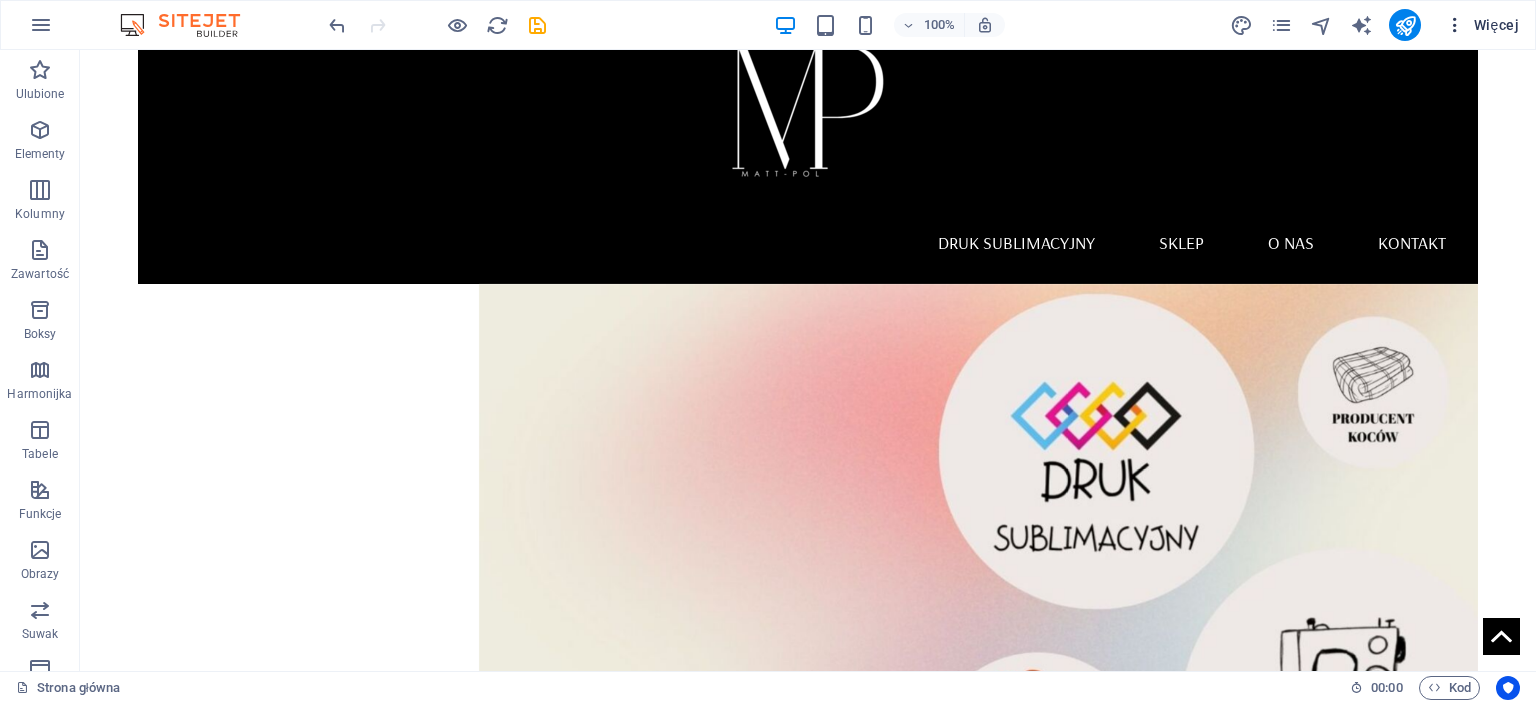 click at bounding box center (1455, 25) 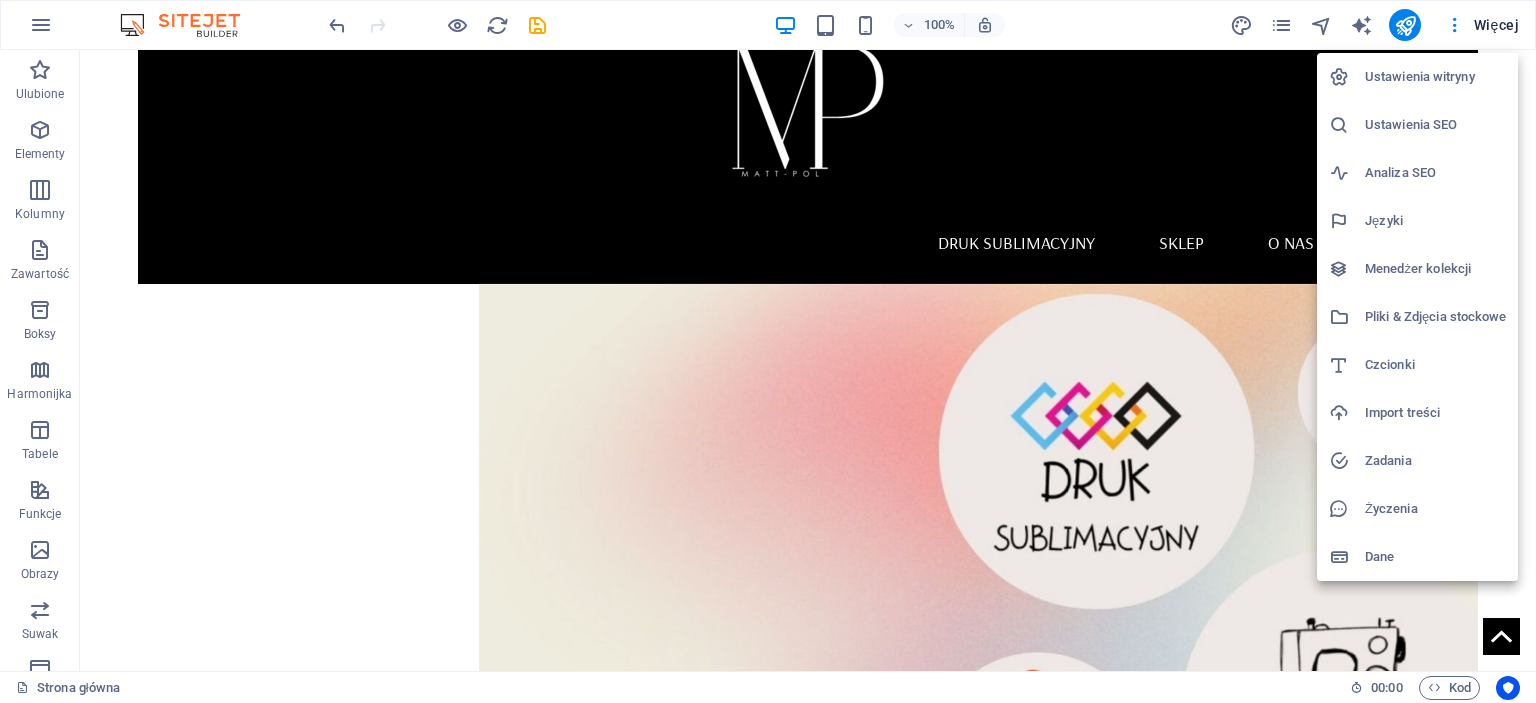 click at bounding box center [768, 351] 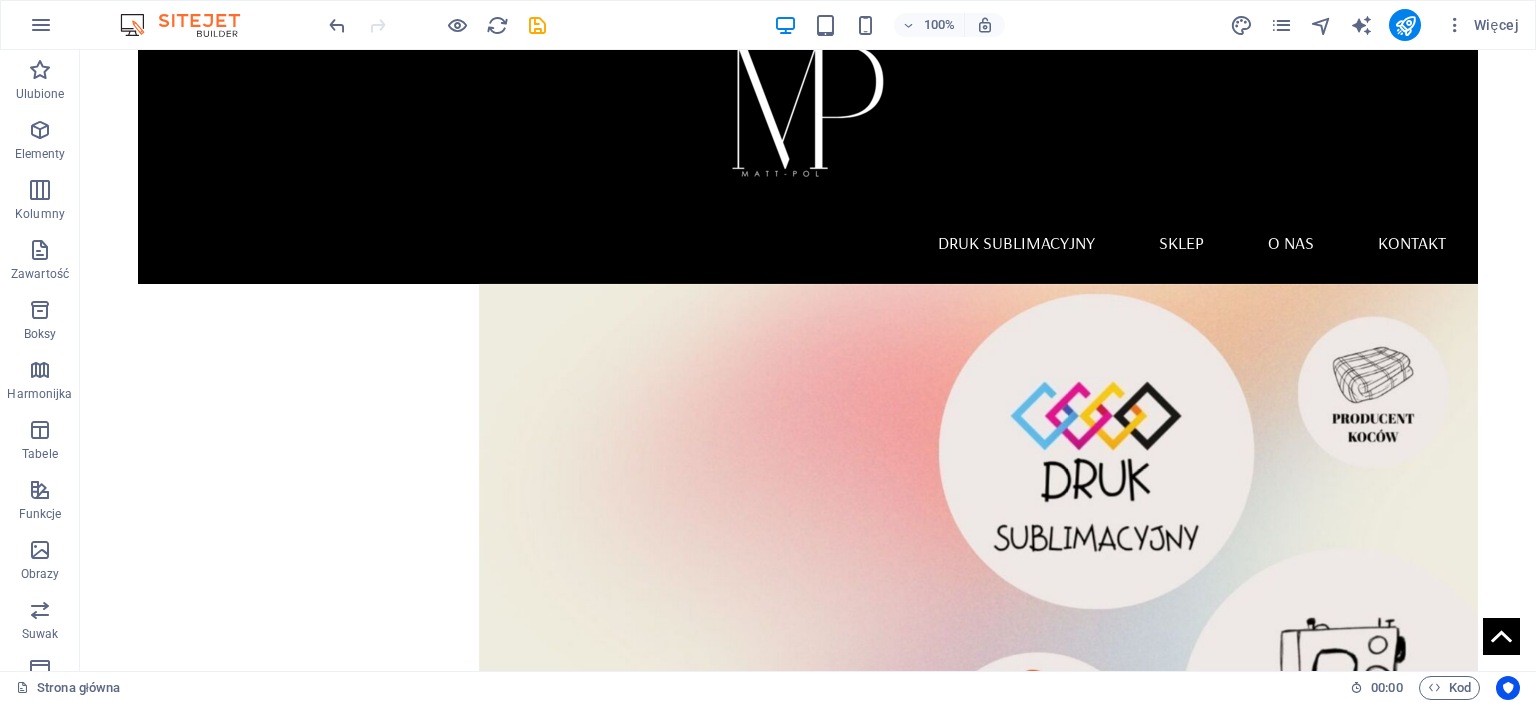 click on "Ustawienia witryny Ustawienia SEO Analiza SEO Języki Menedżer kolekcji Pliki & Zdjęcia stockowe Czcionki Import treści Zadania Życzenia Dane" at bounding box center (768, 357) 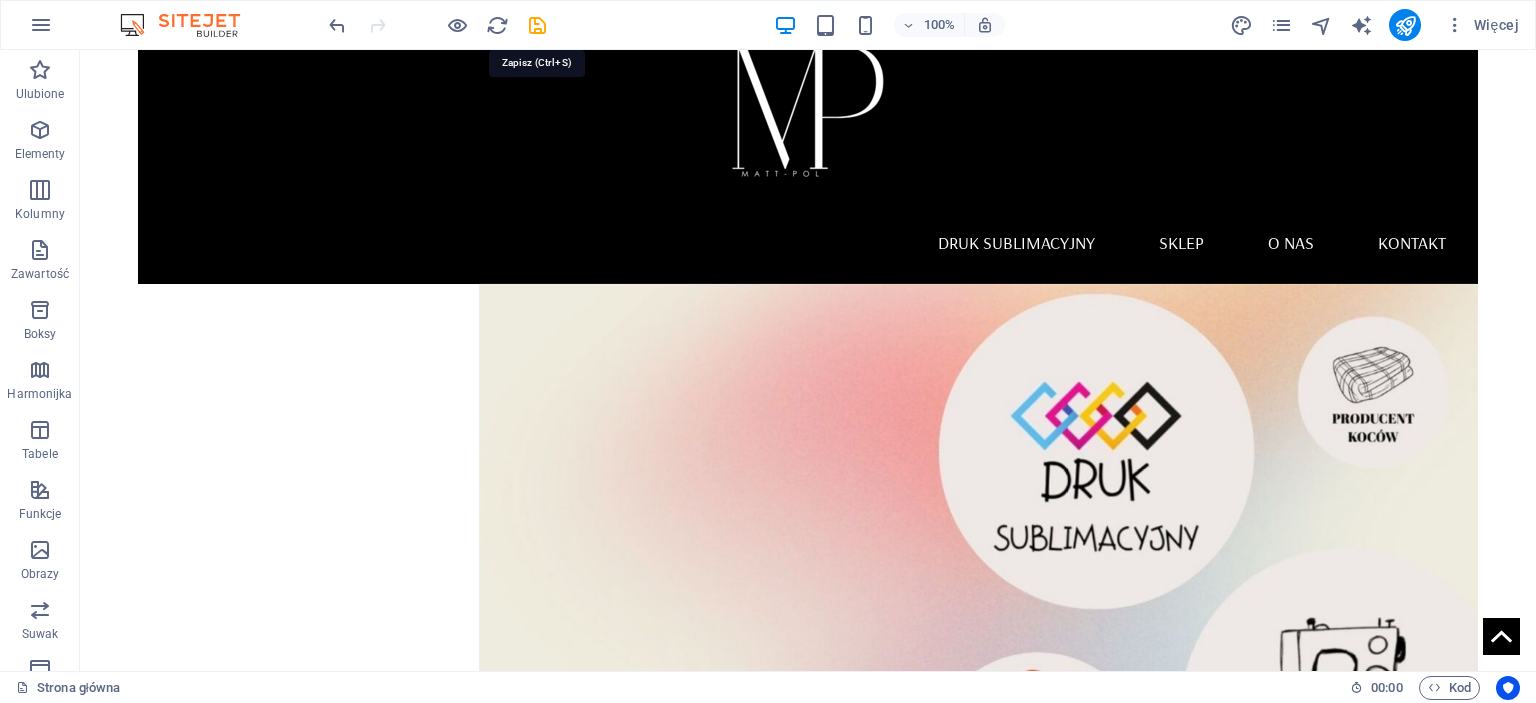 click at bounding box center [537, 25] 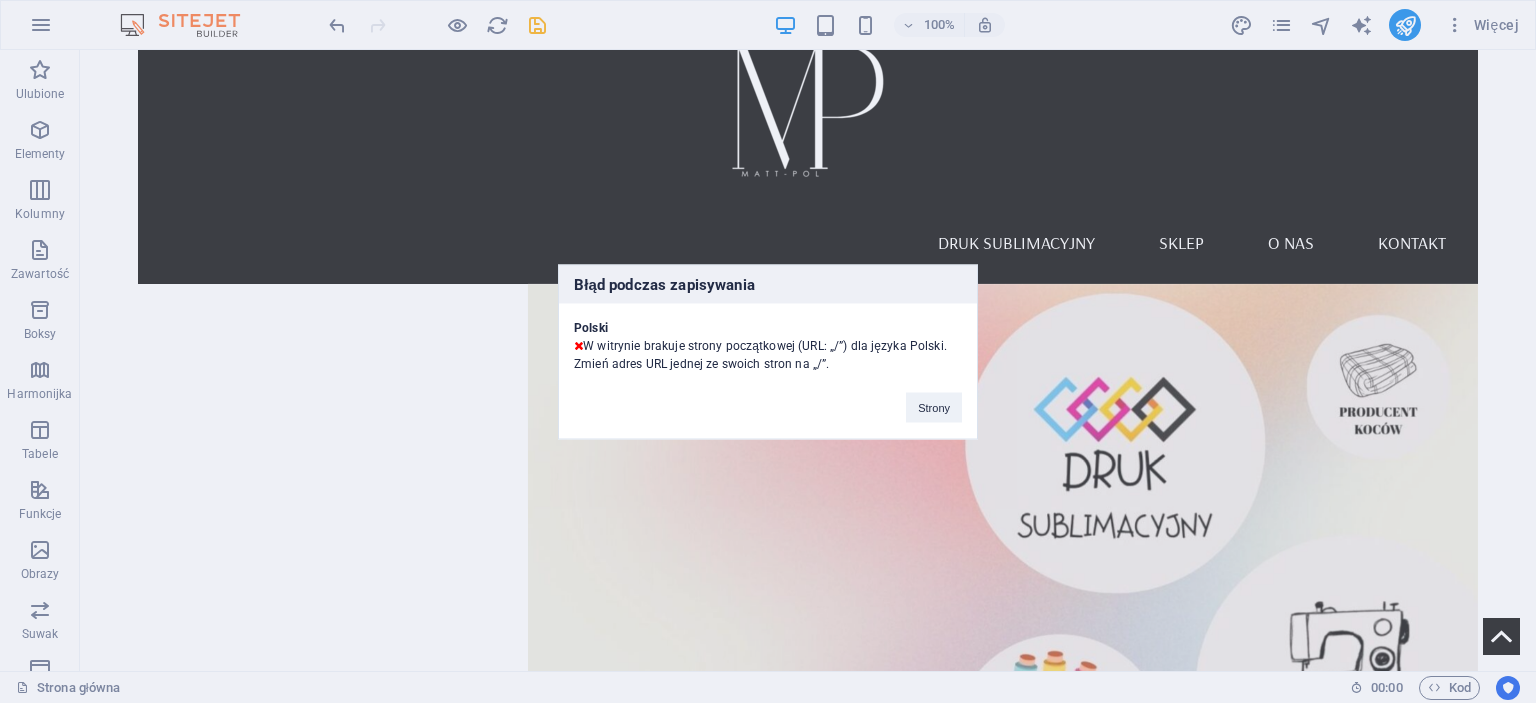 click on "Polski  W witrynie brakuje strony początkowej (URL: „/”) dla języka Polski. Zmień adres URL jednej ze swoich stron na „/”." at bounding box center [768, 337] 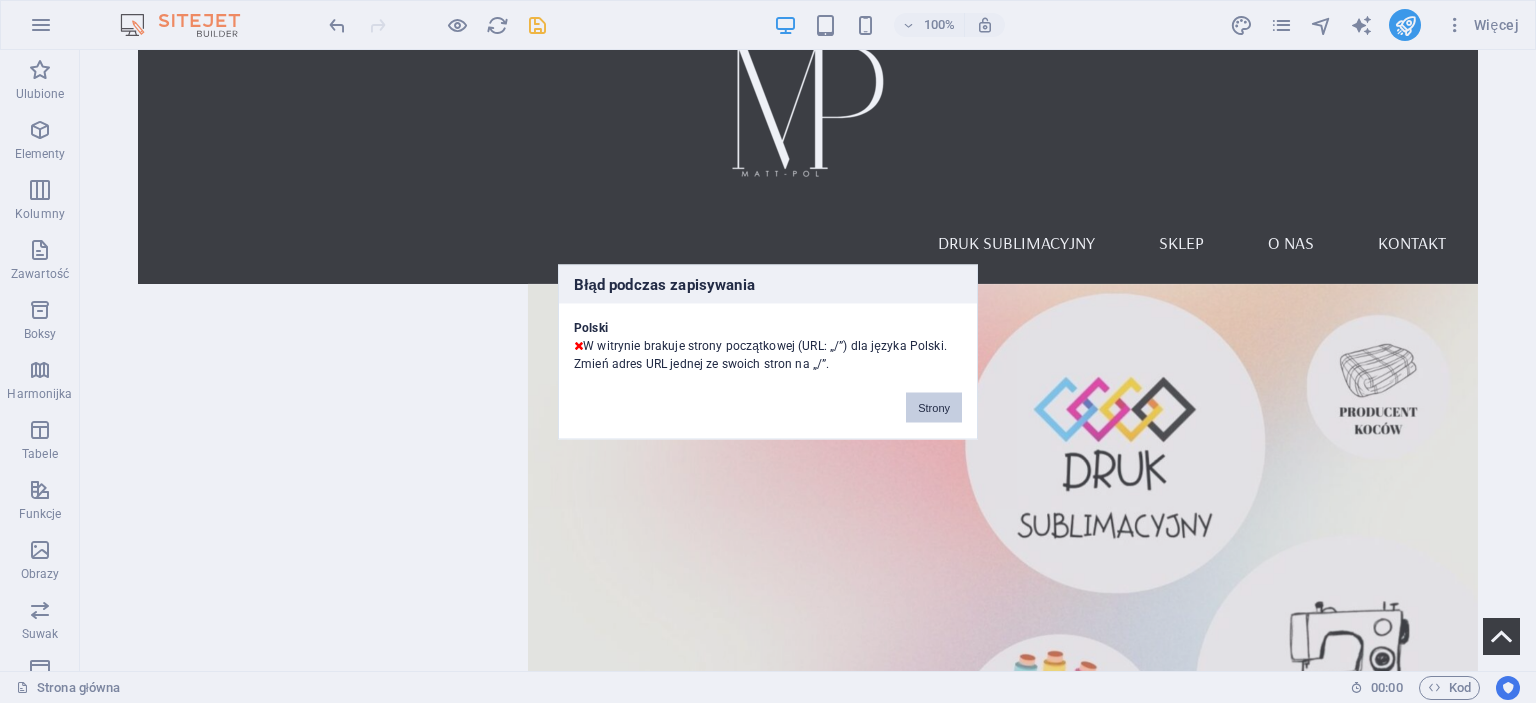 drag, startPoint x: 933, startPoint y: 398, endPoint x: 918, endPoint y: 352, distance: 48.38388 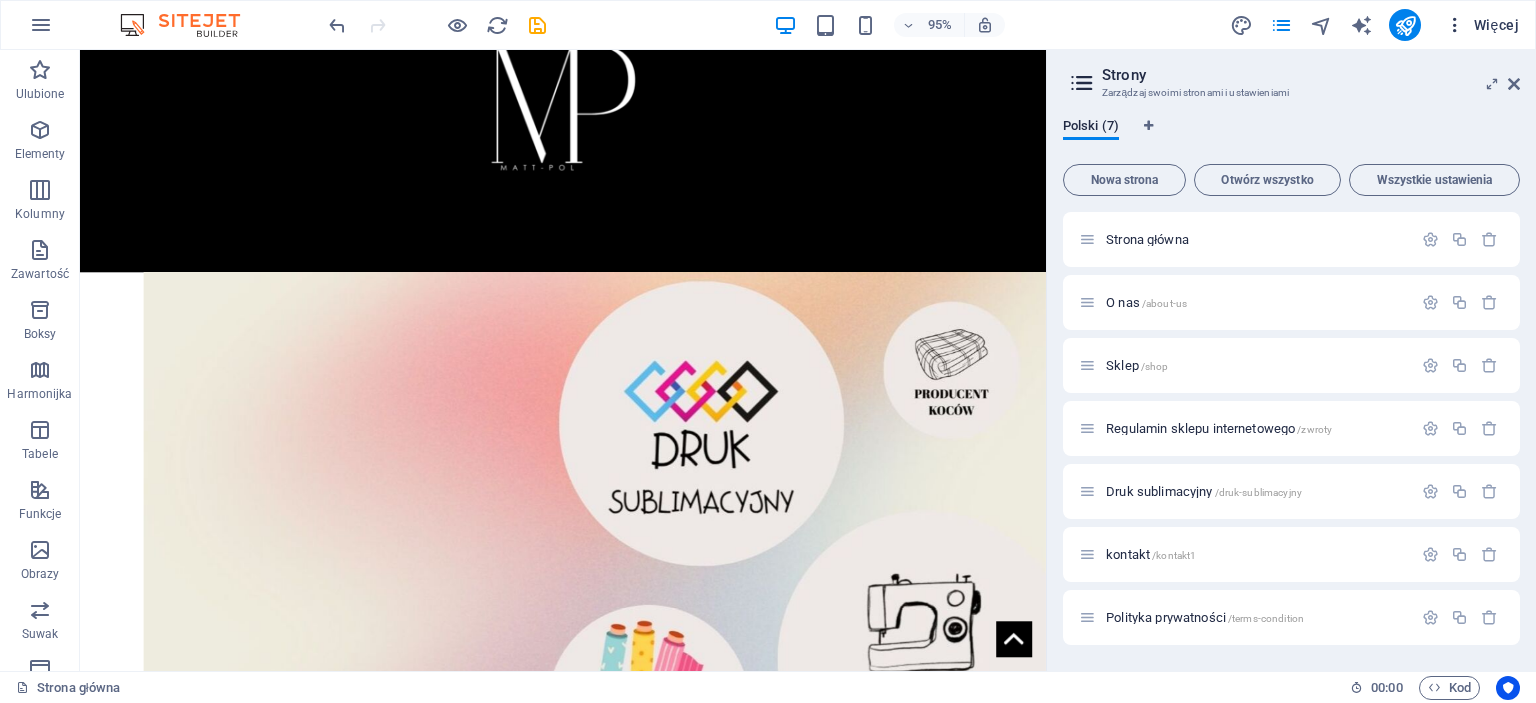 click at bounding box center (1455, 25) 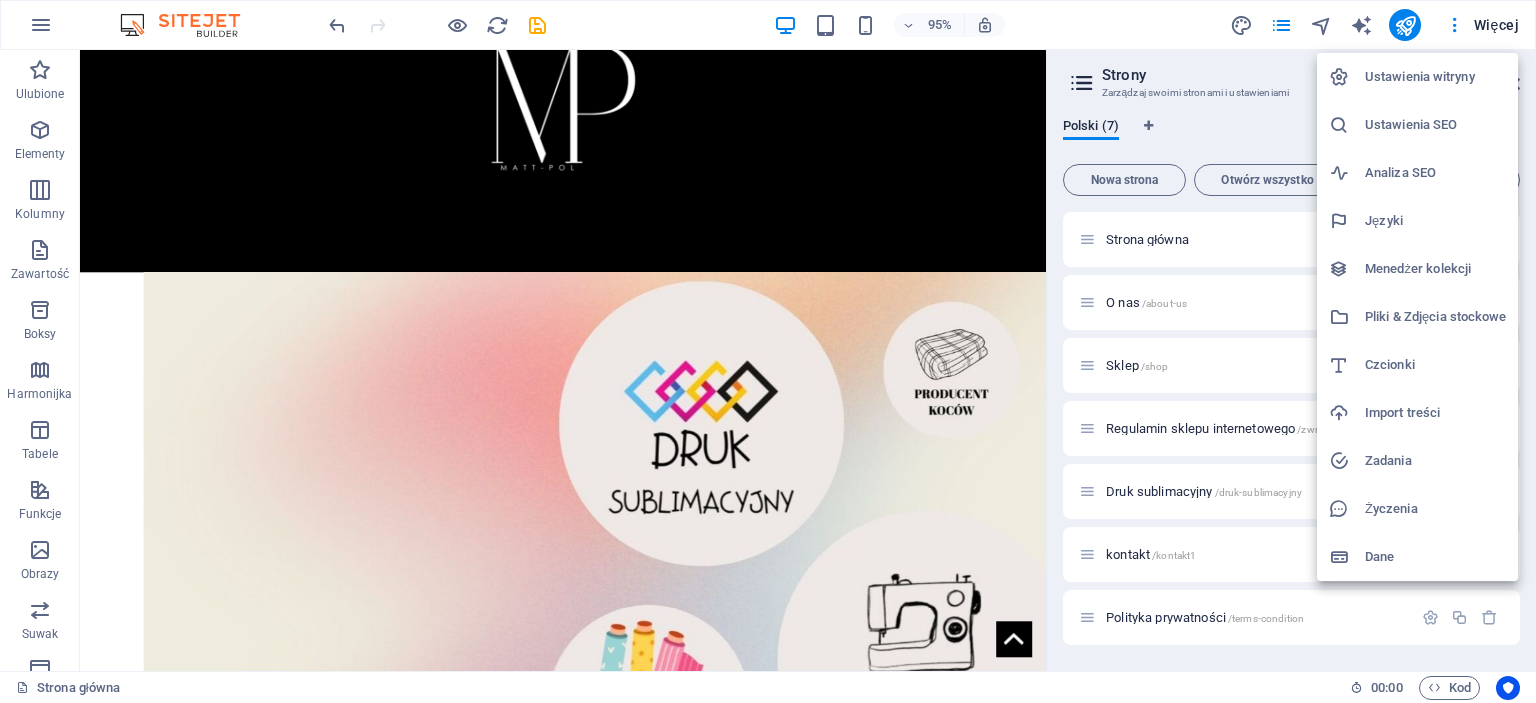 click on "Języki" at bounding box center [1435, 221] 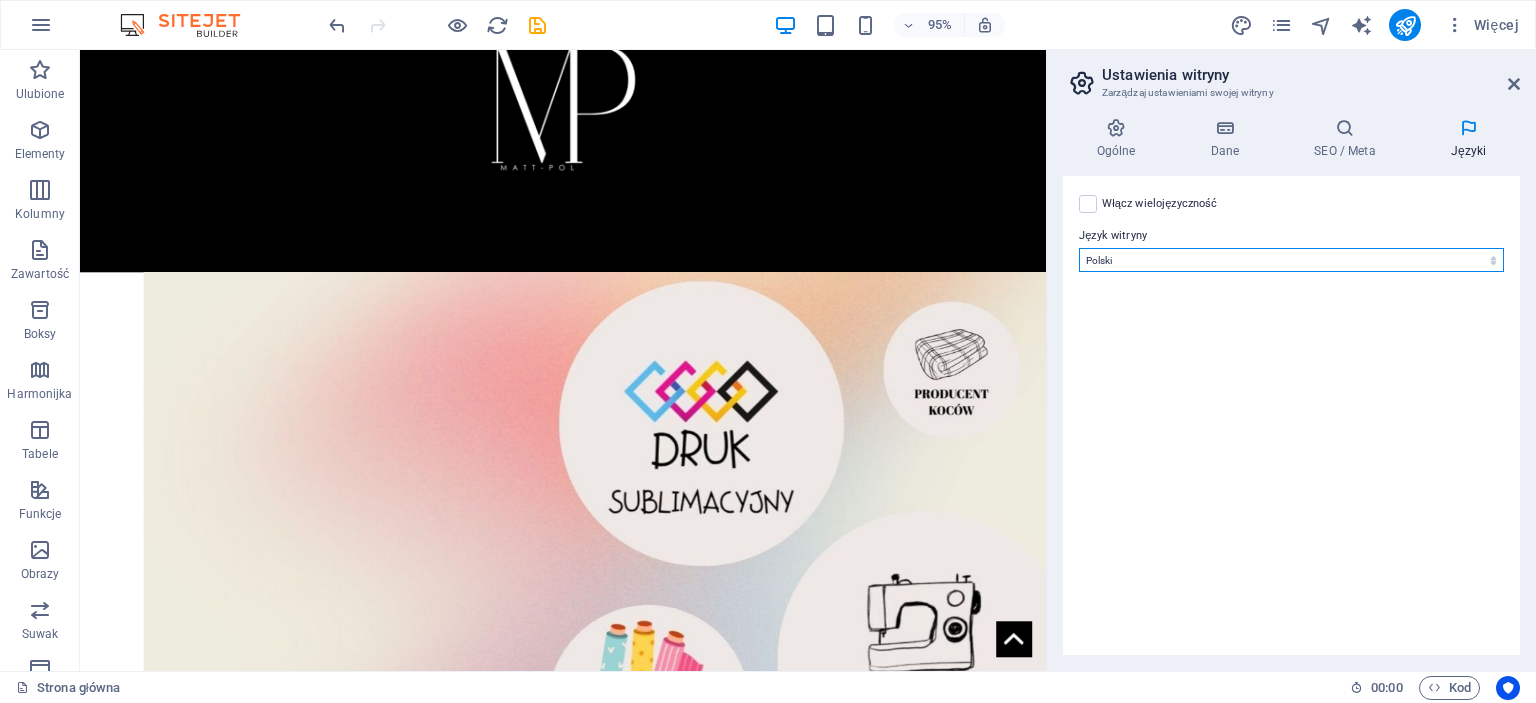 click on "Abkhazian Afar Afrikaans Akan Albanian Amharic Angielski Arabic Aragonese Armenian Assamese Avaric Avestan Aymara Azerbaijani Bambara Bashkir Basque Belarusian Bengali Bihari languages Bislama Bokmål Bosnian Breton Bulgarian Burmese Catalan Central Khmer Chamorro Chechen Chinese Church Slavic Chuvash Cornish Corsican Cree Croatian Czeski Danish Dutch Dzongkha Esperanto Estonian Ewe Faroese Farsi (Persian) Fijian Finnish French Fulah Gaelic Galician Ganda Georgian Greek Greenlandic Guaraní Gujarati Haitian Creole Hausa Hebrew Herero Hindi Hiri Motu Hiszpański Hungarian Icelandic Ido Igbo Indonesian Interlingua Interlingue Inuktitut Inupiaq Irish Italian Japanese Javanese Kannada Kanuri Kashmiri Kazakh Kikuyu Kinyarwanda Komi Kongo Korean Kurdish Kwanyama Kyrgyz Lao Latvian Limburgish Lingala Lithuanian Luba-Katanga Luxembourgish Łaciński Macedonian Malagasy Malay Malayalam Maldivian Maltese Manx Maori Marathi Marshallese Mongolian Nauru Navajo Ndonga Nepali Niemiecki North Ndebele Northern Sami Norwegian" at bounding box center [1291, 260] 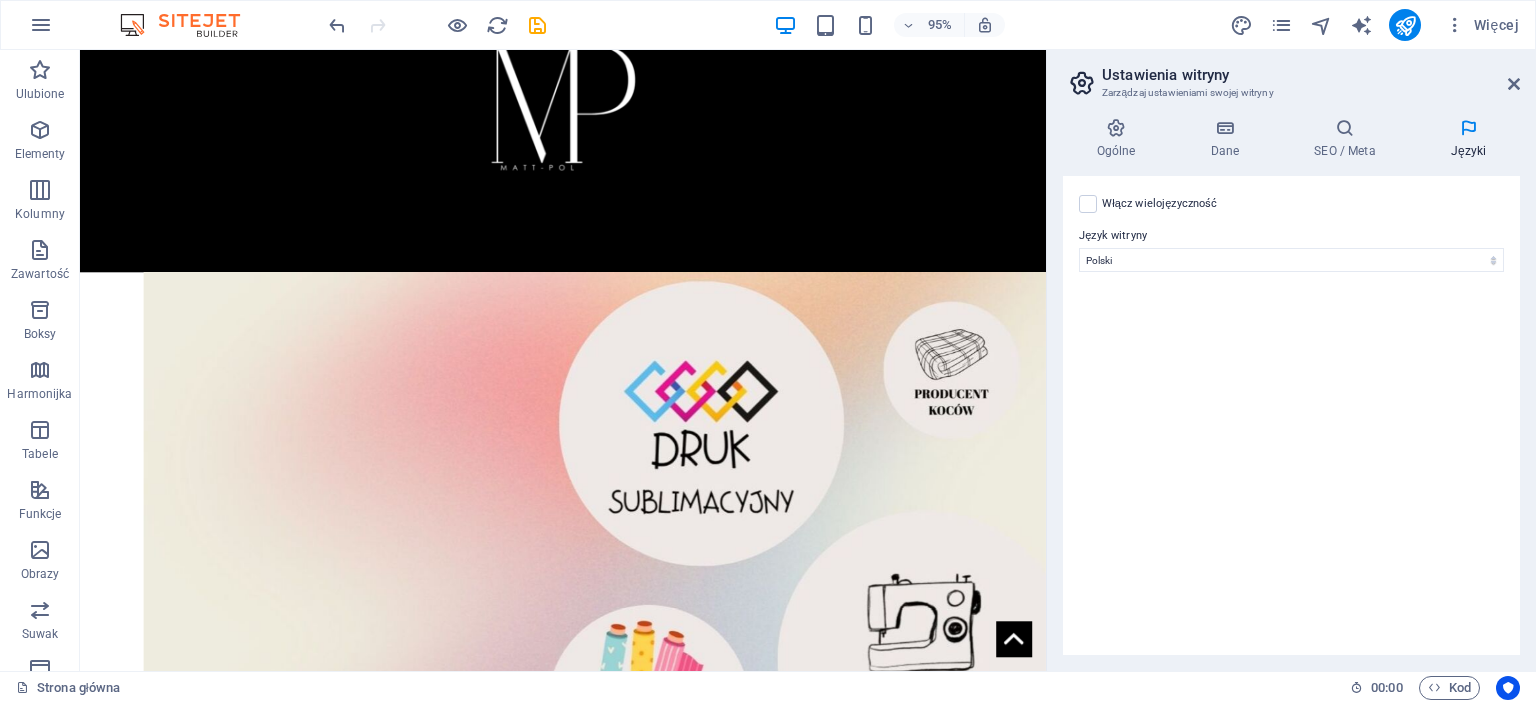click on "Włącz wielojęzyczność Aby wyłączyć wielojęzyczność, usuń wszystkie języki, aż pozostanie tylko jeden język." at bounding box center (1160, 204) 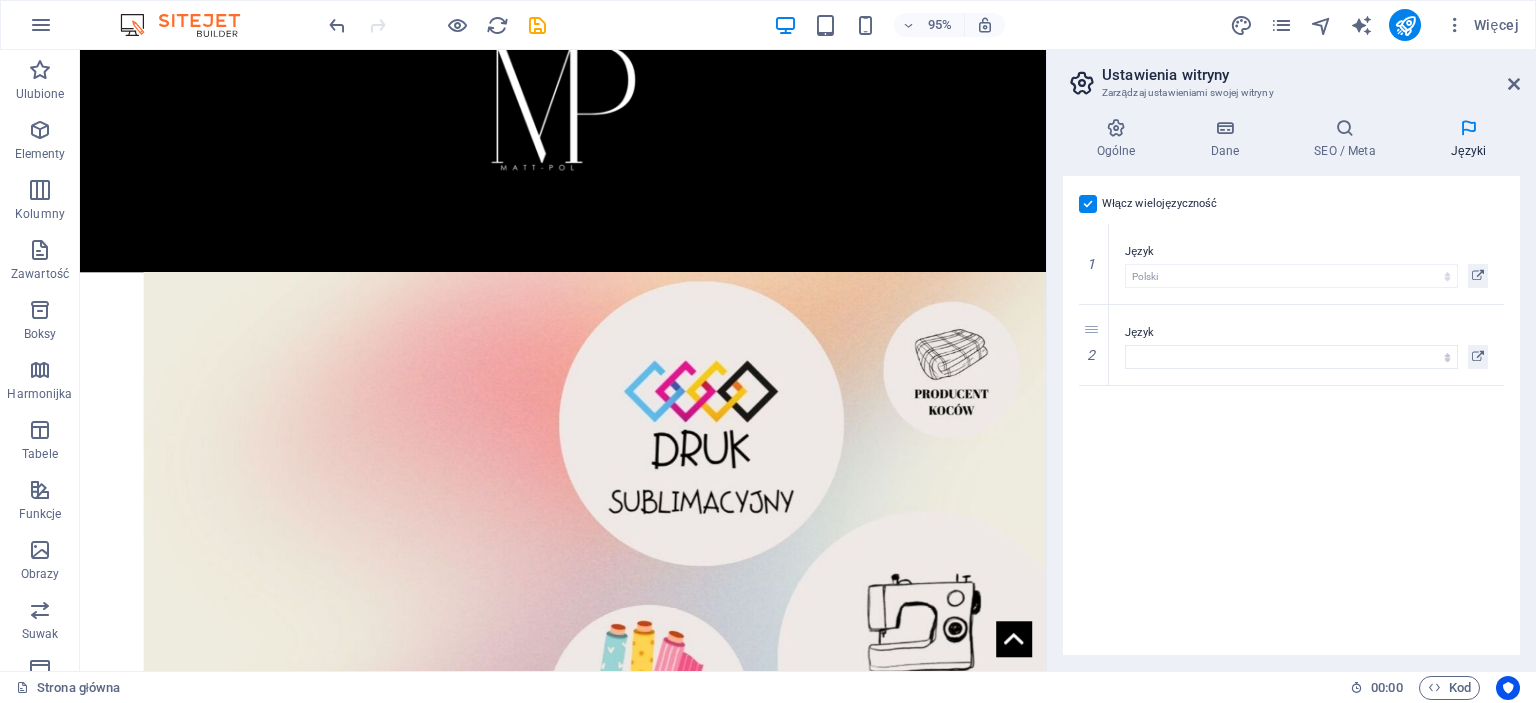 click on "Włącz wielojęzyczność Aby wyłączyć wielojęzyczność, usuń wszystkie języki, aż pozostanie tylko jeden język." at bounding box center [1160, 204] 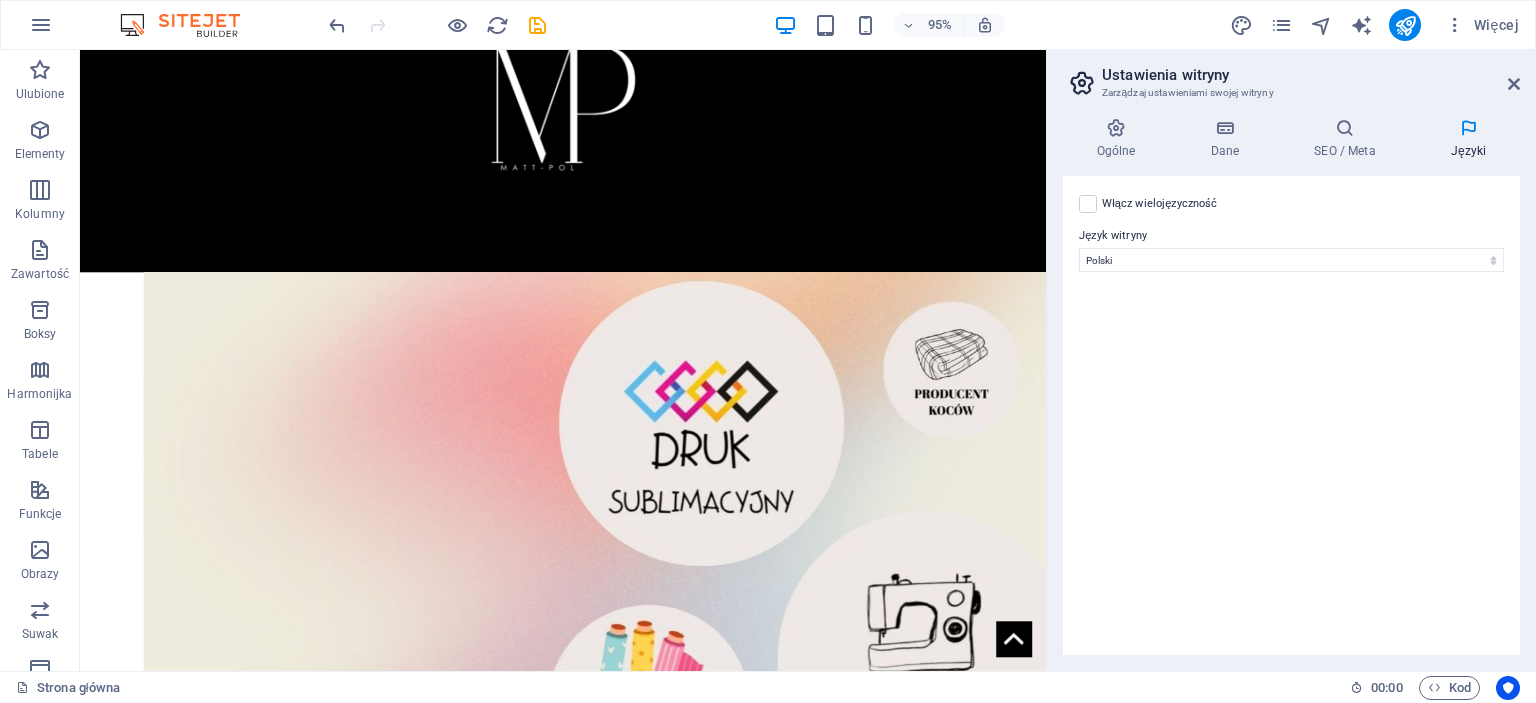 click on "Włącz wielojęzyczność Aby wyłączyć wielojęzyczność, usuń wszystkie języki, aż pozostanie tylko jeden język." at bounding box center [1160, 204] 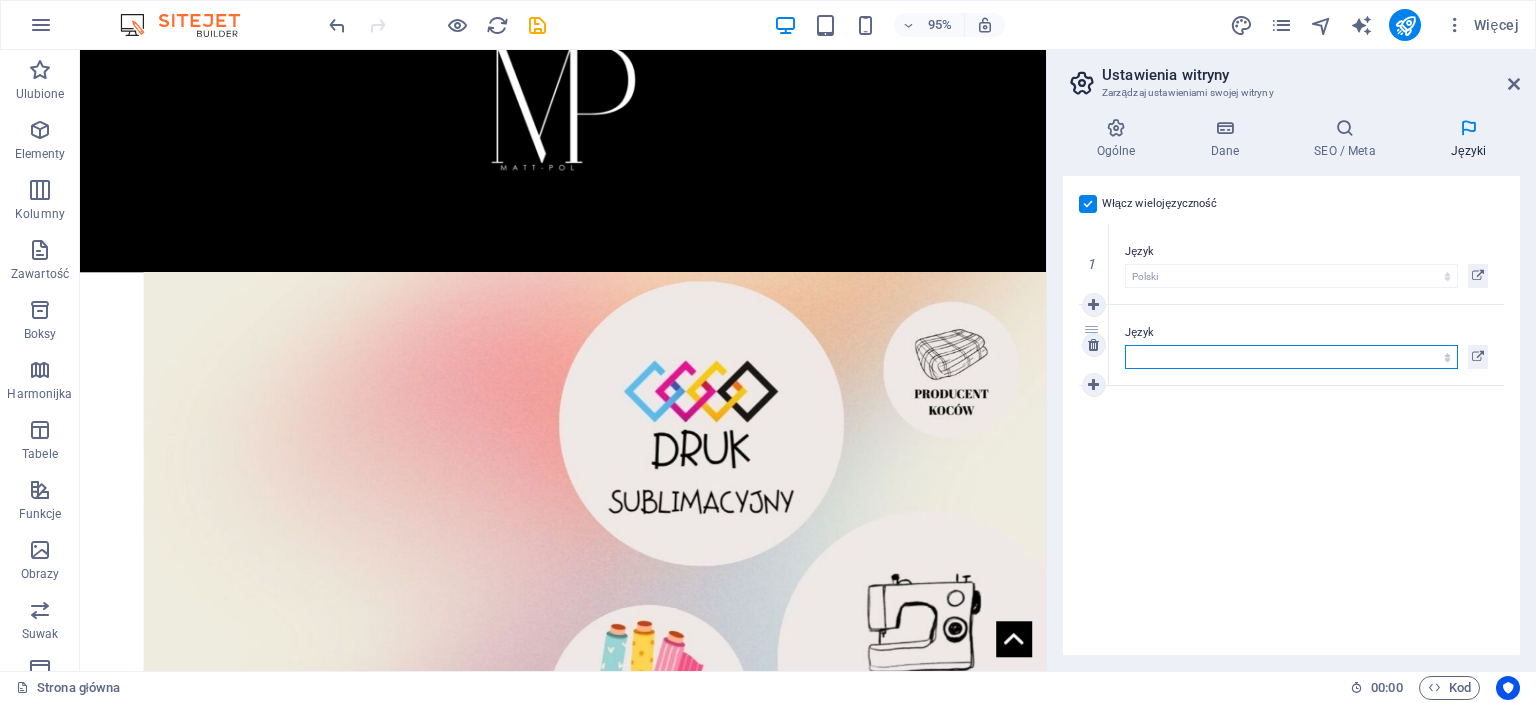 click on "Abkhazian Afar Afrikaans Akan Albanian Amharic Angielski Arabic Aragonese Armenian Assamese Avaric Avestan Aymara Azerbaijani Bambara Bashkir Basque Belarusian Bengali Bihari languages Bislama Bokmål Bosnian Breton Bulgarian Burmese Catalan Central Khmer Chamorro Chechen Chinese Church Slavic Chuvash Cornish Corsican Cree Croatian Czeski Danish Dutch Dzongkha Esperanto Estonian Ewe Faroese Farsi (Persian) Fijian Finnish French Fulah Gaelic Galician Ganda Georgian Greek Greenlandic Guaraní Gujarati Haitian Creole Hausa Hebrew Herero Hindi Hiri Motu Hiszpański Hungarian Icelandic Ido Igbo Indonesian Interlingua Interlingue Inuktitut Inupiaq Irish Italian Japanese Javanese Kannada Kanuri Kashmiri Kazakh Kikuyu Kinyarwanda Komi Kongo Korean Kurdish Kwanyama Kyrgyz Lao Latvian Limburgish Lingala Lithuanian Luba-Katanga Luxembourgish Łaciński Macedonian Malagasy Malay Malayalam Maldivian Maltese Manx Maori Marathi Marshallese Mongolian Nauru Navajo Ndonga Nepali Niemiecki North Ndebele Northern Sami Norwegian" at bounding box center [1291, 357] 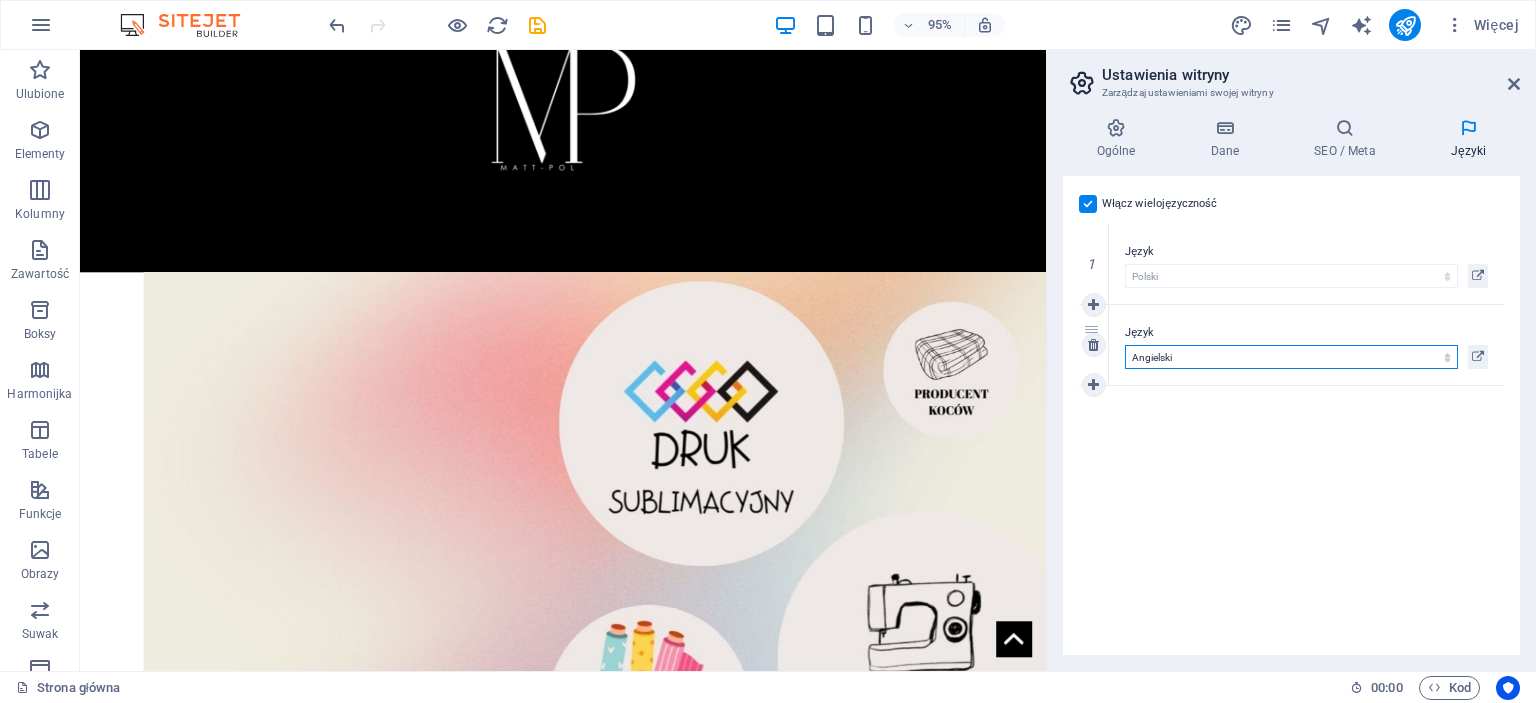 click on "Abkhazian Afar Afrikaans Akan Albanian Amharic Angielski Arabic Aragonese Armenian Assamese Avaric Avestan Aymara Azerbaijani Bambara Bashkir Basque Belarusian Bengali Bihari languages Bislama Bokmål Bosnian Breton Bulgarian Burmese Catalan Central Khmer Chamorro Chechen Chinese Church Slavic Chuvash Cornish Corsican Cree Croatian Czeski Danish Dutch Dzongkha Esperanto Estonian Ewe Faroese Farsi (Persian) Fijian Finnish French Fulah Gaelic Galician Ganda Georgian Greek Greenlandic Guaraní Gujarati Haitian Creole Hausa Hebrew Herero Hindi Hiri Motu Hiszpański Hungarian Icelandic Ido Igbo Indonesian Interlingua Interlingue Inuktitut Inupiaq Irish Italian Japanese Javanese Kannada Kanuri Kashmiri Kazakh Kikuyu Kinyarwanda Komi Kongo Korean Kurdish Kwanyama Kyrgyz Lao Latvian Limburgish Lingala Lithuanian Luba-Katanga Luxembourgish Łaciński Macedonian Malagasy Malay Malayalam Maldivian Maltese Manx Maori Marathi Marshallese Mongolian Nauru Navajo Ndonga Nepali Niemiecki North Ndebele Northern Sami Norwegian" at bounding box center (1291, 357) 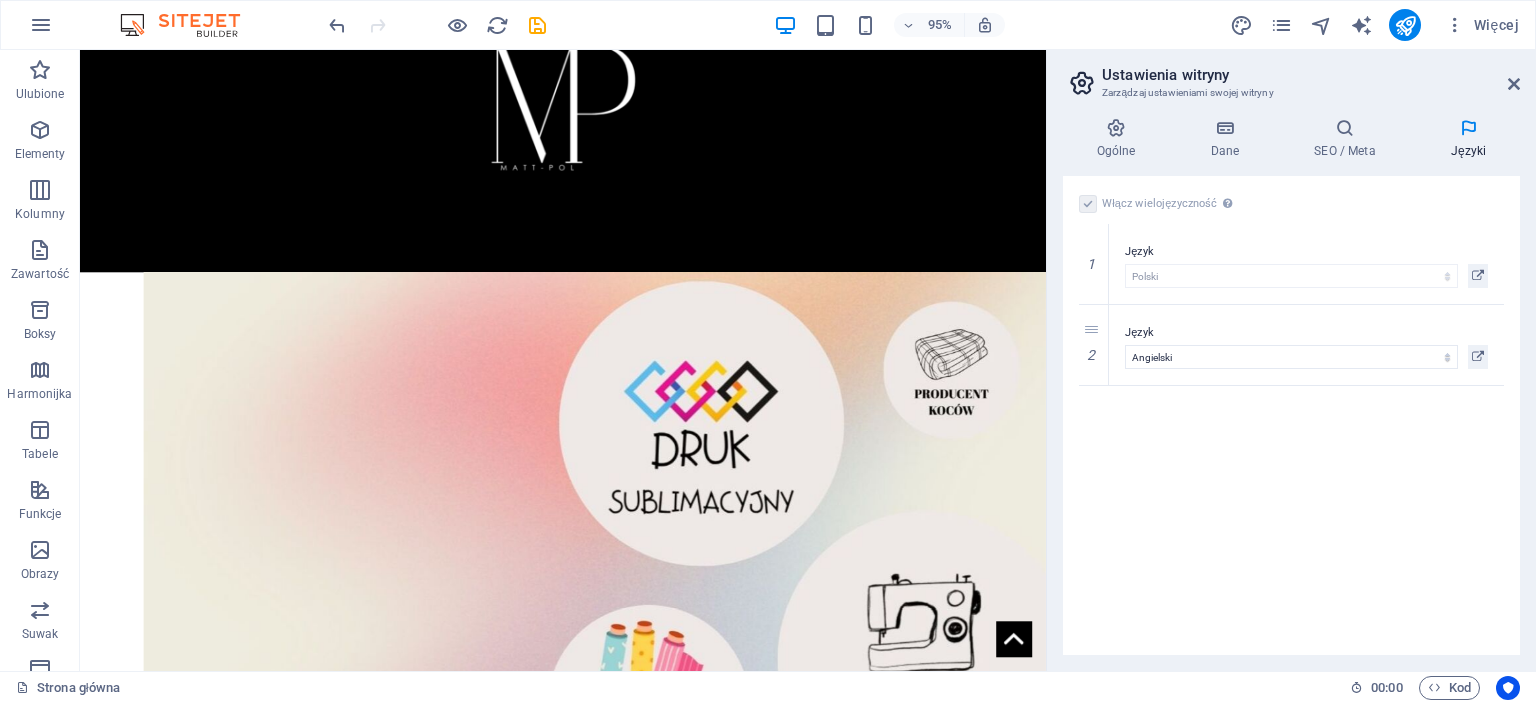 click on "Włącz wielojęzyczność Aby wyłączyć wielojęzyczność, usuń wszystkie języki, aż pozostanie tylko jeden język. Język witryny Abkhazian Afar Afrikaans Akan Albanian Amharic Angielski Arabic Aragonese Armenian Assamese Avaric Avestan Aymara Azerbaijani Bambara Bashkir Basque Belarusian Bengali Bihari languages Bislama Bokmål Bosnian Breton Bulgarian Burmese Catalan Central Khmer Chamorro Chechen Chinese Church Slavic Chuvash Cornish Corsican Cree Croatian Czeski Danish Dutch Dzongkha Esperanto Estonian Ewe Faroese Farsi (Persian) Fijian Finnish French Fulah Gaelic Galician Ganda Georgian Greek Greenlandic Guaraní Gujarati Haitian Creole Hausa Hebrew Herero Hindi Hiri Motu Hiszpański Hungarian Icelandic Ido Igbo Indonesian Interlingua Interlingue Inuktitut Inupiaq Irish Italian Japanese Javanese Kannada Kanuri Kashmiri Kazakh Kikuyu Kinyarwanda Komi Kongo Korean Kurdish Kwanyama Kyrgyz Lao Latvian Limburgish Lingala Lithuanian Luba-Katanga Luxembourgish Łaciński Macedonian Malagasy Malay Manx 1" at bounding box center [1291, 415] 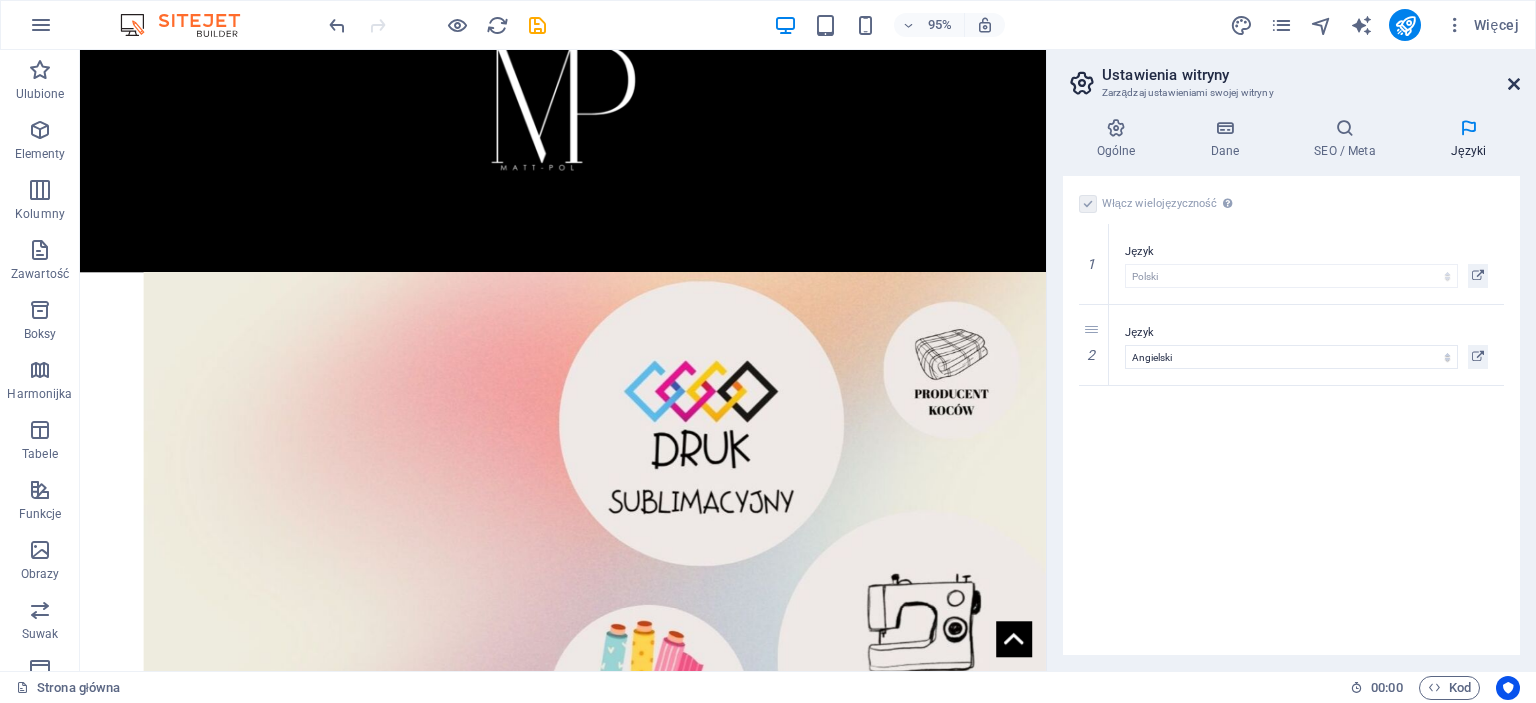 drag, startPoint x: 1513, startPoint y: 81, endPoint x: 1432, endPoint y: 31, distance: 95.189285 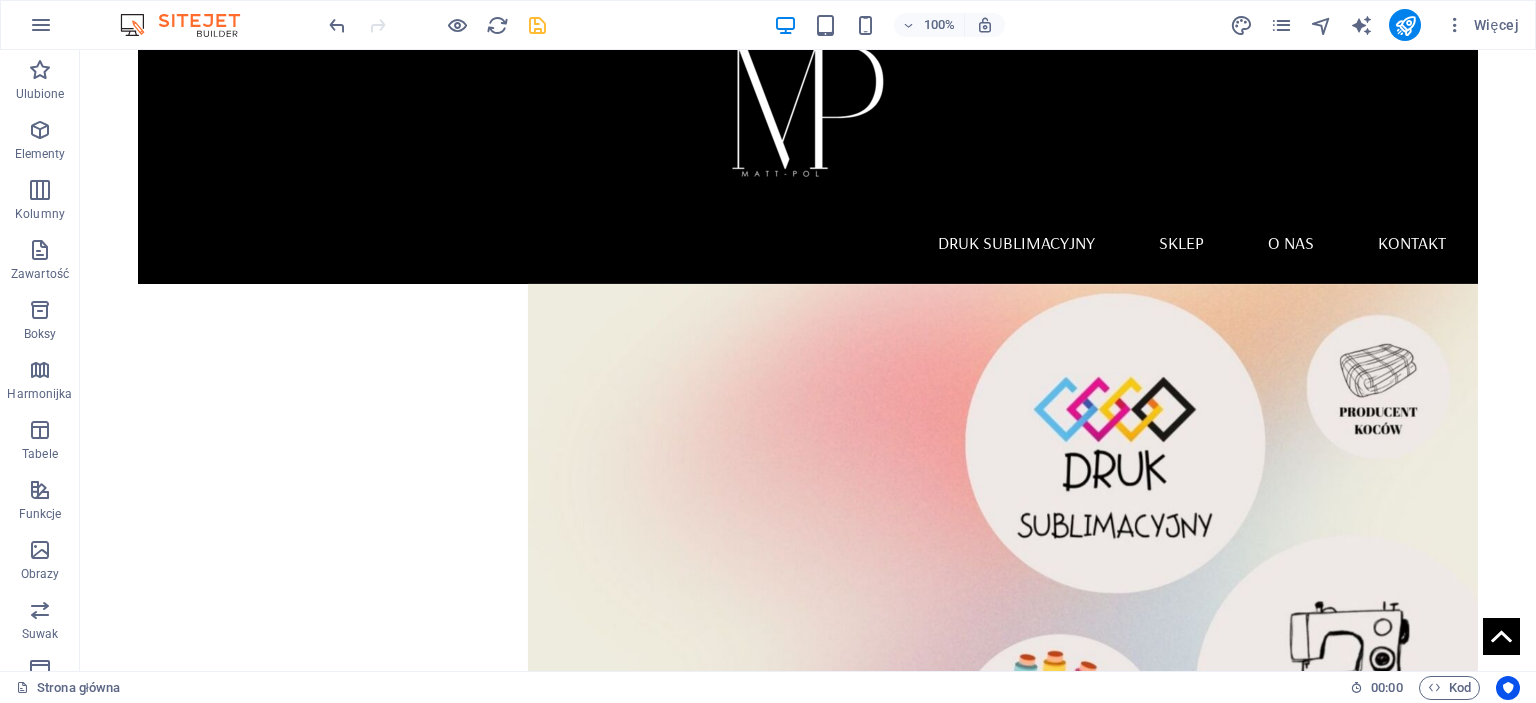click at bounding box center (537, 25) 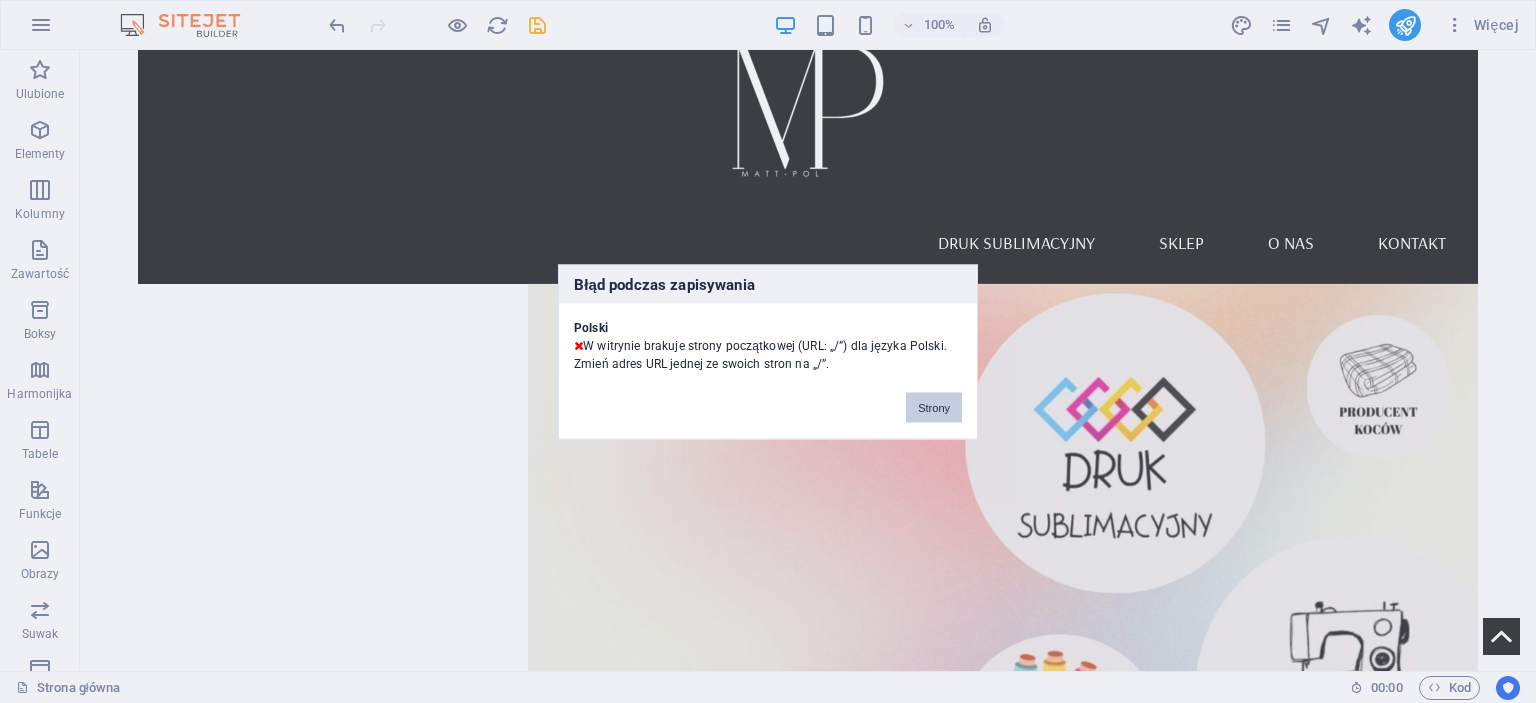 click on "Strony" at bounding box center [934, 407] 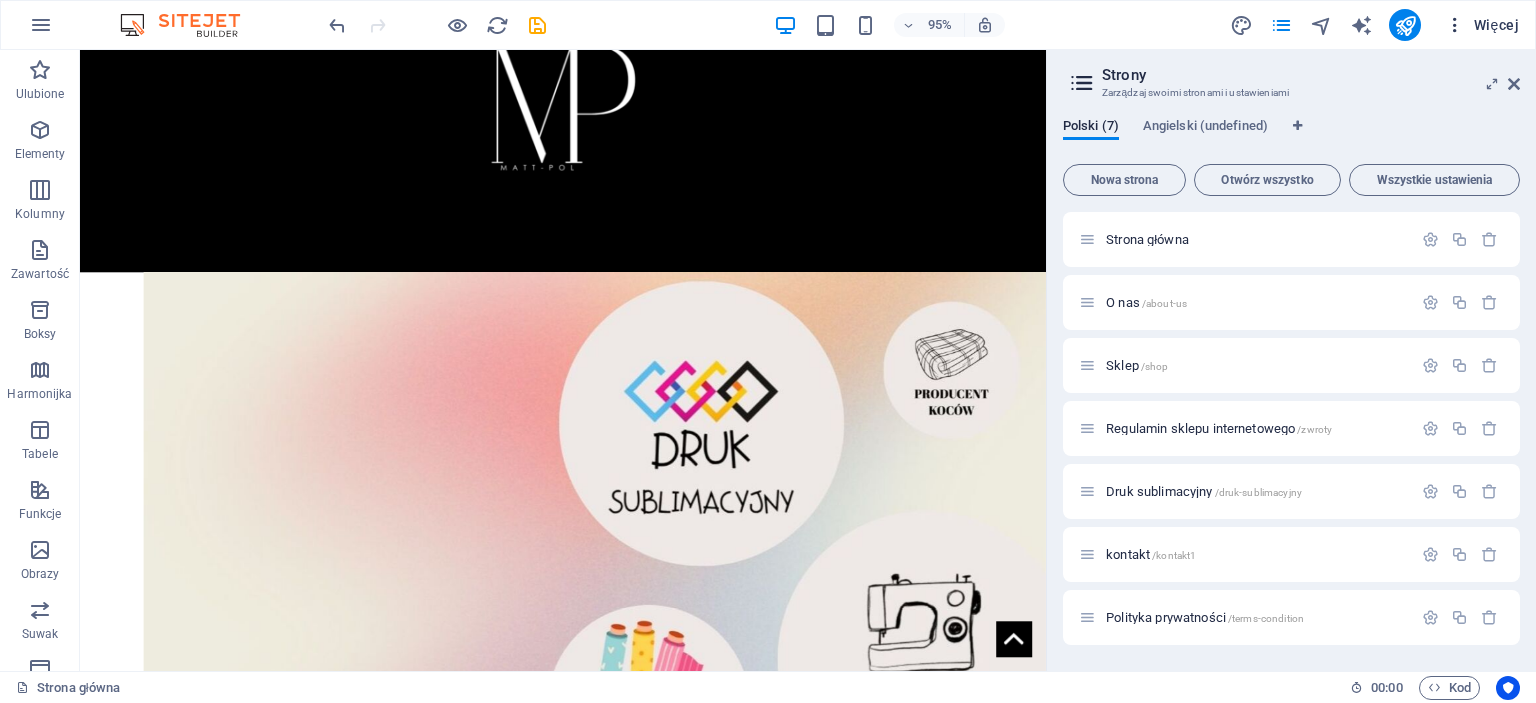 click on "Więcej" at bounding box center [1482, 25] 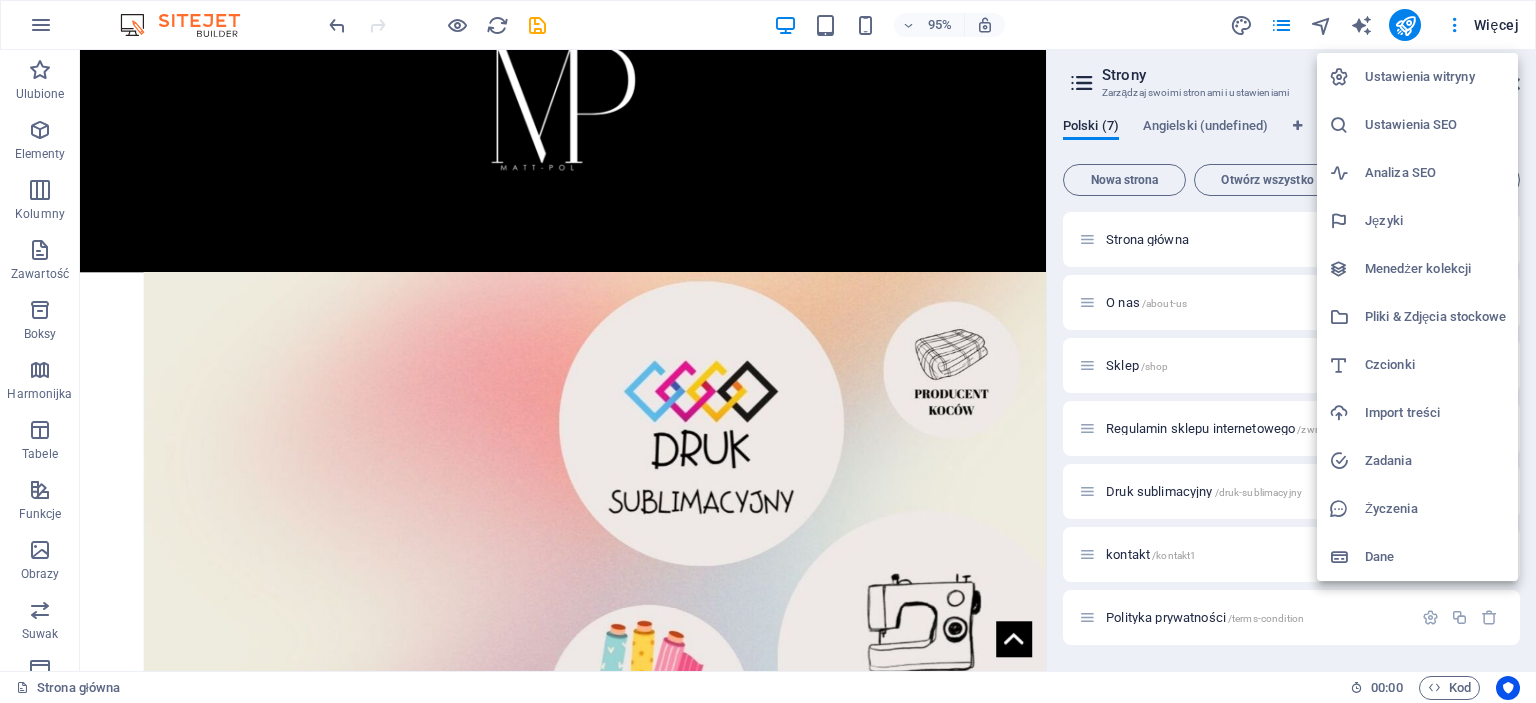 click on "Języki" at bounding box center (1435, 221) 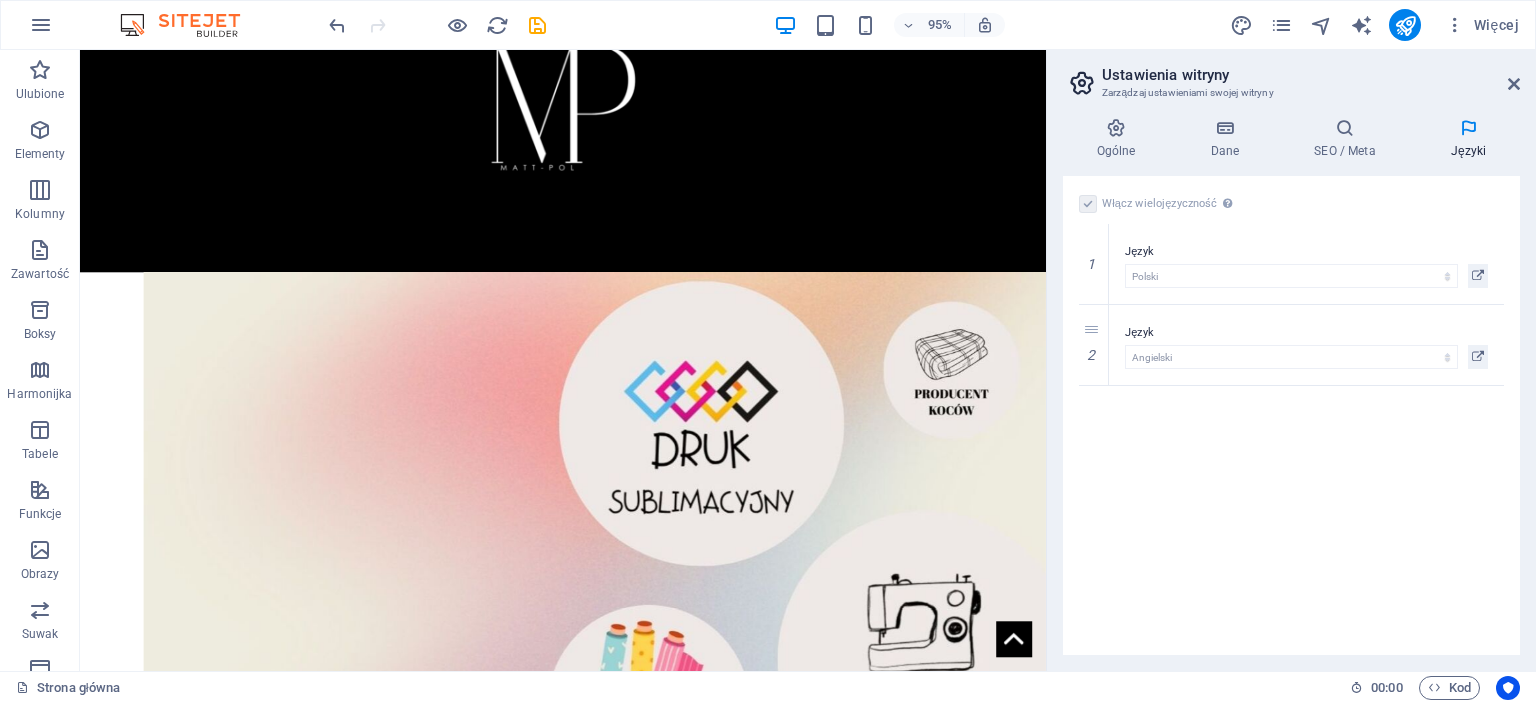click at bounding box center [1088, 204] 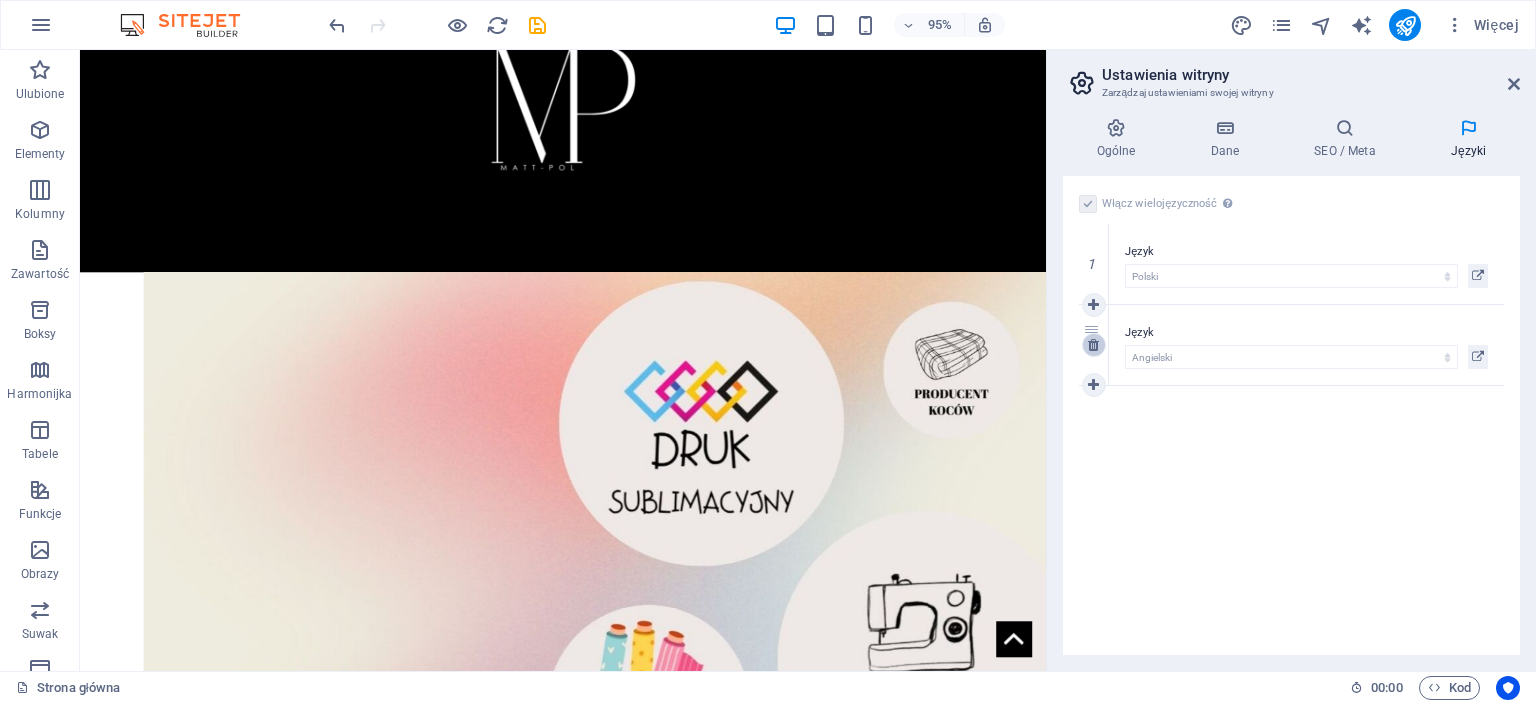 click at bounding box center (1094, 345) 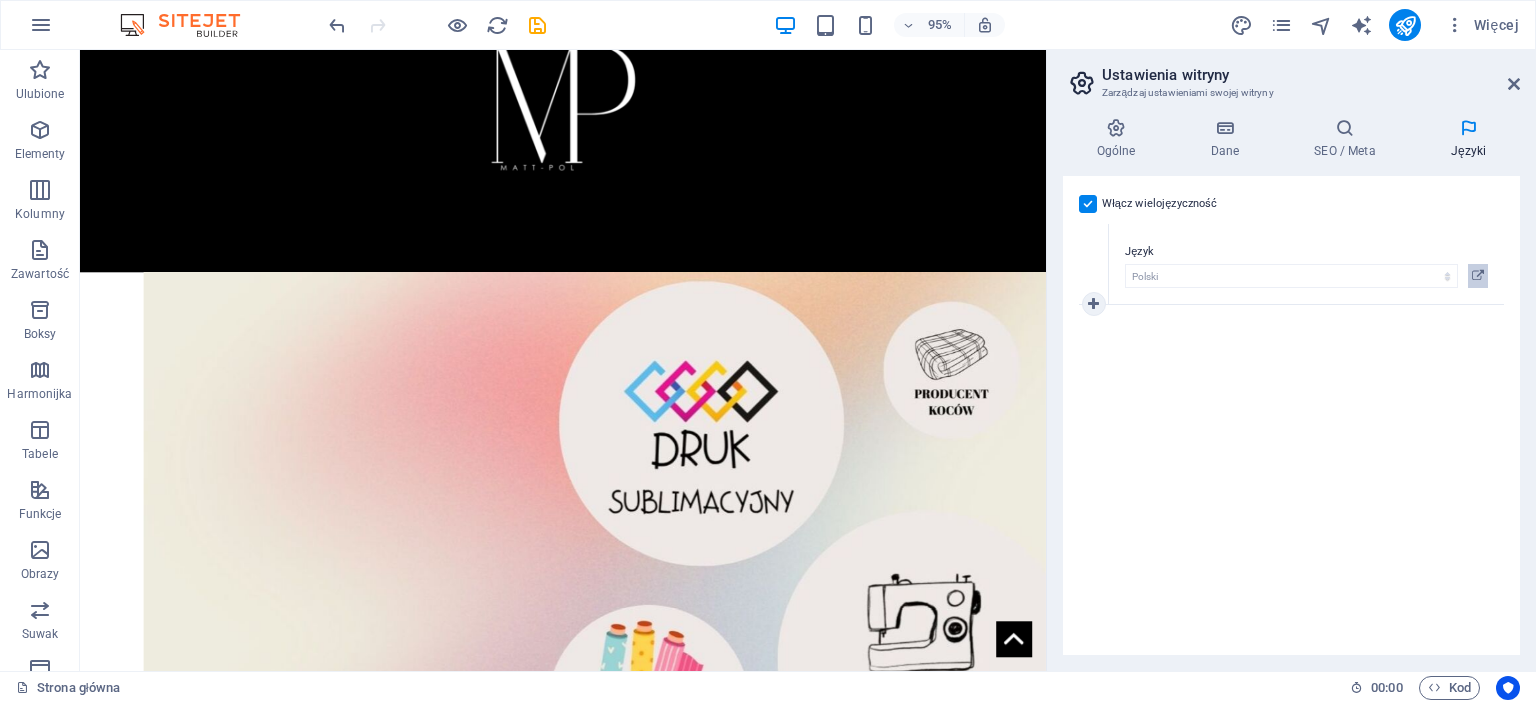 click at bounding box center [1478, 276] 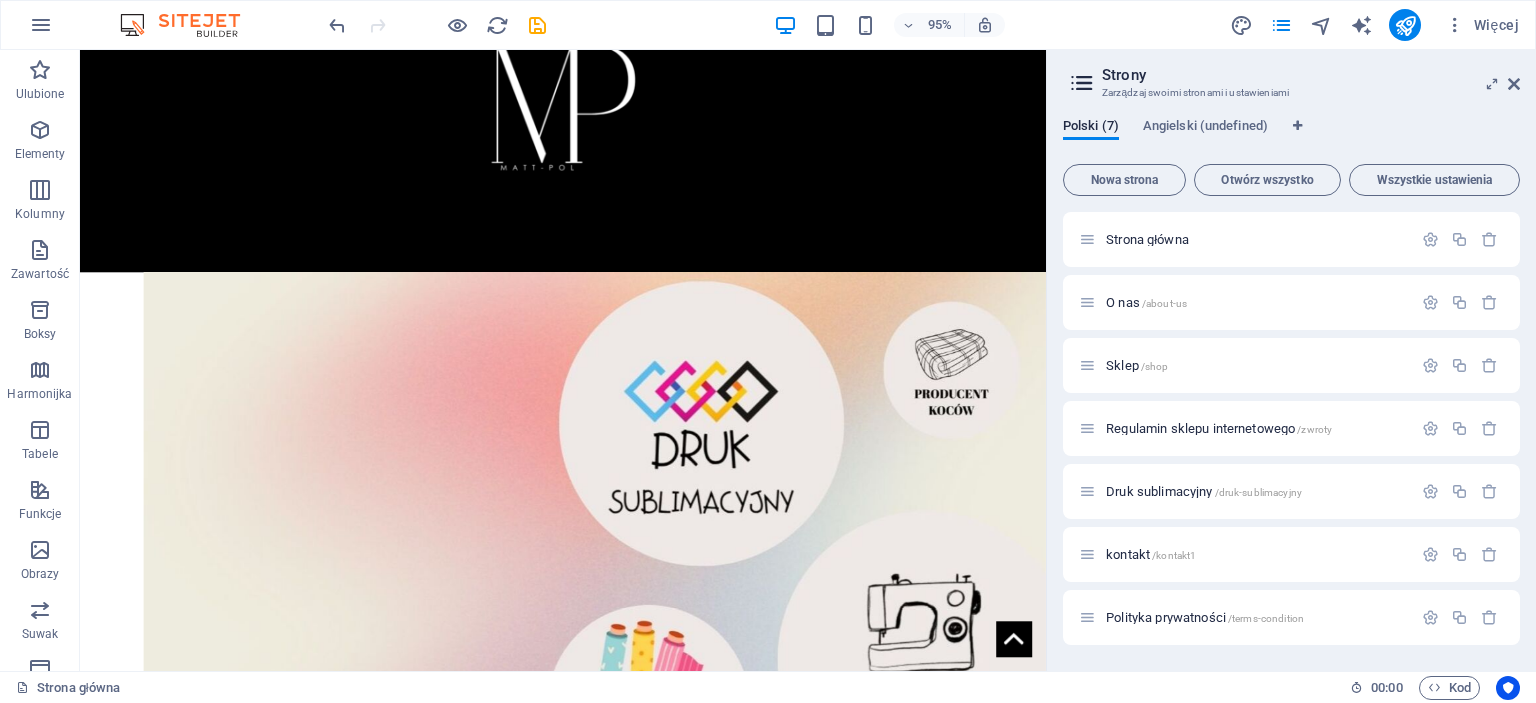 click on "Strony Zarządzaj swoimi stronami i ustawieniami Polski (7) Angielski (undefined) Nowa strona Otwórz wszystko Wszystkie ustawienia Strona główna O nas /about-us Sklep /shop Regulamin sklepu internetowego  /zwroty Druk sublimacyjny /druk-sublimacyjny kontakt /kontakt1 Polityka prywatności /terms-condition" at bounding box center (1291, 360) 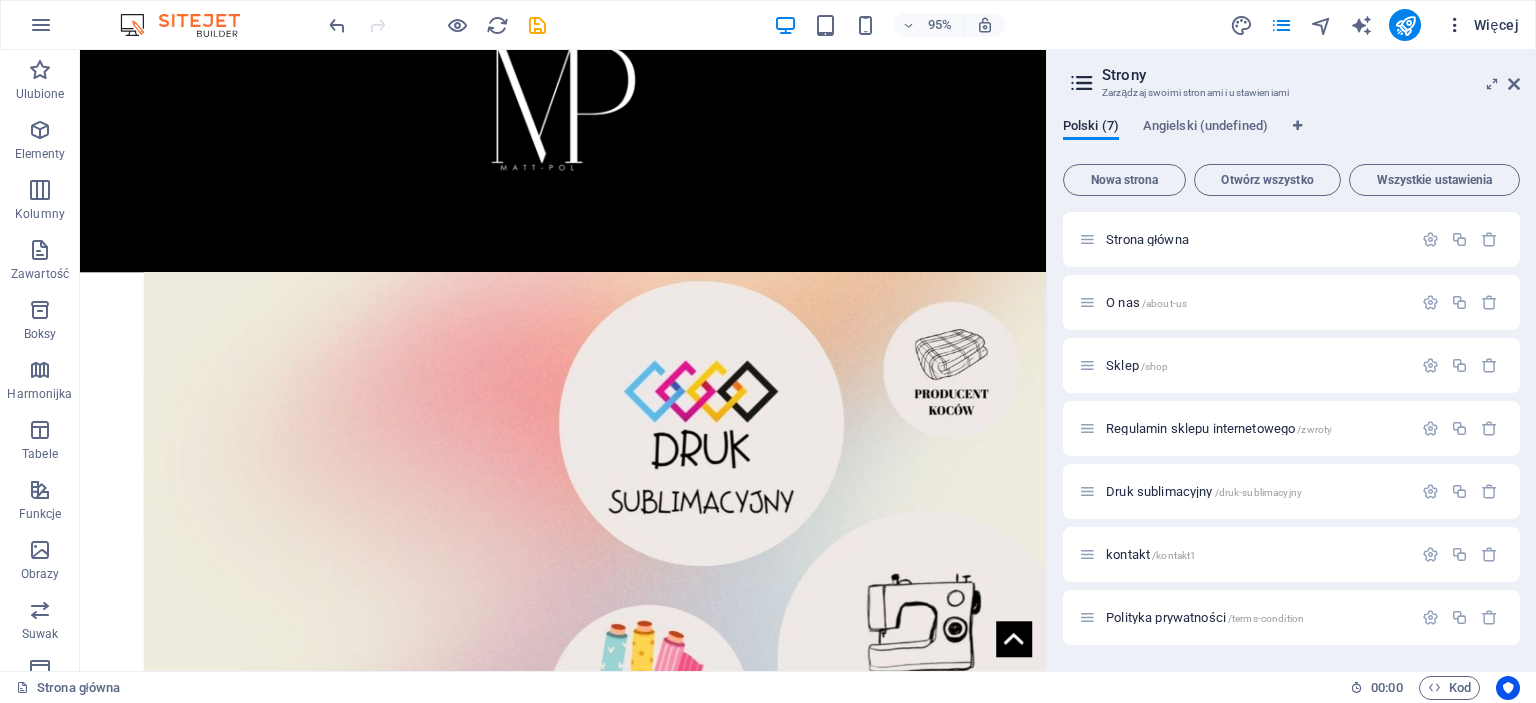 click on "Więcej" at bounding box center (1482, 25) 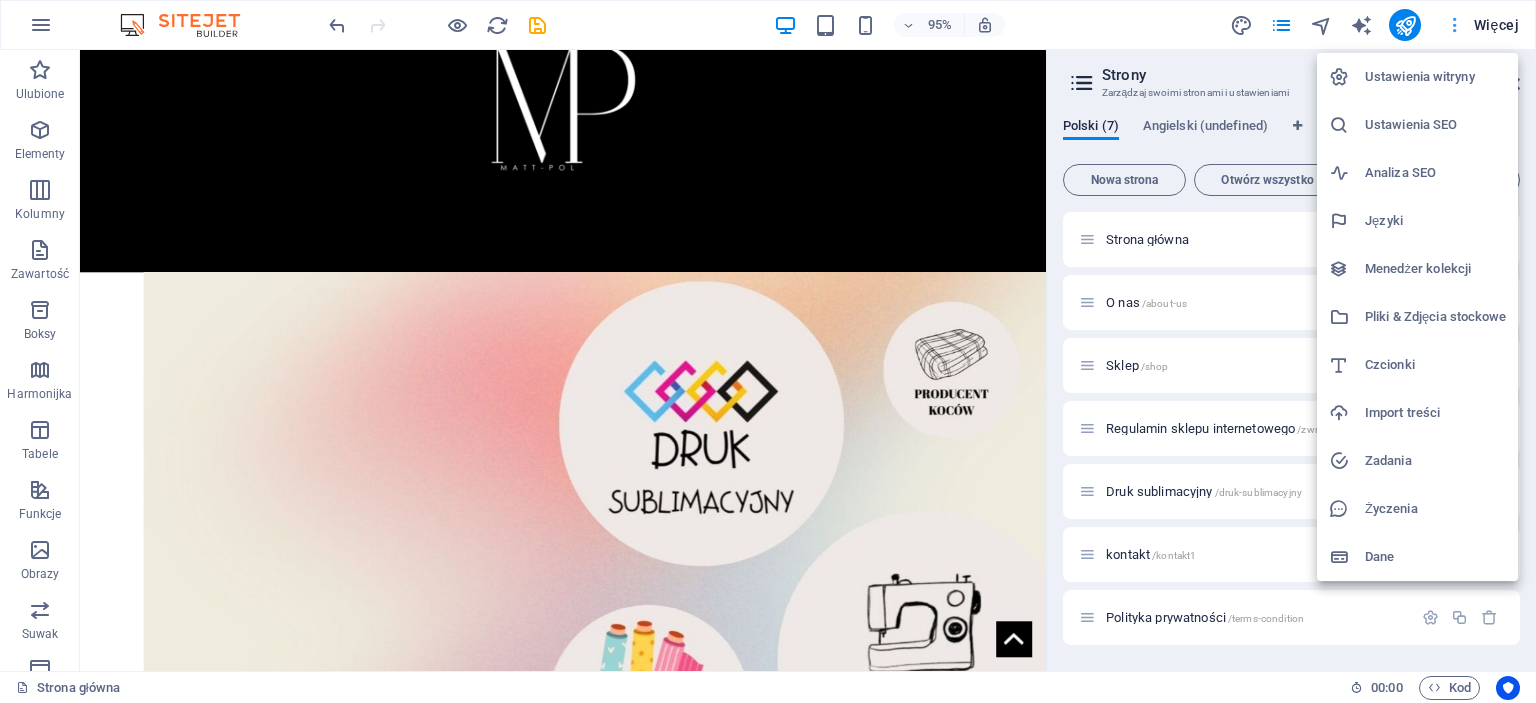 click at bounding box center (768, 351) 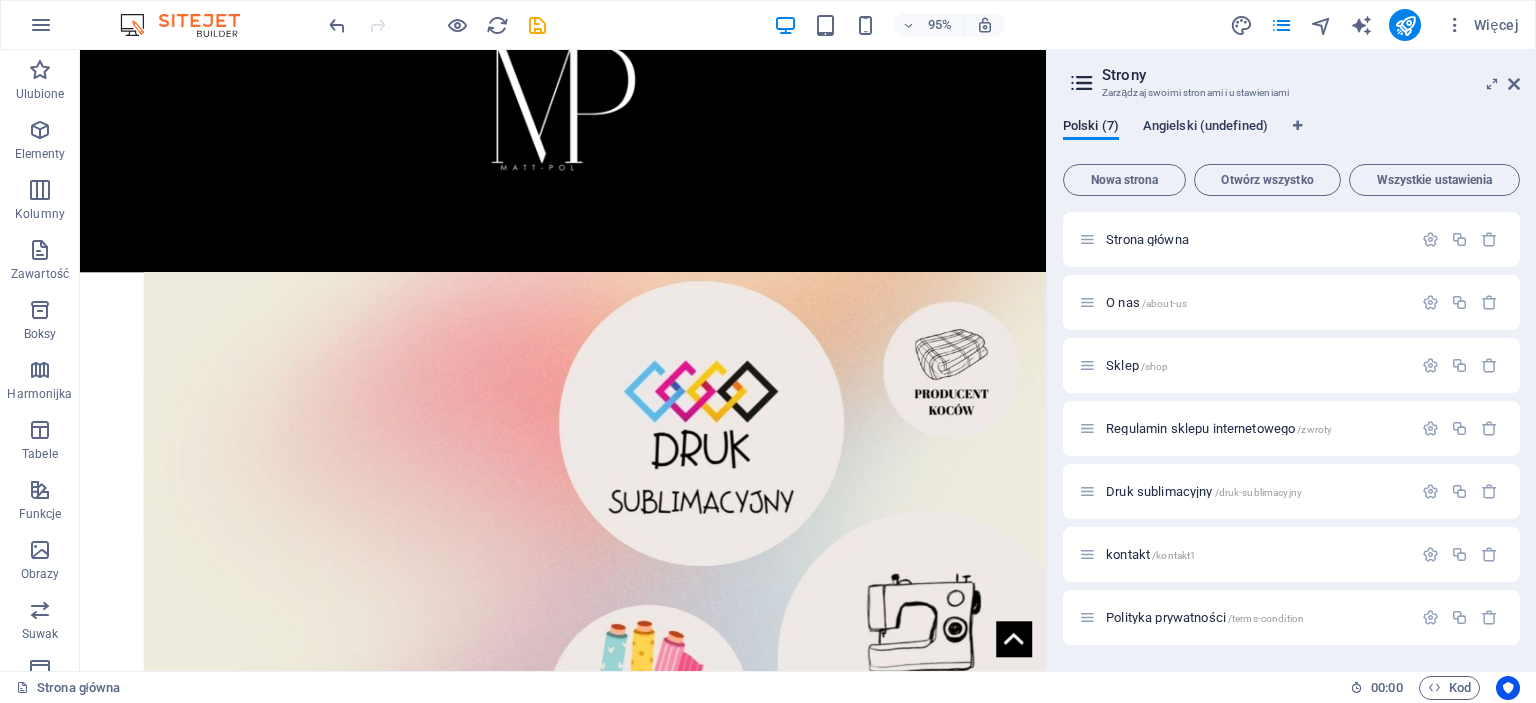 click on "Angielski (undefined)" at bounding box center [1205, 128] 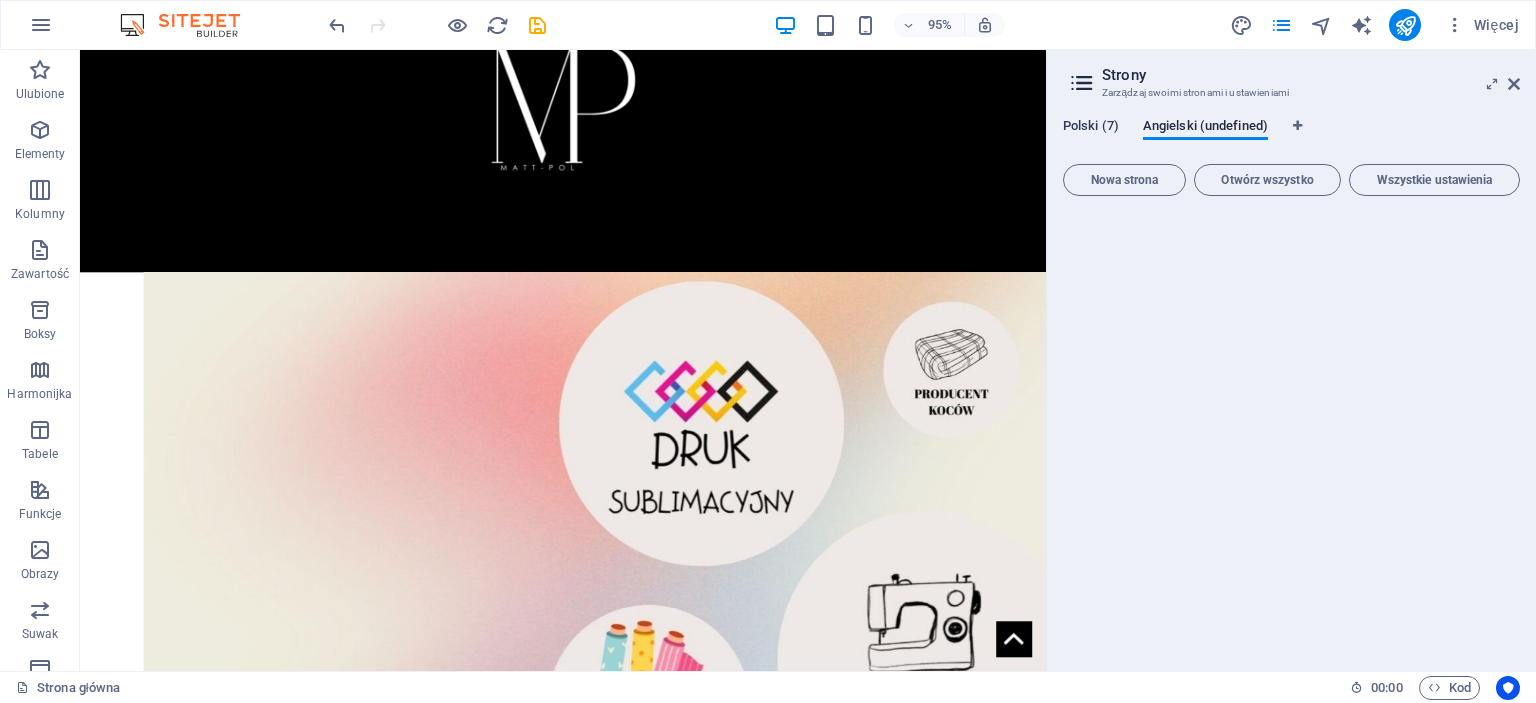 click on "Polski (7)" at bounding box center (1091, 128) 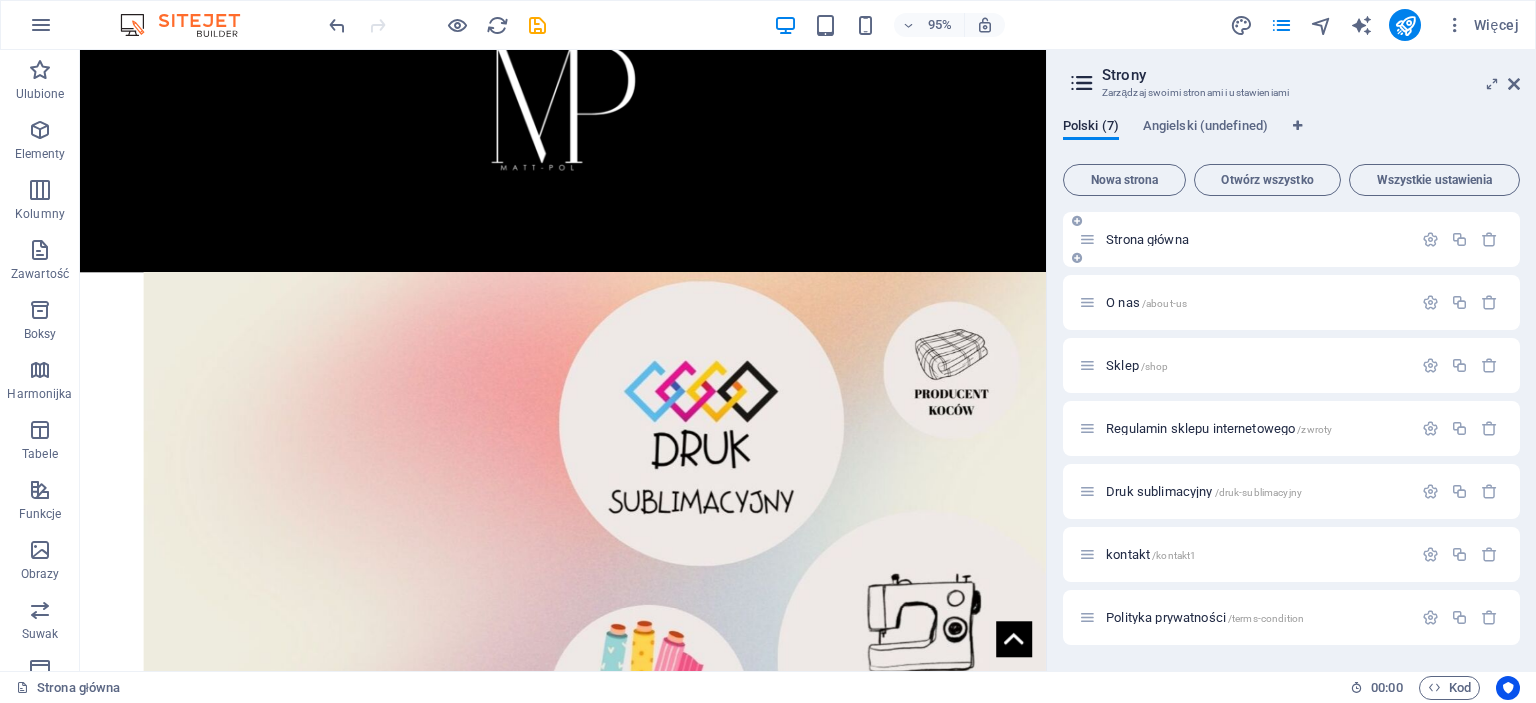 click on "Strona główna" at bounding box center (1148, 239) 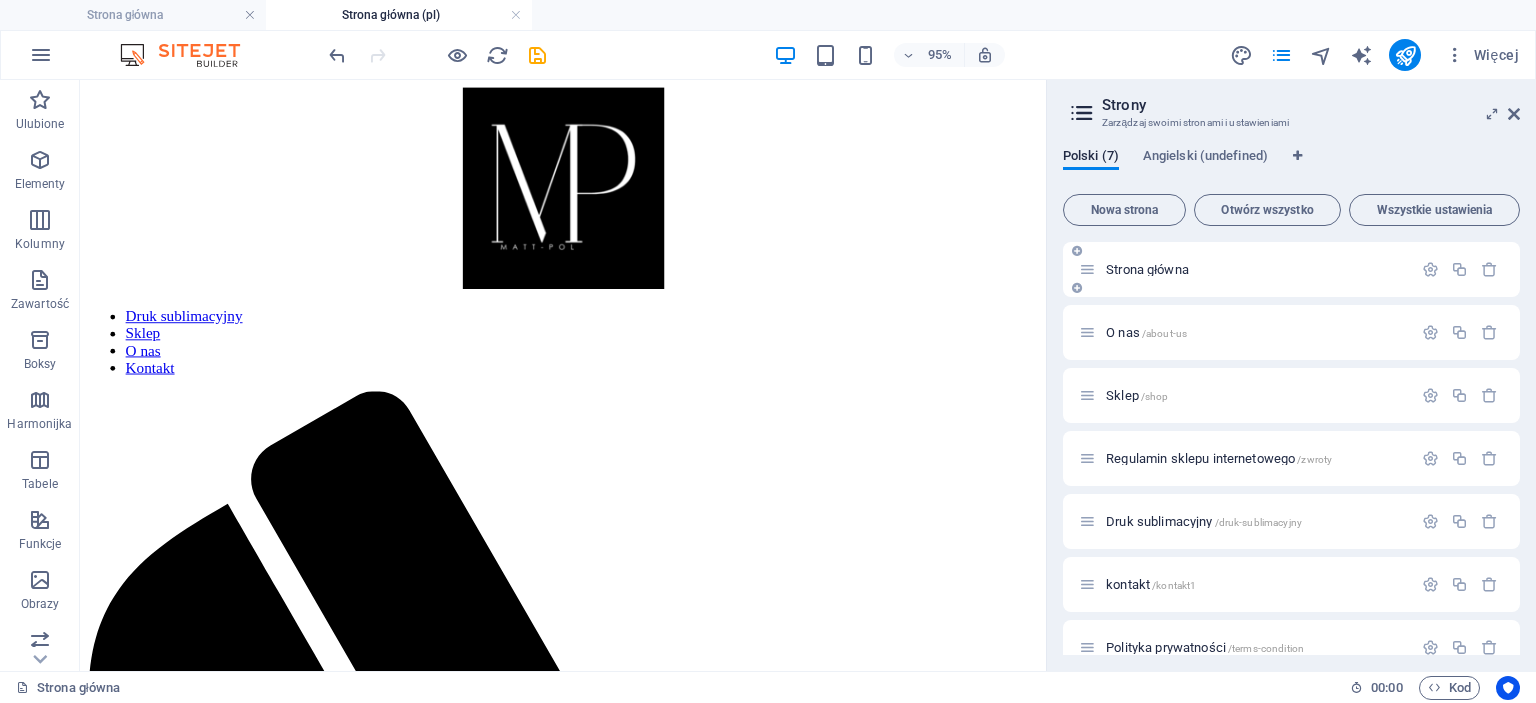 scroll, scrollTop: 0, scrollLeft: 0, axis: both 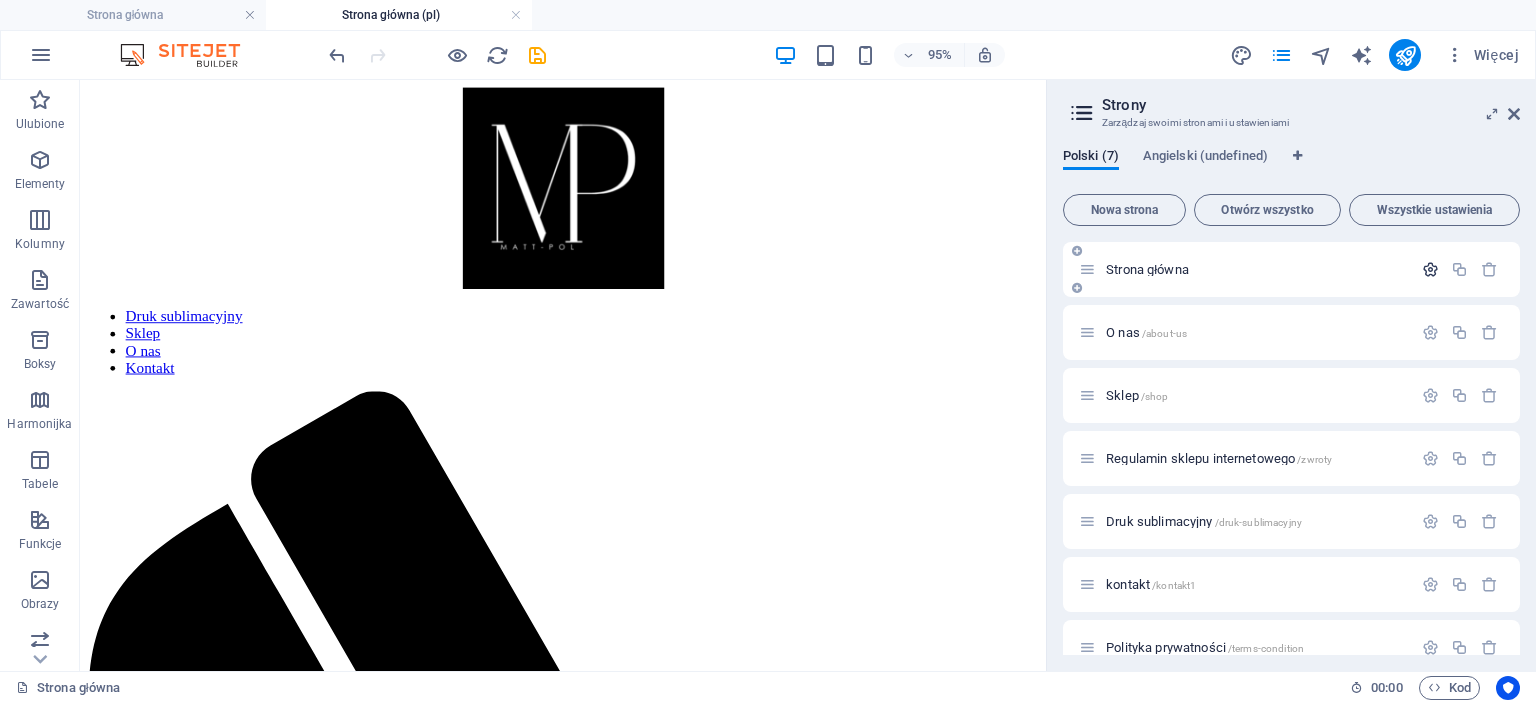 click at bounding box center (1430, 269) 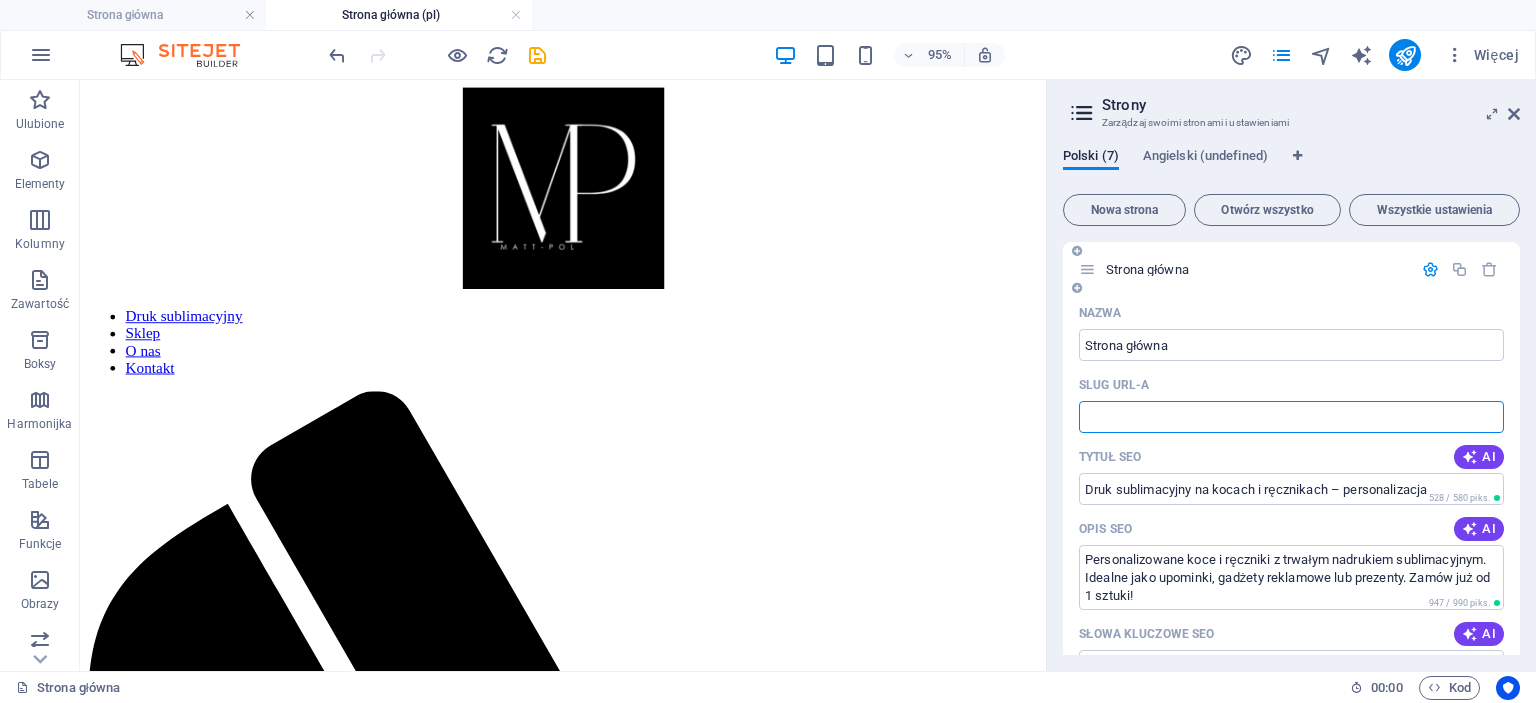click on "Slug URL-a" at bounding box center [1291, 417] 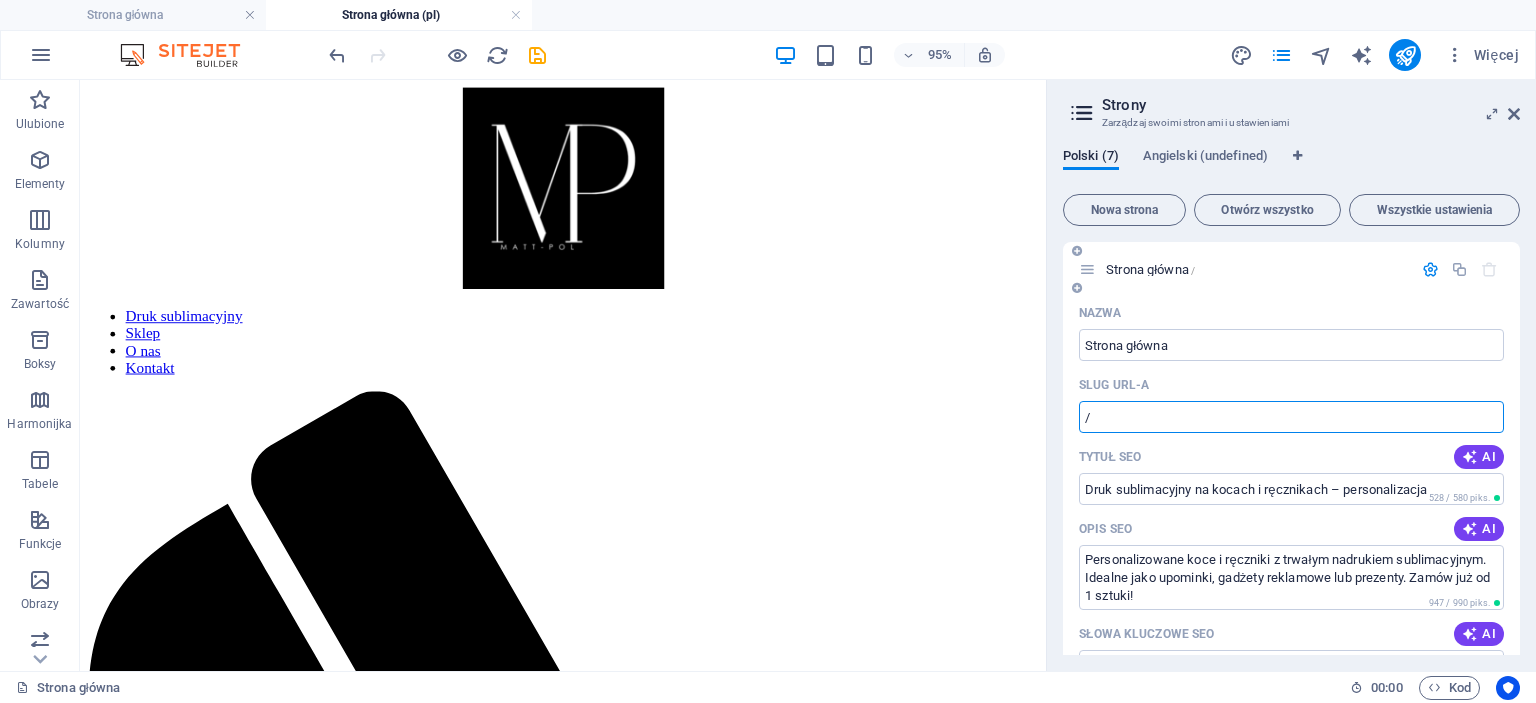 type on "/" 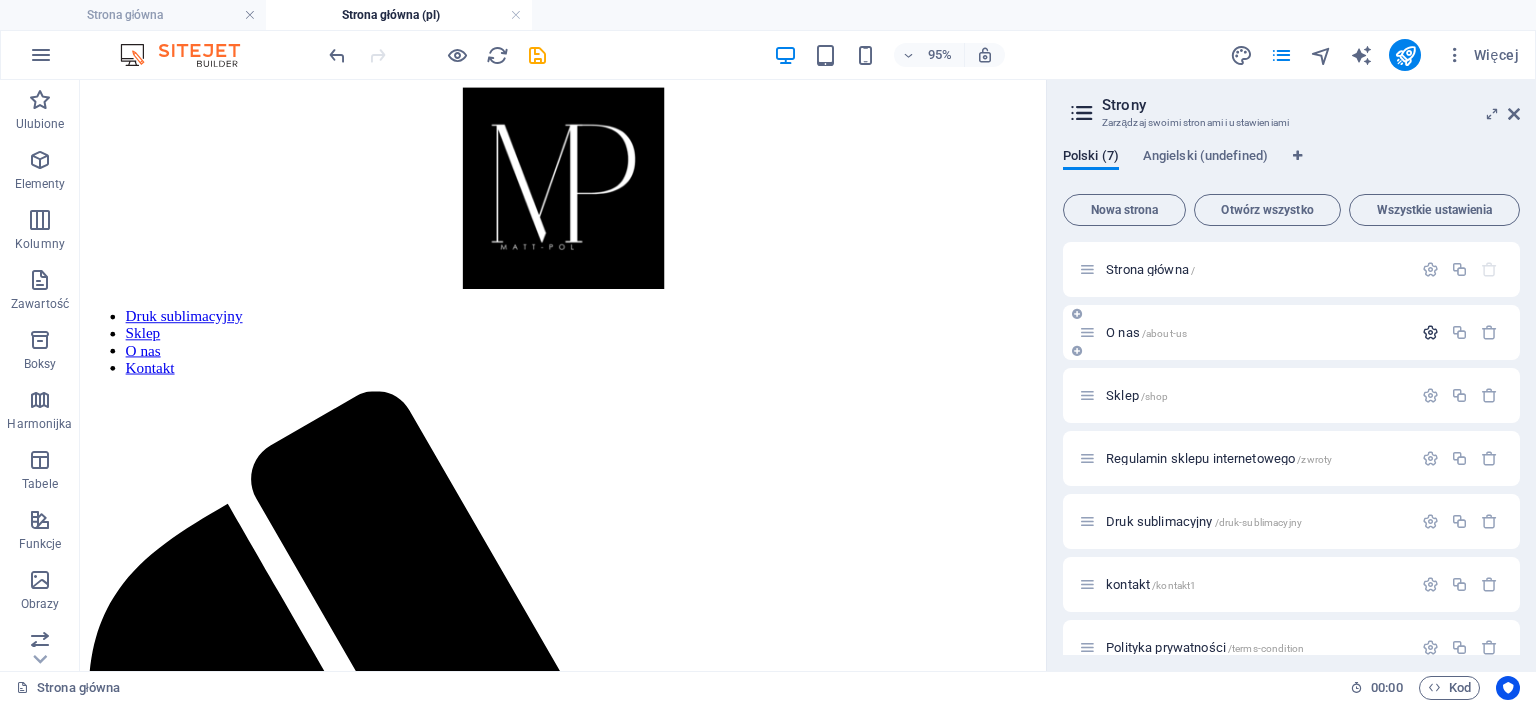 click at bounding box center [1430, 332] 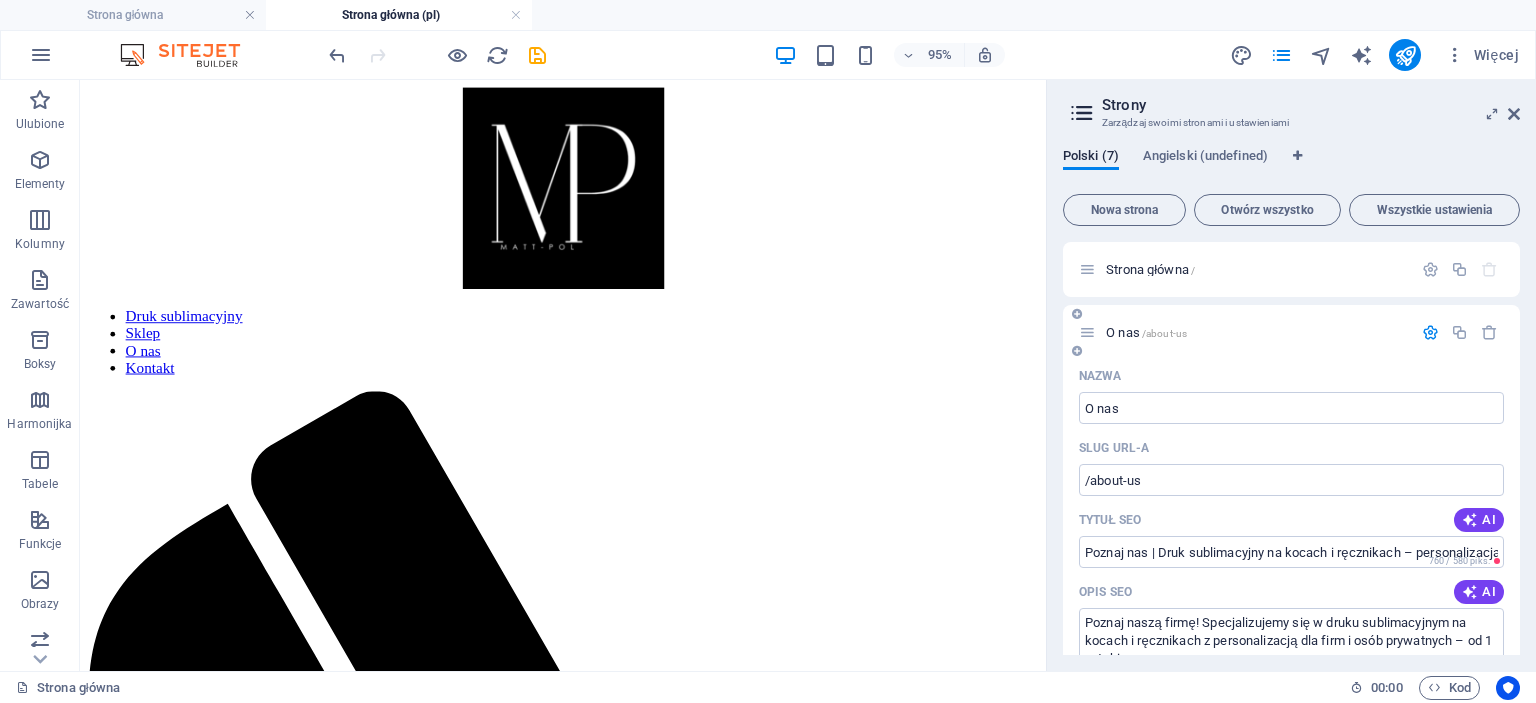 click at bounding box center (1430, 332) 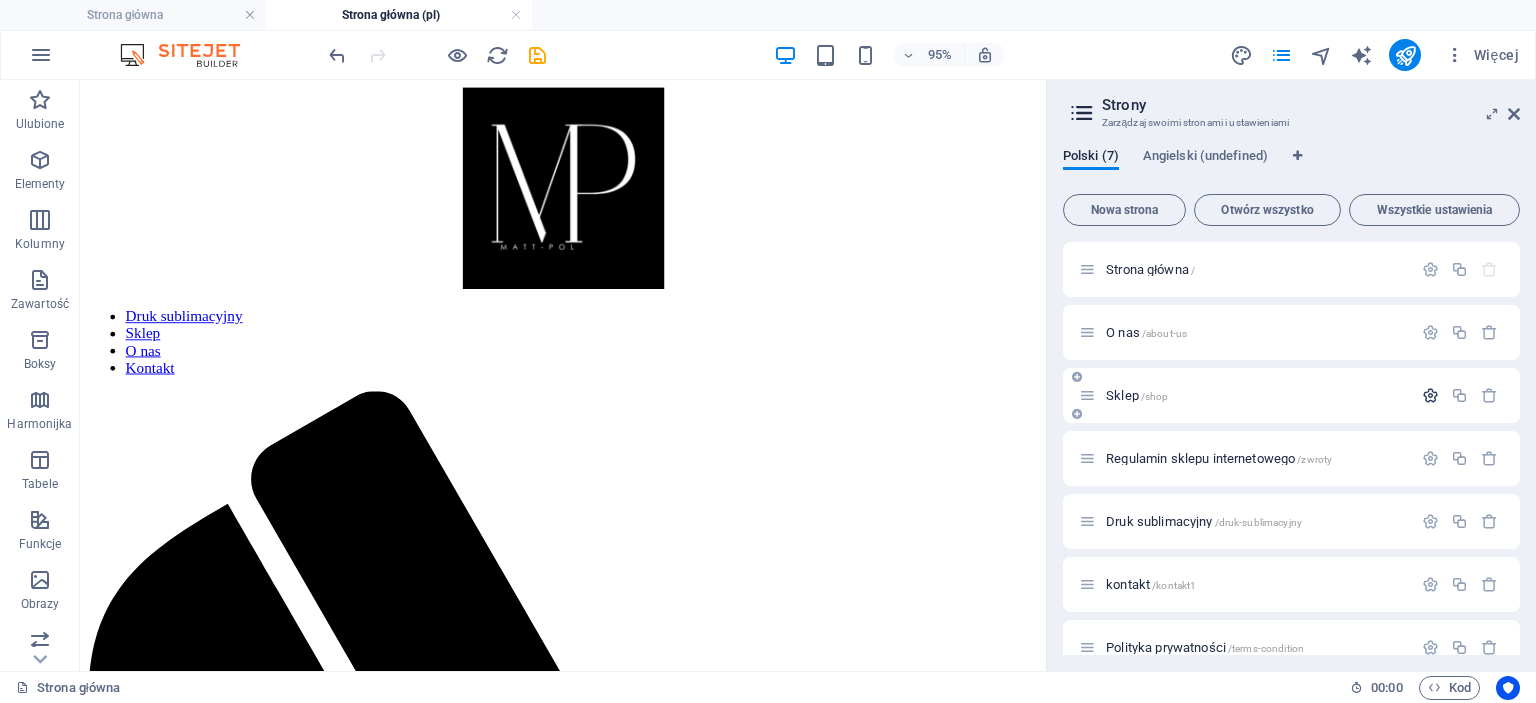 click at bounding box center (1430, 395) 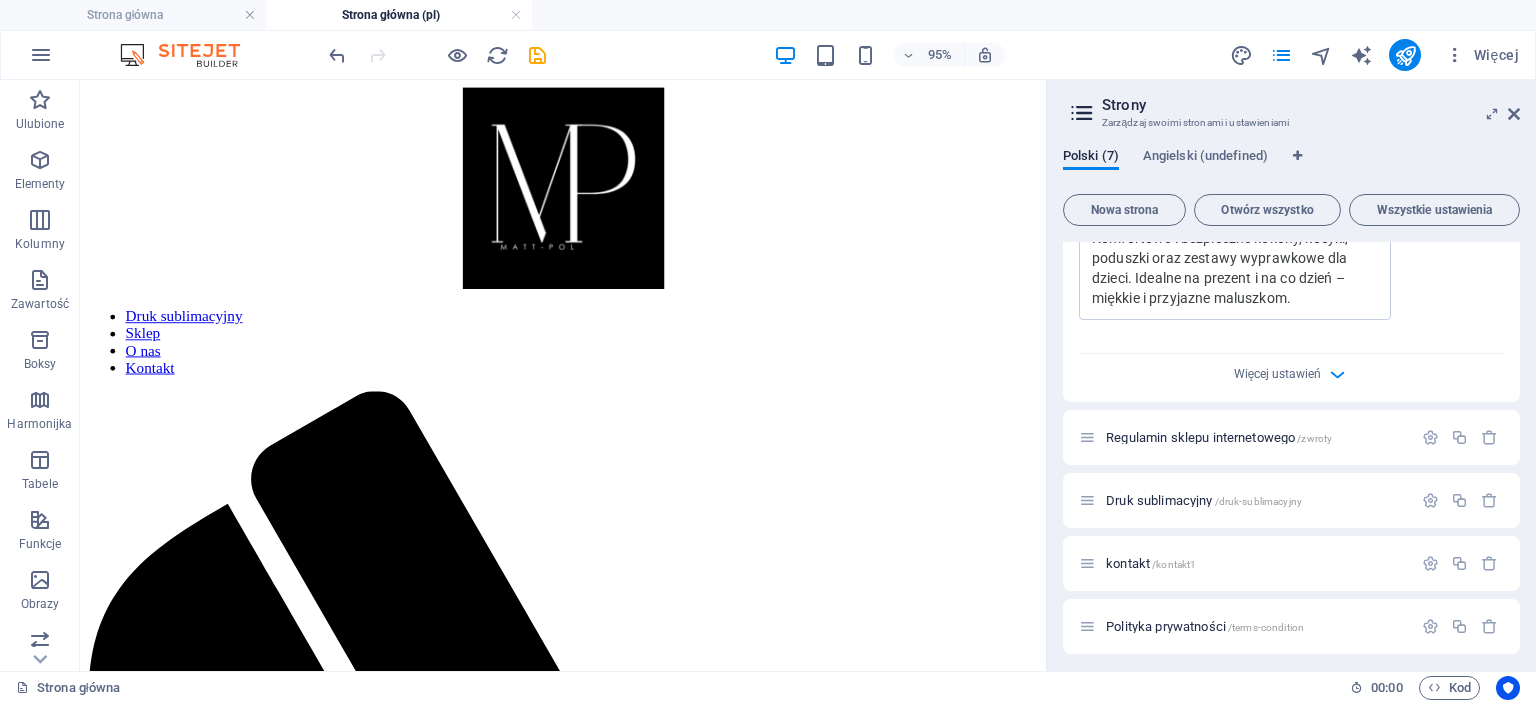 scroll, scrollTop: 888, scrollLeft: 0, axis: vertical 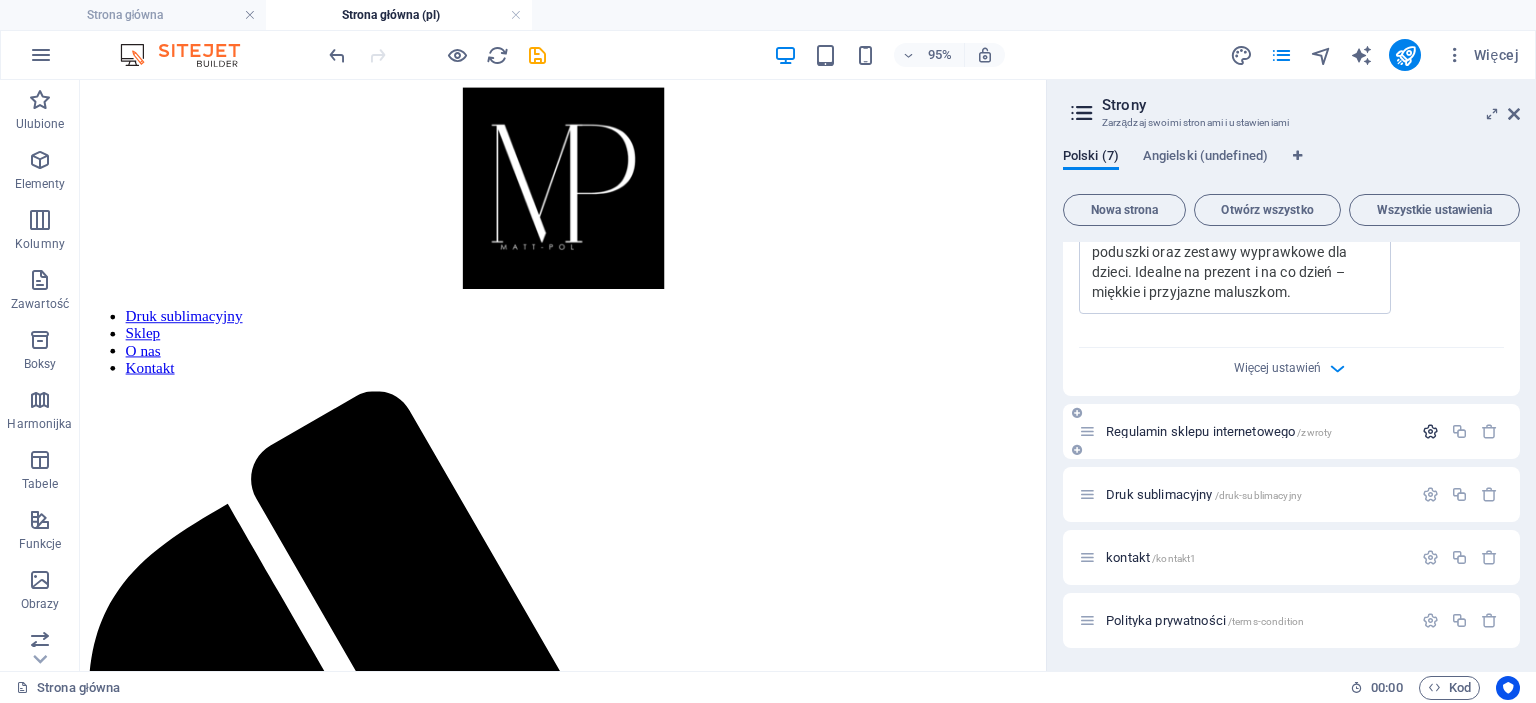 click at bounding box center (1430, 431) 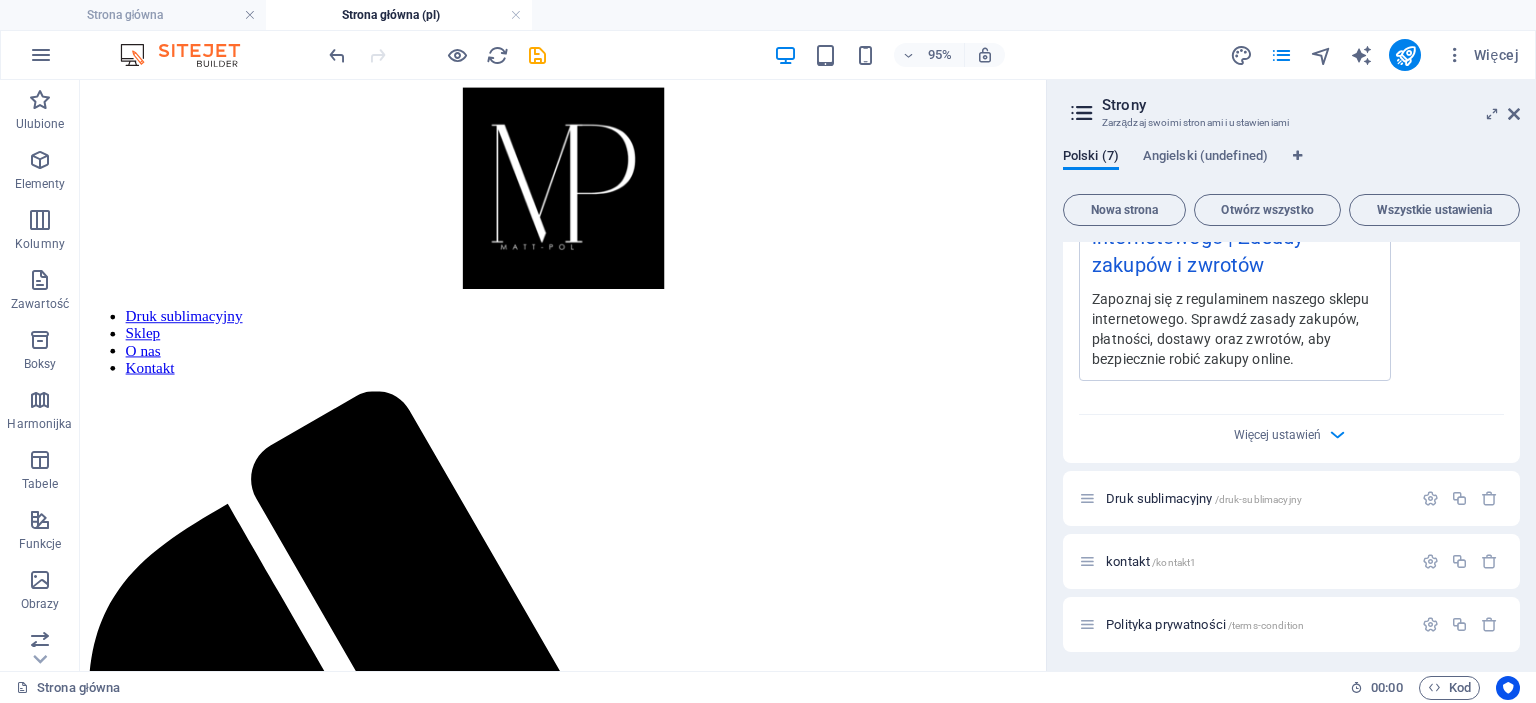 scroll, scrollTop: 1749, scrollLeft: 0, axis: vertical 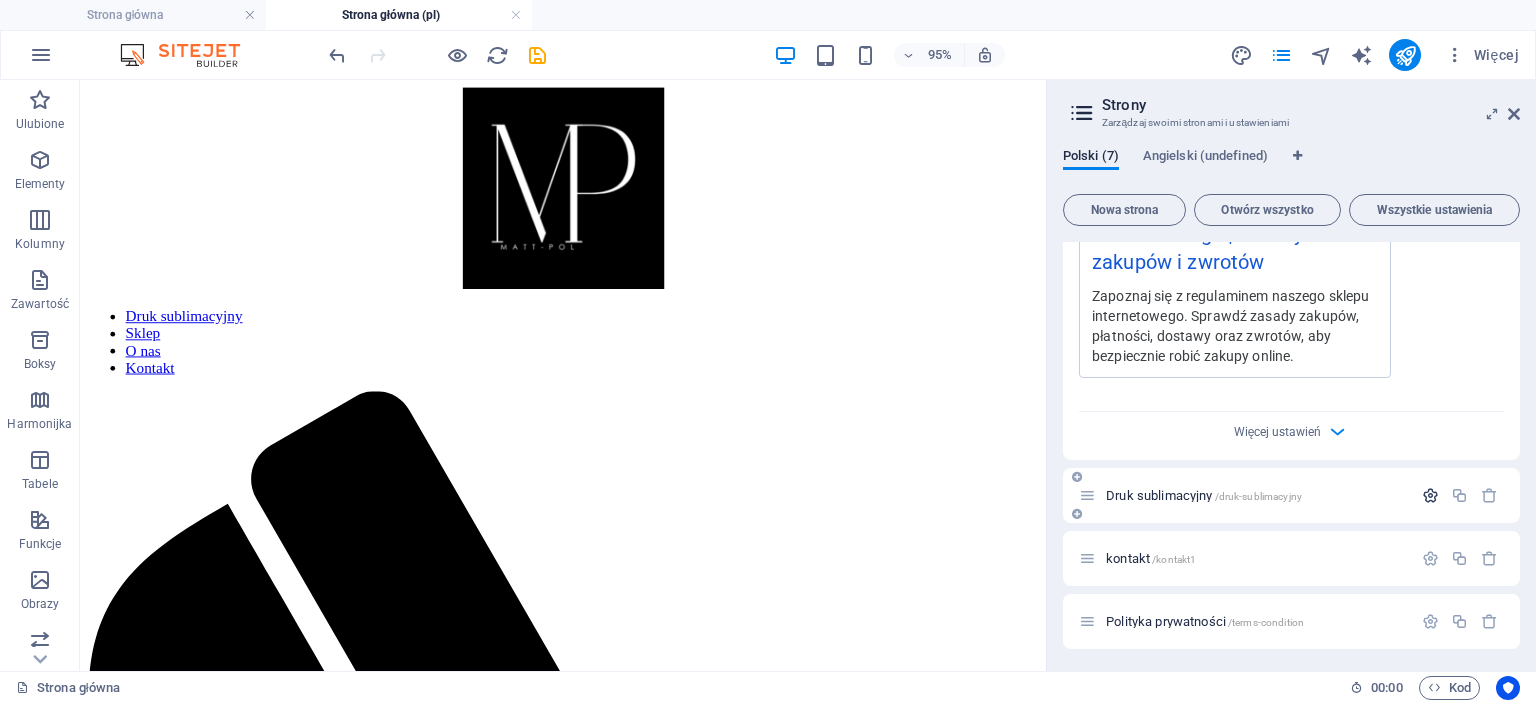 click at bounding box center [1430, 495] 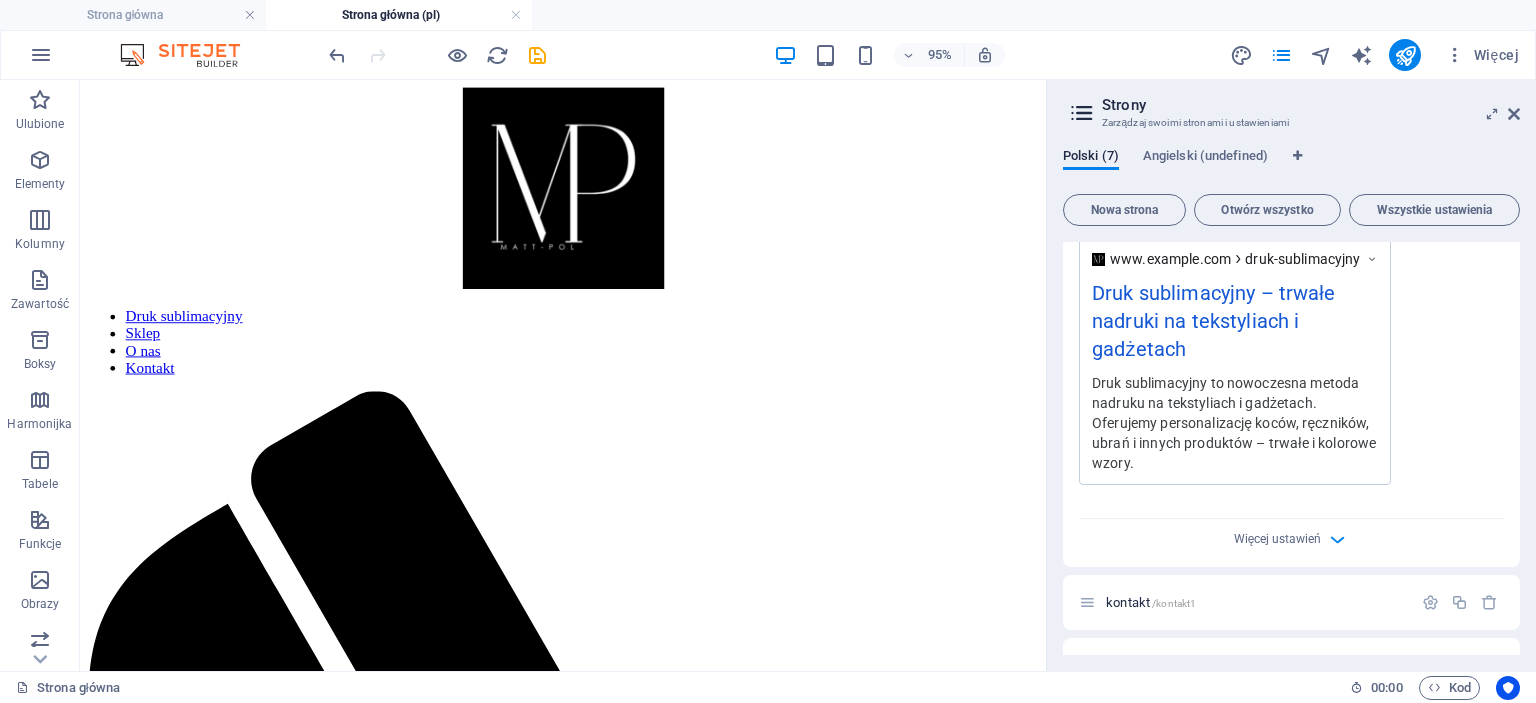 scroll, scrollTop: 2630, scrollLeft: 0, axis: vertical 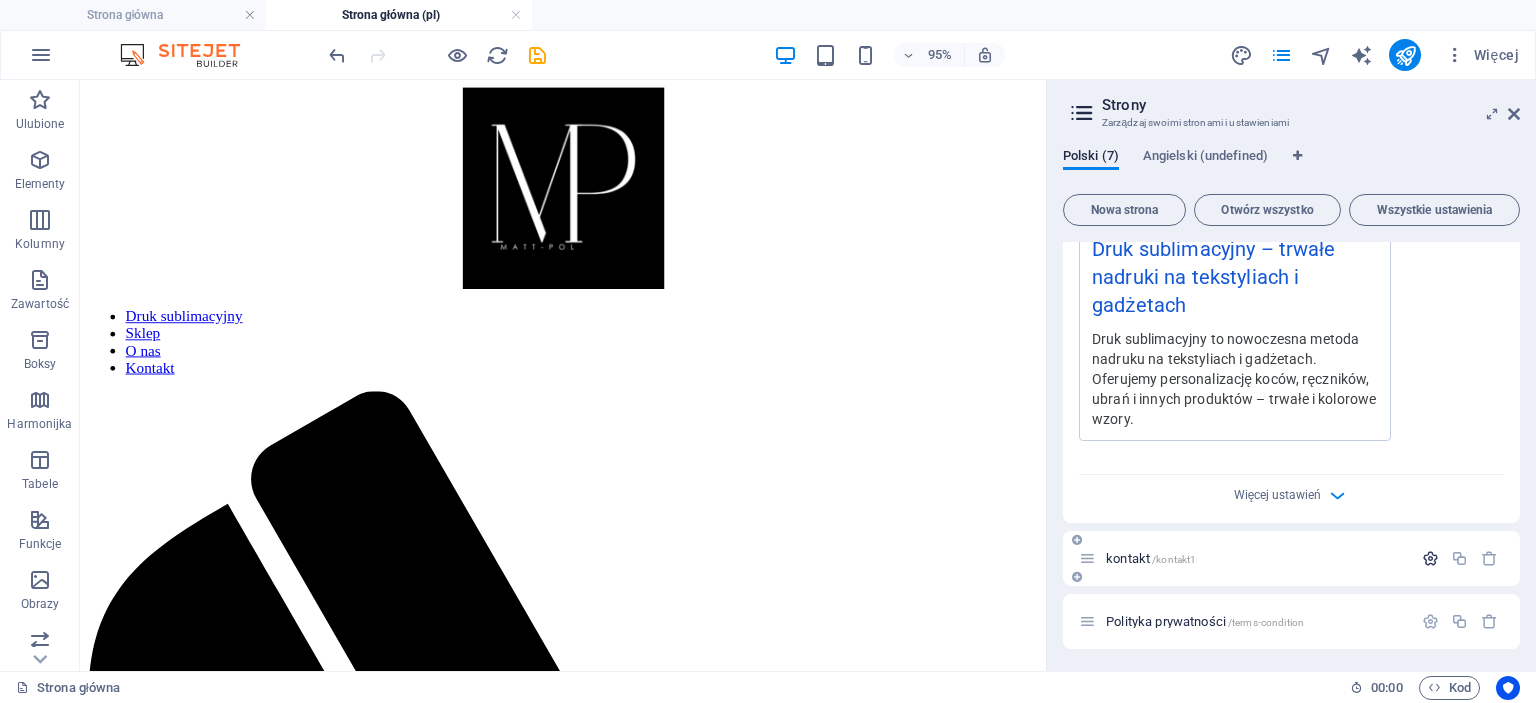 click at bounding box center (1430, 558) 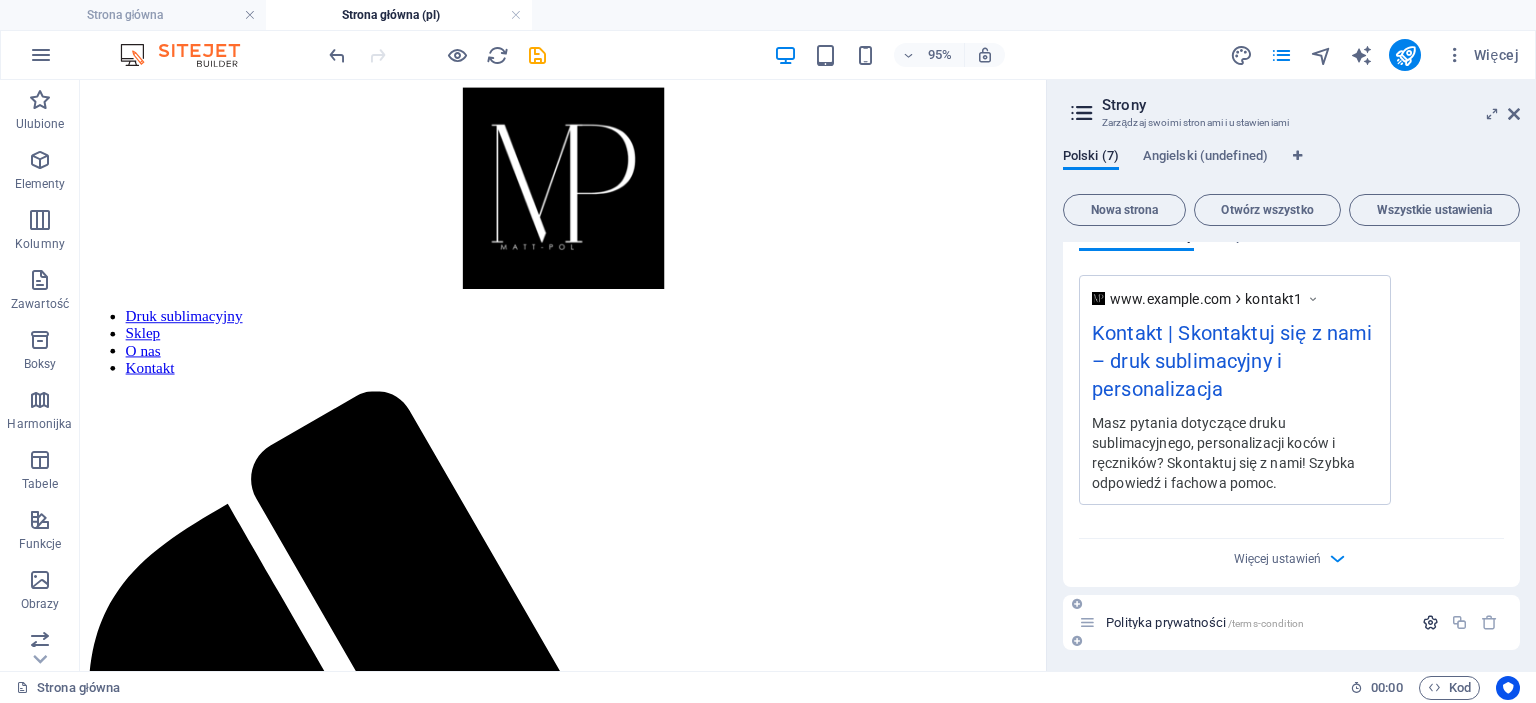 click at bounding box center [1430, 622] 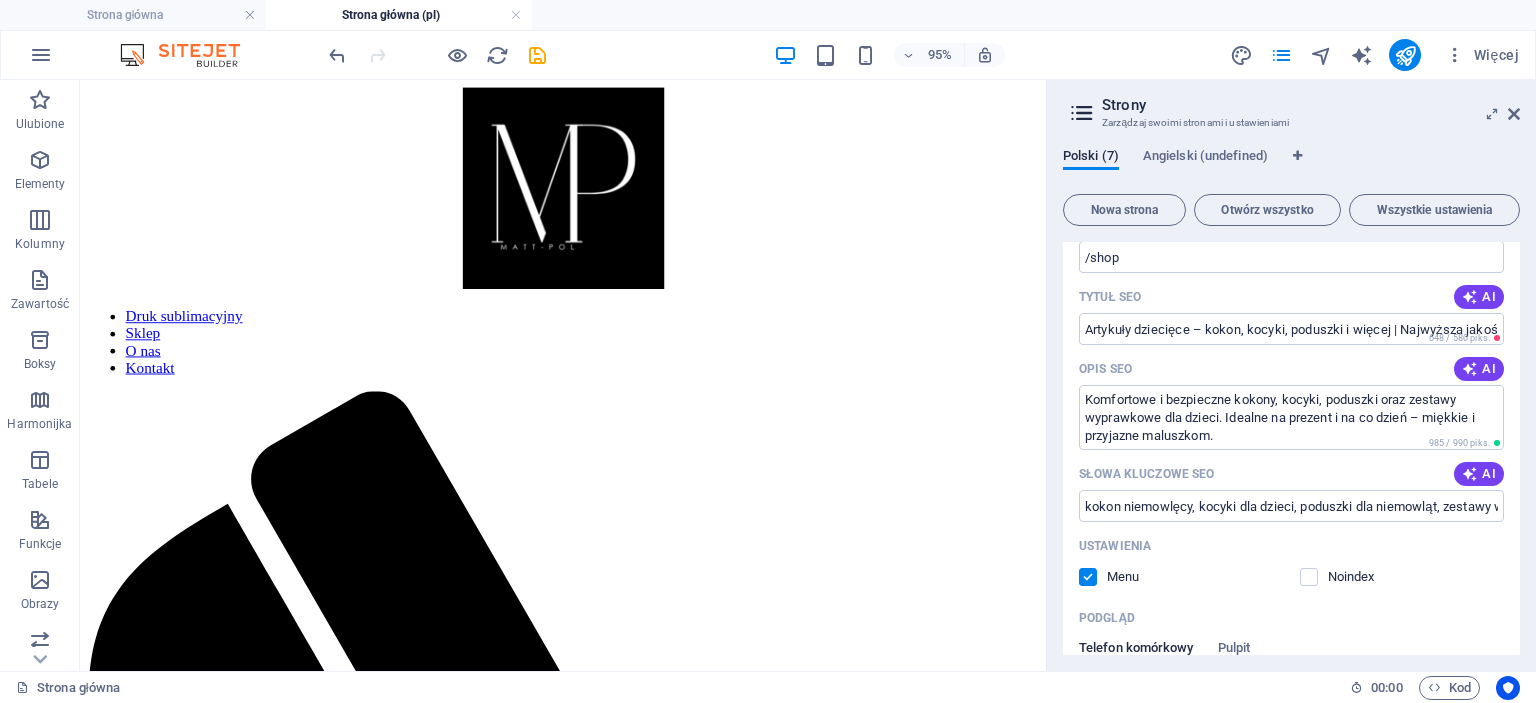 scroll, scrollTop: 0, scrollLeft: 0, axis: both 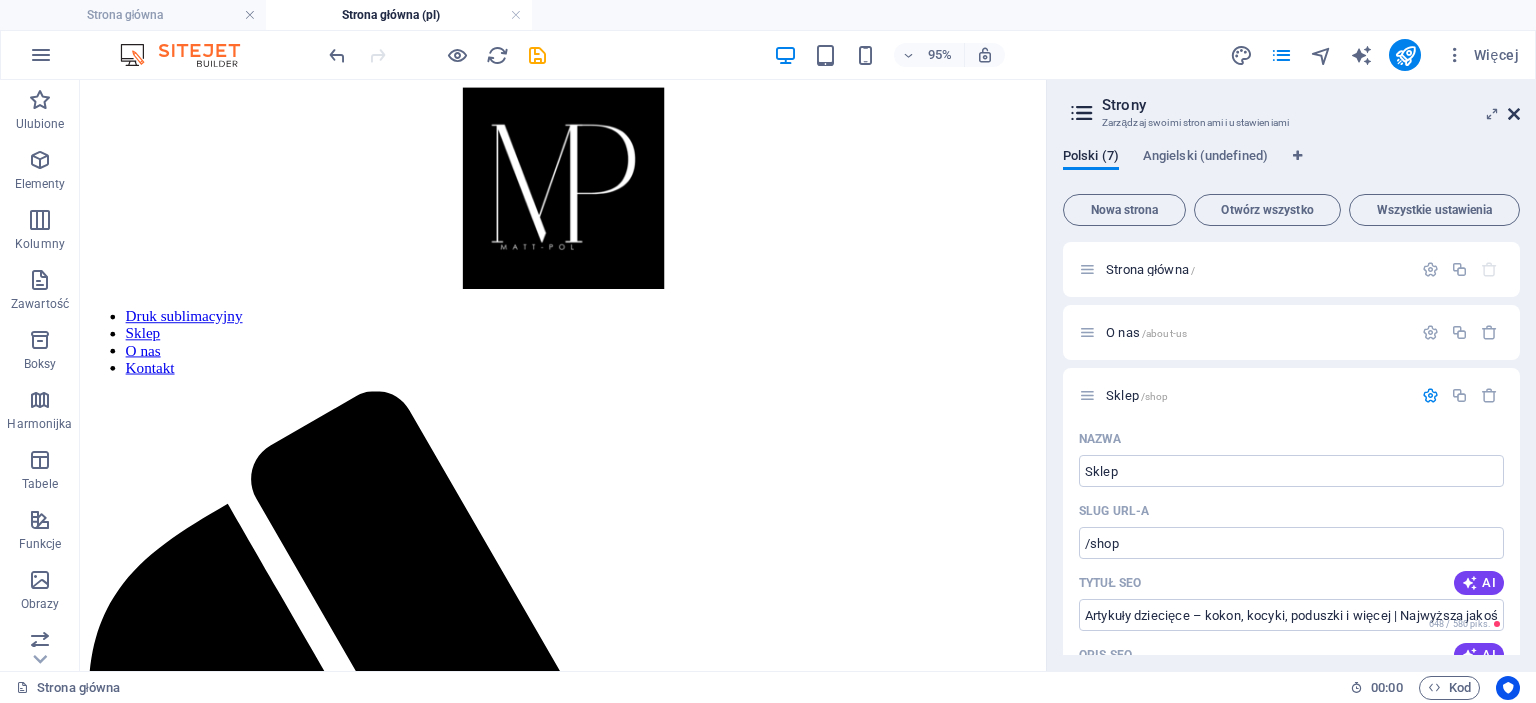 click at bounding box center [1514, 114] 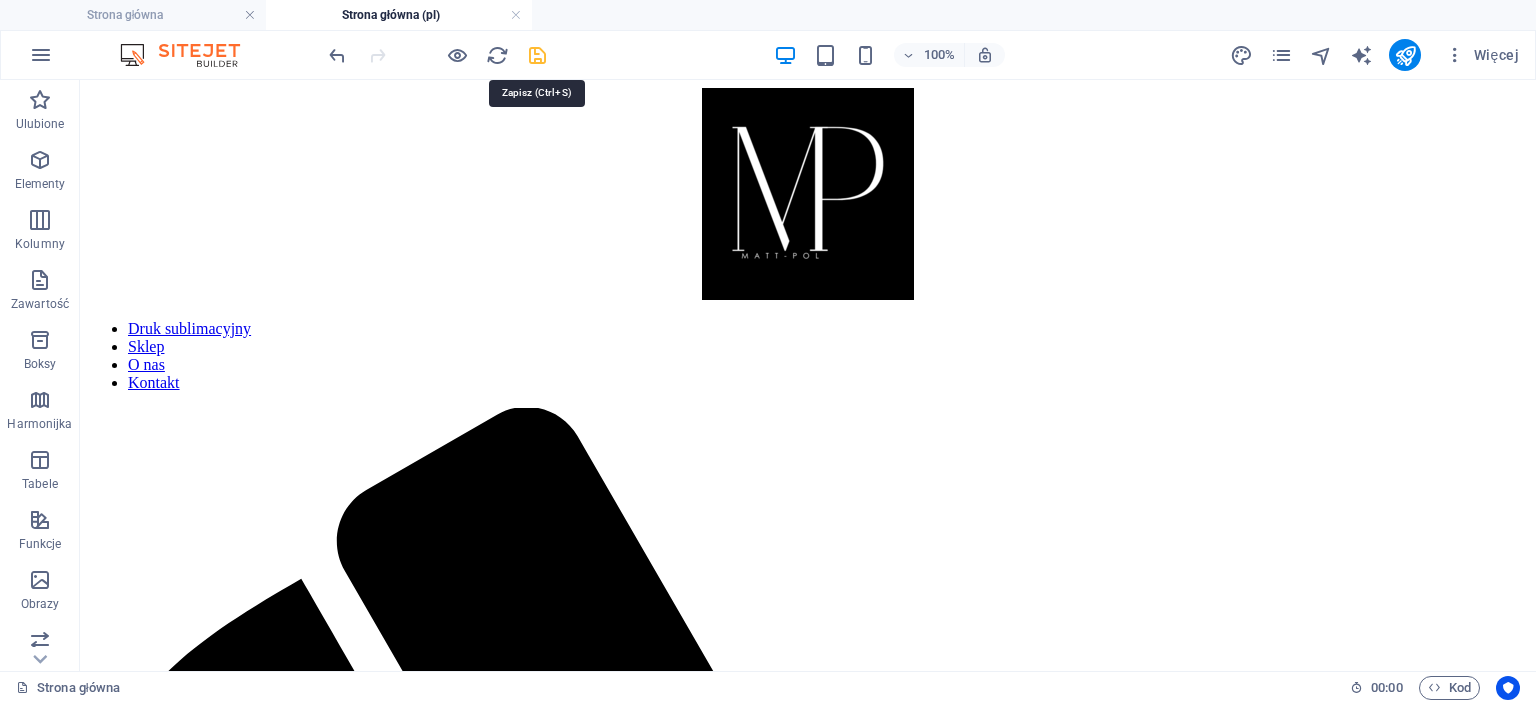 click at bounding box center [537, 55] 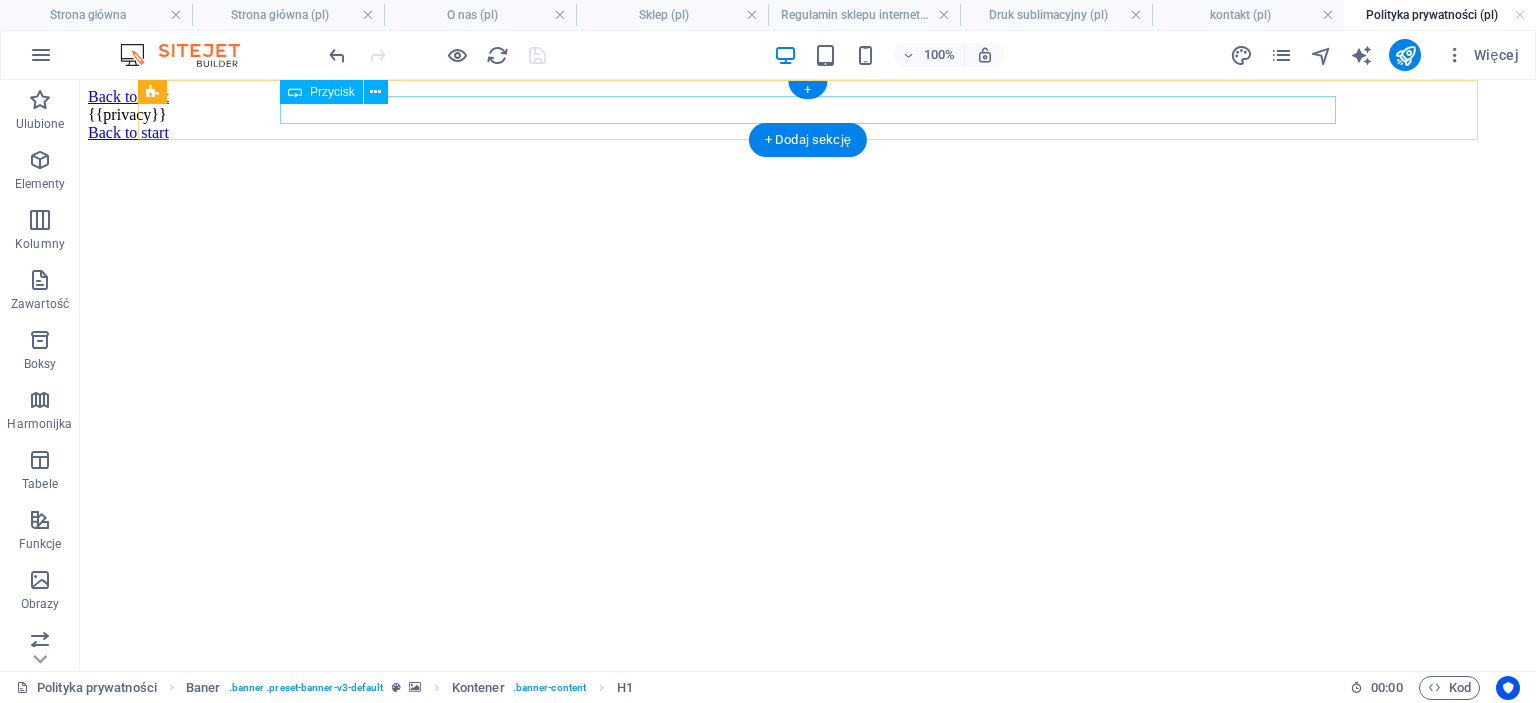 scroll, scrollTop: 0, scrollLeft: 0, axis: both 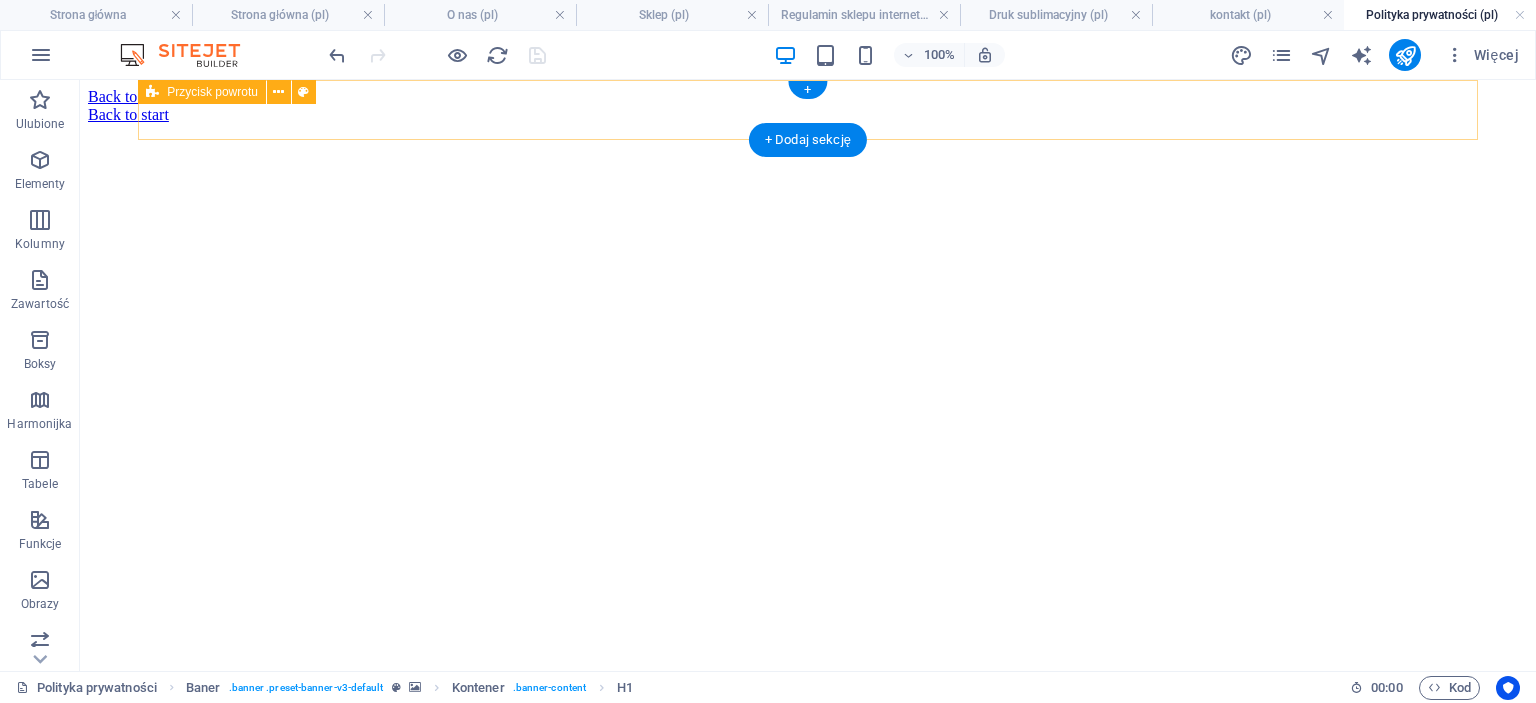 click on "Back to start" at bounding box center [808, 97] 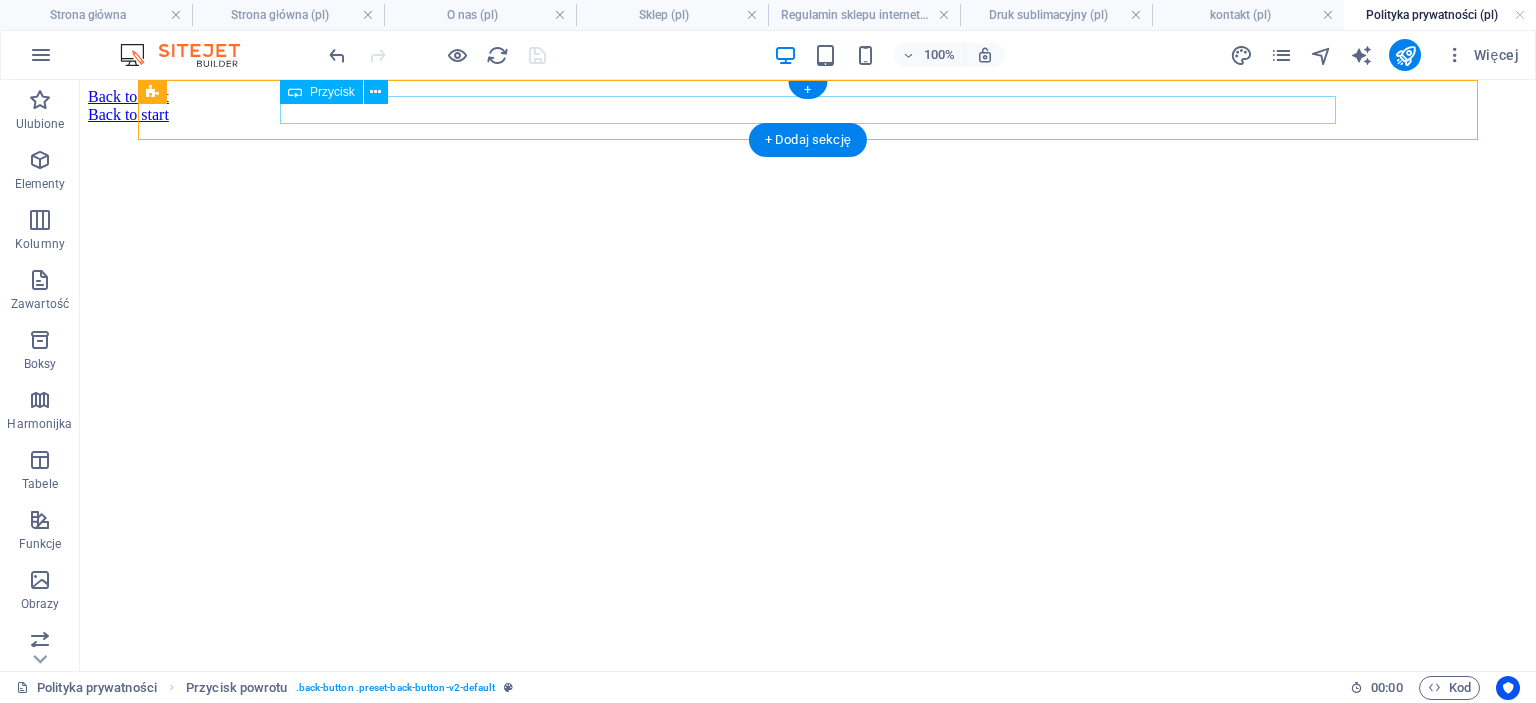 click on "Back to start" at bounding box center (808, 97) 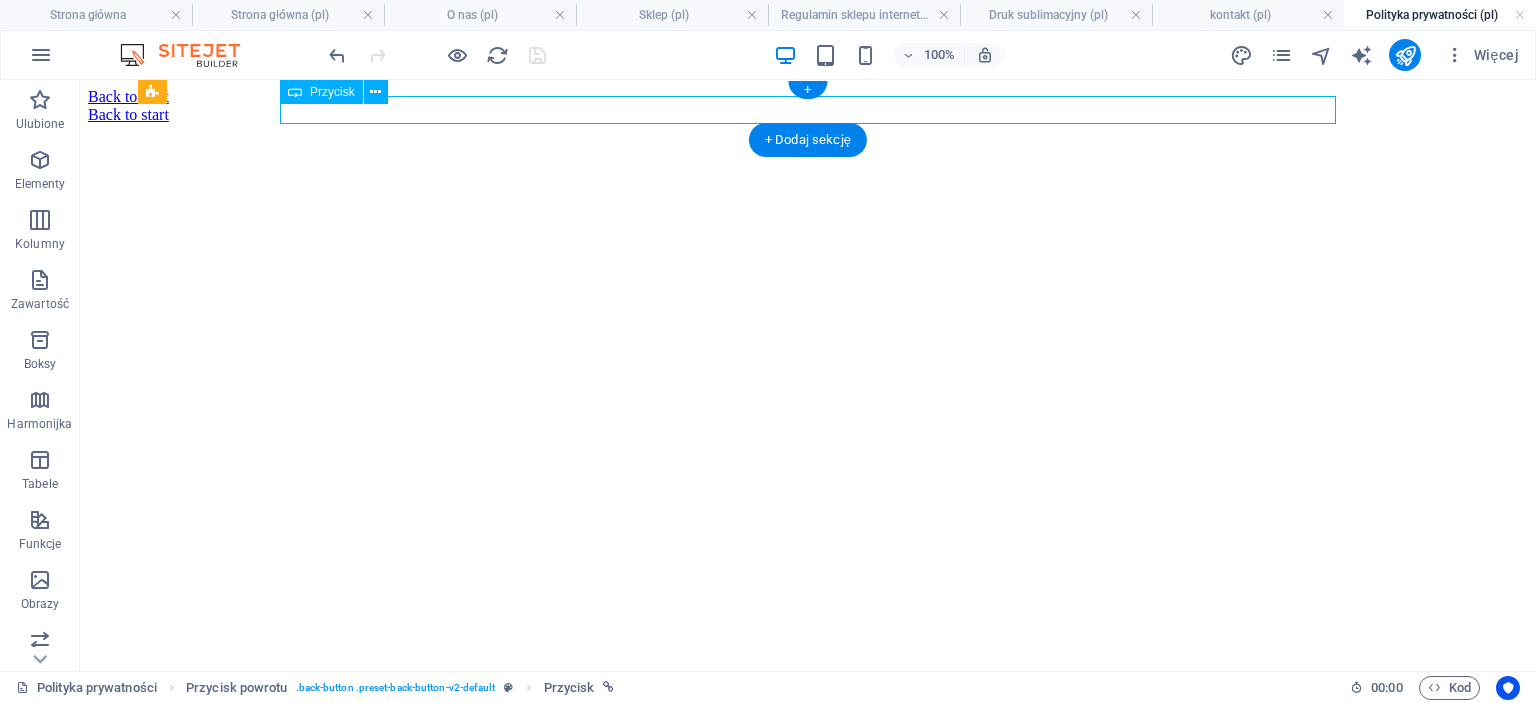 click on "Back to start" at bounding box center [808, 97] 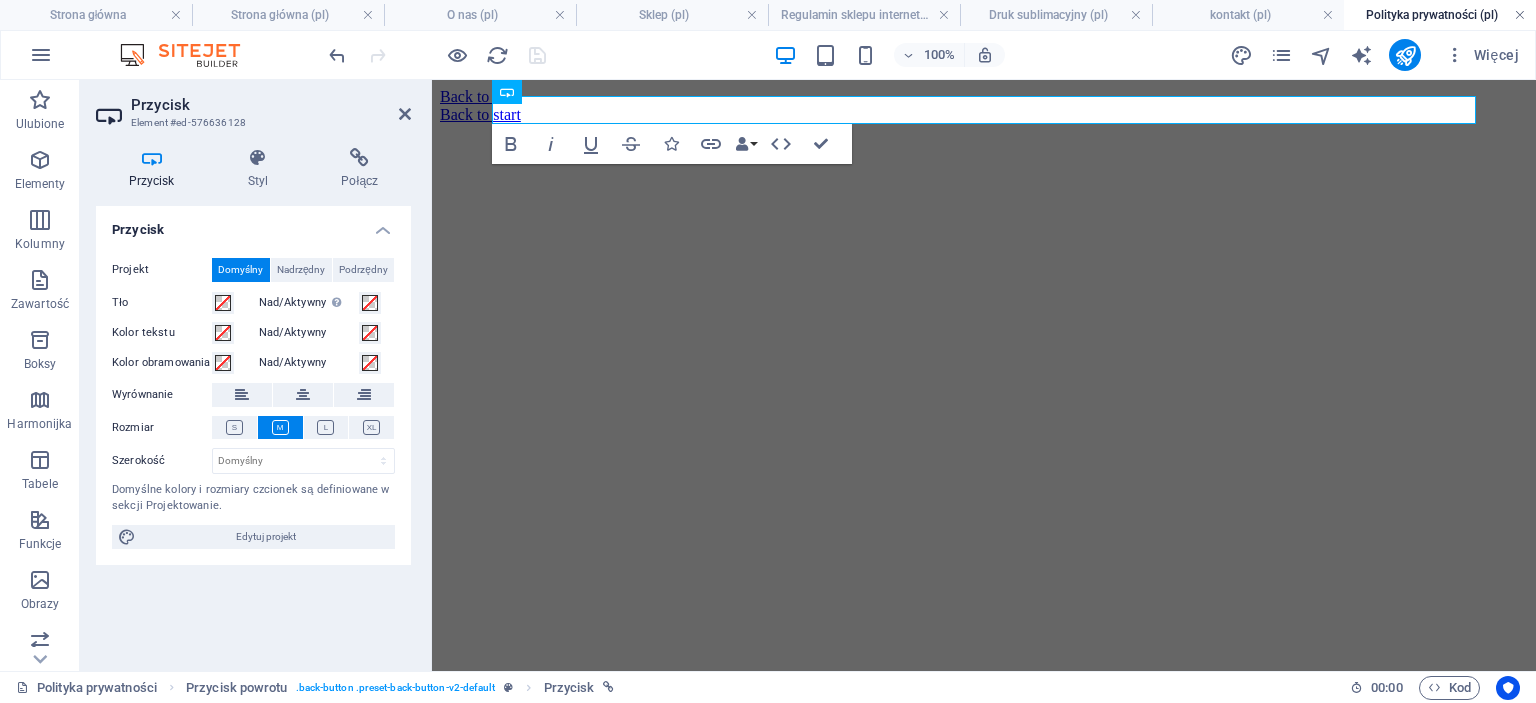 click at bounding box center (1520, 15) 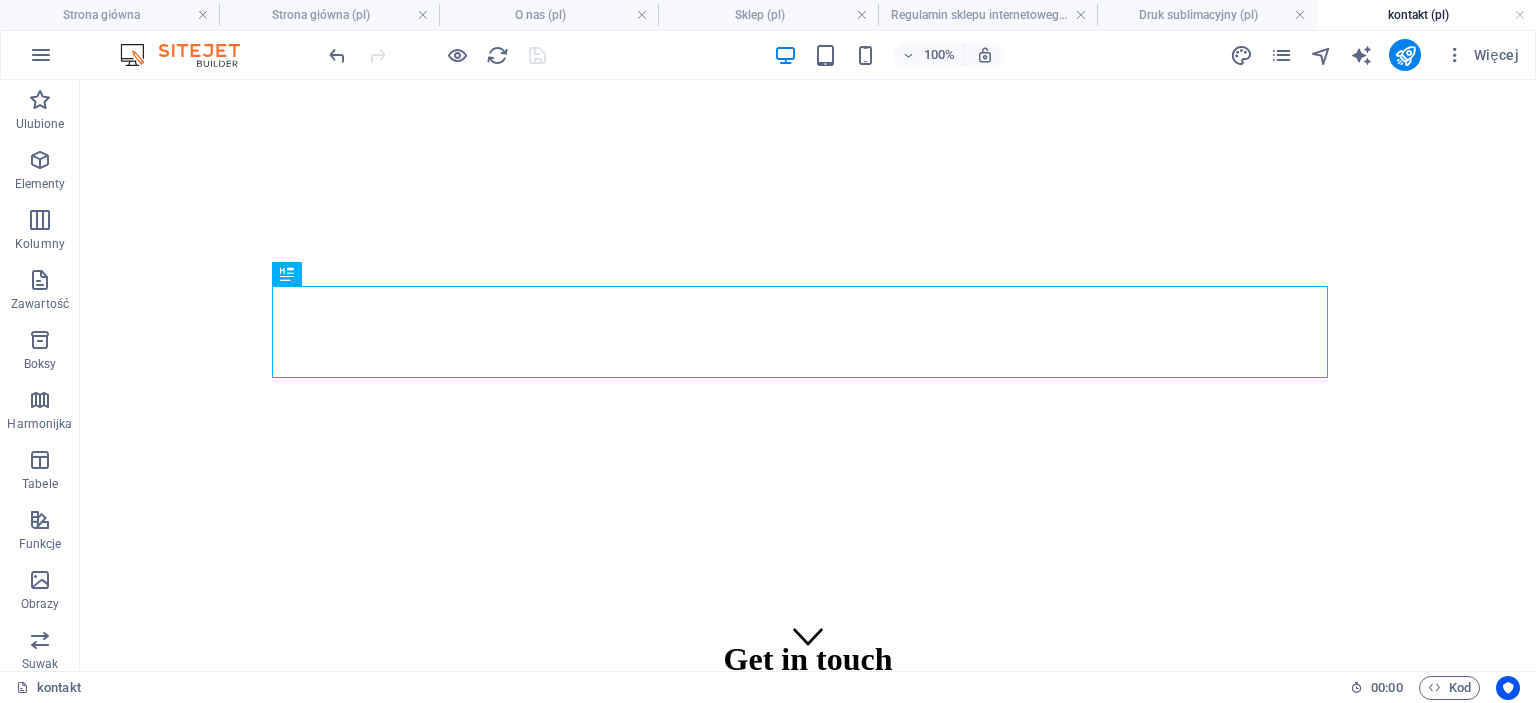 click on "kontakt (pl)" at bounding box center [1426, 15] 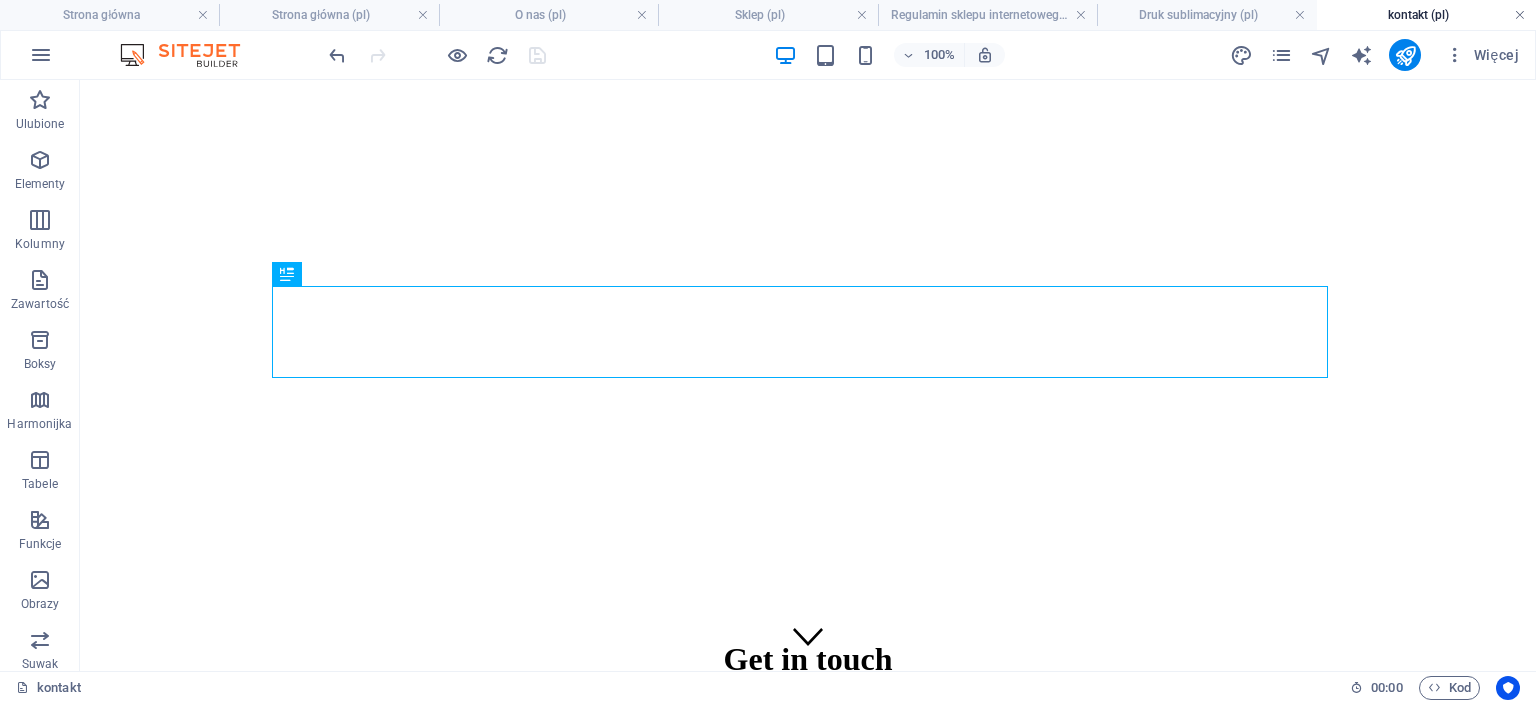 click at bounding box center (1520, 15) 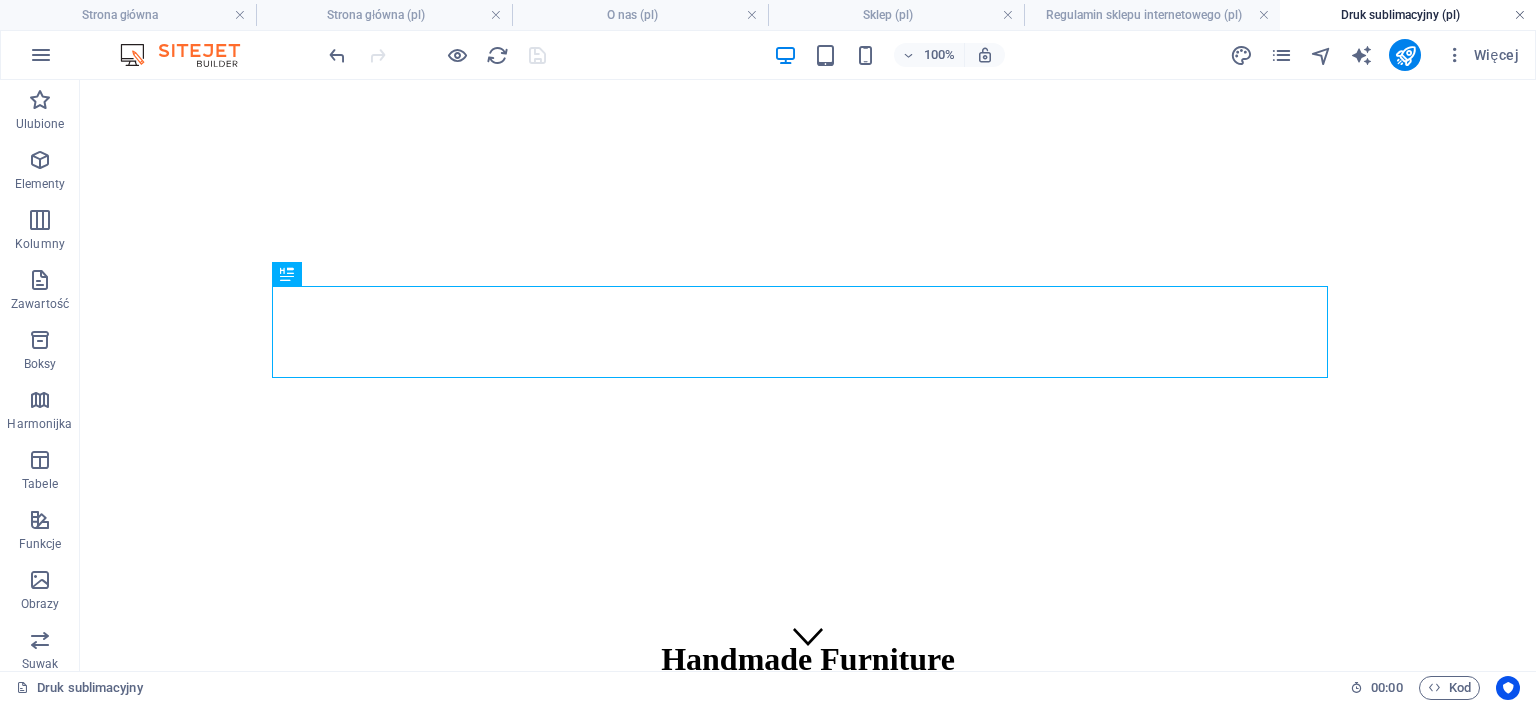 click at bounding box center [1520, 15] 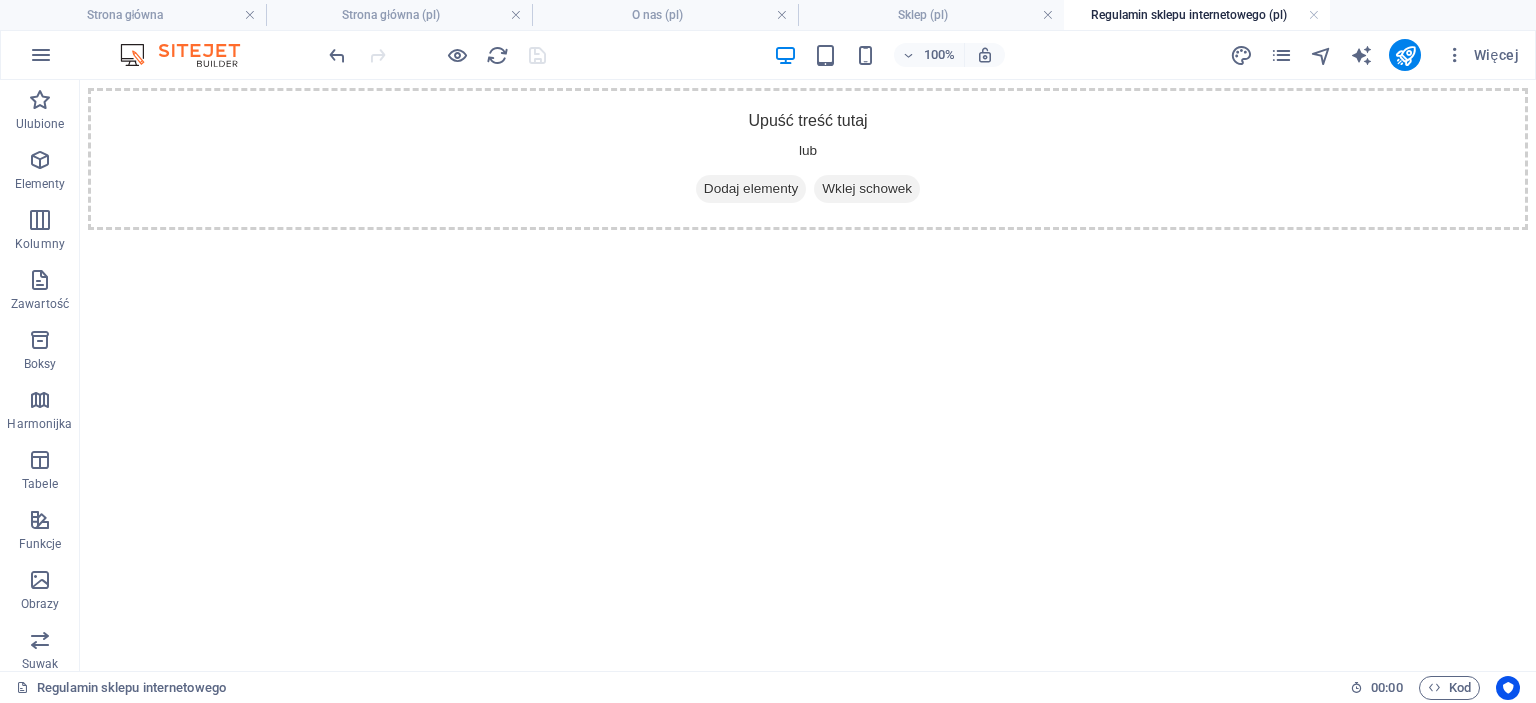 click on "Strona główna Strona główna (pl) O nas (pl) Sklep (pl) Regulamin sklepu internetowego  (pl)" at bounding box center [768, 15] 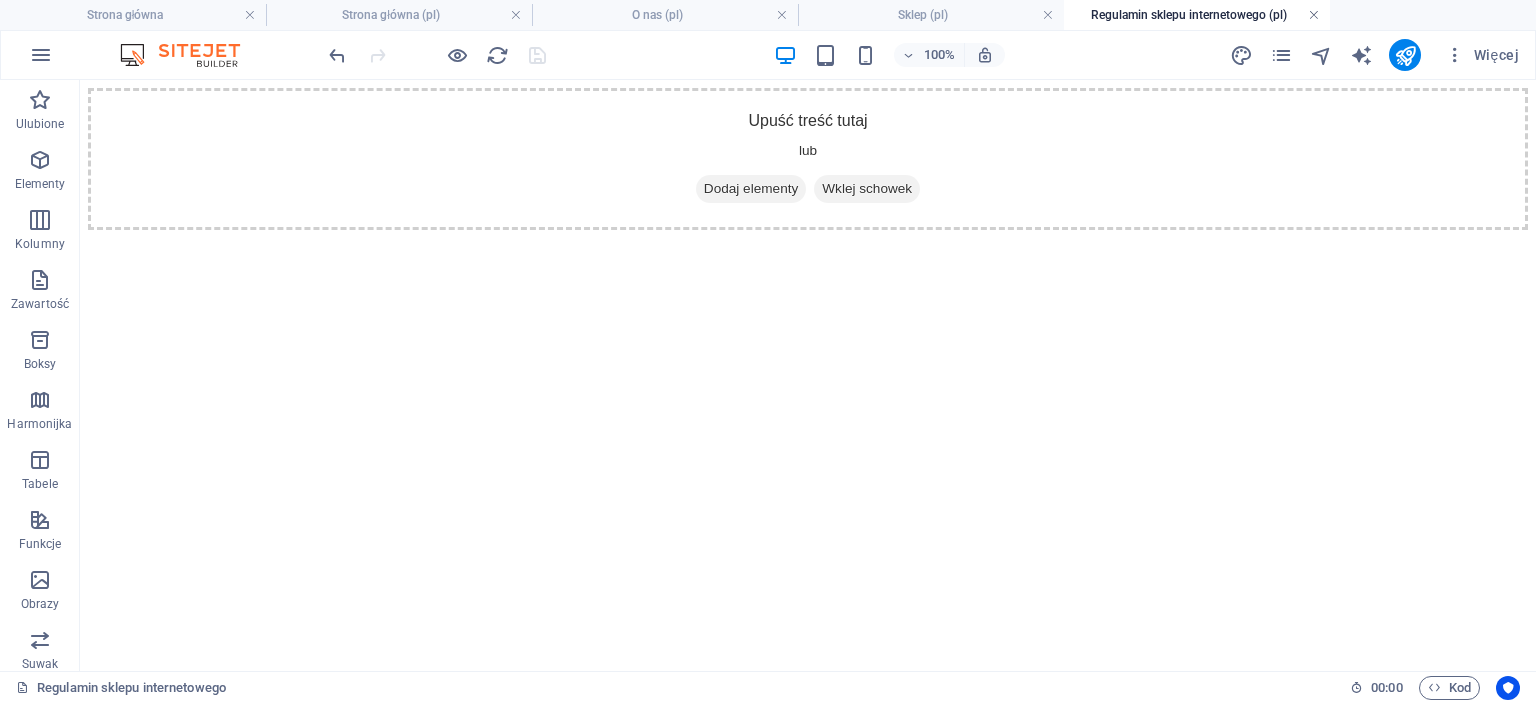 click at bounding box center (1314, 15) 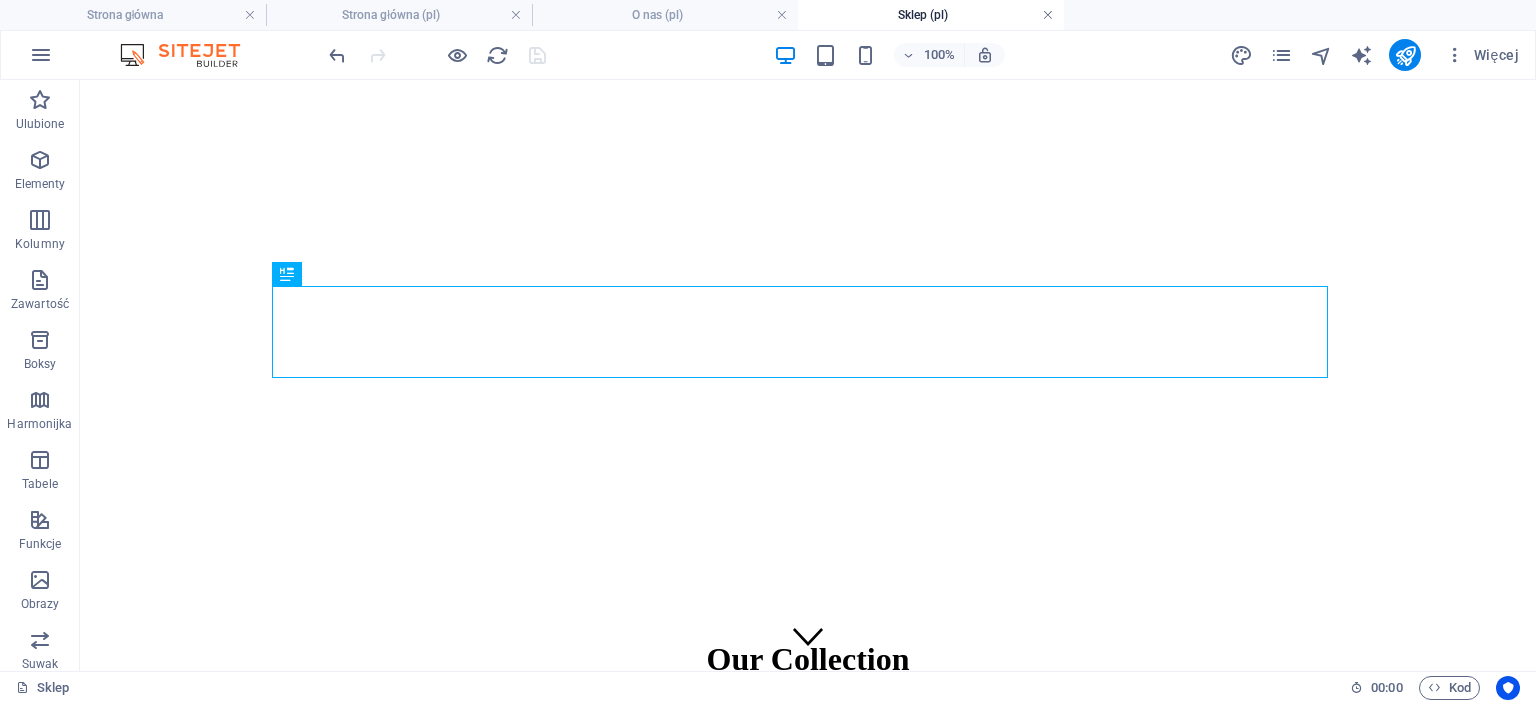 click at bounding box center (1048, 15) 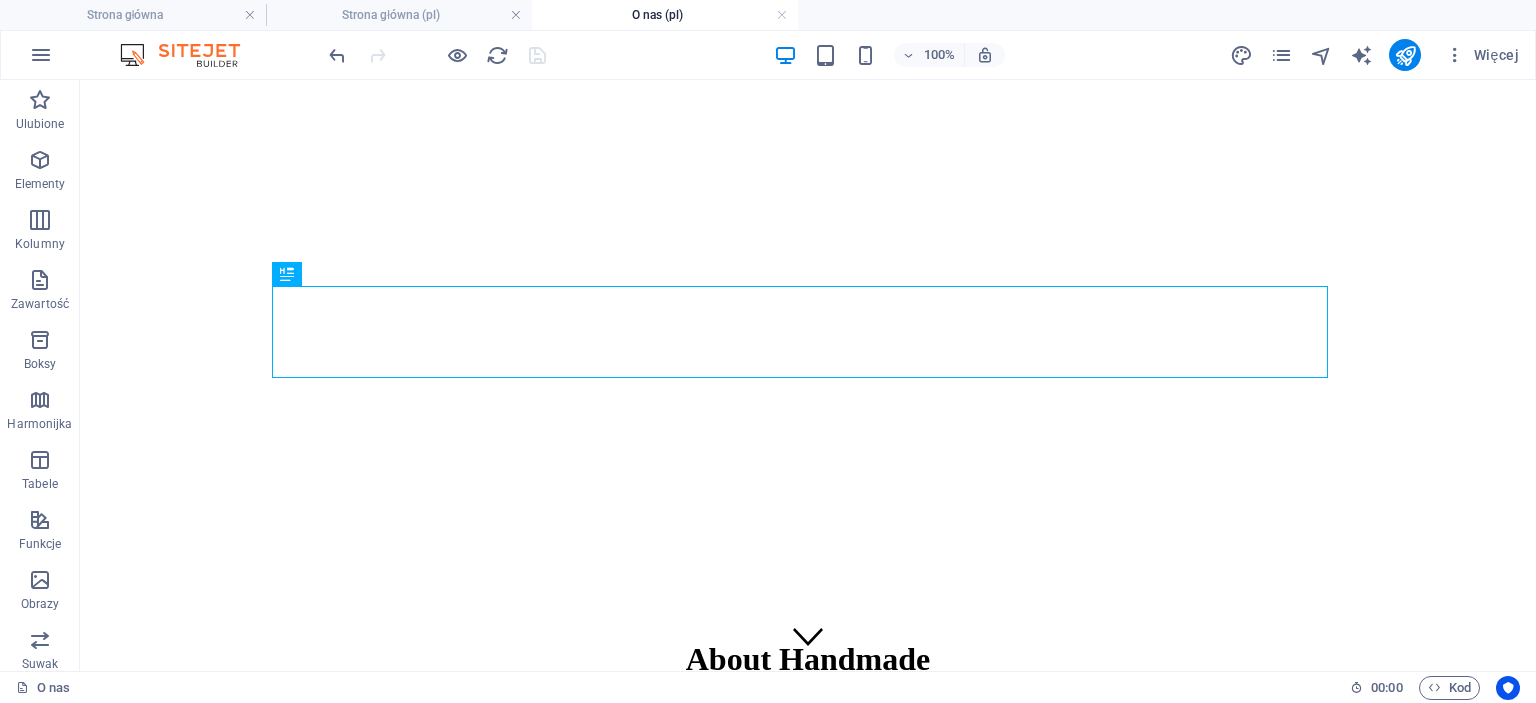 click on "O nas (pl)" at bounding box center (665, 15) 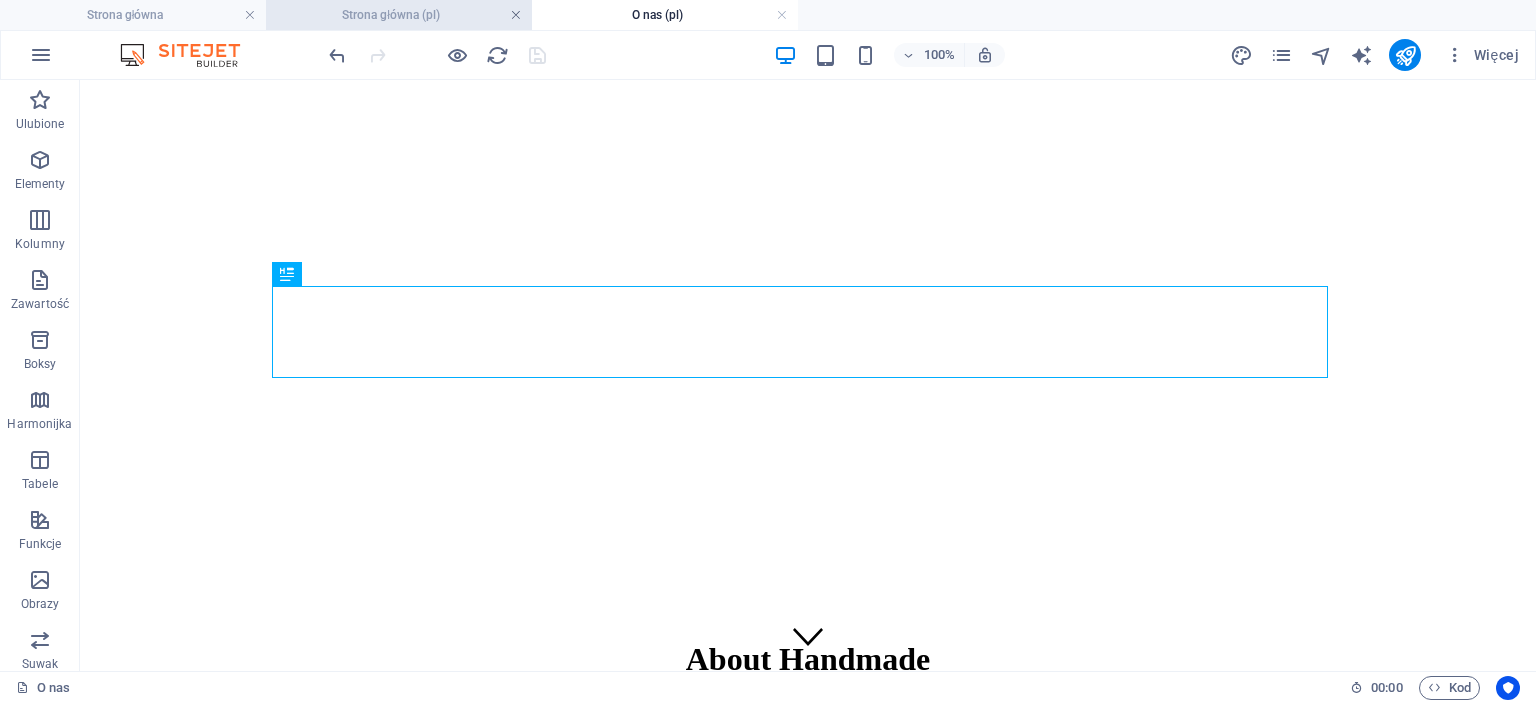 click at bounding box center (516, 15) 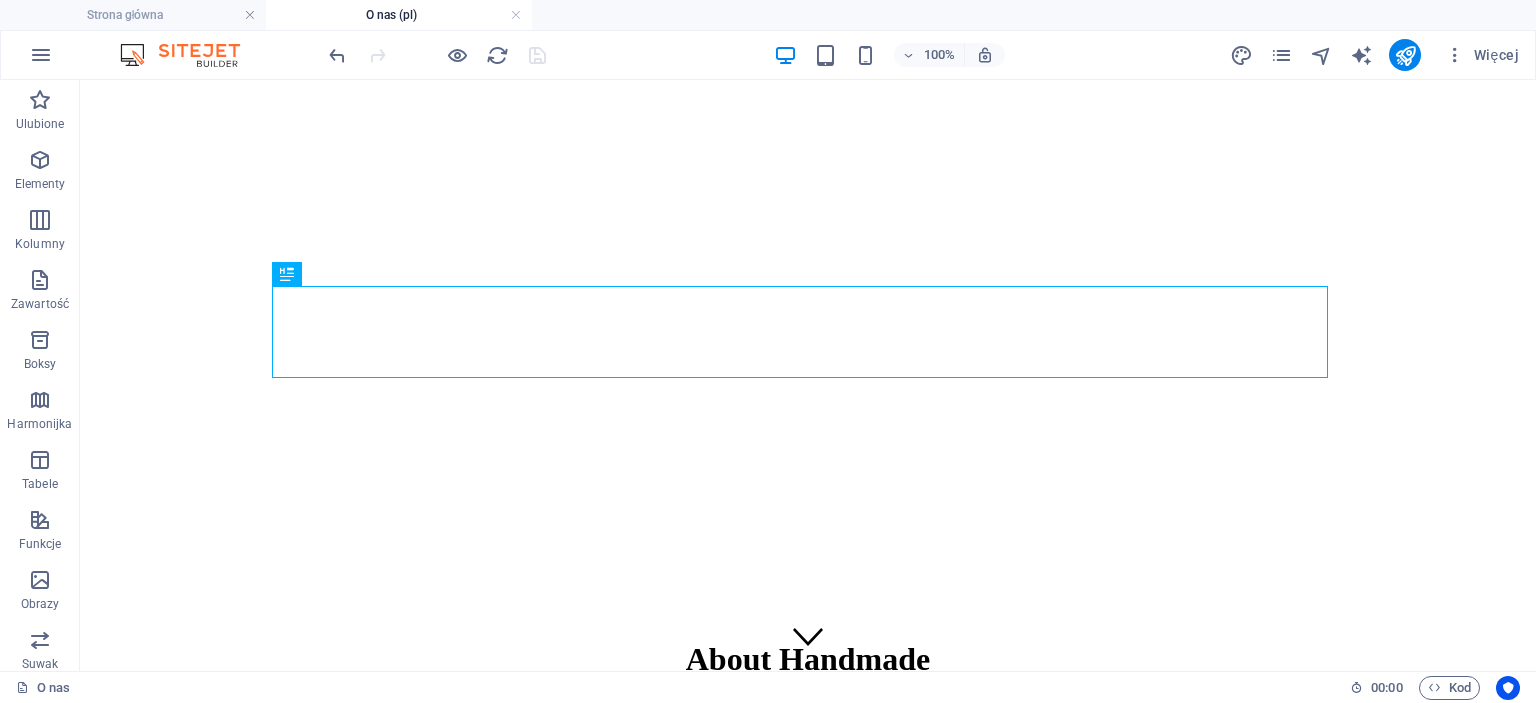 click at bounding box center (516, 15) 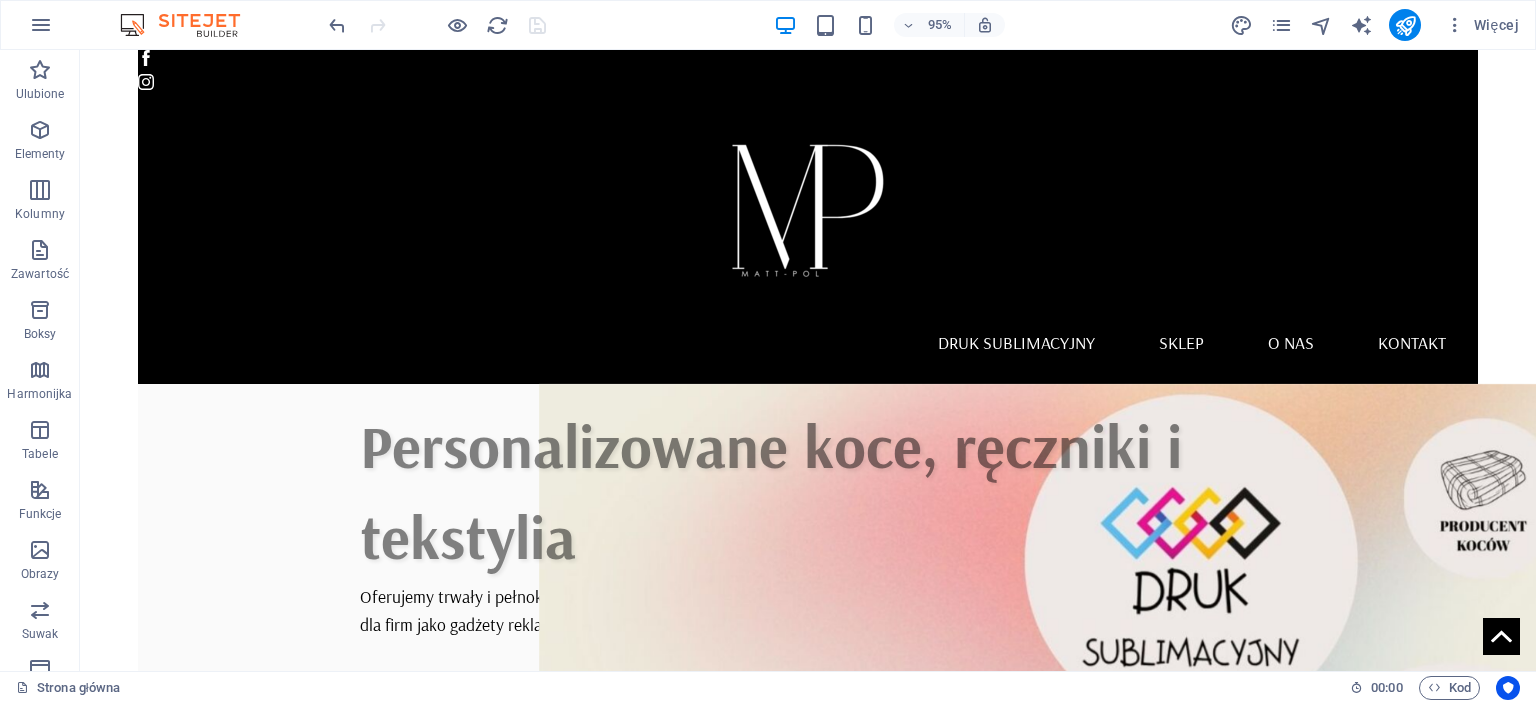 scroll, scrollTop: 100, scrollLeft: 0, axis: vertical 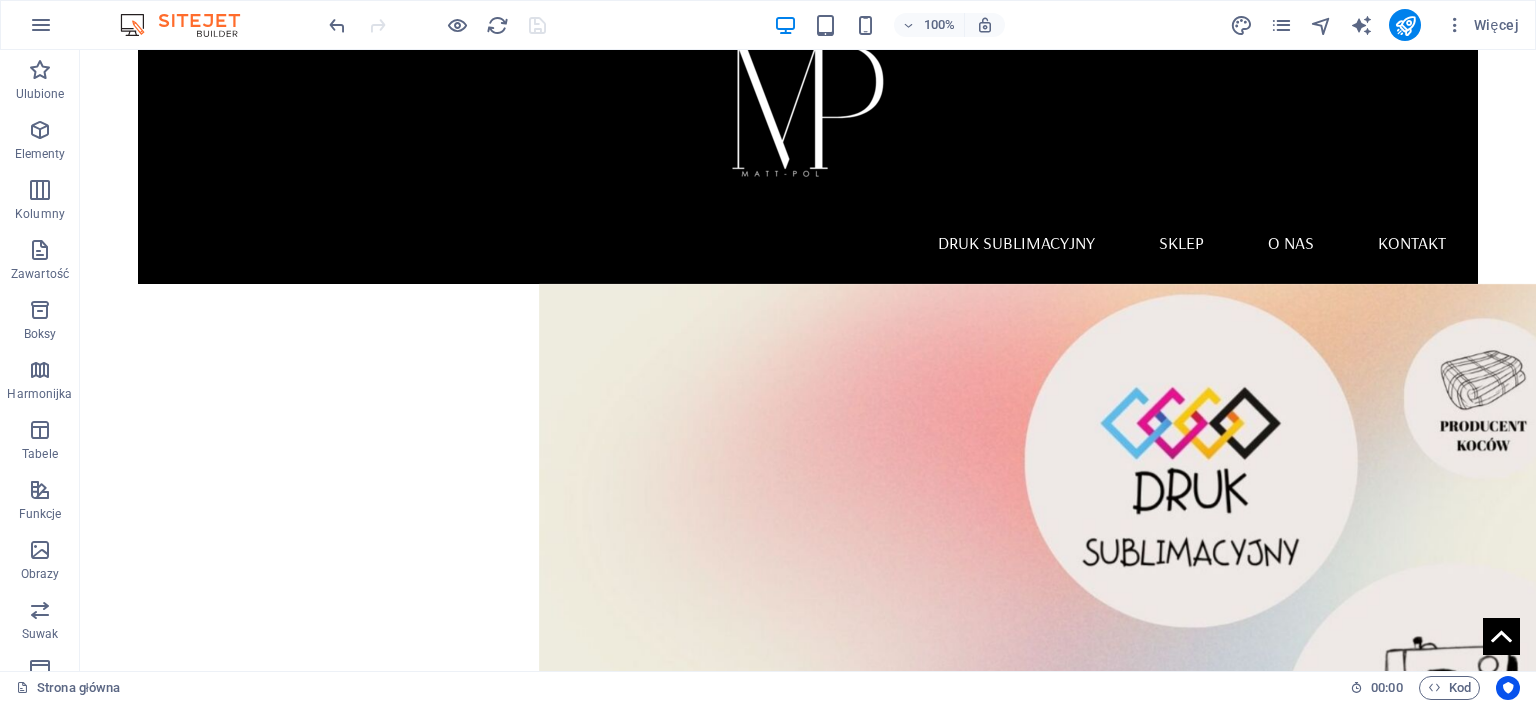 click on "Druk sublimacyjny Sklep O nas Kontakt Personalizowane koce, ręczniki i tekstylia Oferujemy trwały i pełnokolorowy druk sublimacyjny na kocach, ręcznikach oraz na inncyh gadżetach. Personalizujemy tekstylia dla firm jako gadżety reklamowe oraz dla klientów indywidualnych — od 1 sztuki! Kontakt Collection Product Contact us Upuść treść tutaj lub  Dodaj elementy  Wklej schowek 10% Discount Lorem ipsum dolor sit amet, consectetuer adipiscing elit. Aenean commodo ligula eget dolor. Aenean massa. Cum sociis natoque penatibus et magnis dis parturient montes. Lorem ipsum dolor sit amet, consectetuer adipiscing elit. Aenean commodo ligula eget dolor. Aenean massa. Cum sociis natoque penatibus et magnis dis parturient montes. Get your Member Card ADRES [STREET] [STREET]   [POSTAL_CODE] TELEFON Telefon:  +48[PHONE]   E-mail [EMAIL]" at bounding box center [808, 2350] 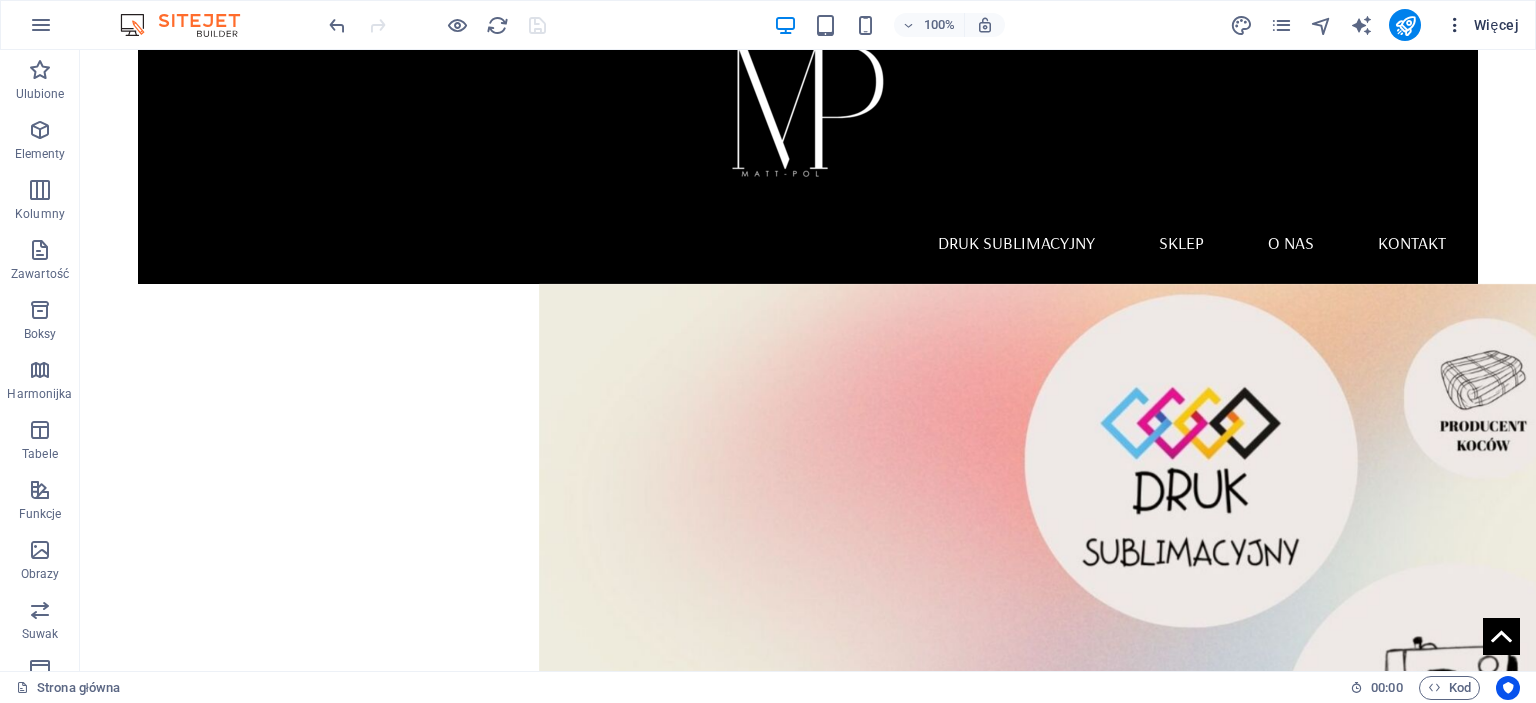 click on "Więcej" at bounding box center (1482, 25) 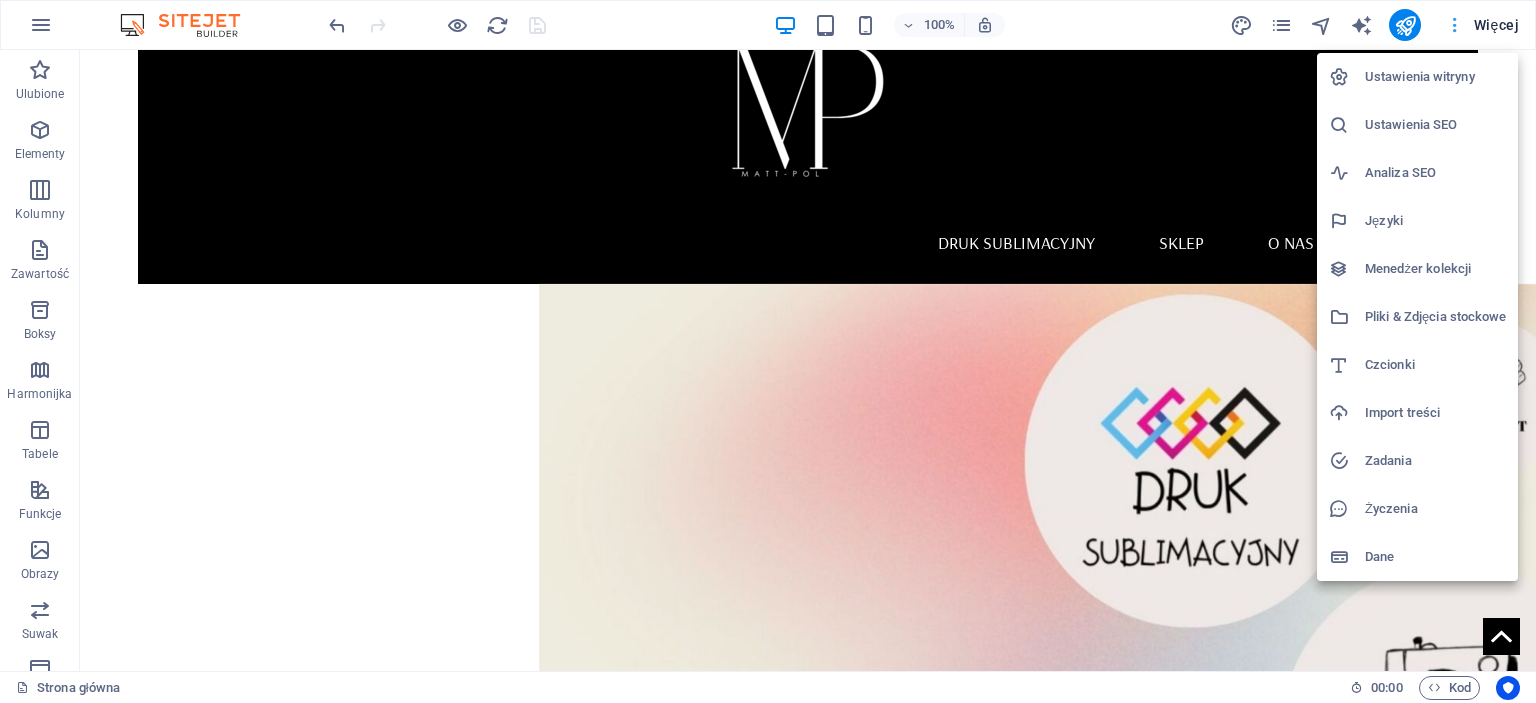 click at bounding box center [768, 351] 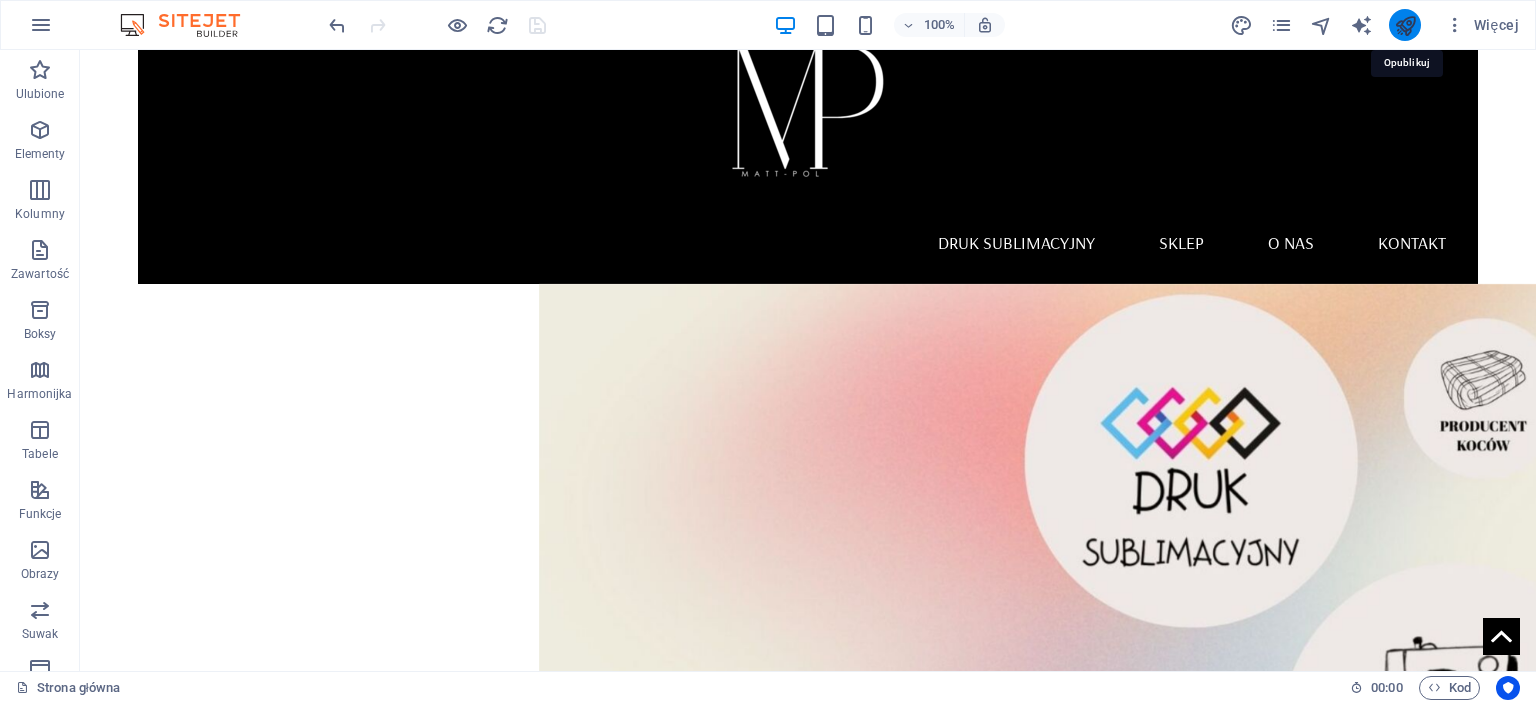 click at bounding box center [1405, 25] 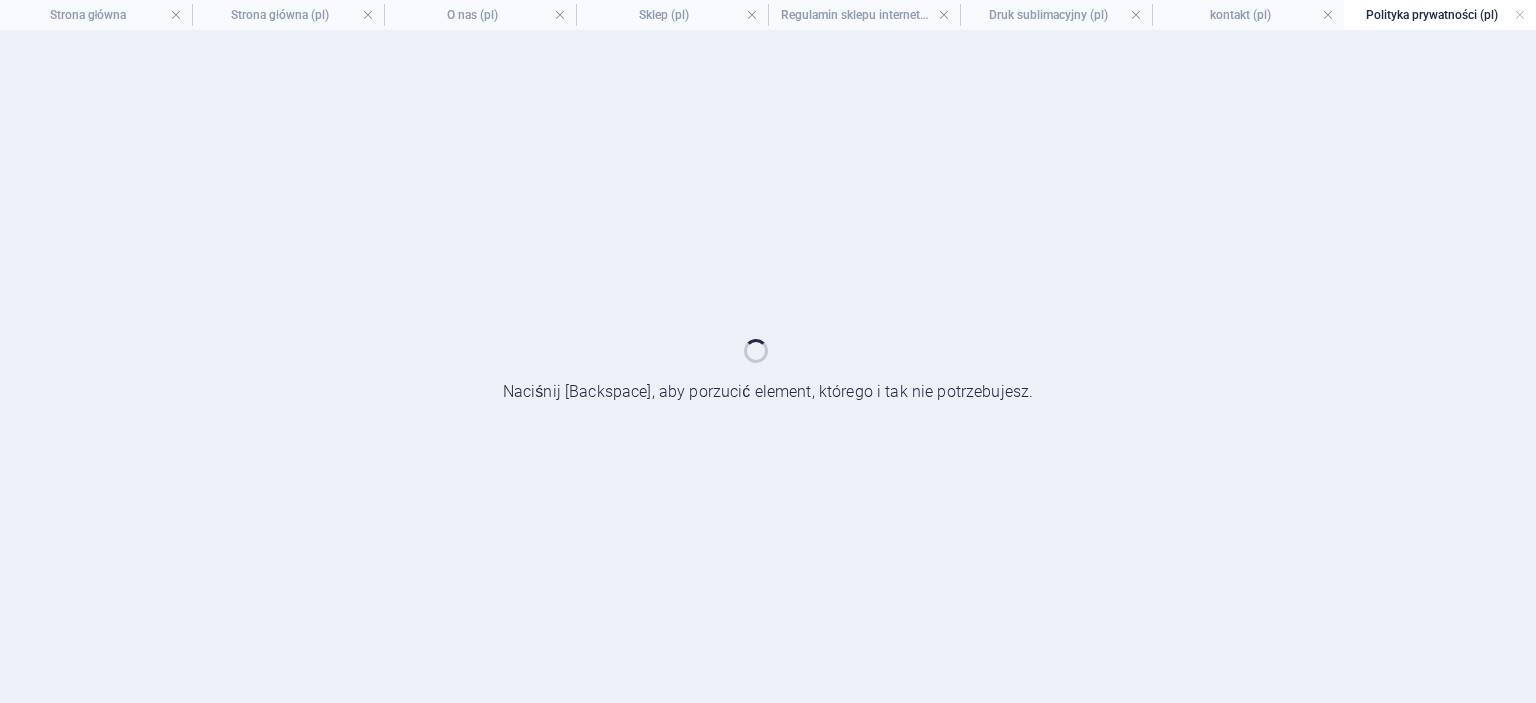 scroll, scrollTop: 0, scrollLeft: 0, axis: both 